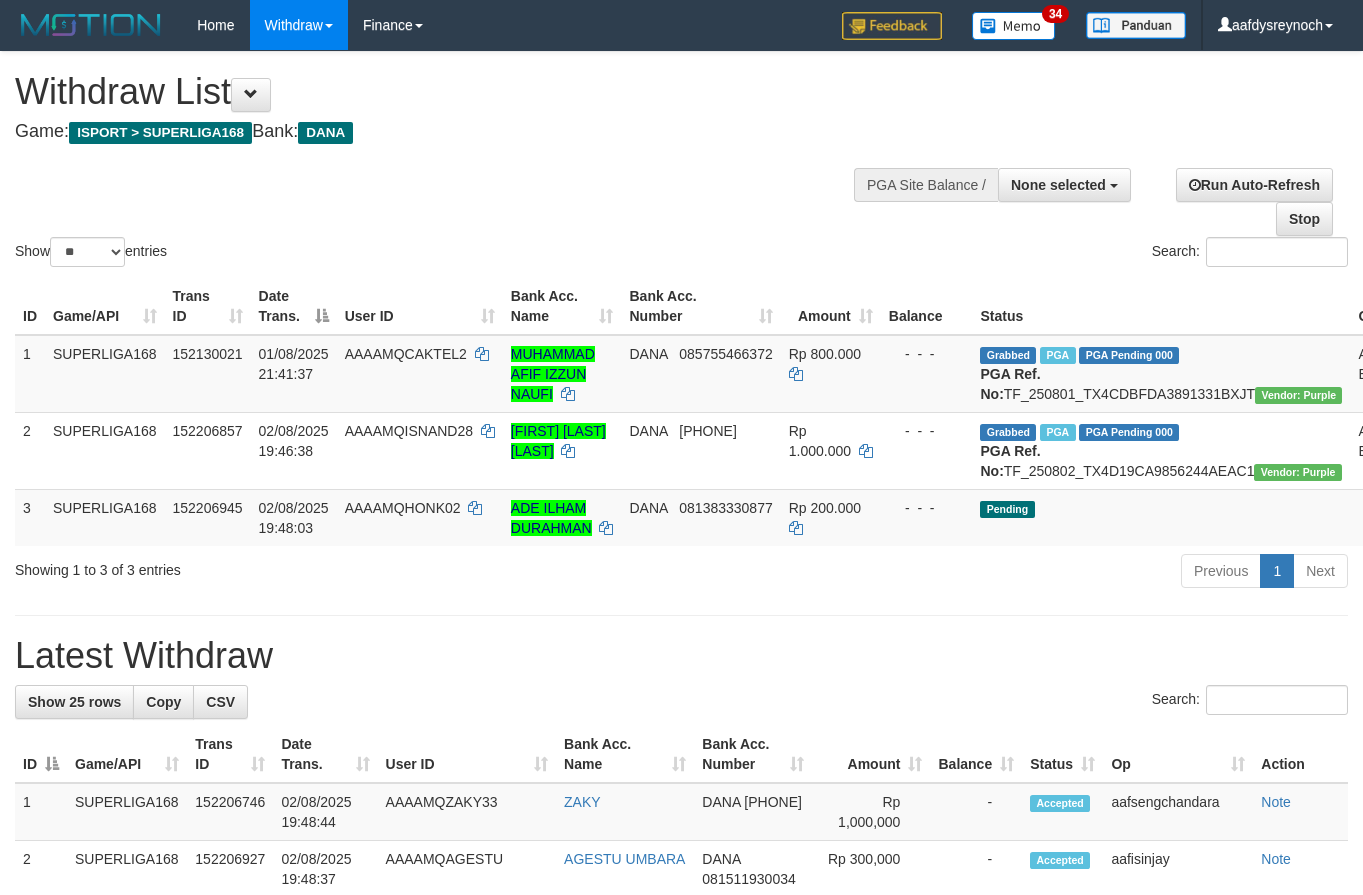 select 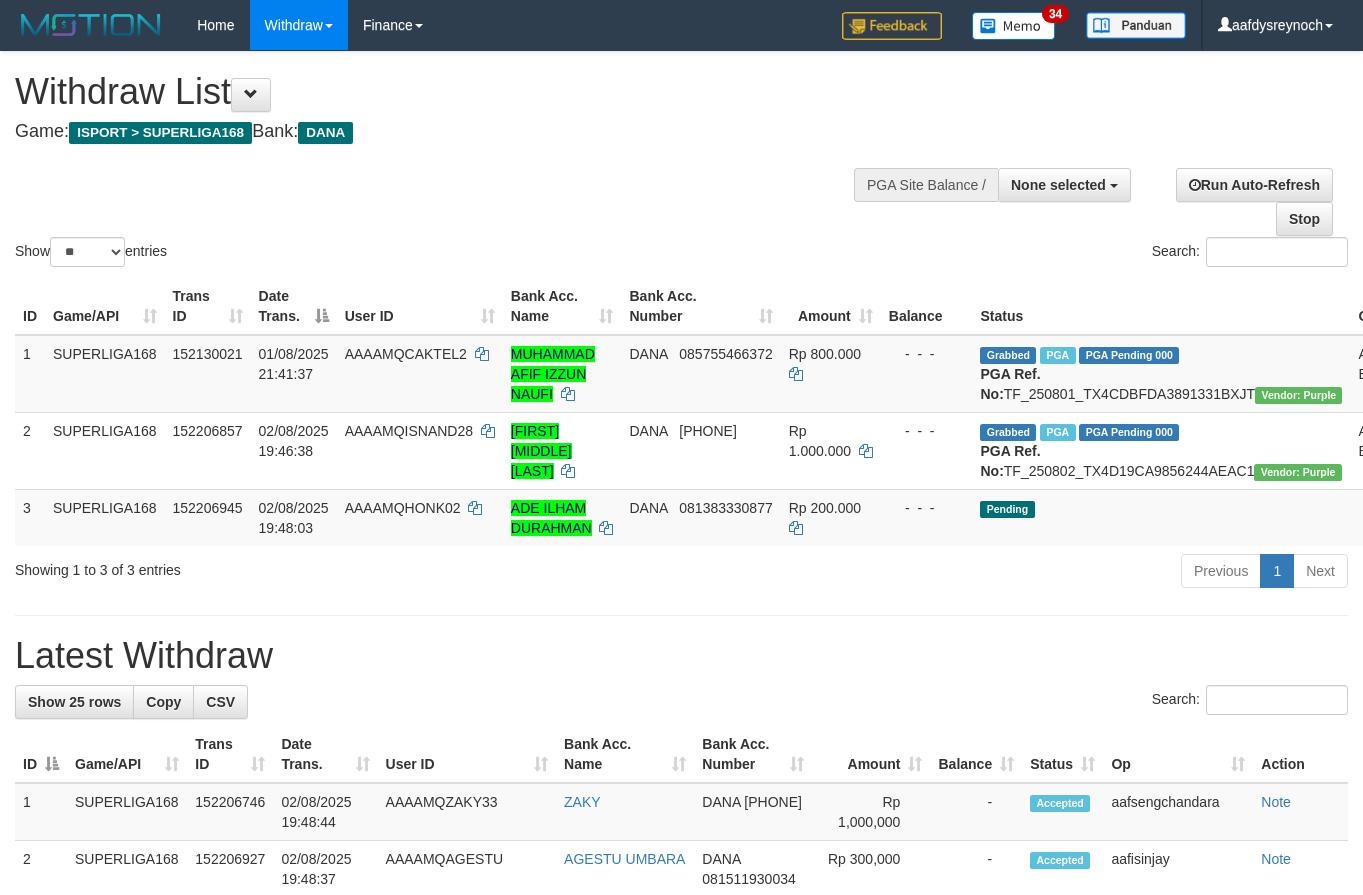 select 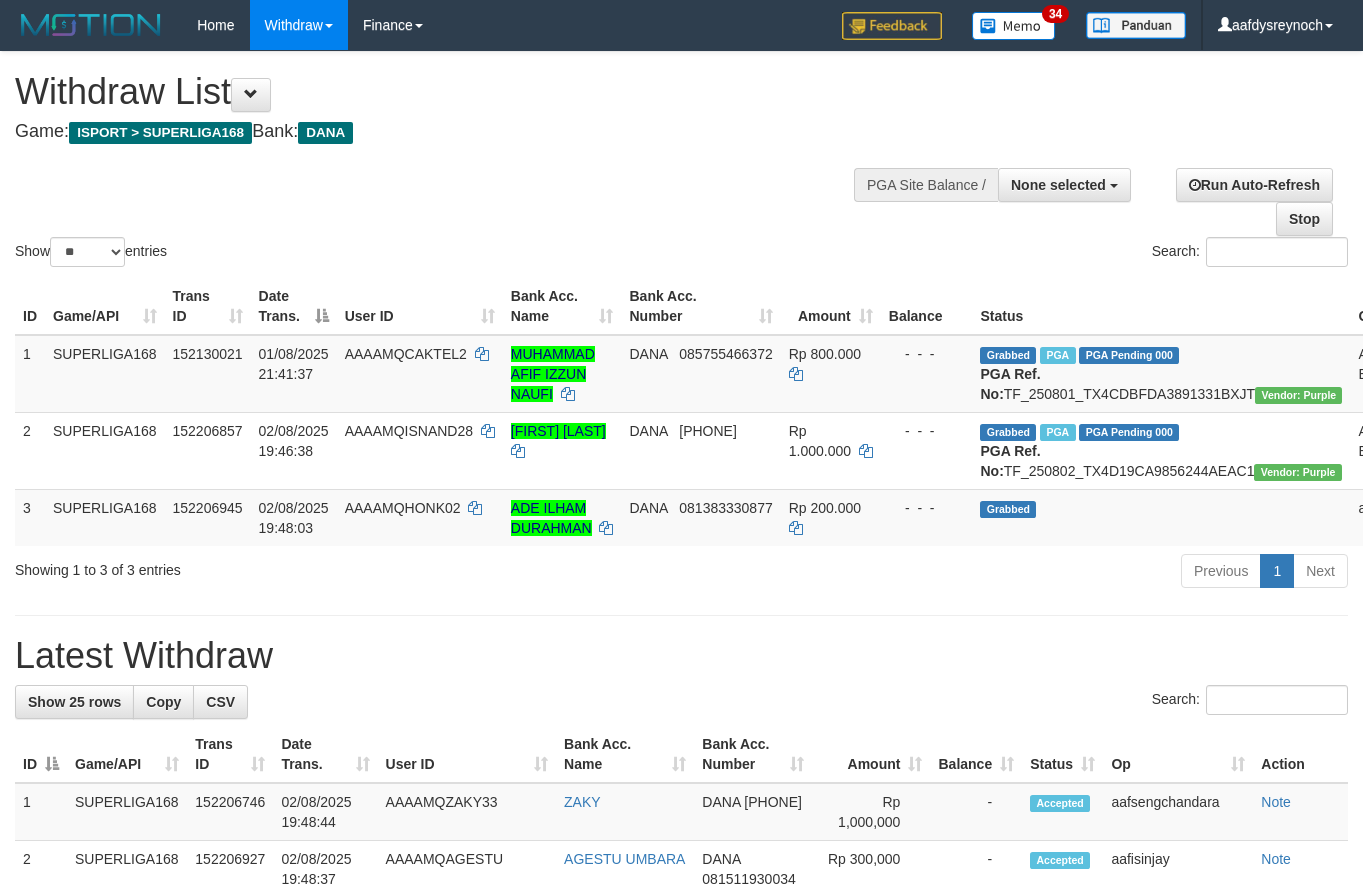 select 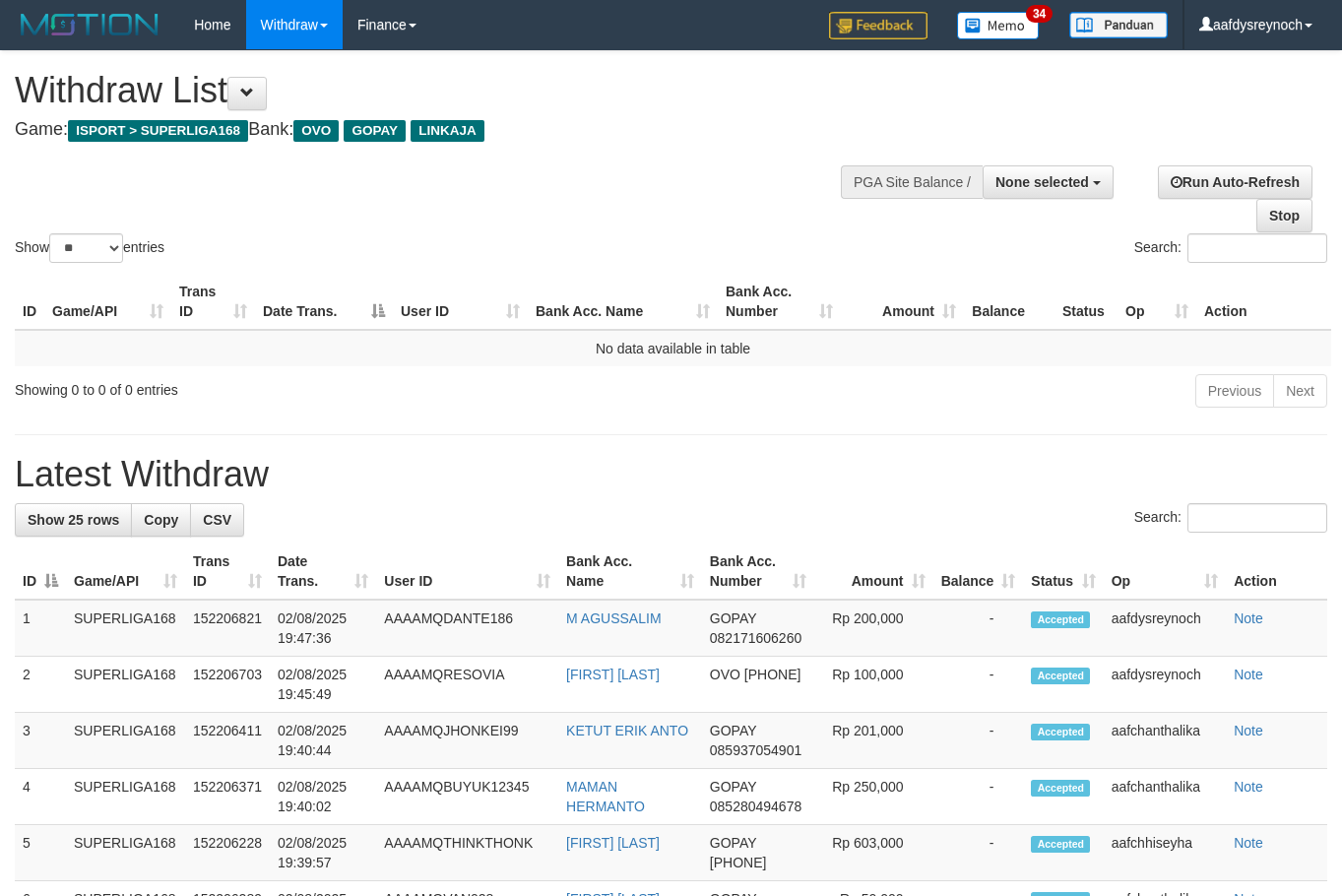 select 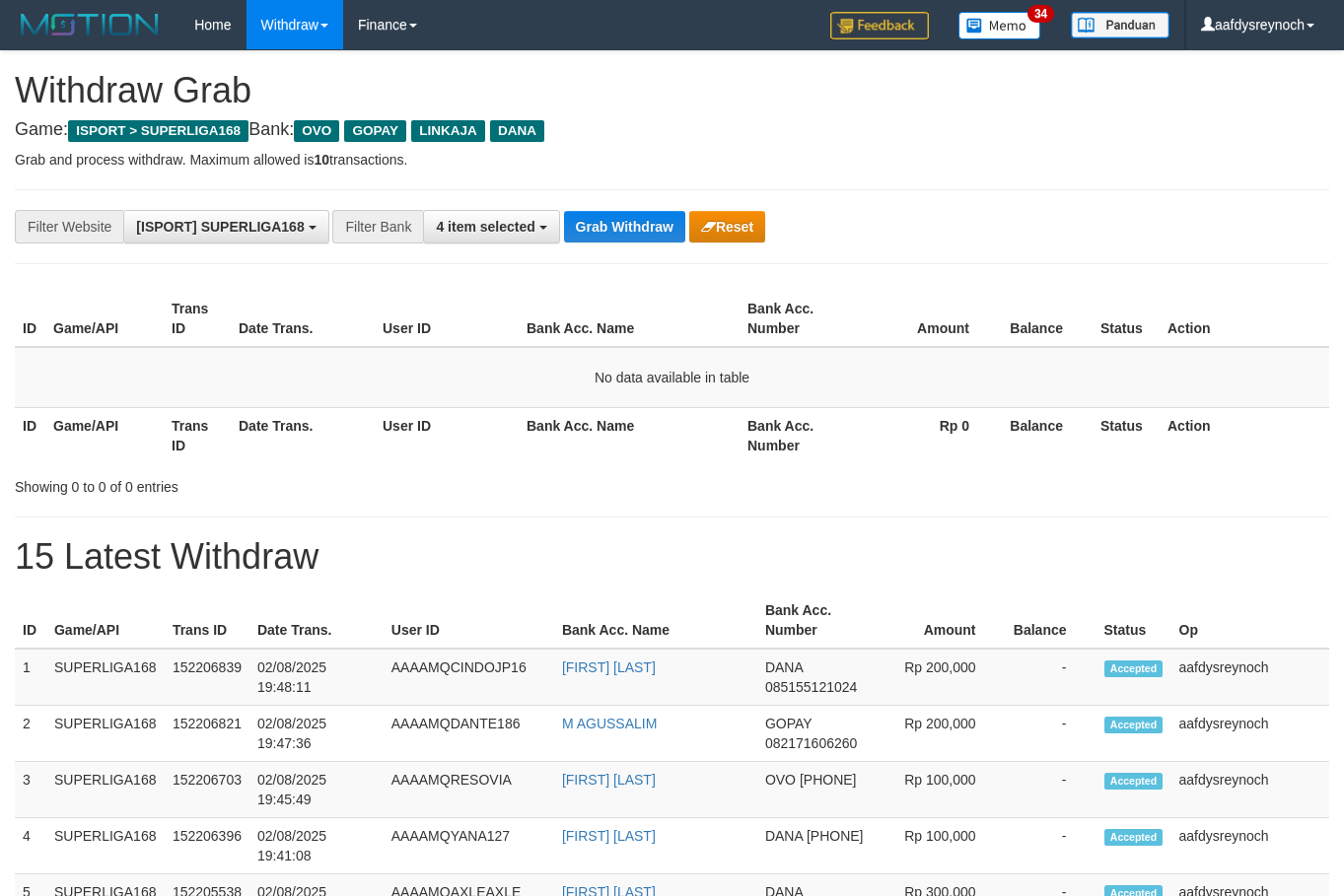 scroll, scrollTop: 0, scrollLeft: 0, axis: both 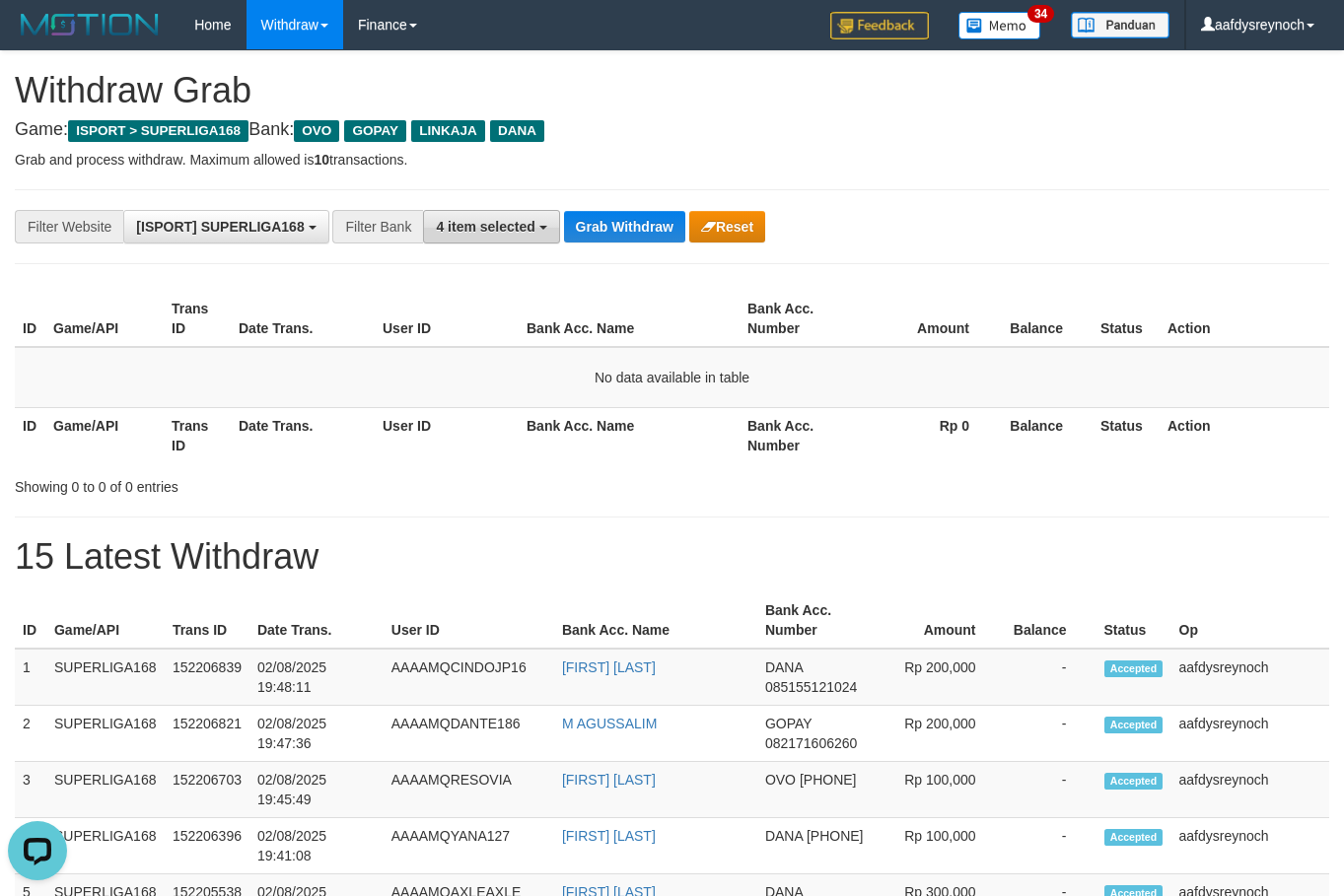 click on "4 item selected" at bounding box center (485, 227) 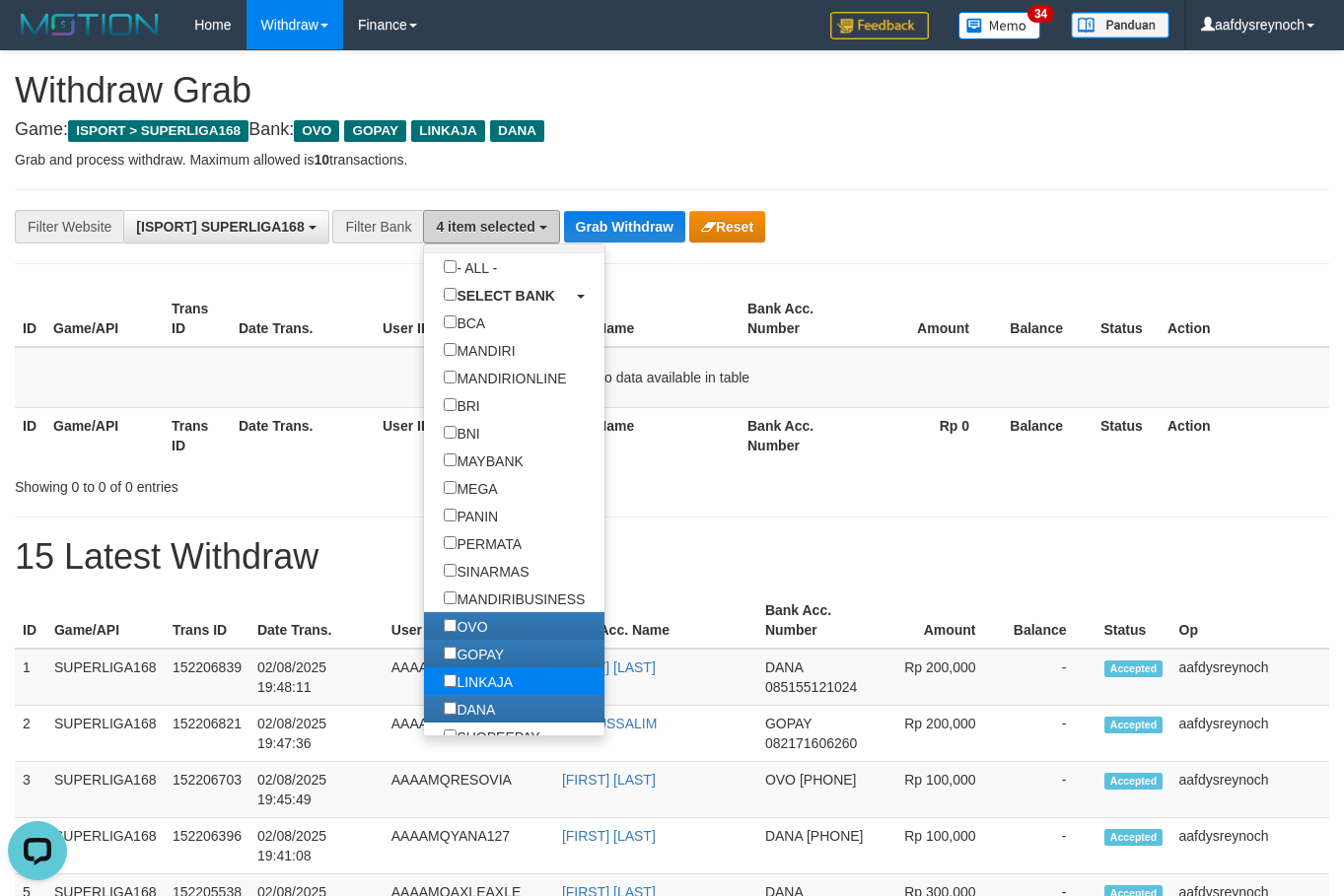 scroll, scrollTop: 99, scrollLeft: 0, axis: vertical 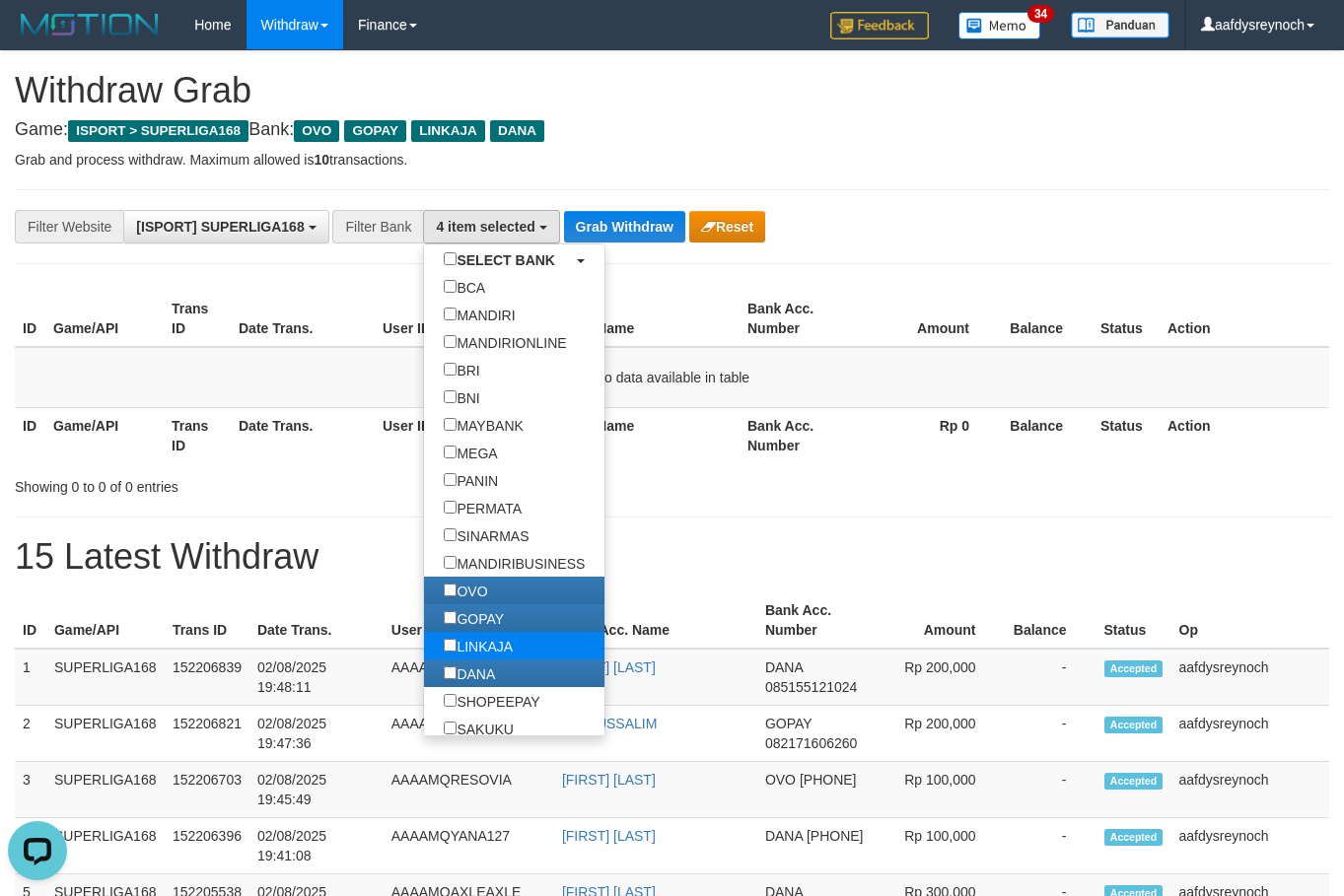 click on "LINKAJA" at bounding box center (478, 646) 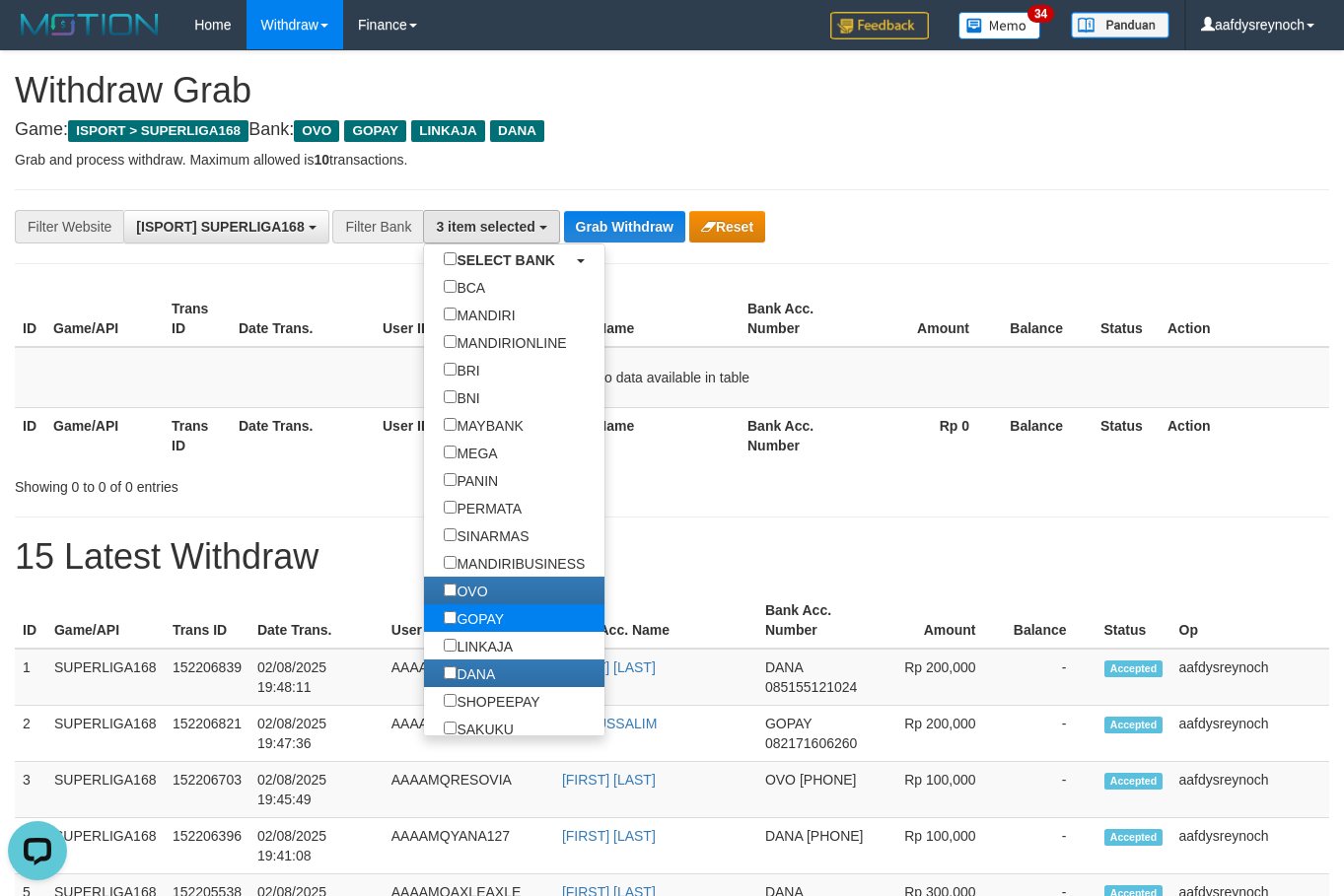 scroll, scrollTop: 219, scrollLeft: 0, axis: vertical 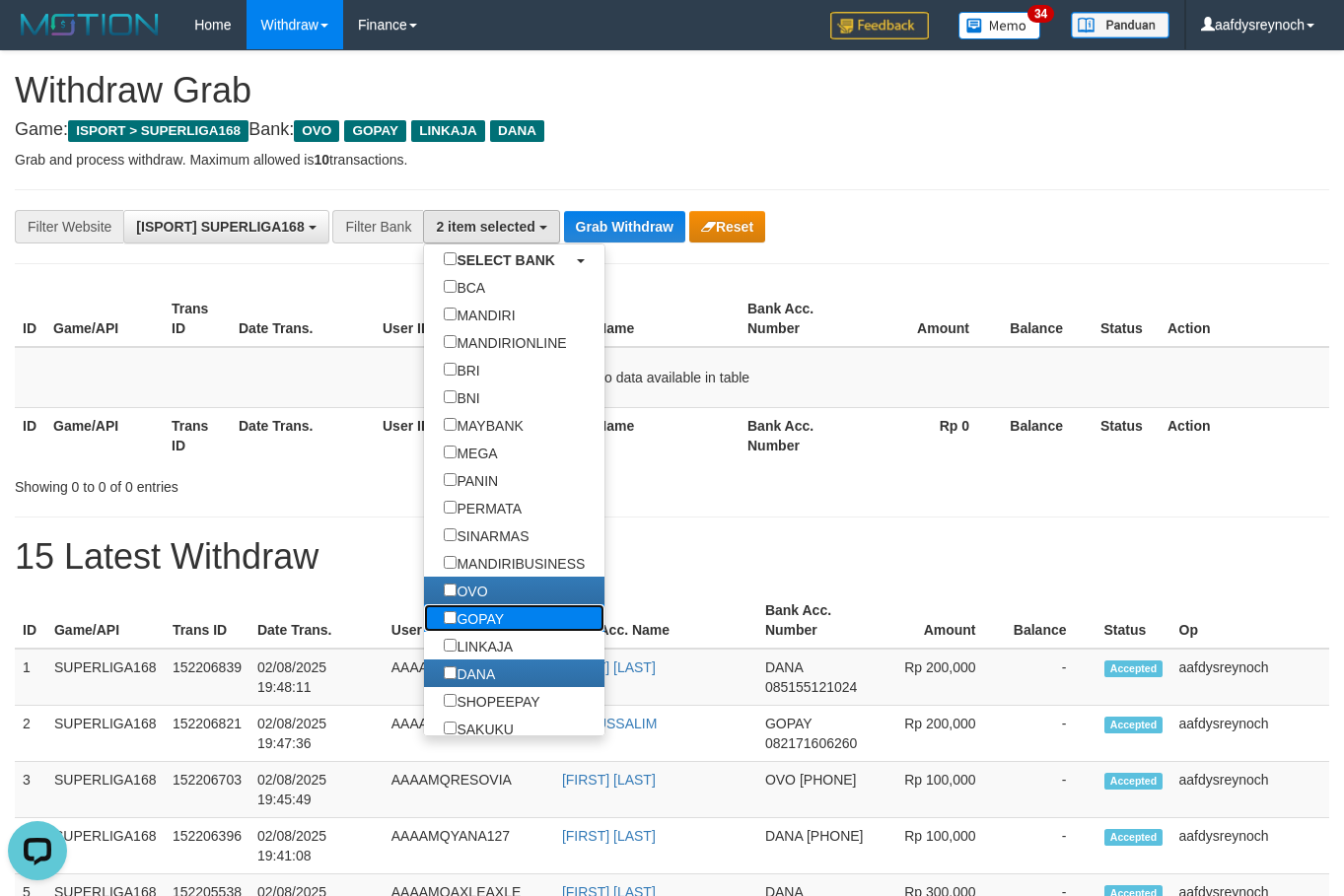 click on "GOPAY" at bounding box center (473, 618) 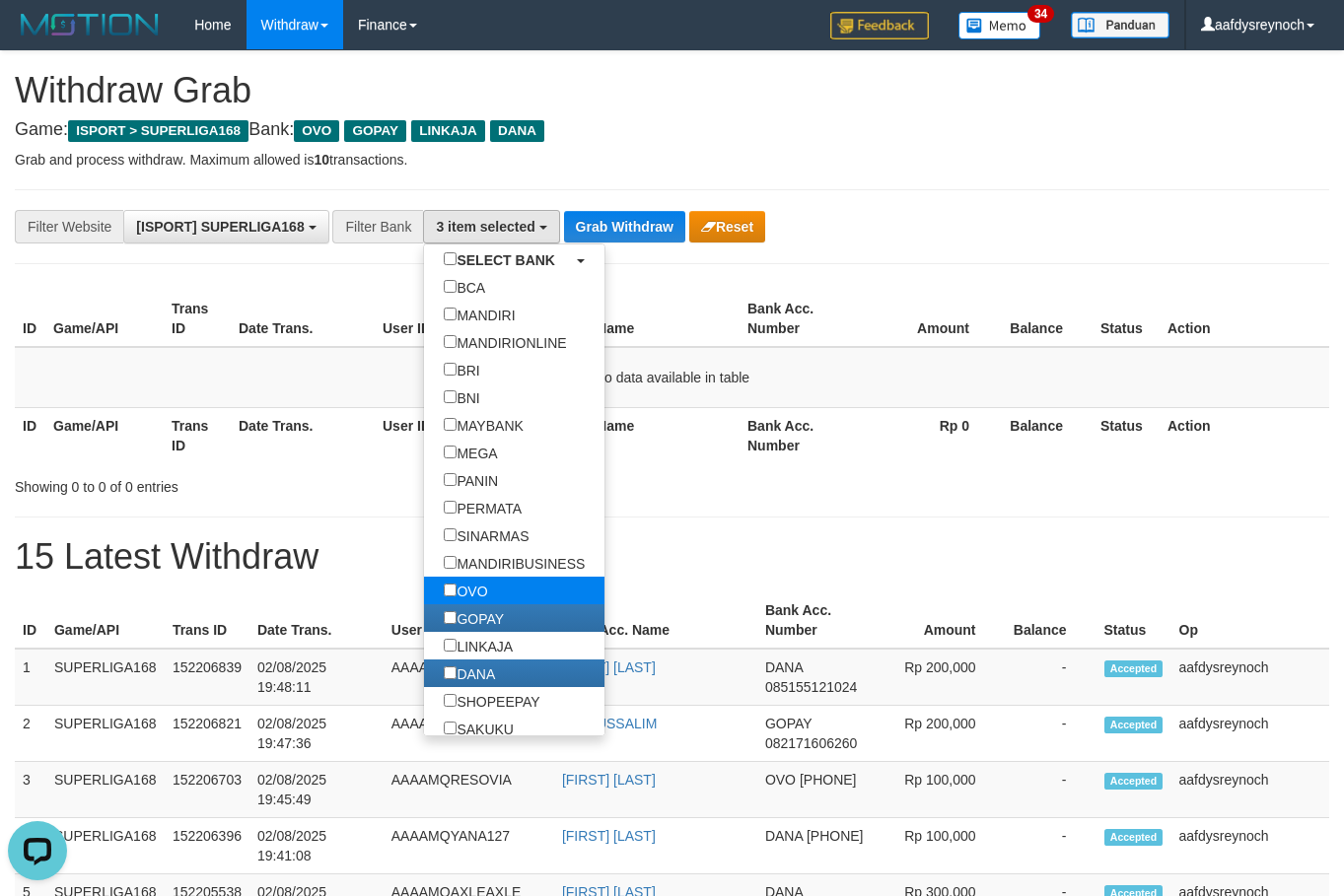 click on "OVO" at bounding box center (465, 590) 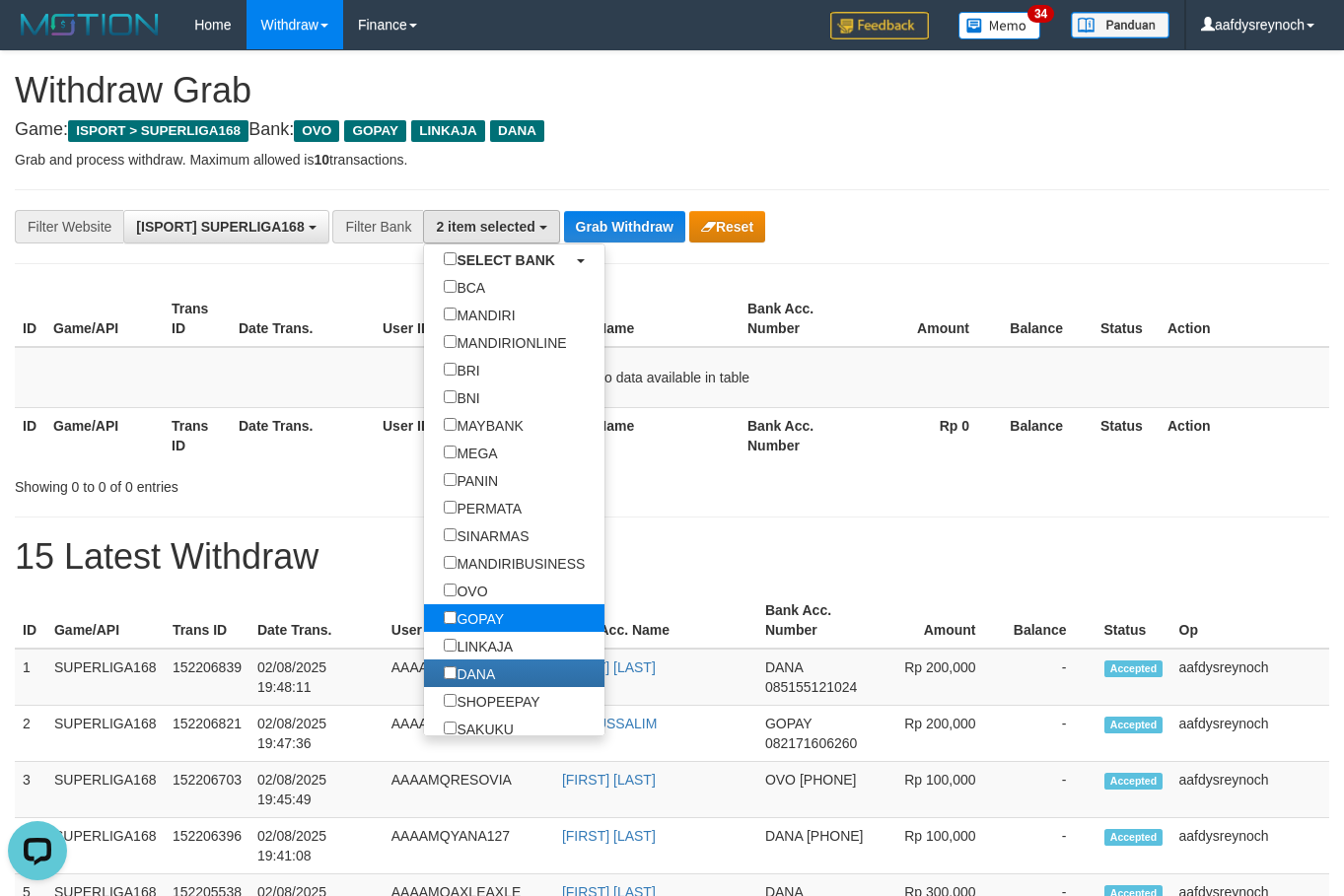 click on "GOPAY" at bounding box center (473, 618) 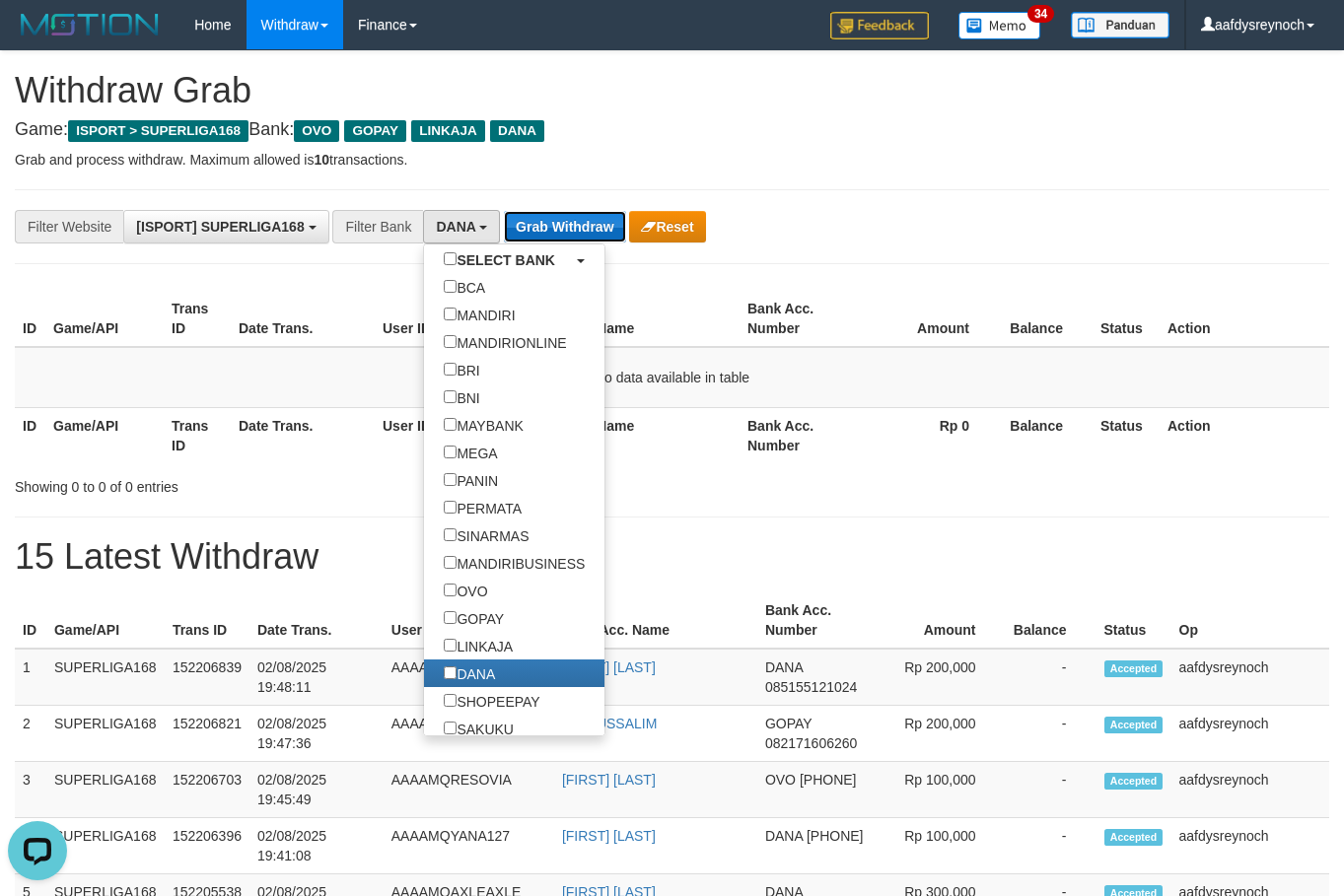 click on "Grab Withdraw" at bounding box center [564, 227] 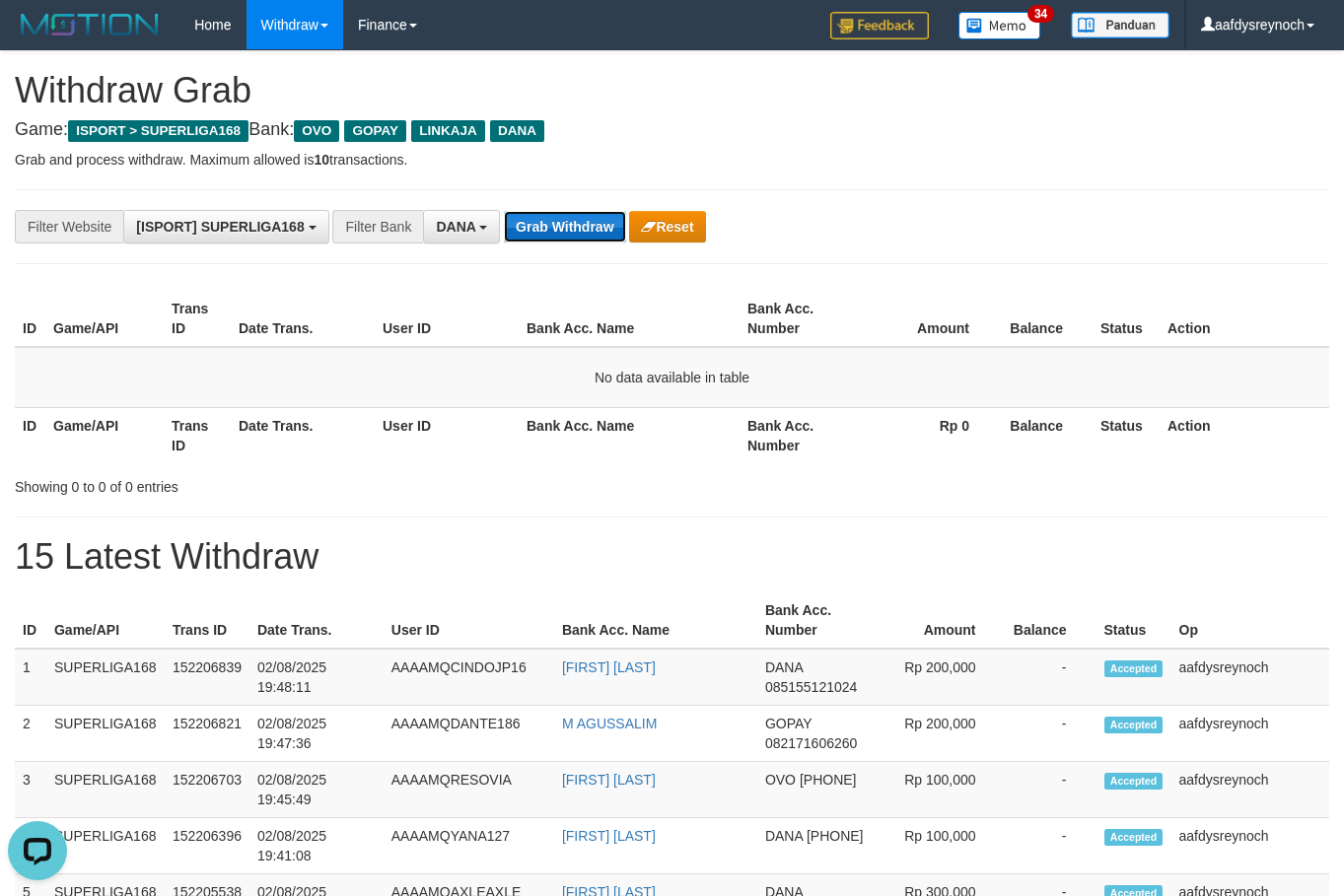 click on "Grab Withdraw" at bounding box center (564, 227) 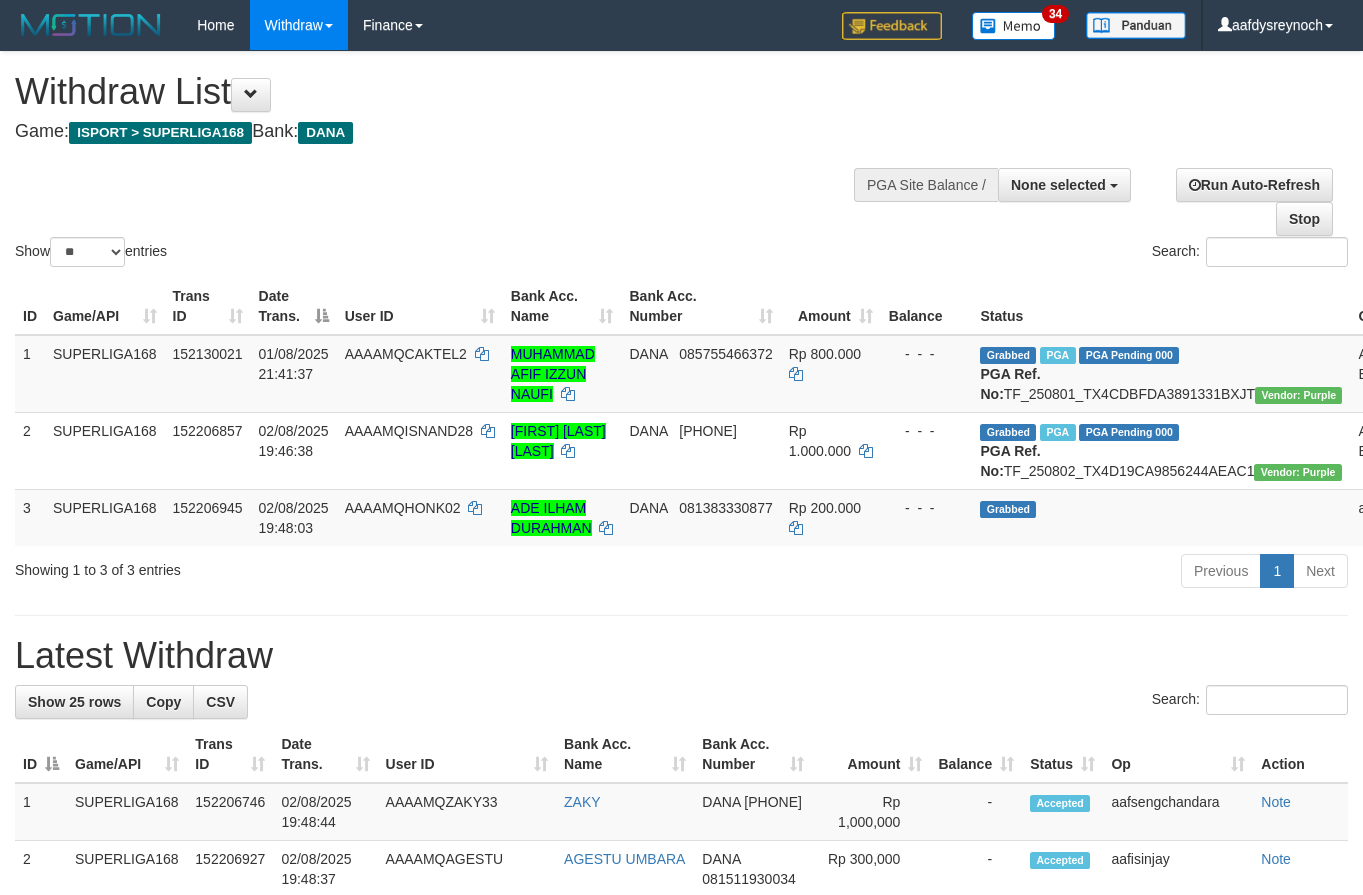 select 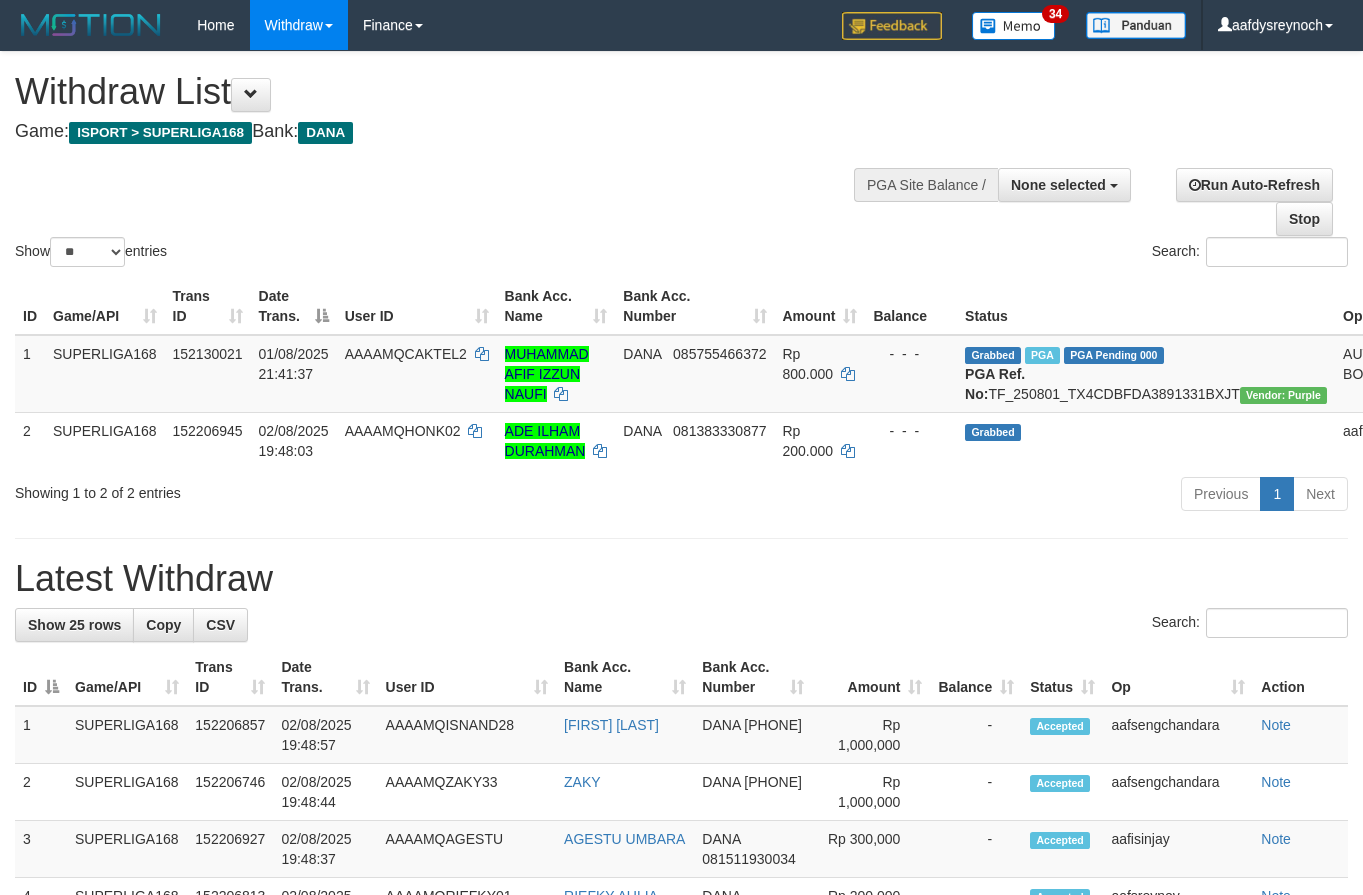 select 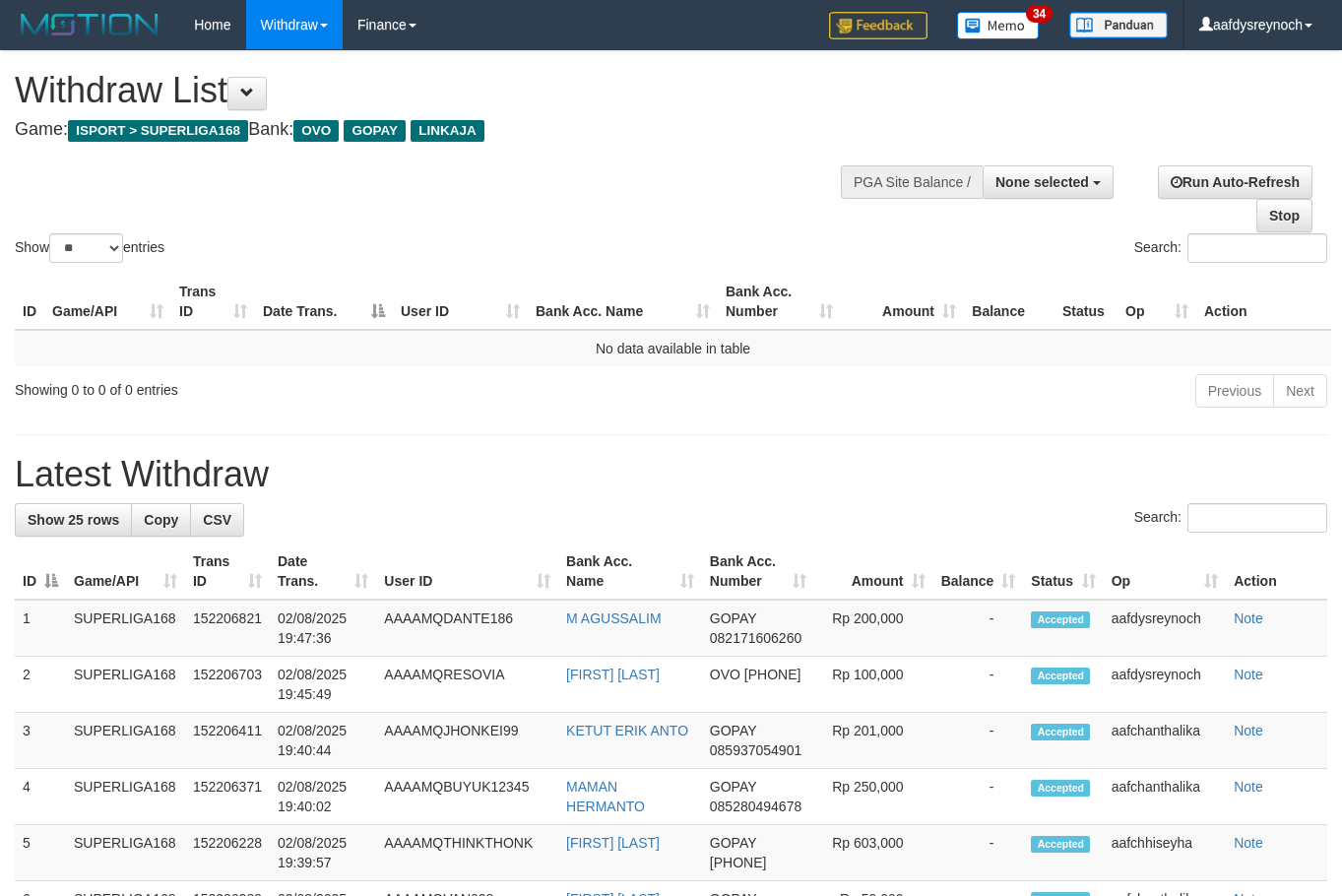 select 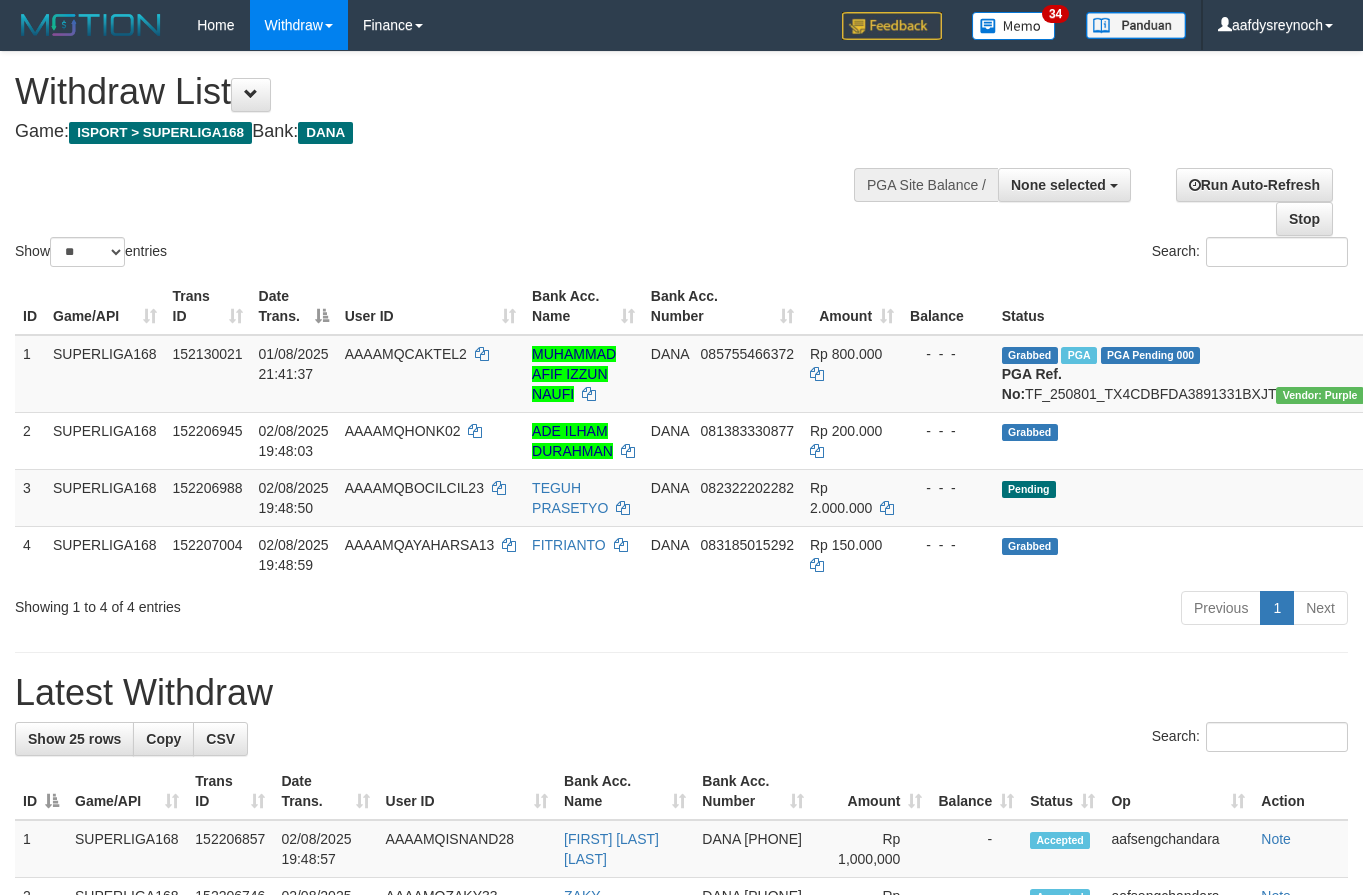 select 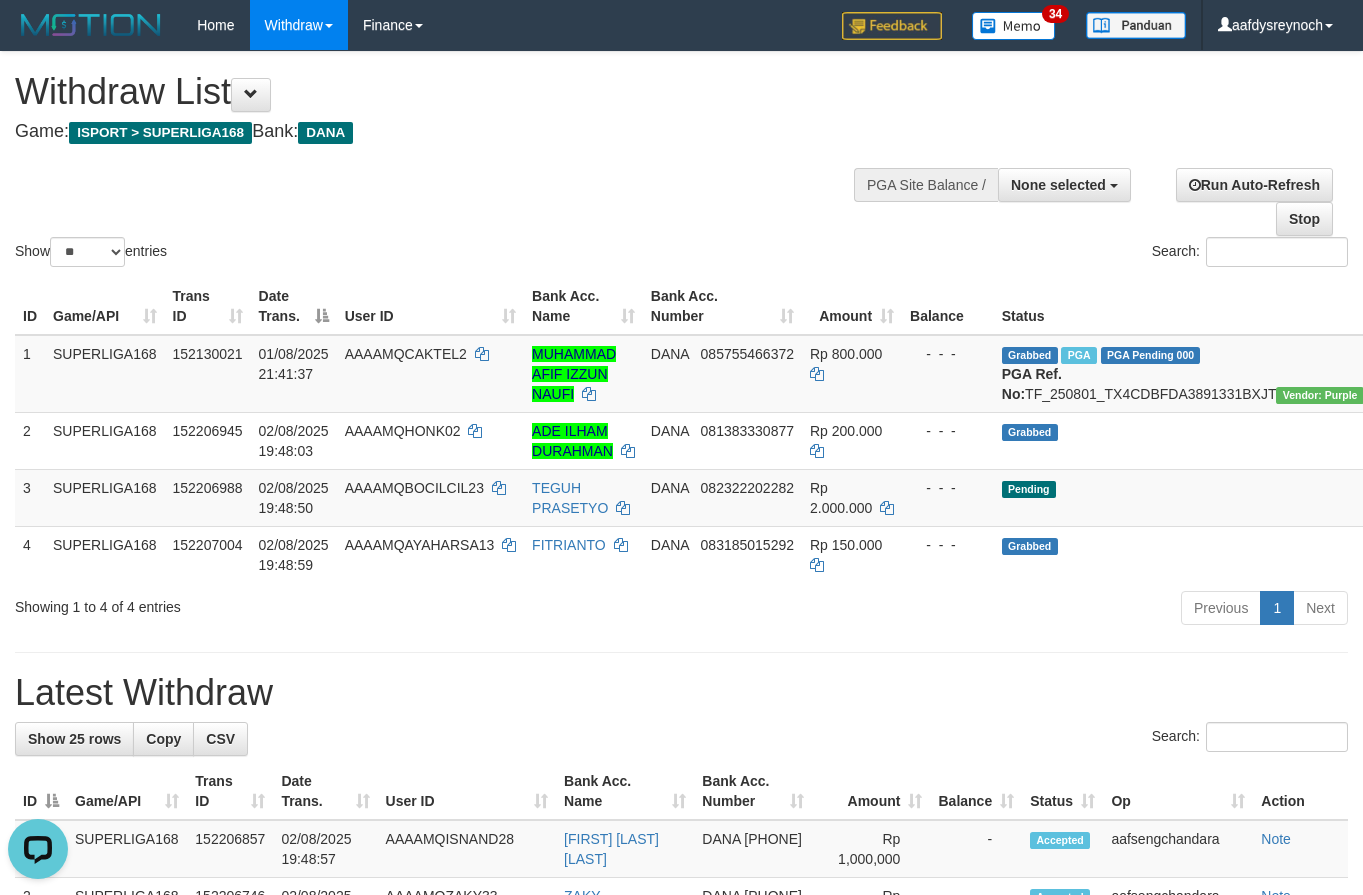 scroll, scrollTop: 0, scrollLeft: 0, axis: both 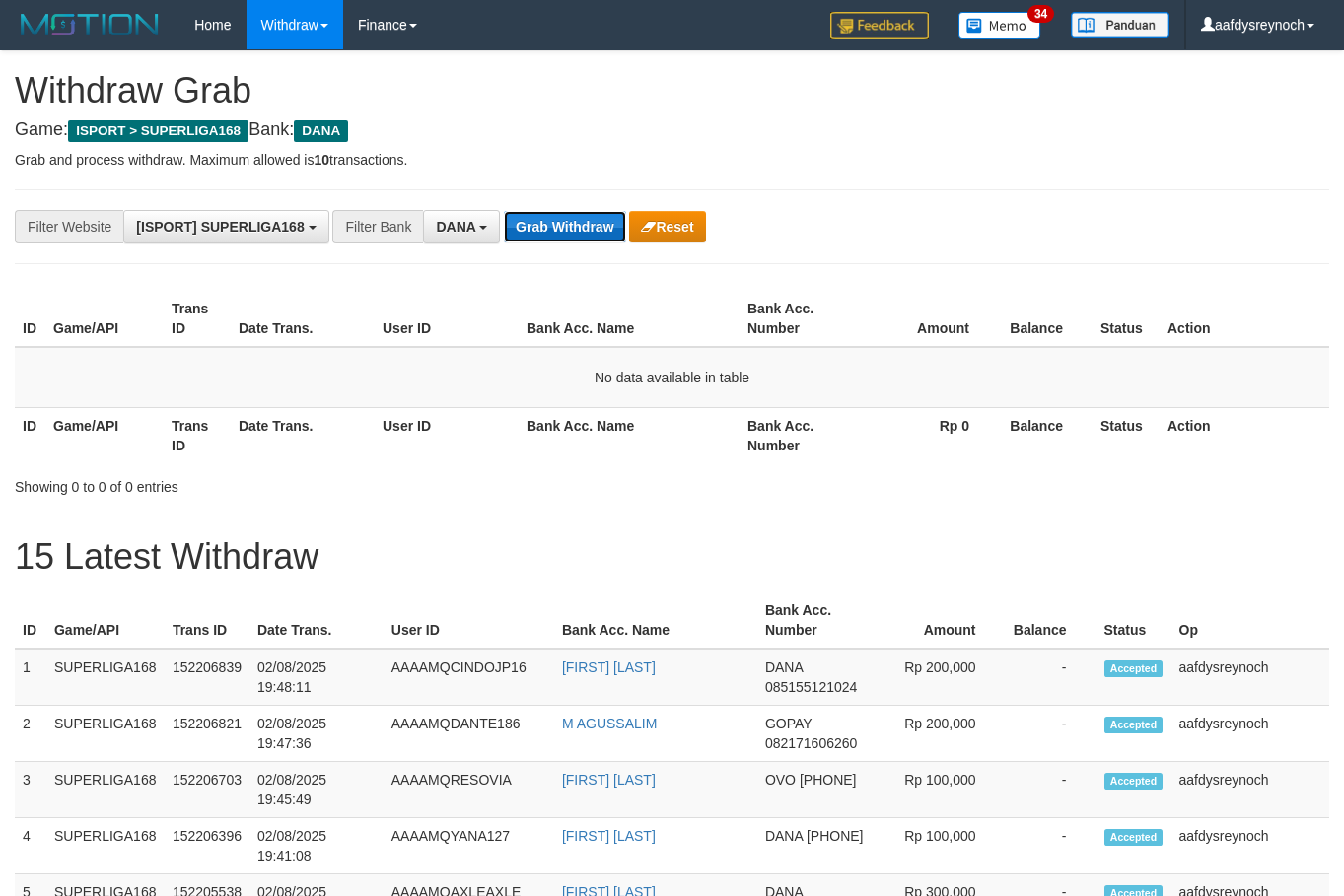 click on "Grab Withdraw" at bounding box center [564, 227] 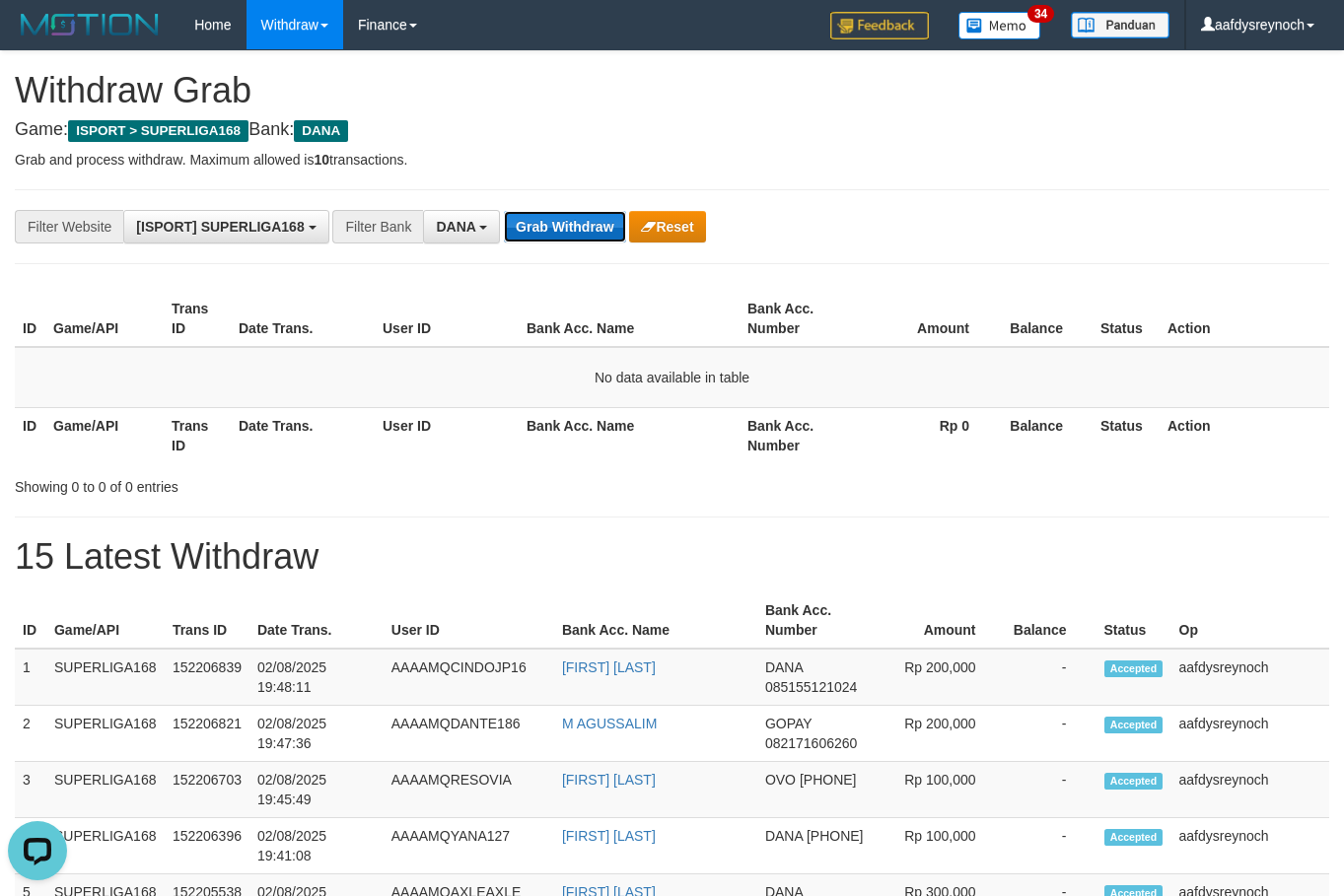 scroll, scrollTop: 0, scrollLeft: 0, axis: both 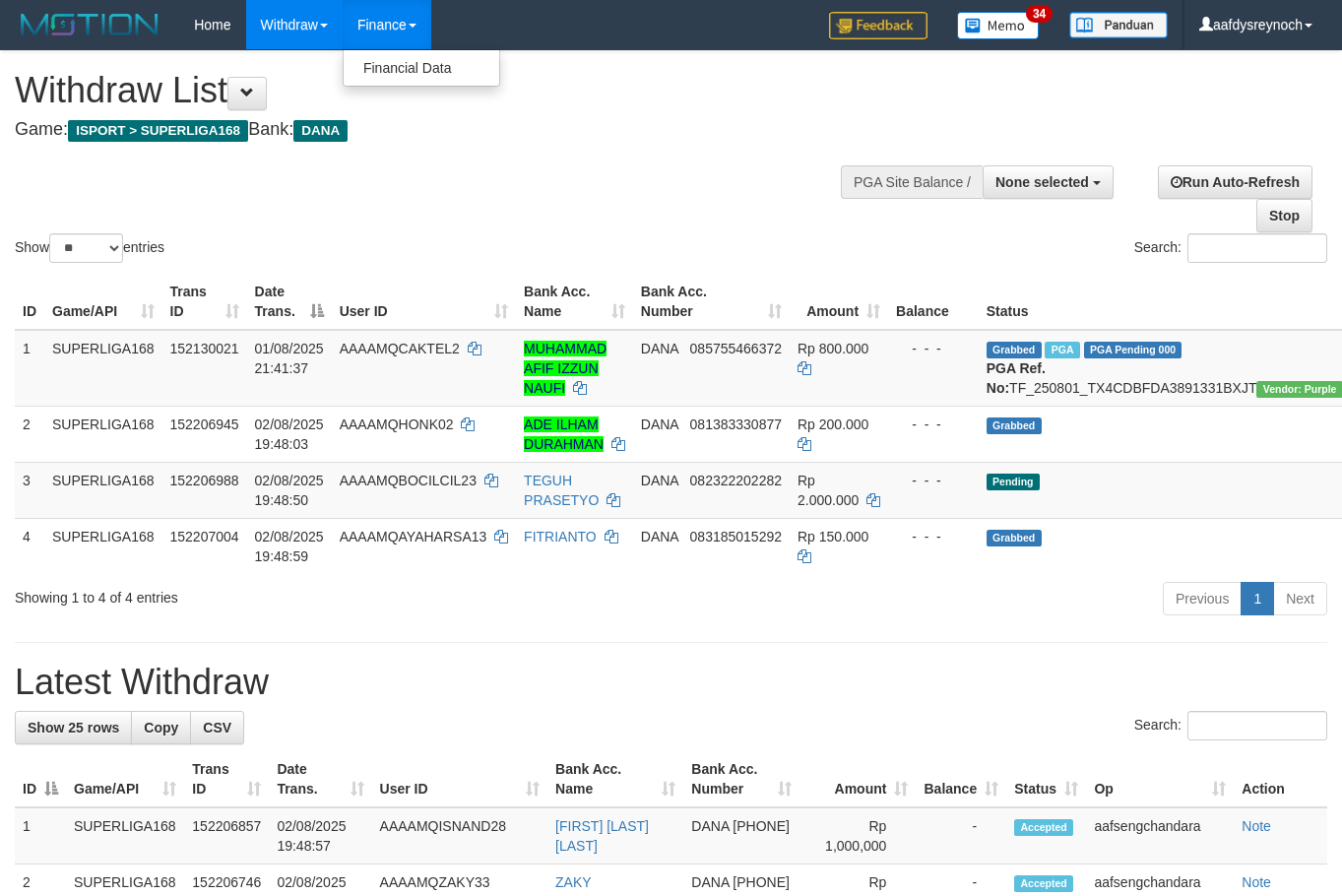 select 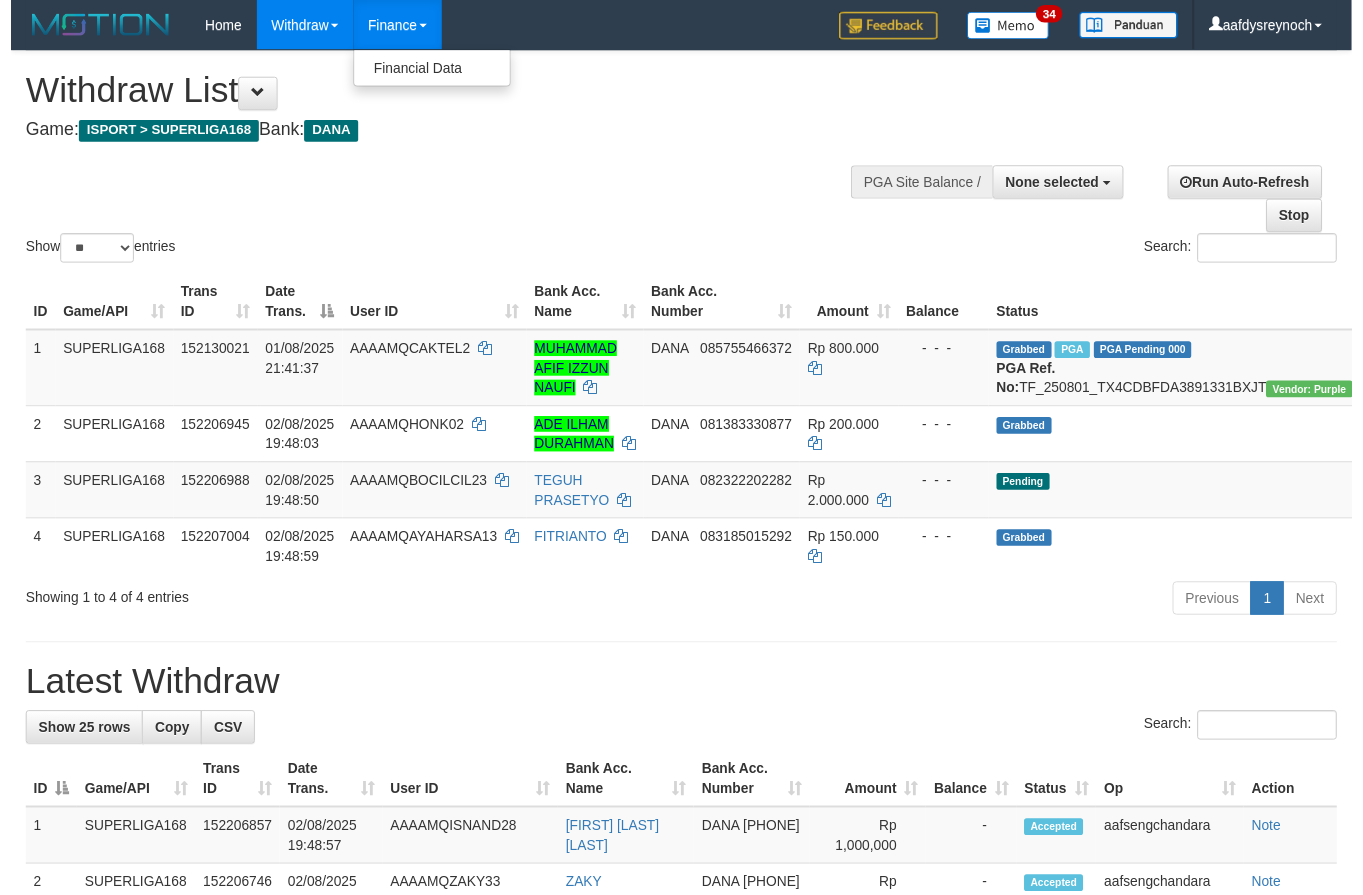 scroll, scrollTop: 0, scrollLeft: 0, axis: both 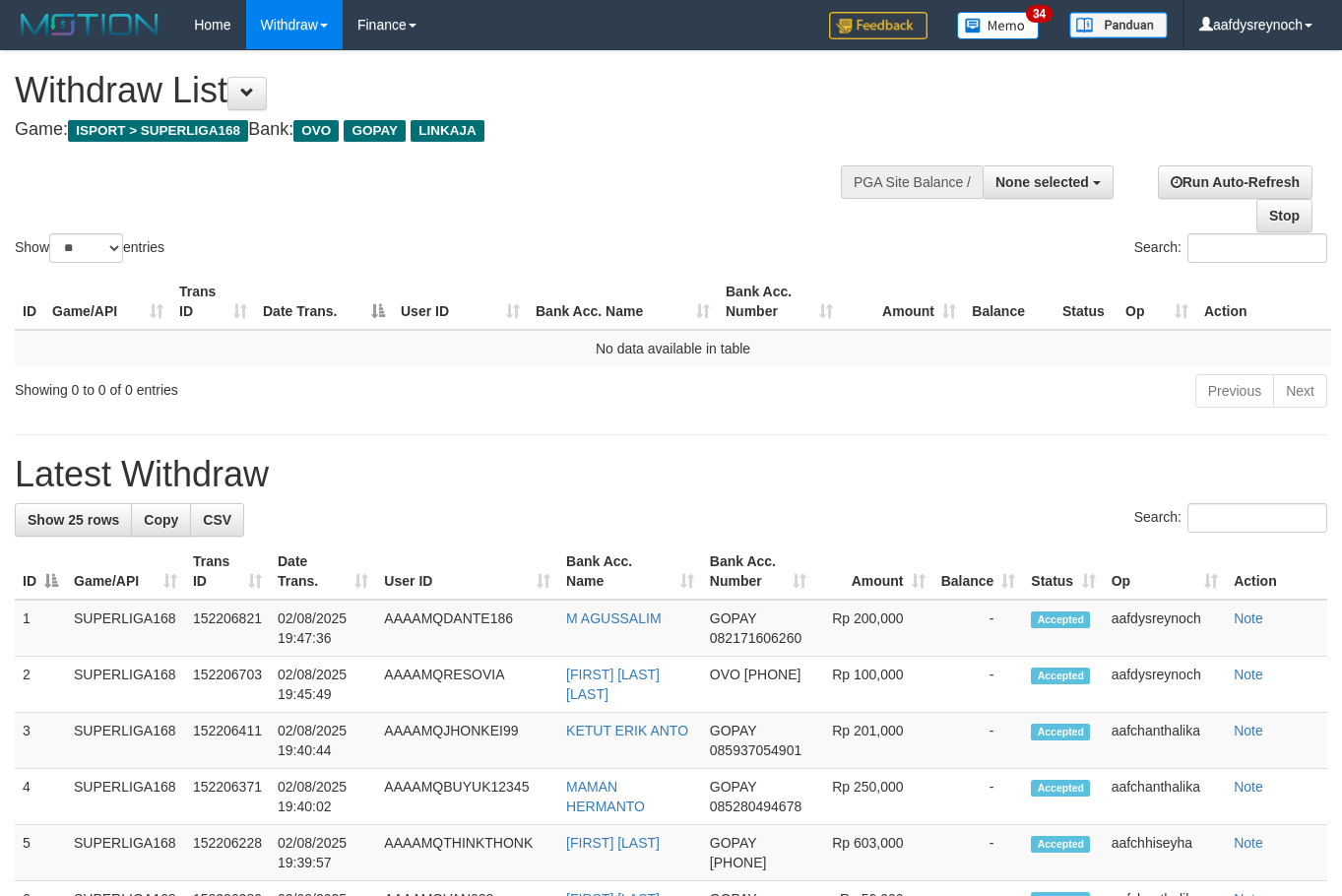 select 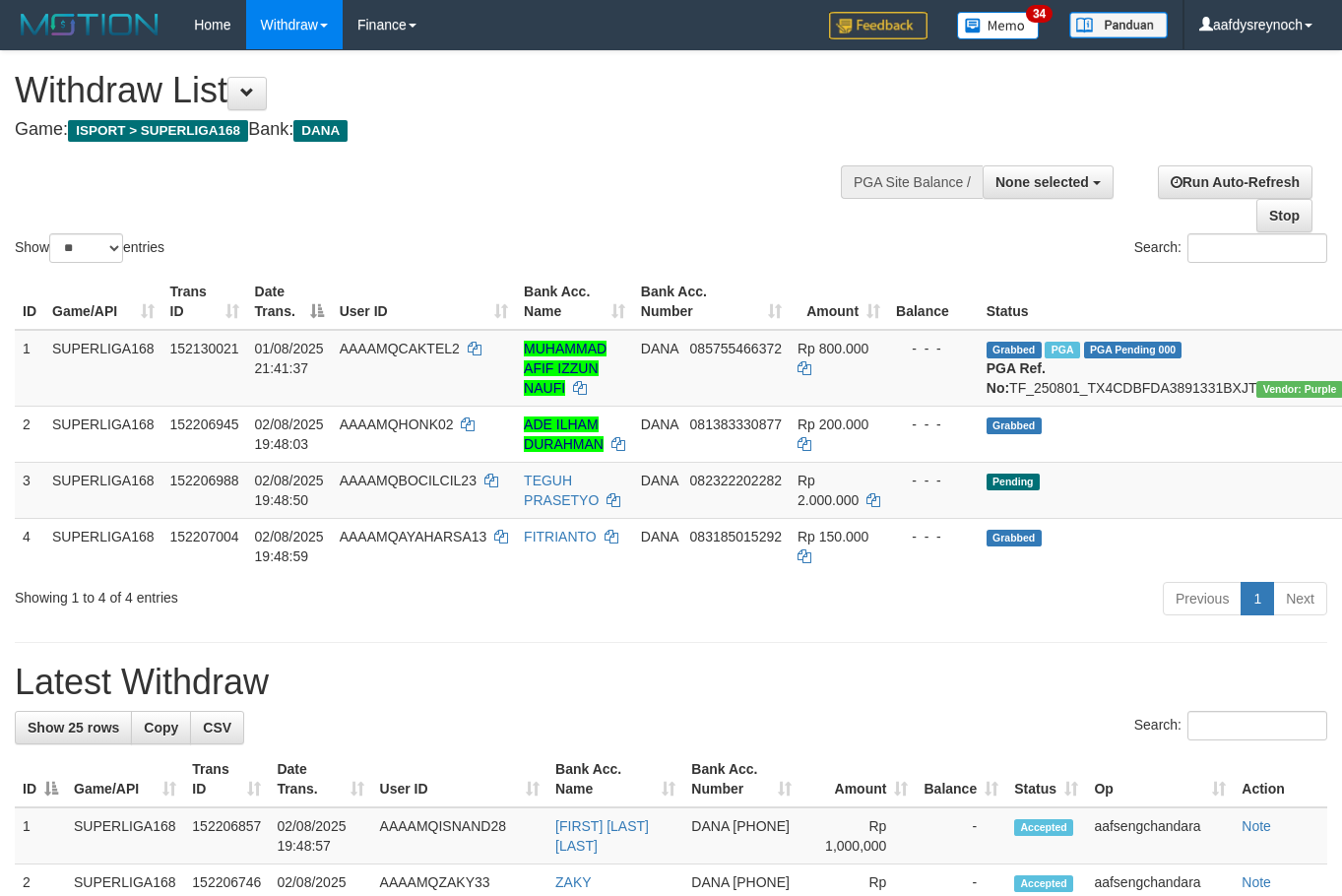 select 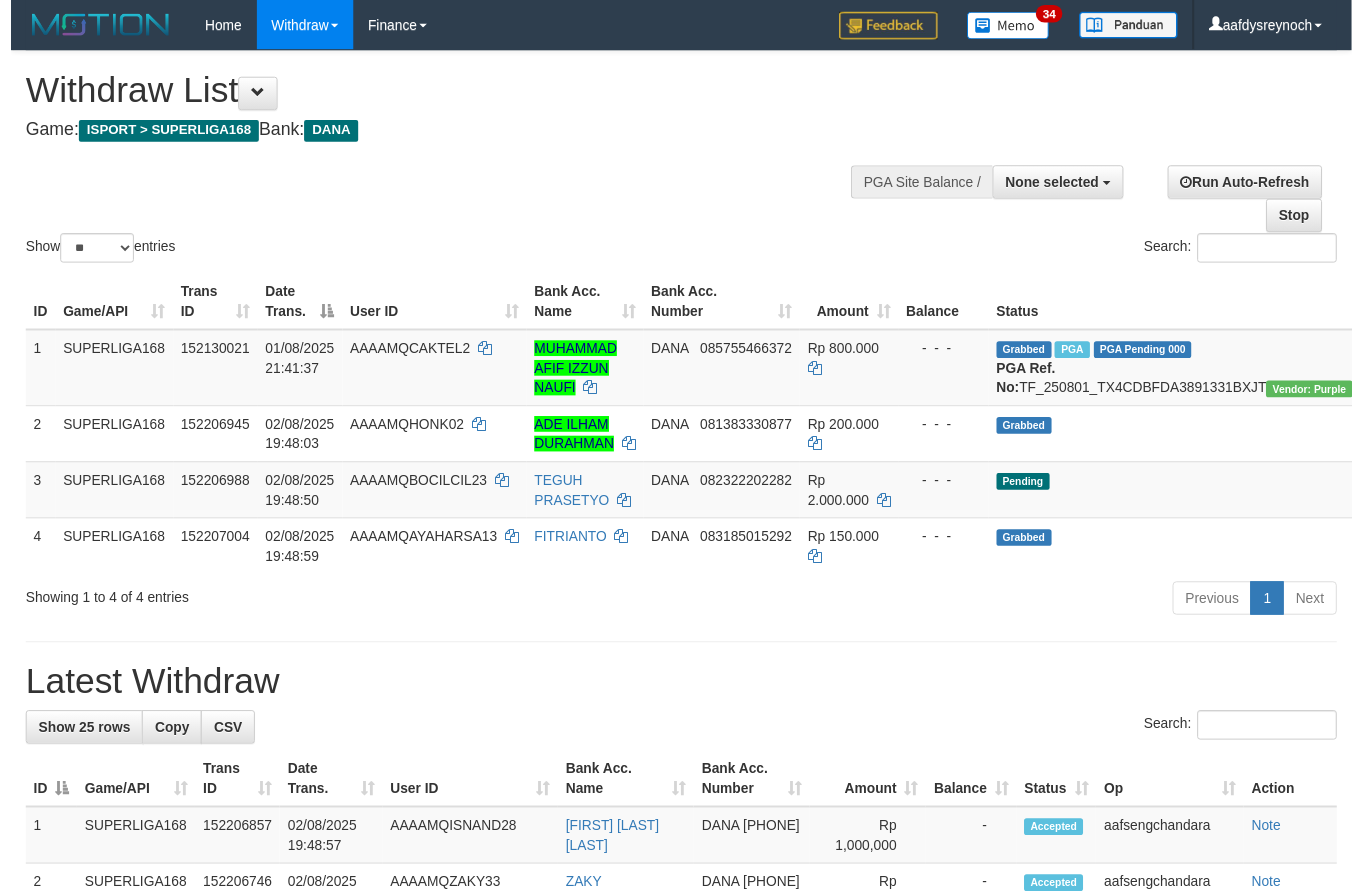 scroll, scrollTop: 0, scrollLeft: 0, axis: both 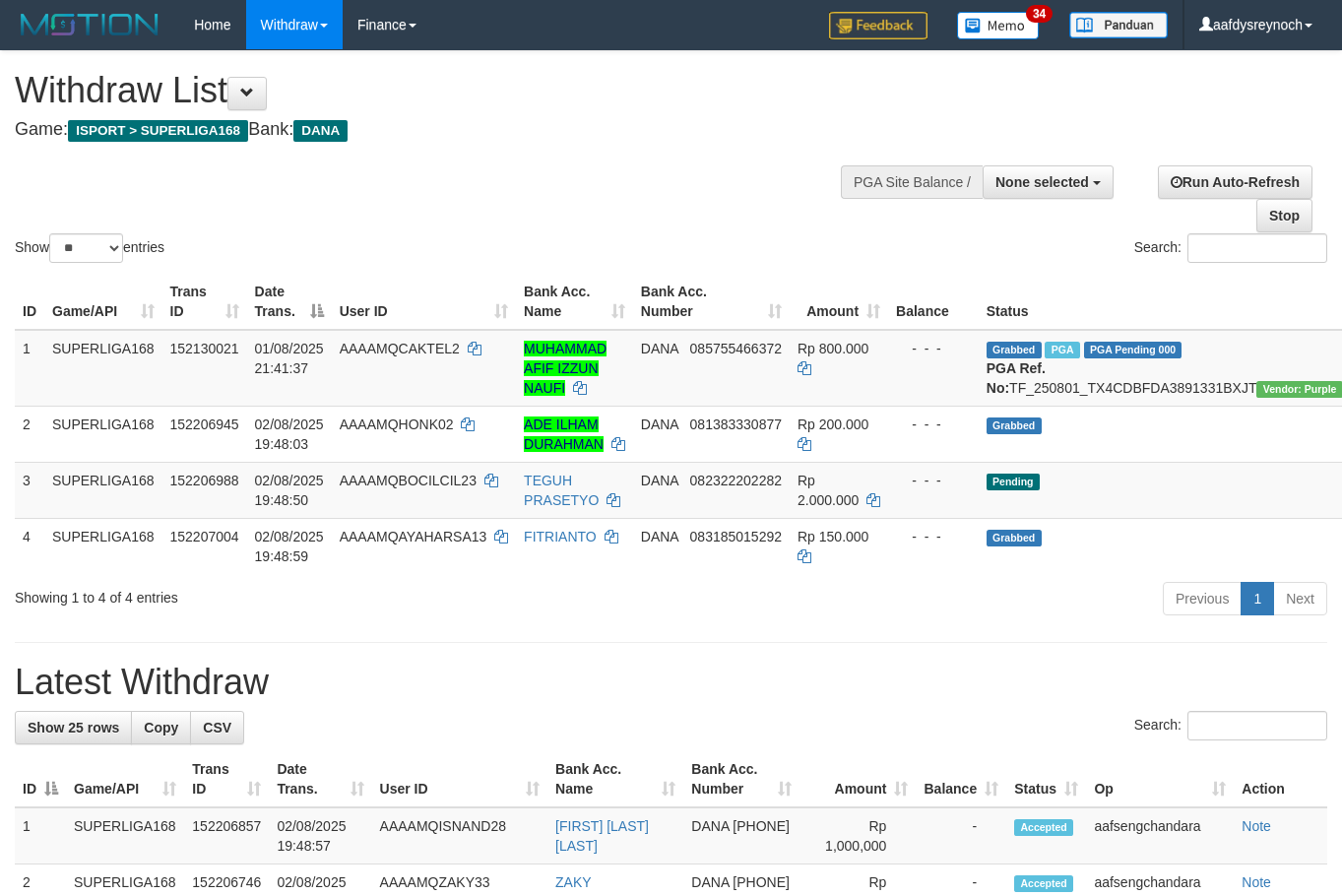 select 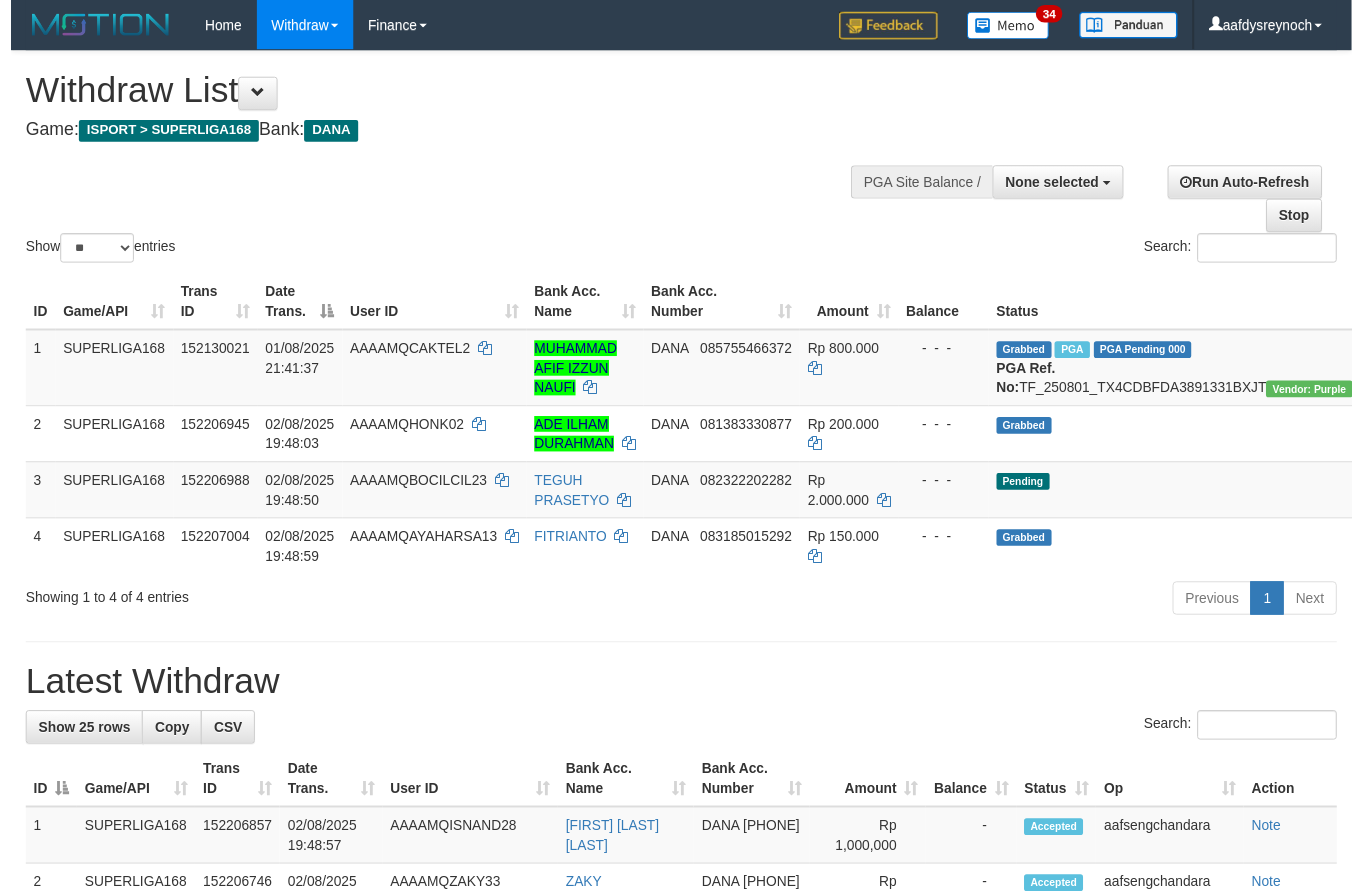 scroll, scrollTop: 0, scrollLeft: 0, axis: both 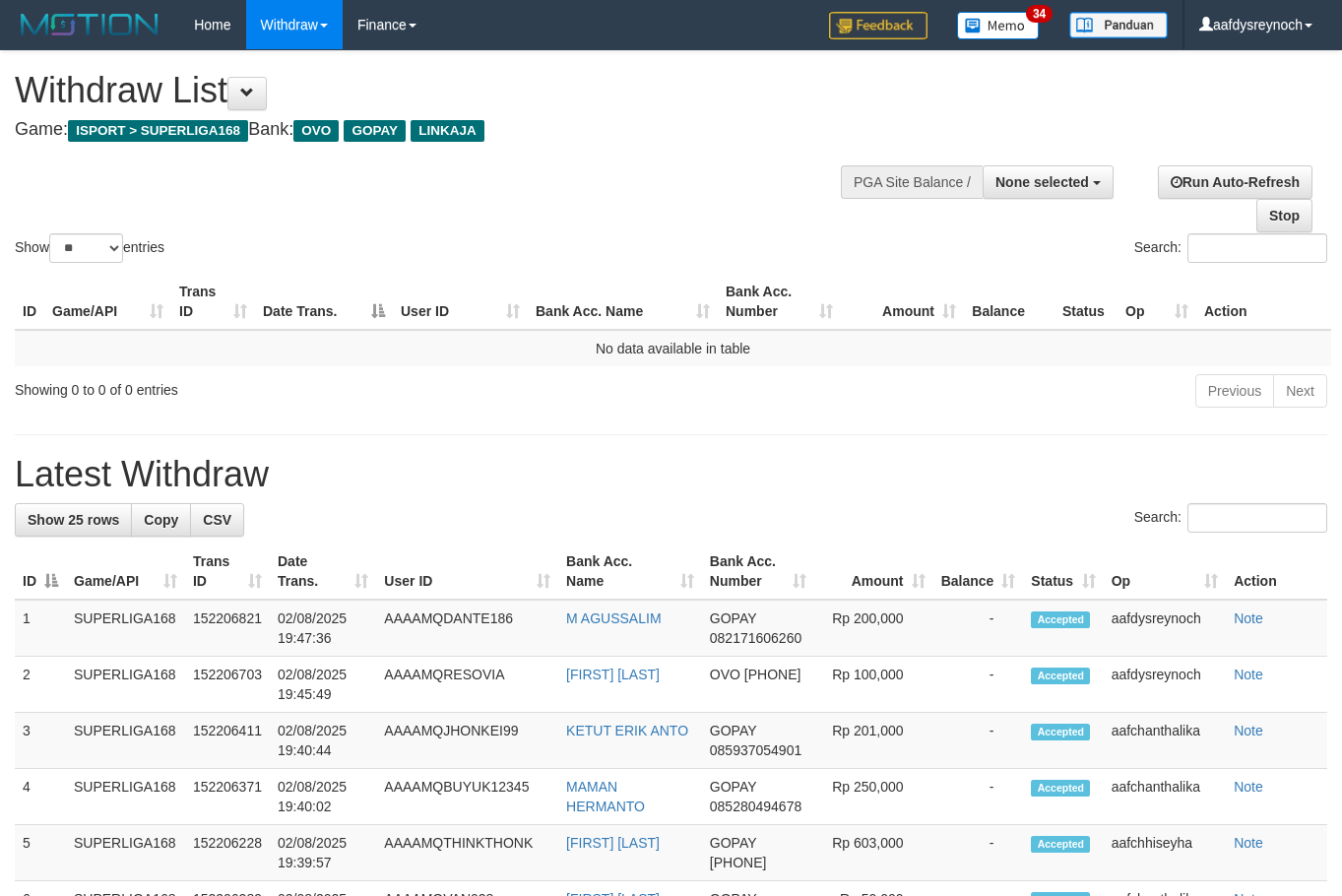 select 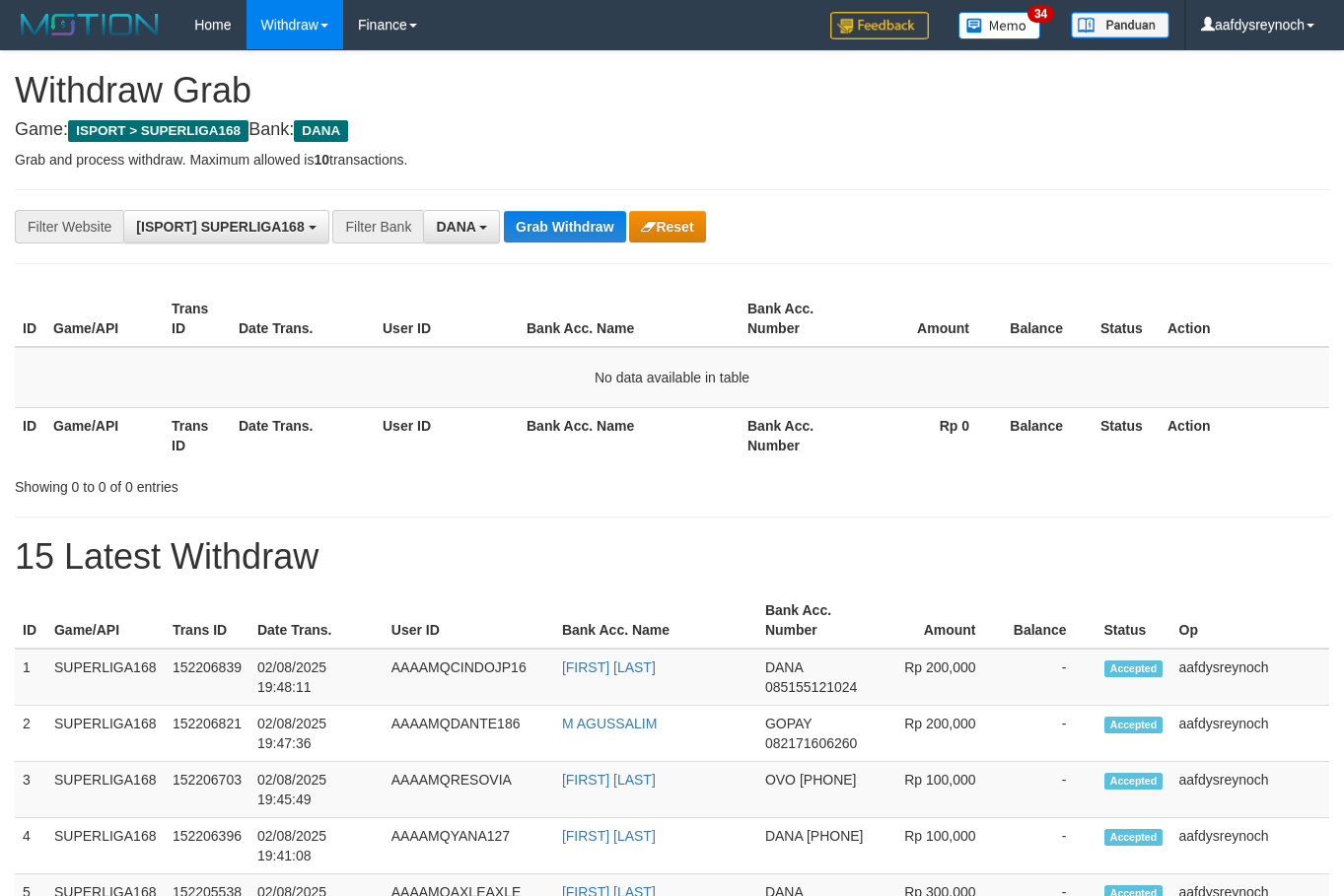 scroll, scrollTop: 0, scrollLeft: 0, axis: both 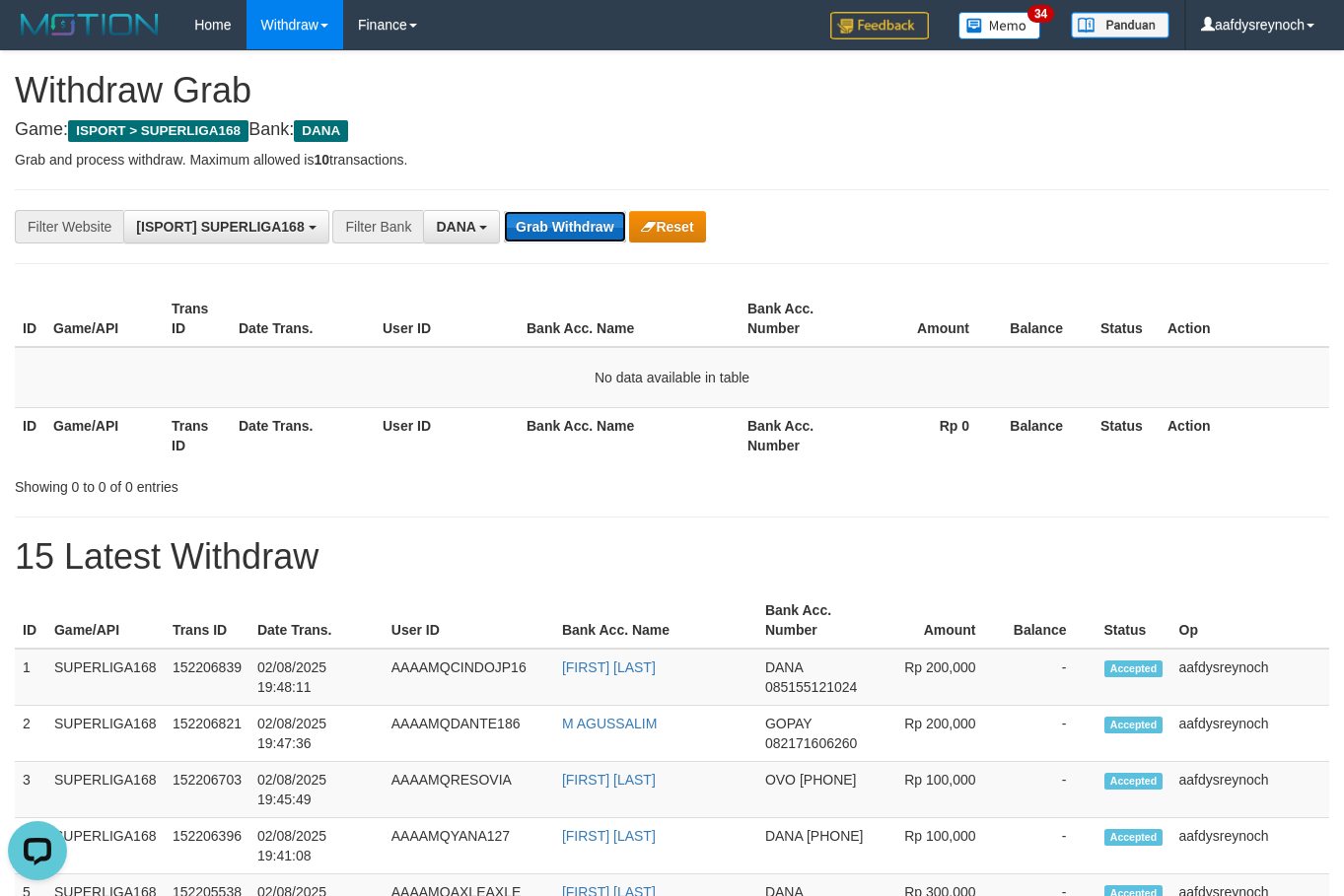 click on "Grab Withdraw" at bounding box center [564, 227] 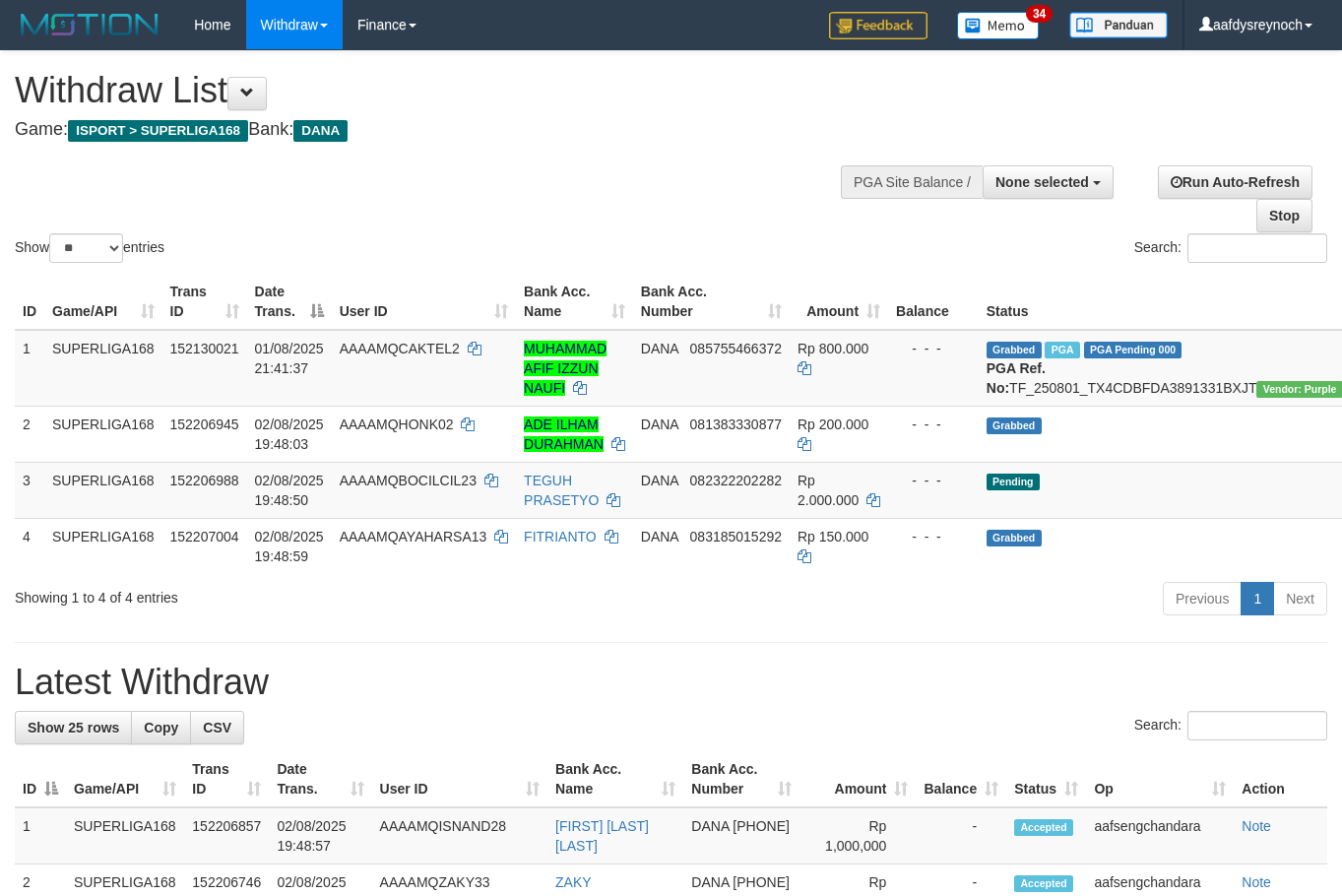 select 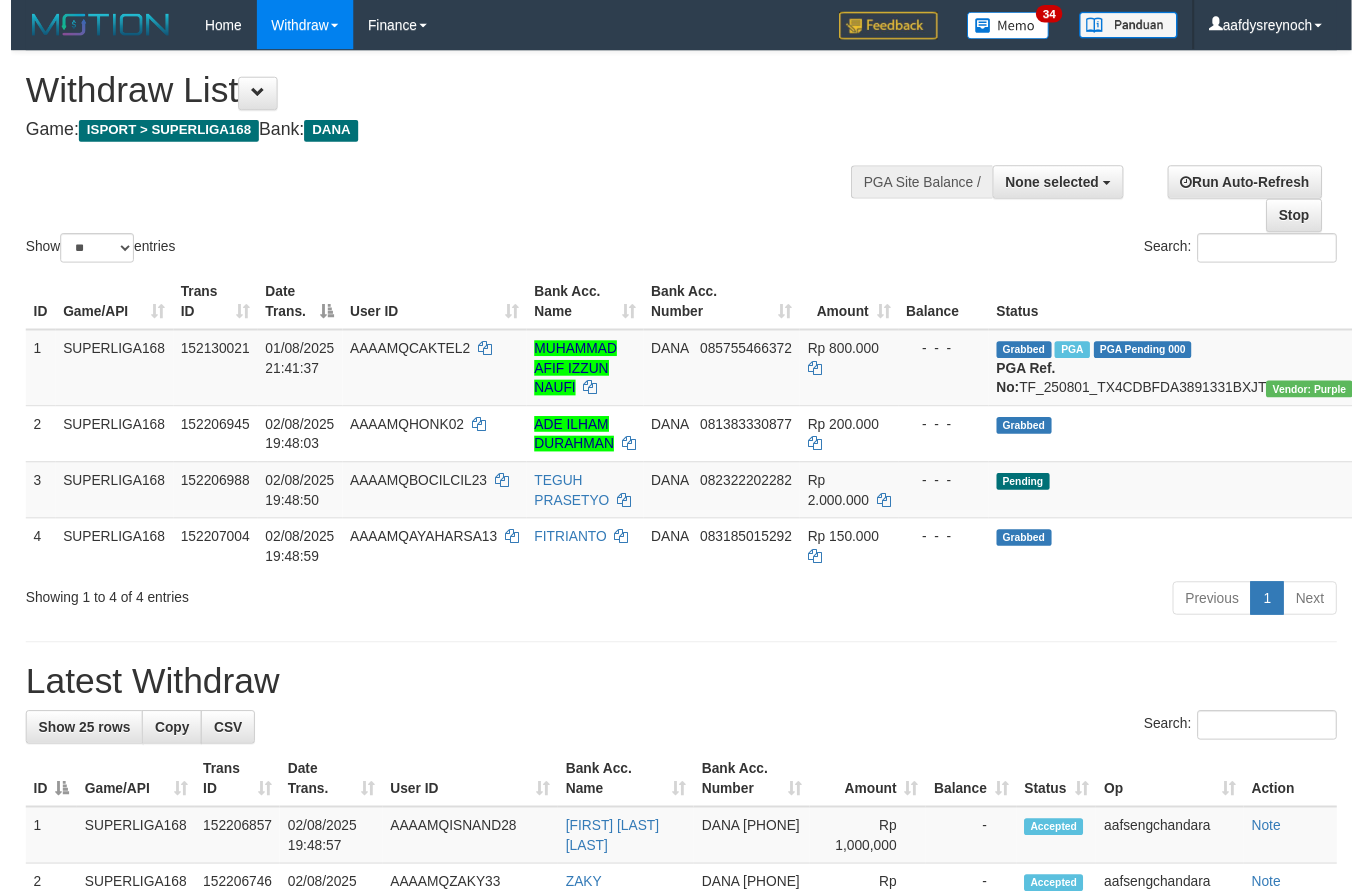 scroll, scrollTop: 0, scrollLeft: 0, axis: both 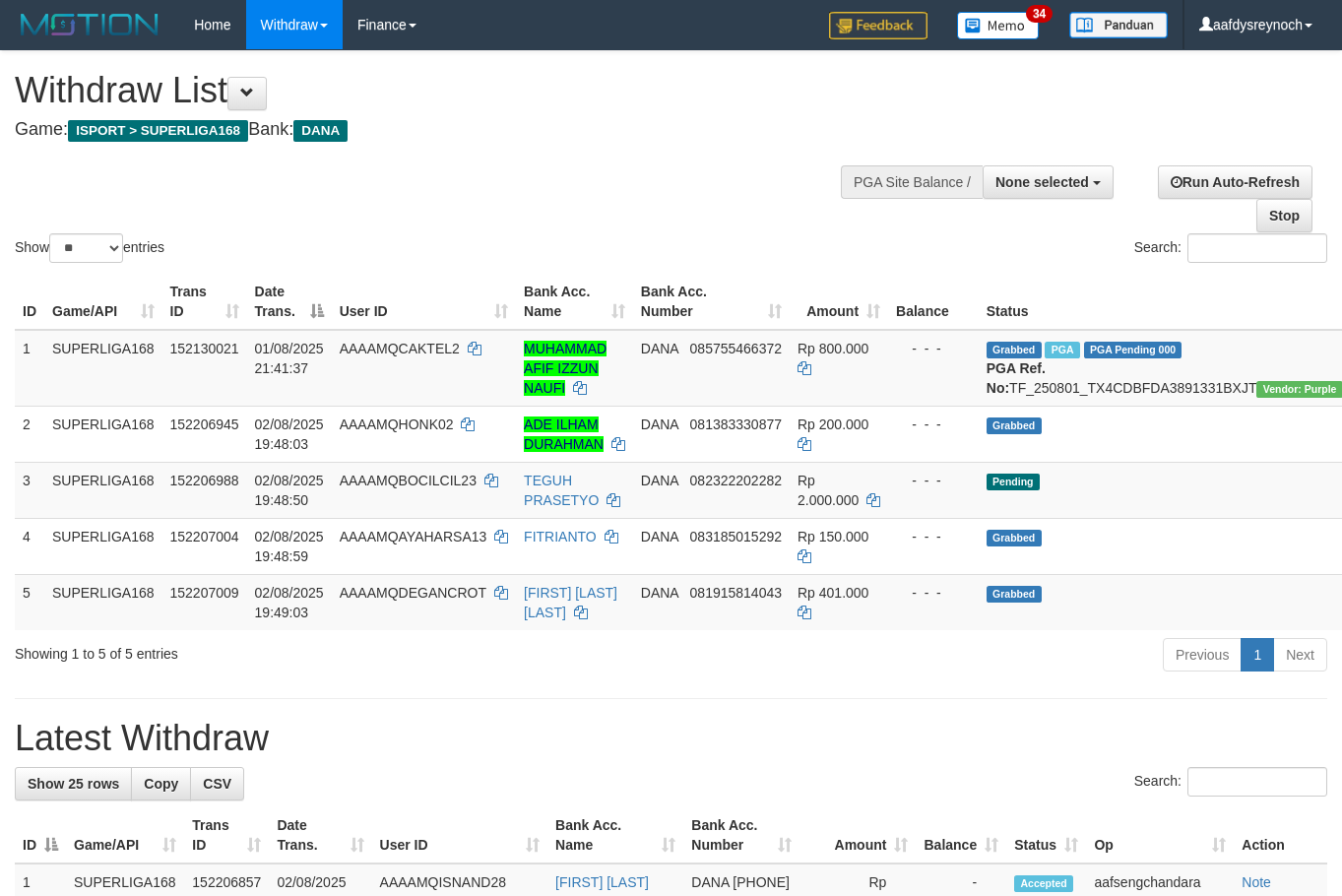select 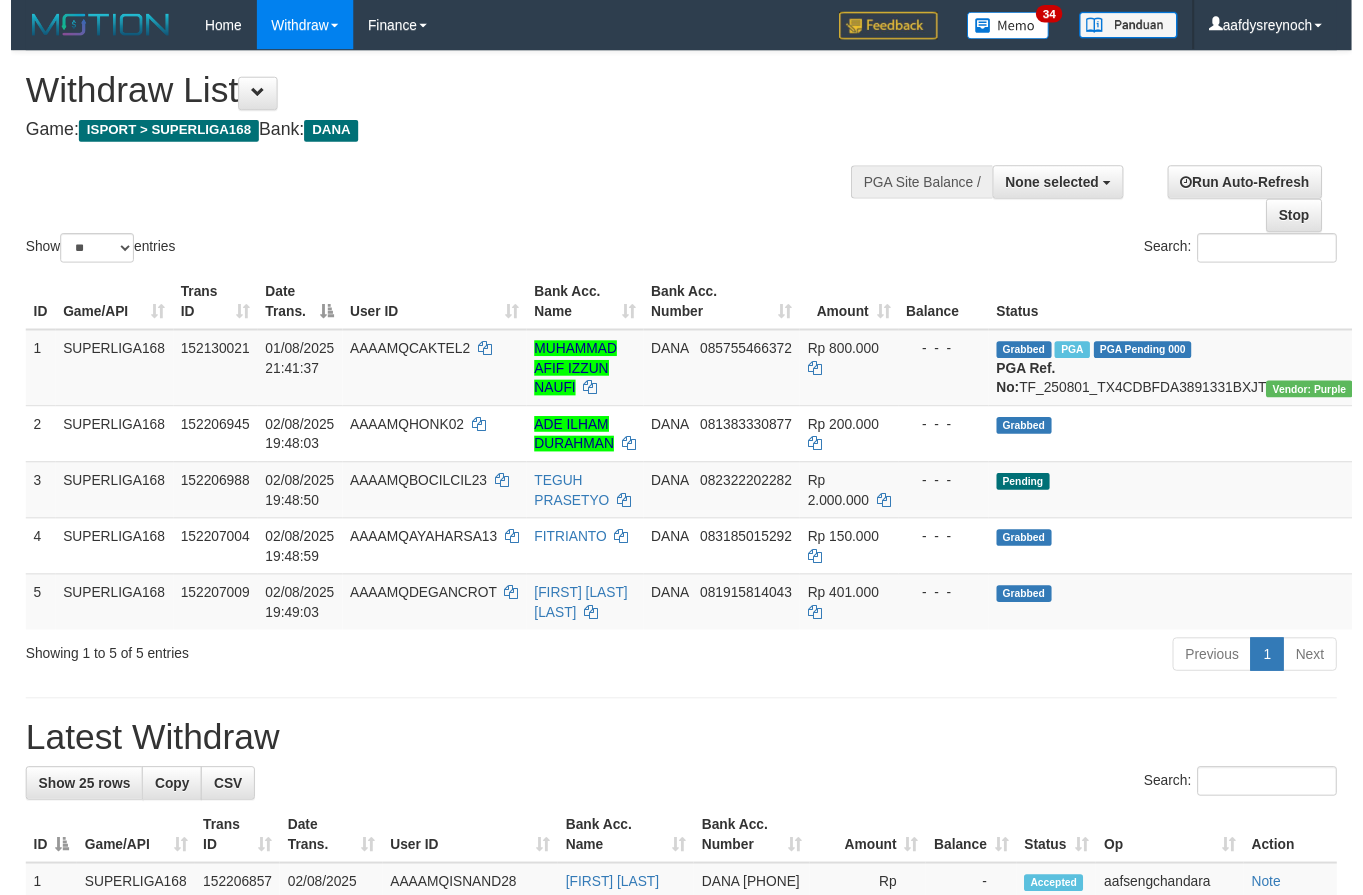 scroll, scrollTop: 0, scrollLeft: 0, axis: both 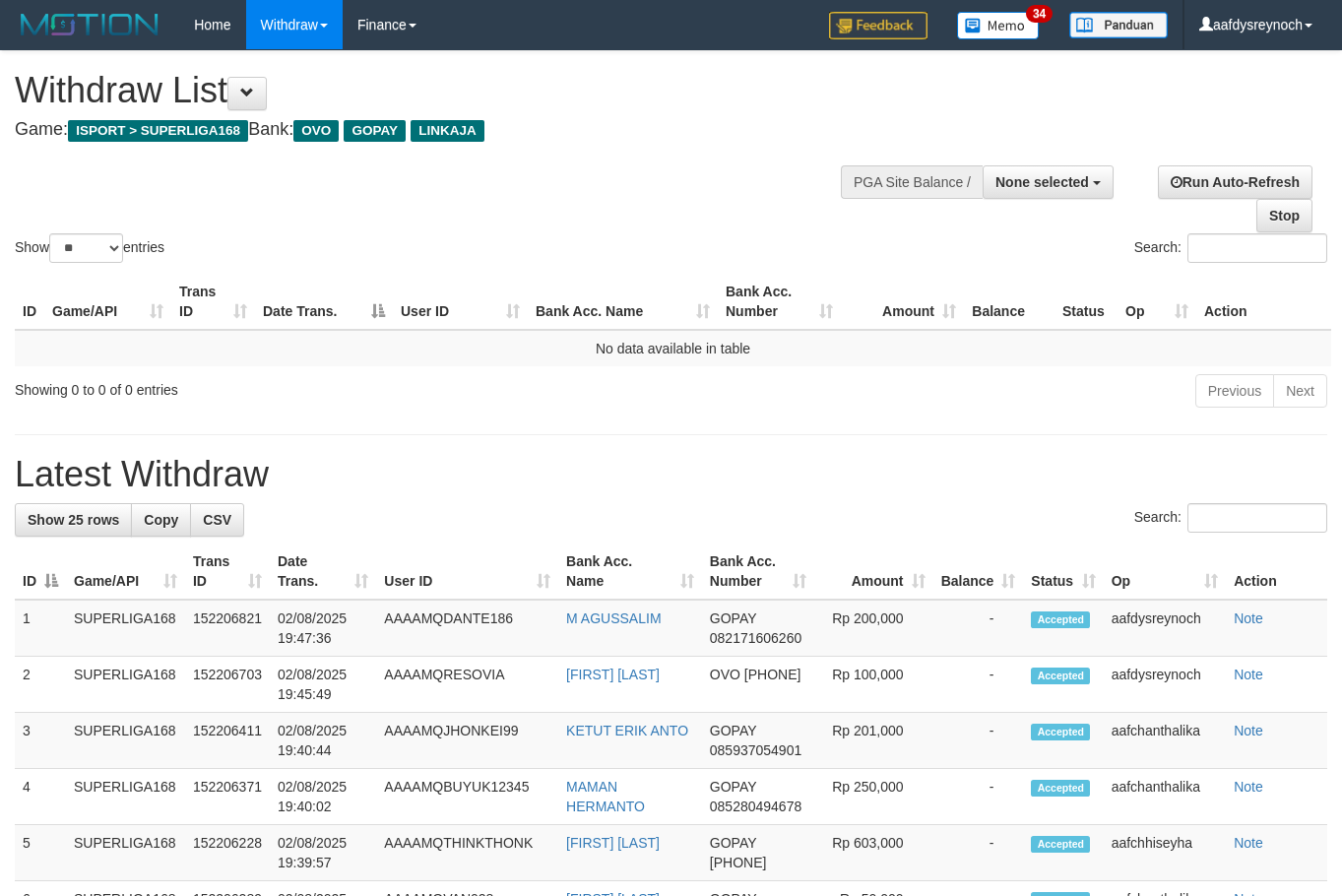select 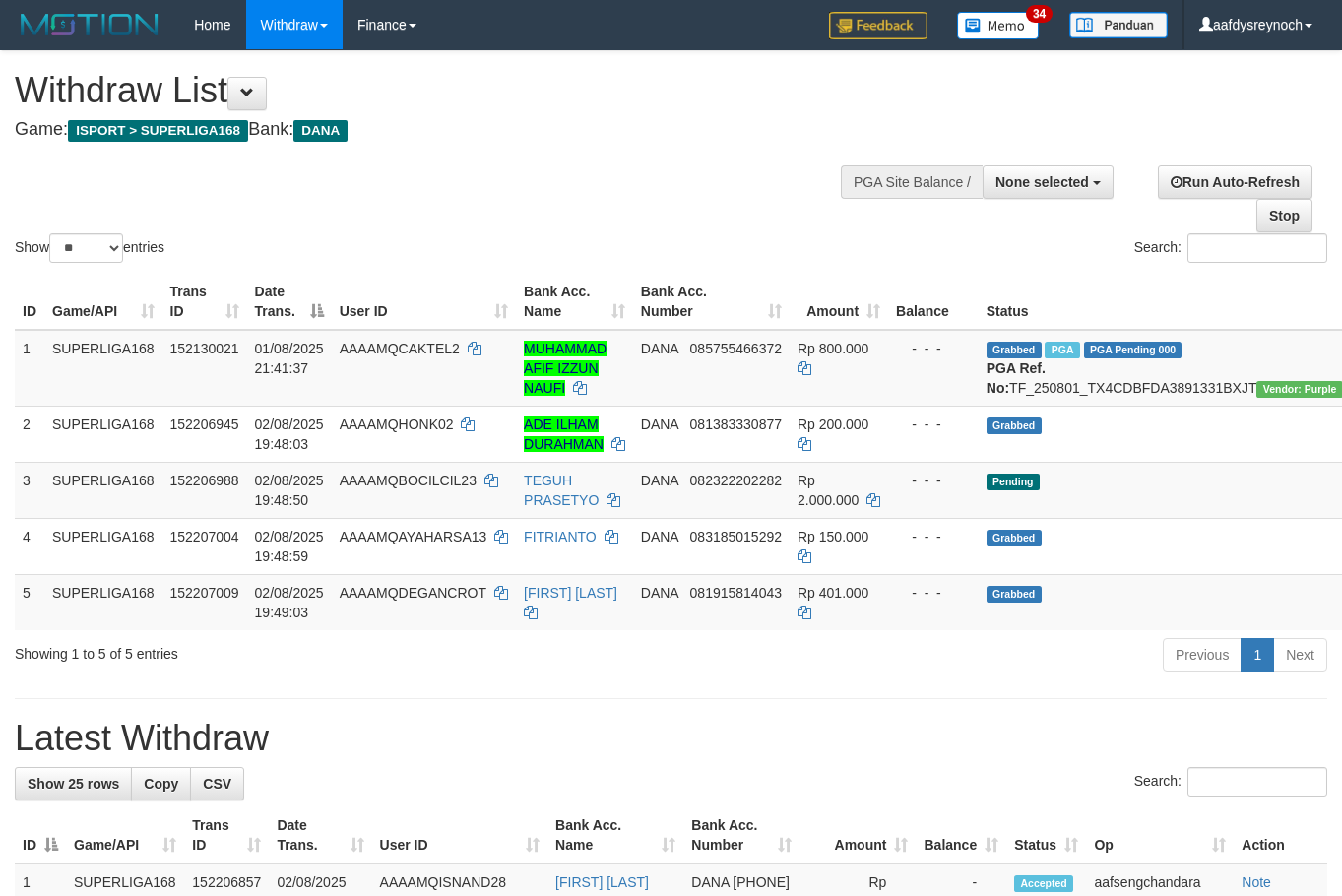 select 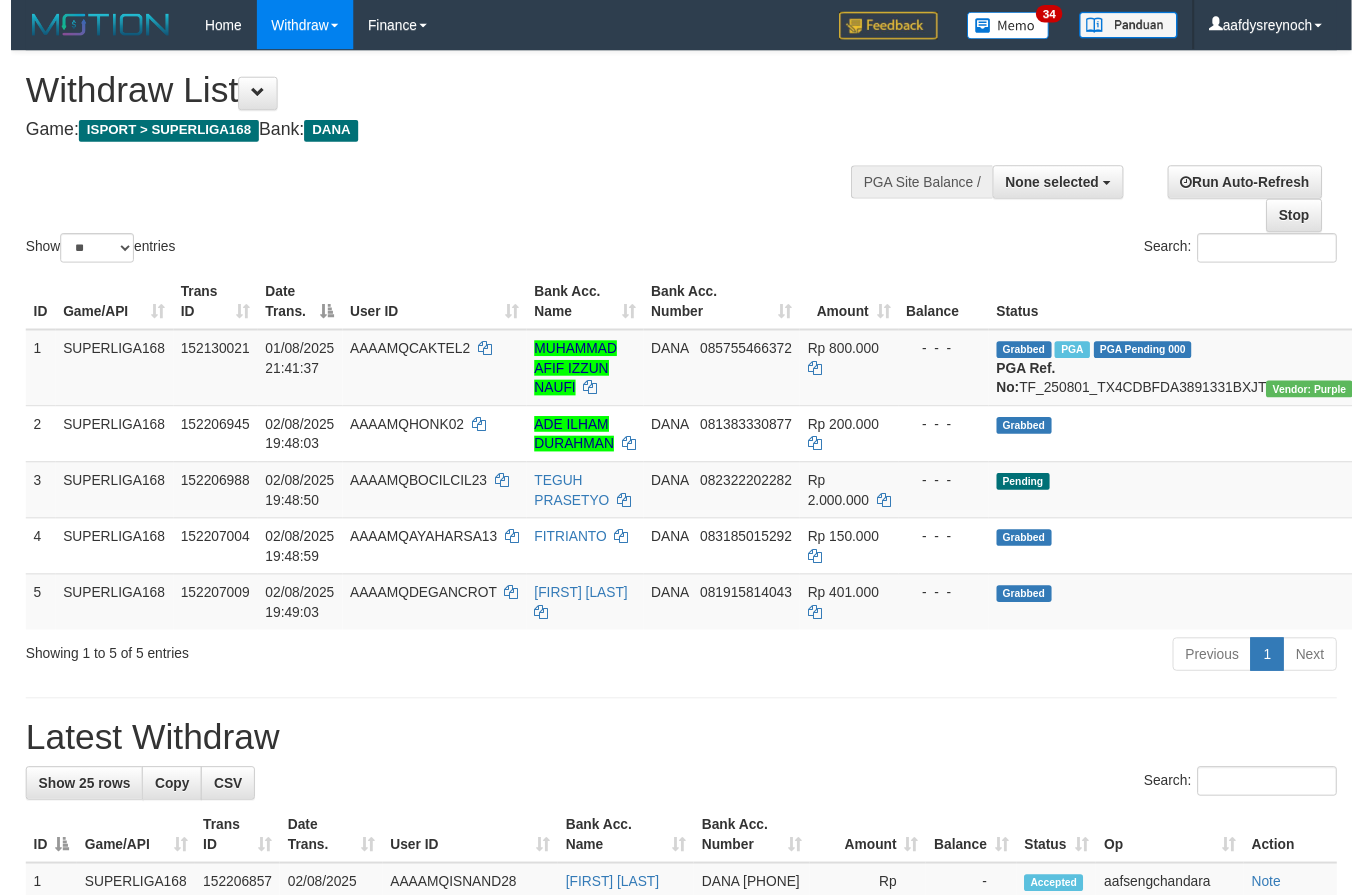 scroll, scrollTop: 0, scrollLeft: 0, axis: both 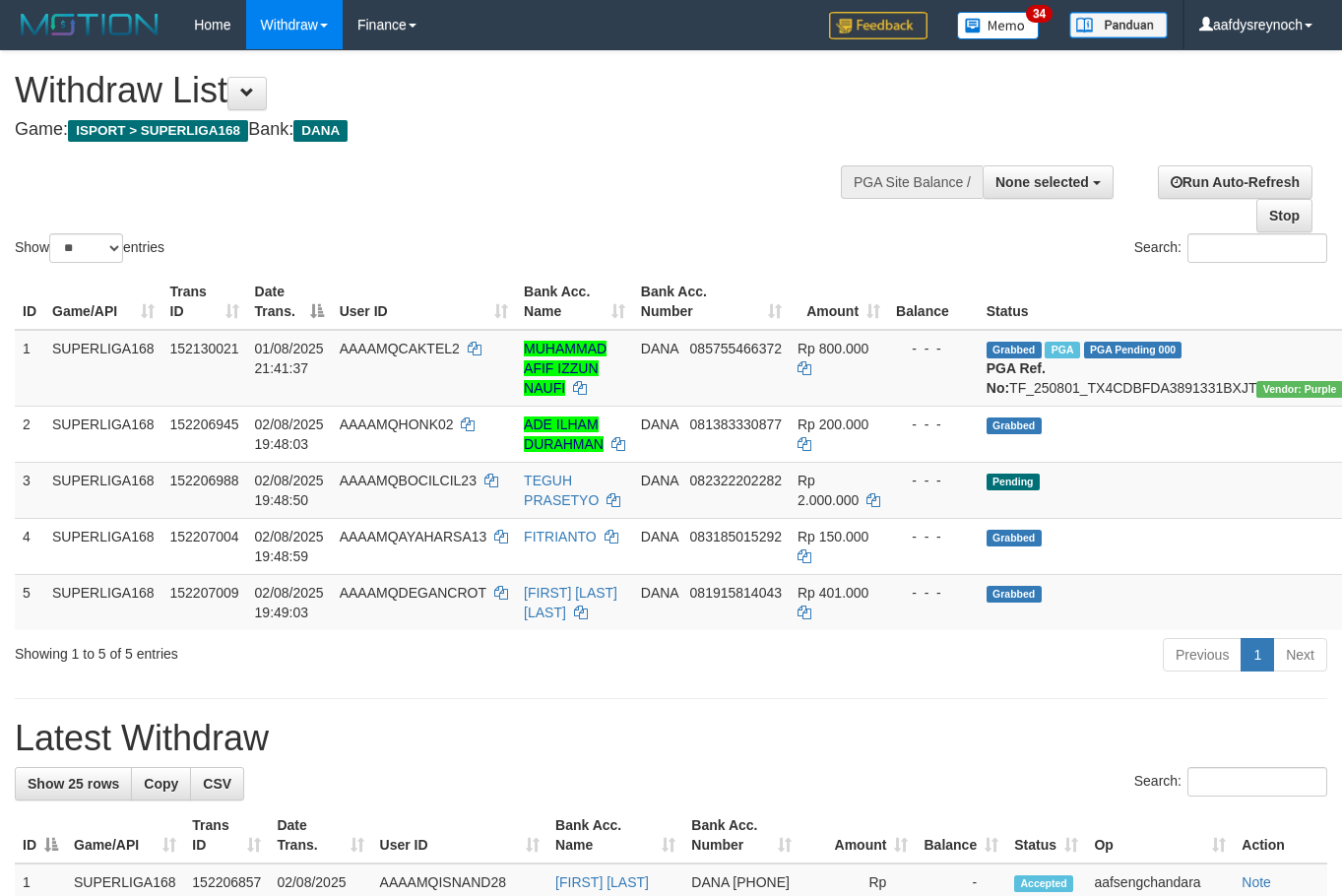 select 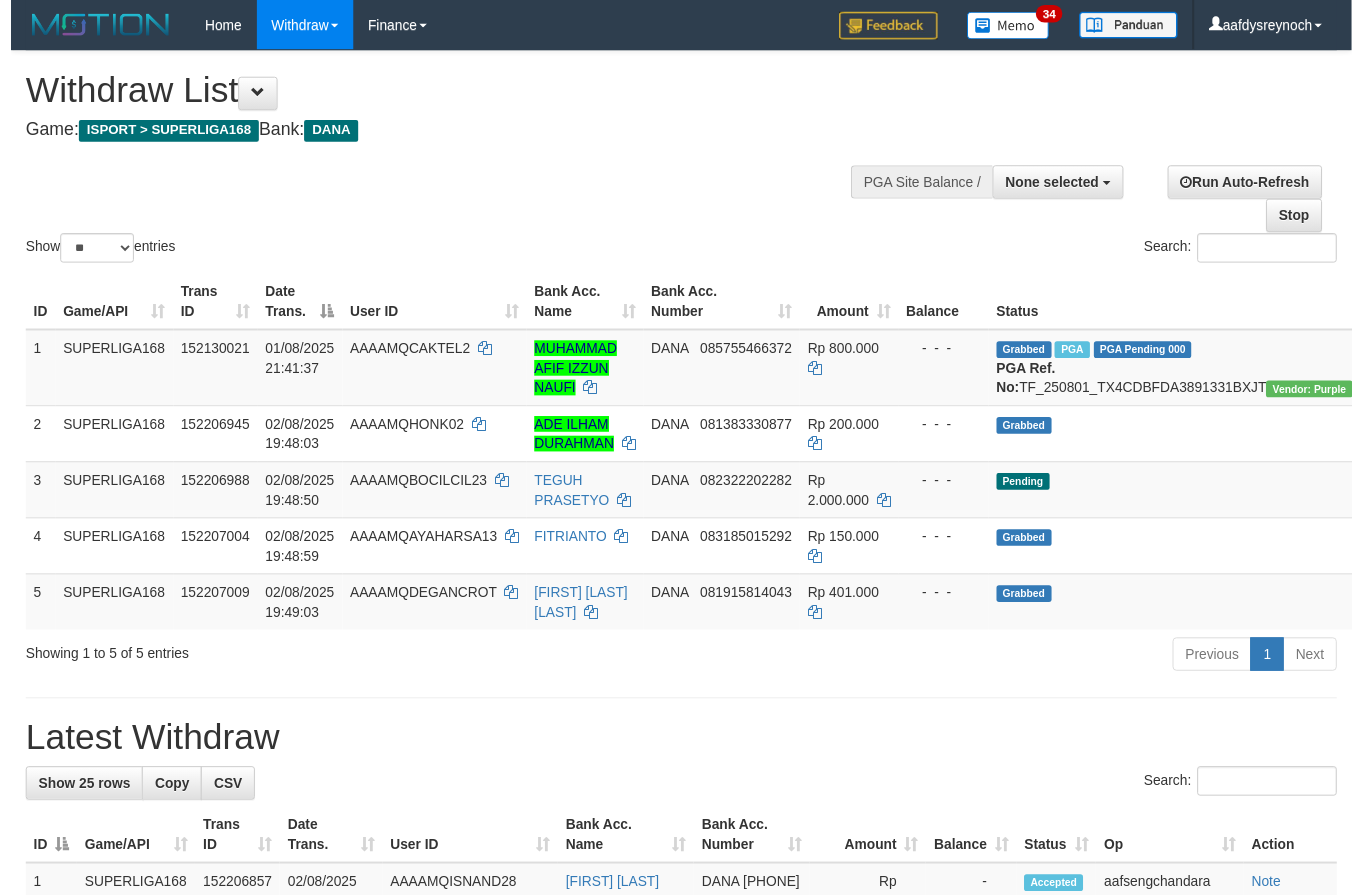 scroll, scrollTop: 0, scrollLeft: 0, axis: both 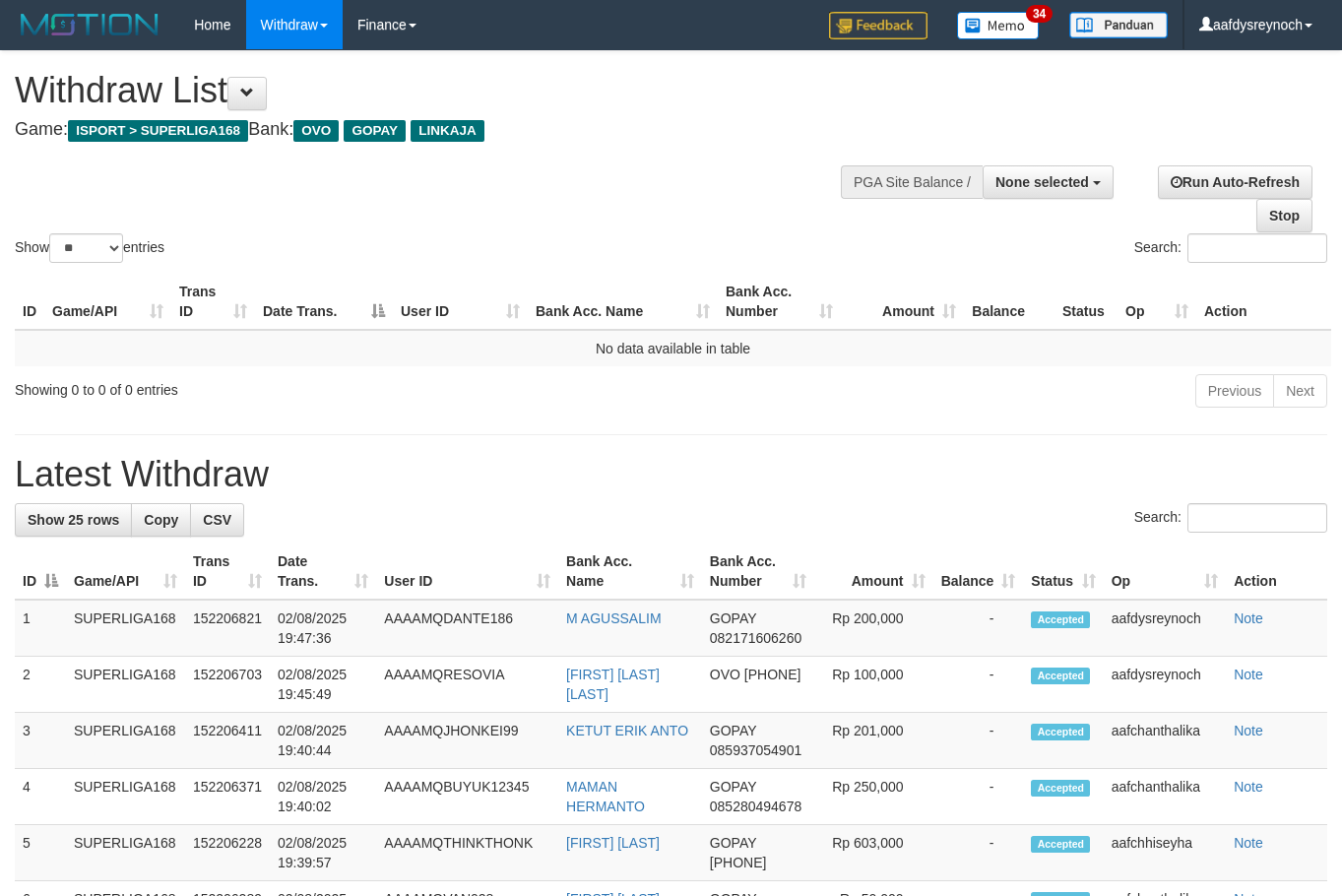 select 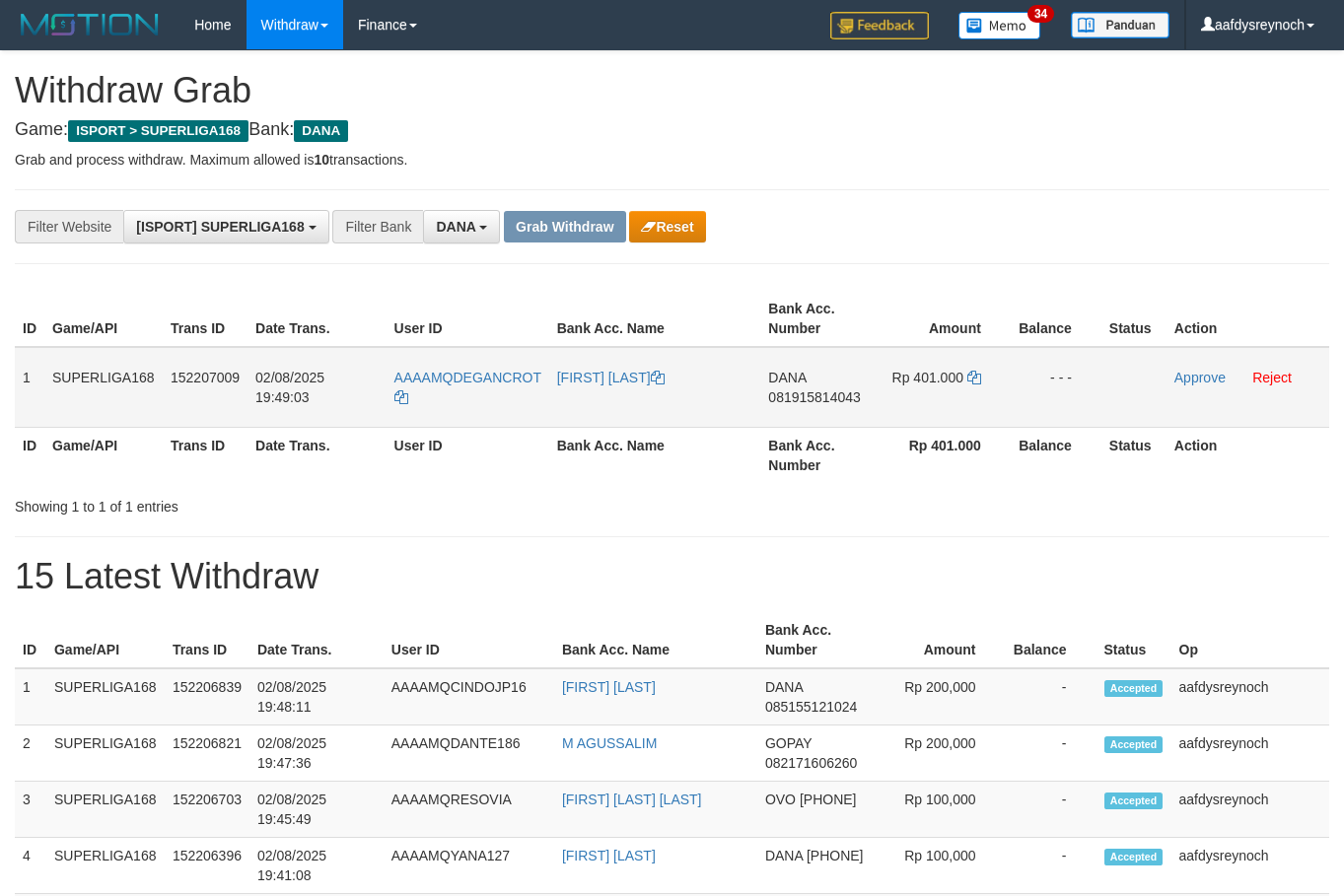 scroll, scrollTop: 0, scrollLeft: 0, axis: both 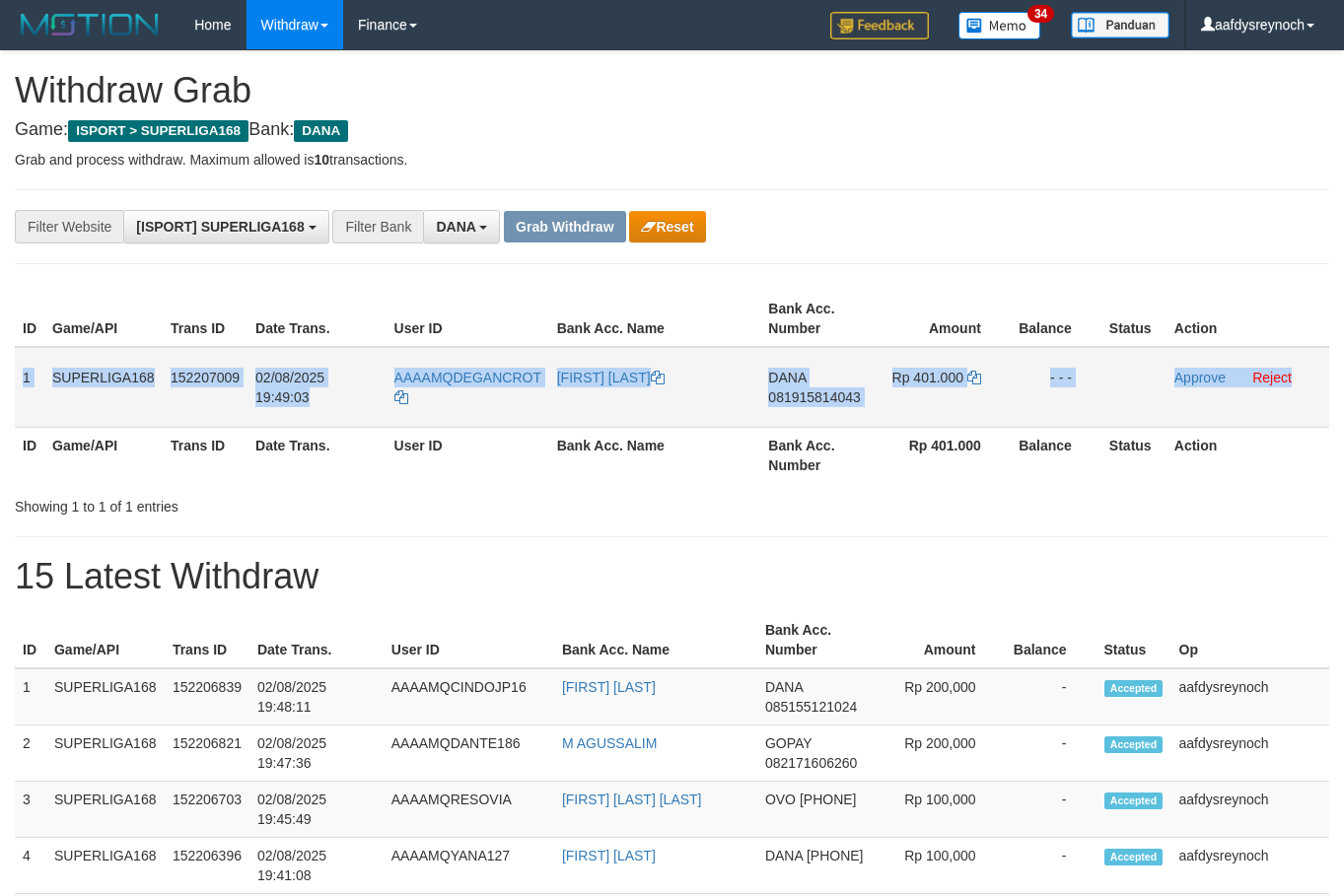 drag, startPoint x: 16, startPoint y: 379, endPoint x: 1307, endPoint y: 402, distance: 1291.2 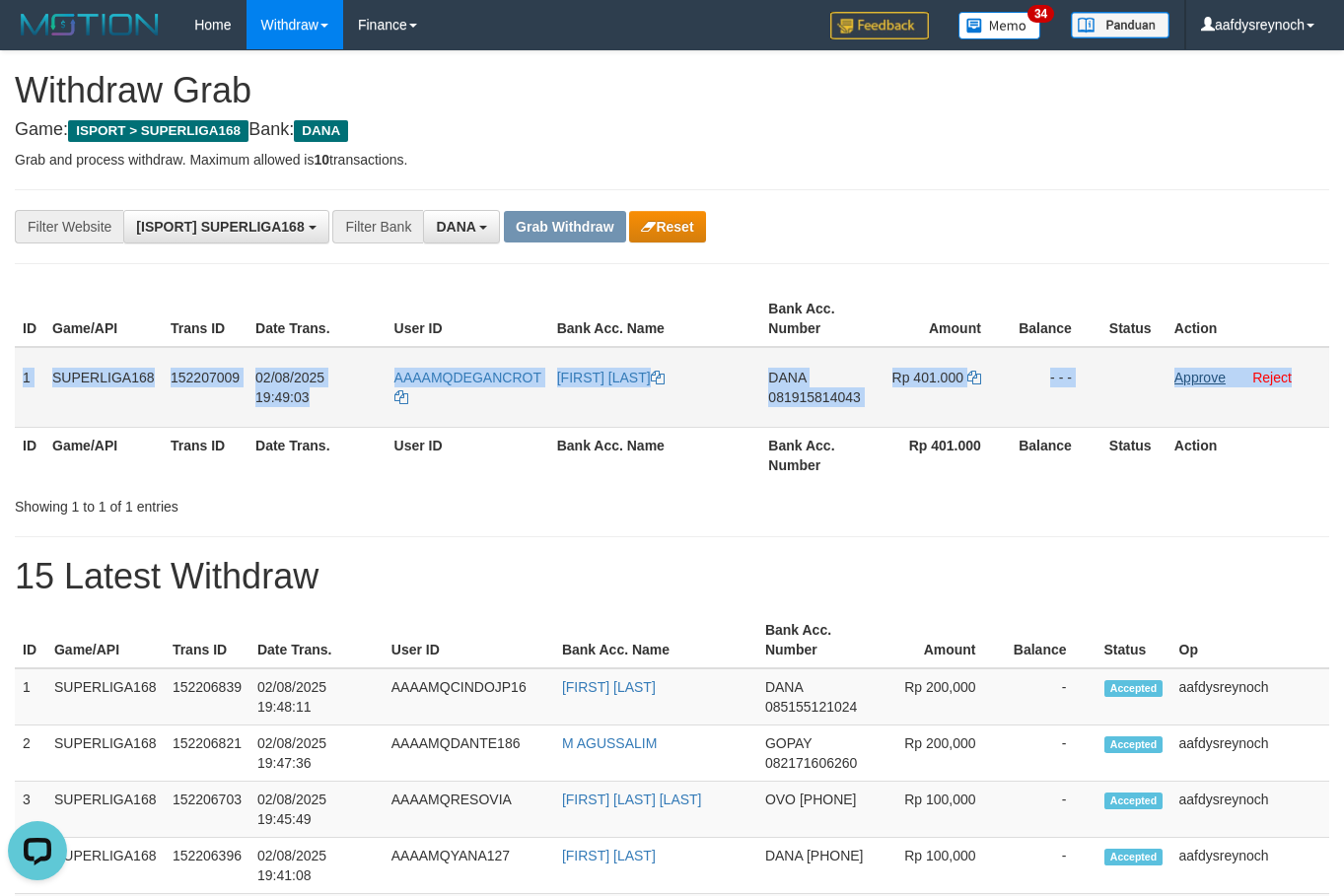 scroll, scrollTop: 0, scrollLeft: 0, axis: both 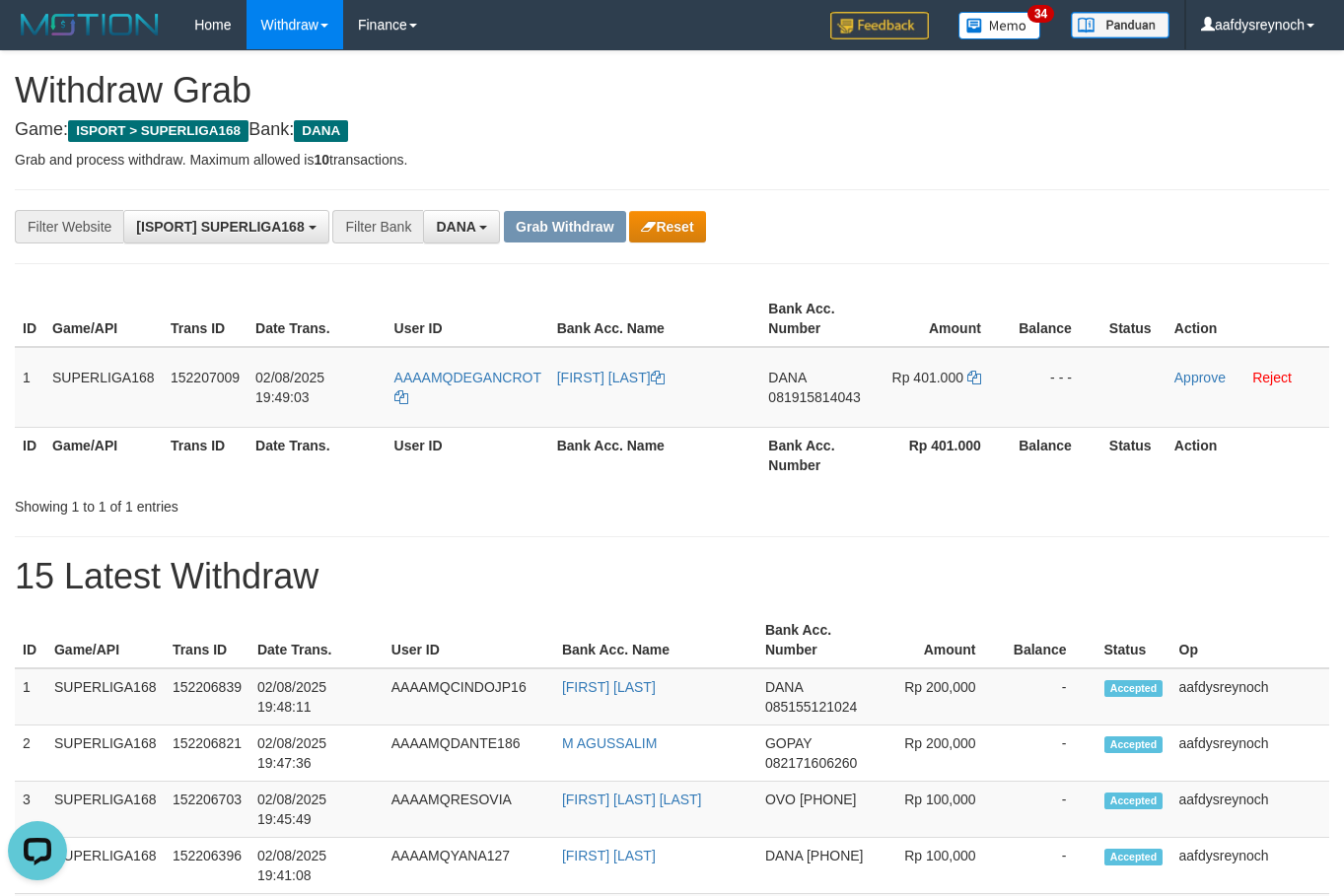 click on "**********" at bounding box center (672, 1107) 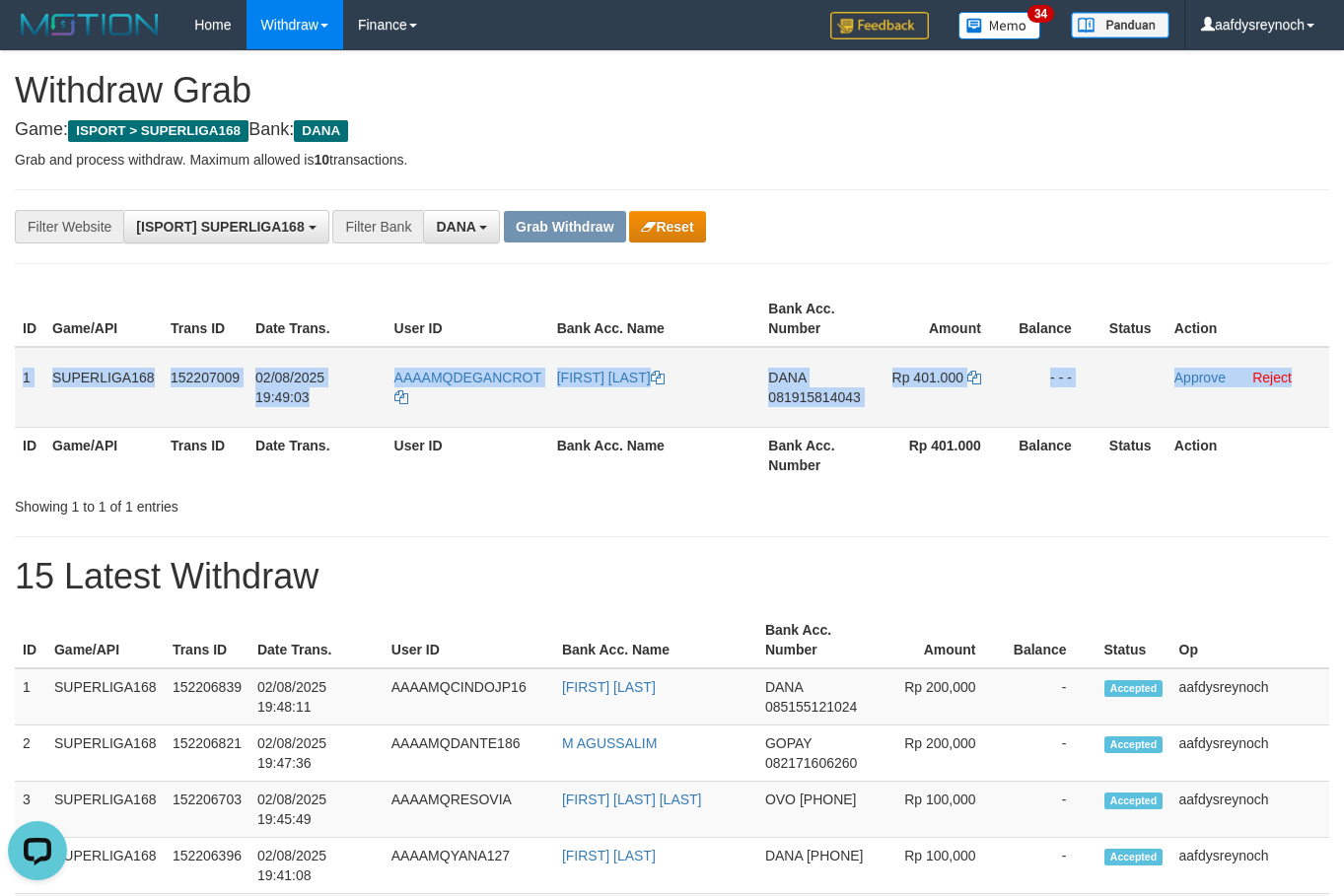 drag, startPoint x: 19, startPoint y: 367, endPoint x: 1316, endPoint y: 385, distance: 1297.1249 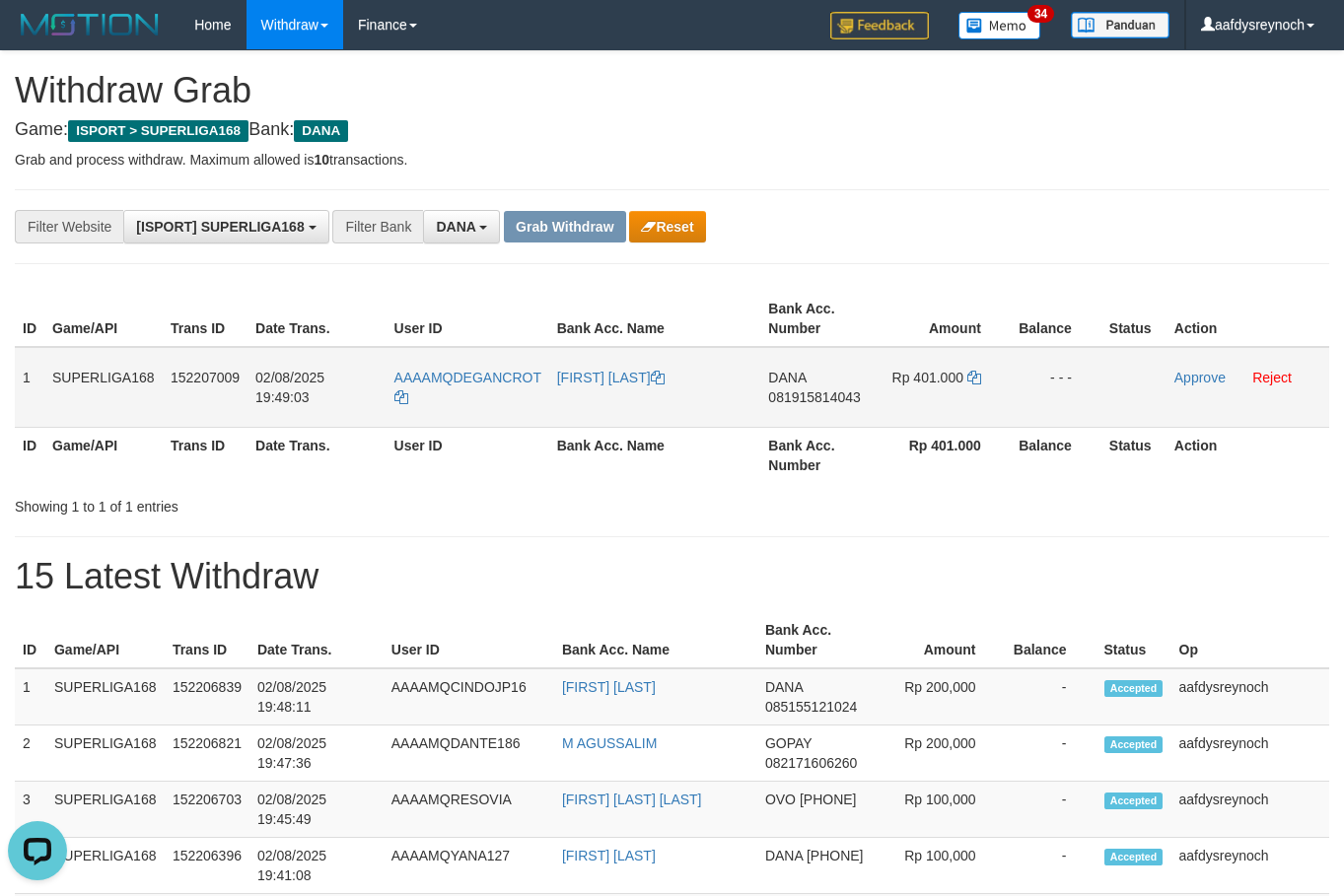 click on "081915814043" at bounding box center [813, 397] 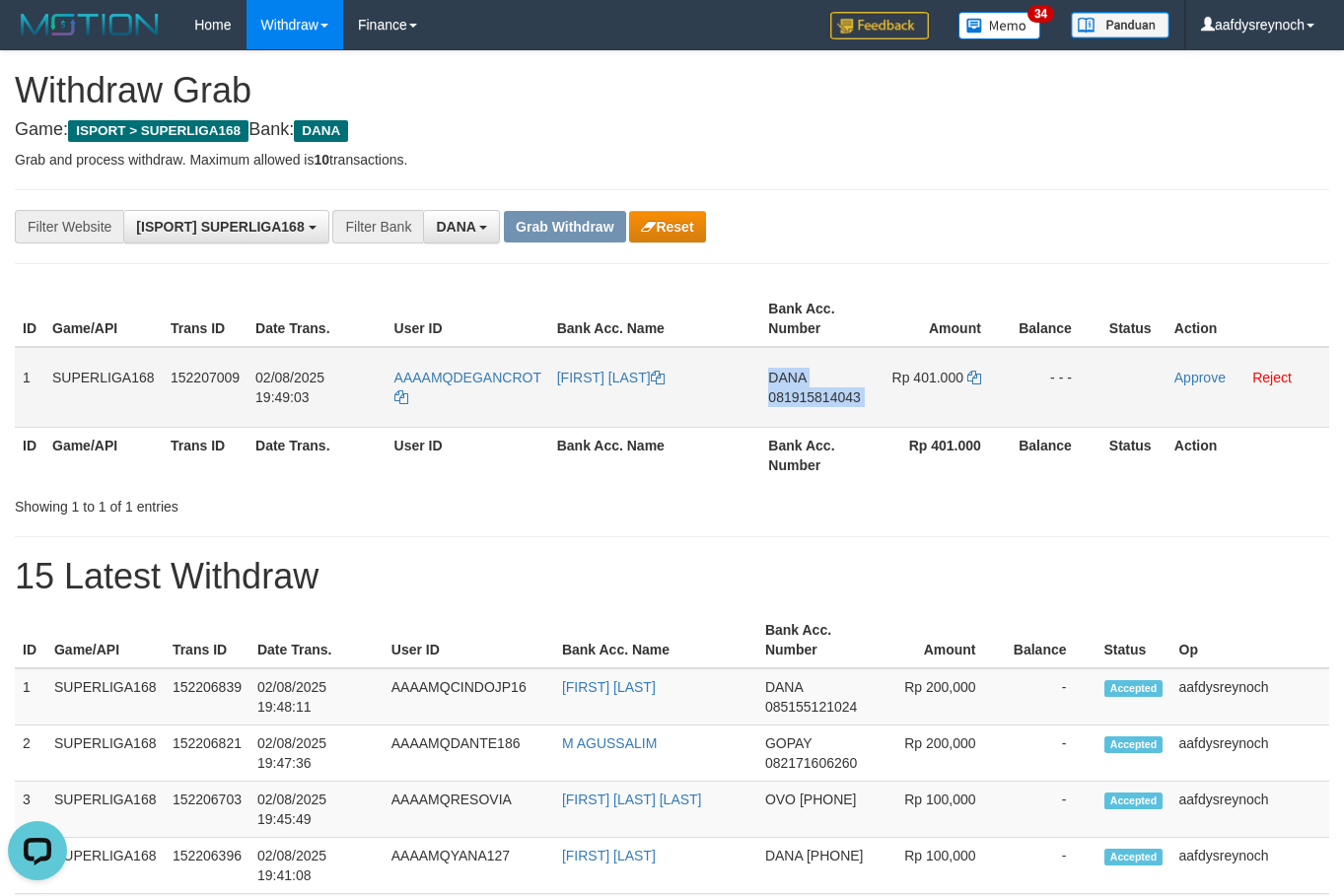 click on "081915814043" at bounding box center [813, 397] 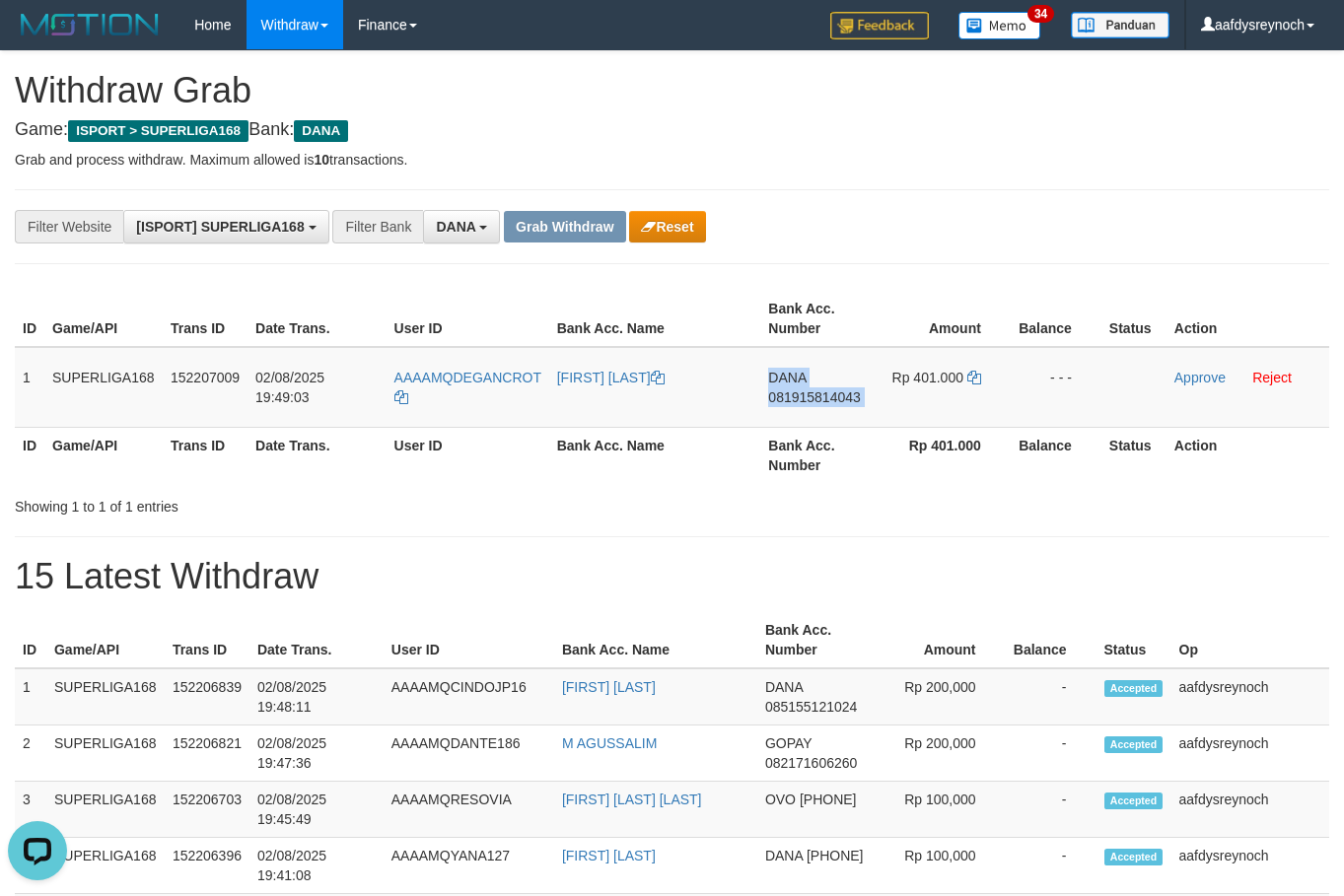 drag, startPoint x: 813, startPoint y: 397, endPoint x: 1355, endPoint y: 362, distance: 543.1289 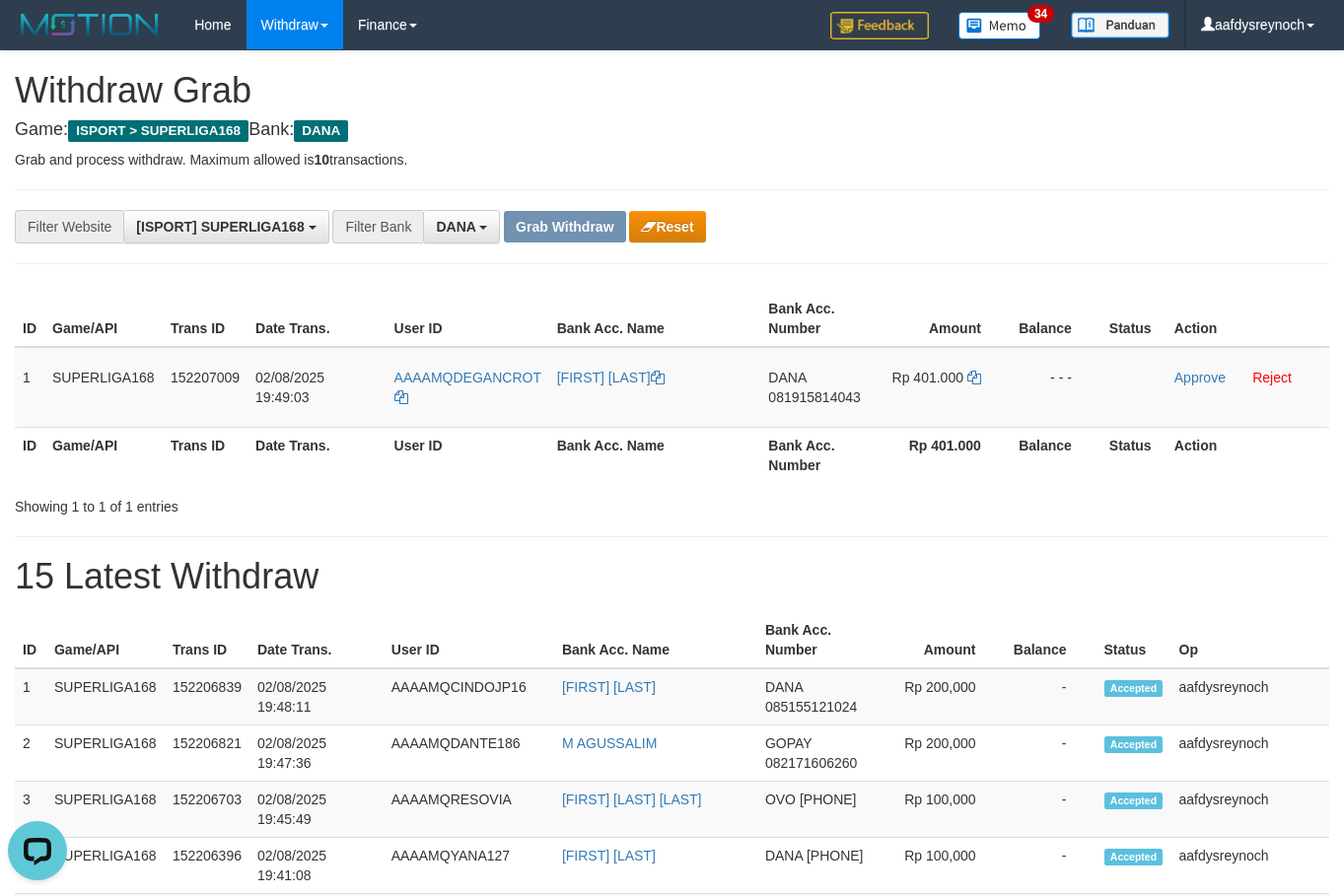 drag, startPoint x: 1072, startPoint y: 247, endPoint x: 1020, endPoint y: 269, distance: 56.462377 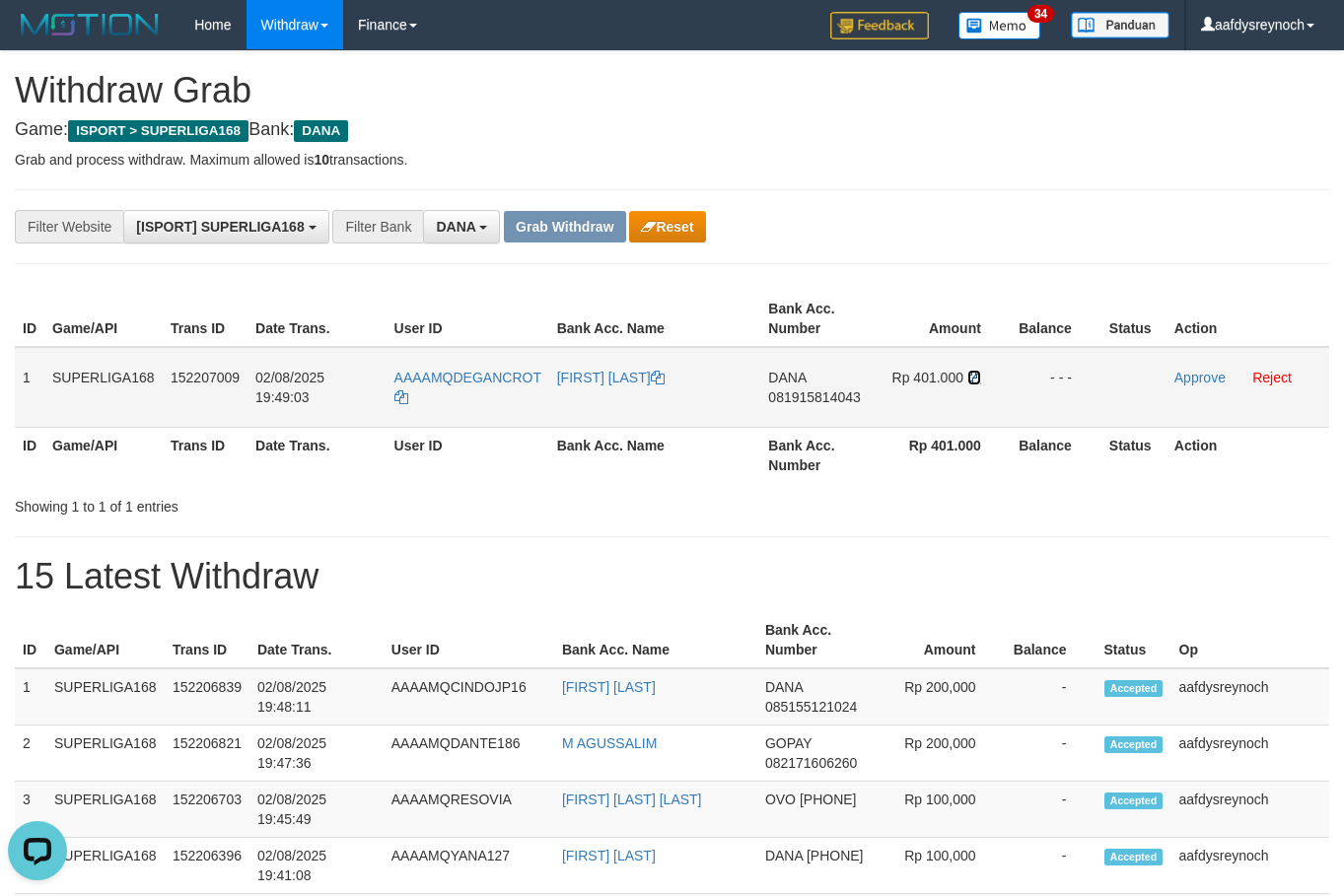 click at bounding box center [974, 378] 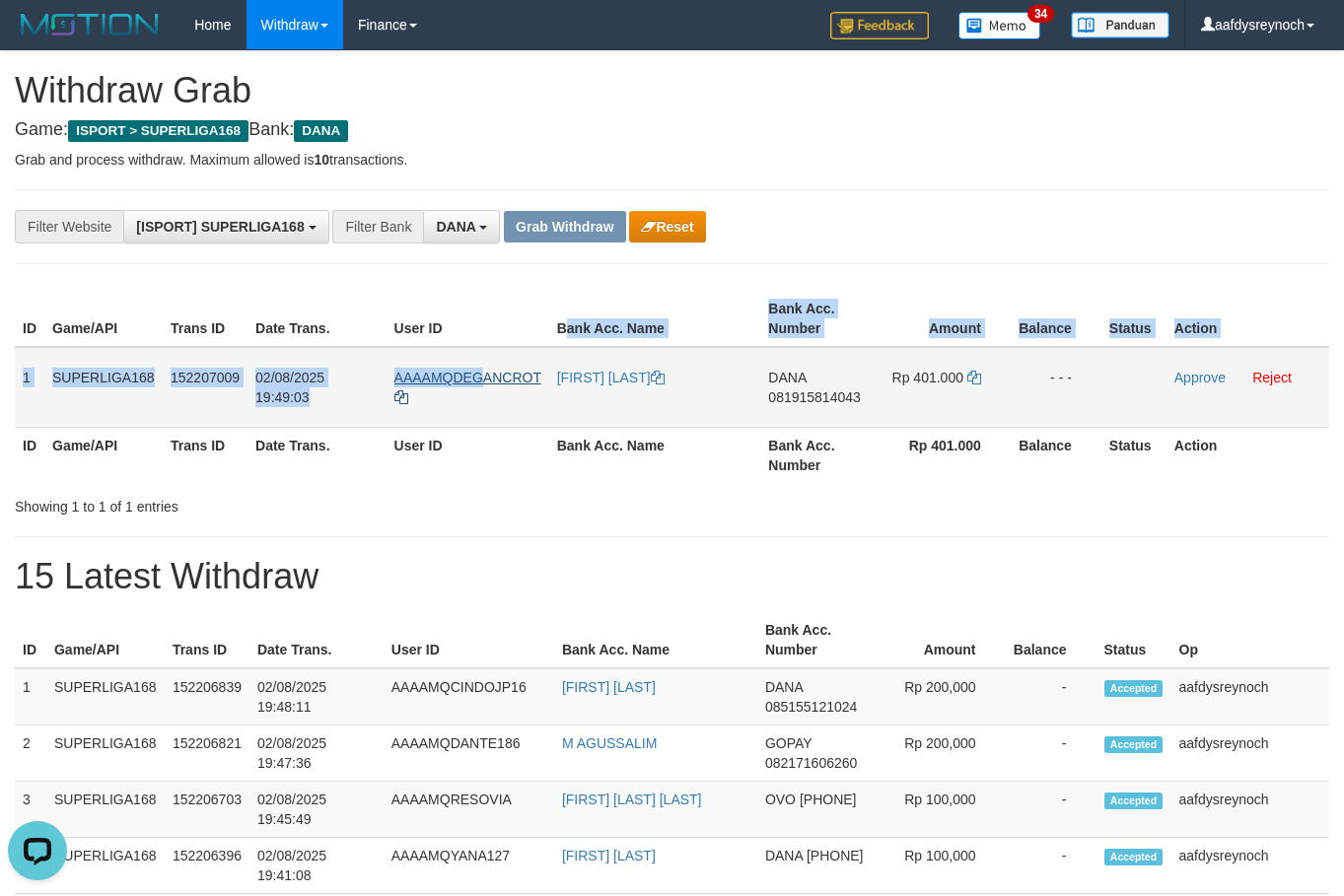 drag, startPoint x: 565, startPoint y: 337, endPoint x: 479, endPoint y: 378, distance: 95.27329 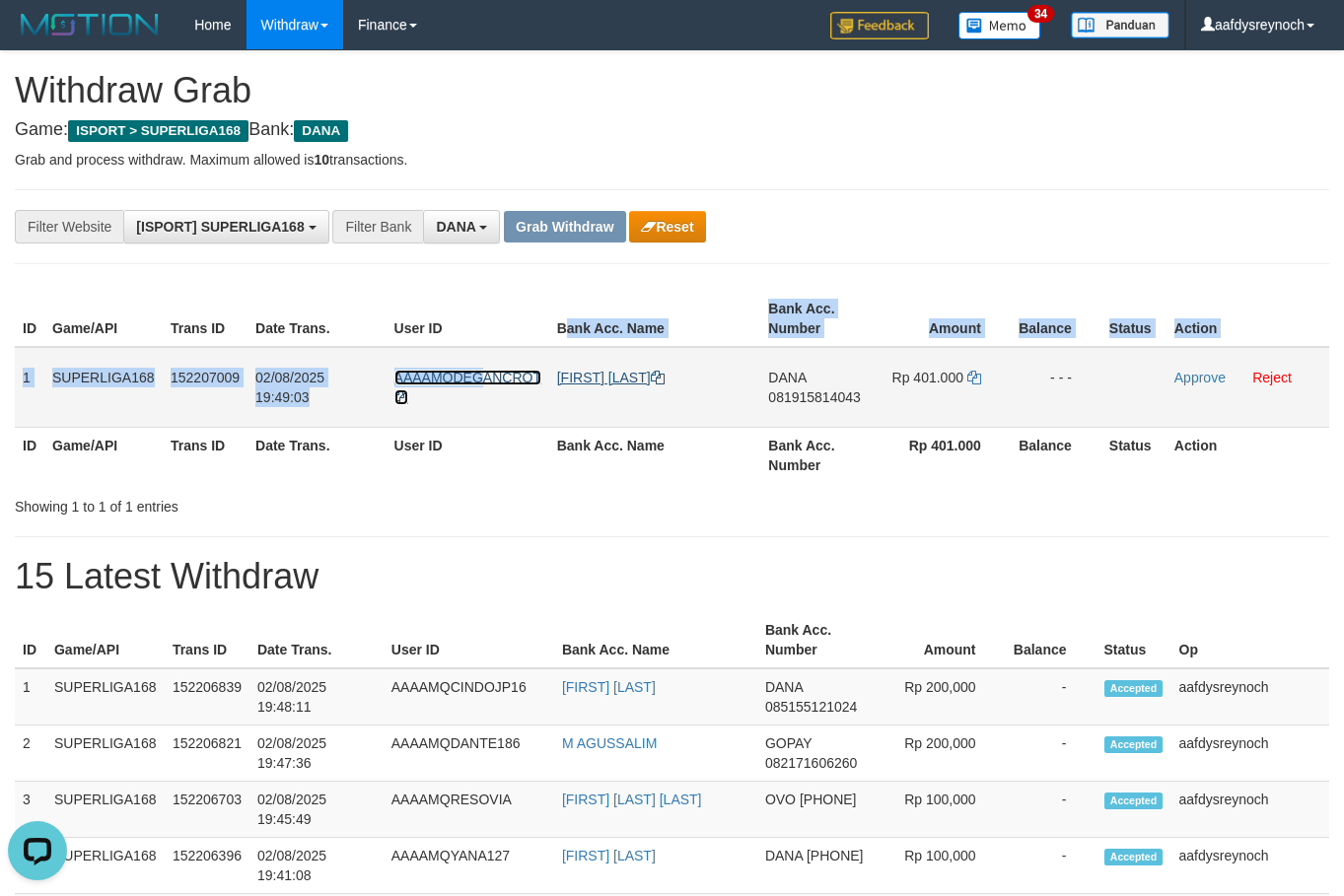 drag, startPoint x: 497, startPoint y: 383, endPoint x: 563, endPoint y: 382, distance: 66.00758 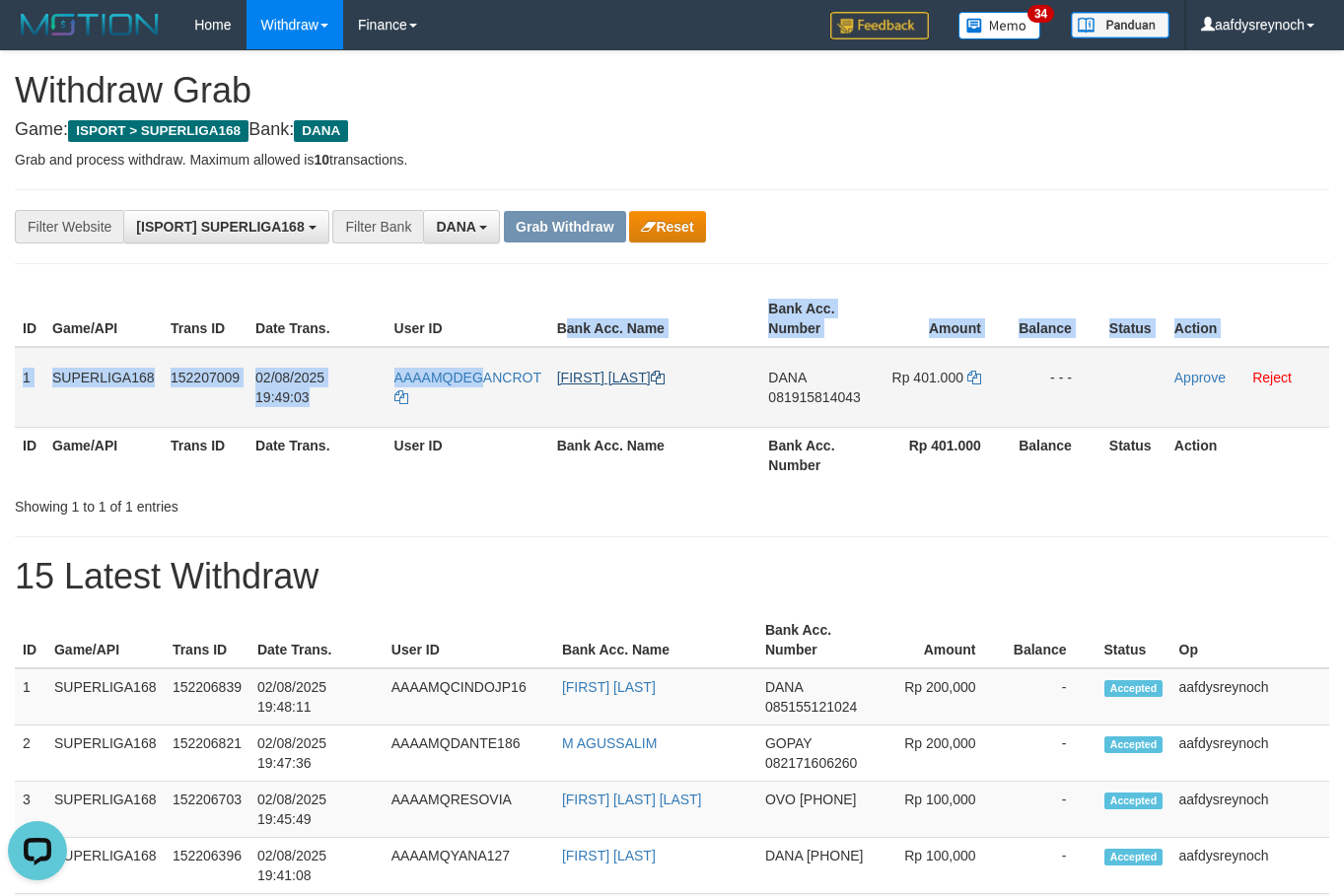 copy on "ank Acc. Name Bank Acc. Number Amount Balance Status Action
1
SUPERLIGA168
152207009
02/08/2025 19:49:03
AAAAMQDEG" 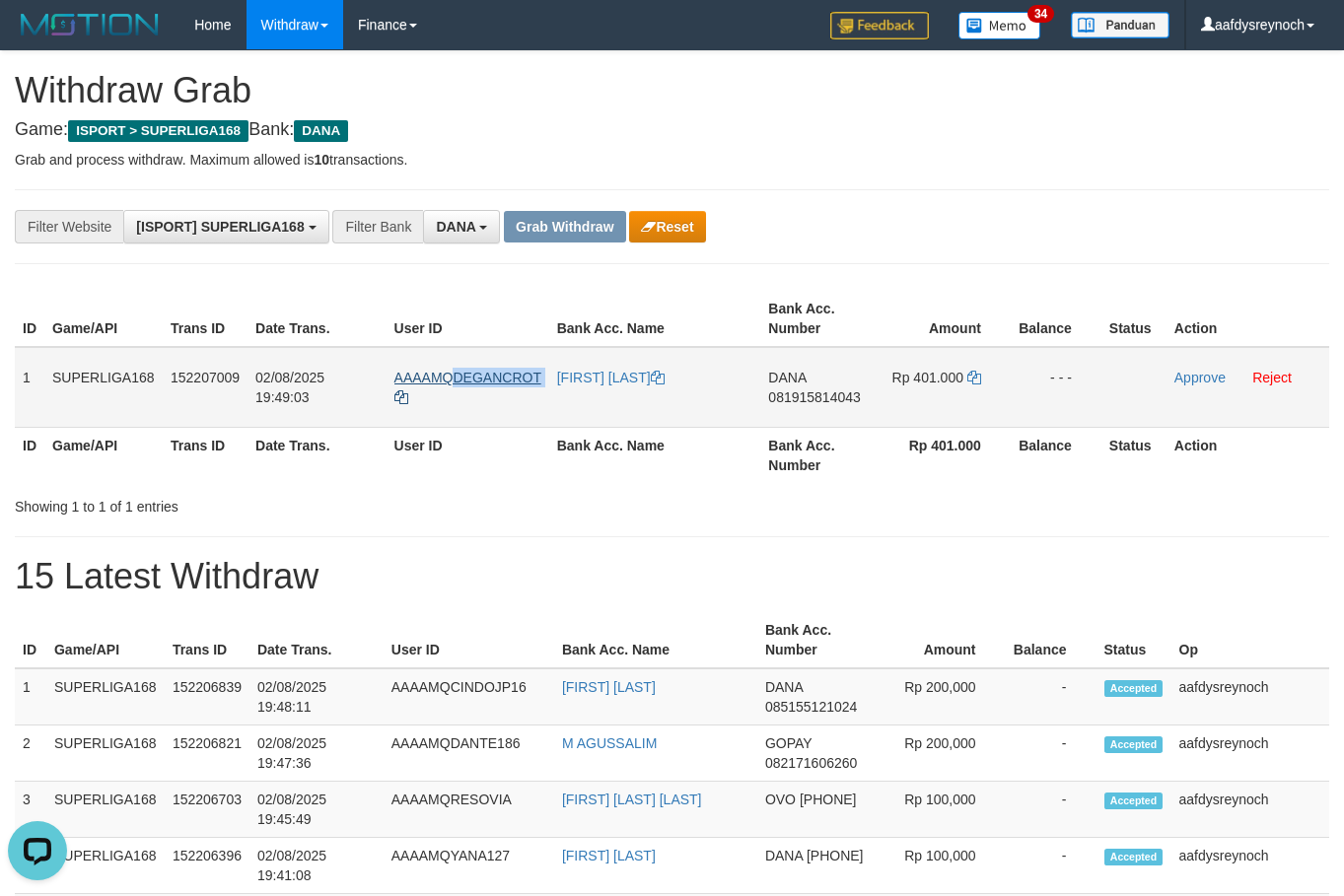 drag, startPoint x: 508, startPoint y: 375, endPoint x: 453, endPoint y: 381, distance: 55.326305 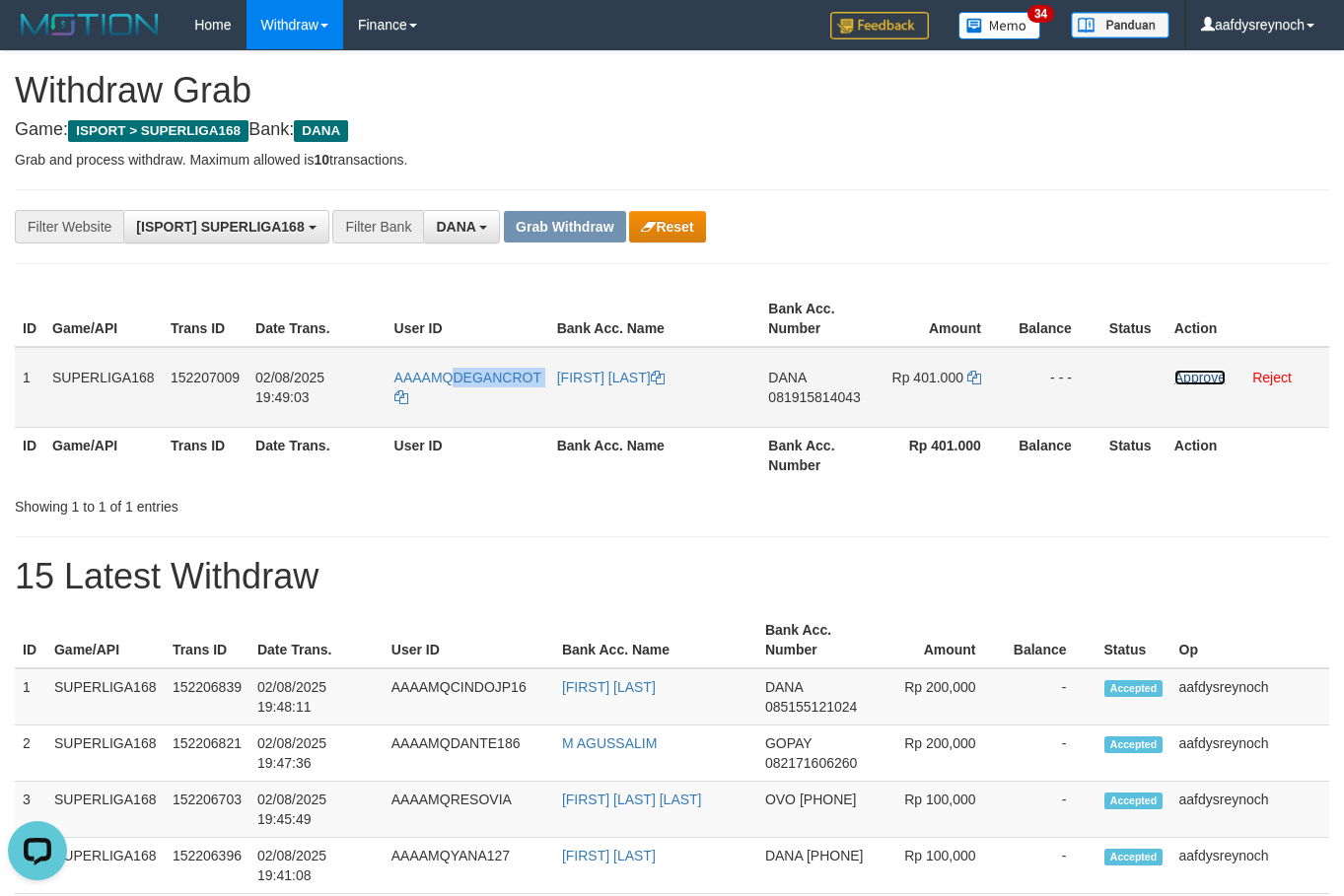 click on "Approve" at bounding box center (1200, 378) 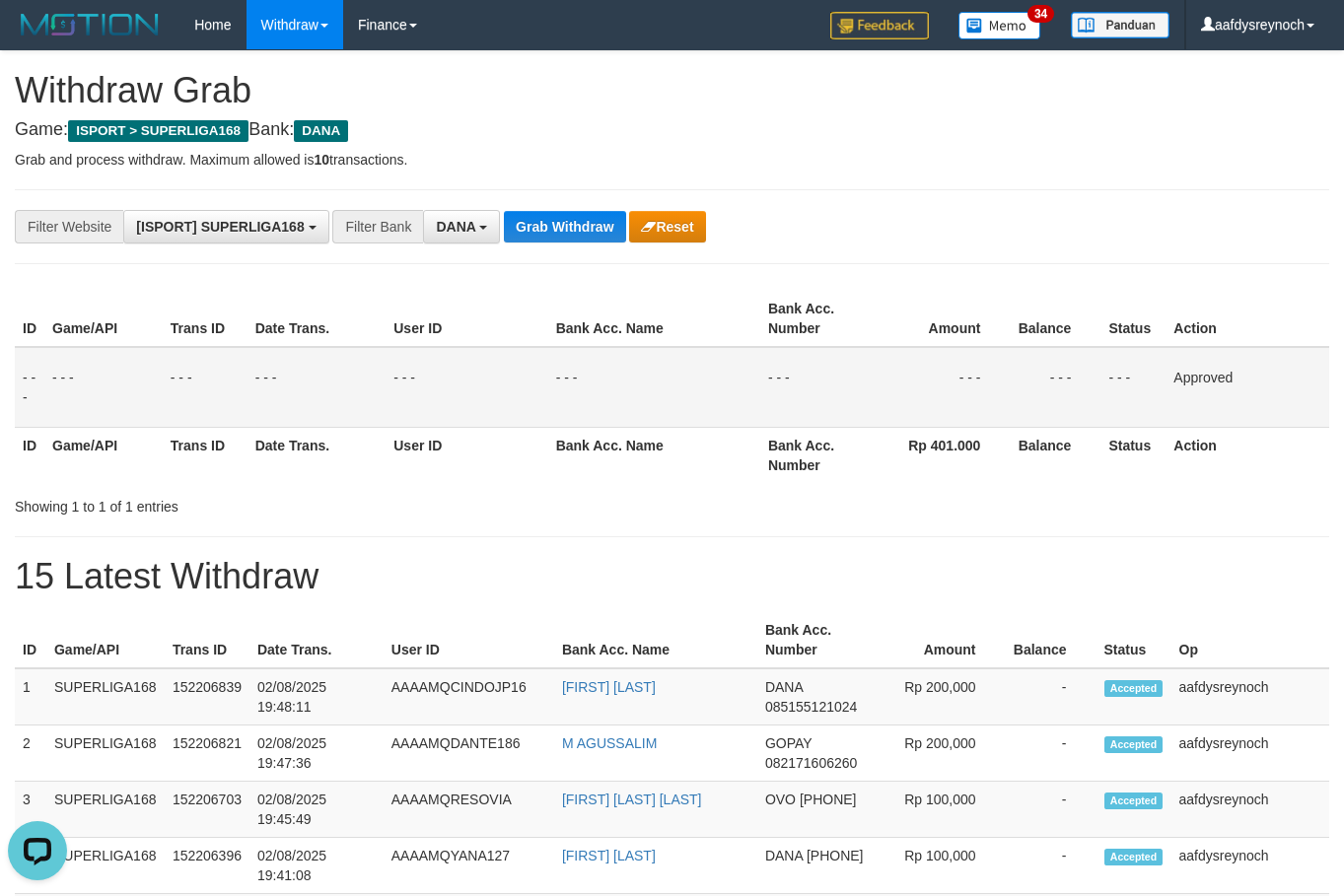click on "**********" at bounding box center [672, 227] 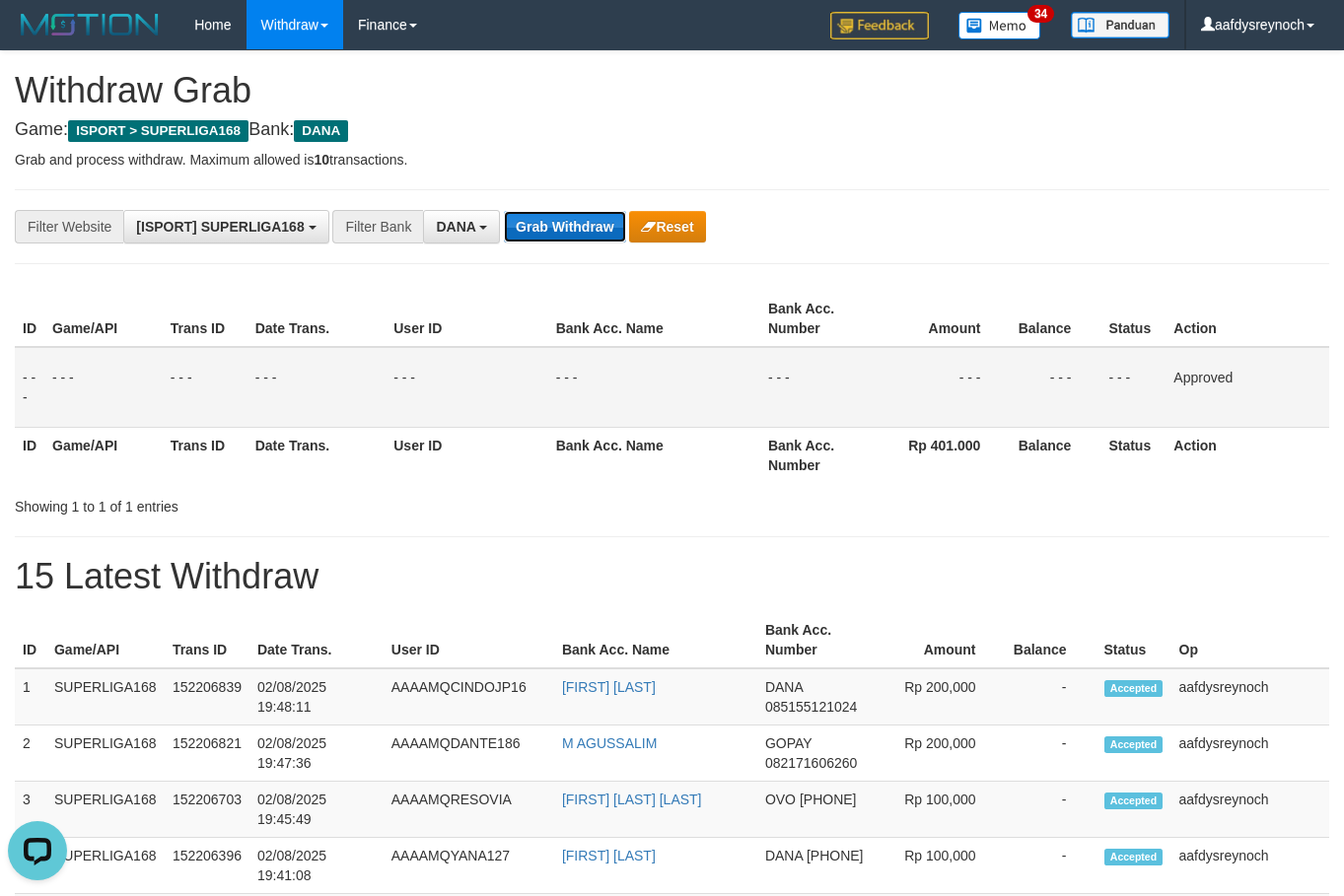 click on "Grab Withdraw" at bounding box center (564, 227) 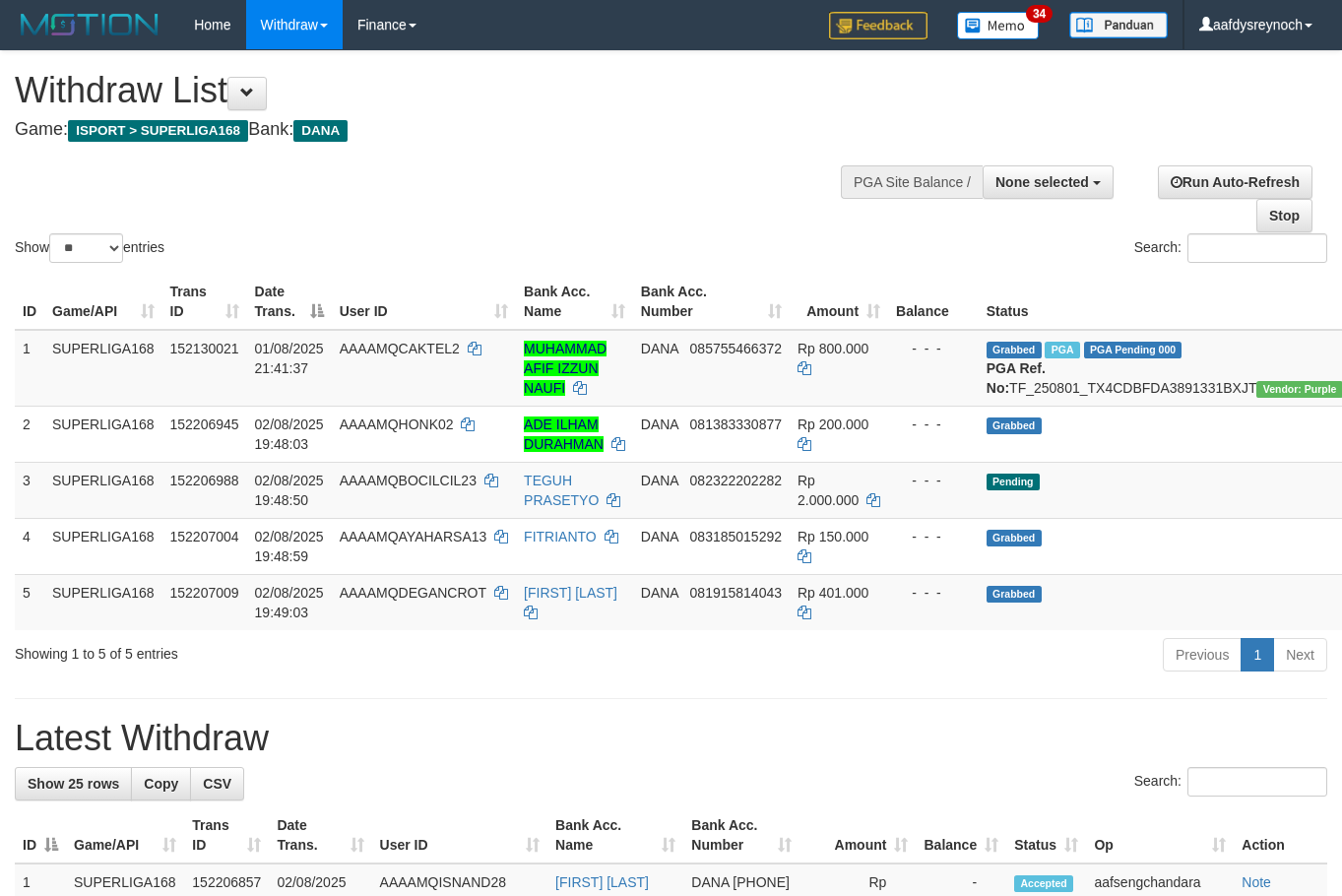 select 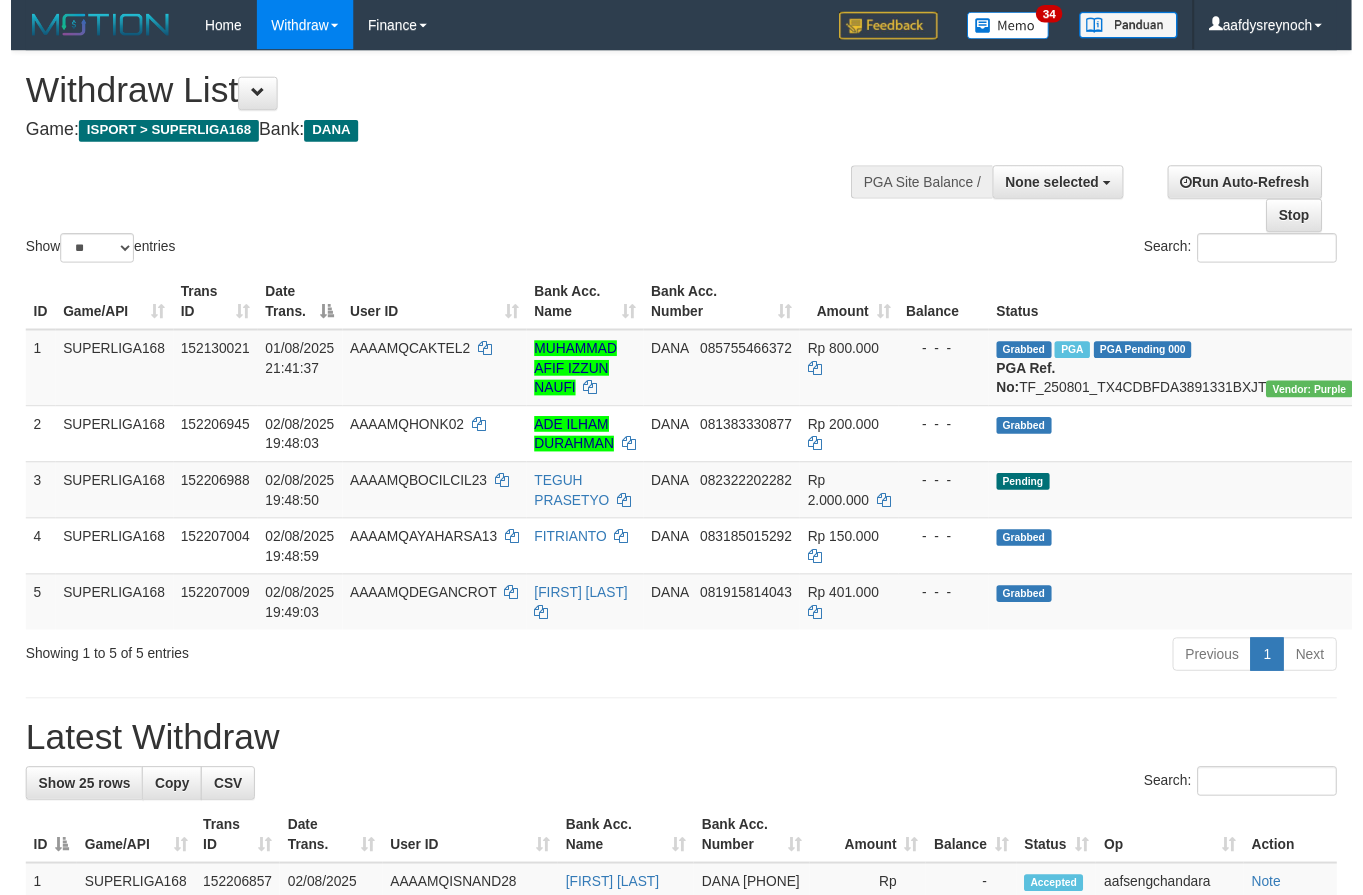 scroll, scrollTop: 0, scrollLeft: 0, axis: both 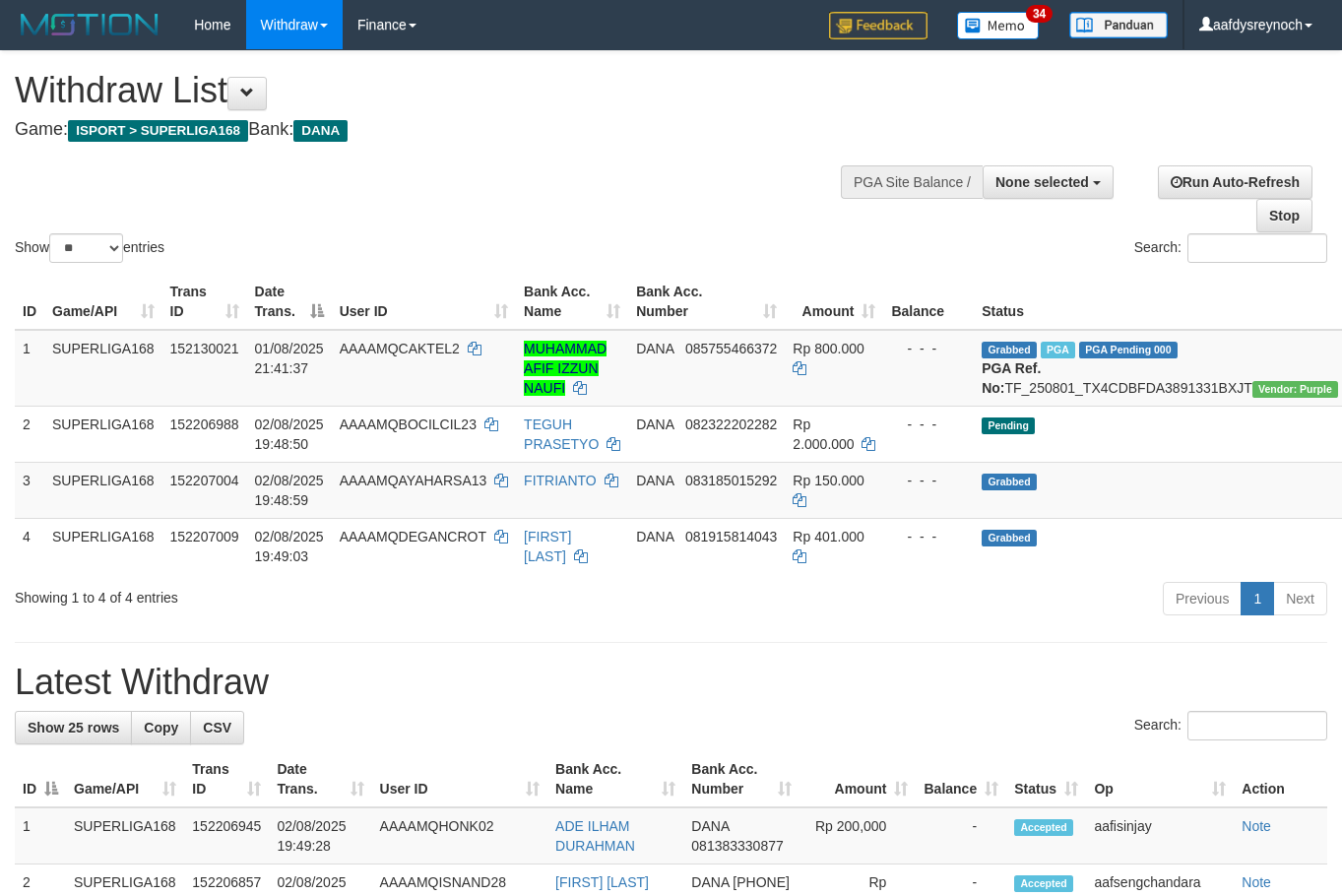 select 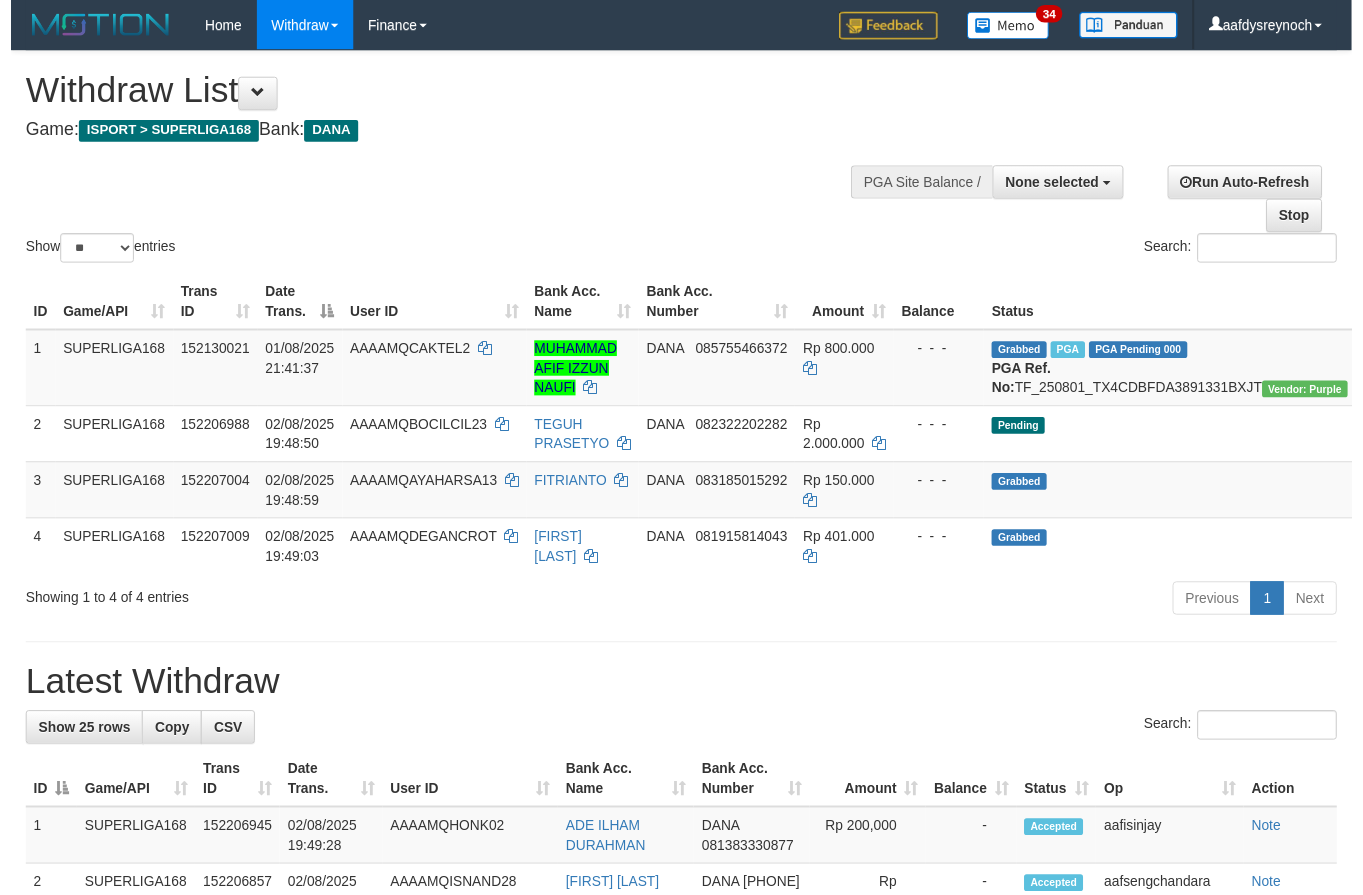 scroll, scrollTop: 0, scrollLeft: 0, axis: both 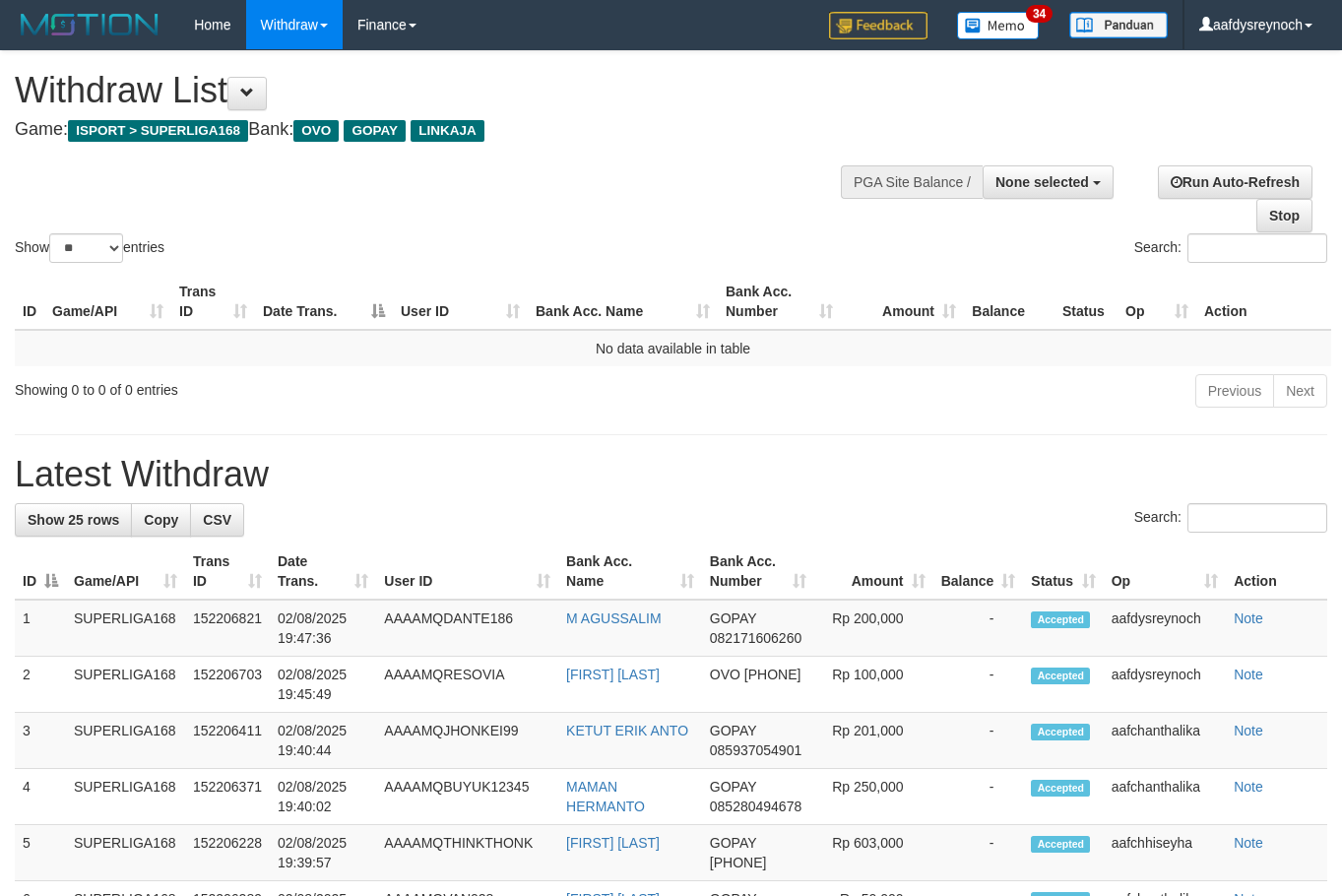 select 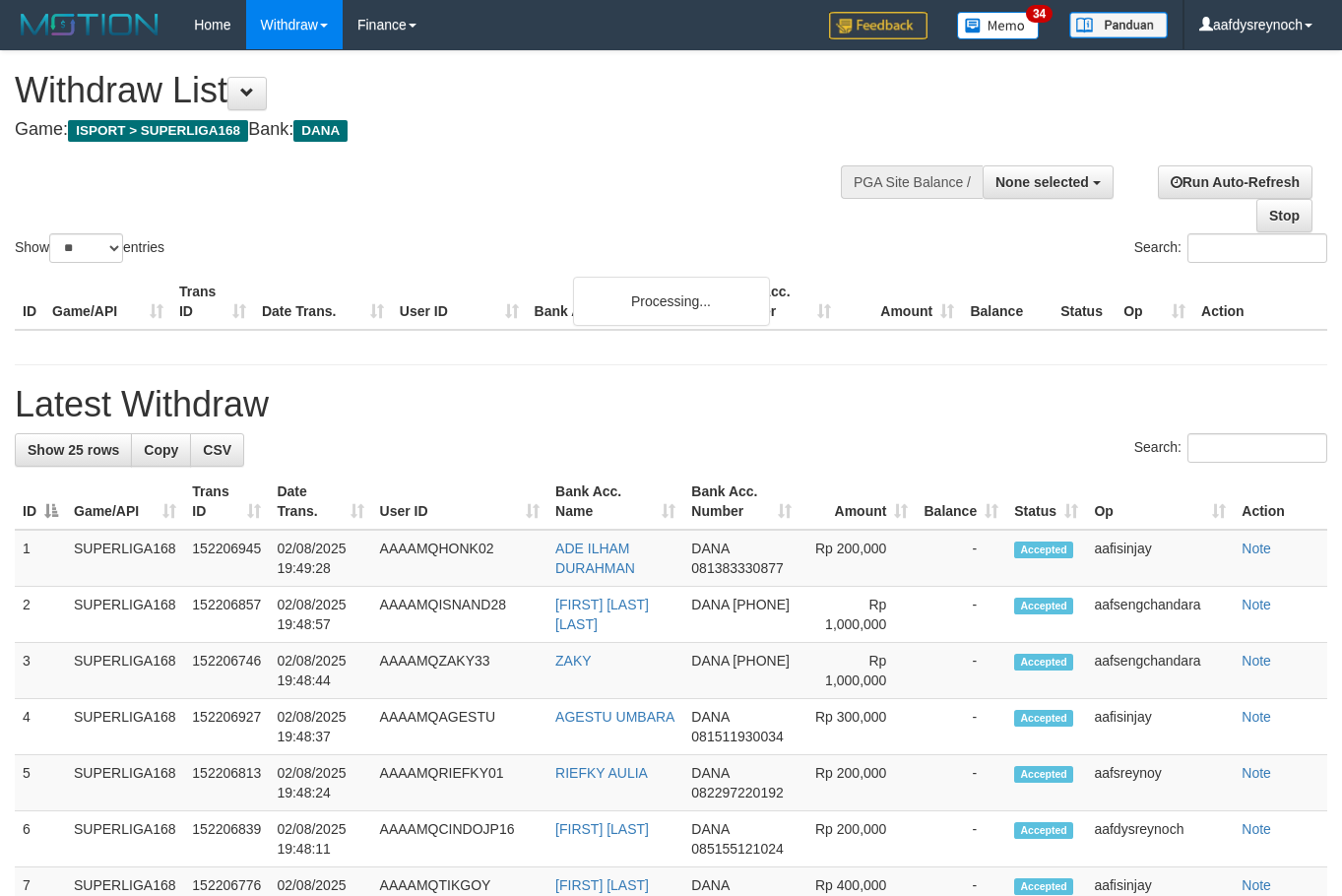 select 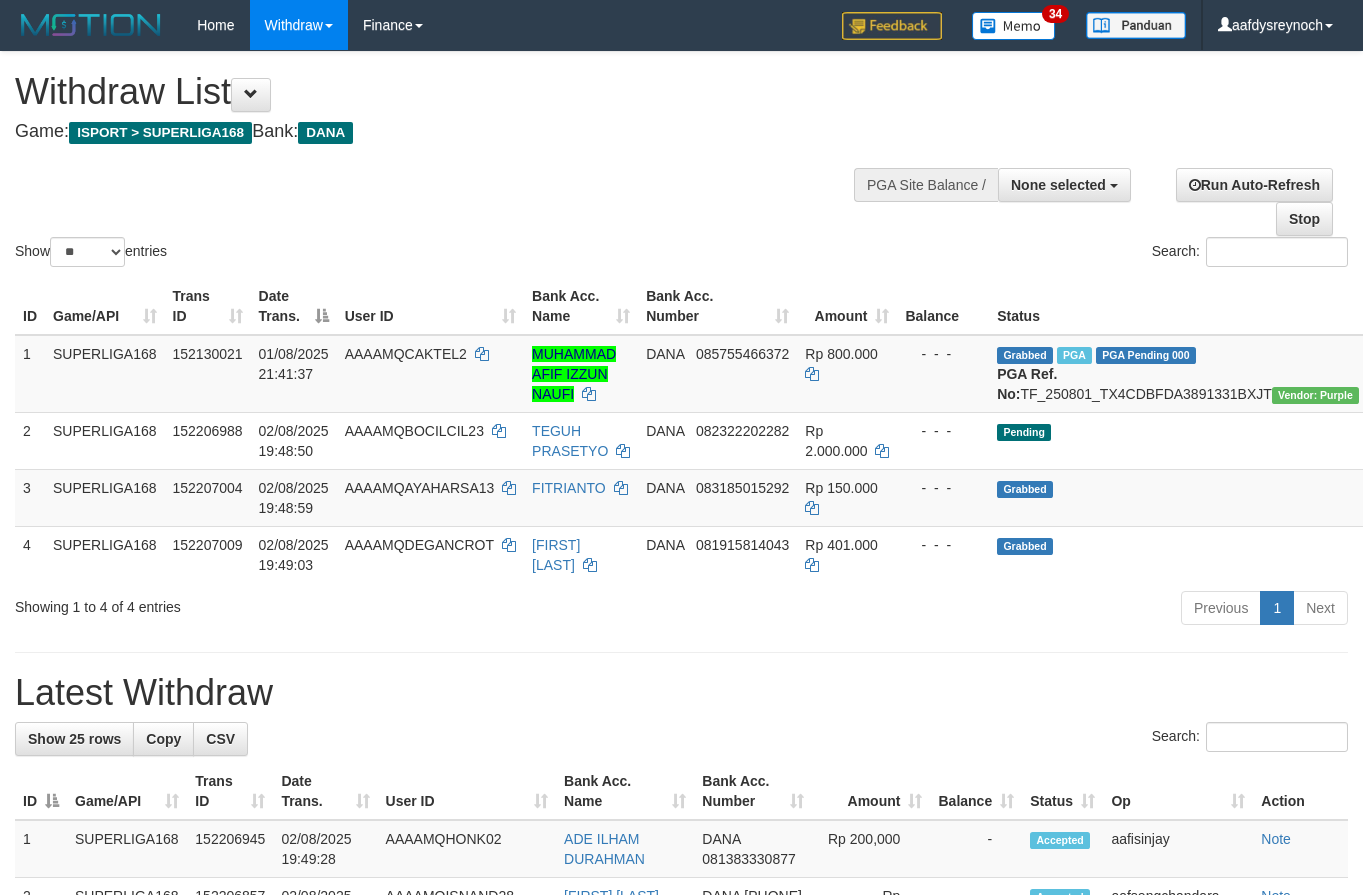 select 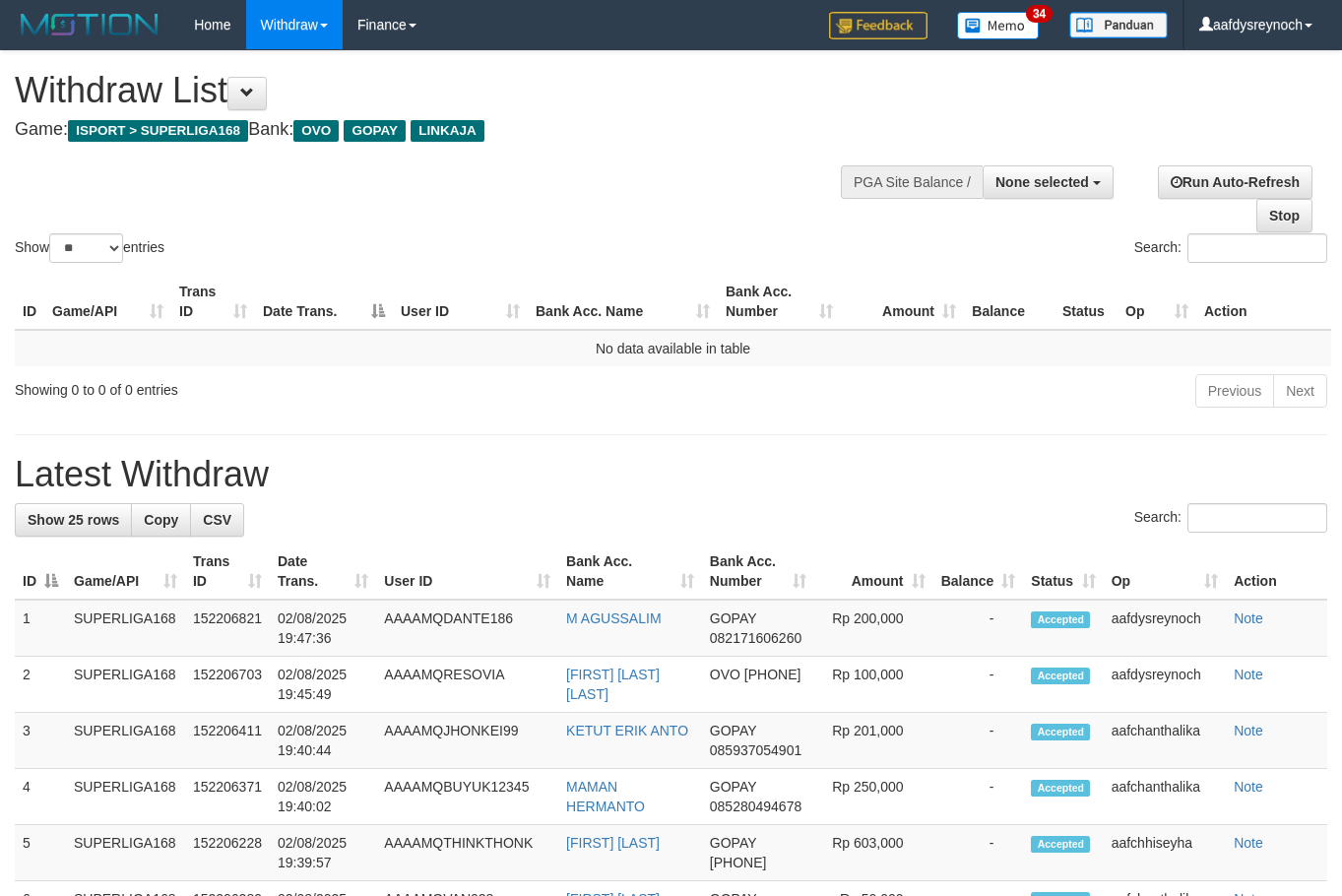select 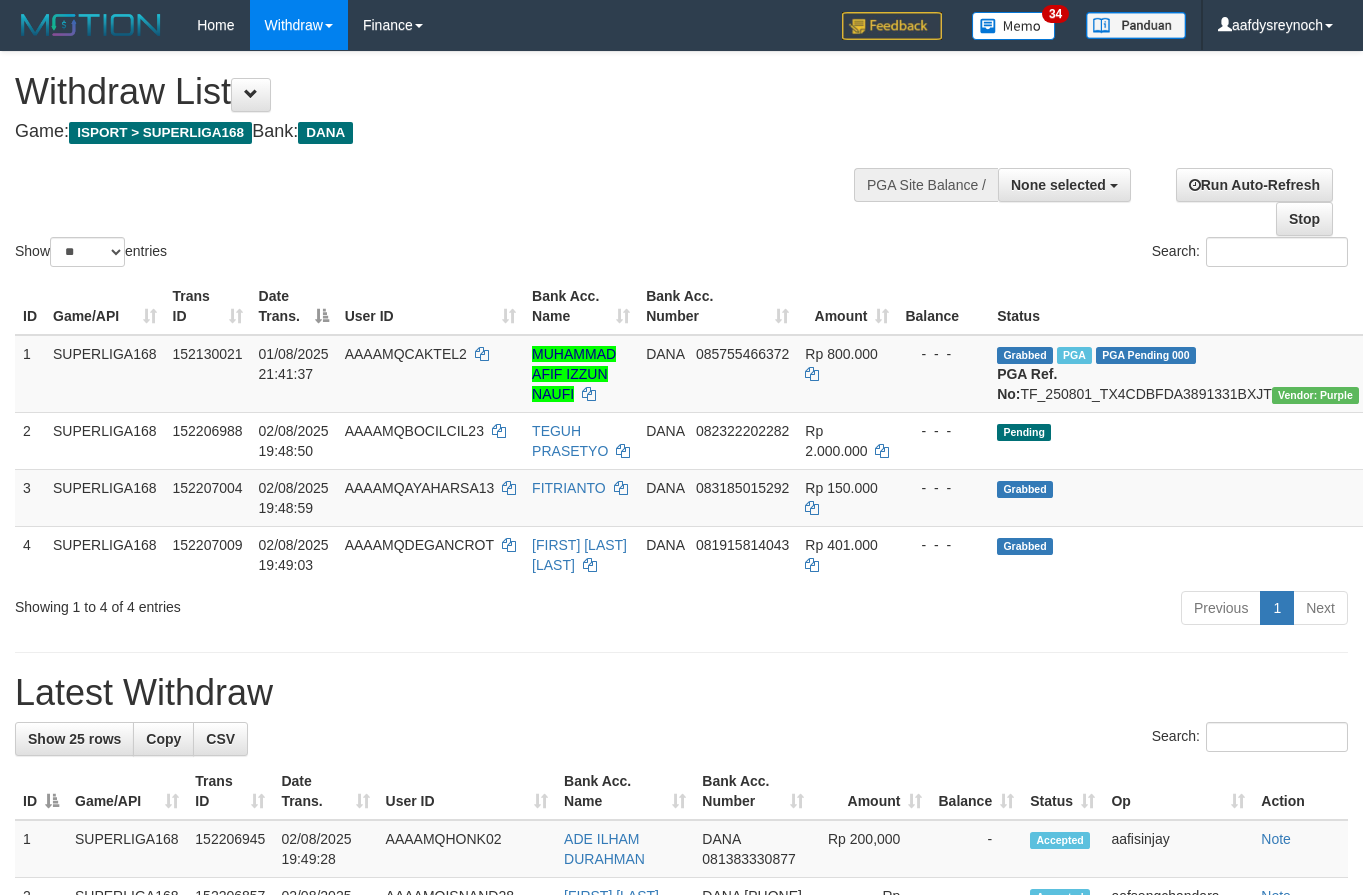select 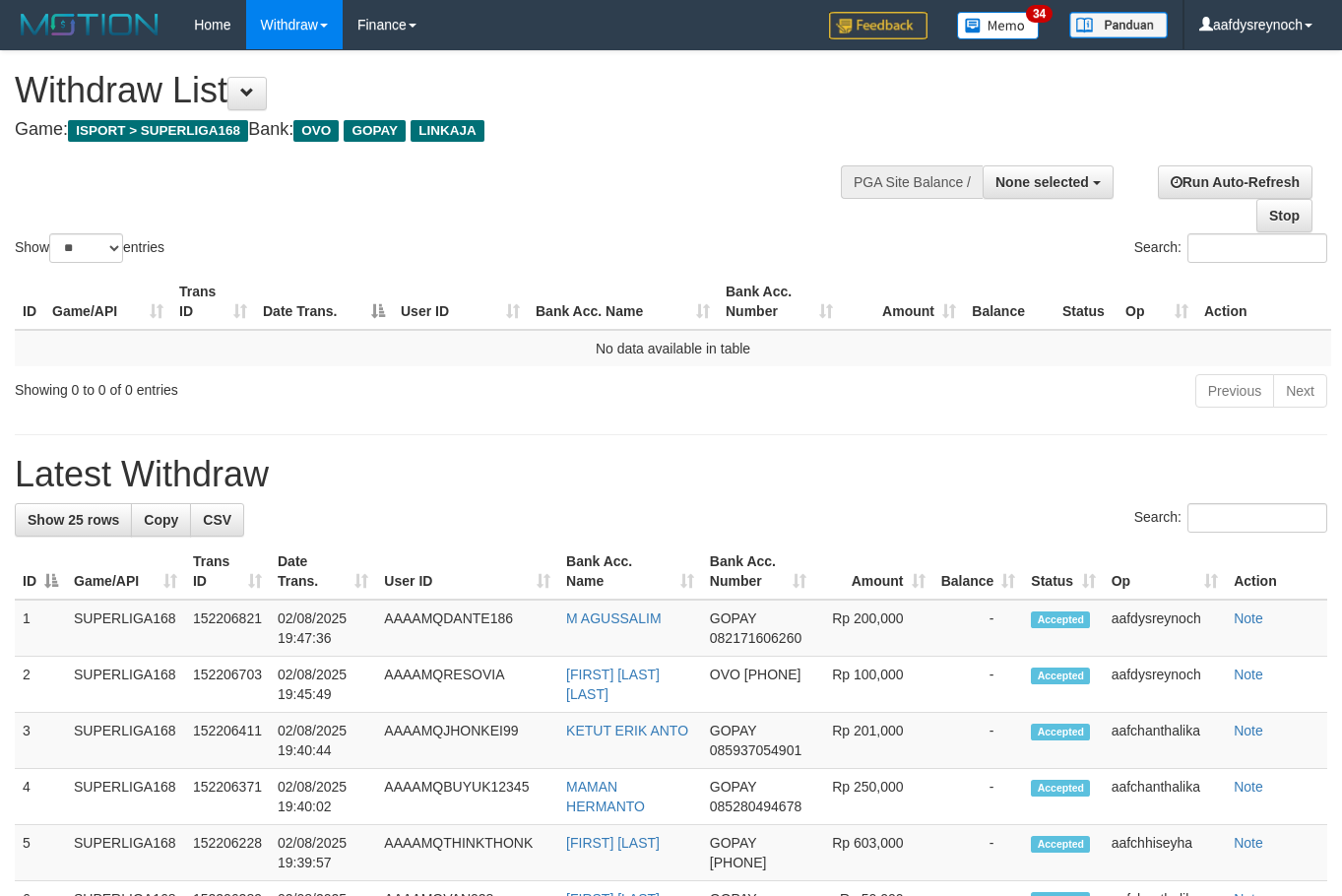 select 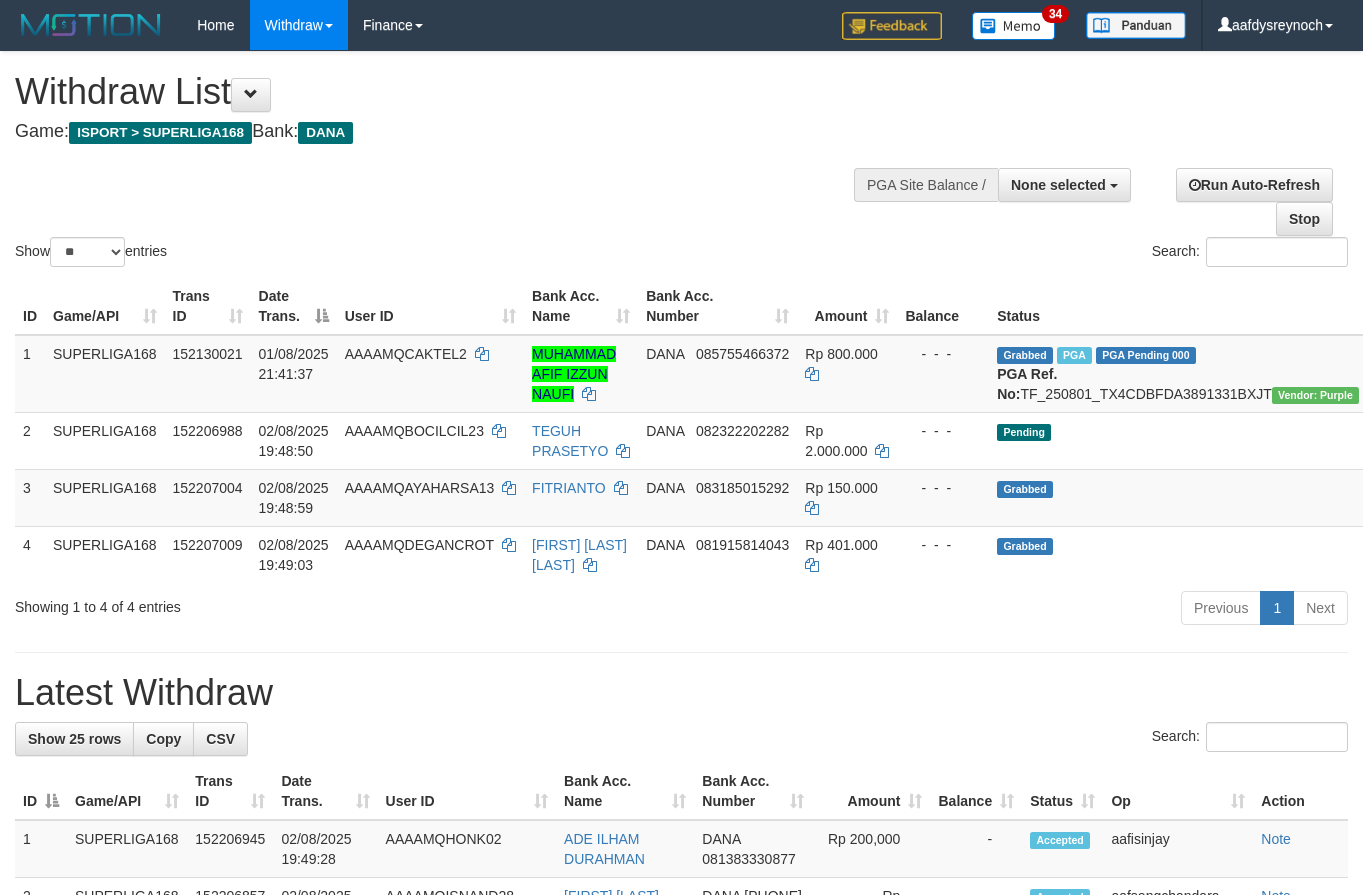 select 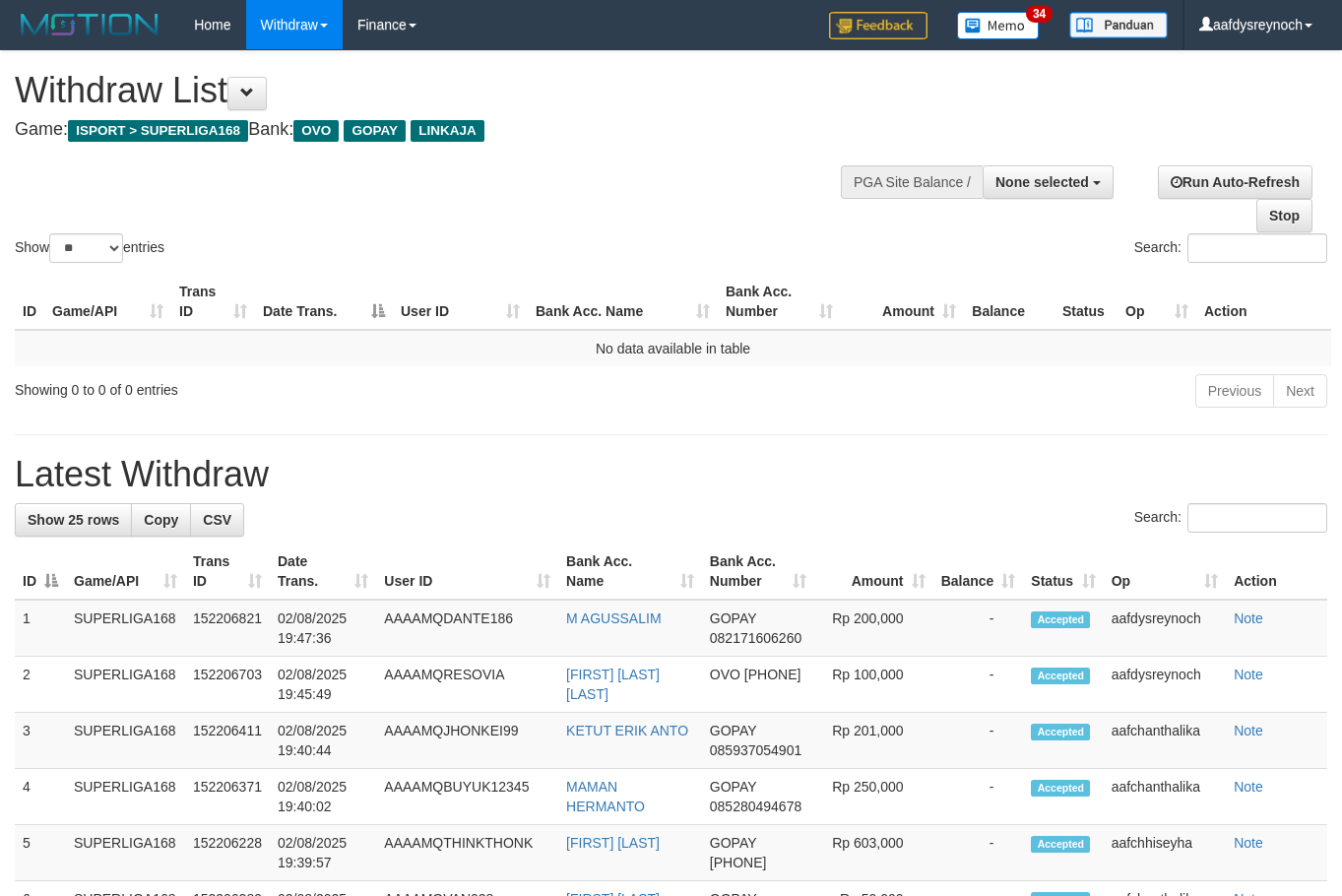 select 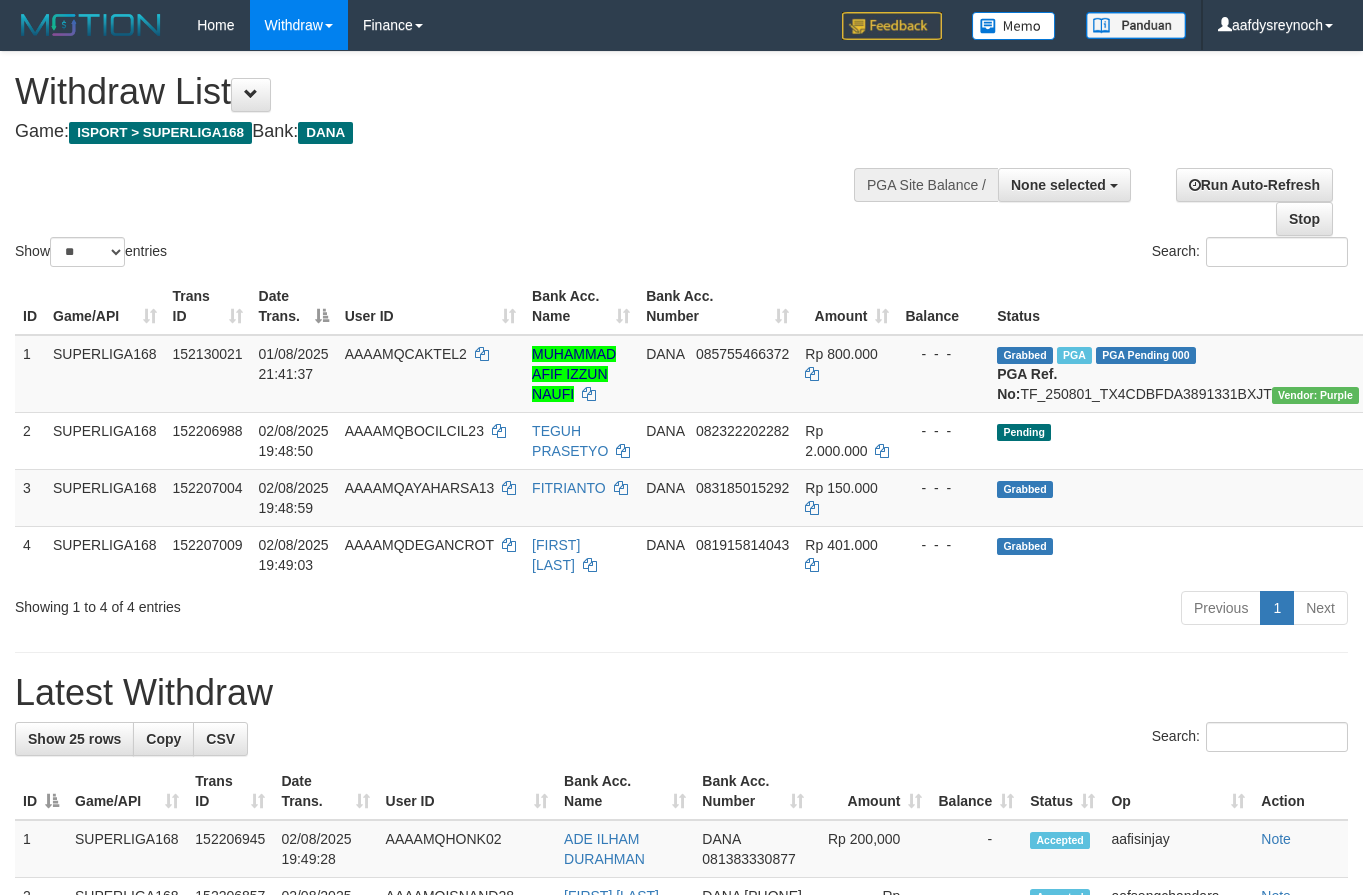 select 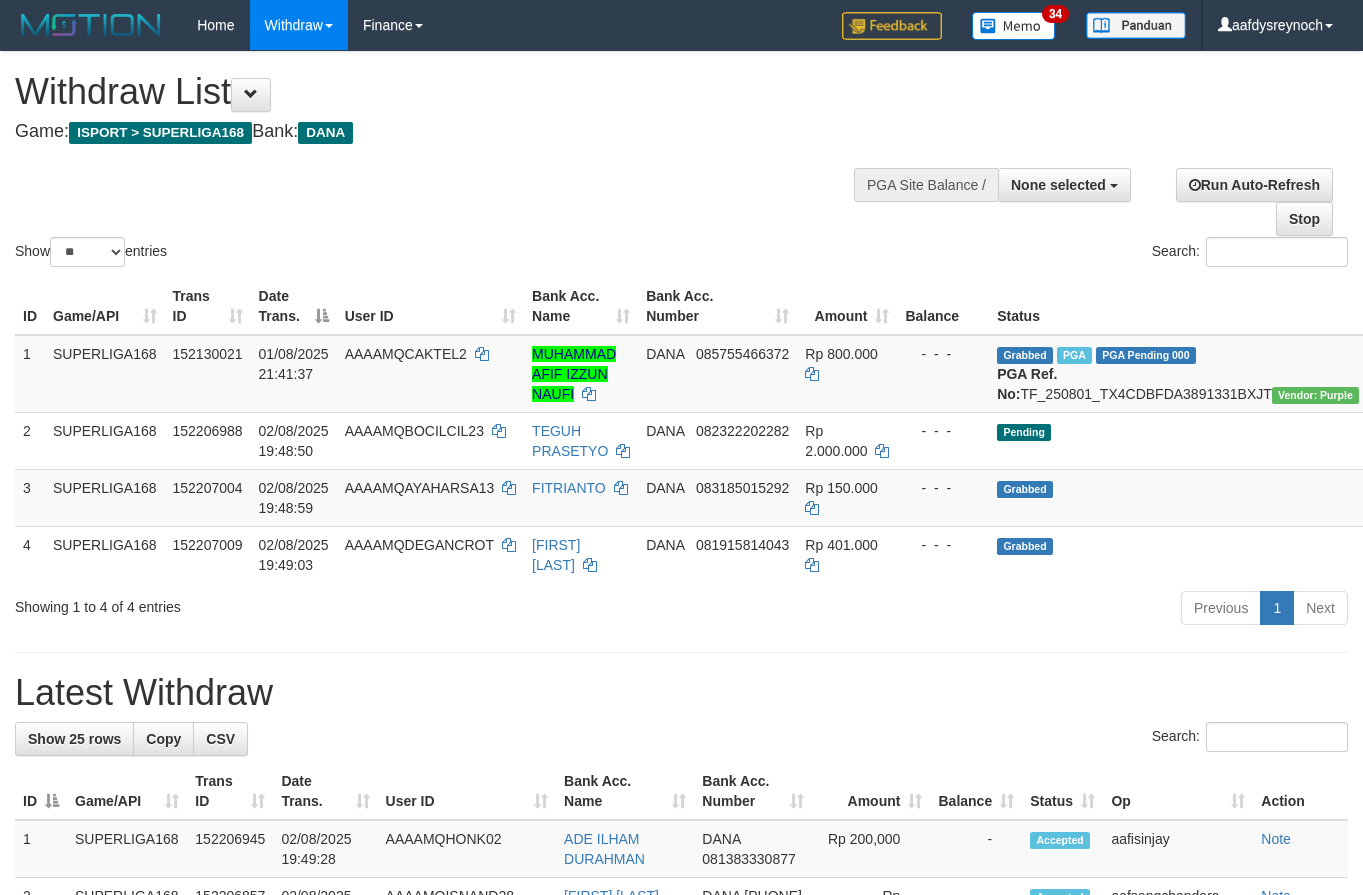 select 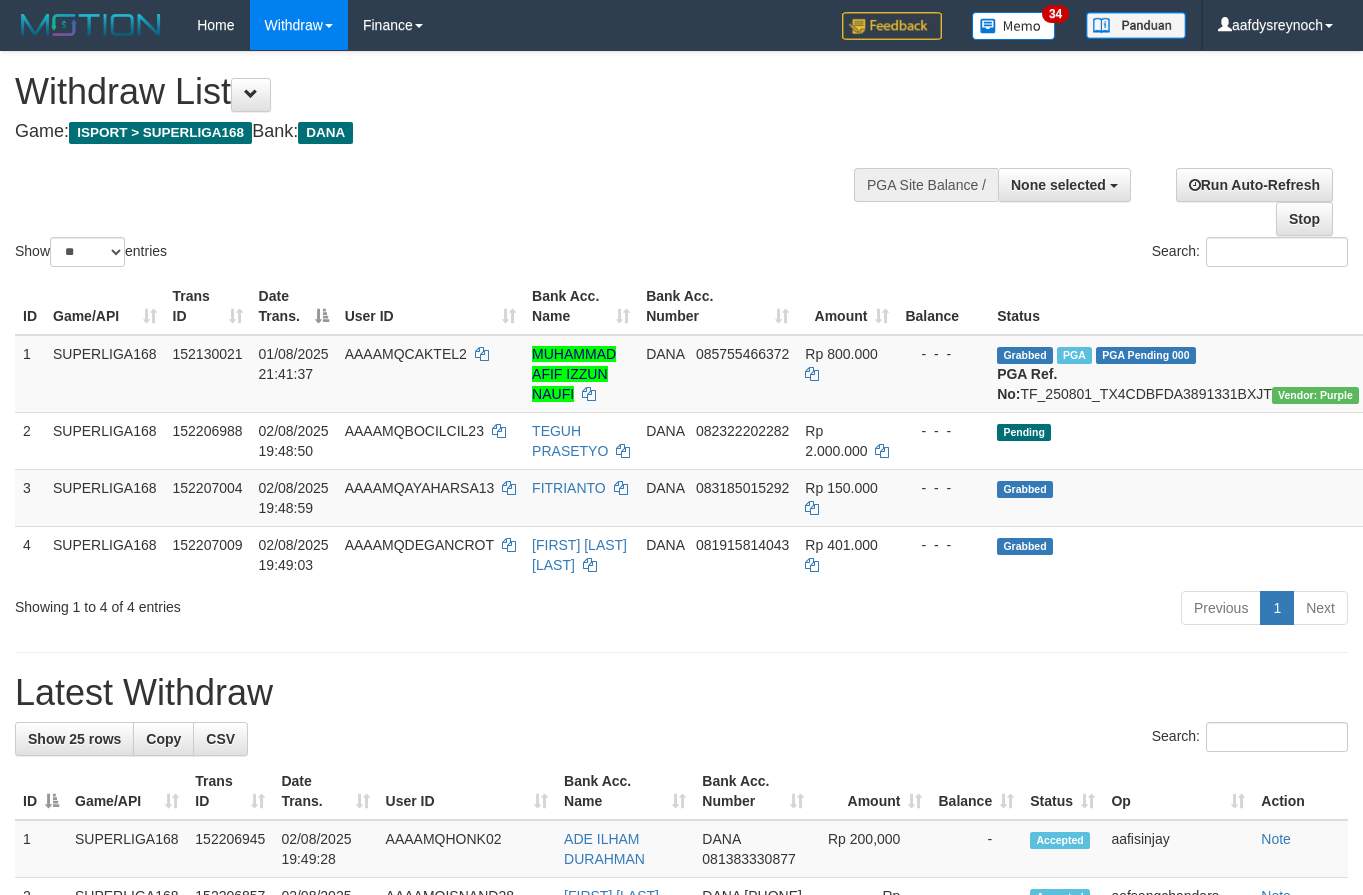 select 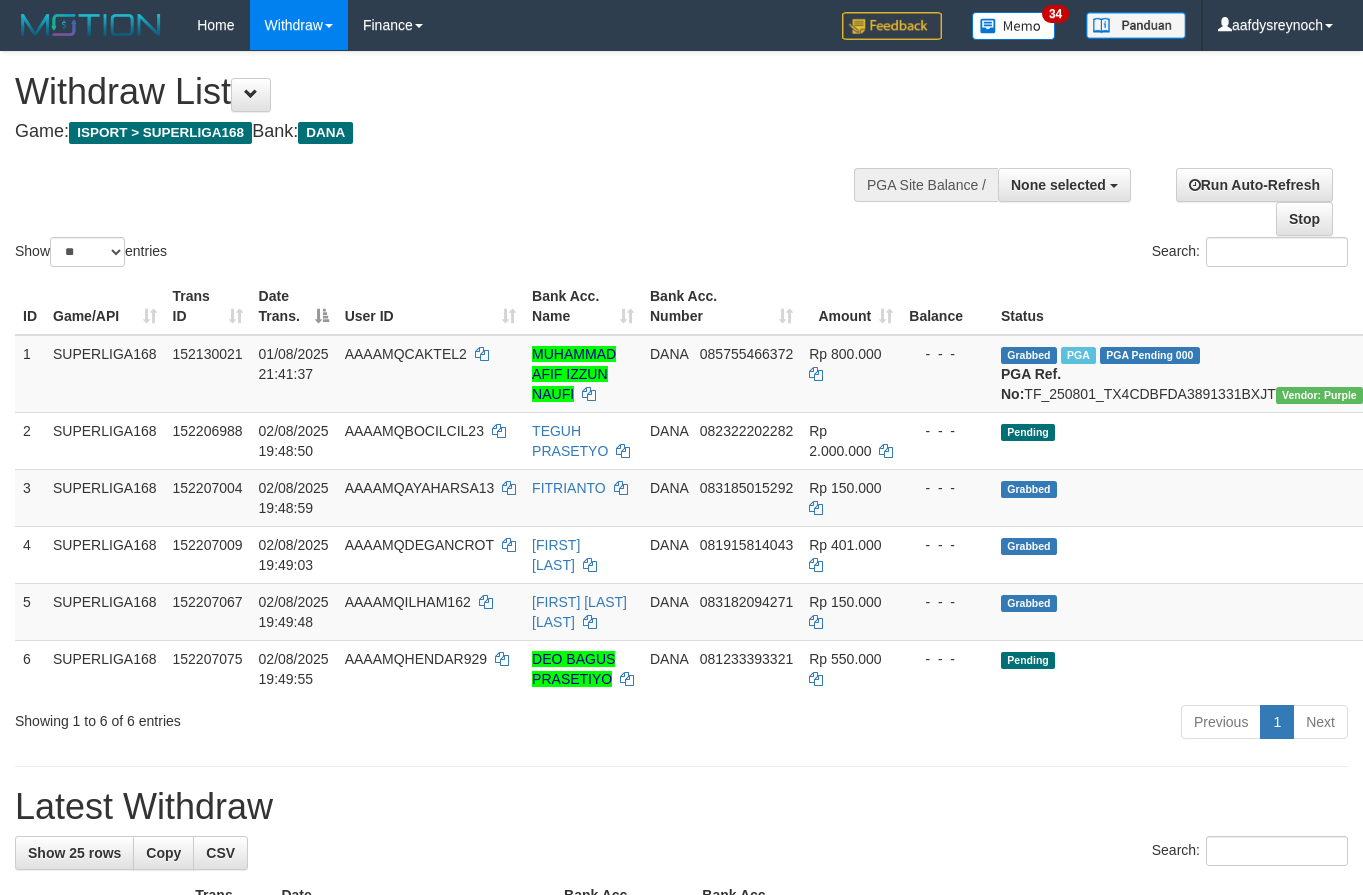 select 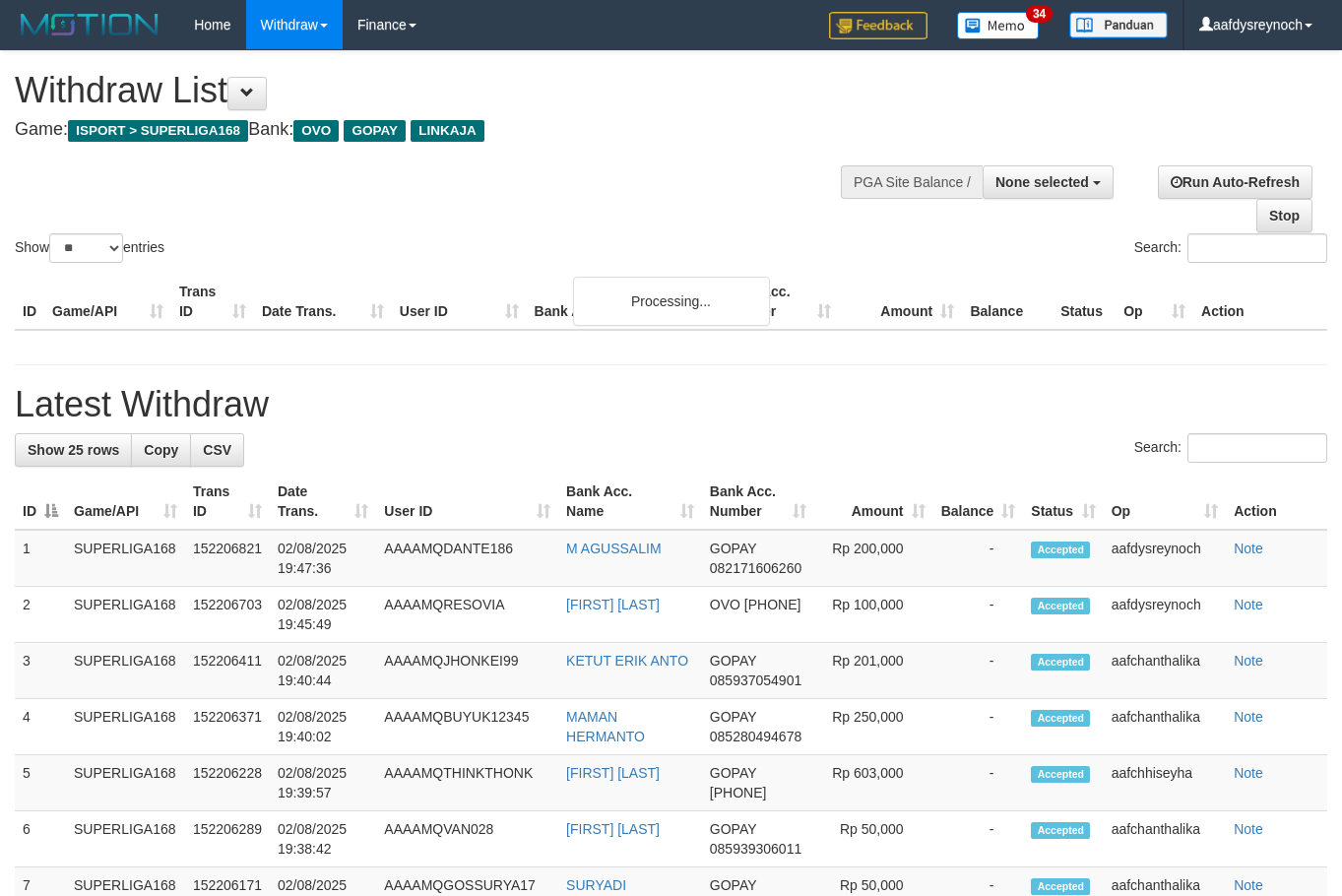 select 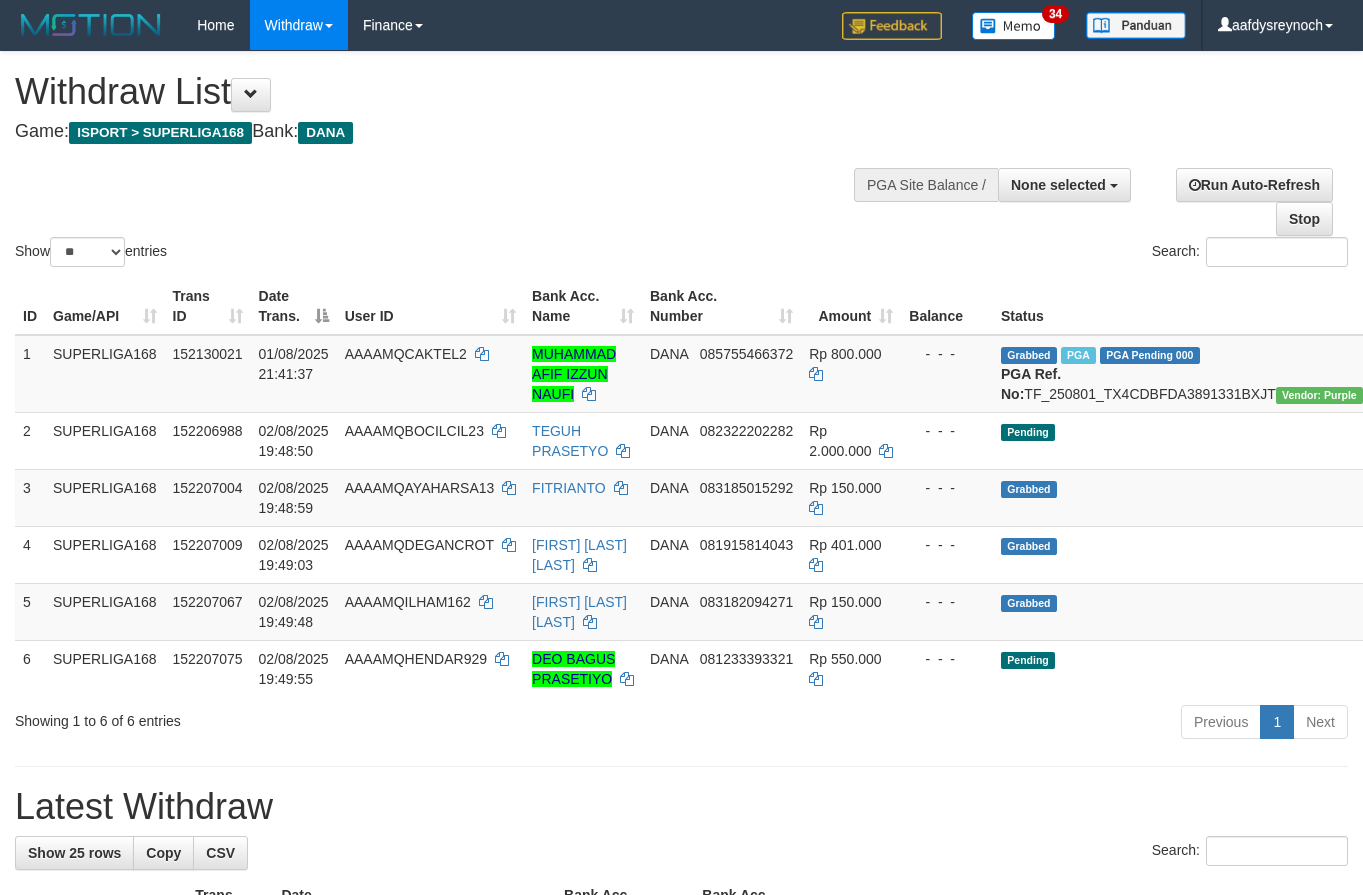 select 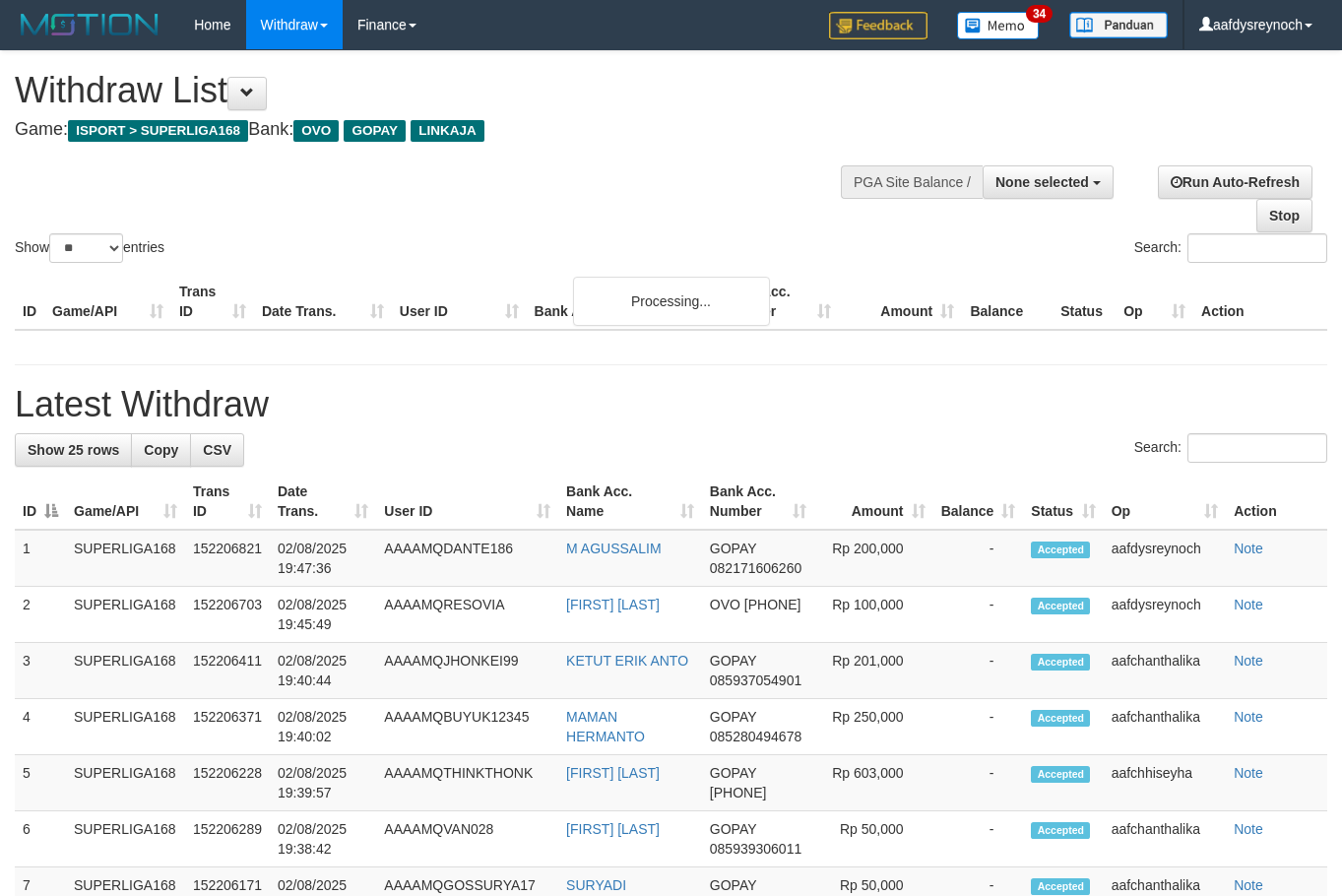 select 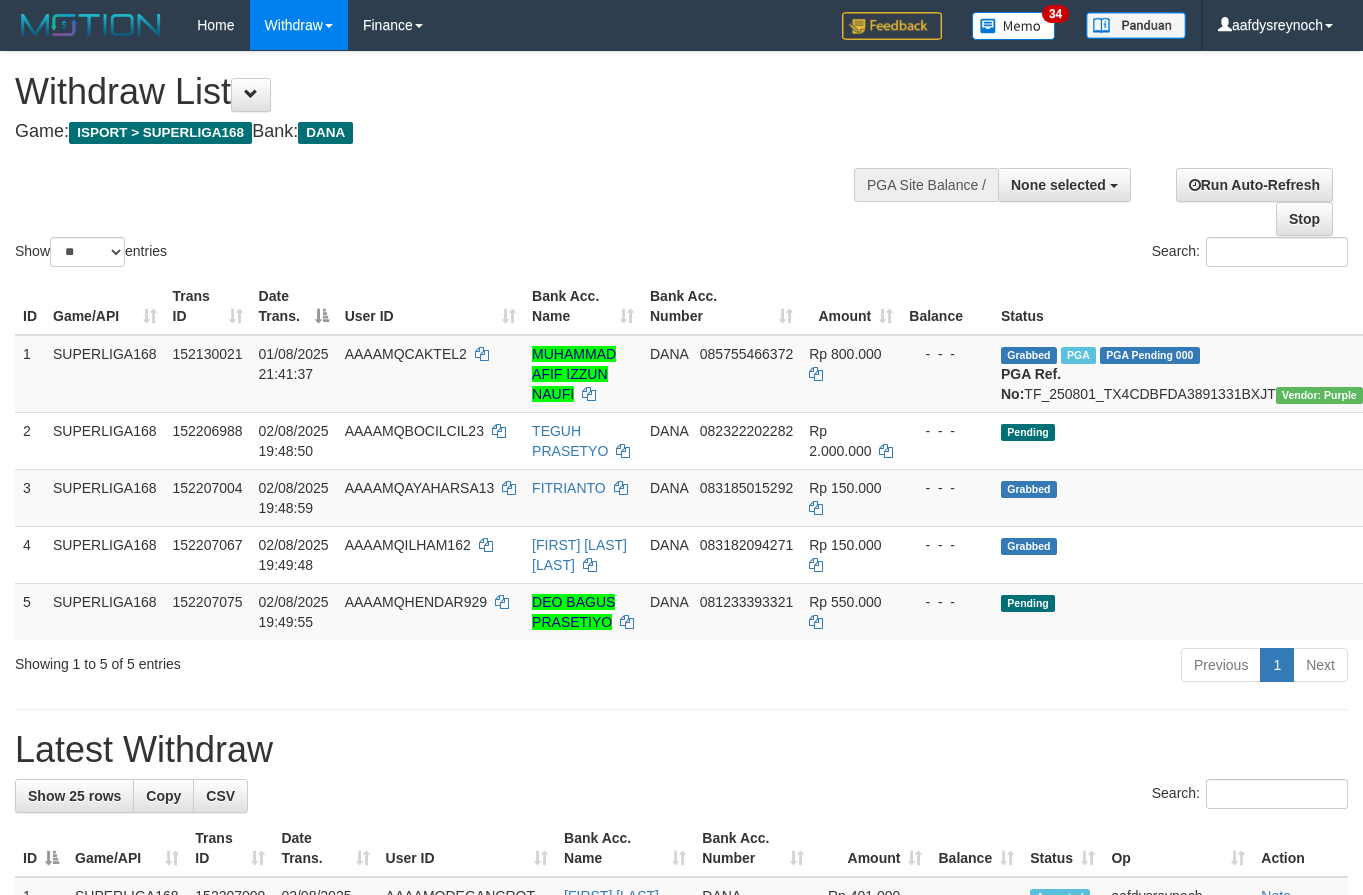 select 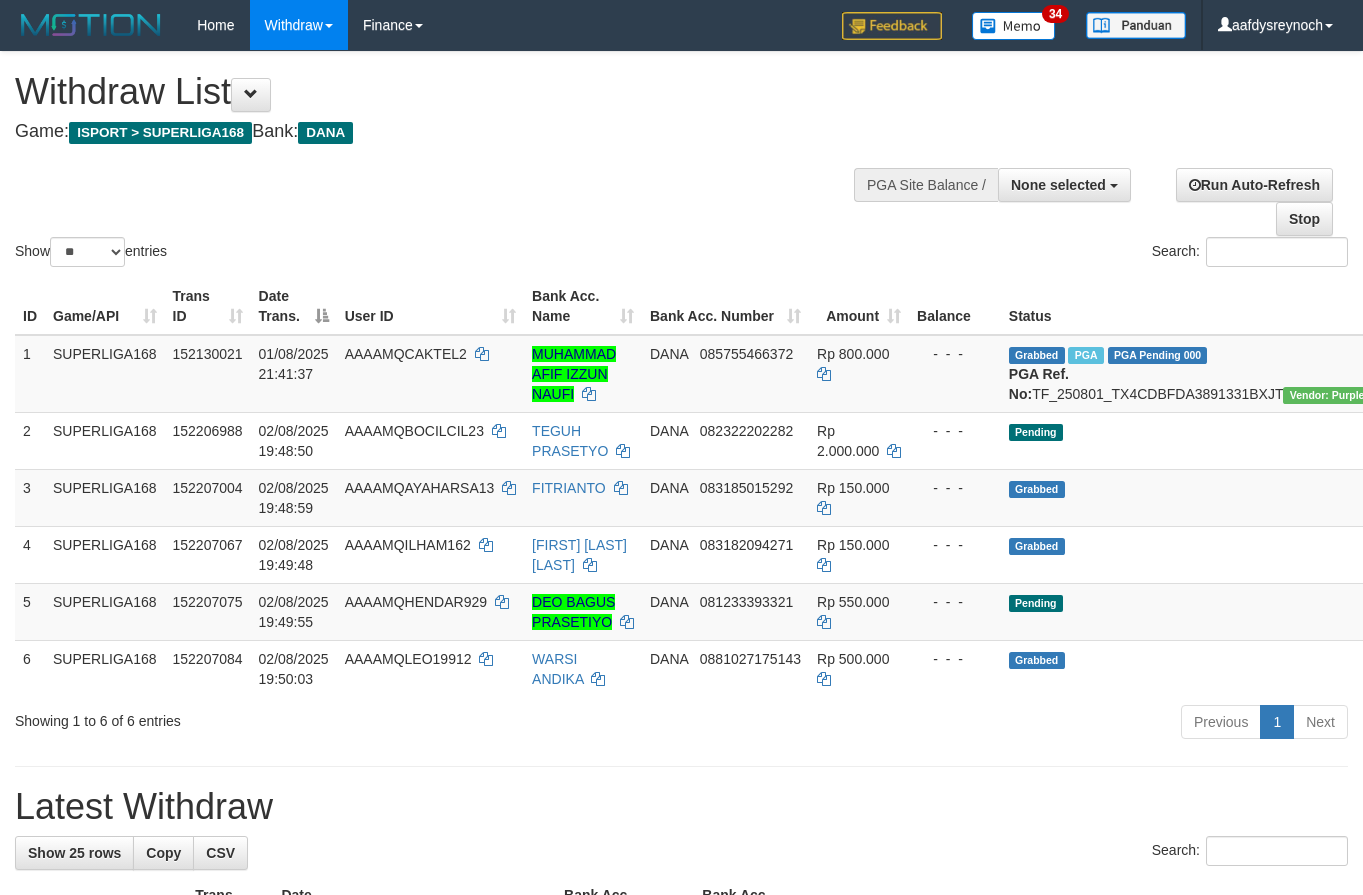 select 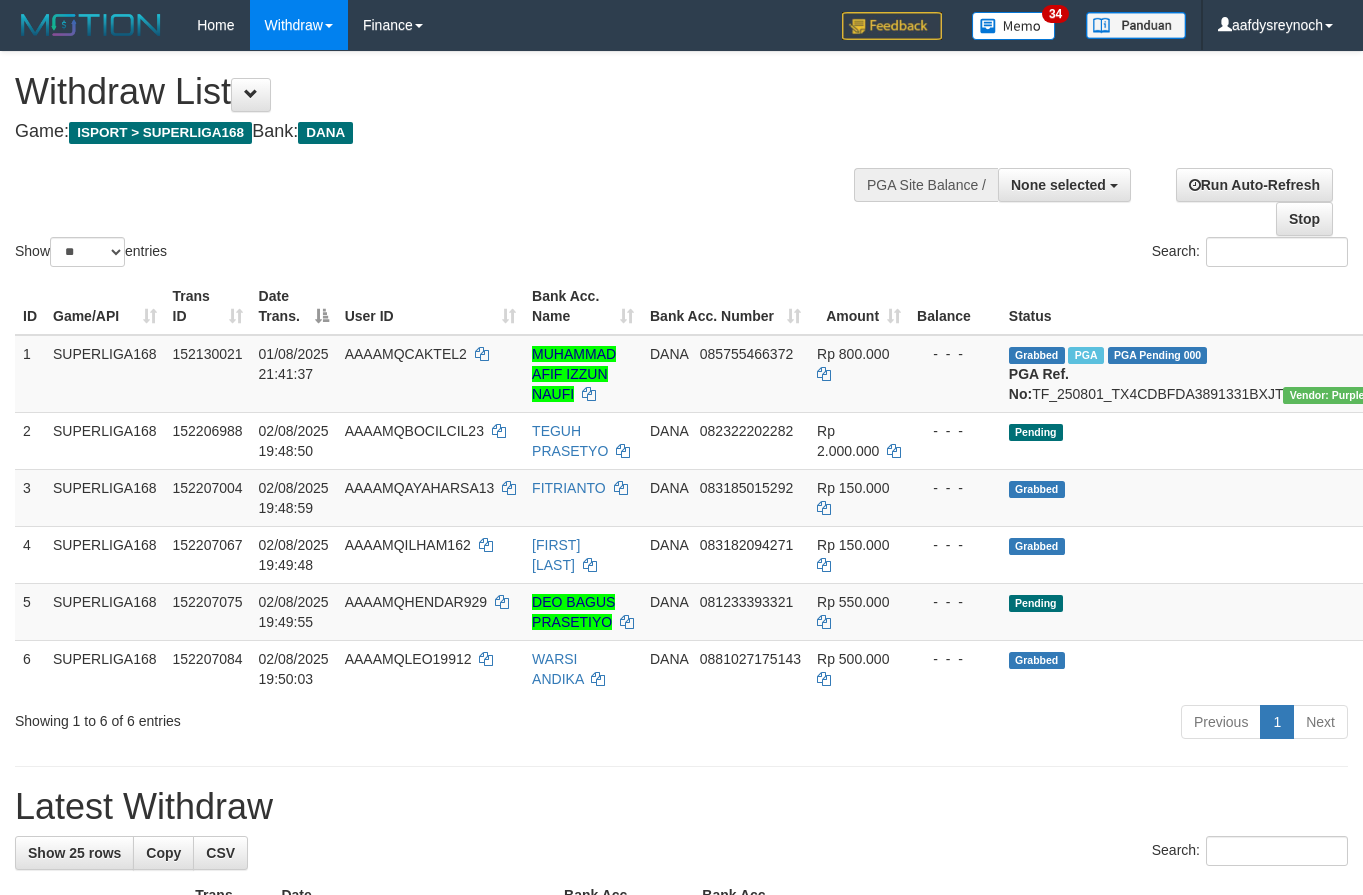 select 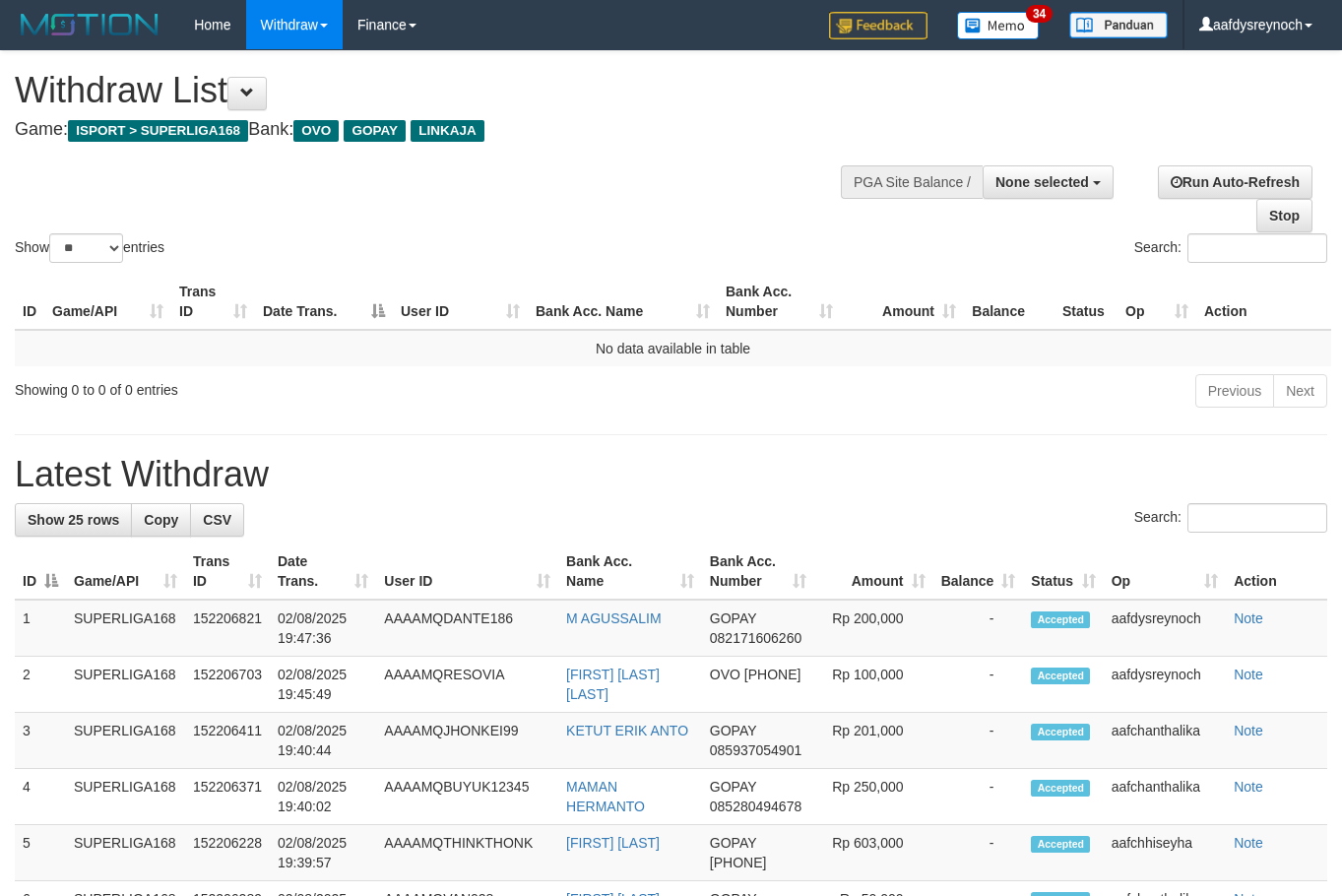 select 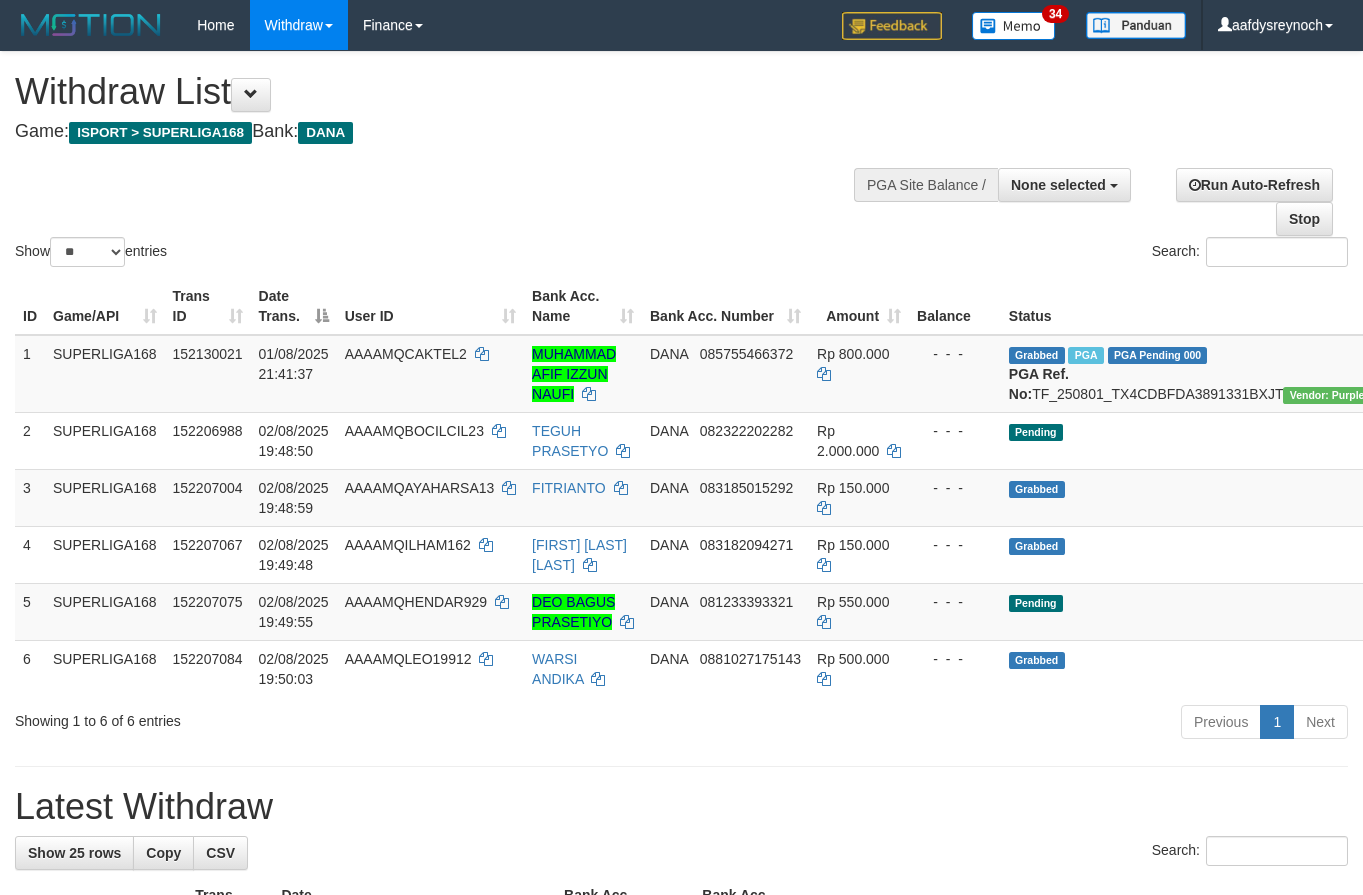 select 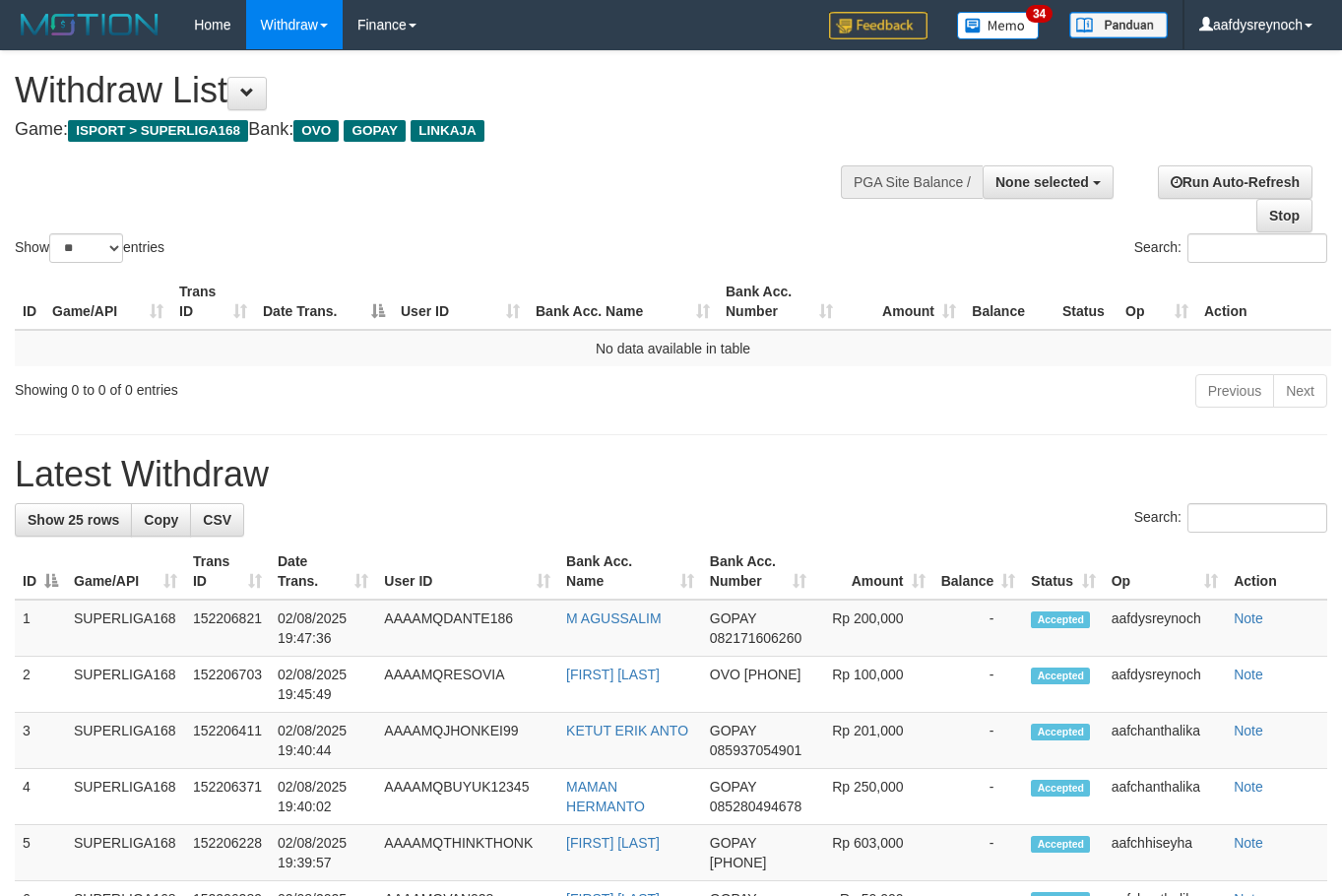 select 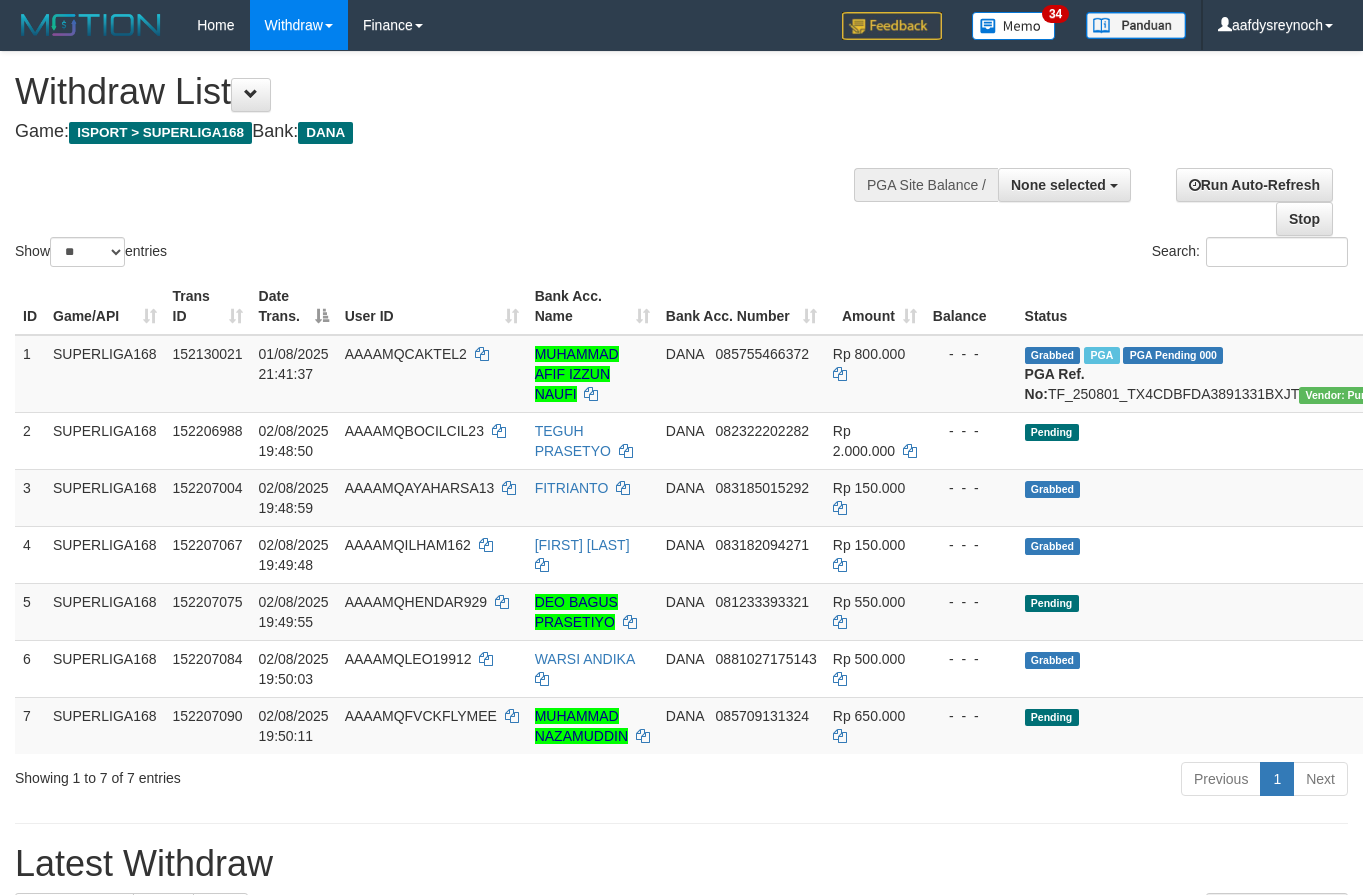 select 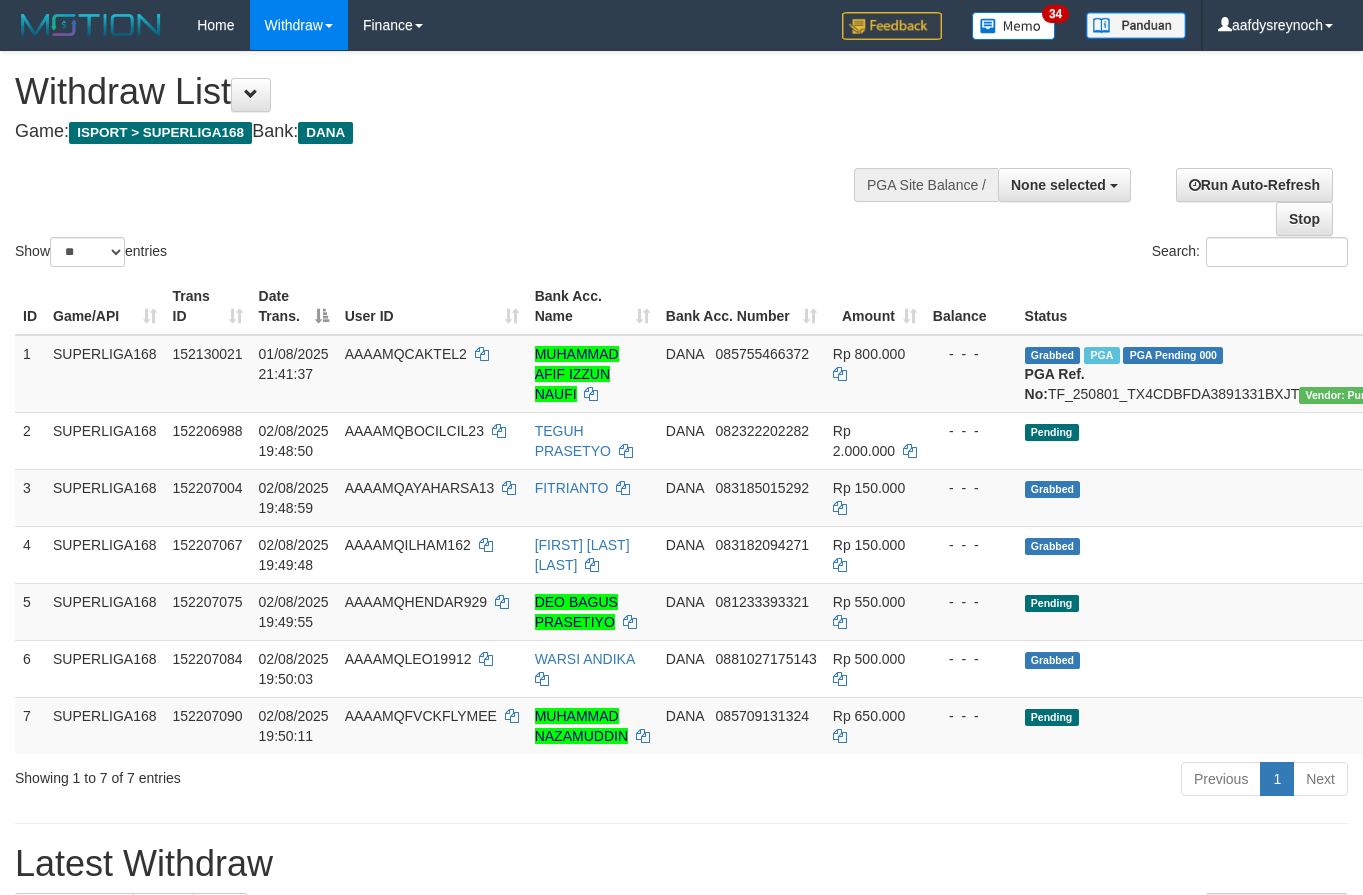 select 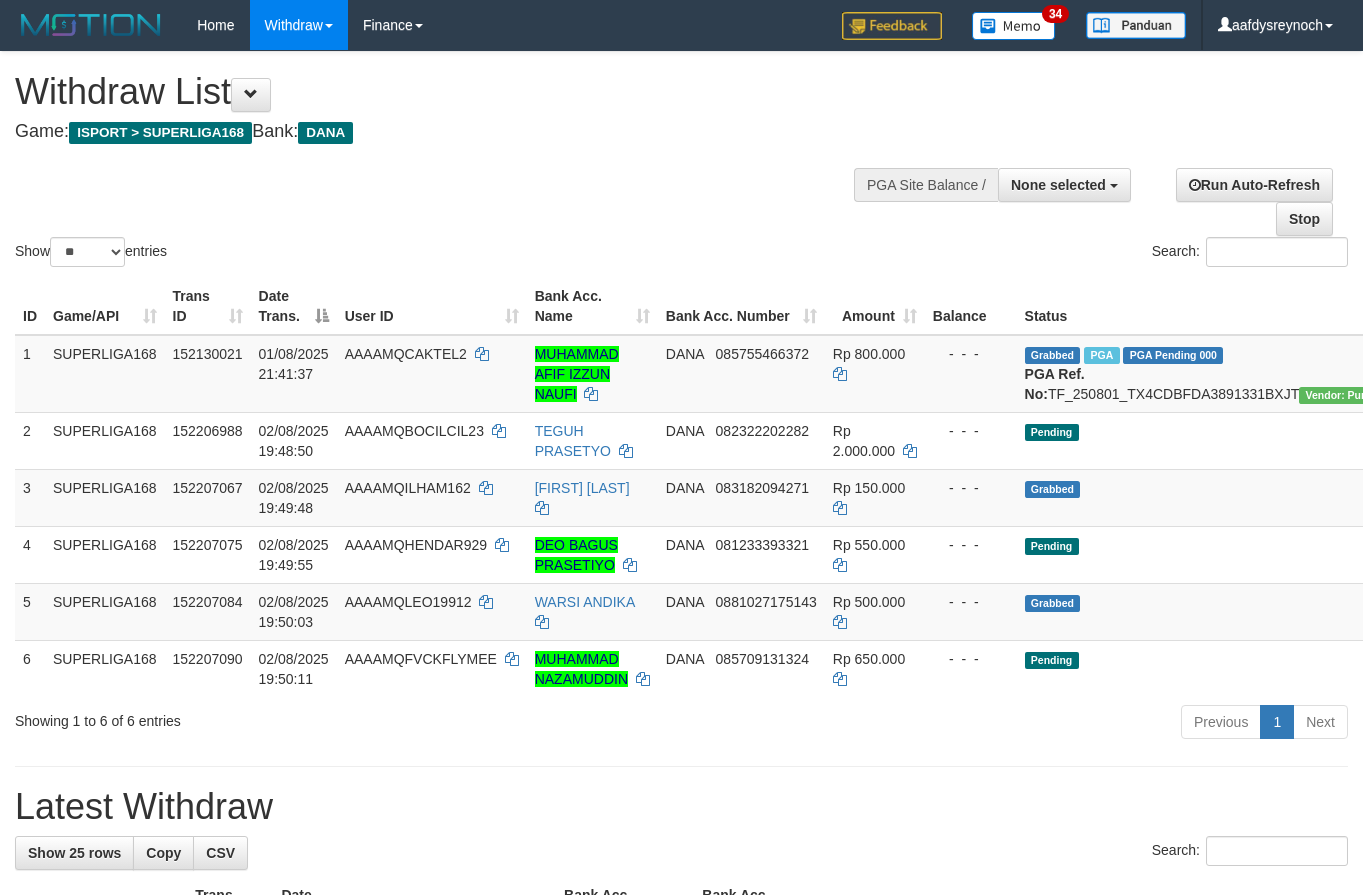 select 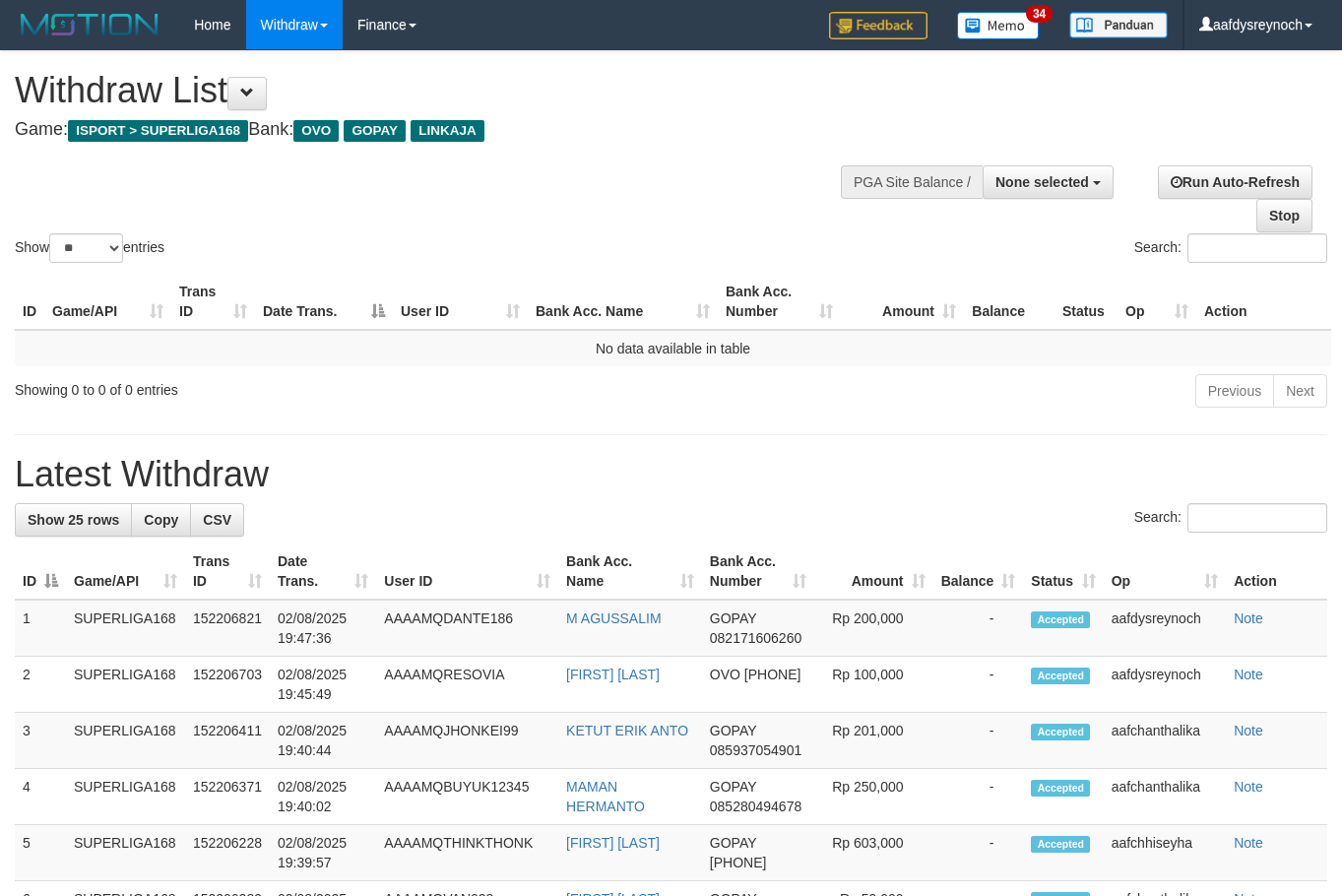 select 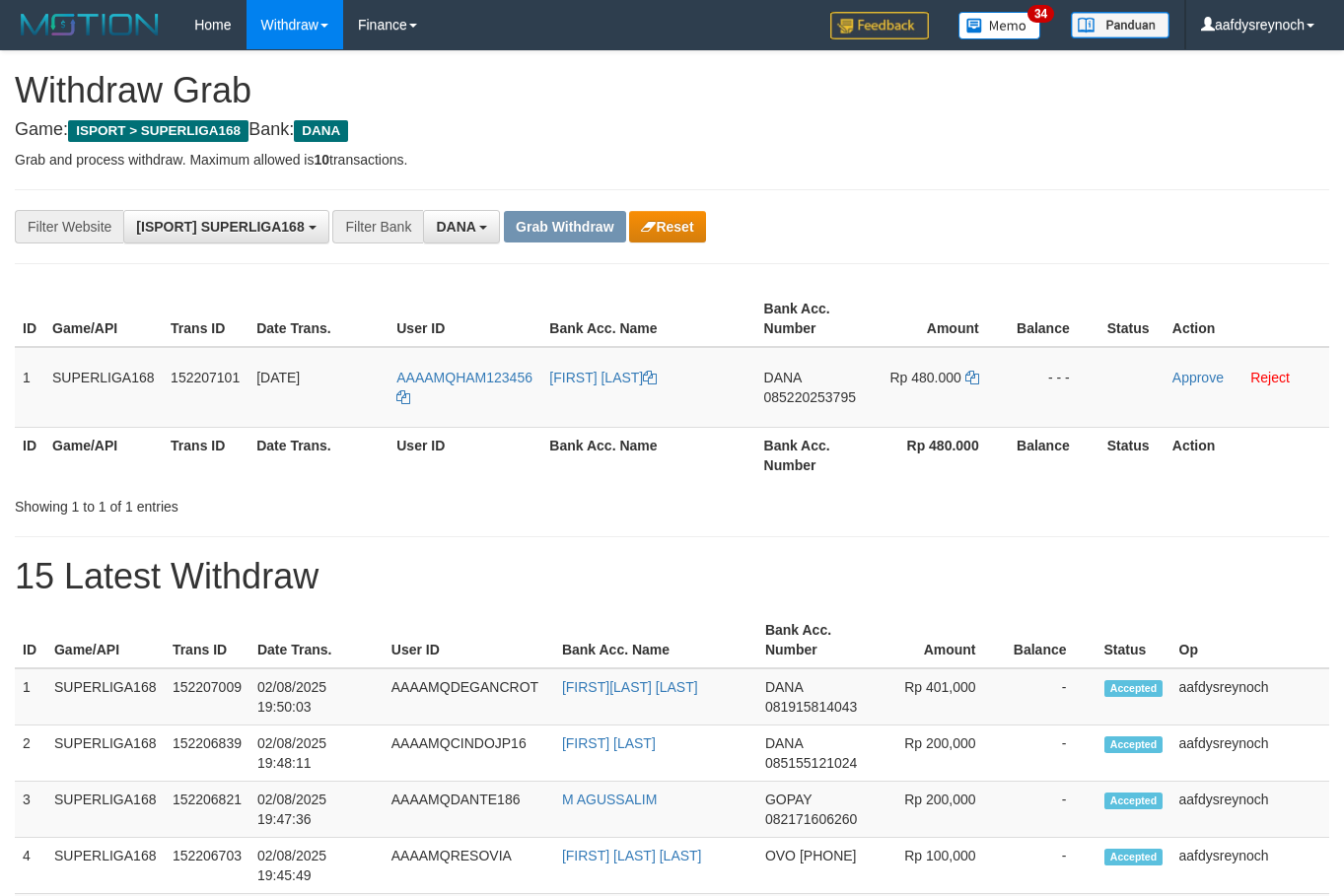 scroll, scrollTop: 0, scrollLeft: 0, axis: both 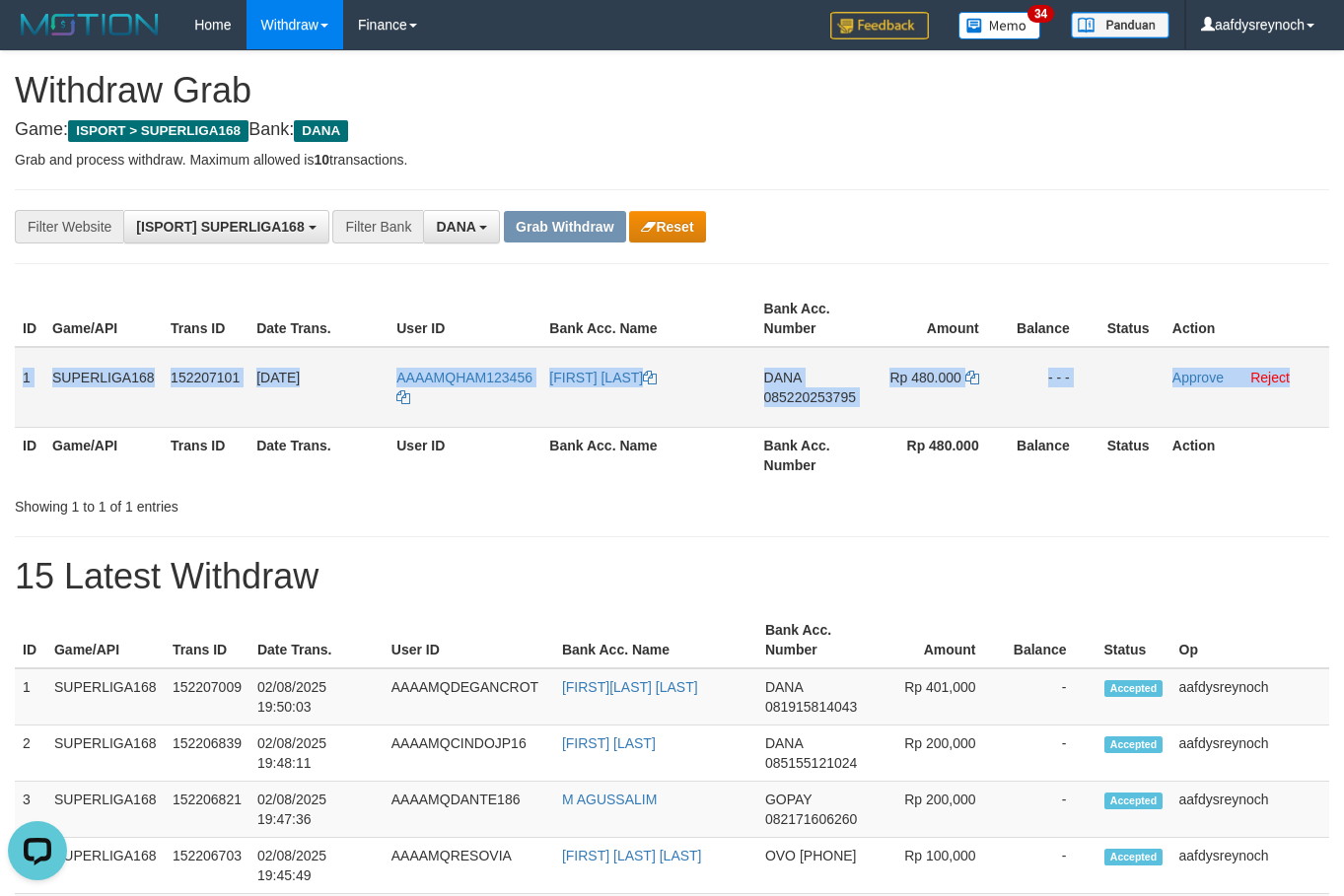 drag, startPoint x: 21, startPoint y: 361, endPoint x: 1300, endPoint y: 373, distance: 1279.0563 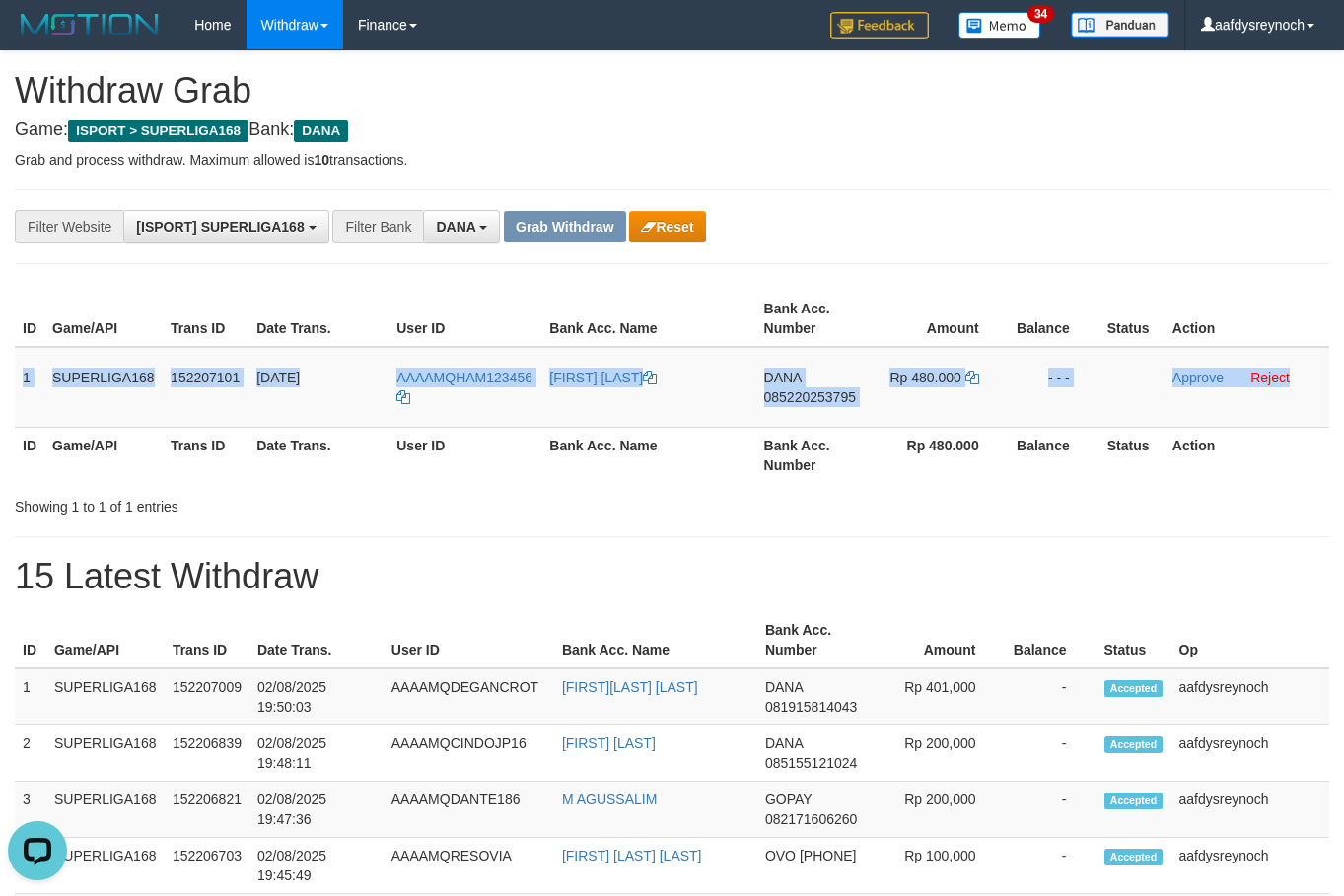 copy on "1
SUPERLIGA168
152207101
02/08/2025 19:50:18
AAAAMQHAM123456
MHD ILHAM
DANA
085220253795
Rp 480.000
- - -
Approve
Reject" 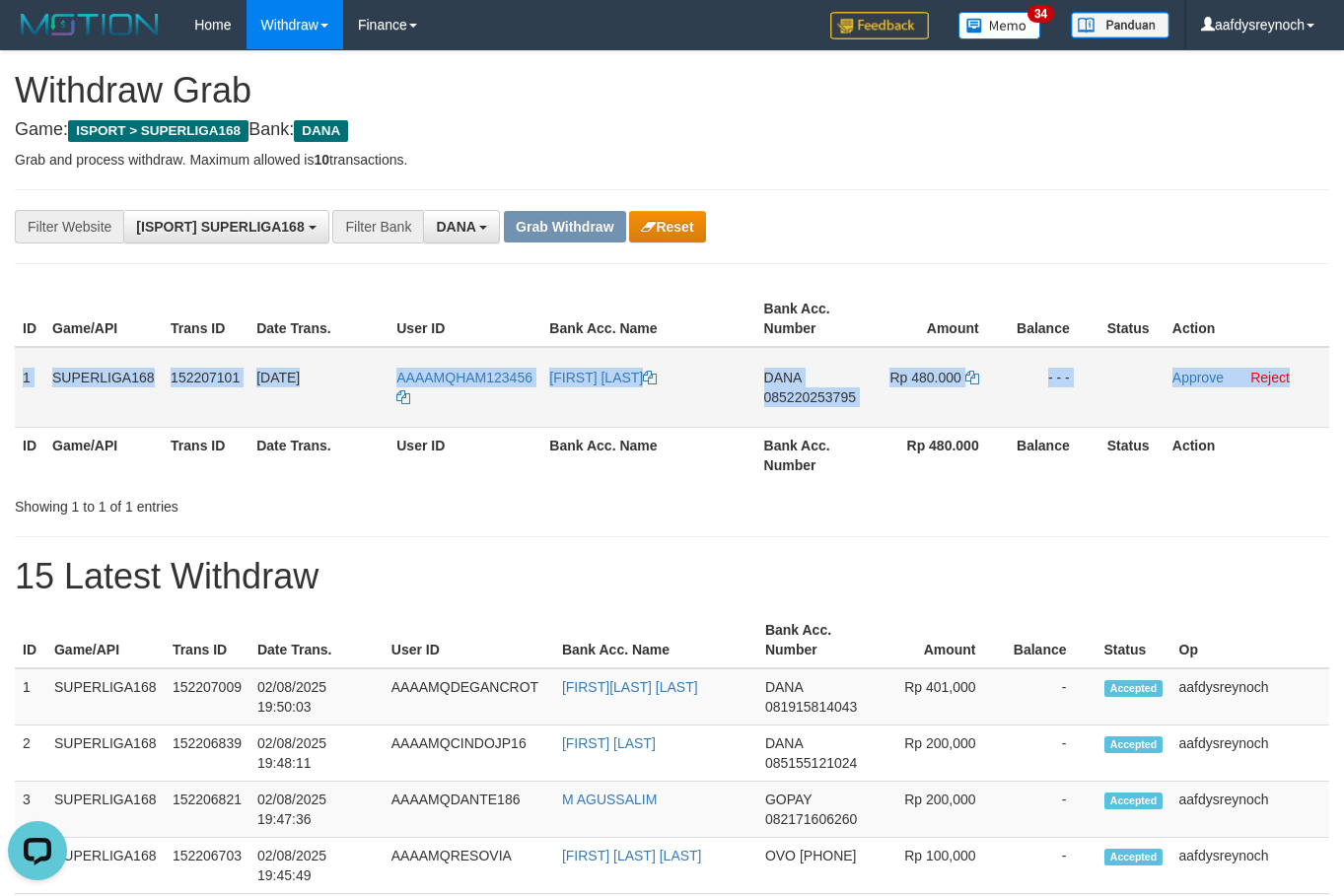 click on "DANA
085220253795" at bounding box center [813, 387] 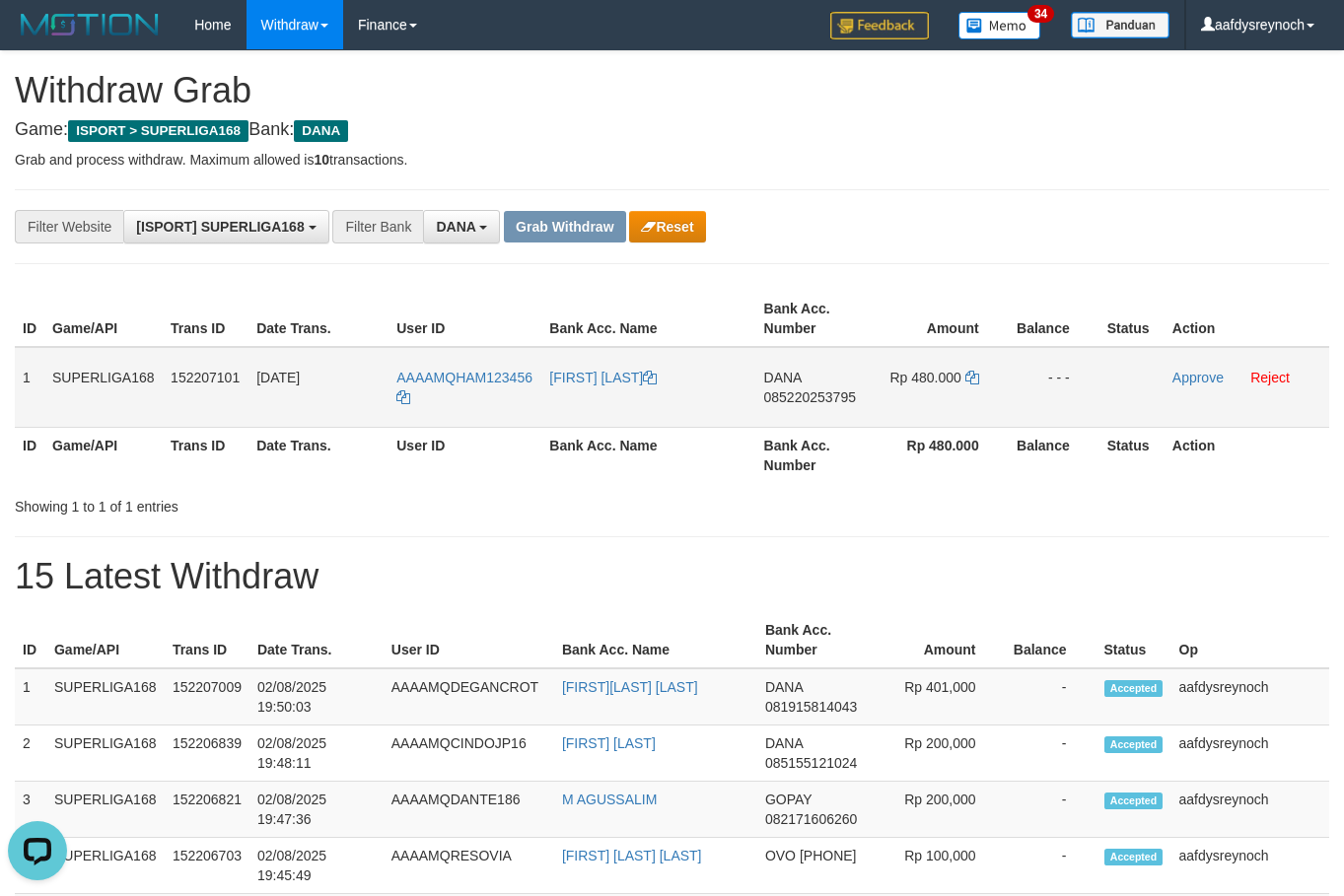 click on "DANA
085220253795" at bounding box center (813, 387) 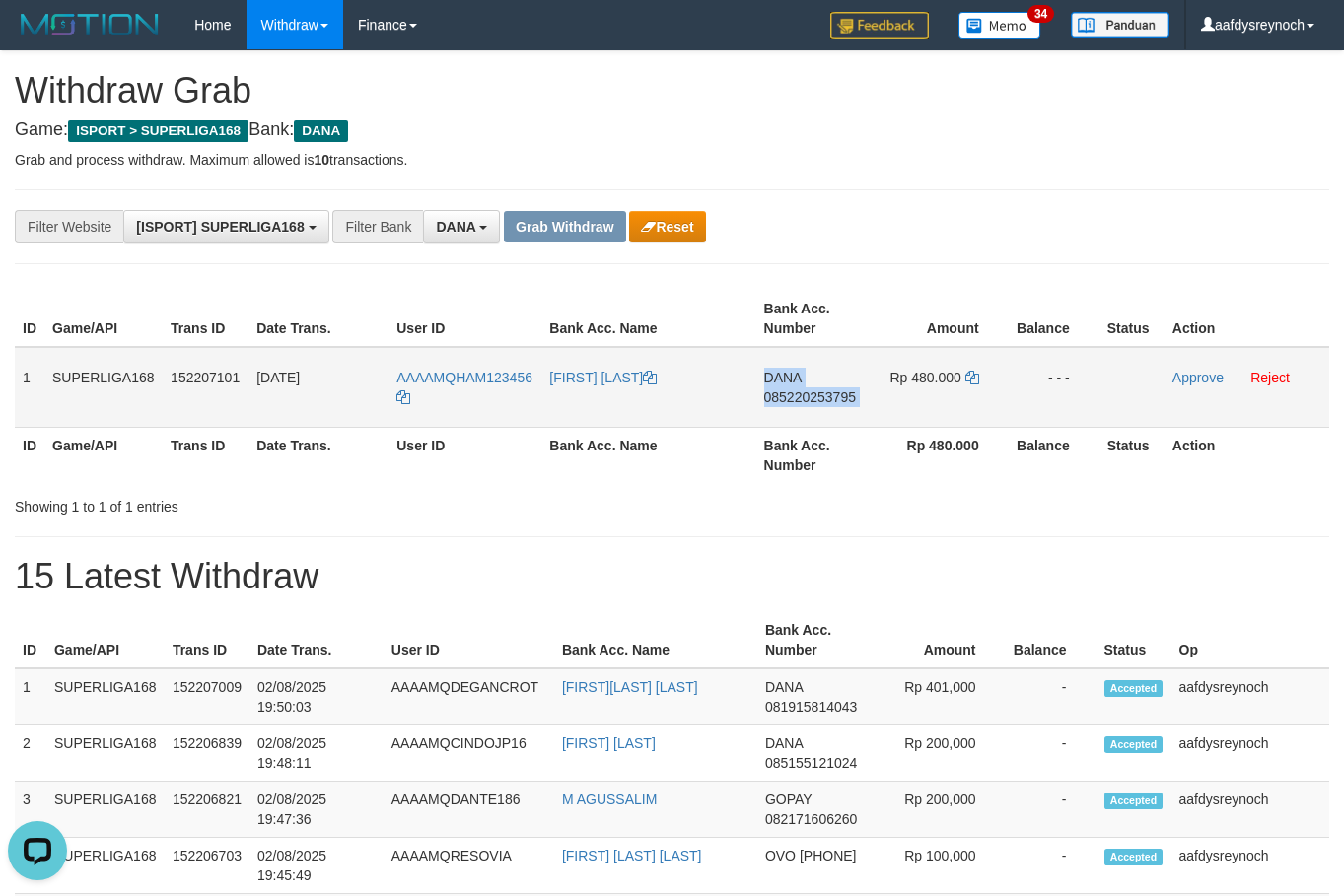 click on "DANA
085220253795" at bounding box center (813, 387) 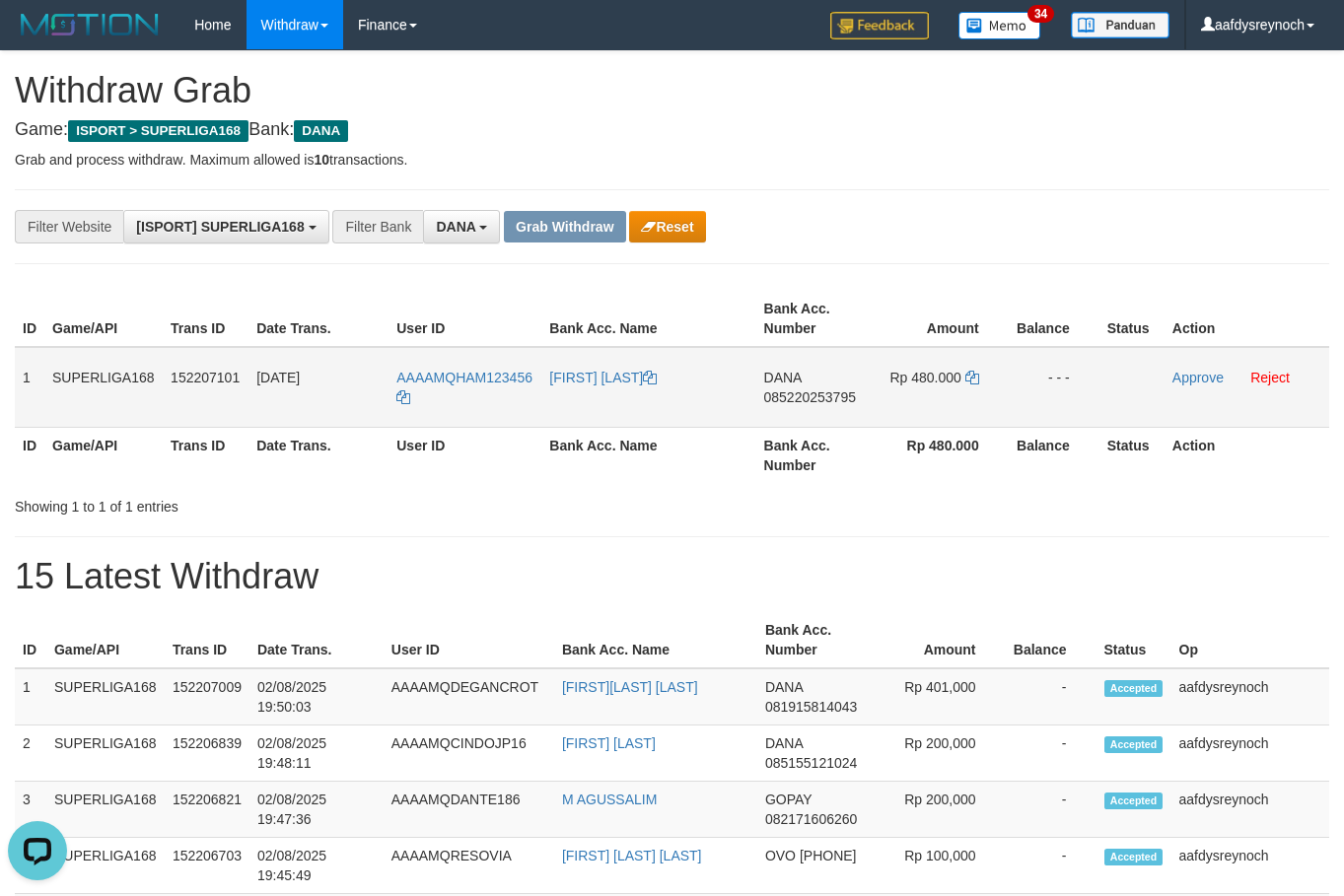 click on "085220253795" at bounding box center (810, 397) 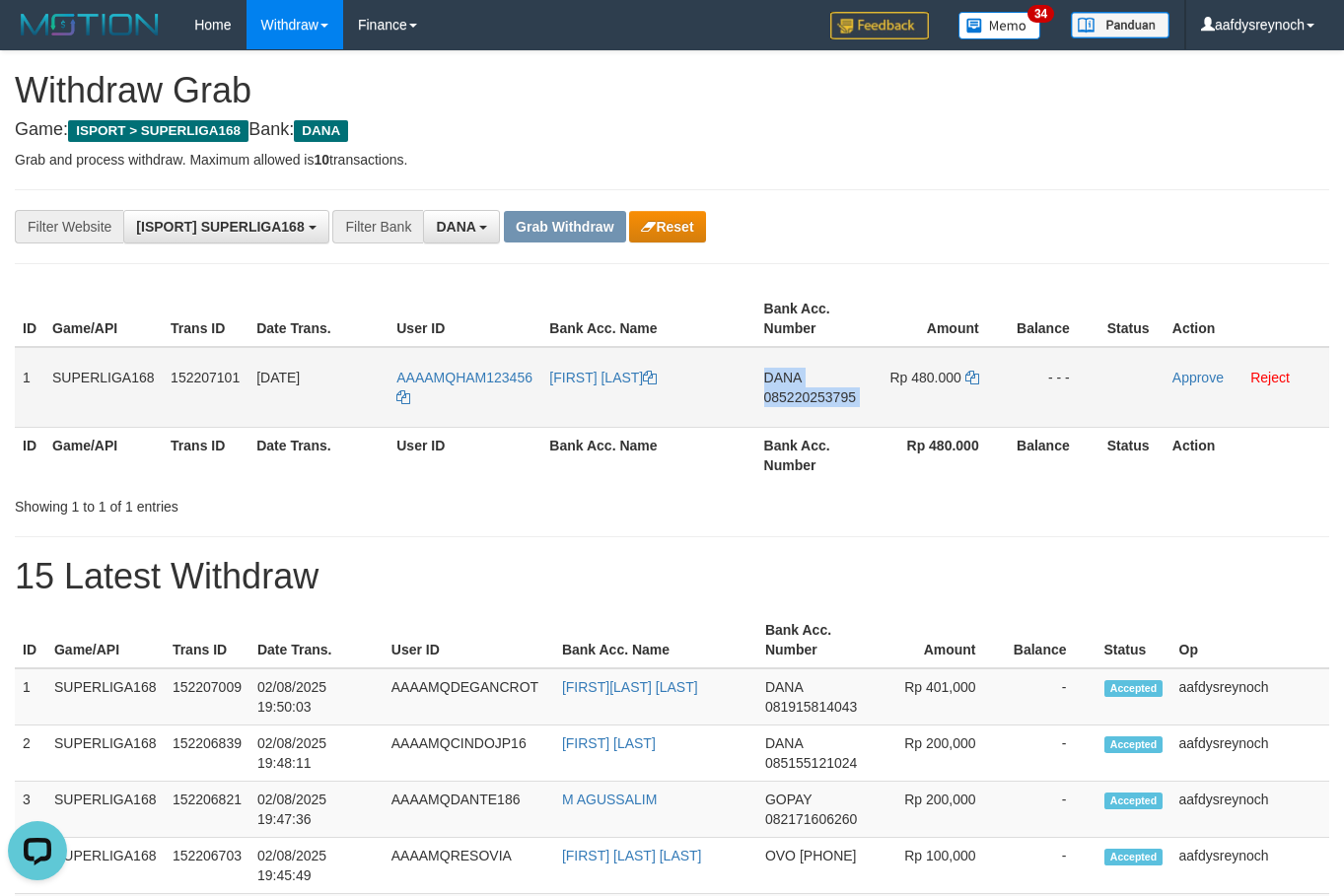 click on "085220253795" at bounding box center [810, 397] 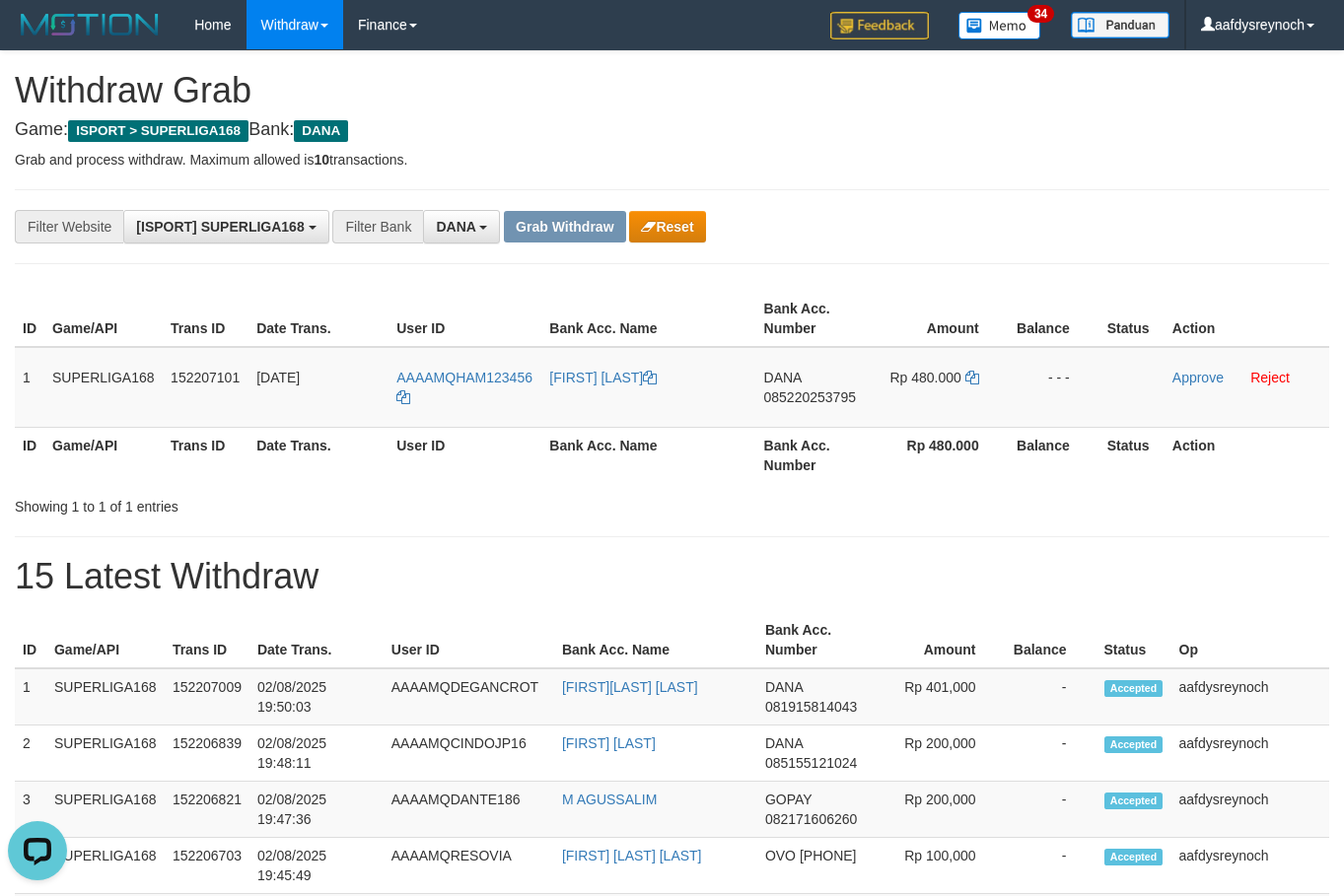 click on "**********" at bounding box center (560, 227) 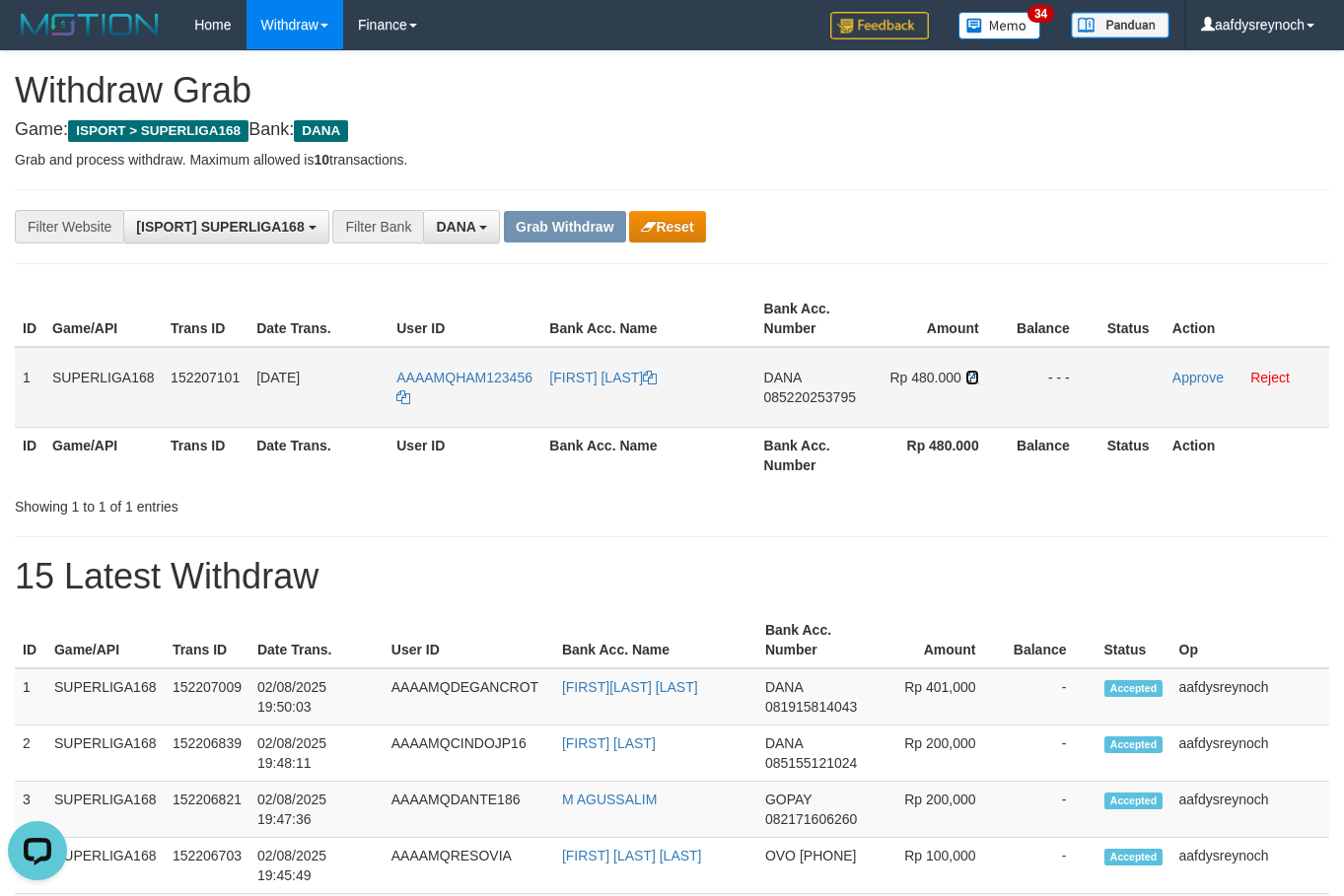 click at bounding box center (972, 378) 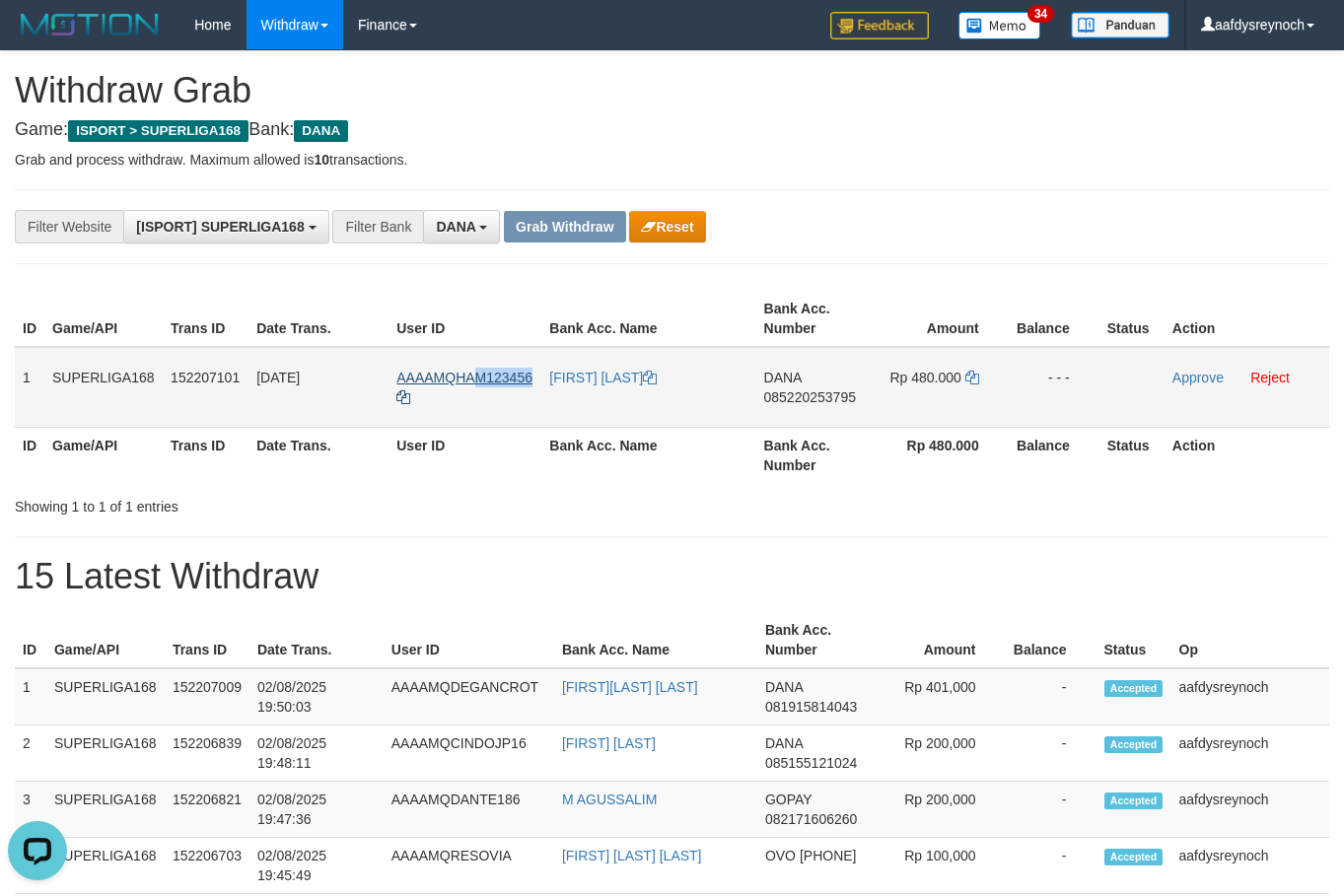 copy on "M123456" 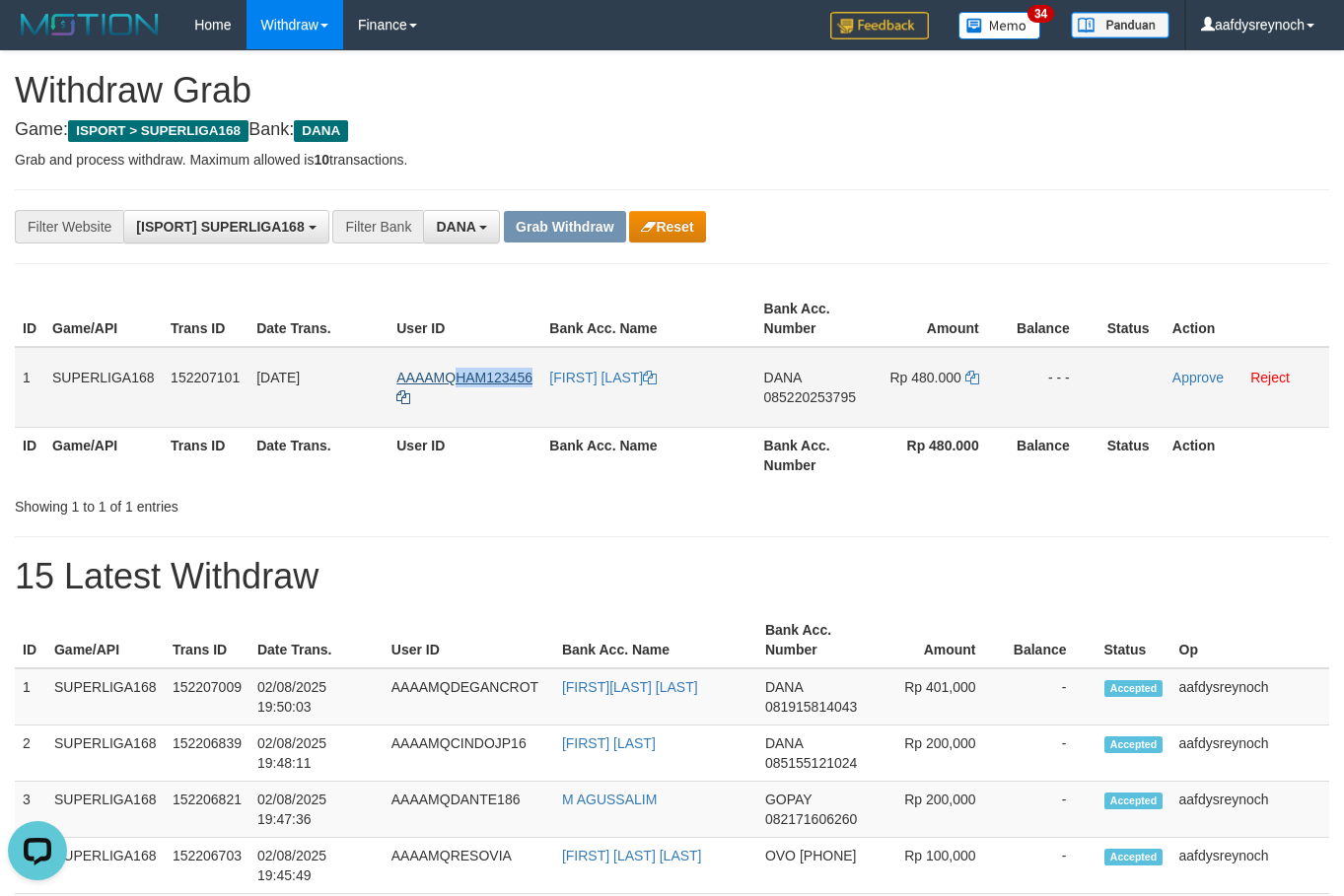 copy on "HAM123456" 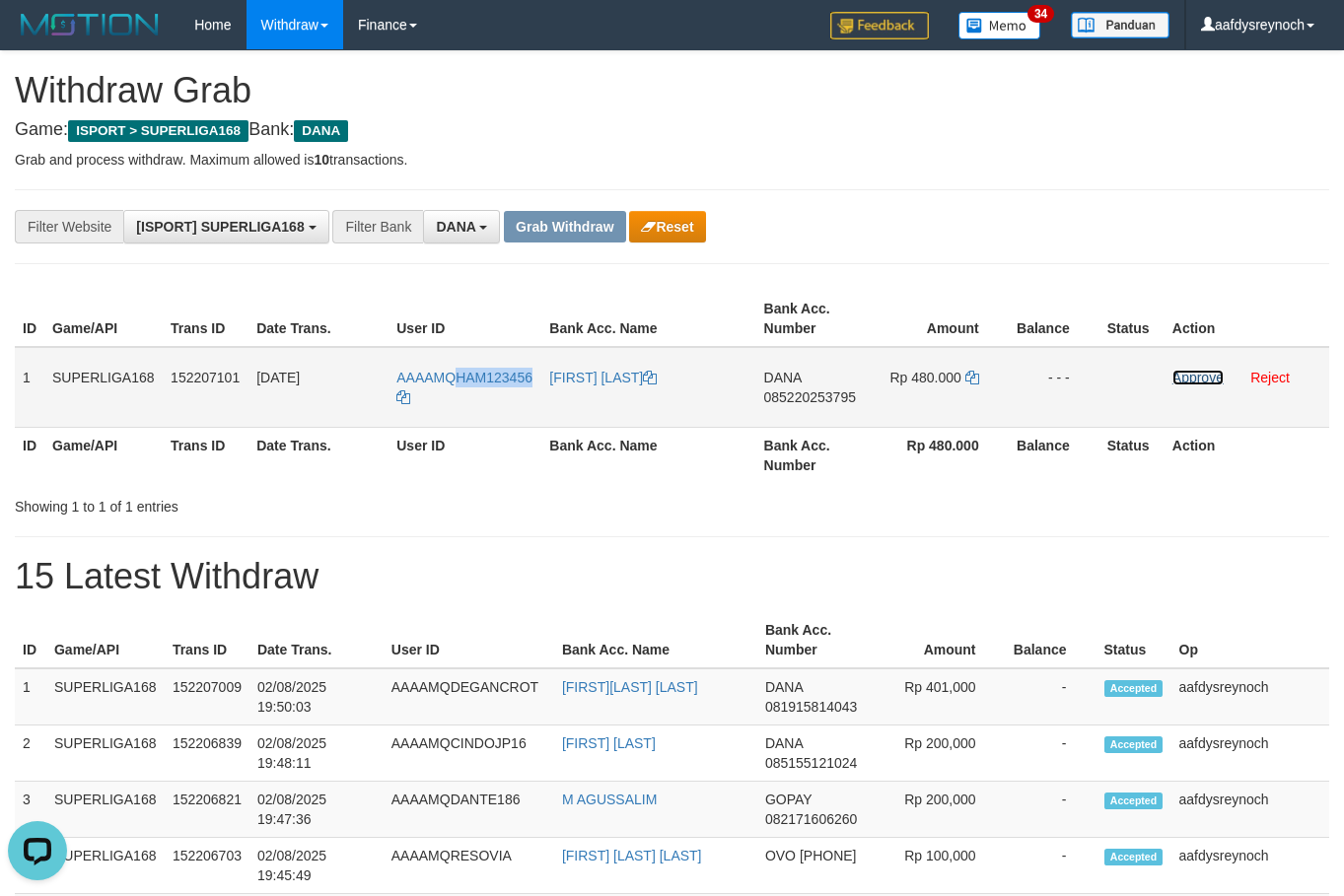 drag, startPoint x: 1192, startPoint y: 372, endPoint x: 752, endPoint y: 213, distance: 467.8472 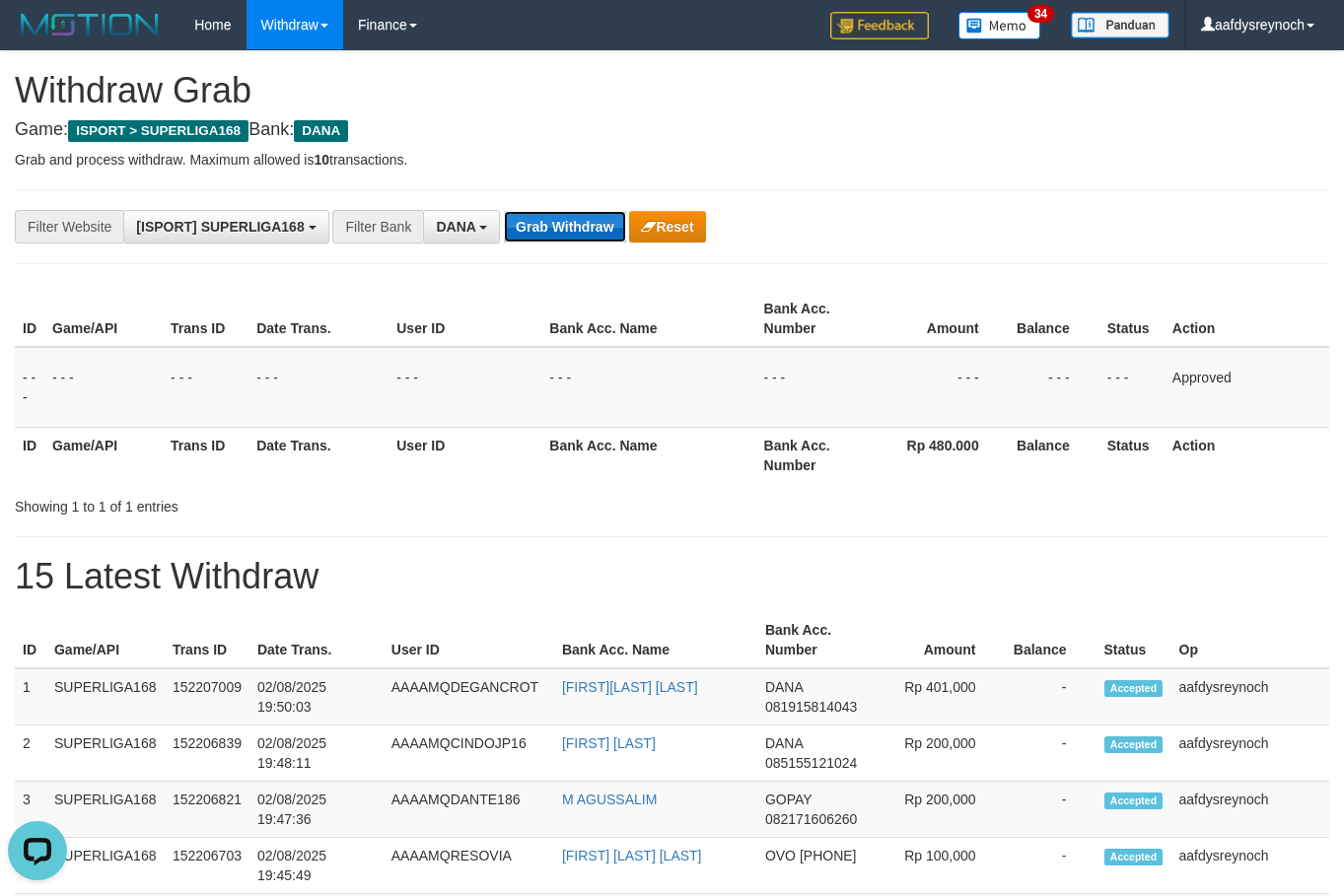 click on "Grab Withdraw" at bounding box center [564, 227] 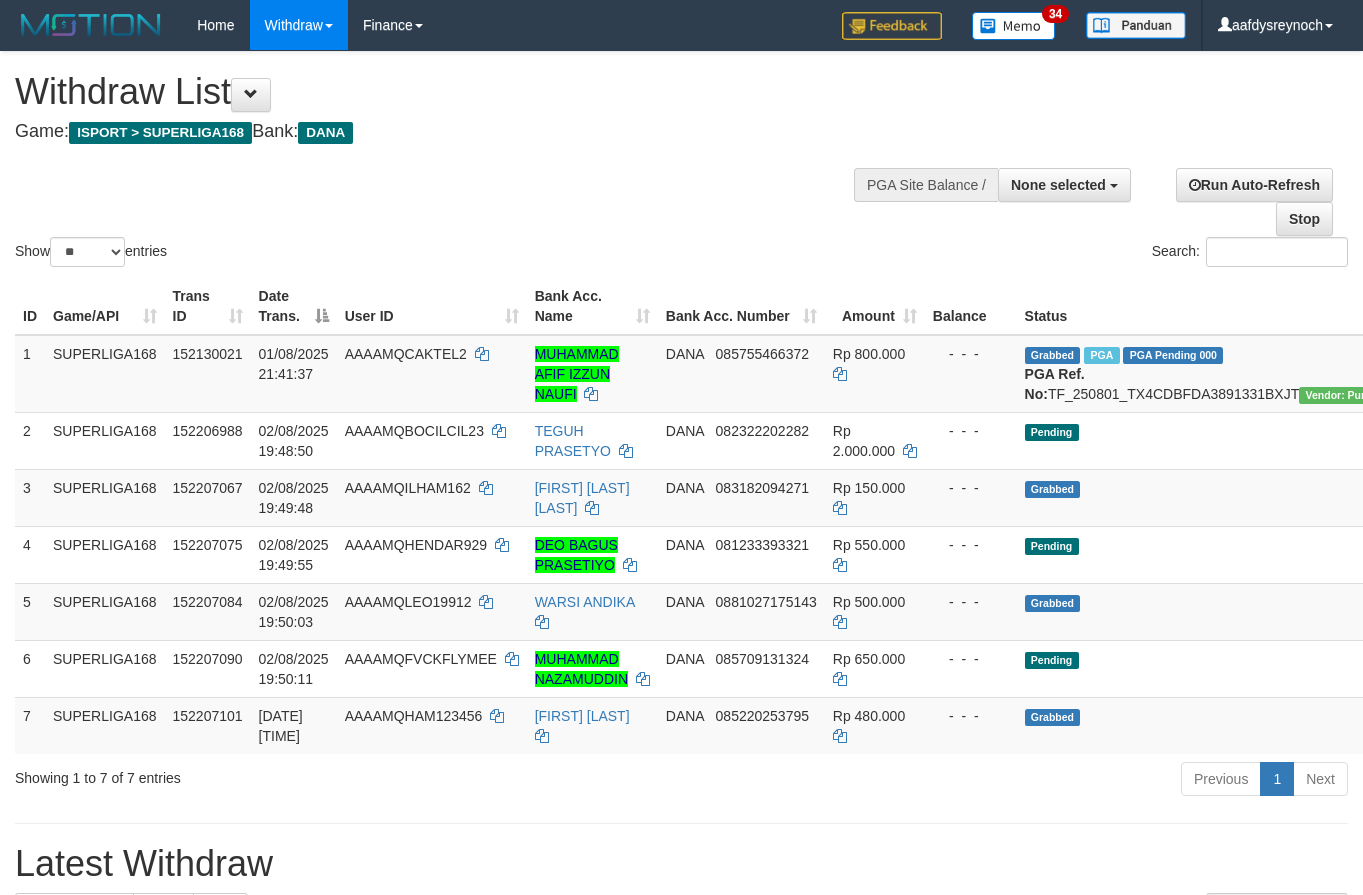 select 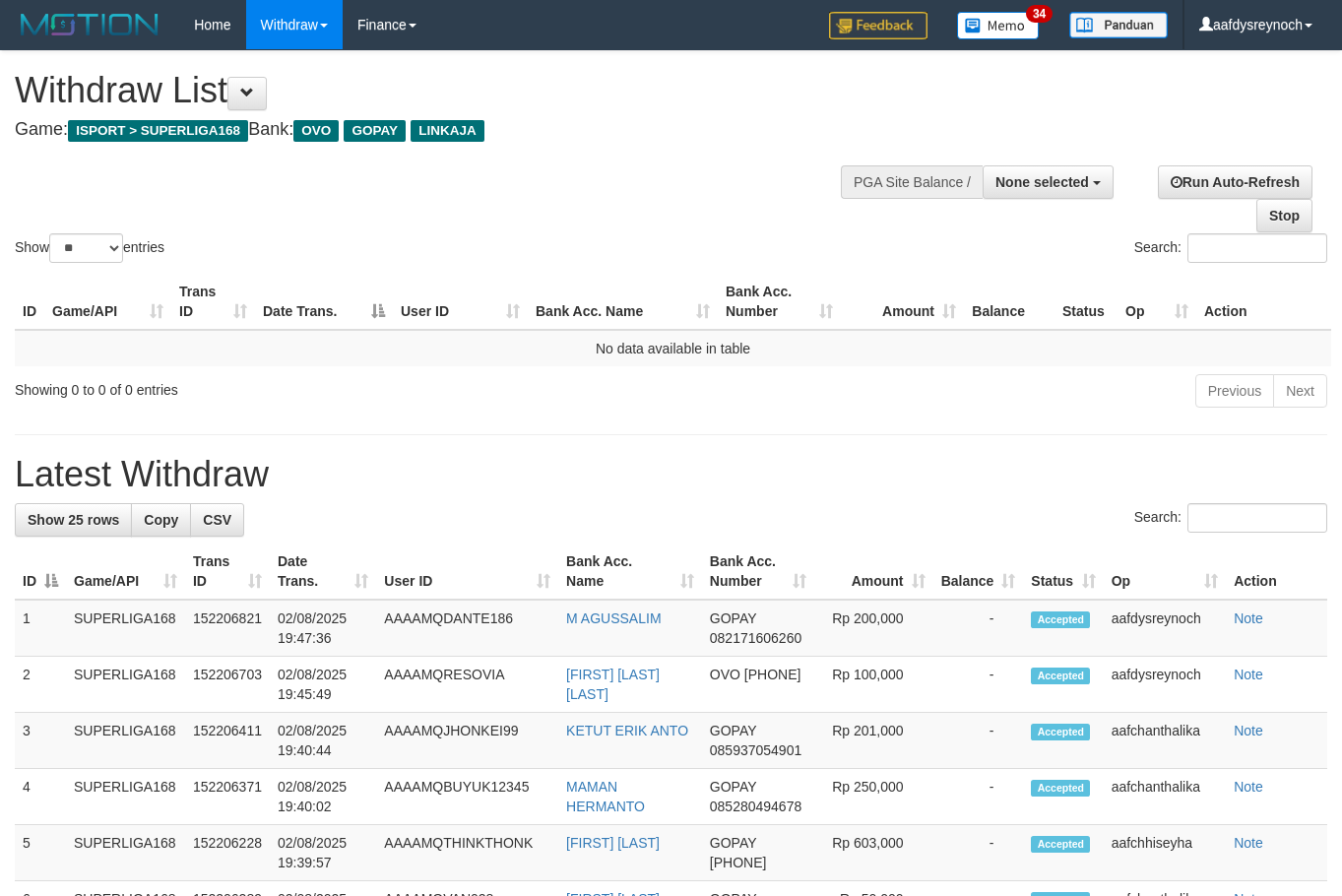 select 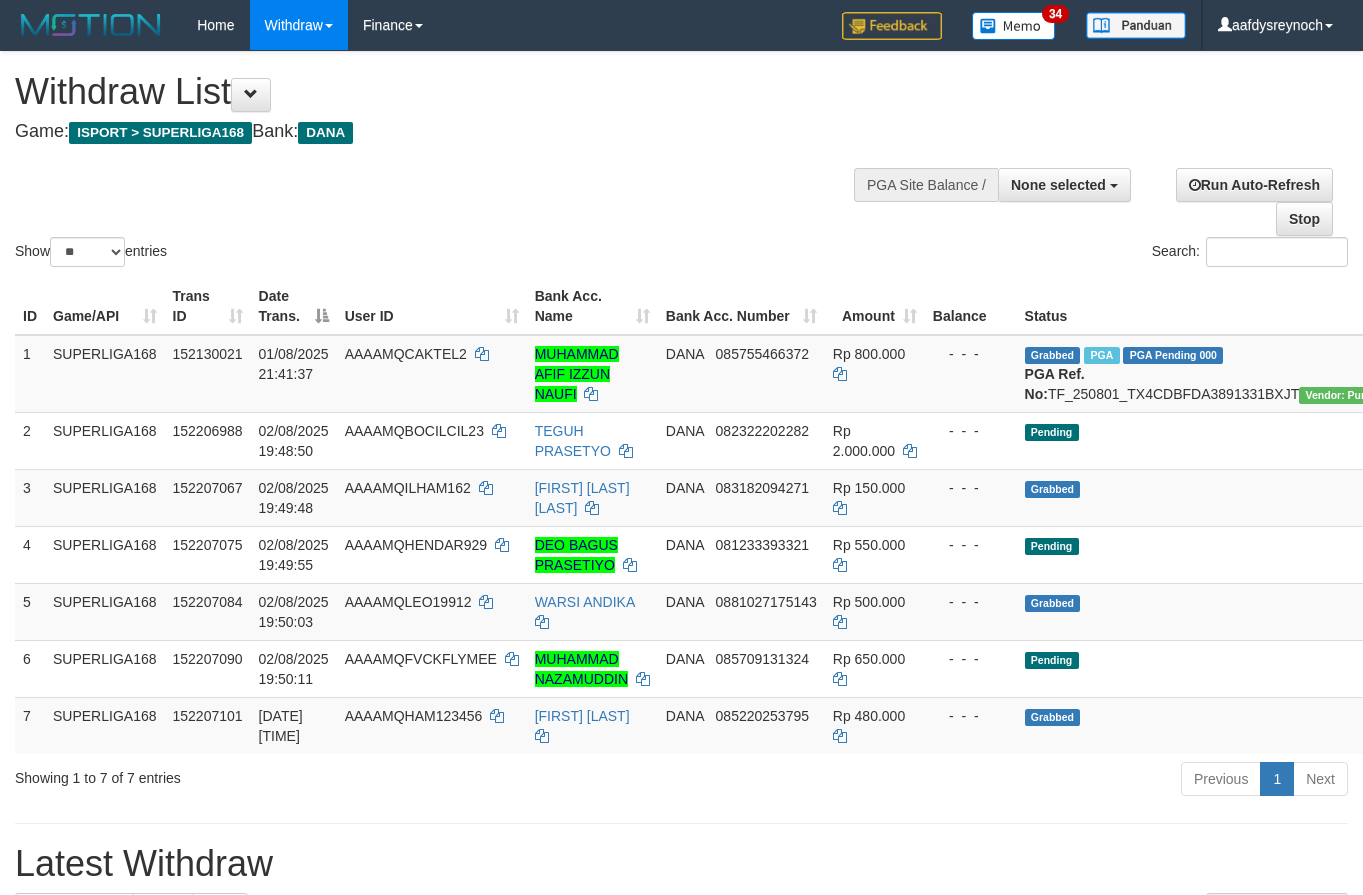 select 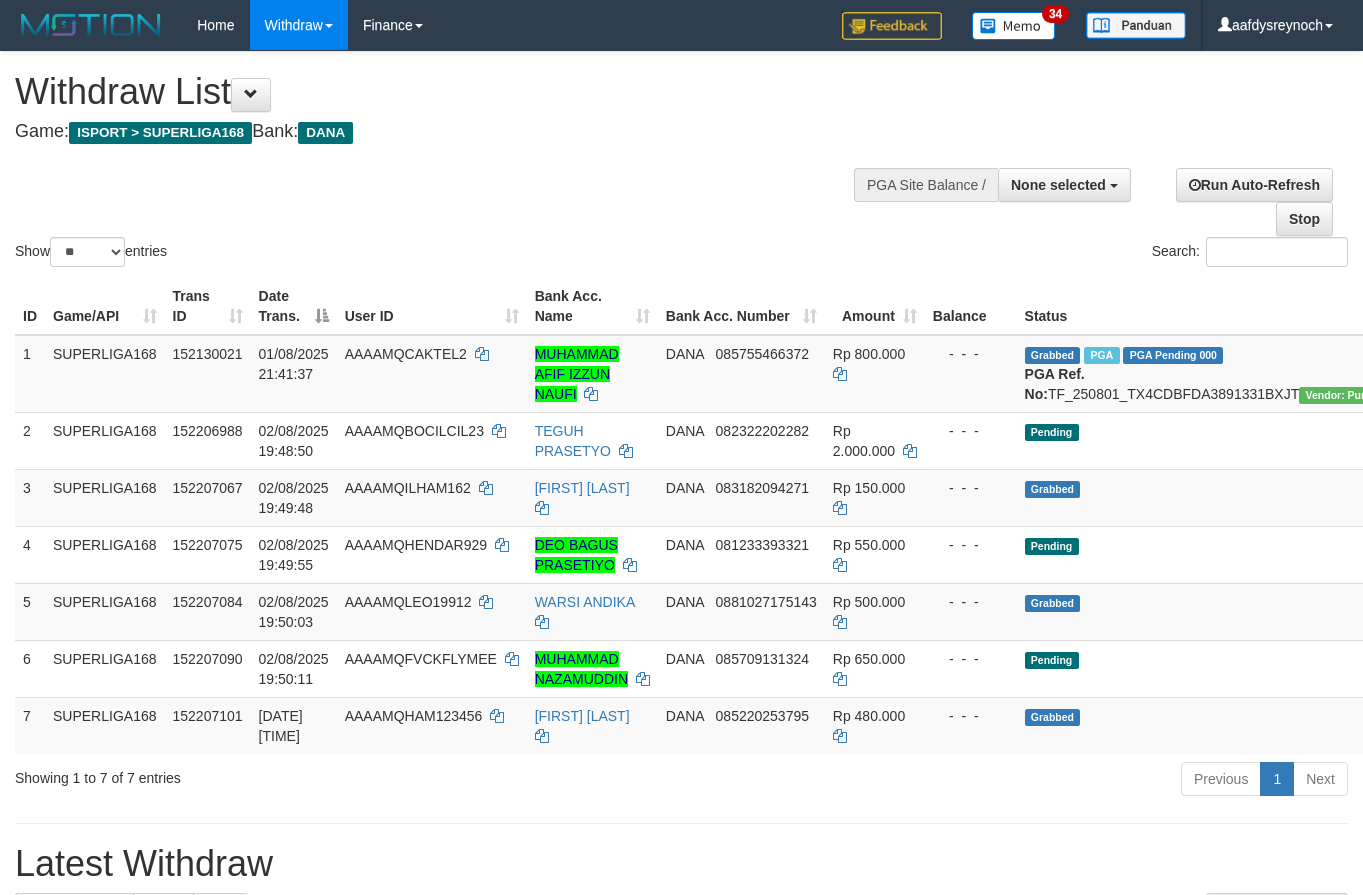 select 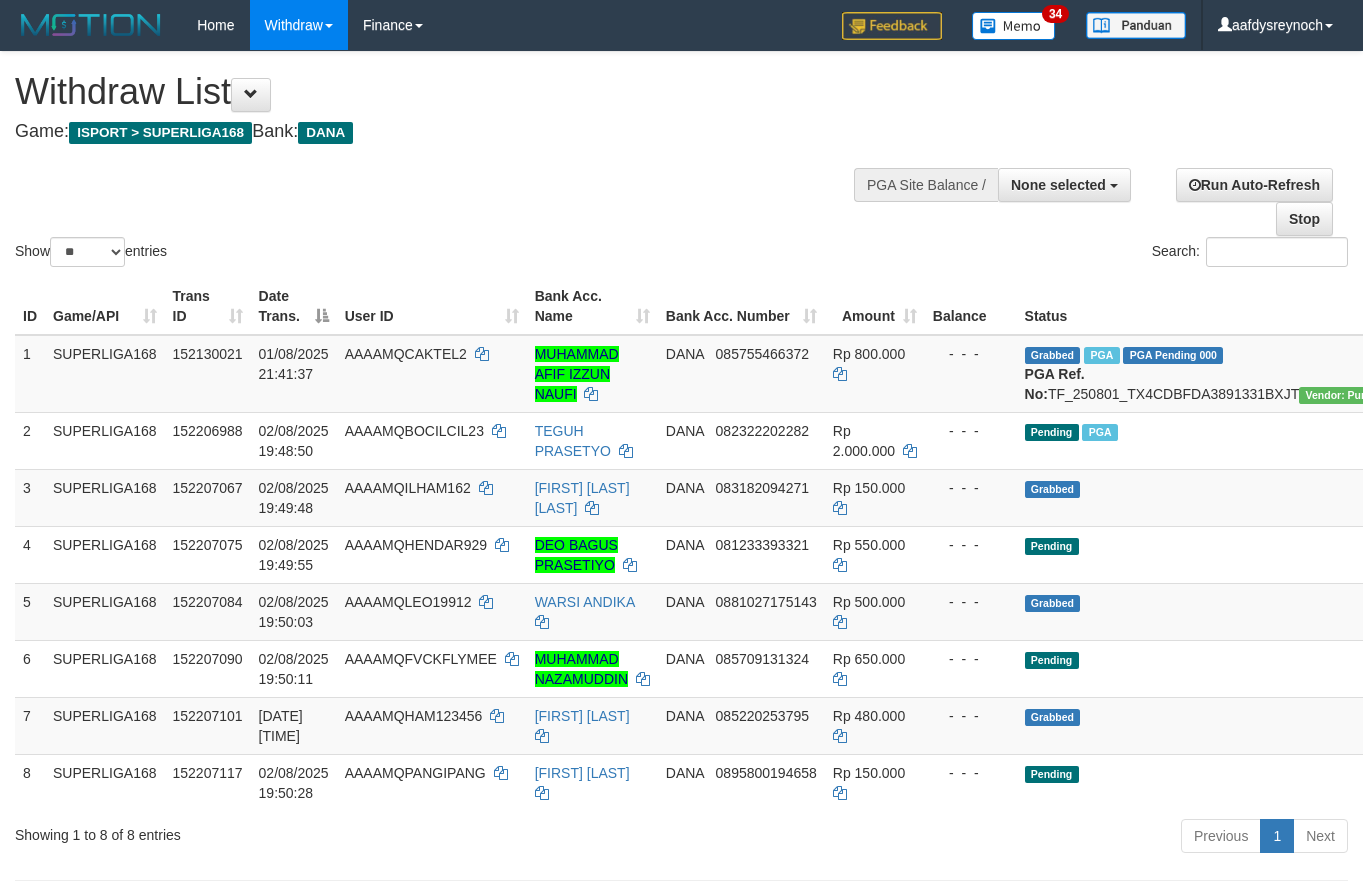 select 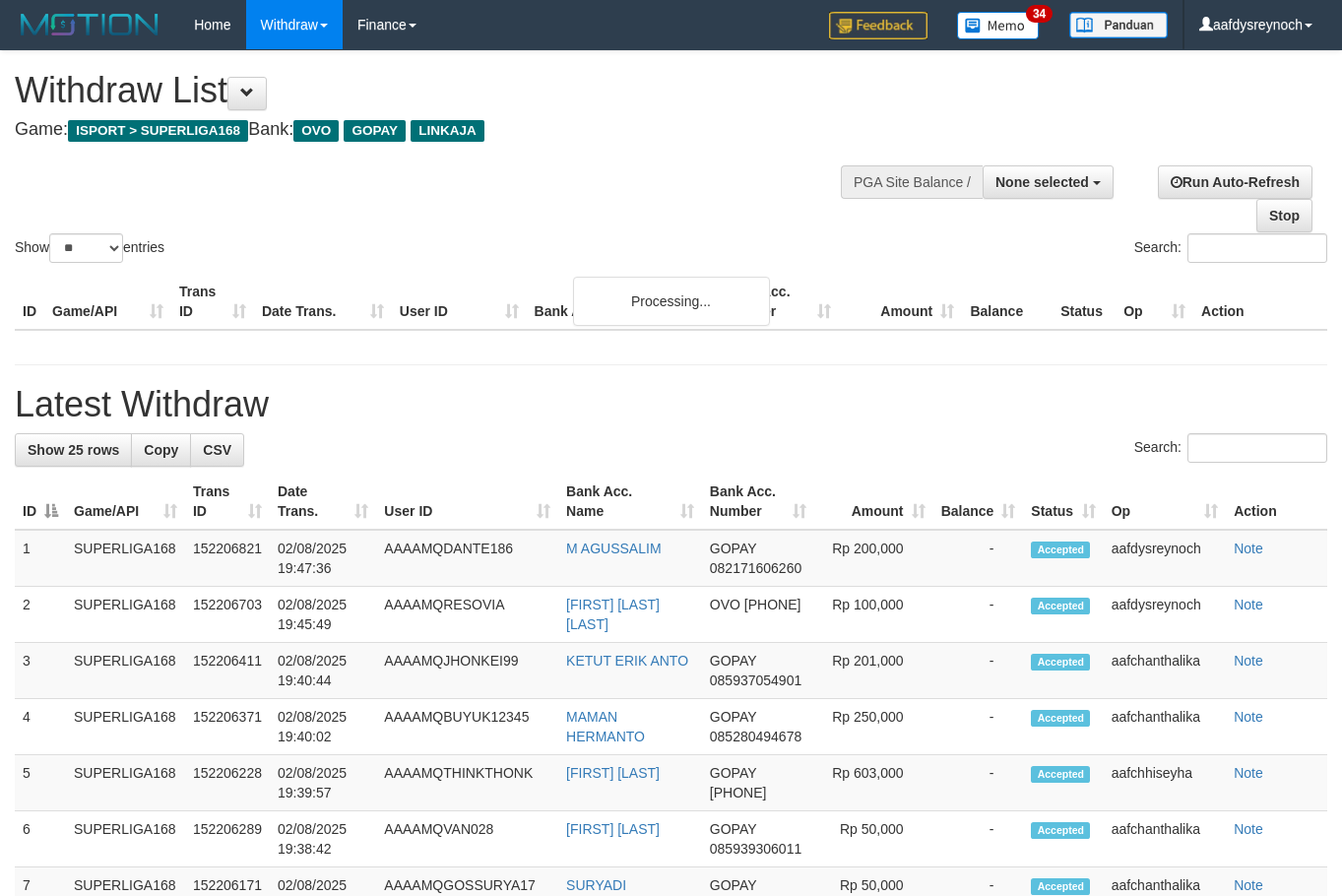 select 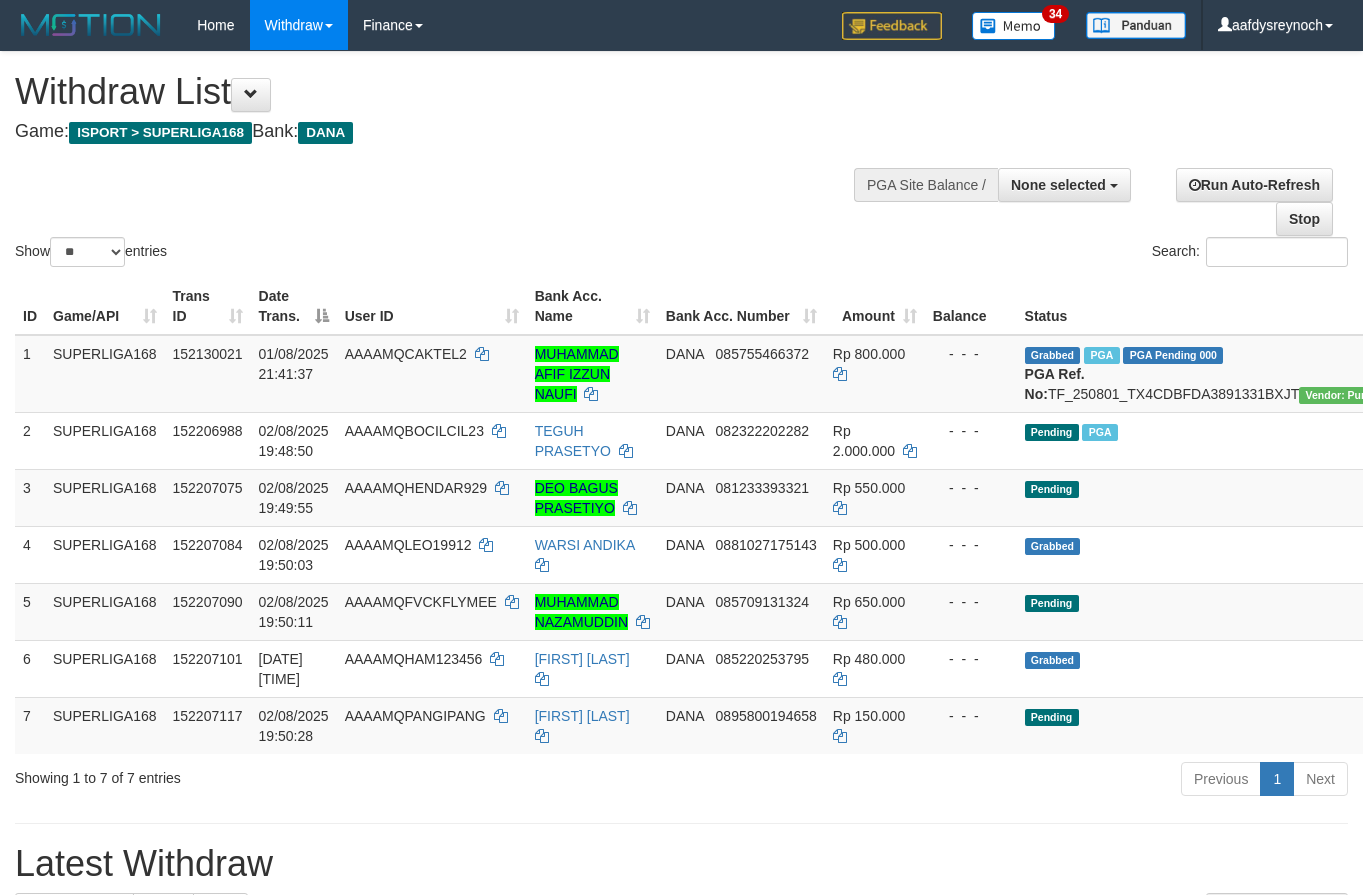 select 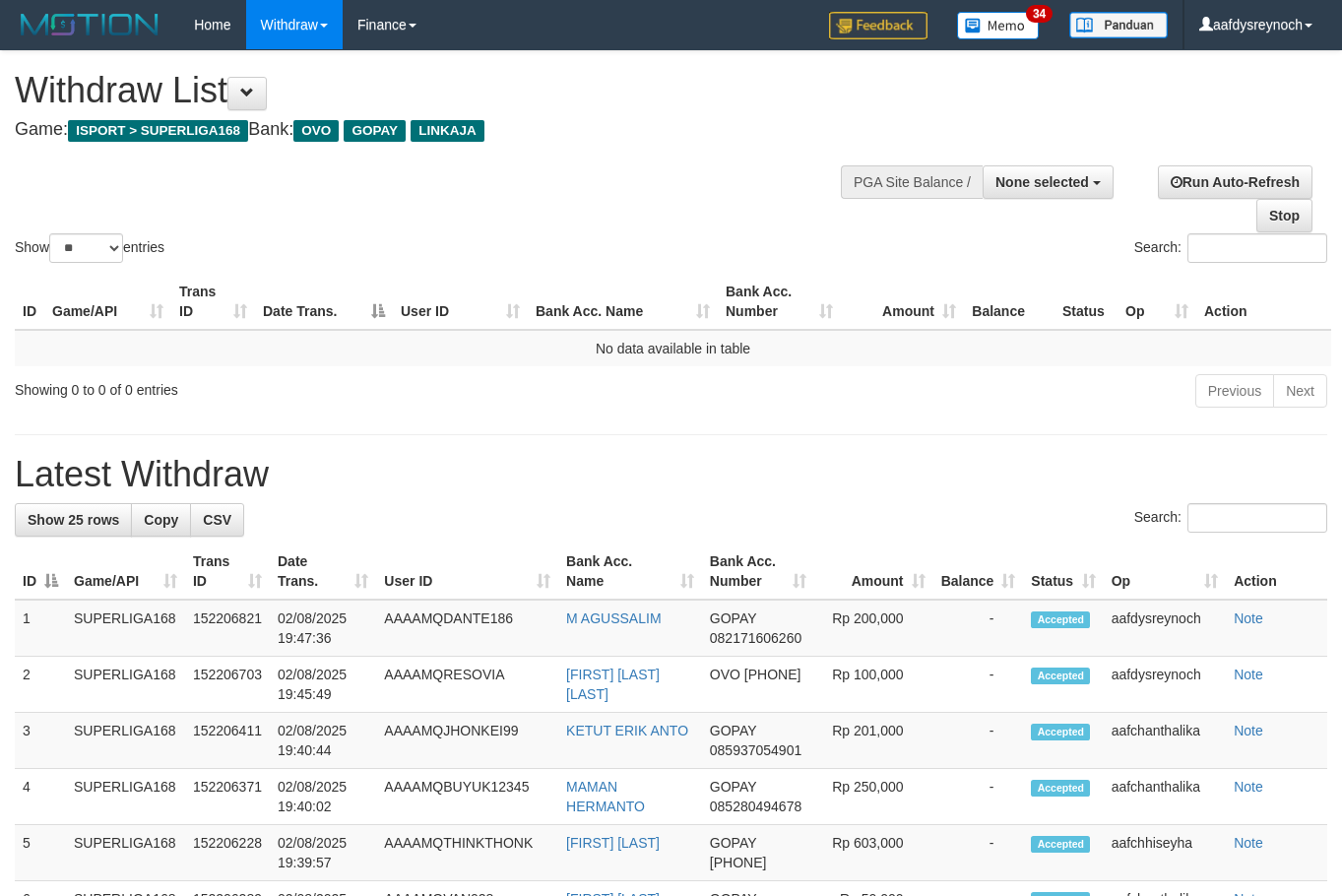 select 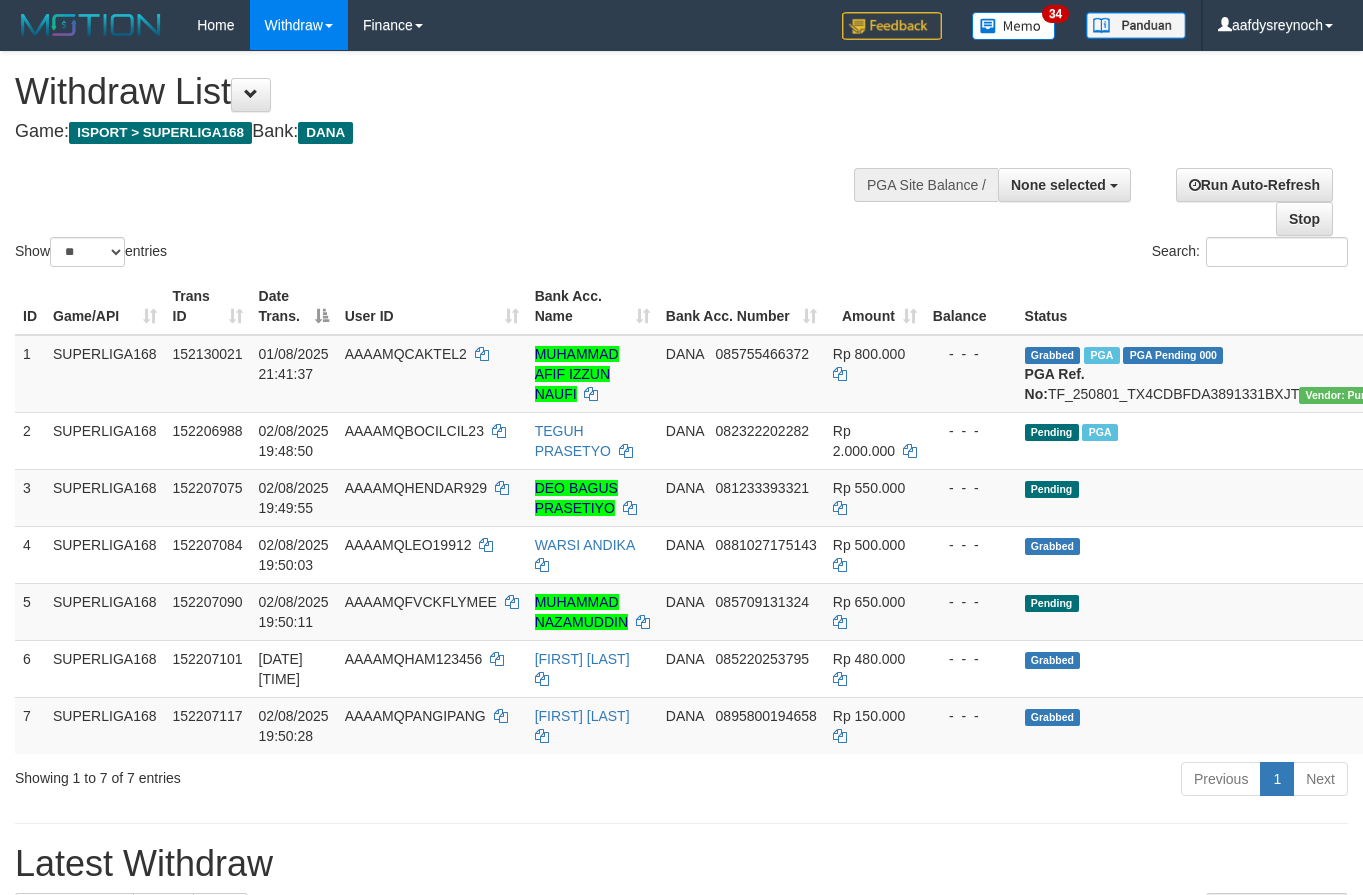 select 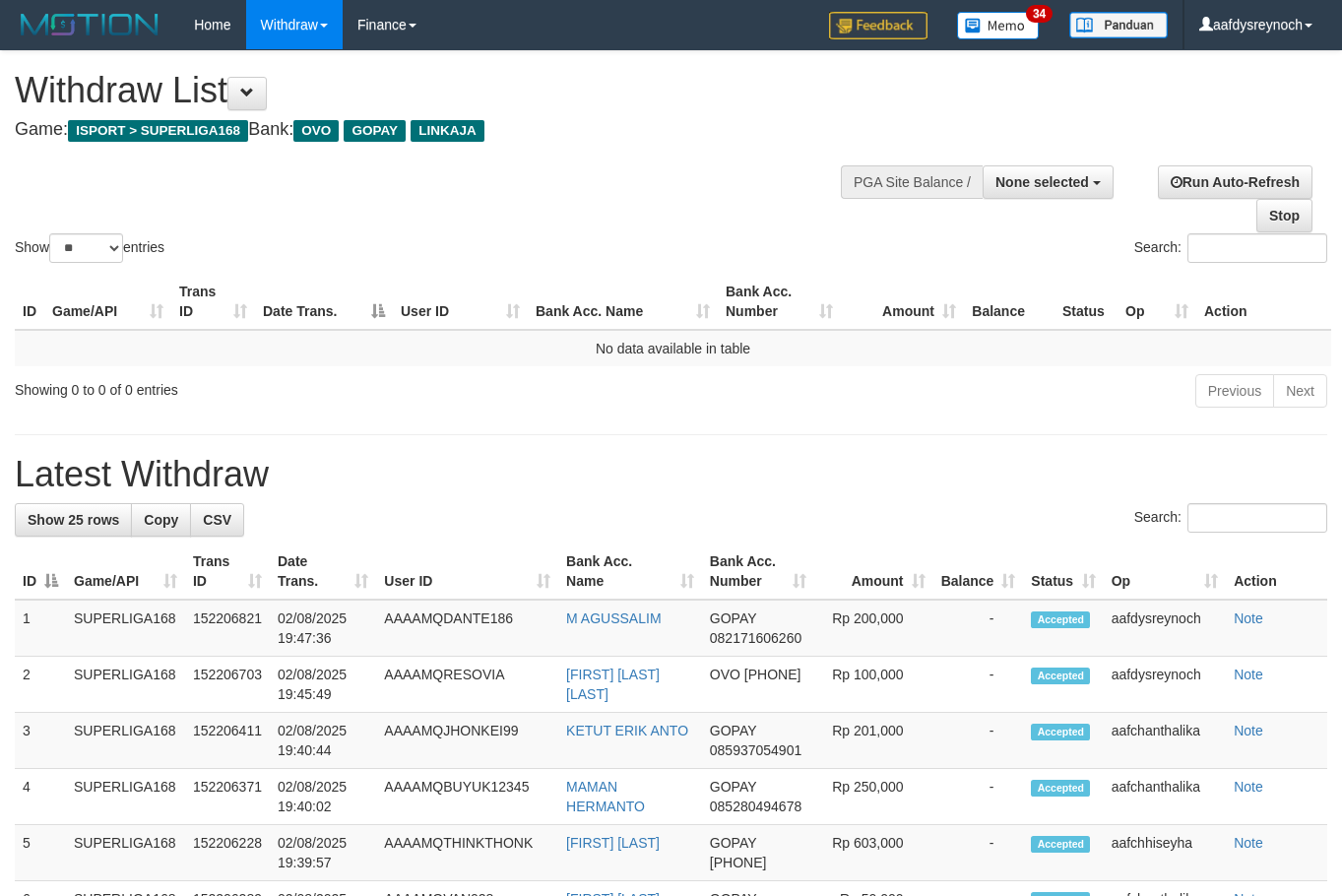 select 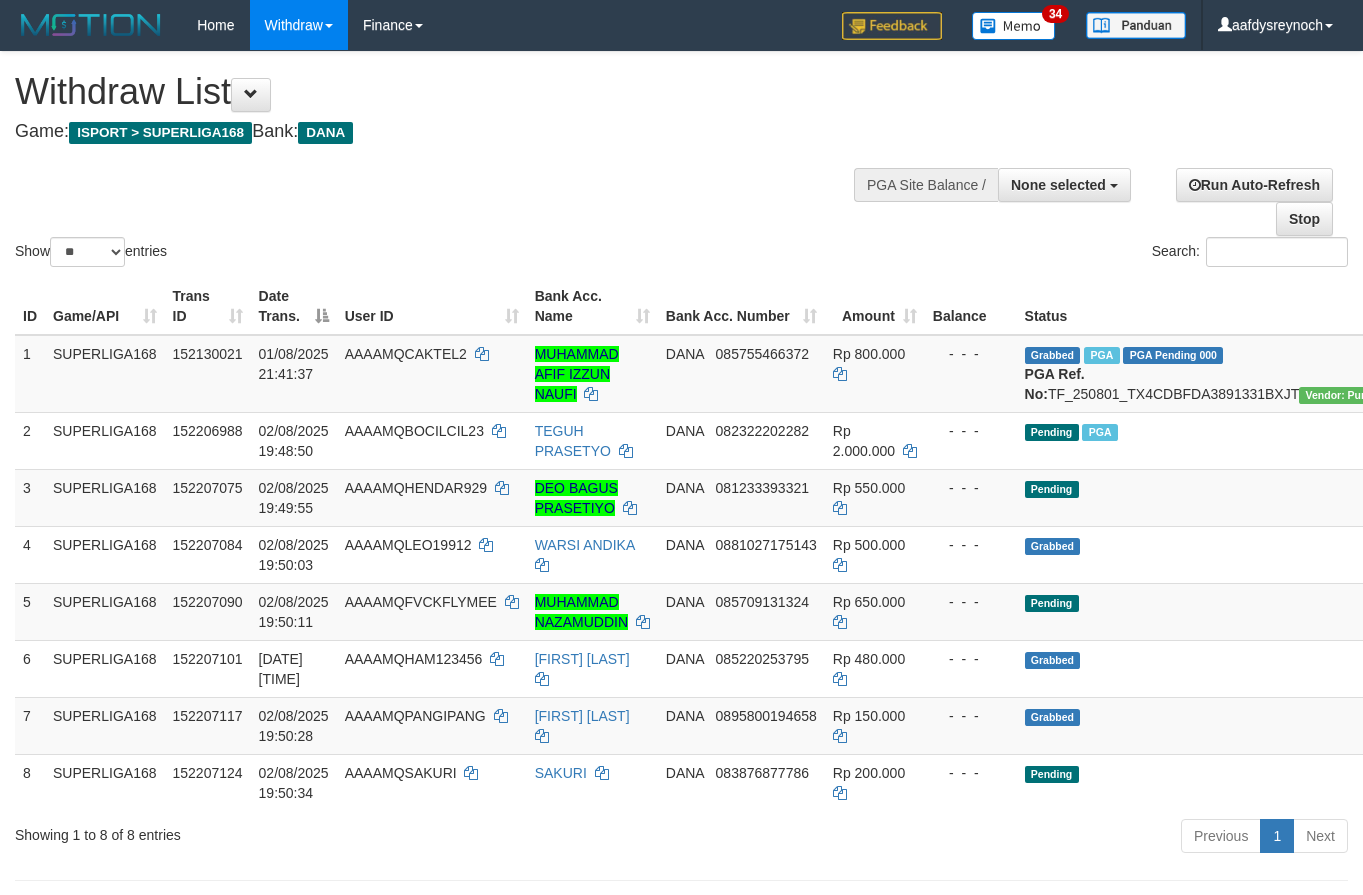 select 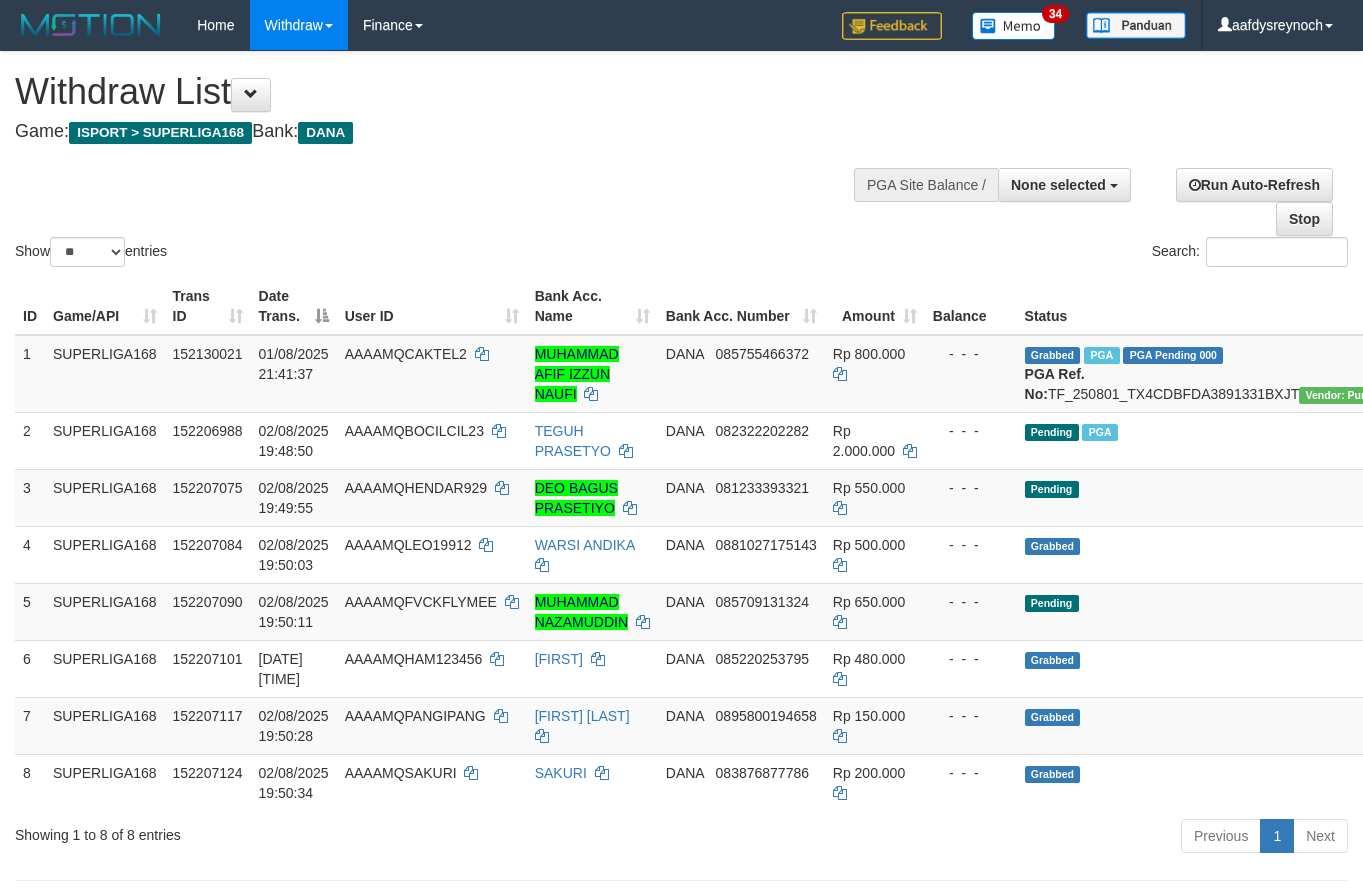select 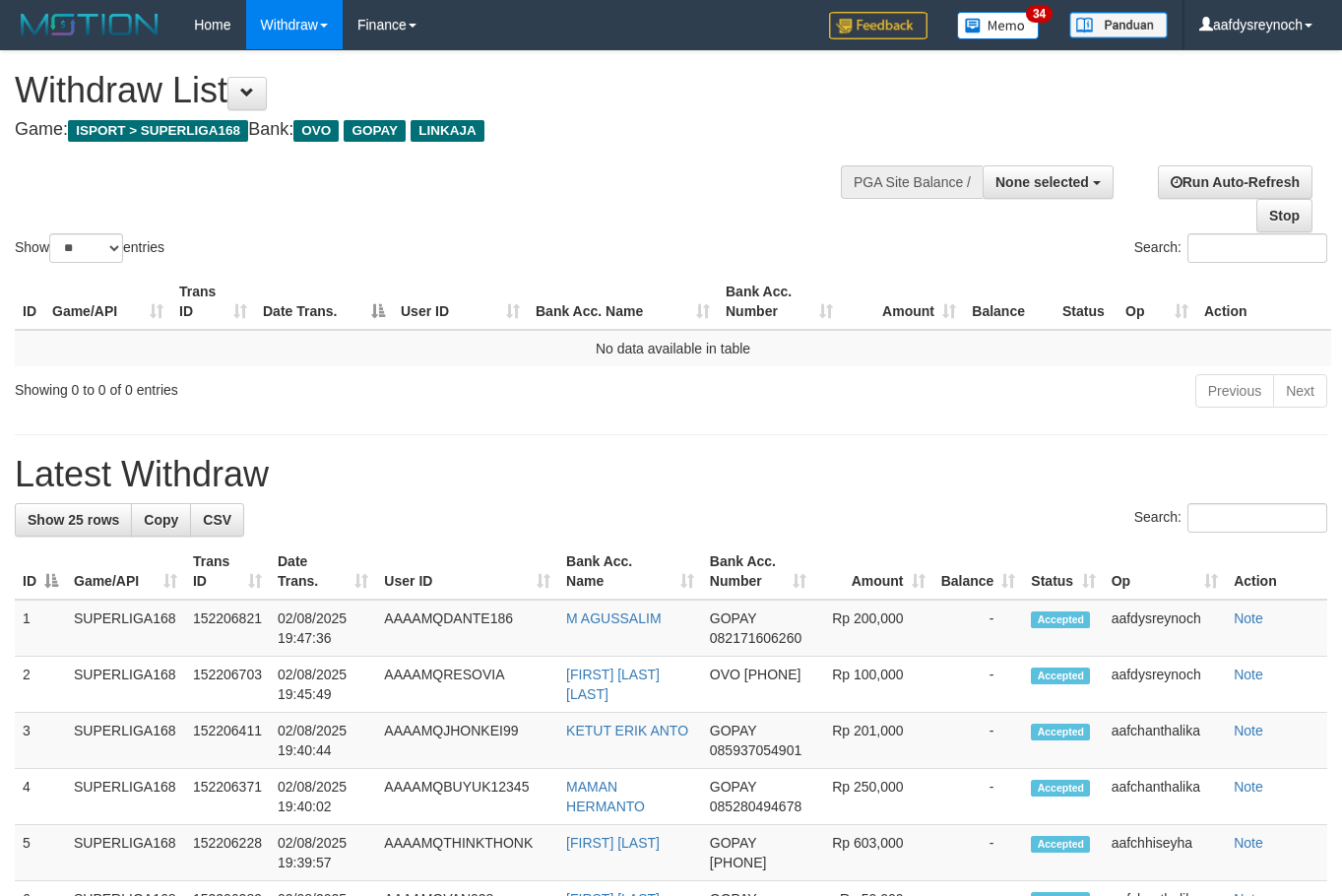 select 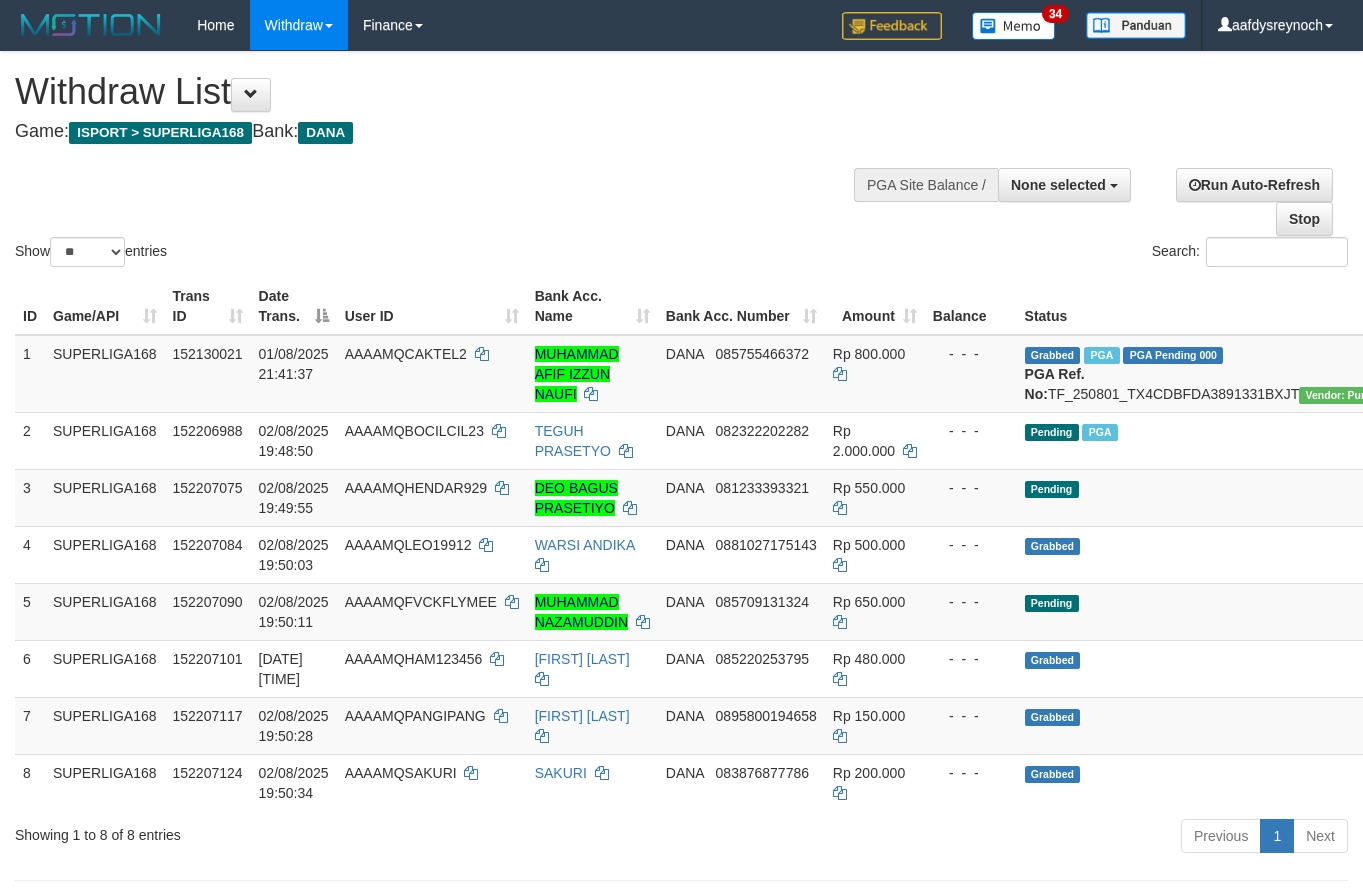 select 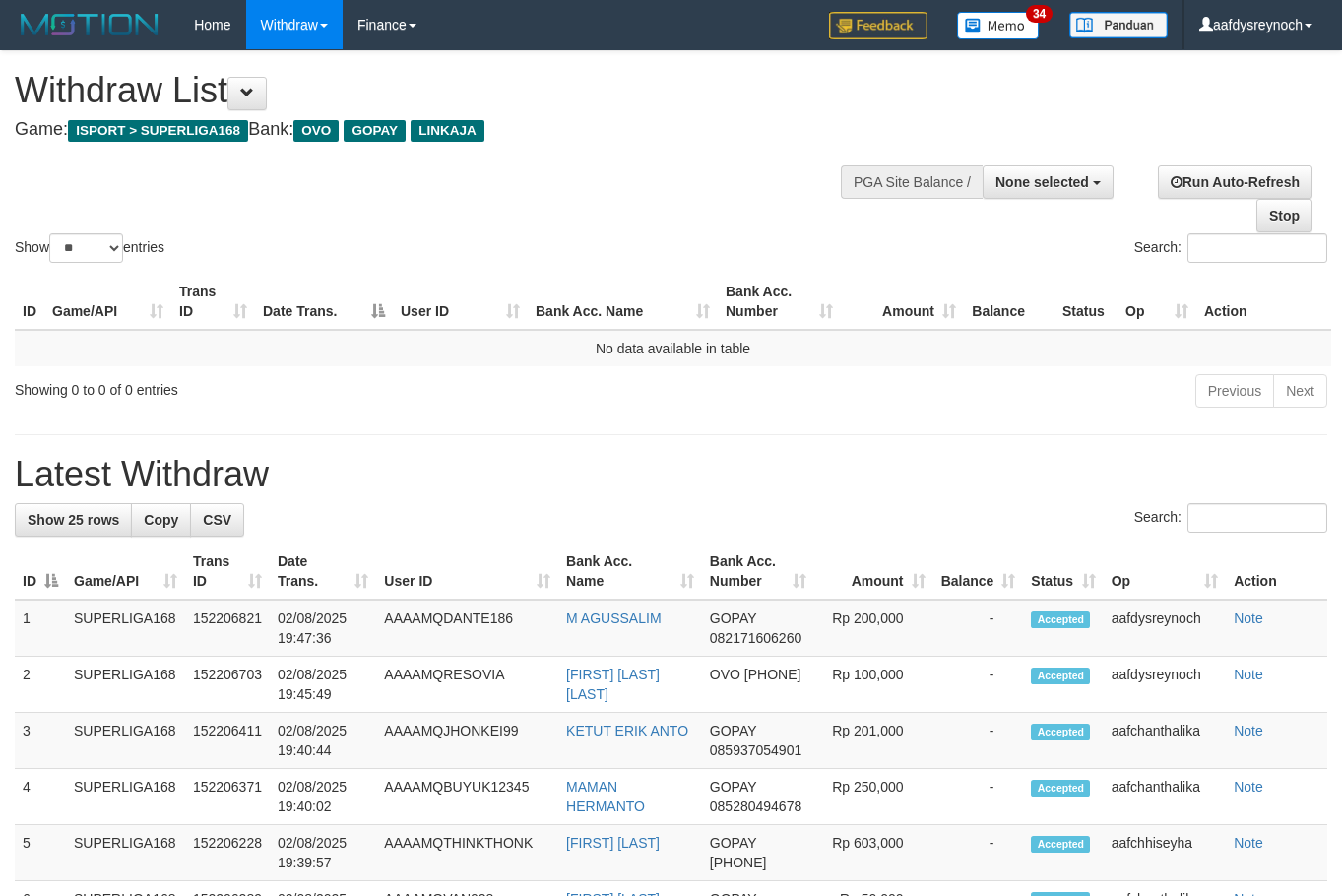 select 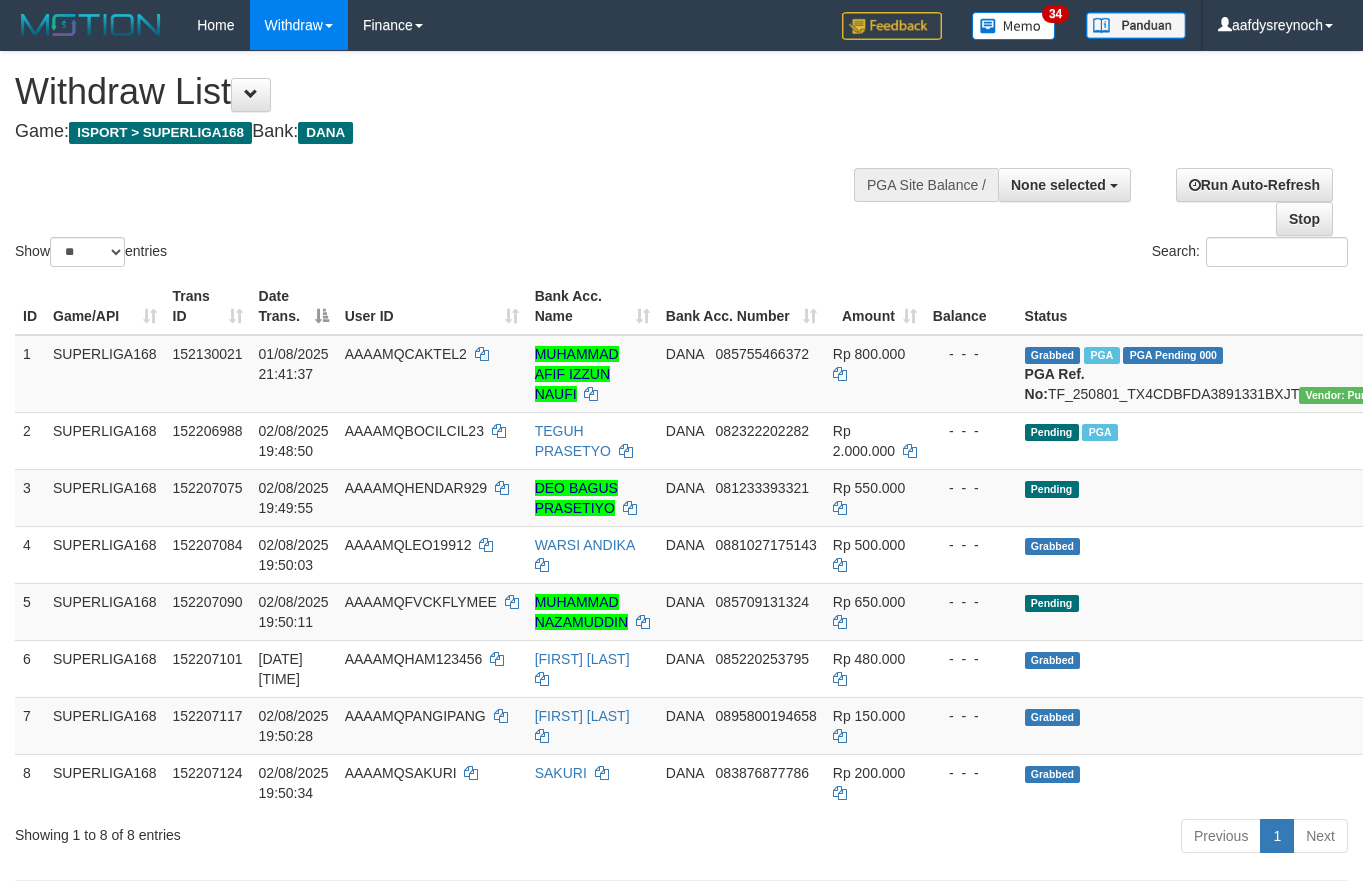 select 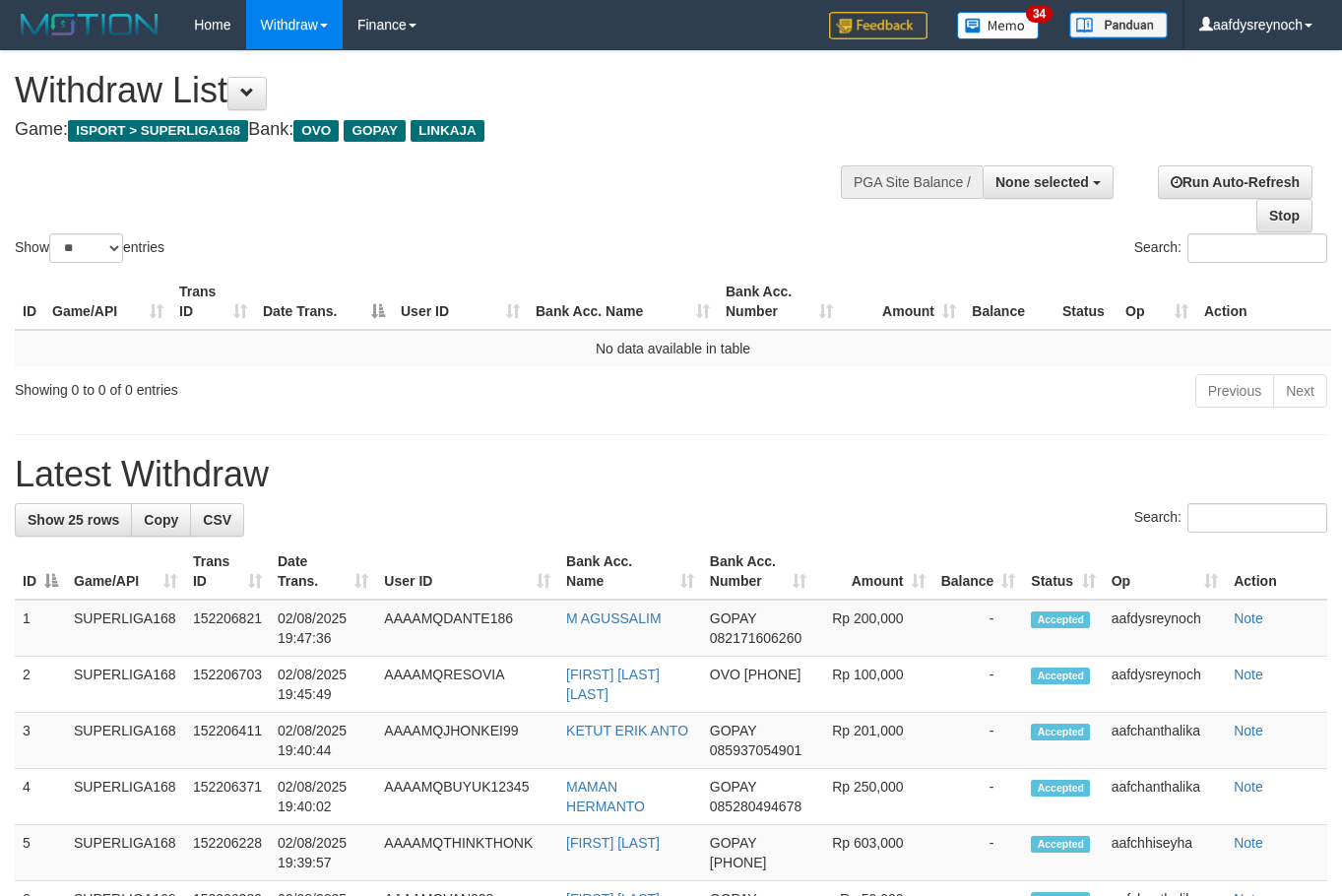 select 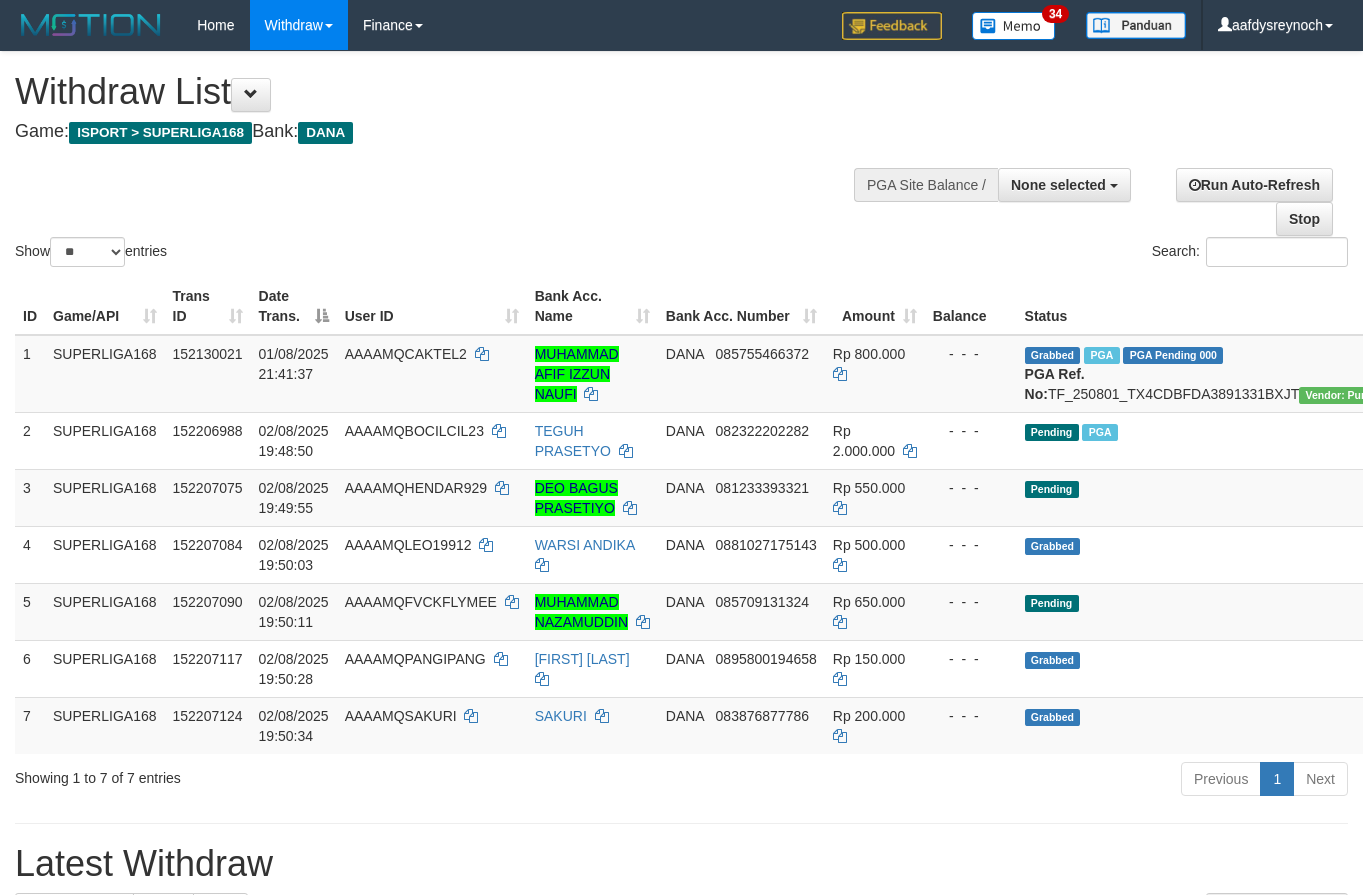 select 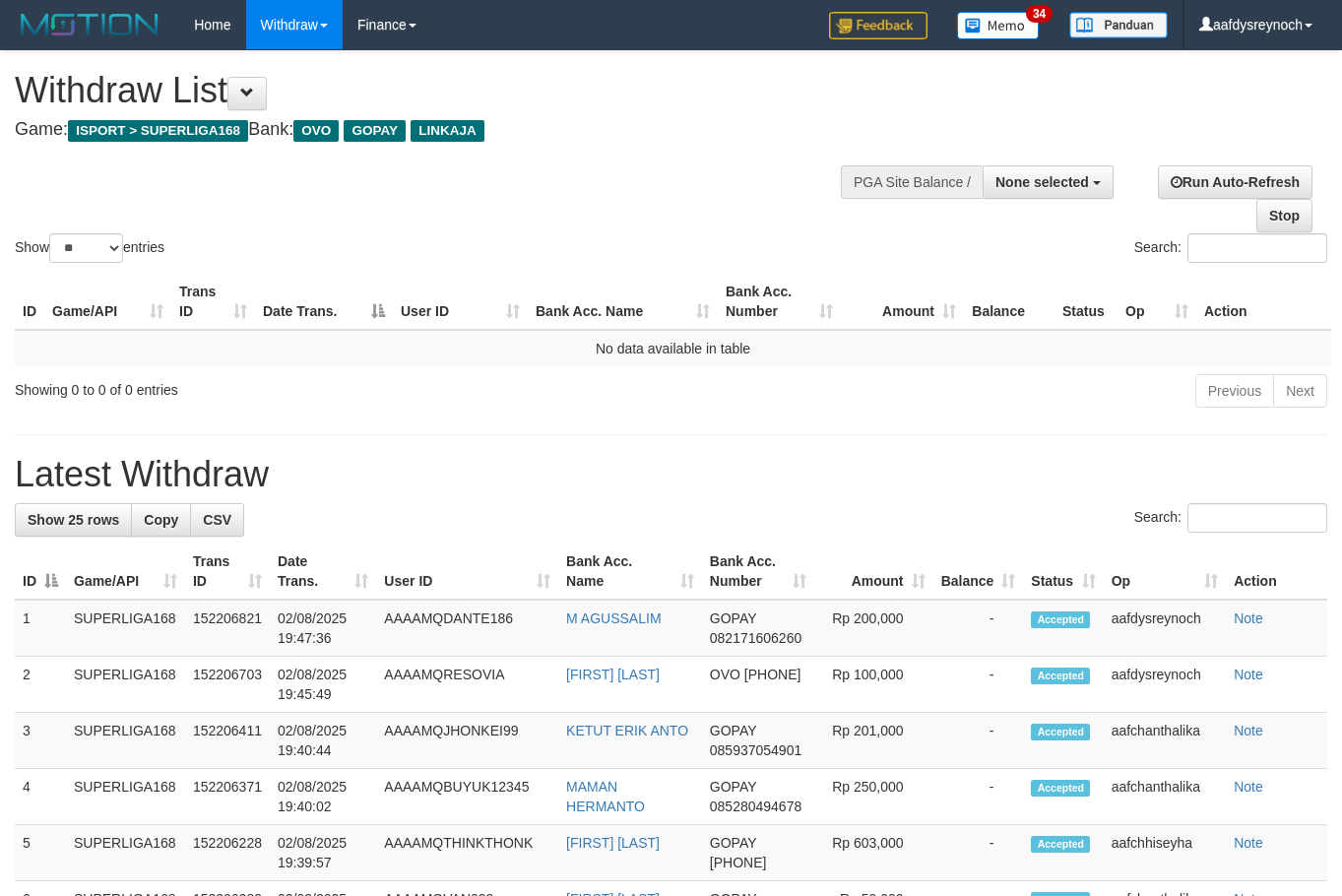 select 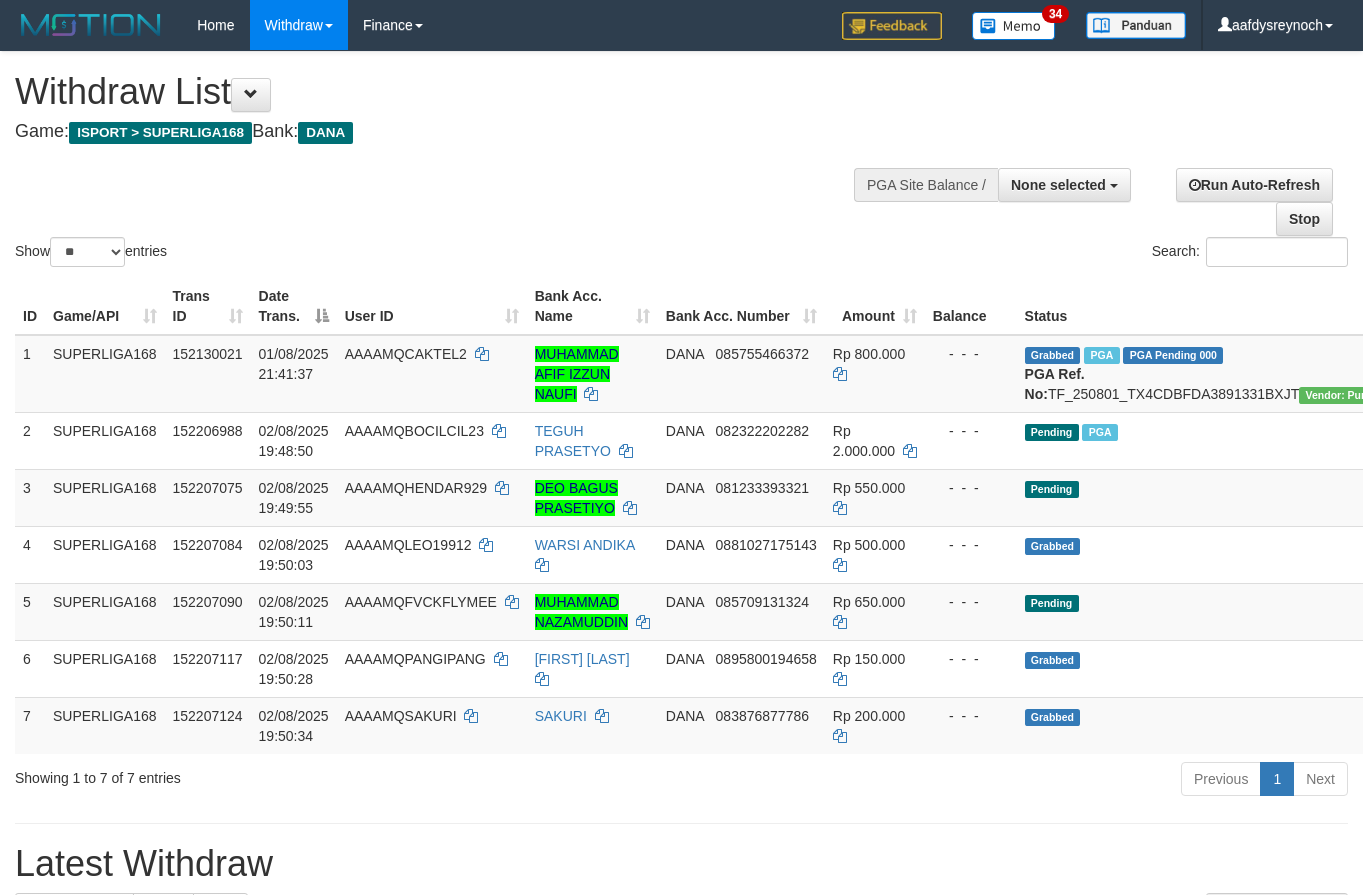 select 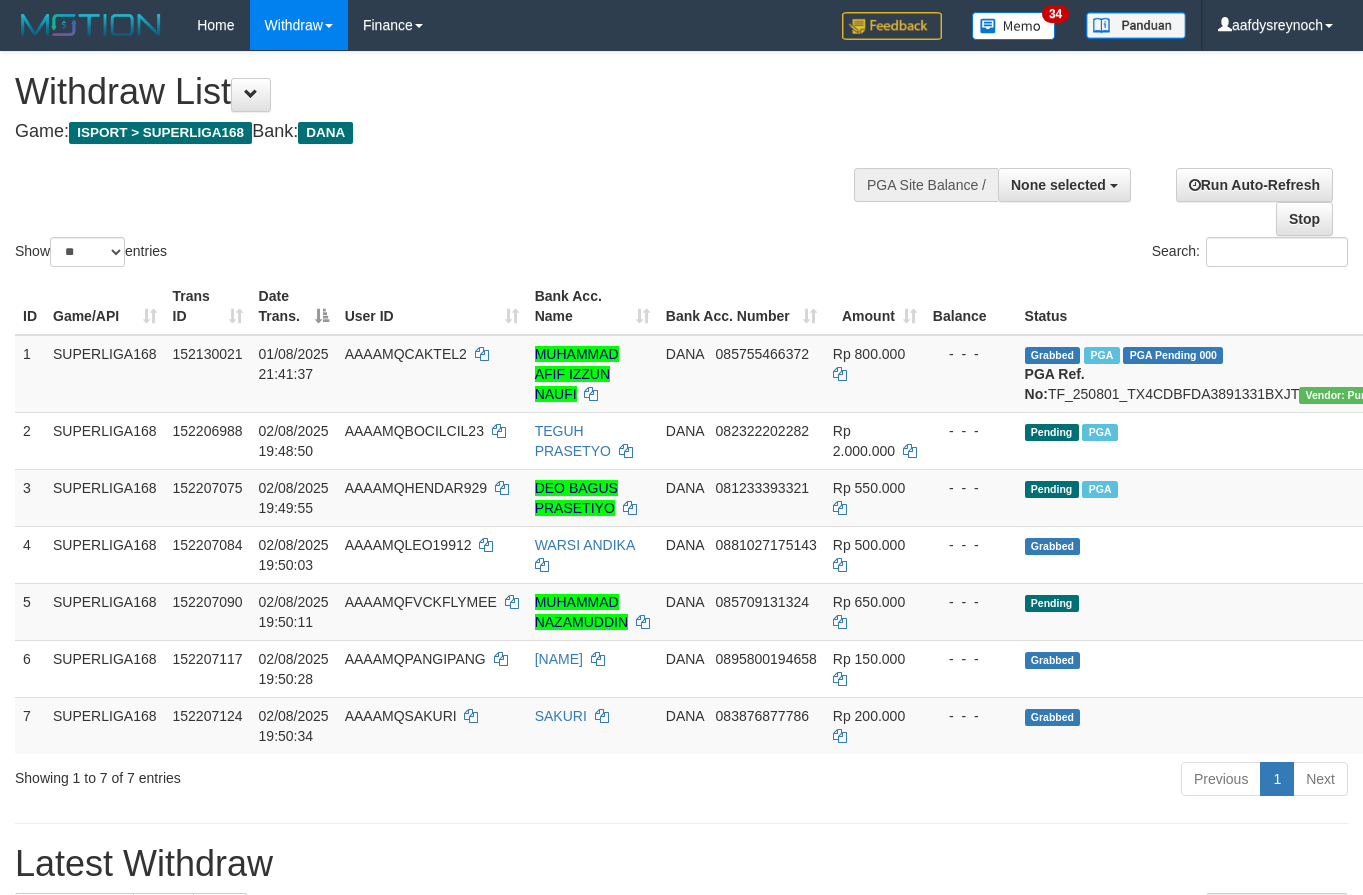 select 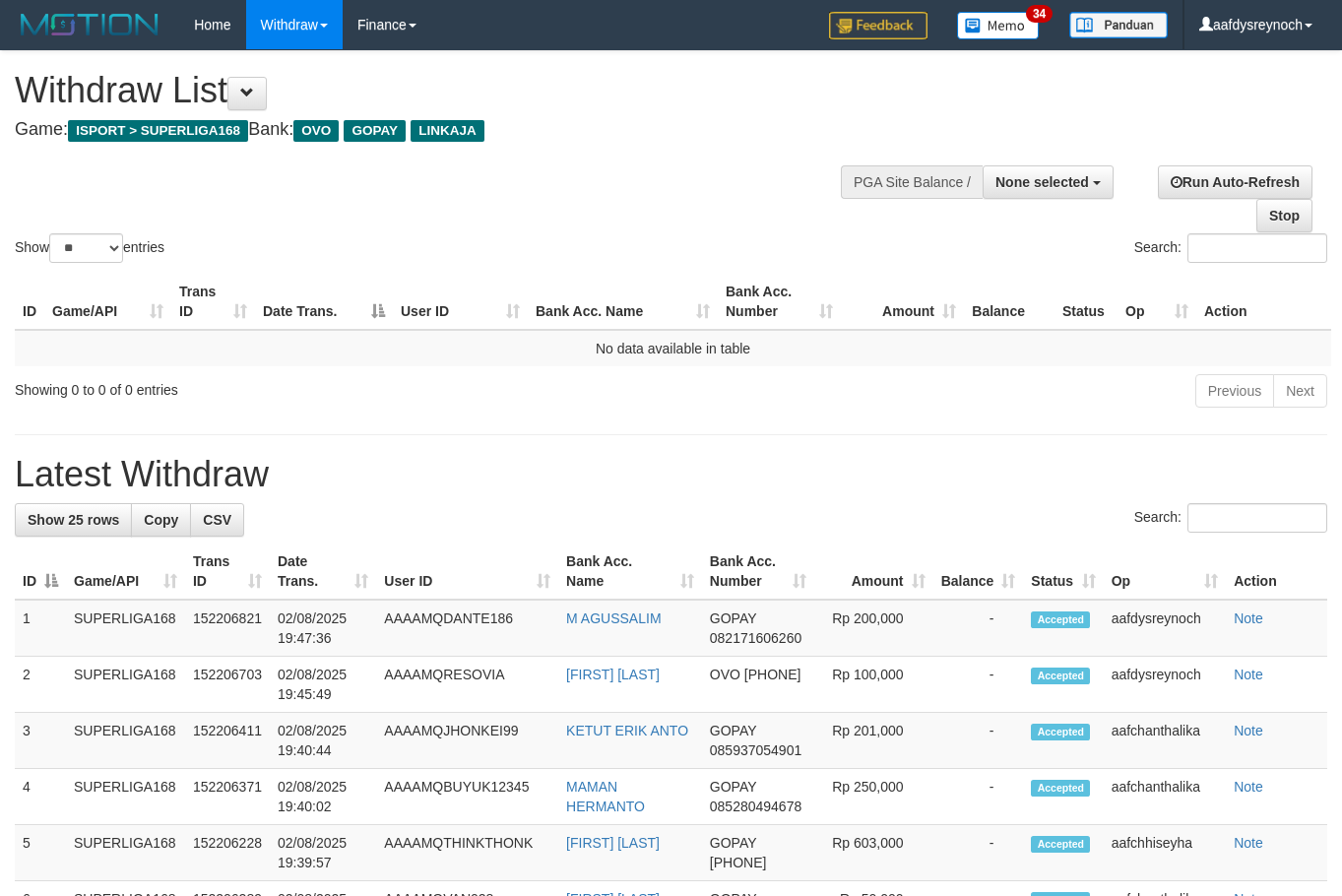 select 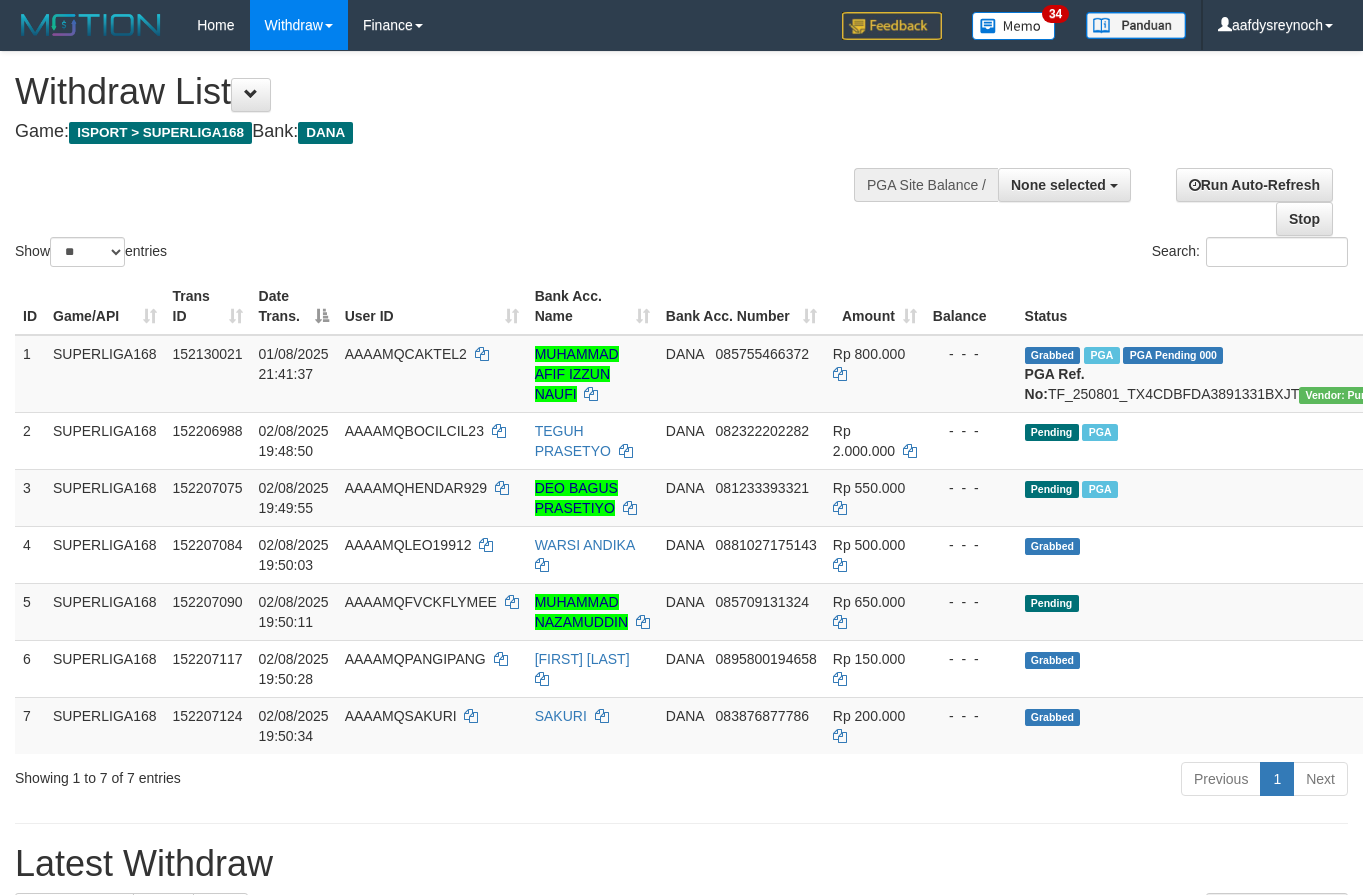 select 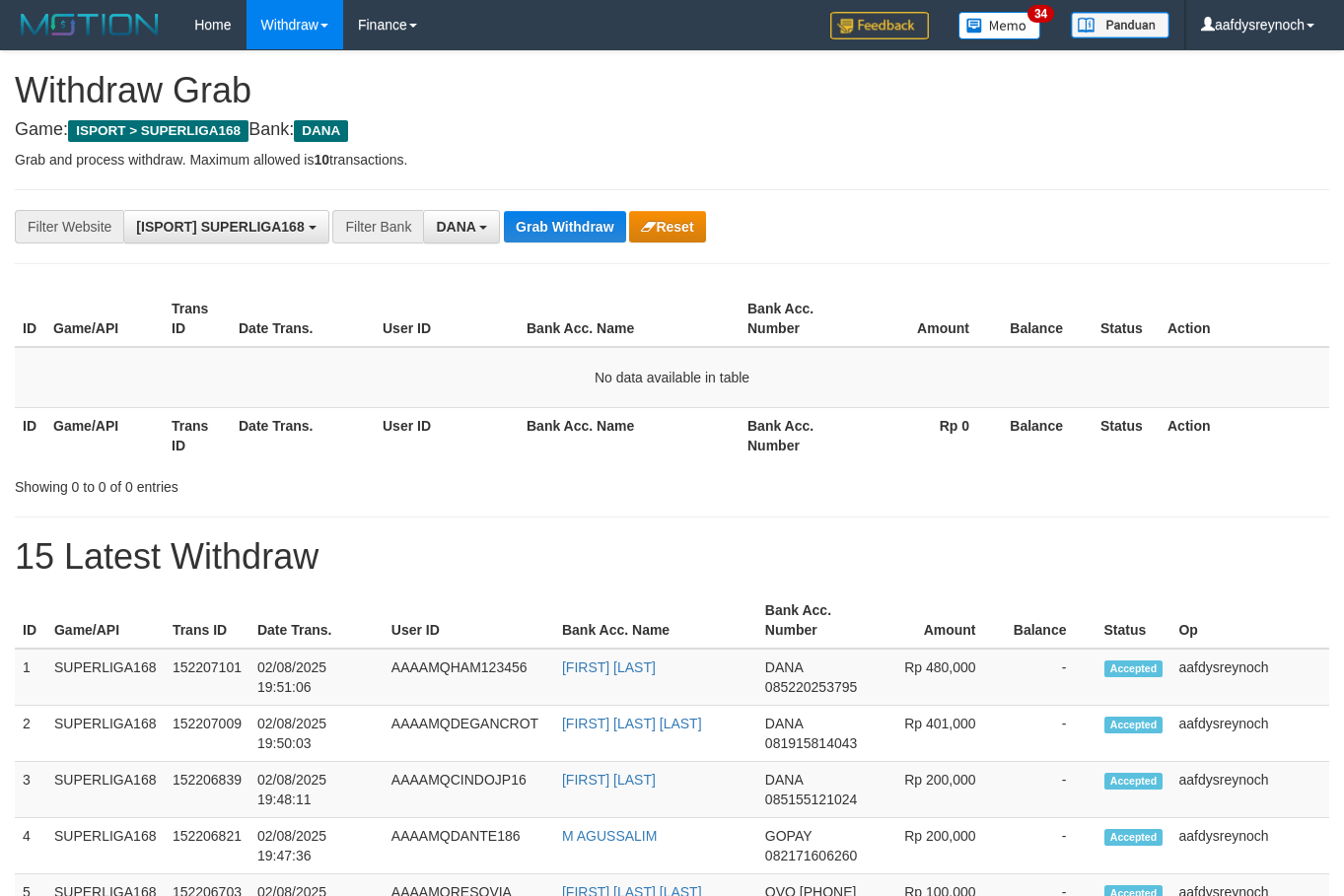 scroll, scrollTop: 0, scrollLeft: 0, axis: both 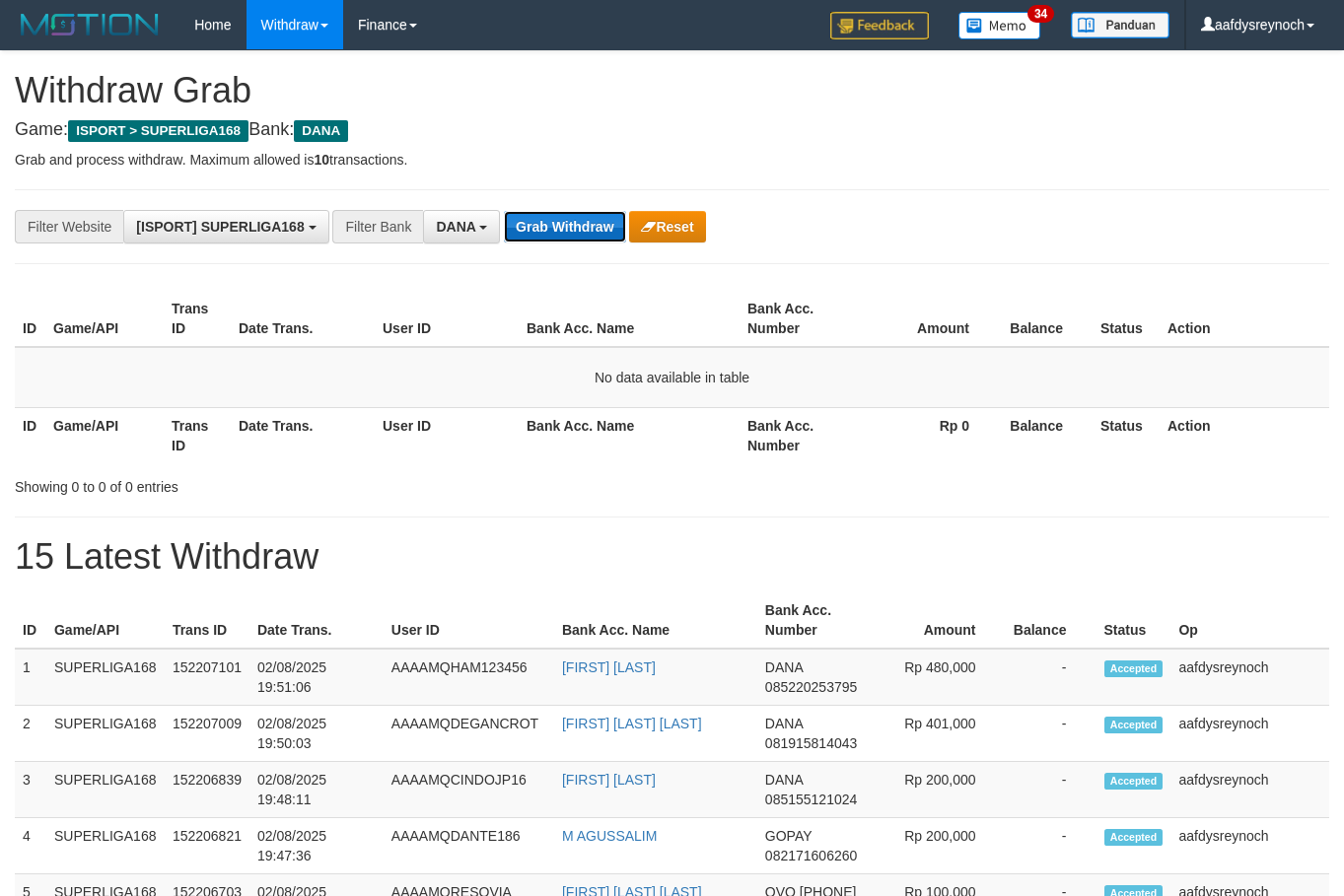 click on "Grab Withdraw" at bounding box center [564, 227] 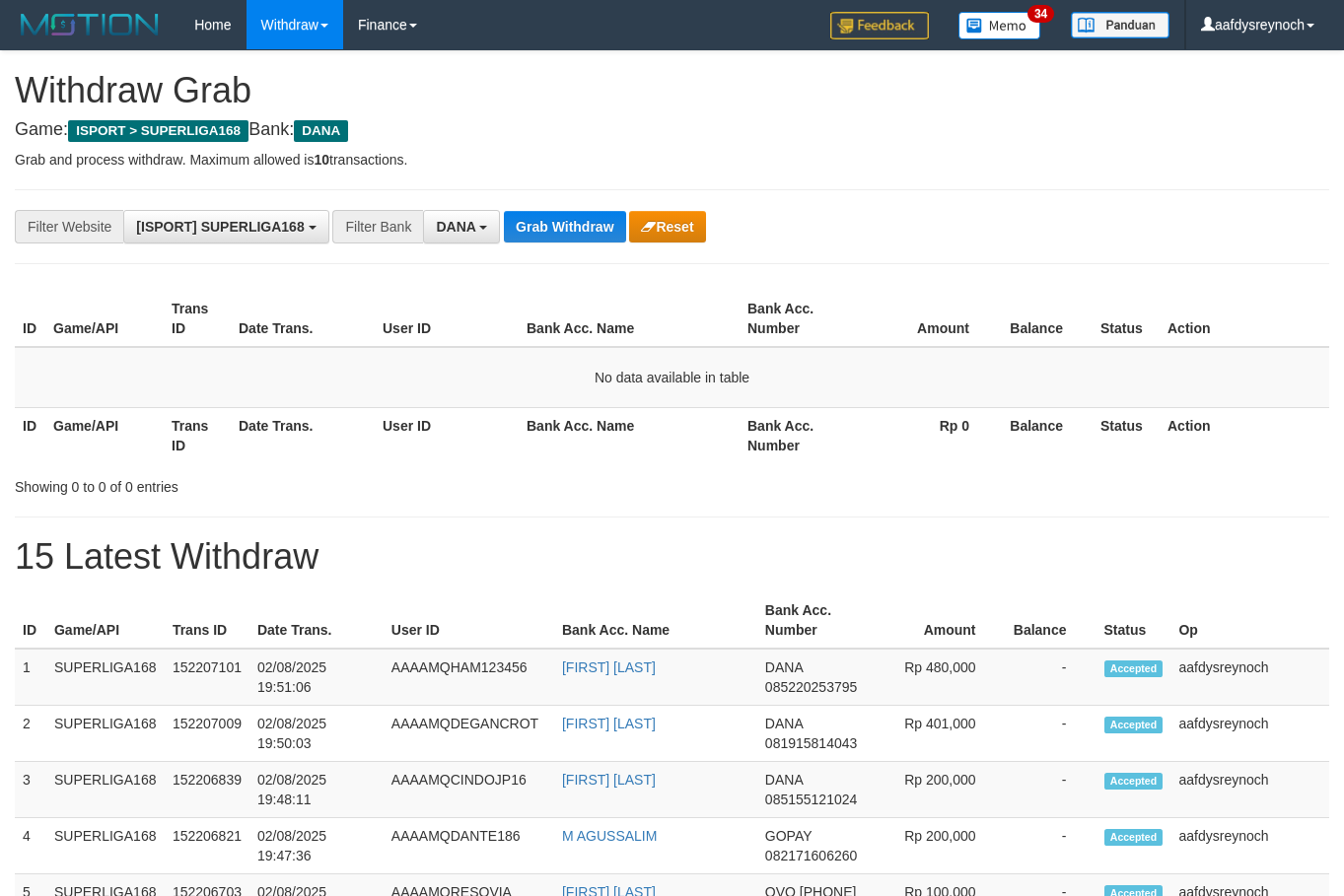 scroll, scrollTop: 0, scrollLeft: 0, axis: both 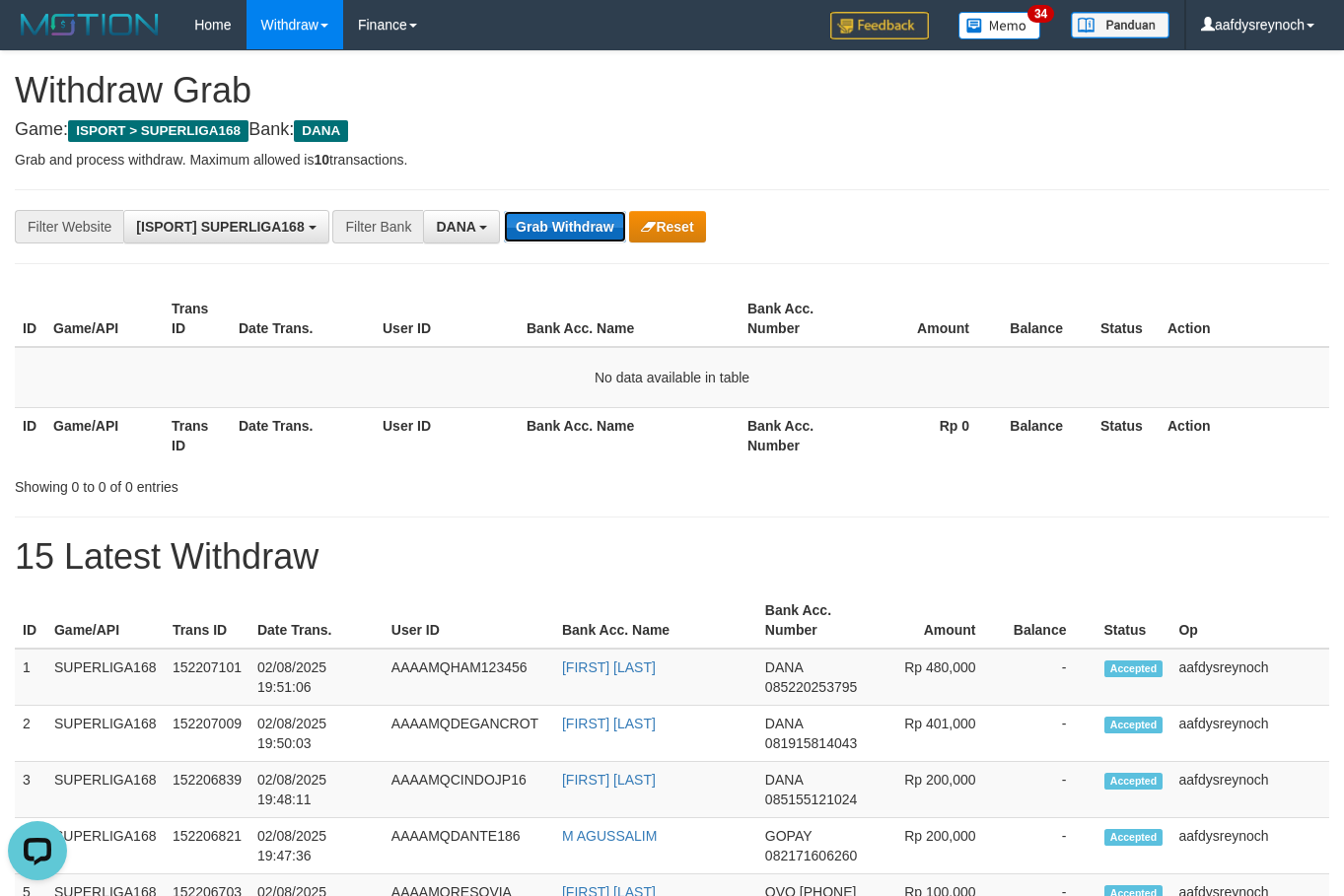 click on "Grab Withdraw" at bounding box center [564, 227] 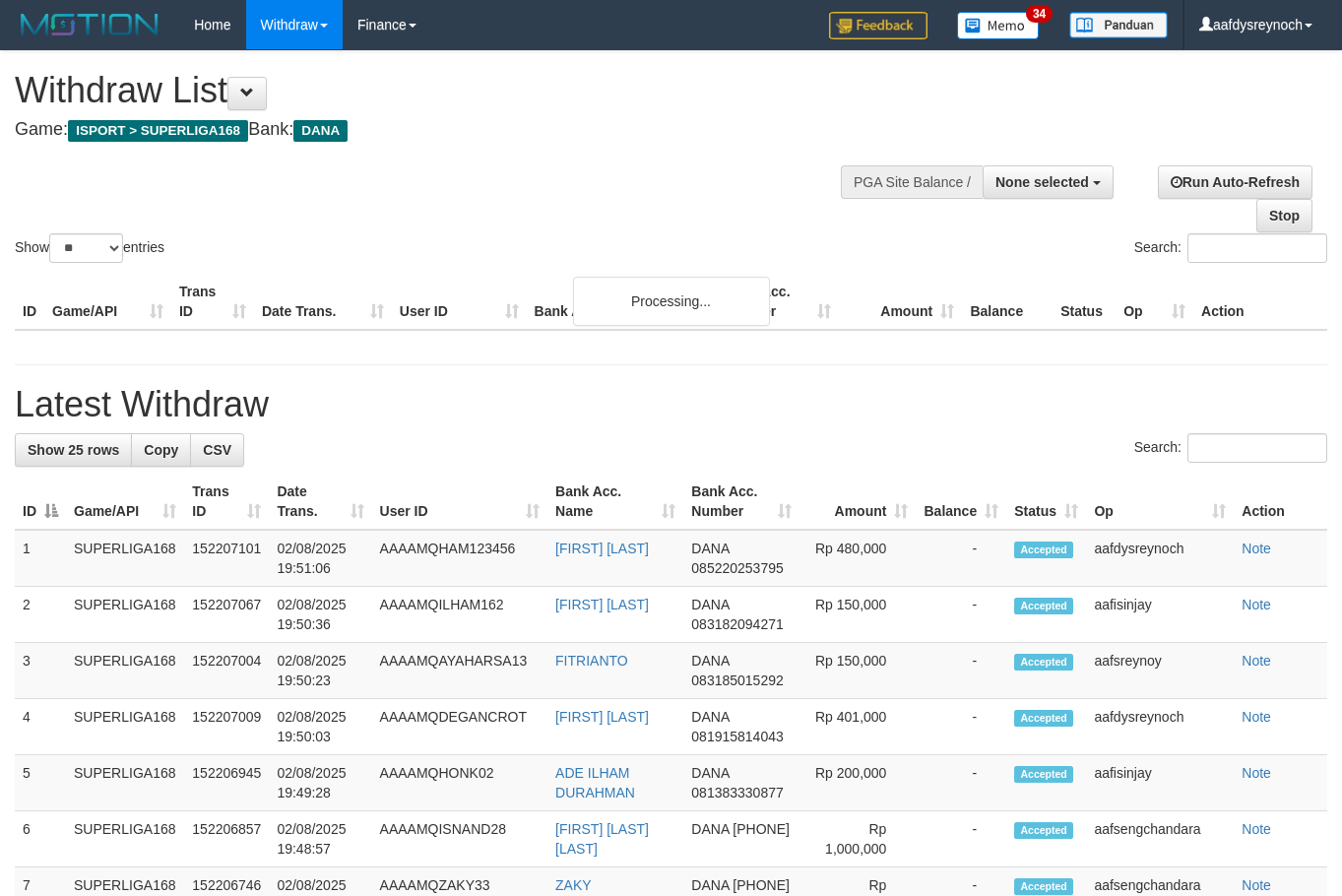 select 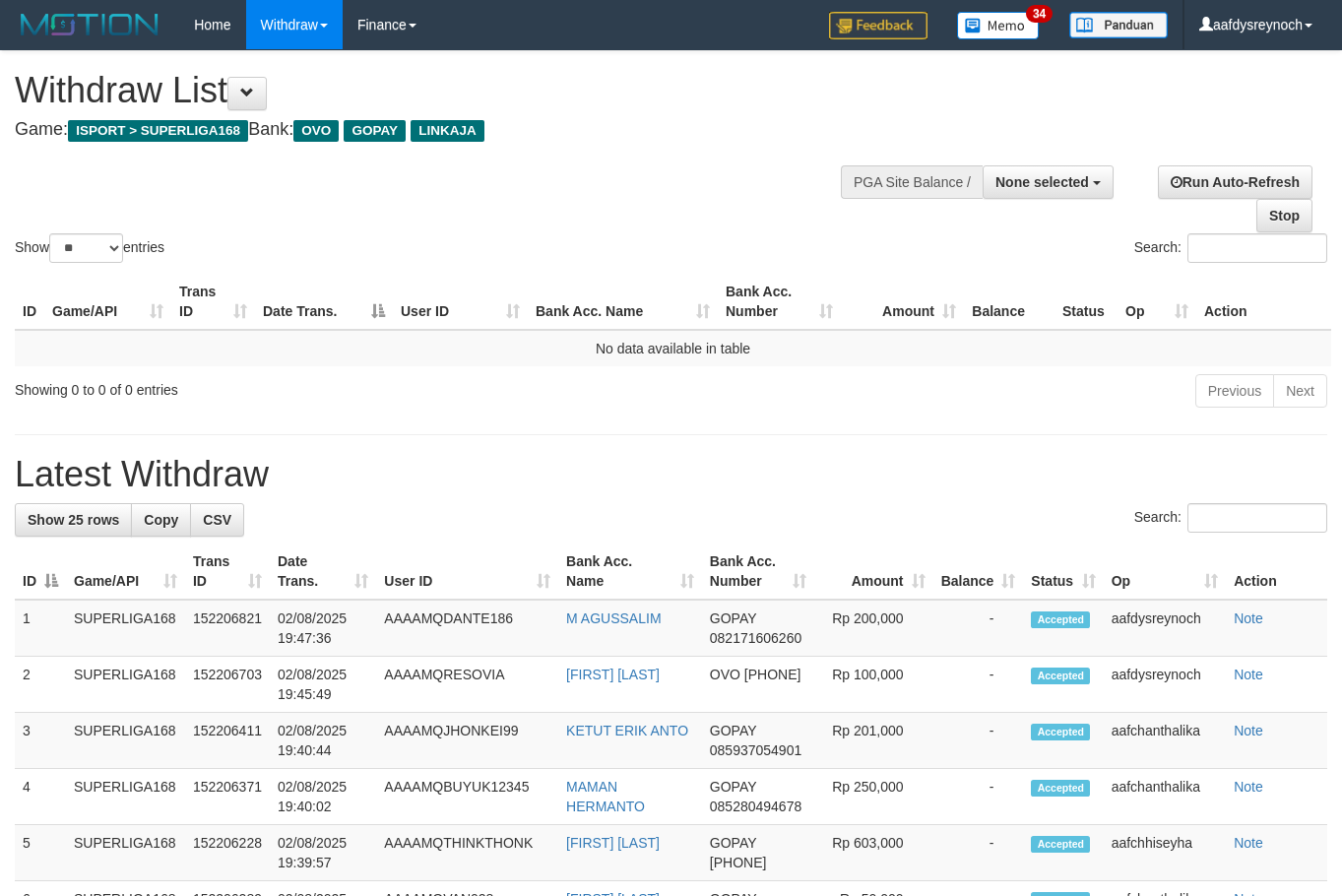 select 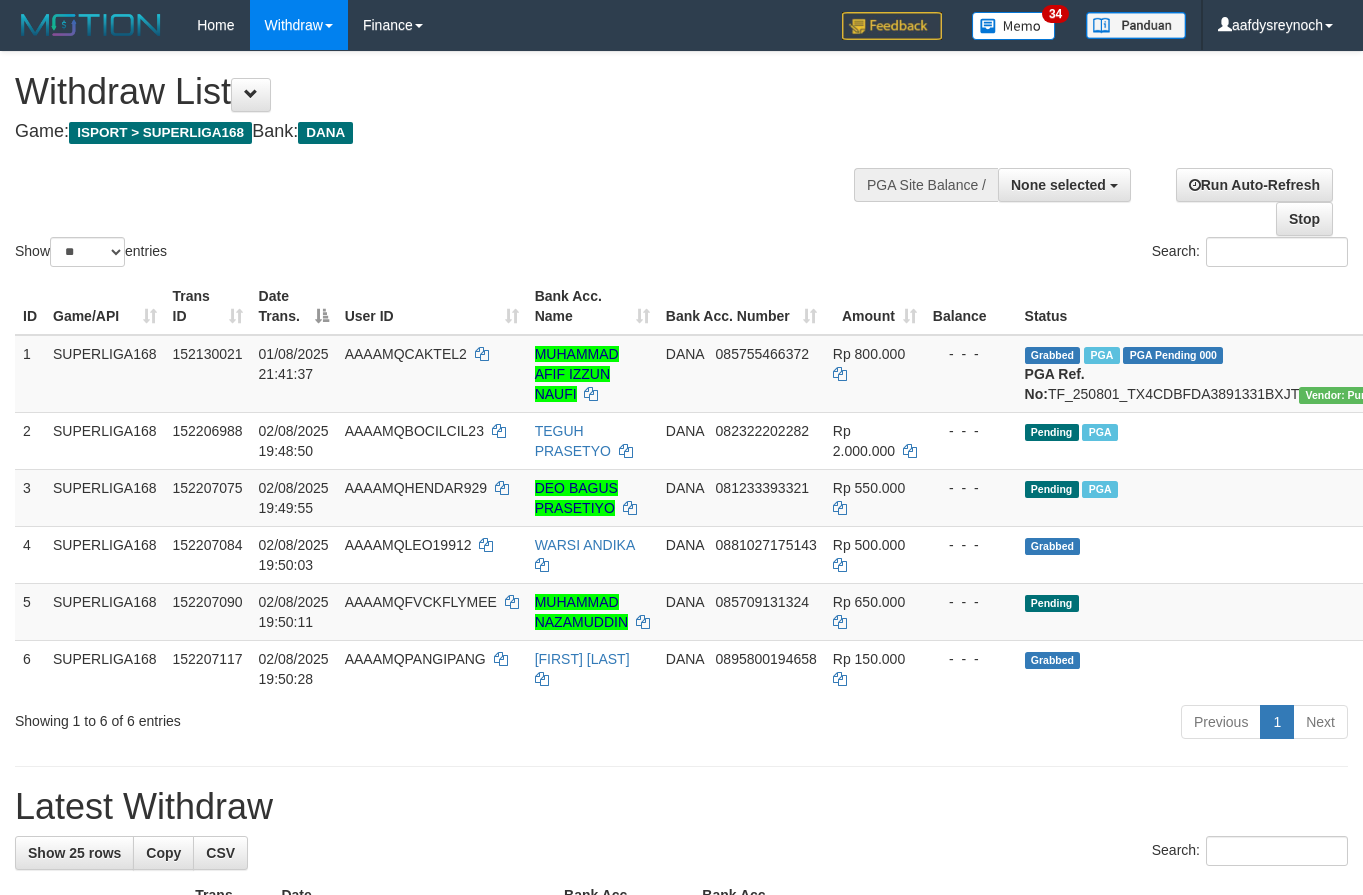 select 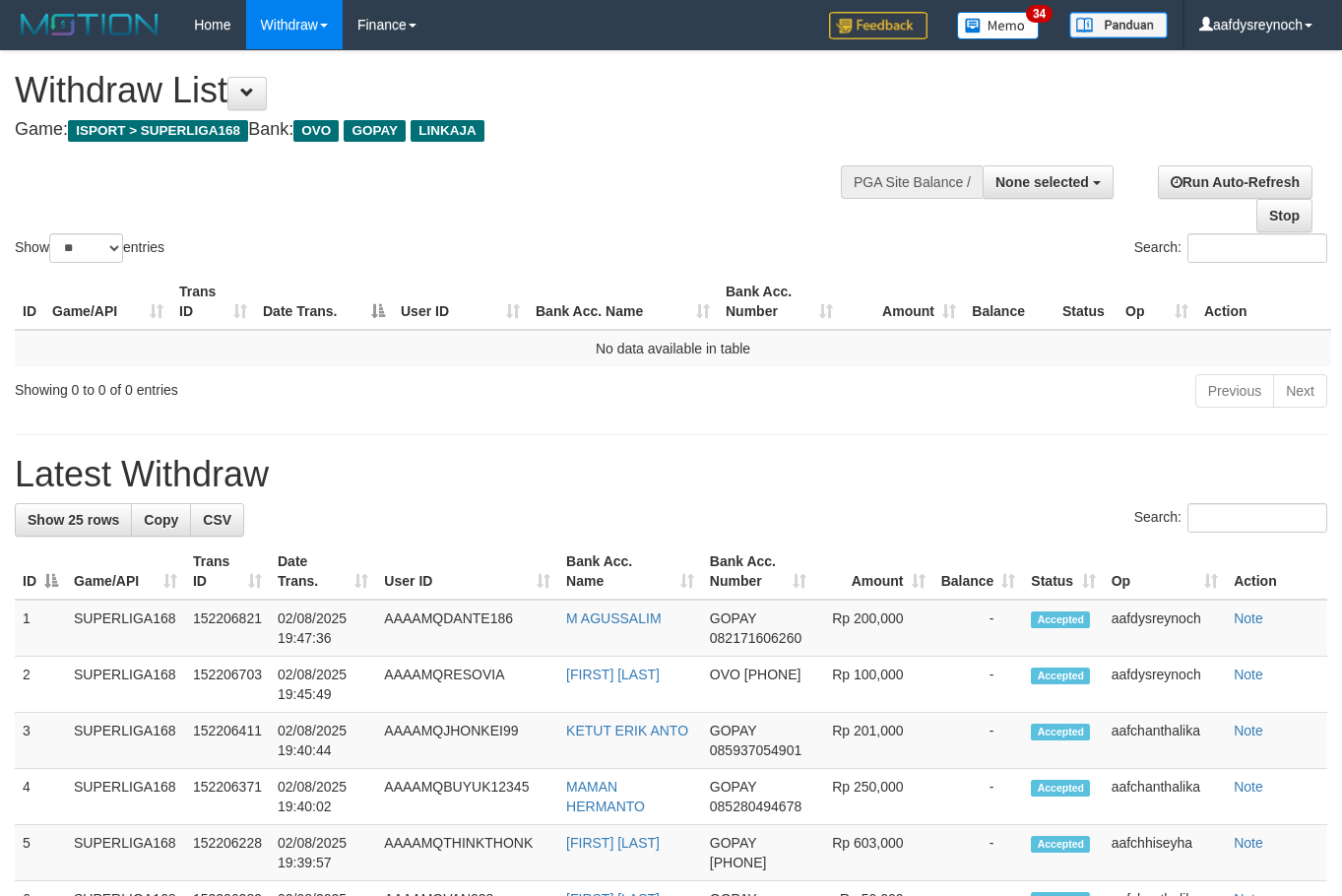 select 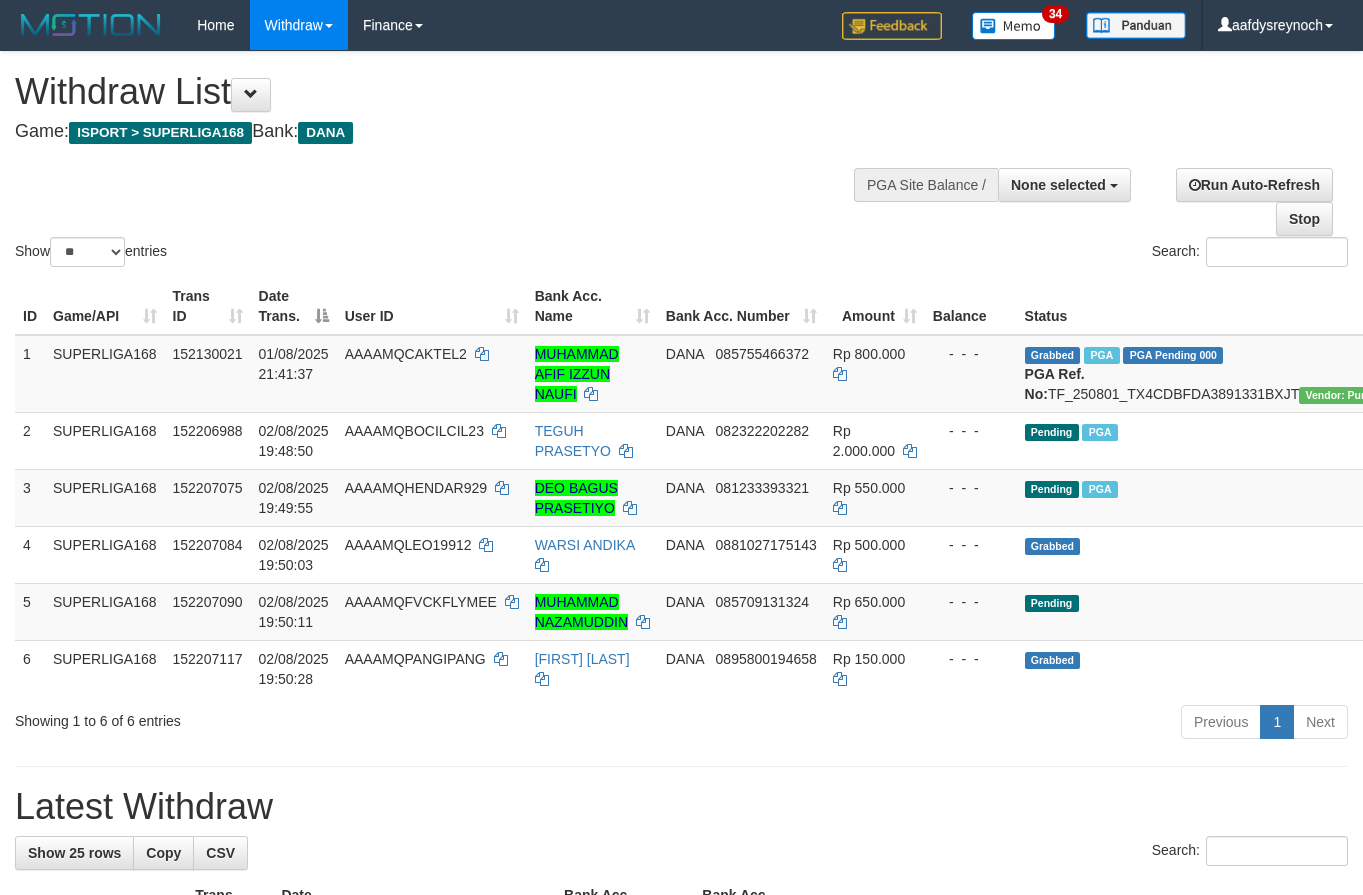 select 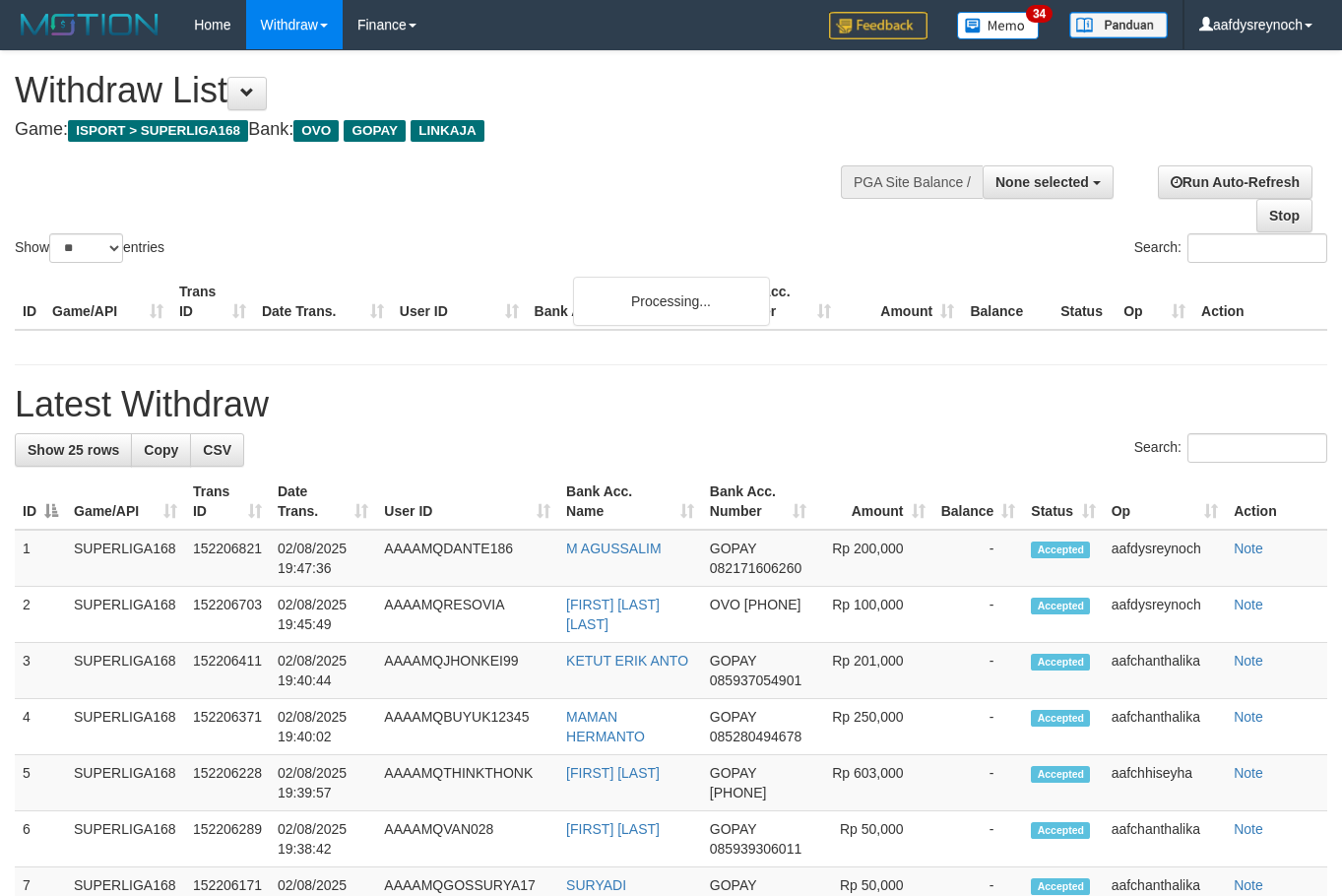 select 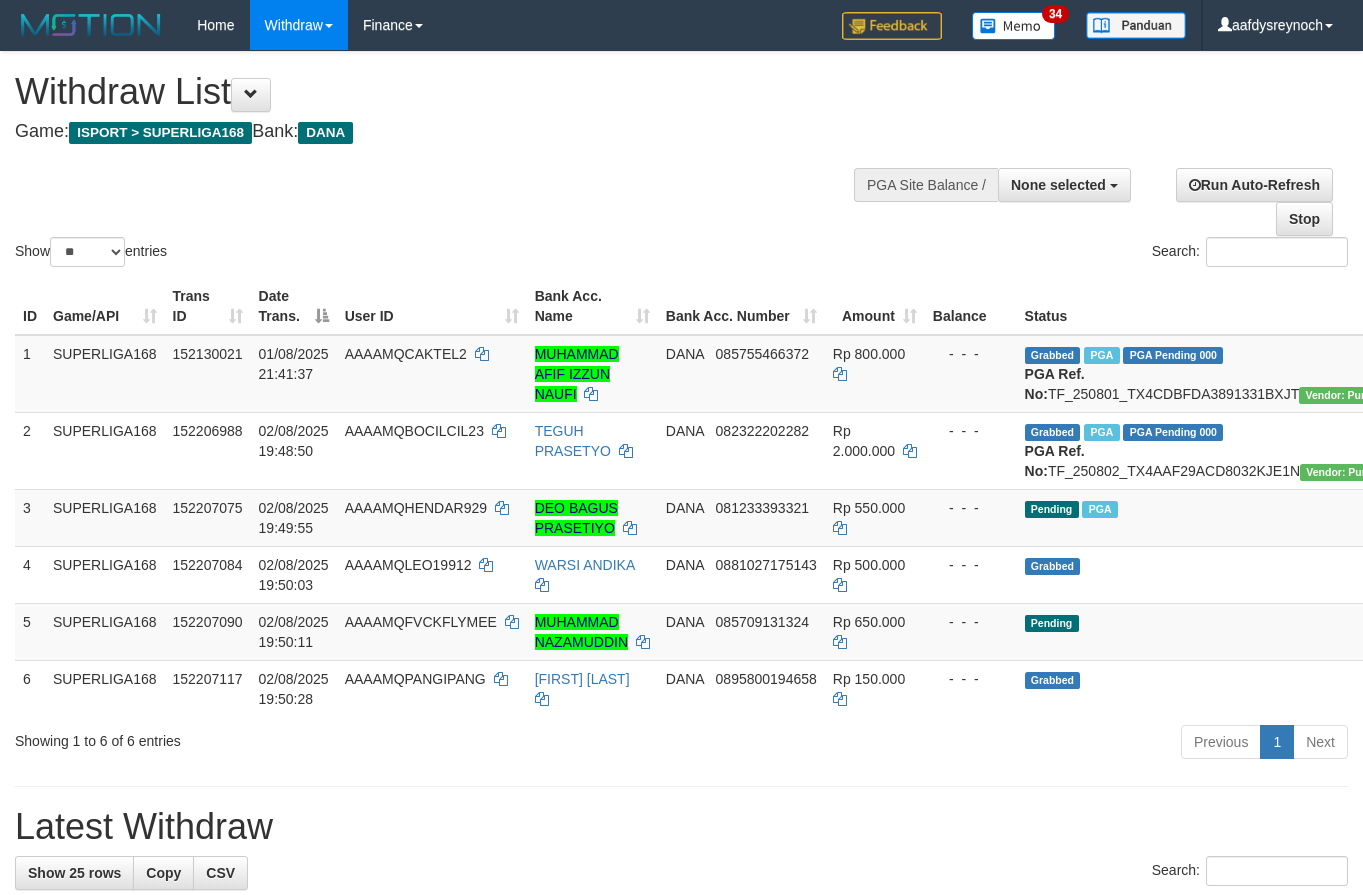 select 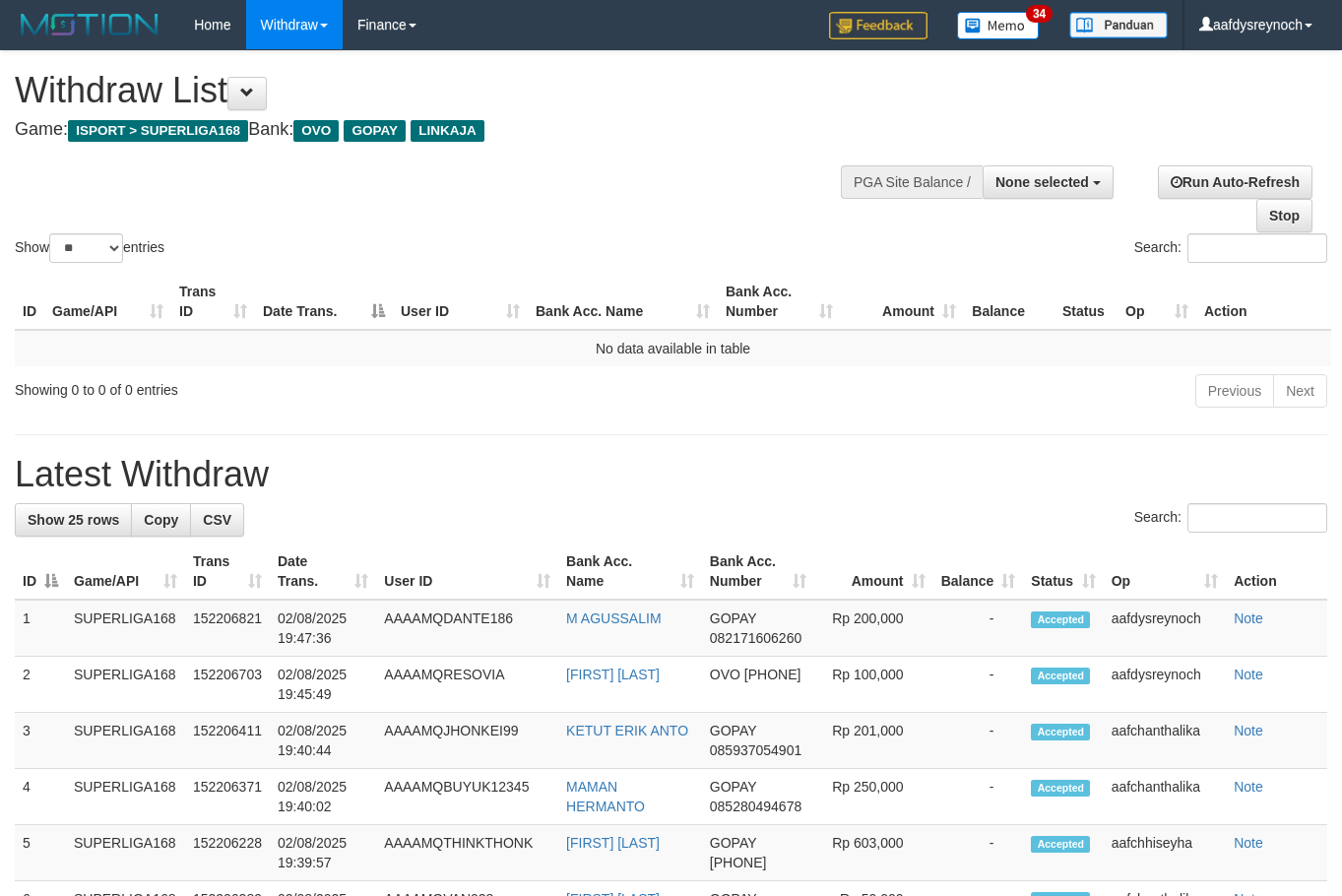 select 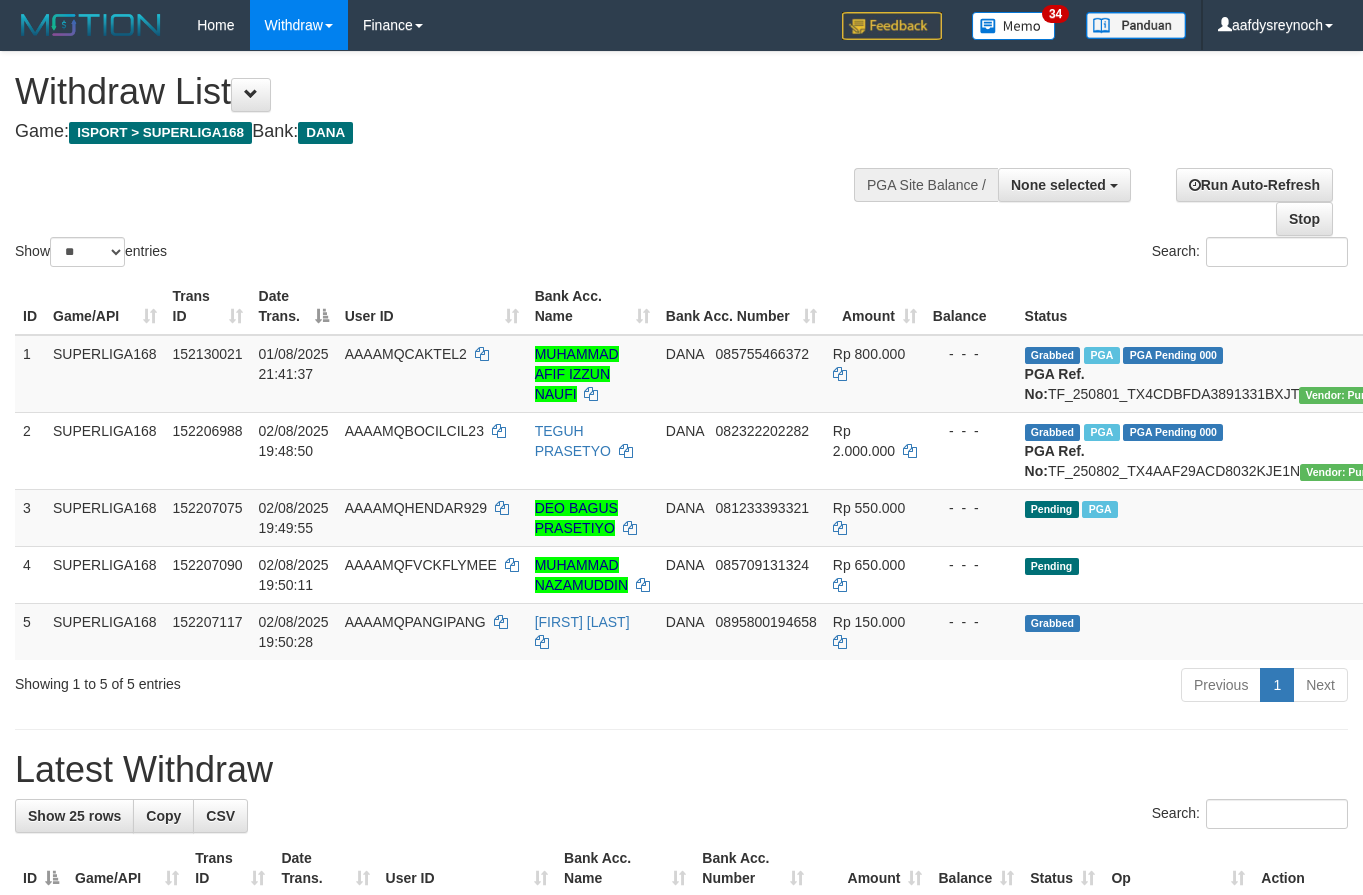 select 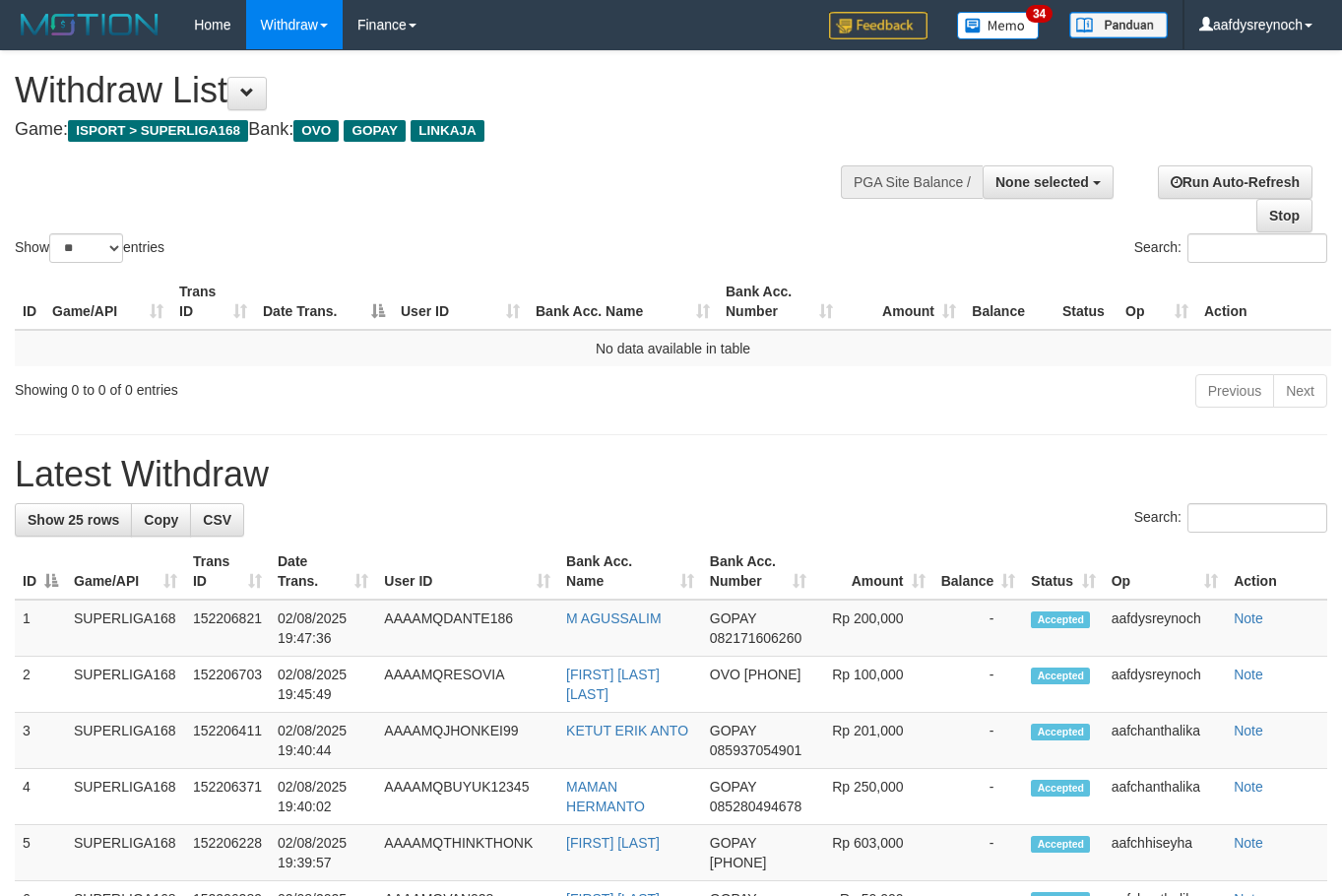 select 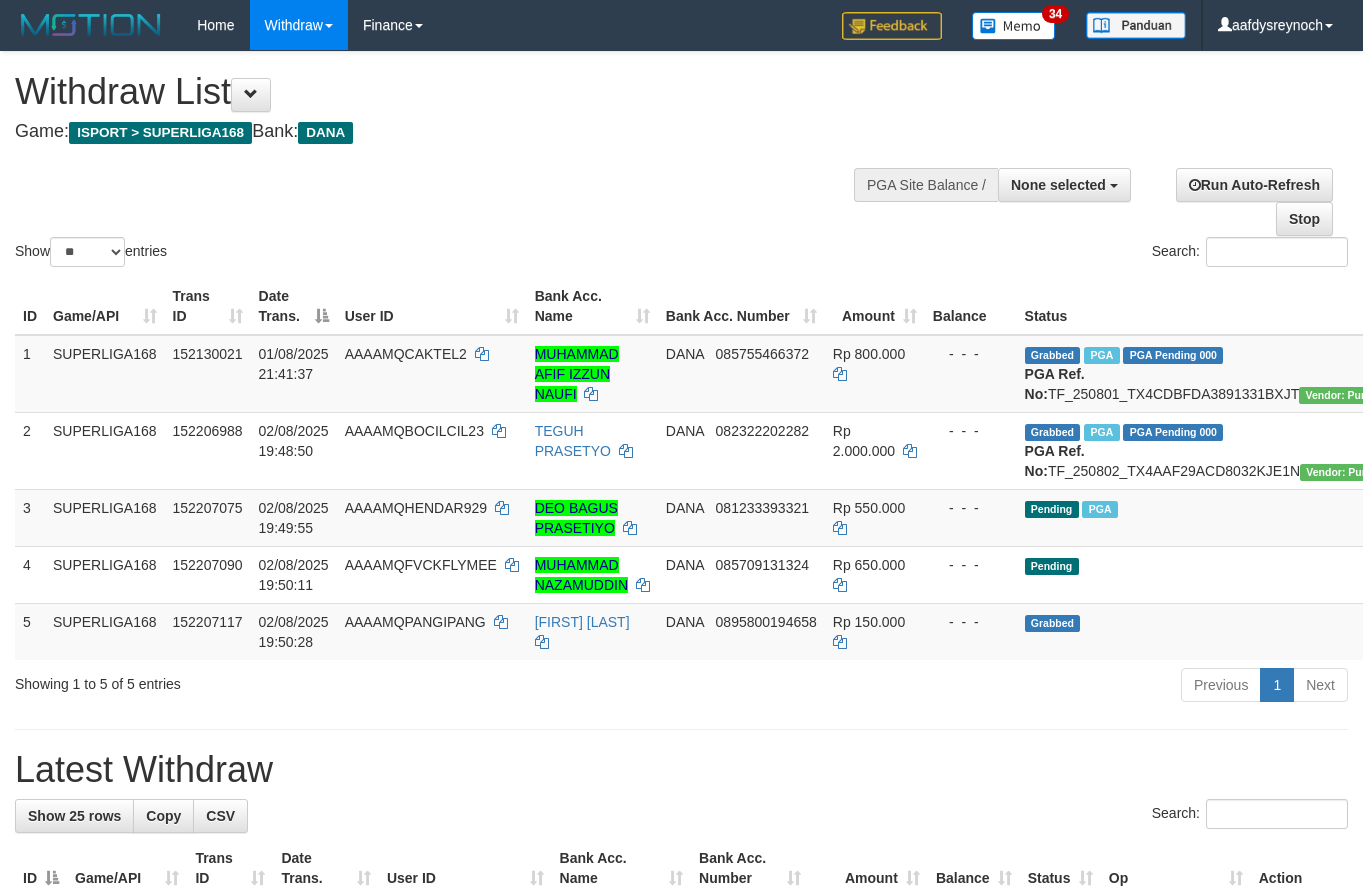 select 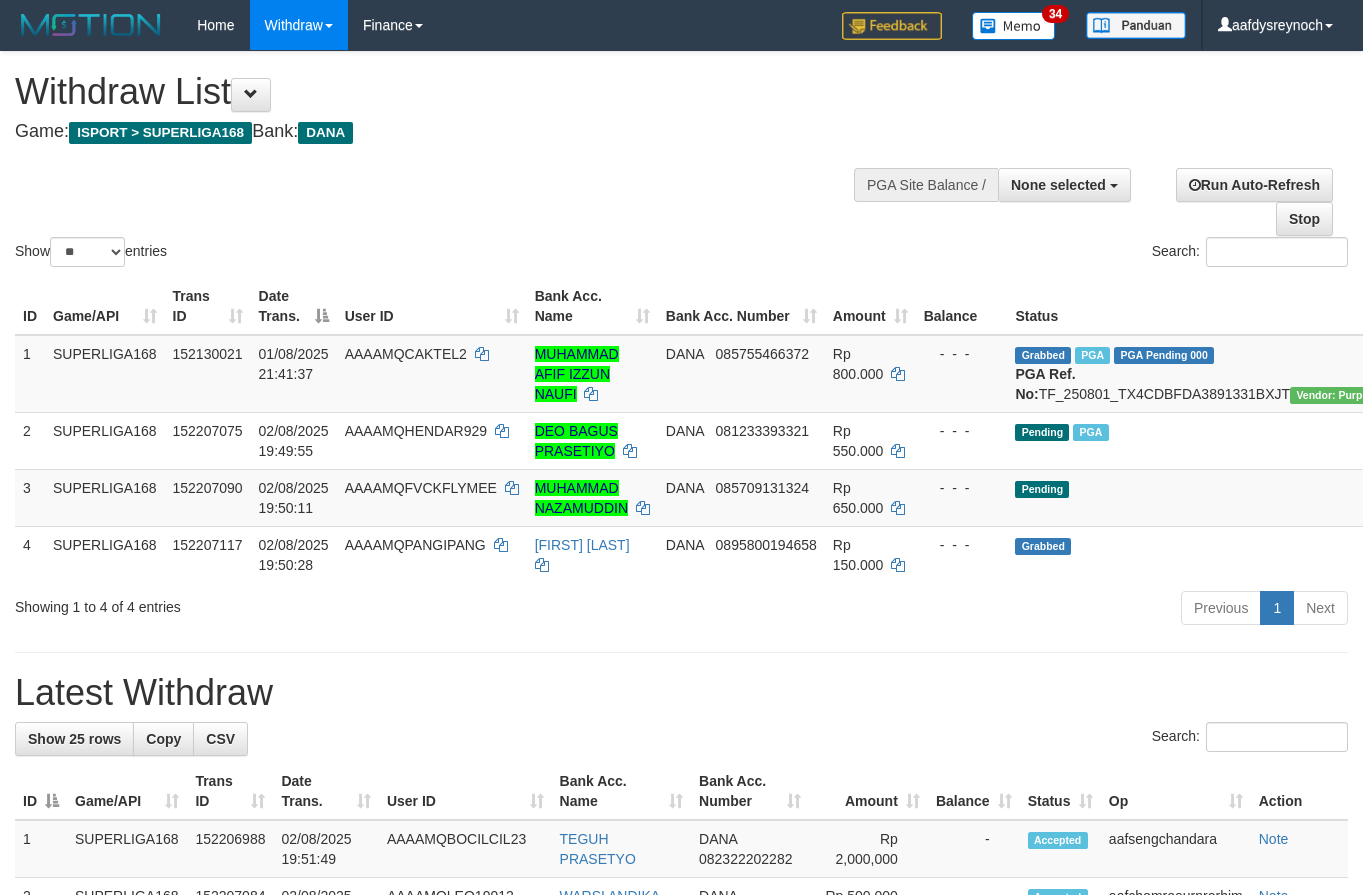 select 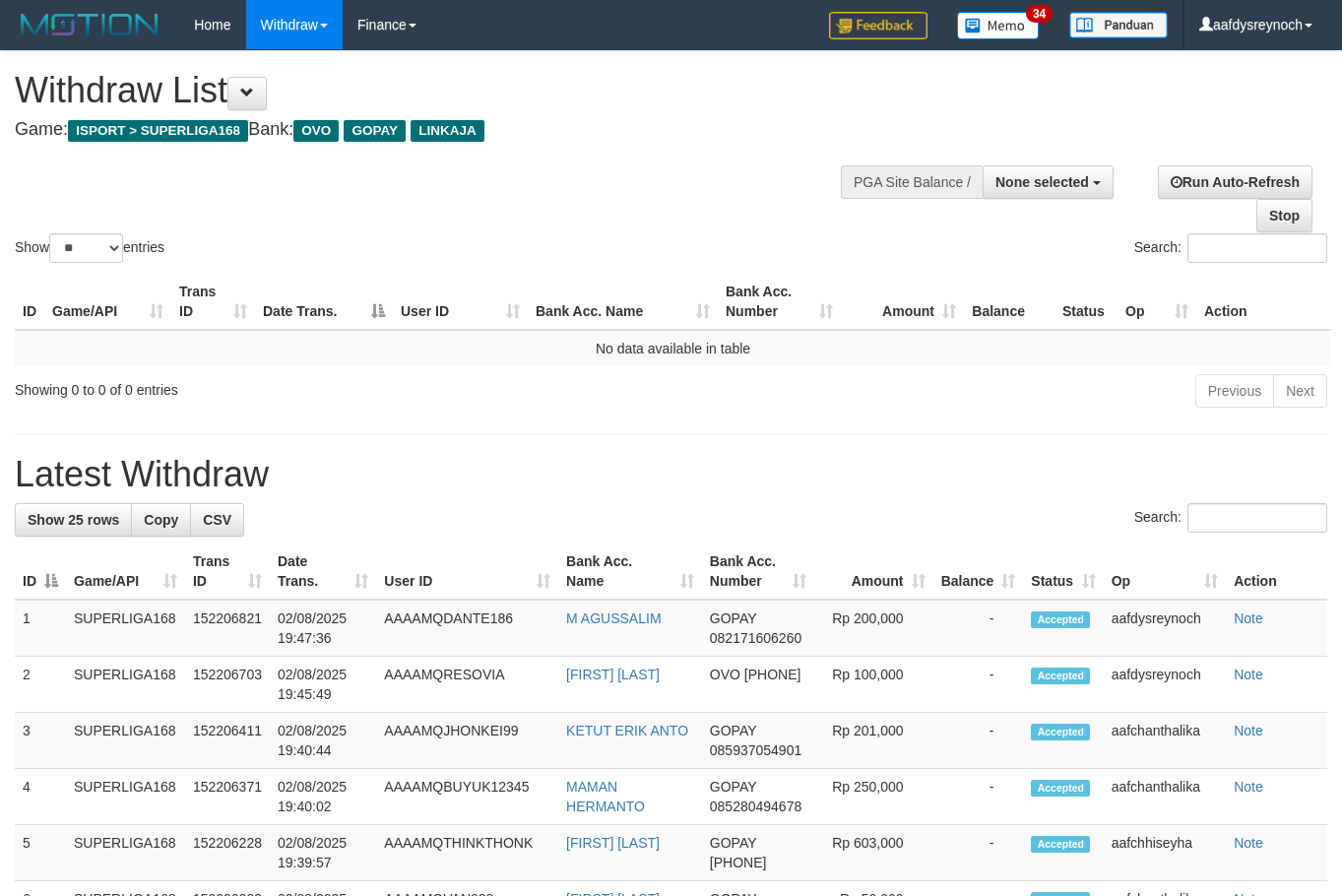 select 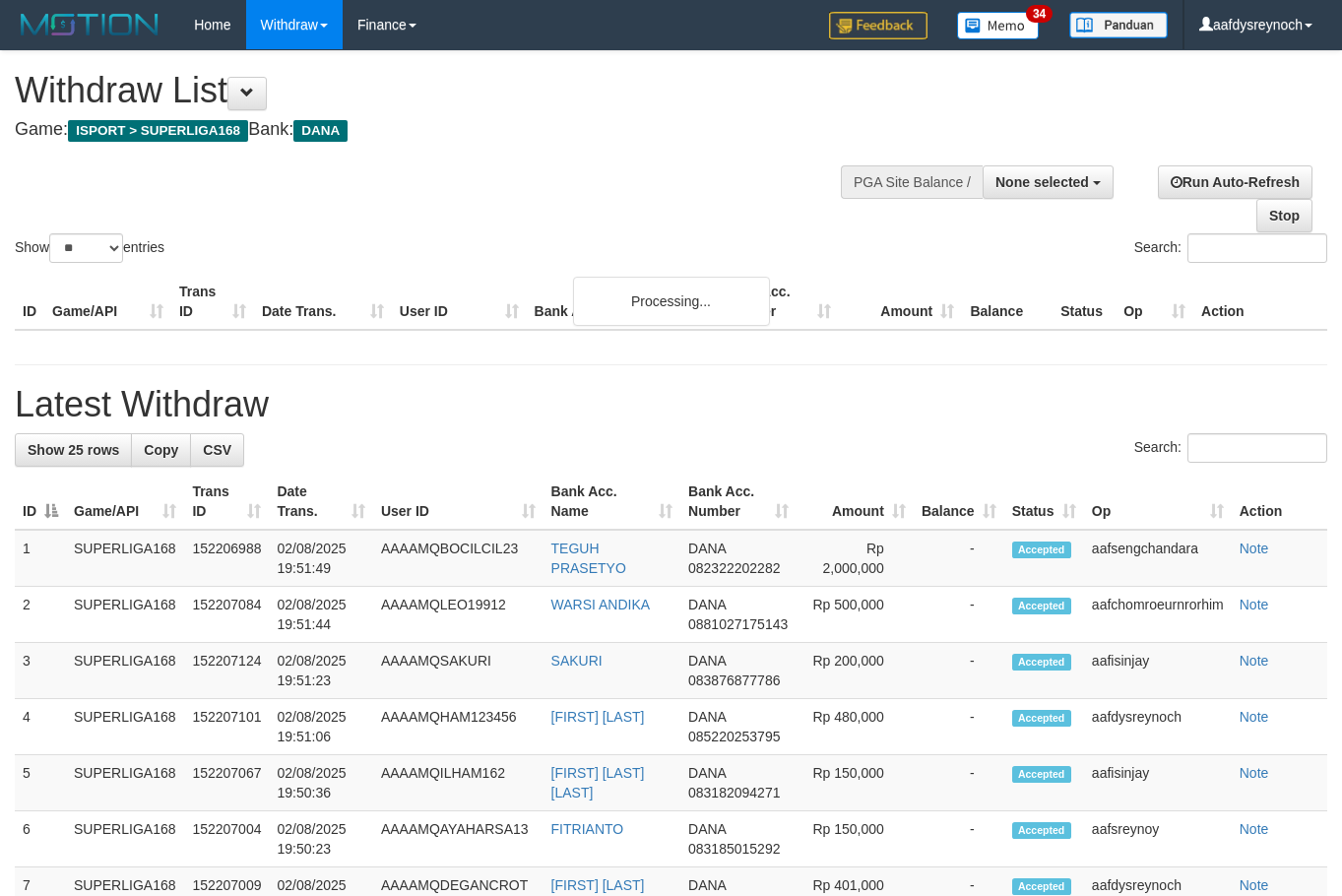 select 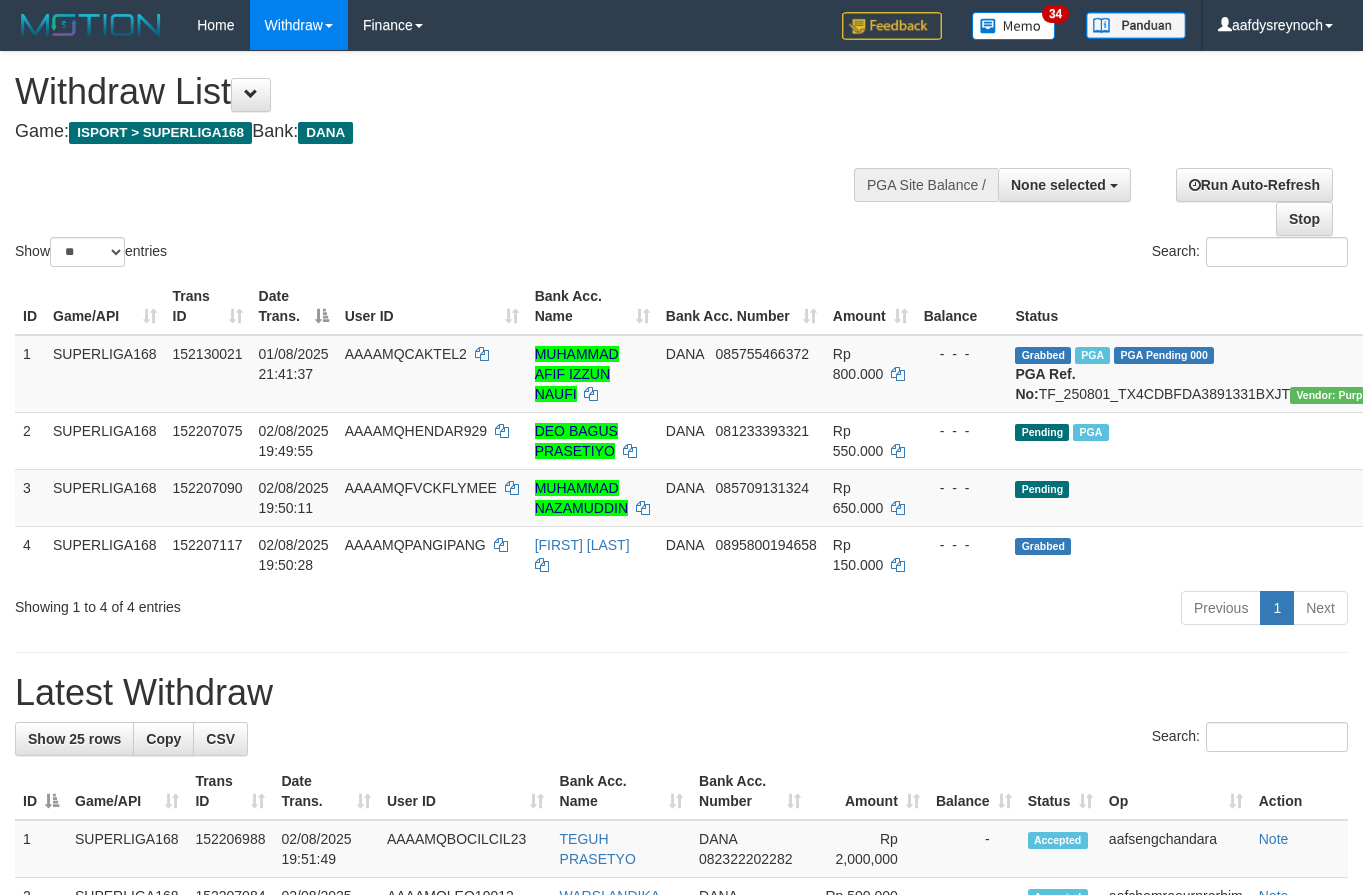 select 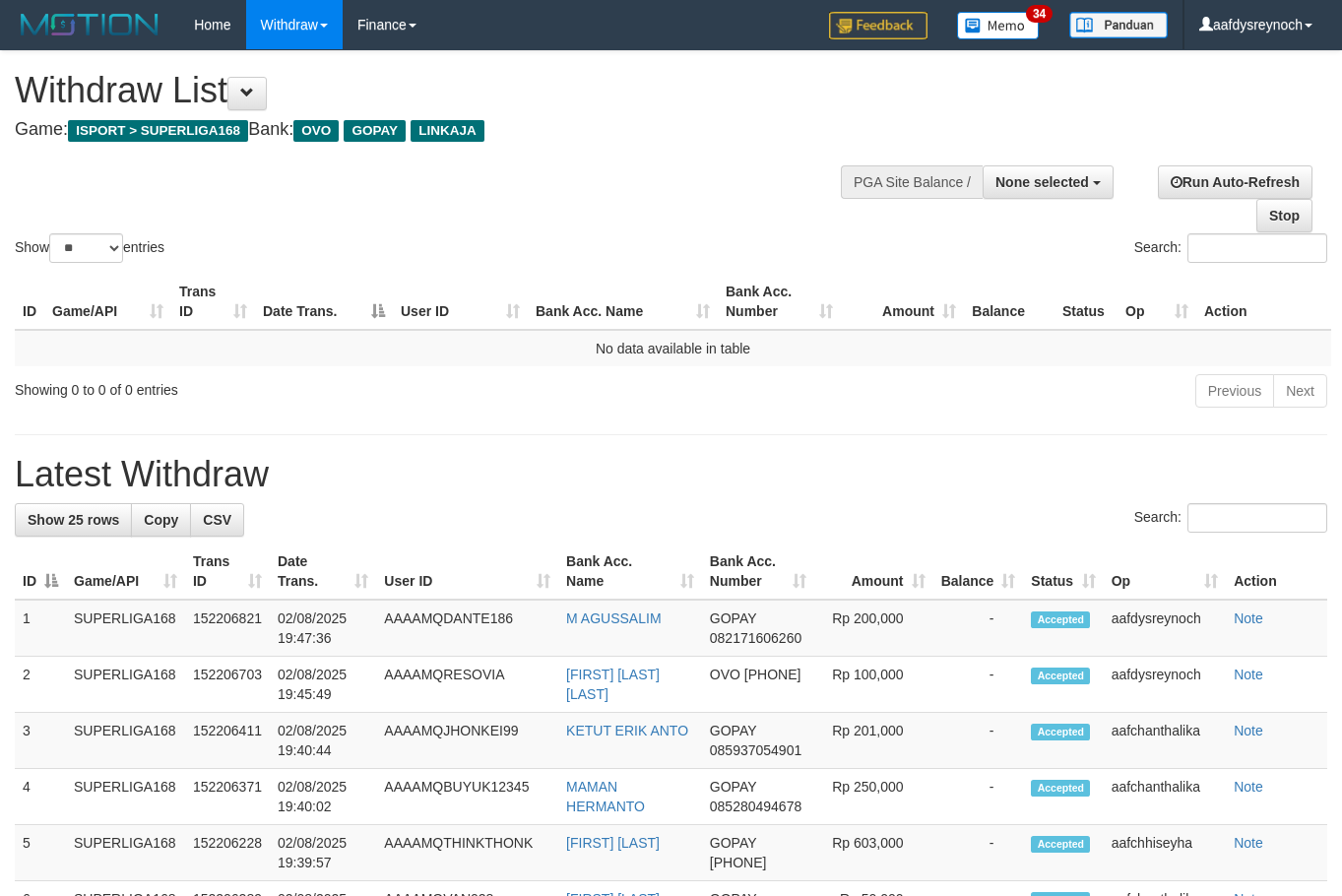 select 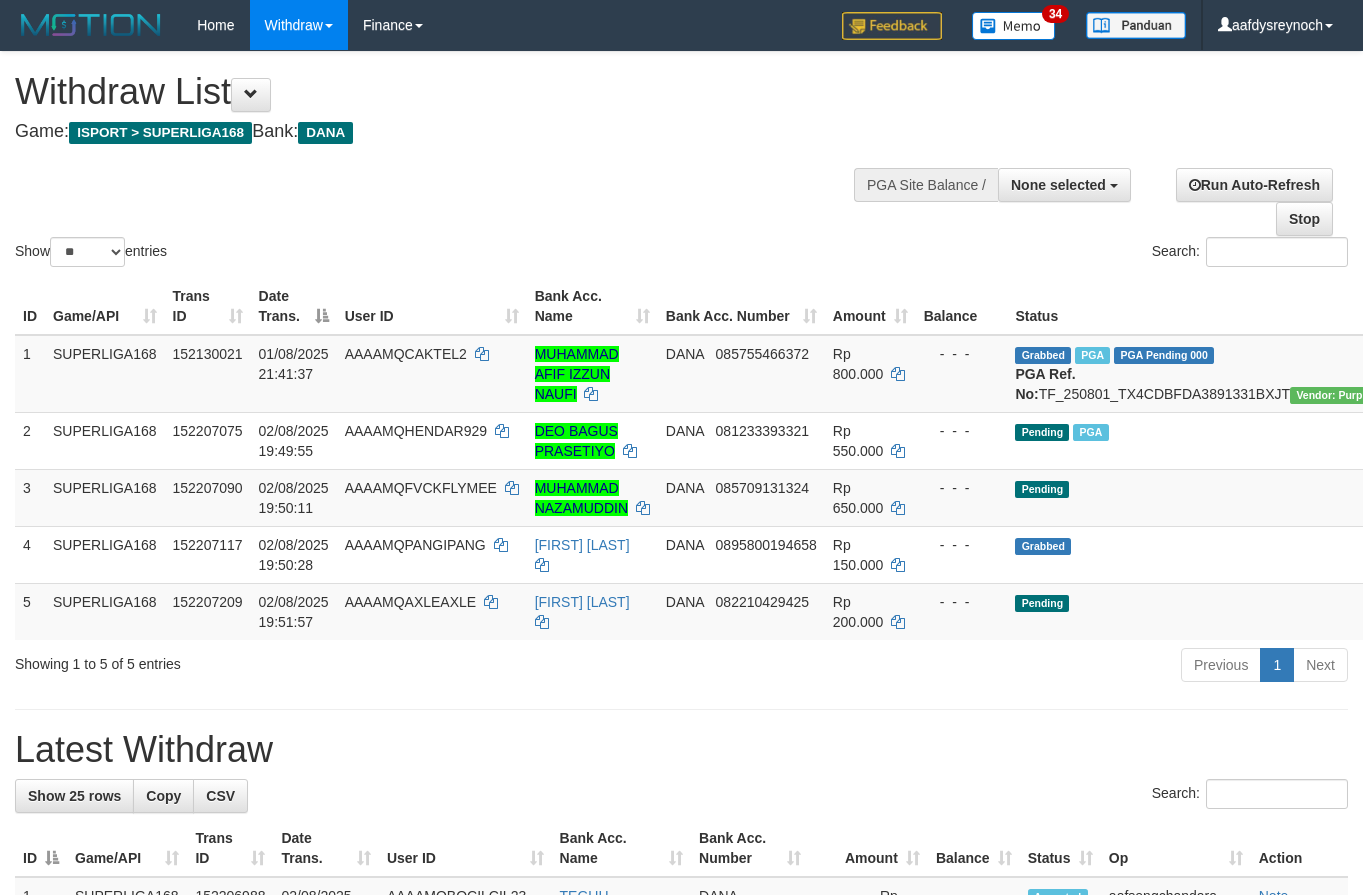 select 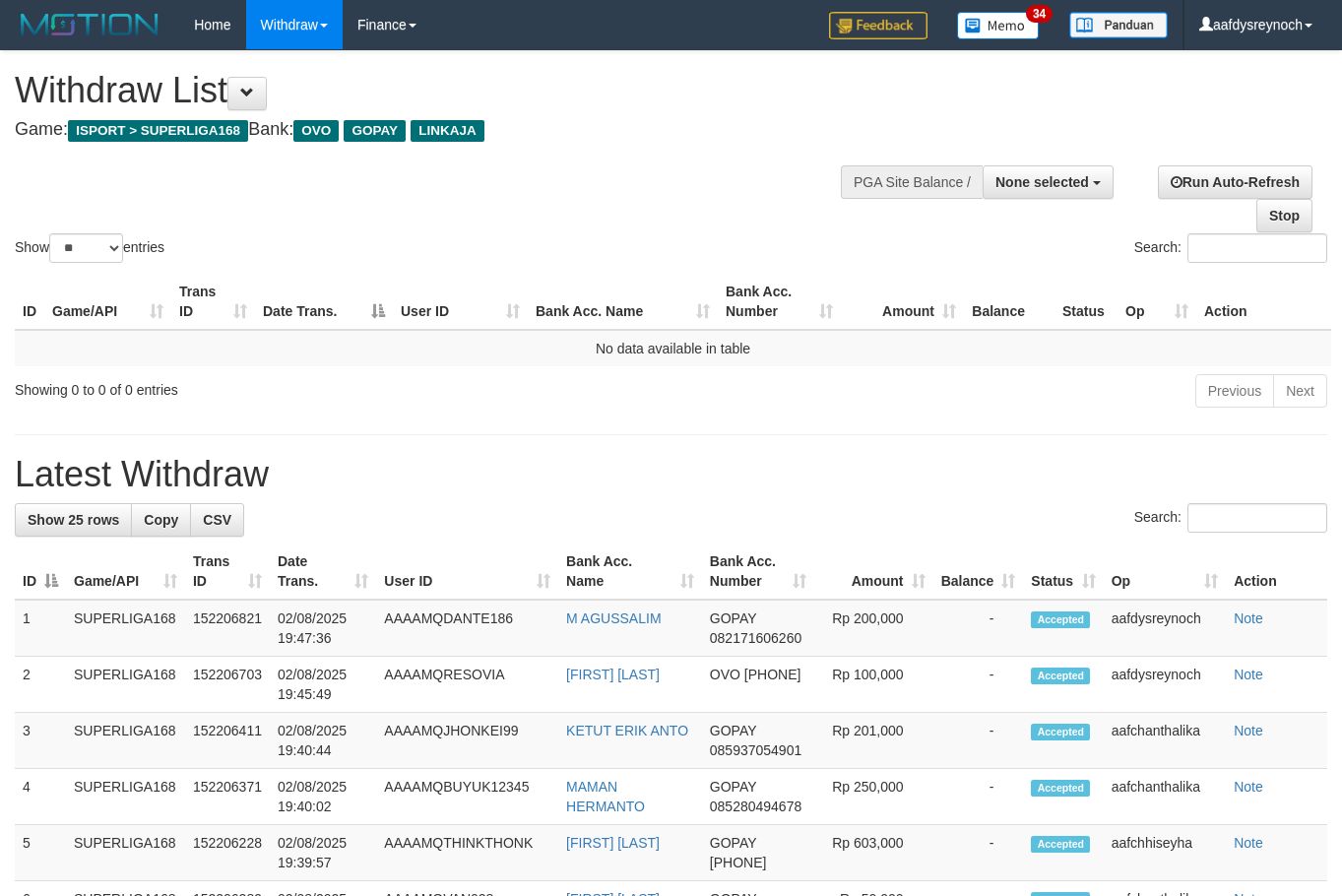 select 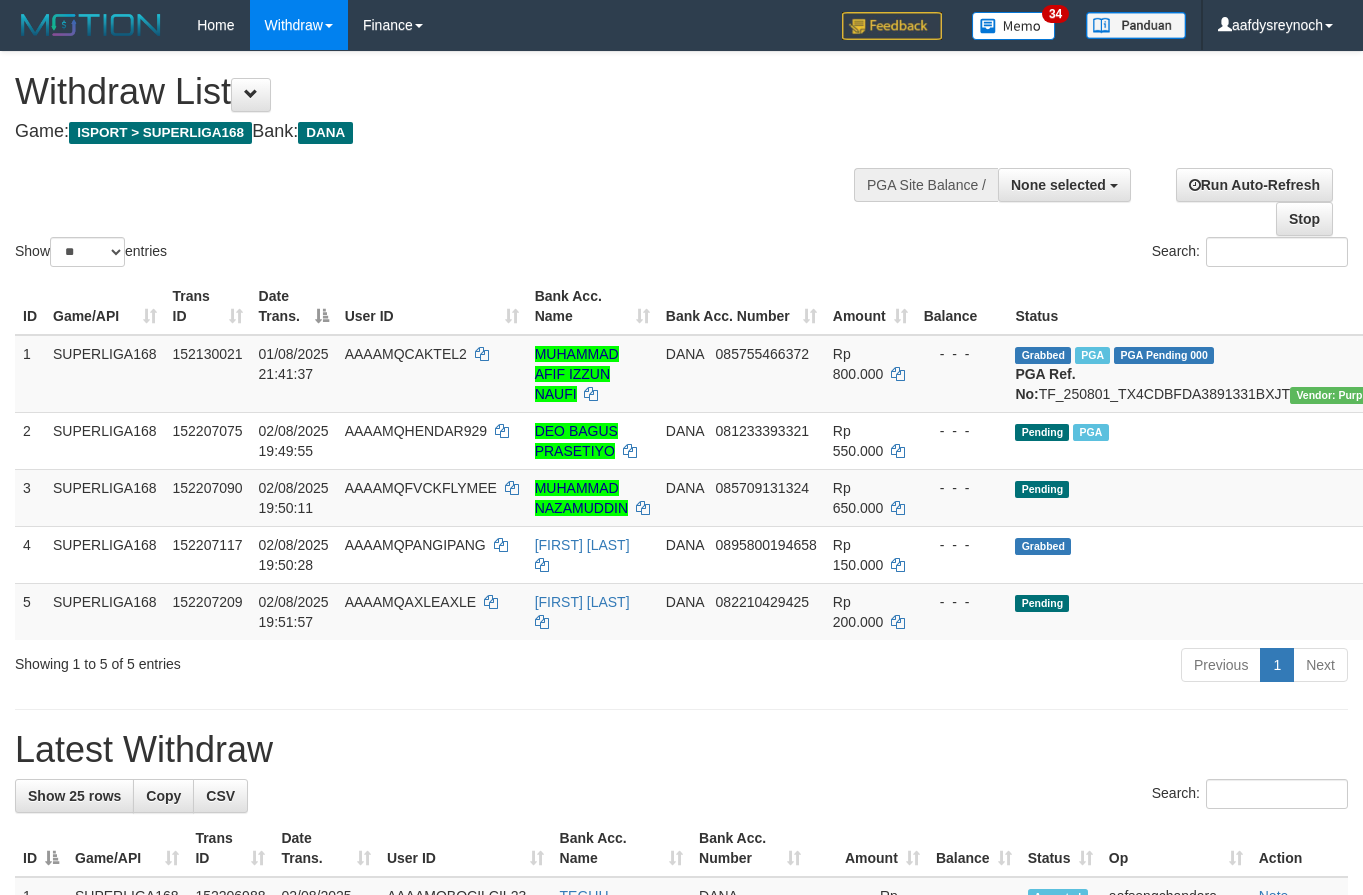 select 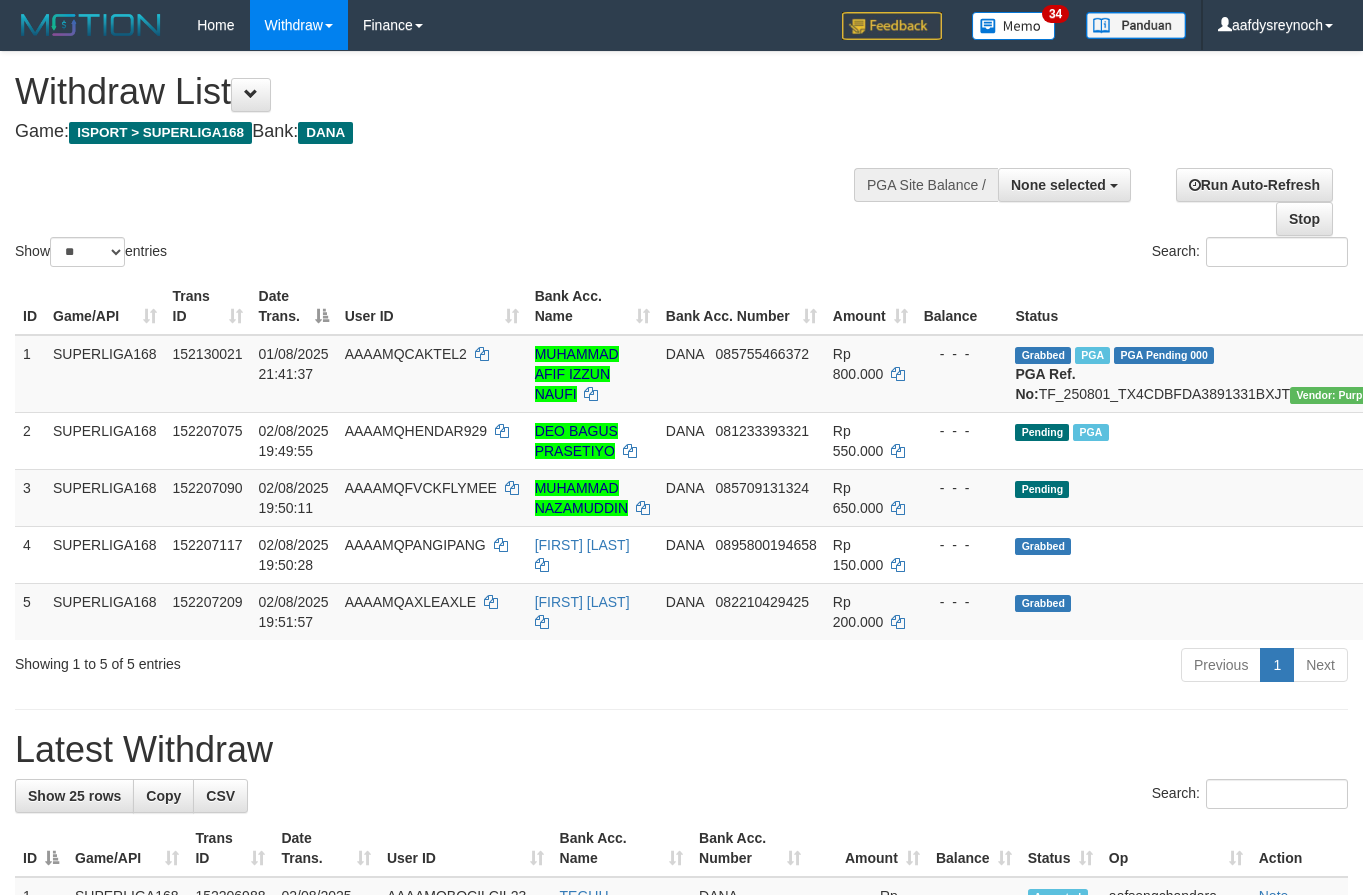 select 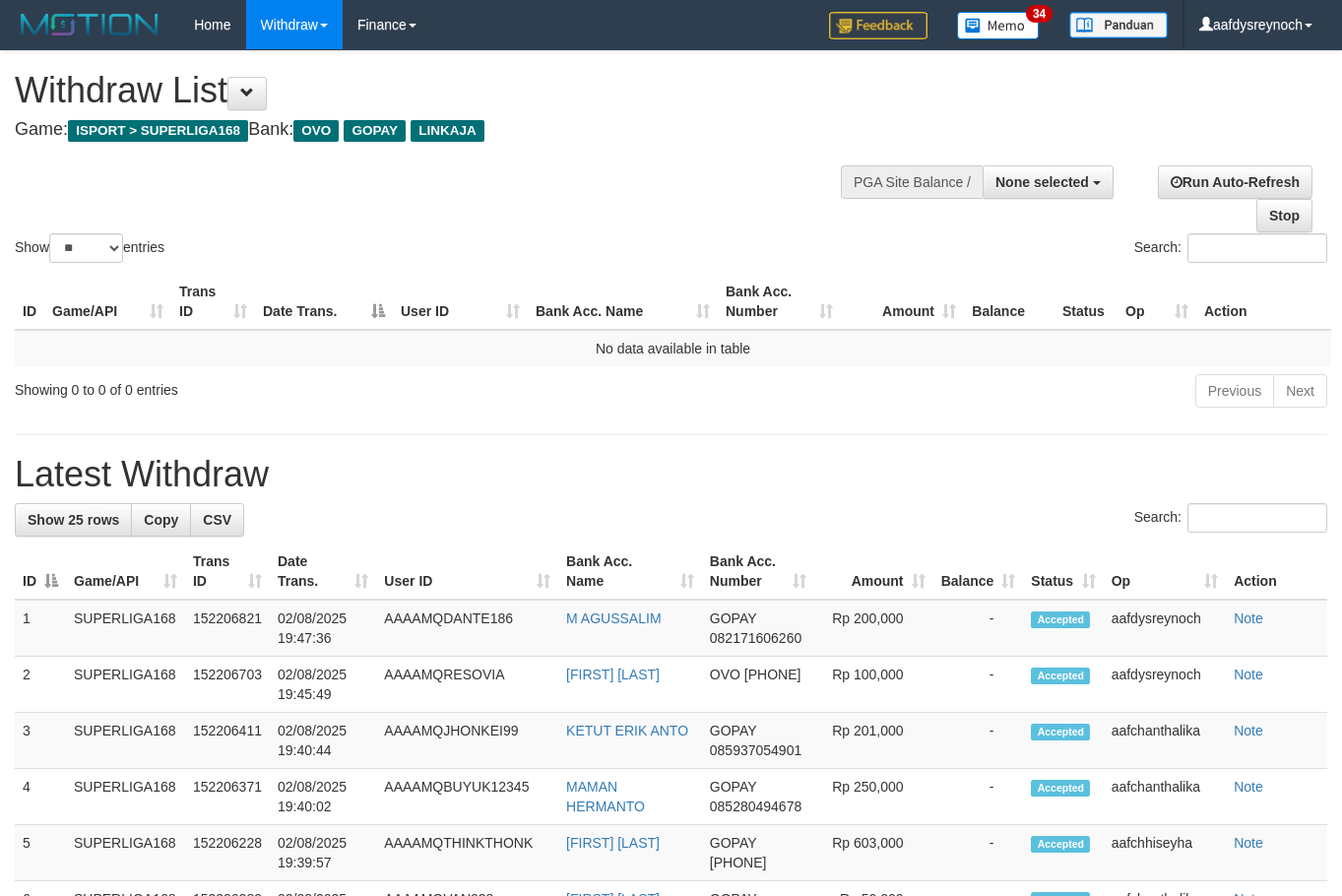 select 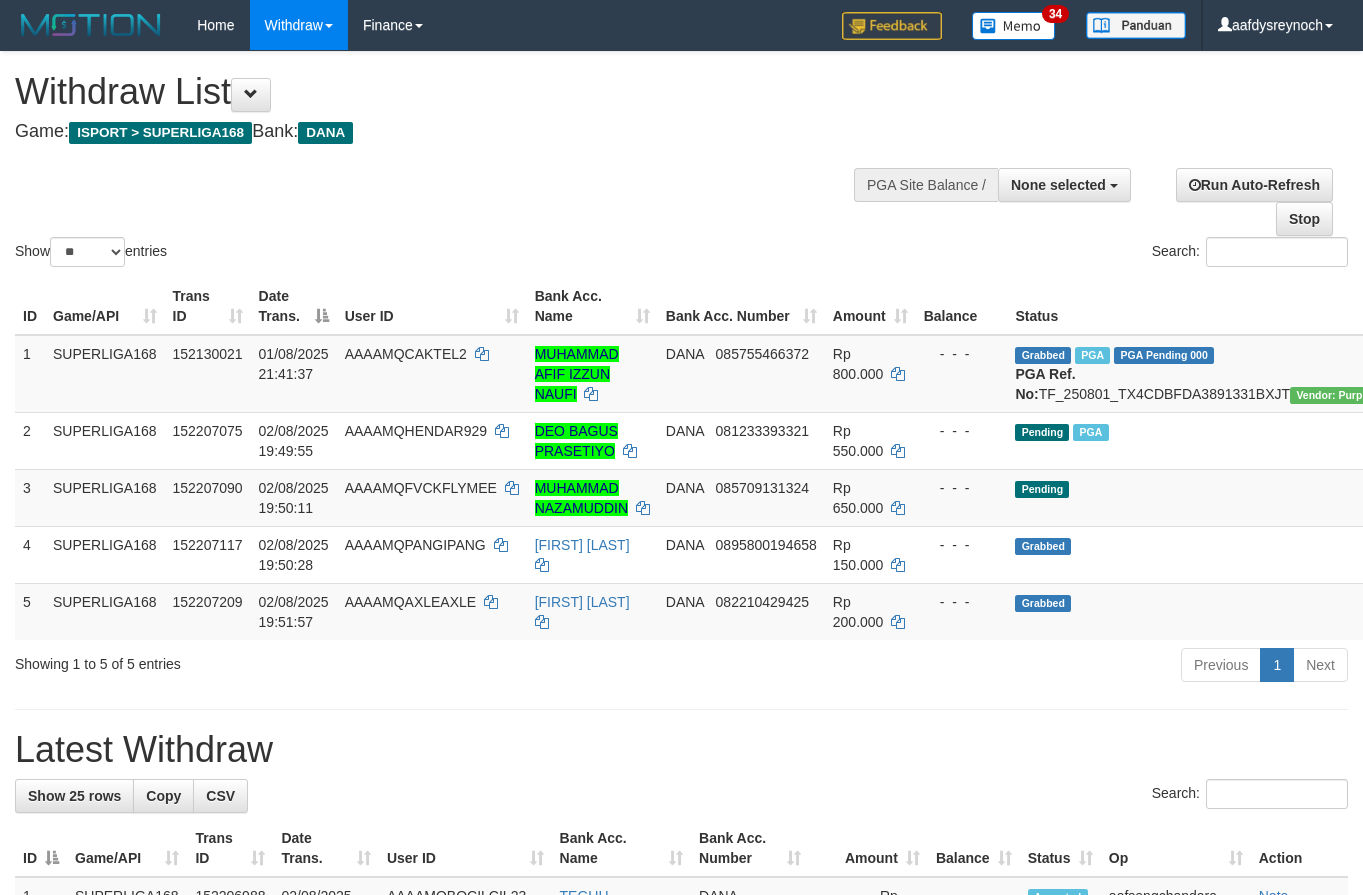 select 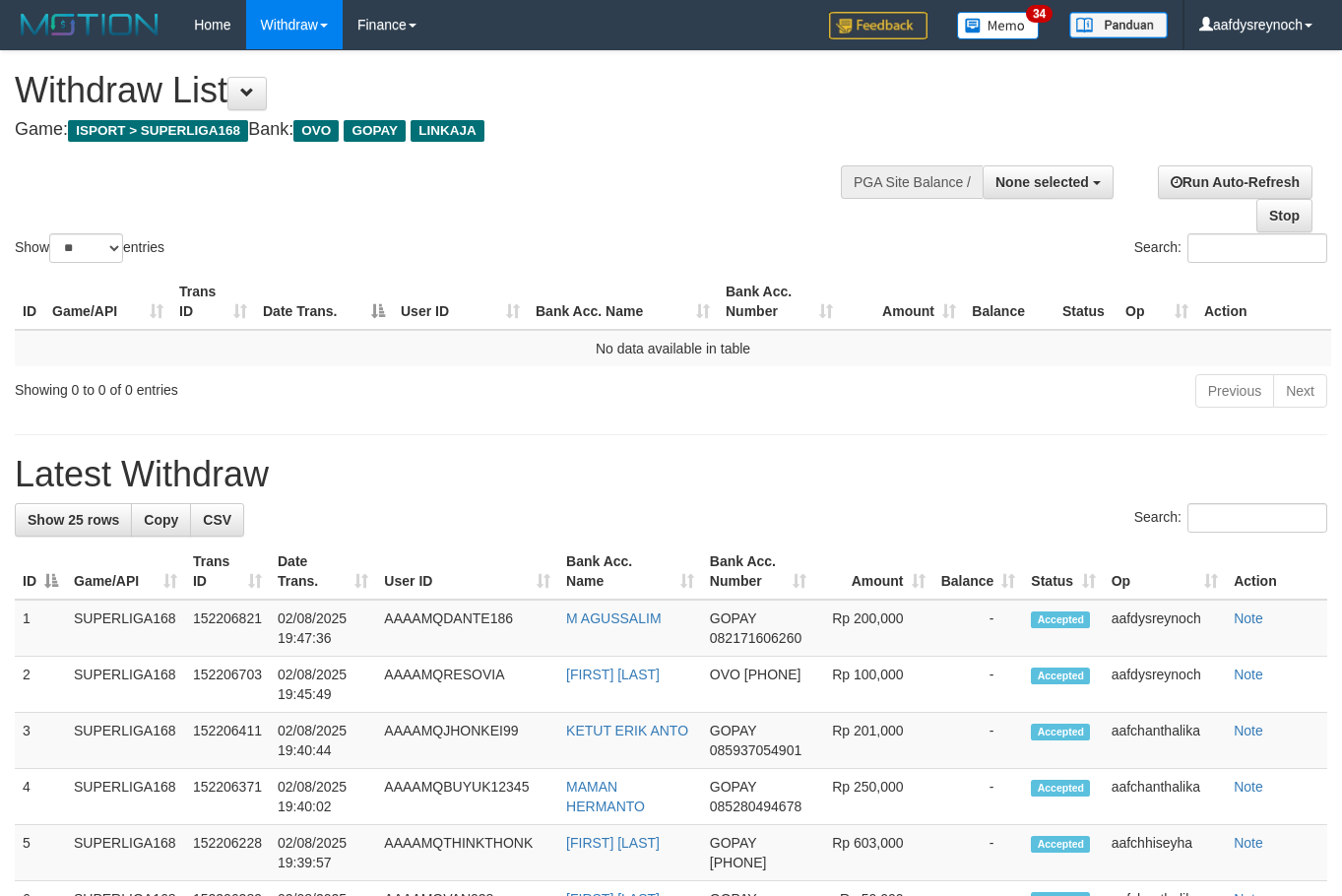 select 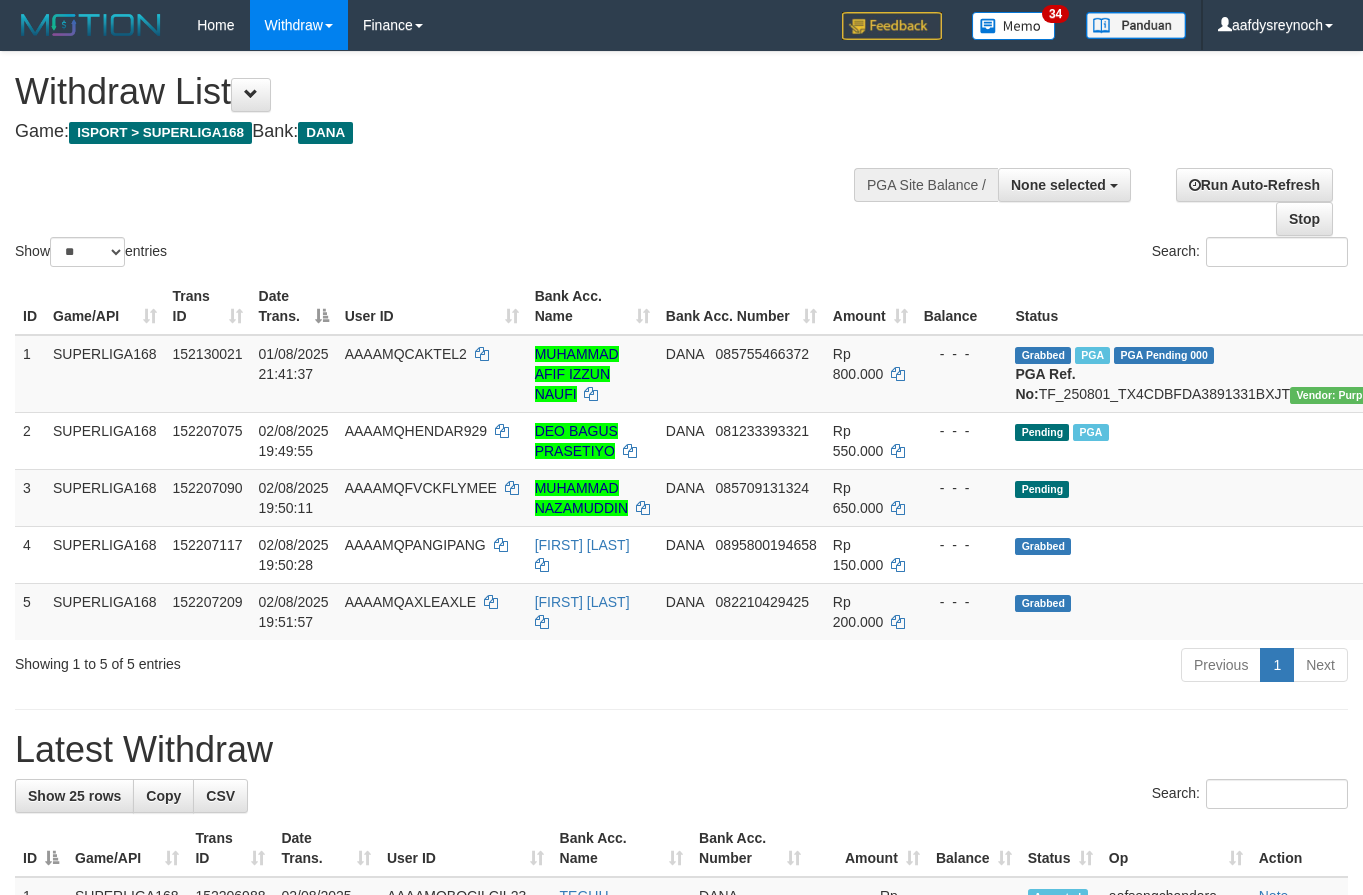 select 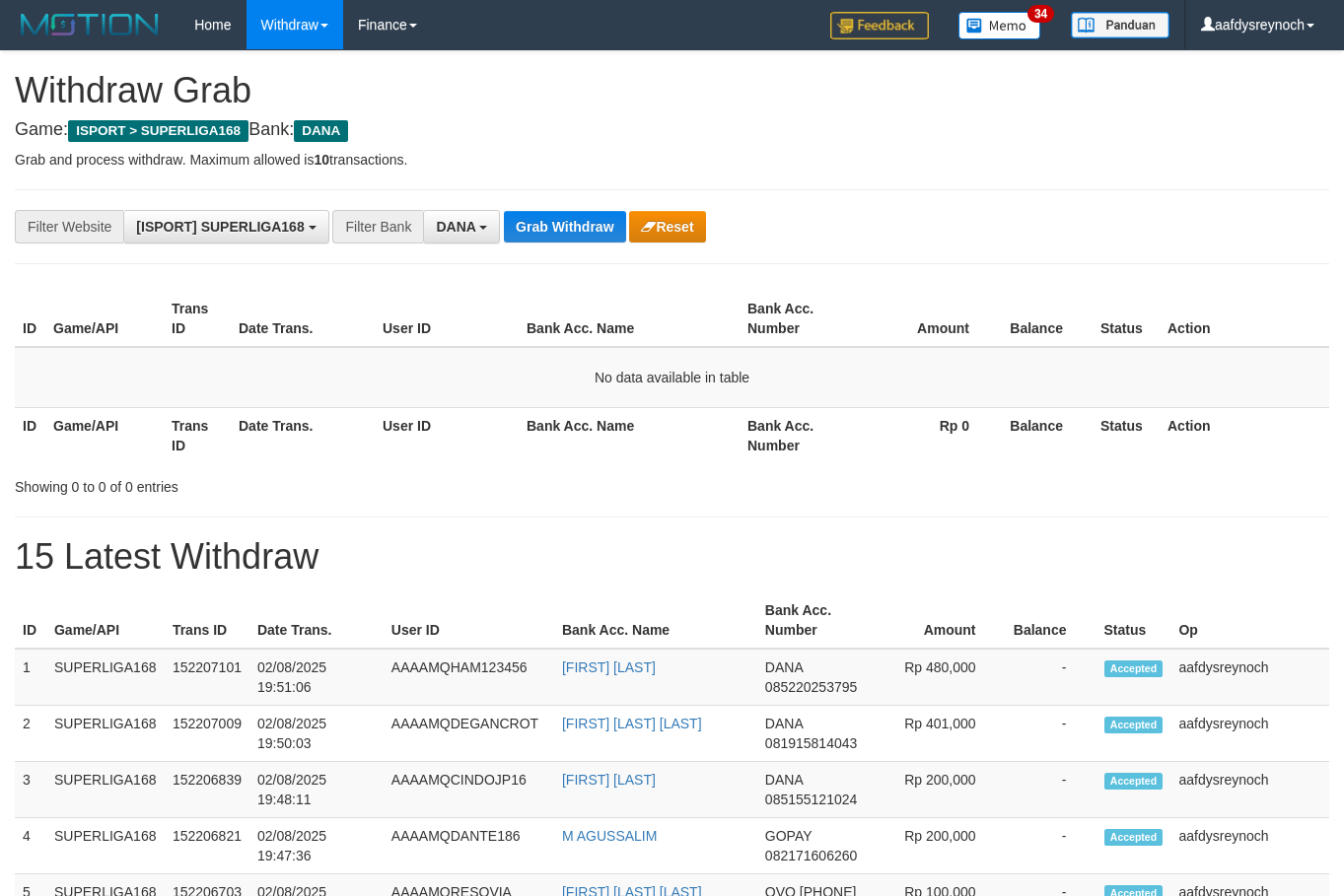 scroll, scrollTop: 0, scrollLeft: 0, axis: both 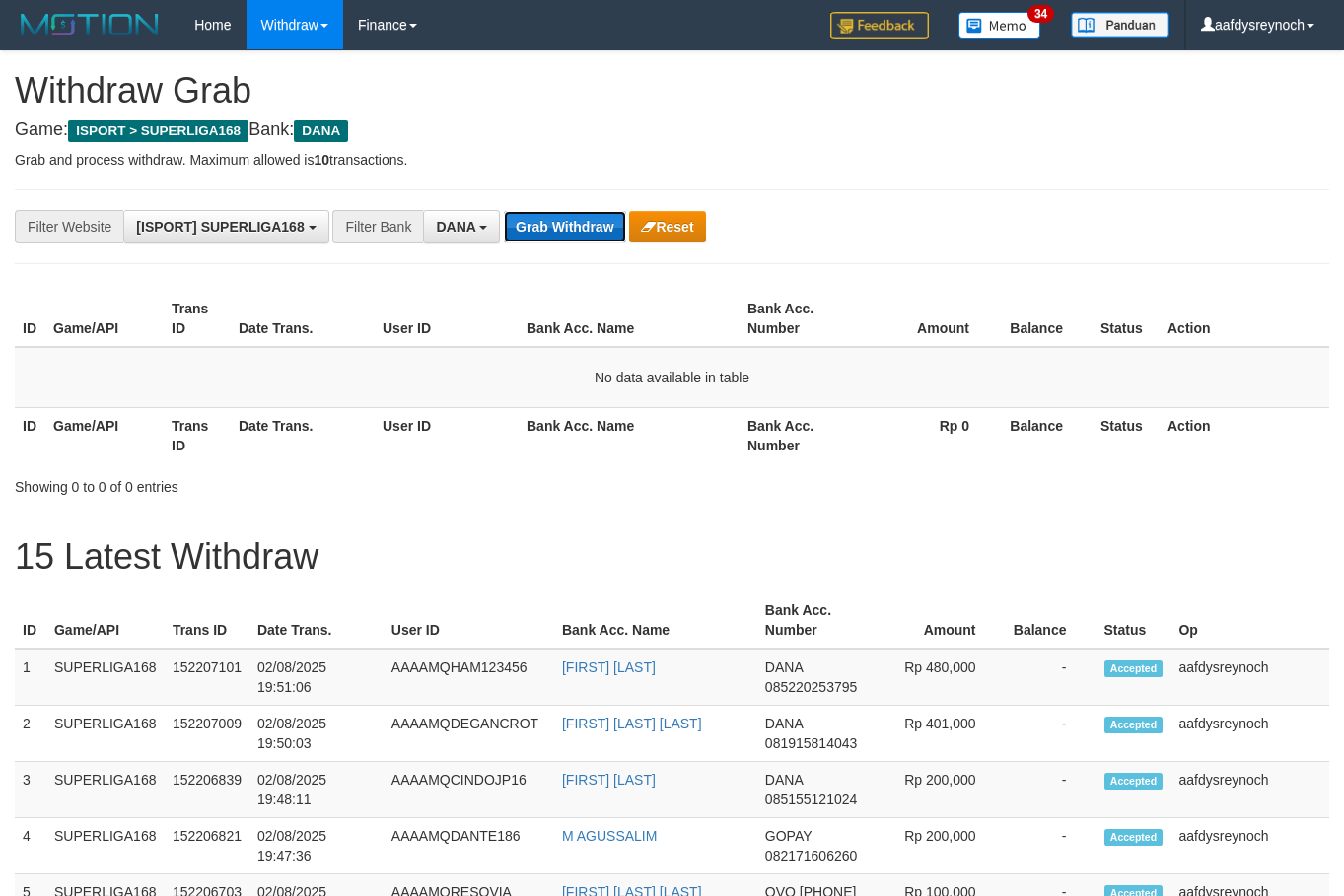 click on "Grab Withdraw" at bounding box center (564, 227) 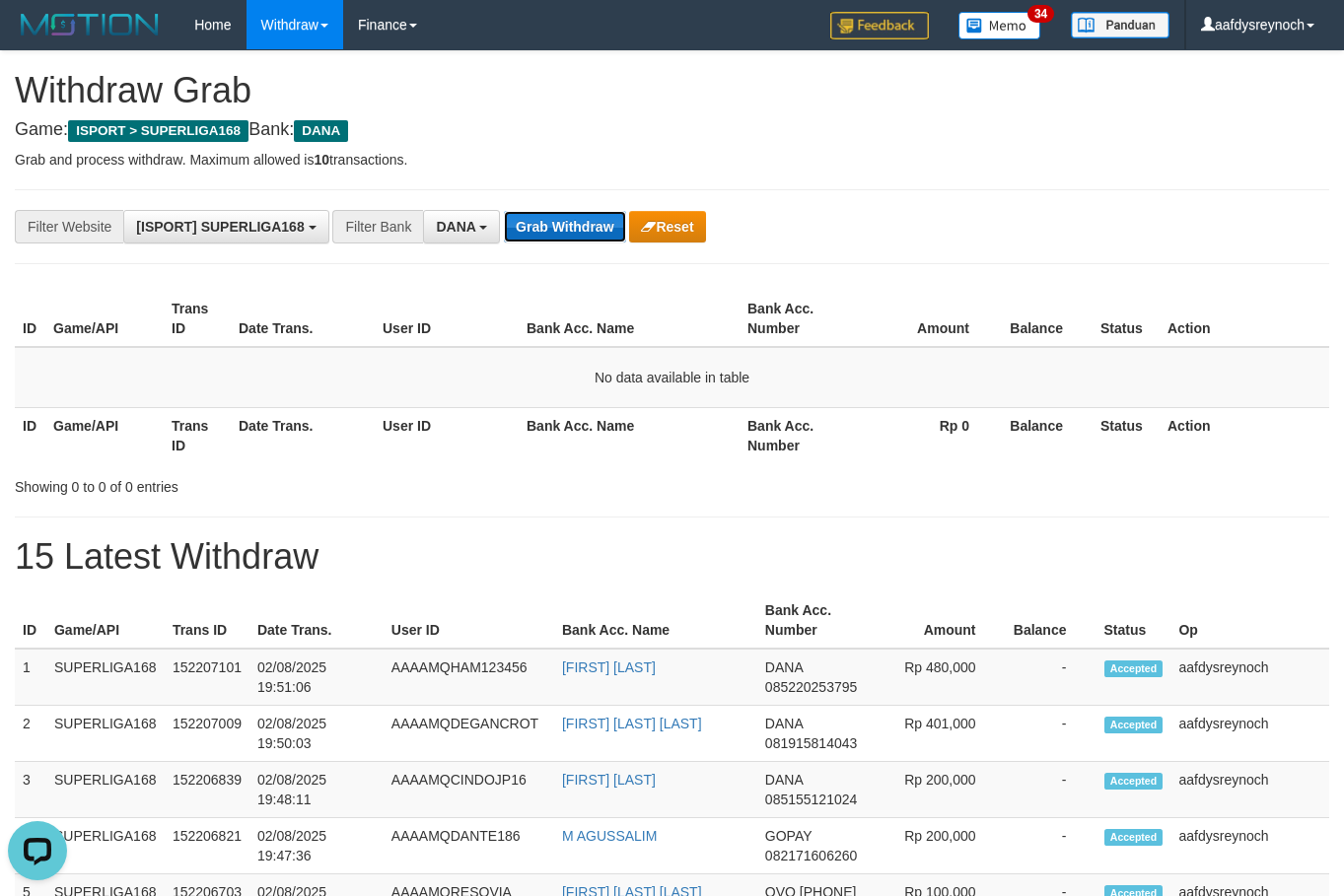scroll, scrollTop: 0, scrollLeft: 0, axis: both 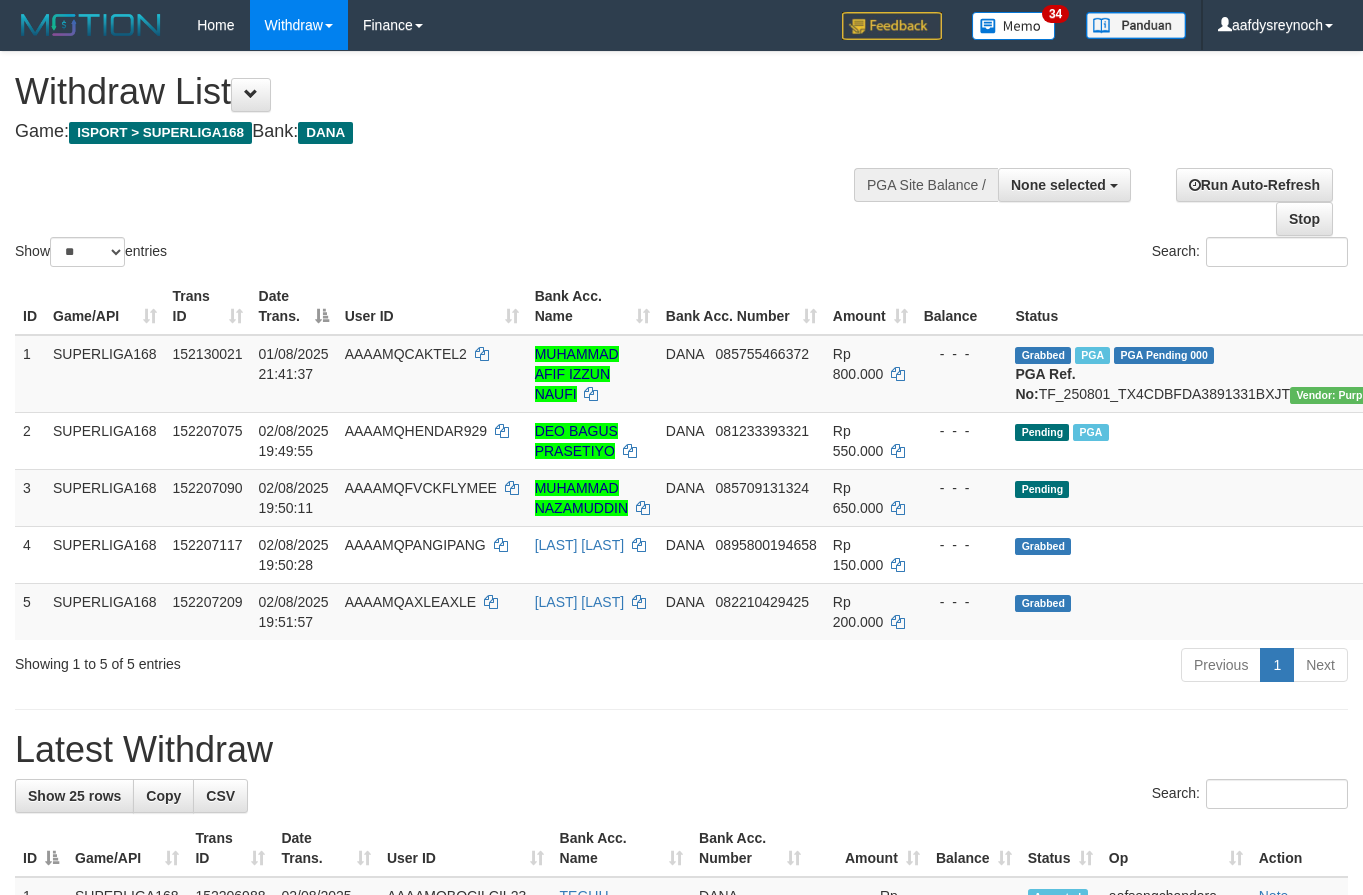select 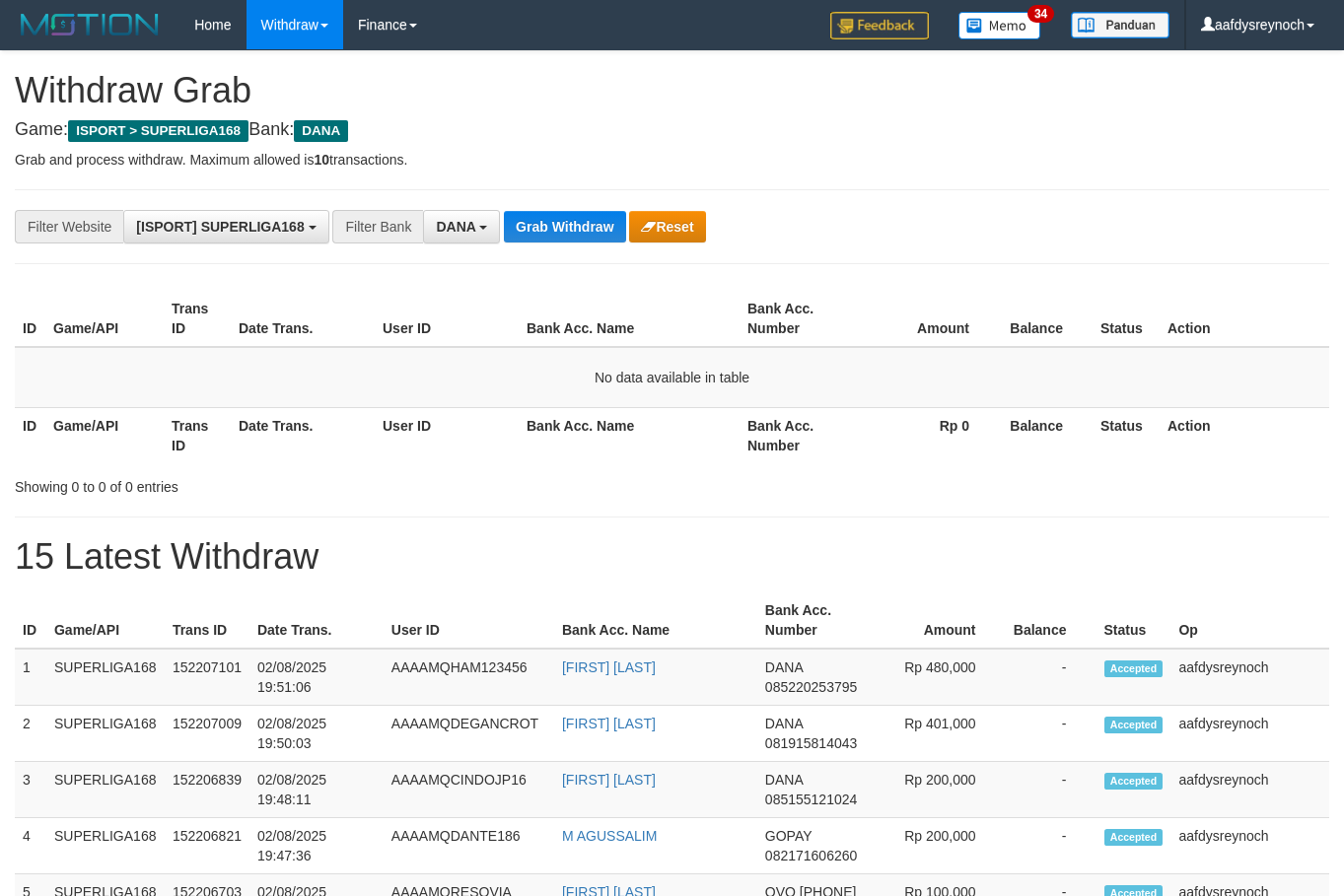scroll, scrollTop: 0, scrollLeft: 0, axis: both 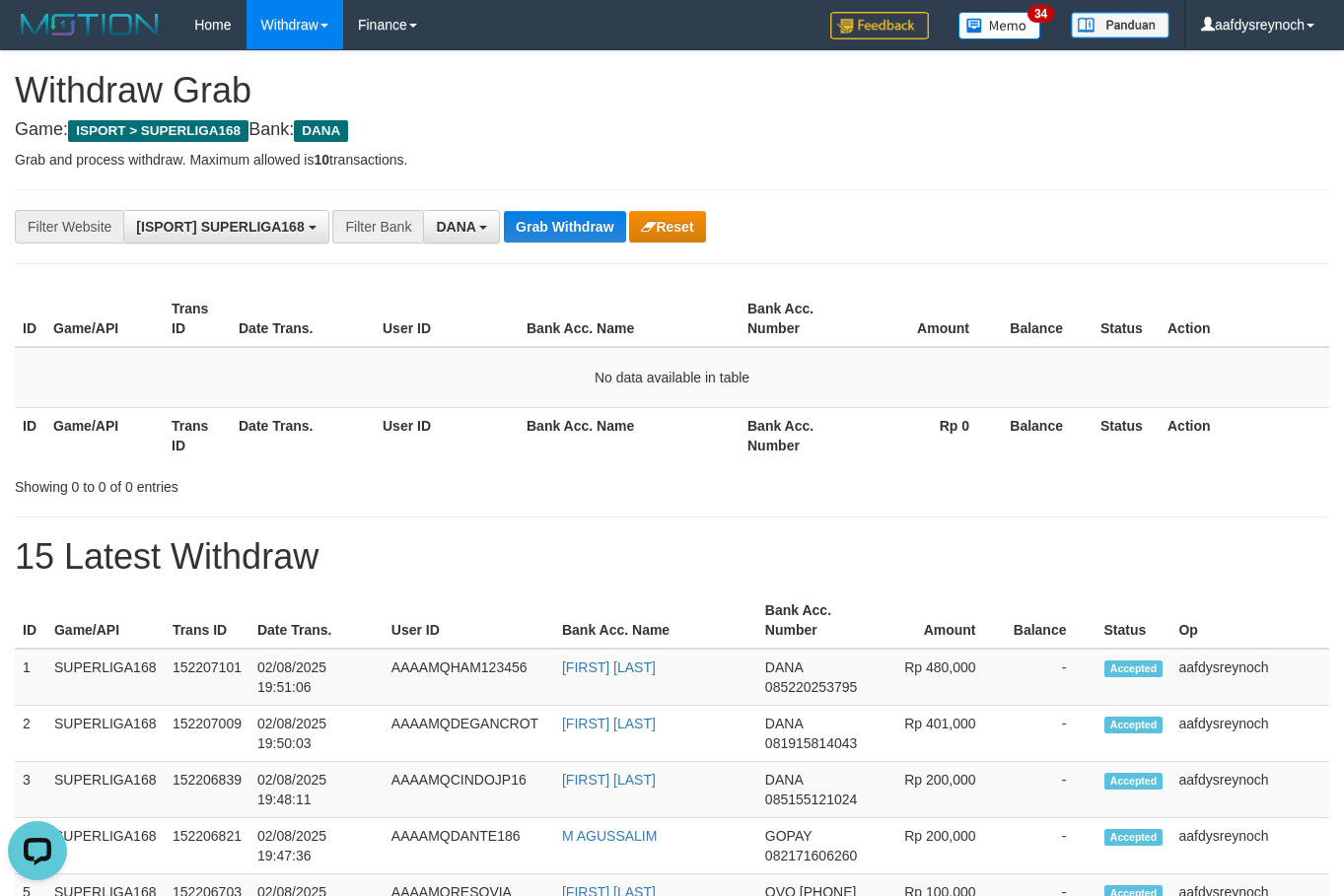 click on "**********" at bounding box center [672, 227] 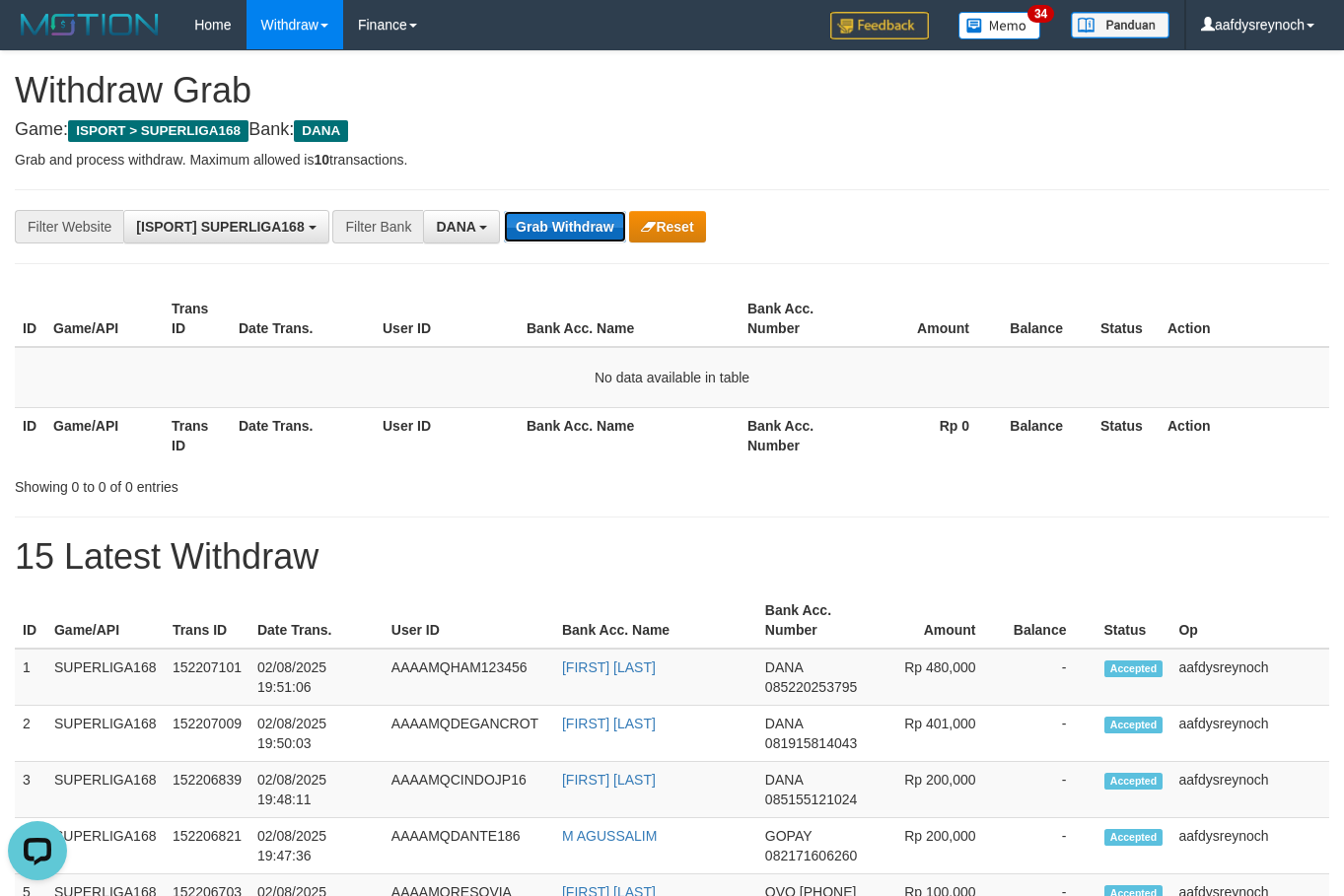 click on "Grab Withdraw" at bounding box center [564, 227] 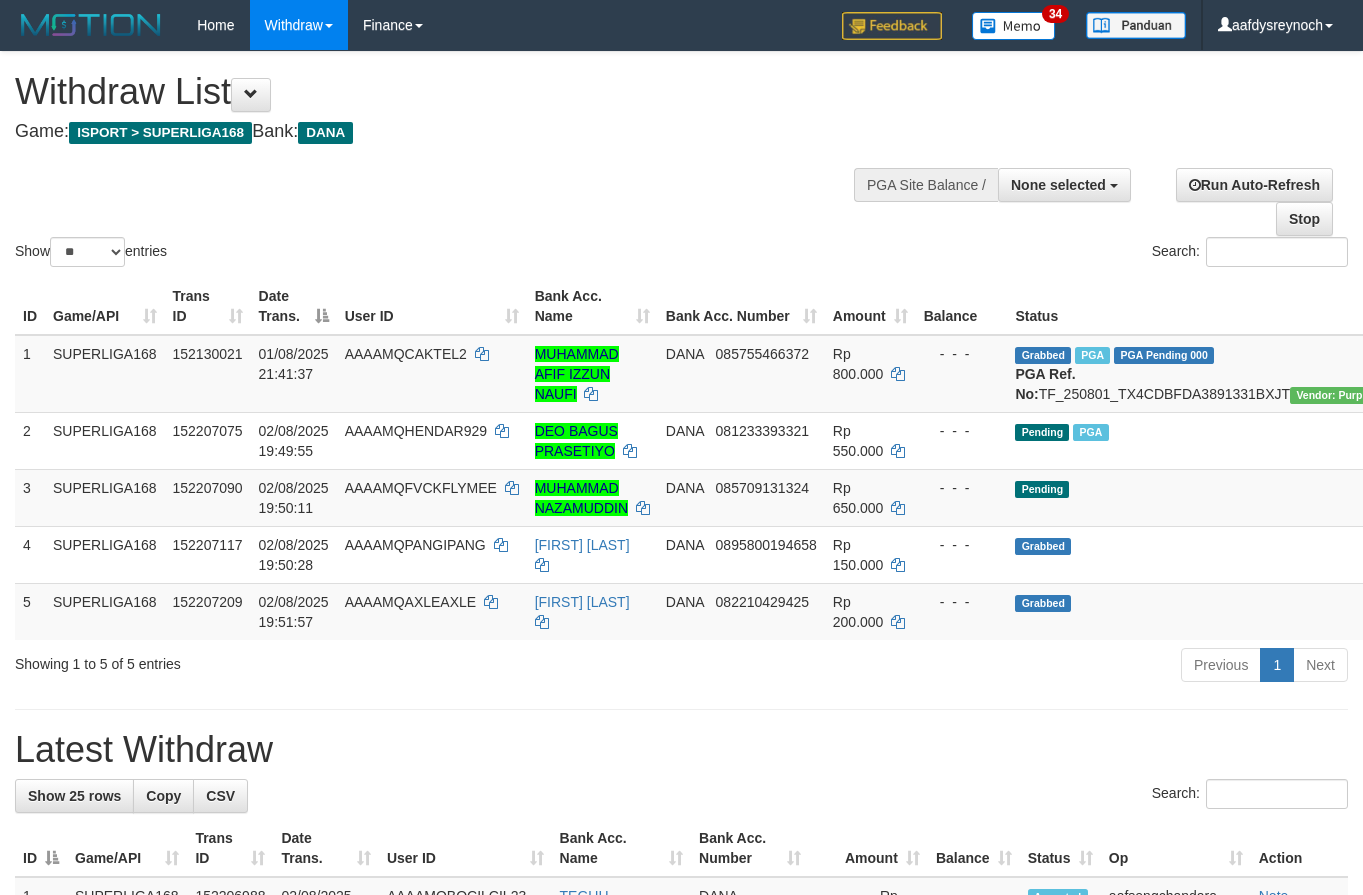 select 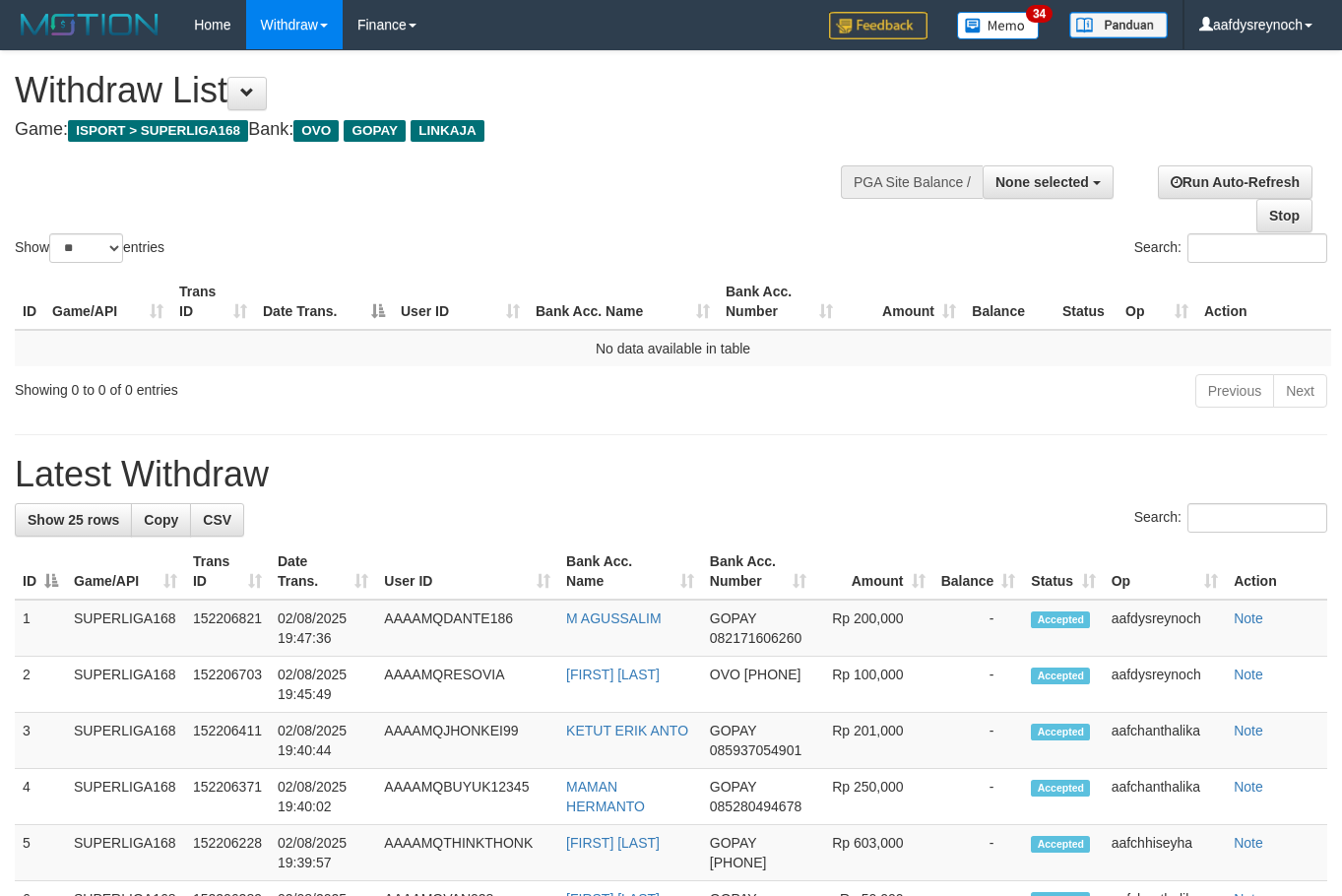 select 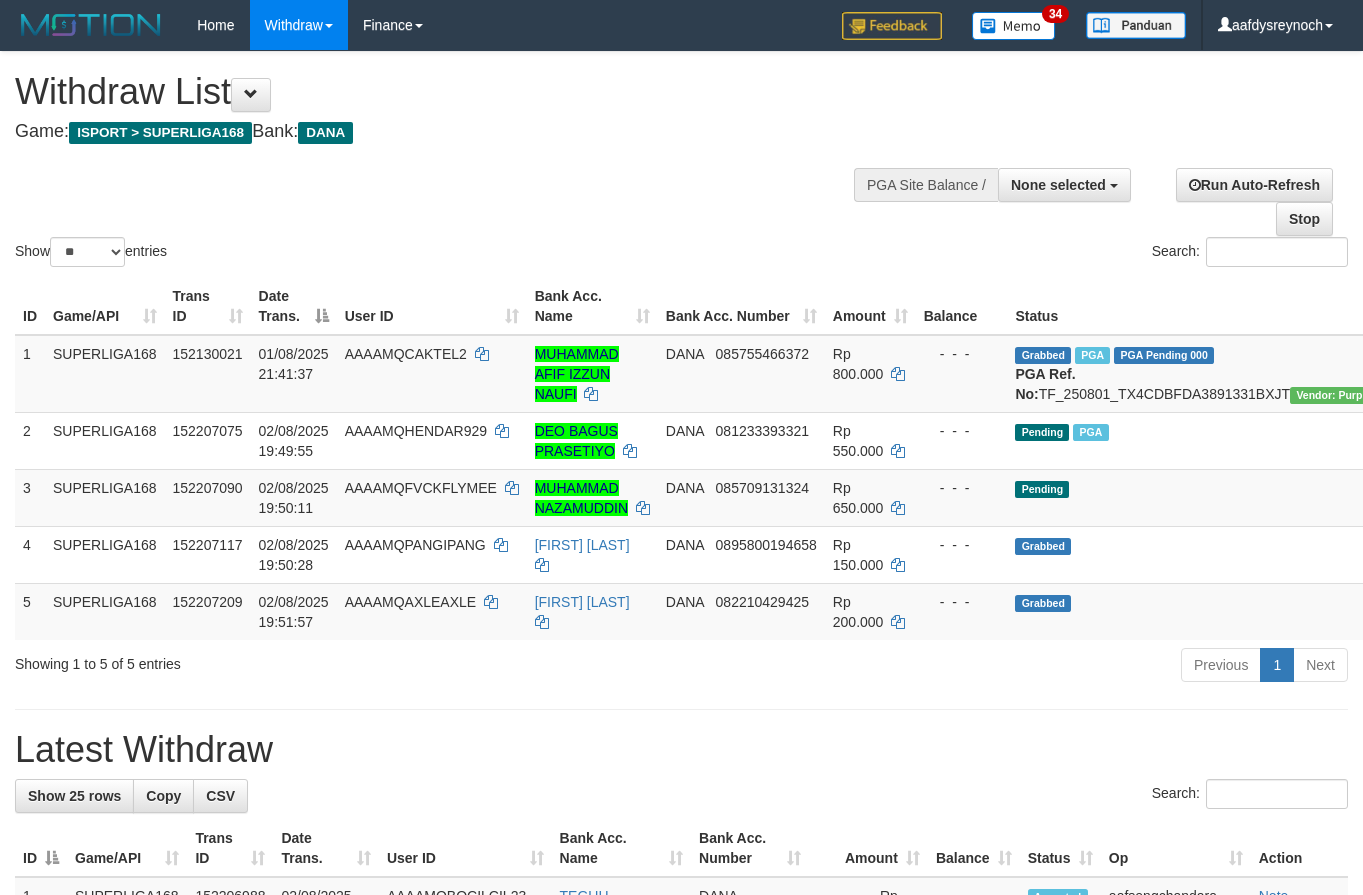 select 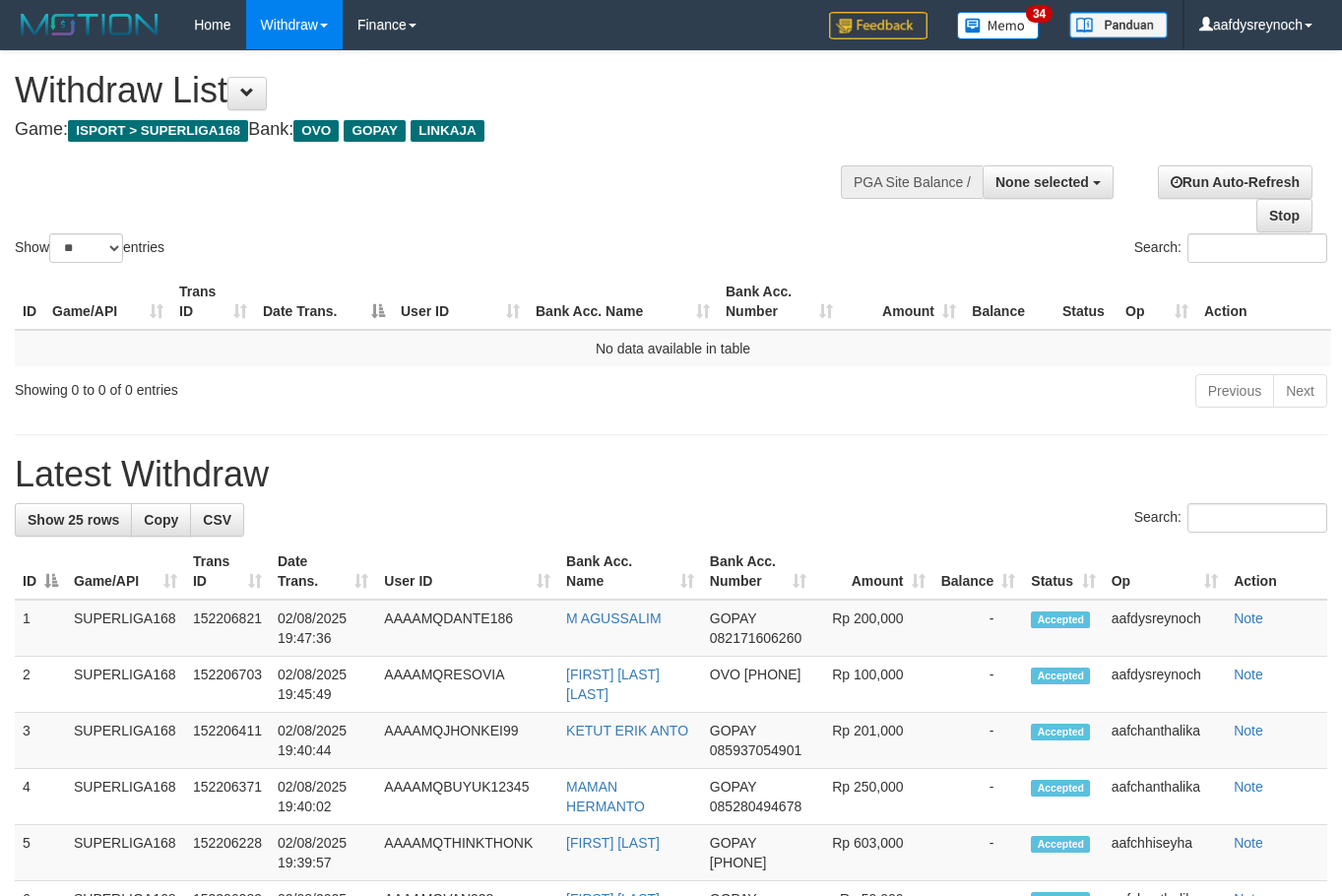 select 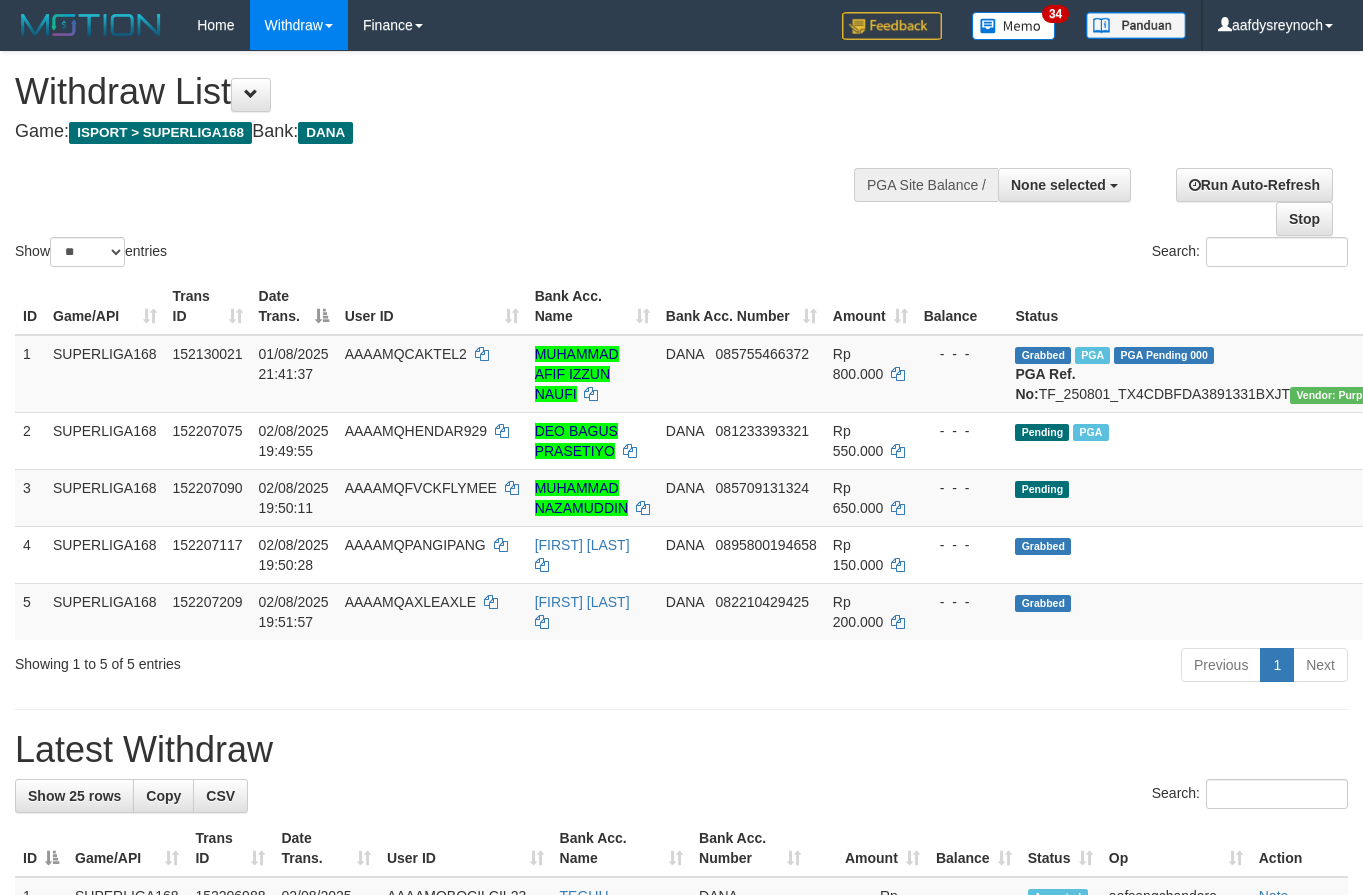 select 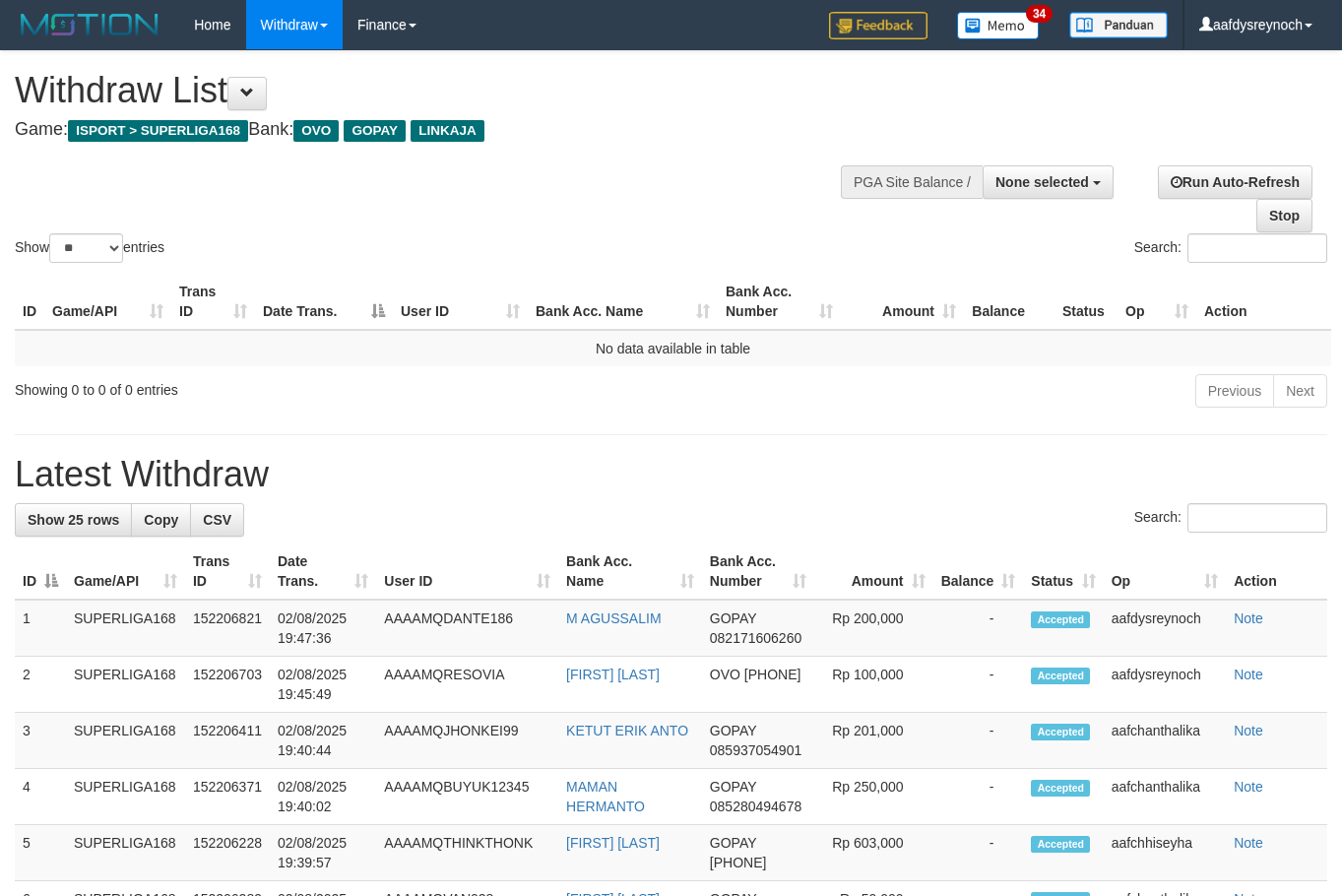 select 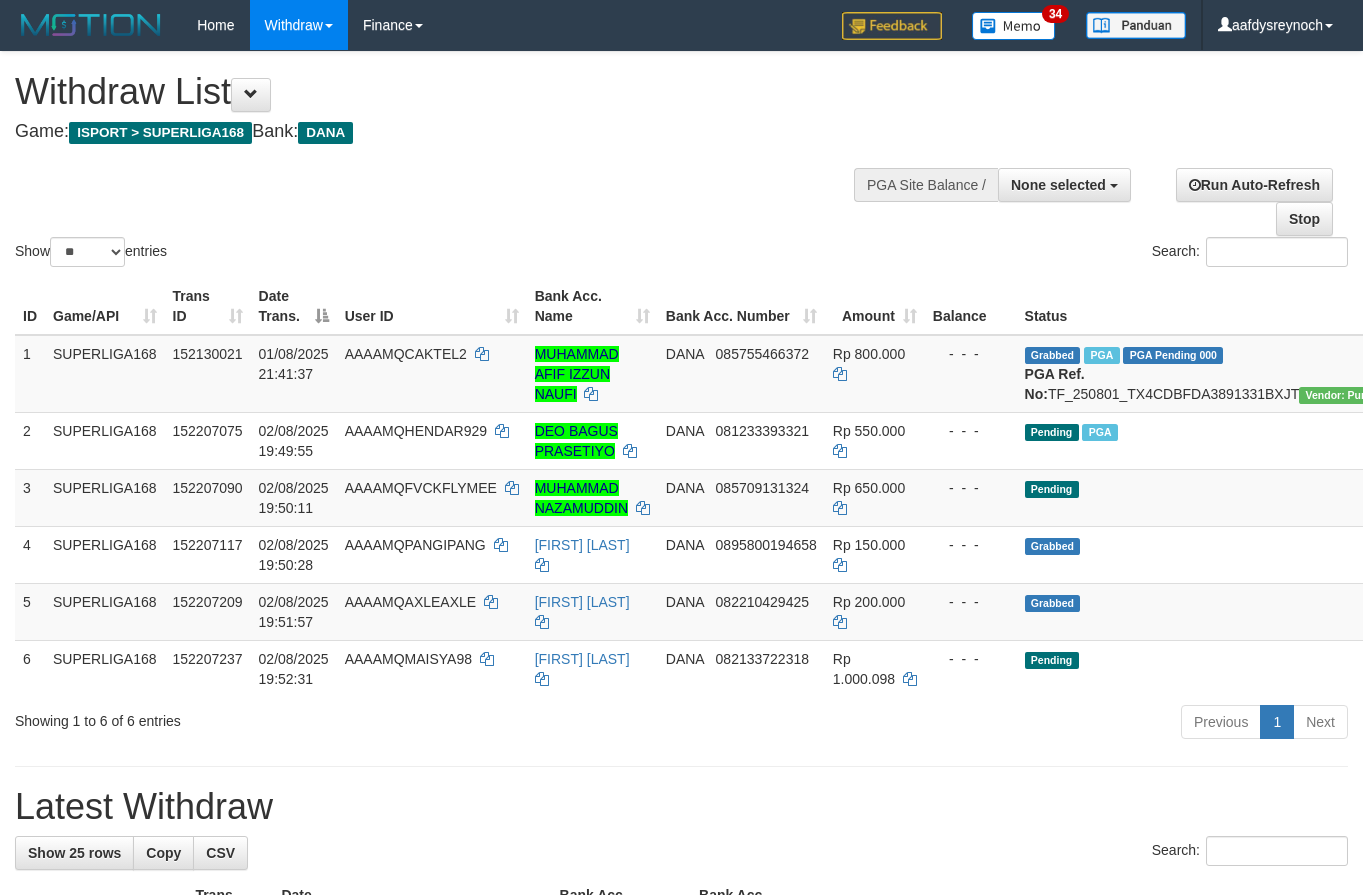 select 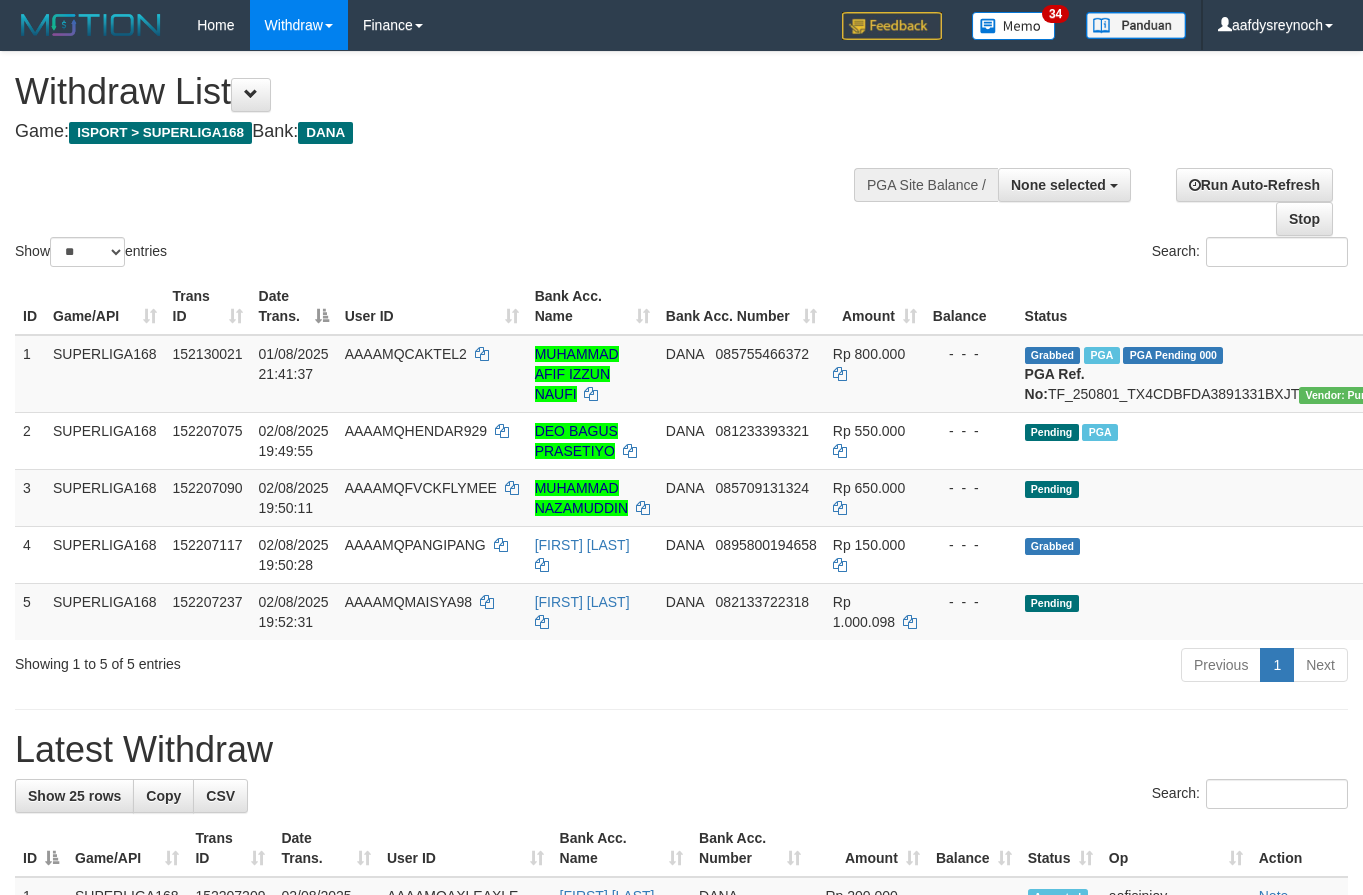 select 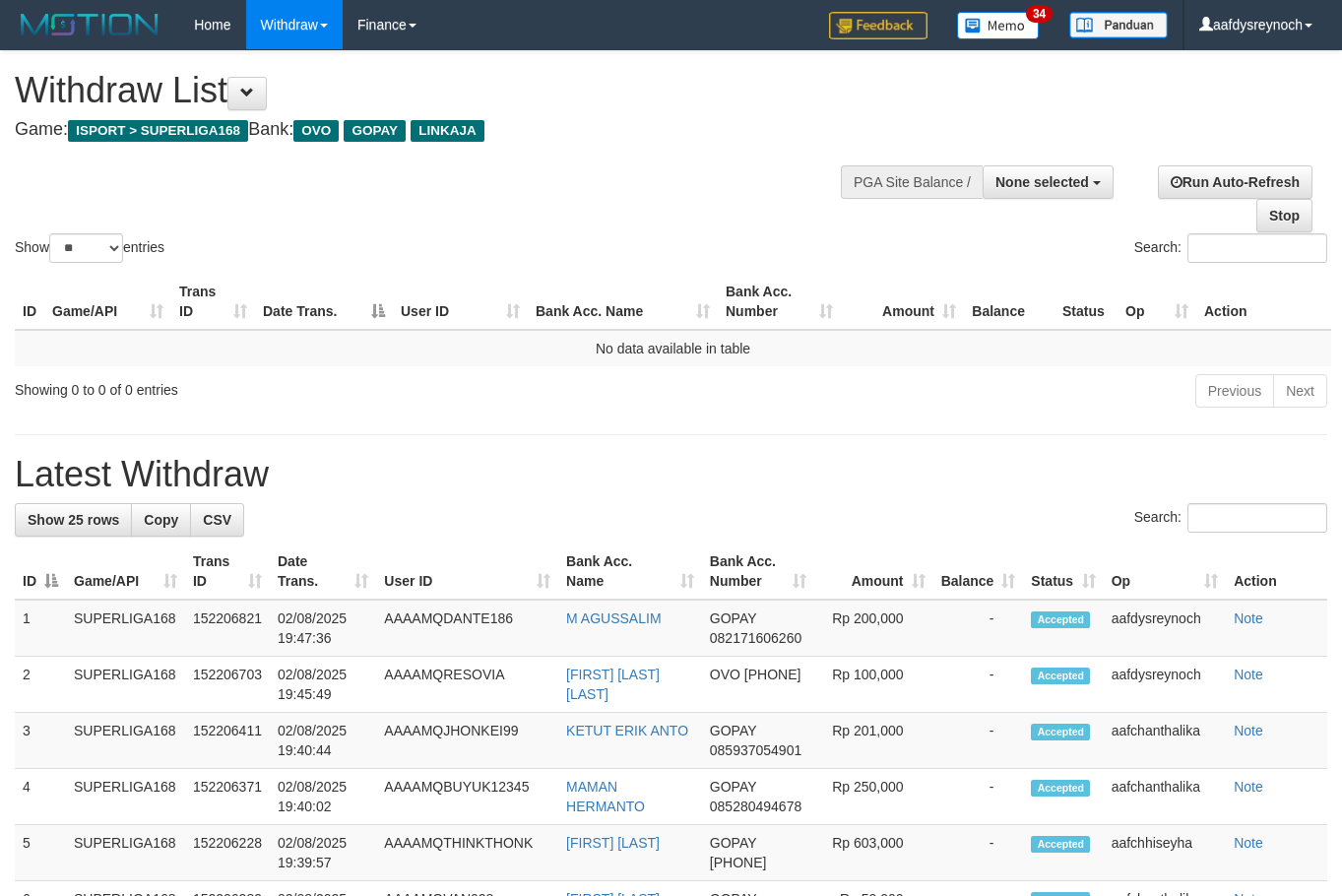 select 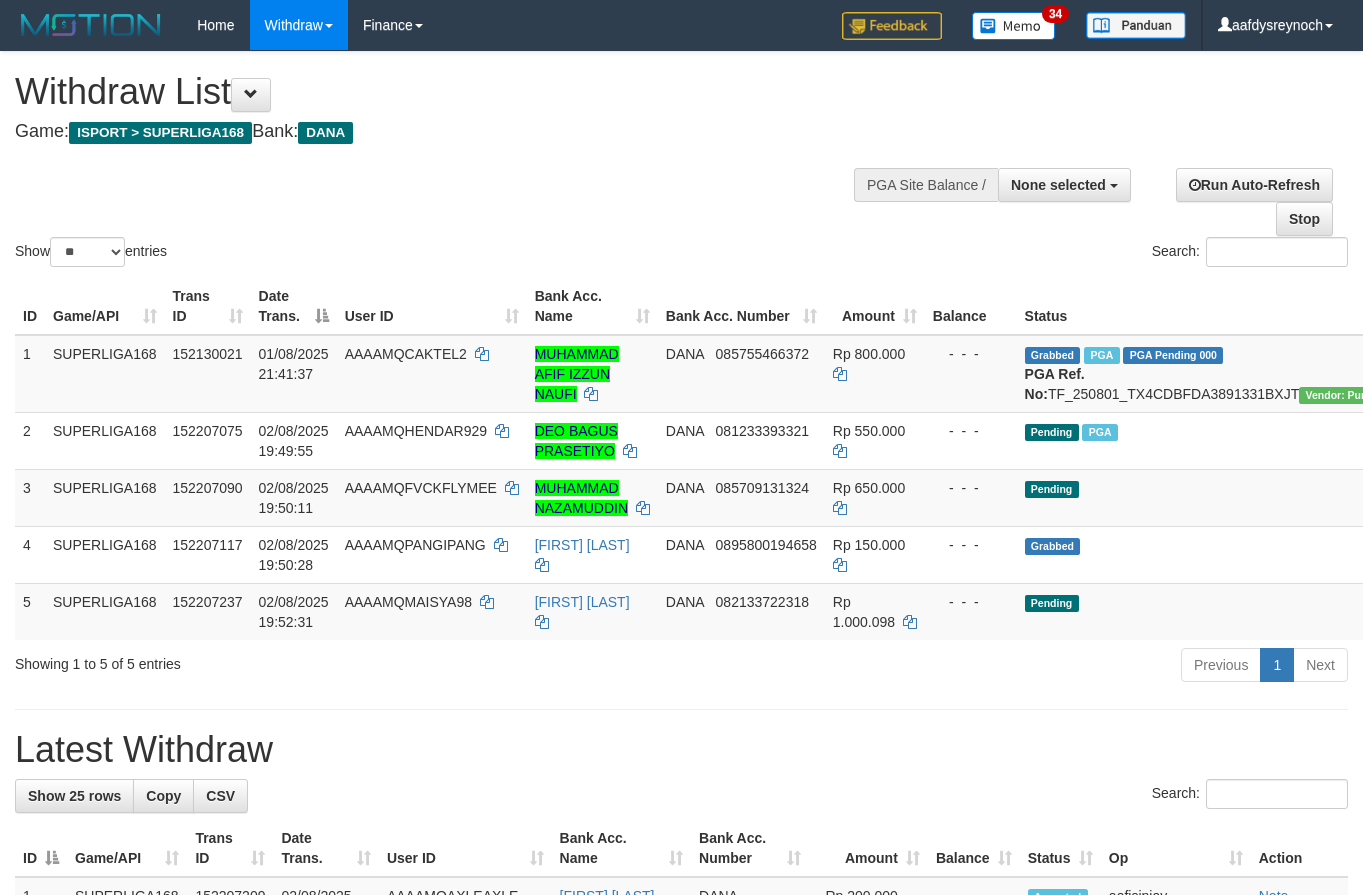 select 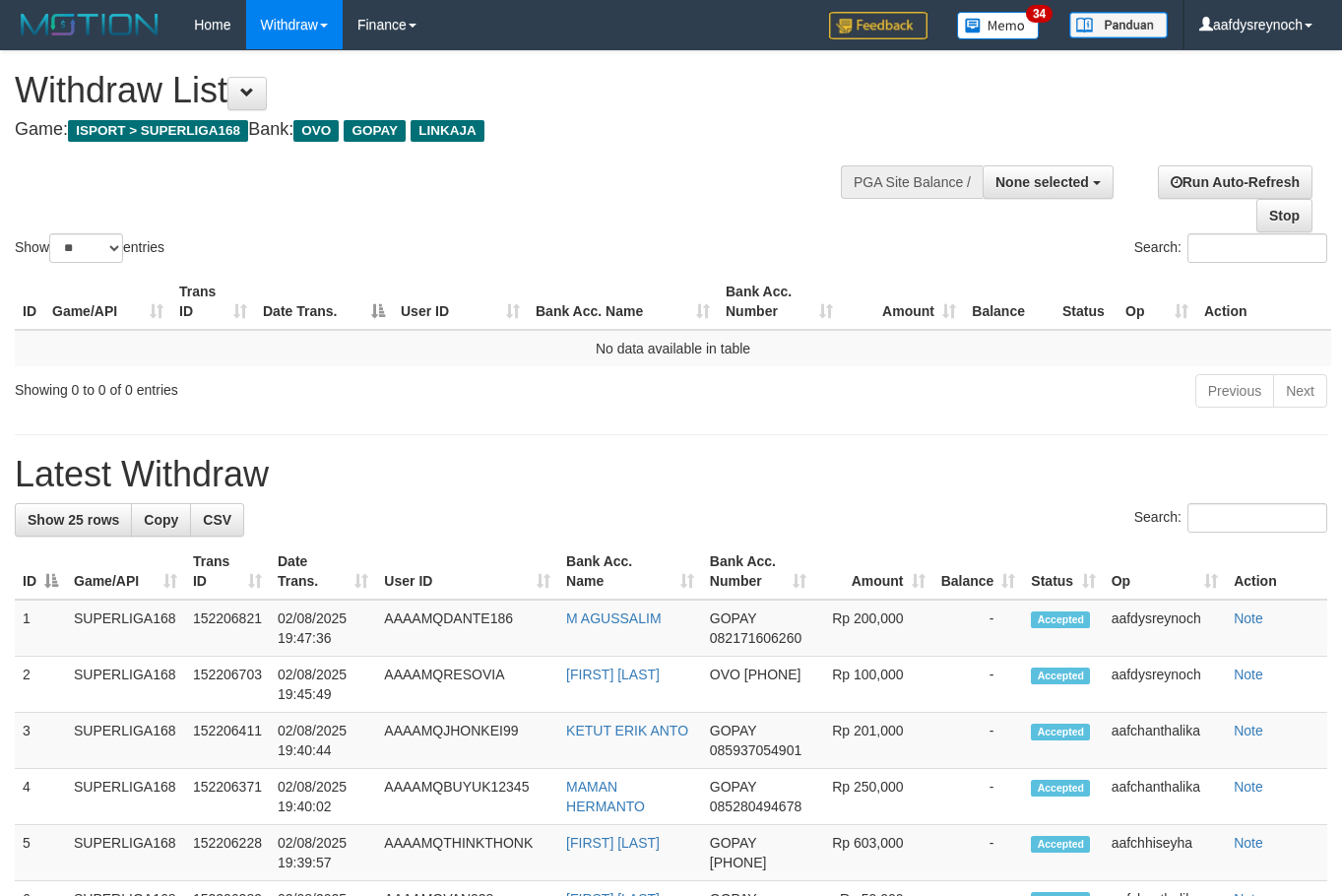 select 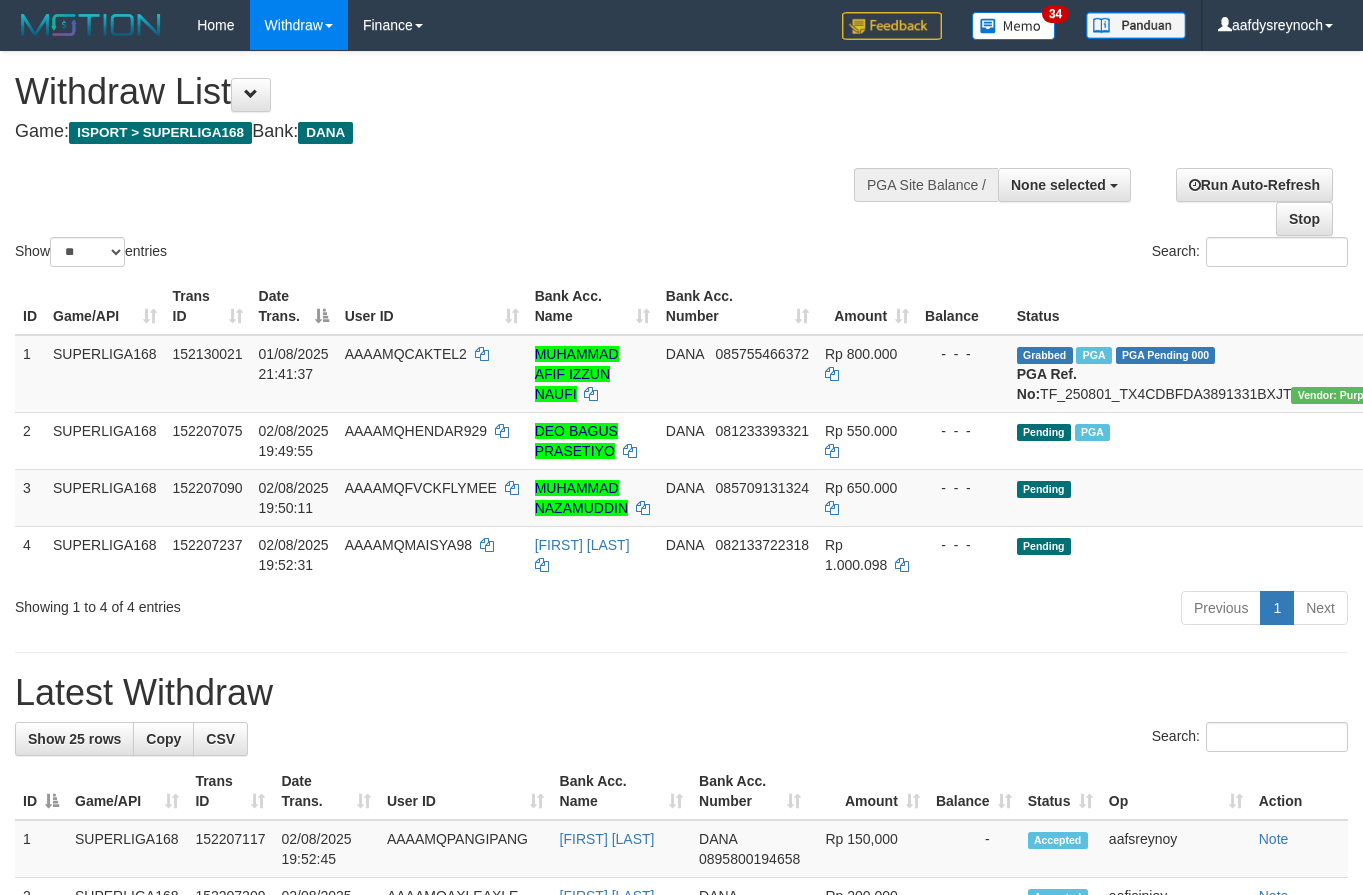 select 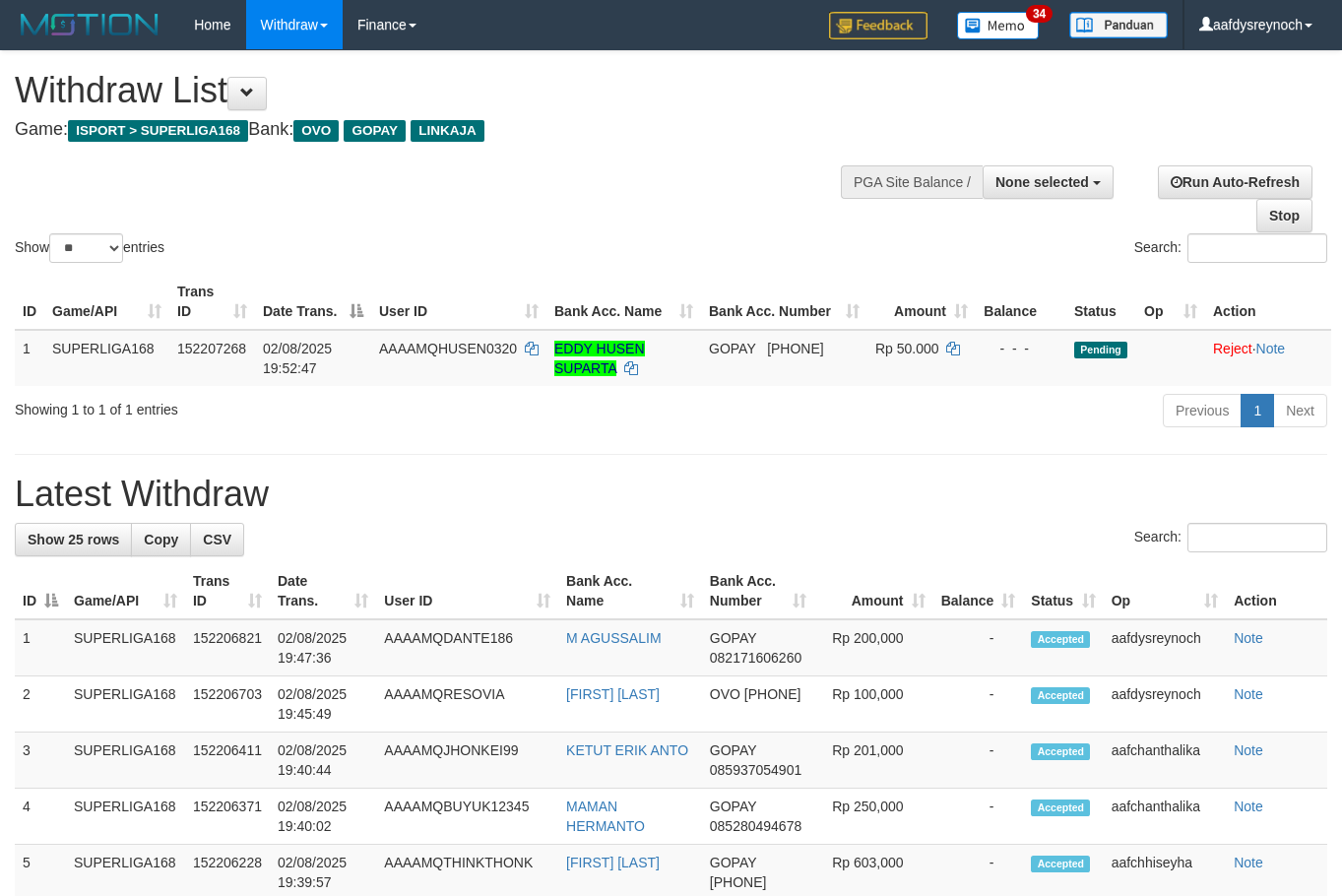 select 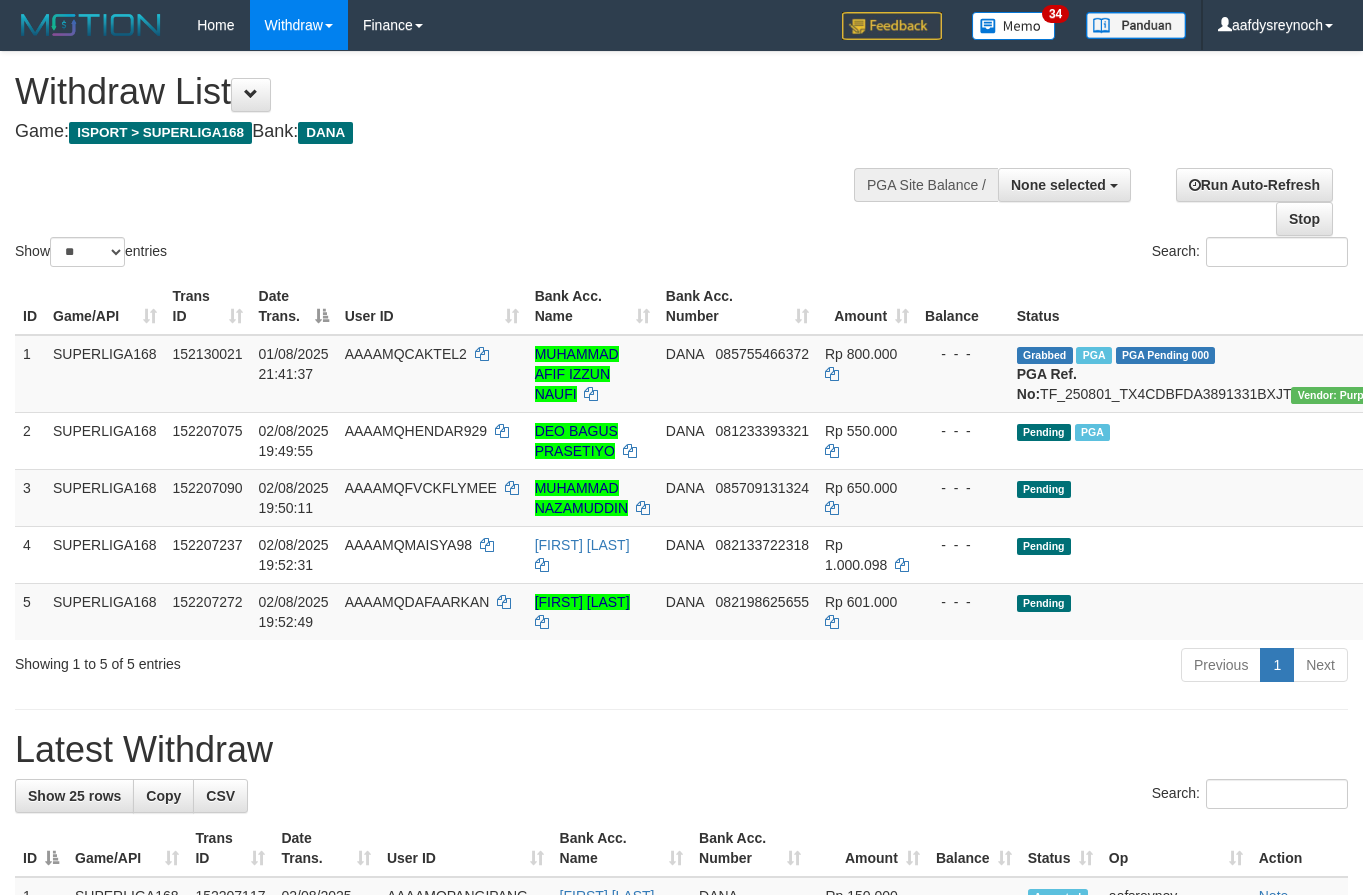 select 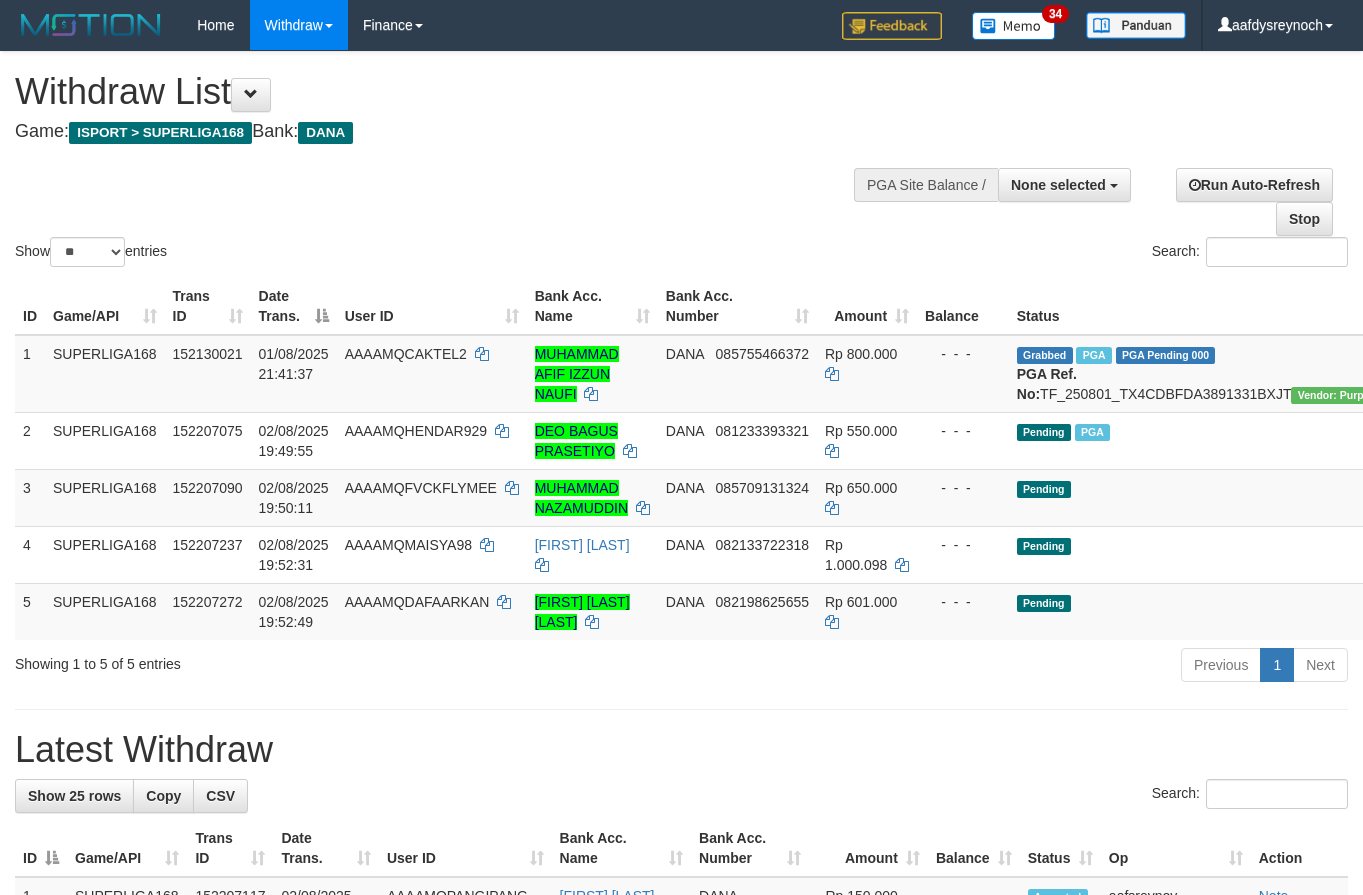 select 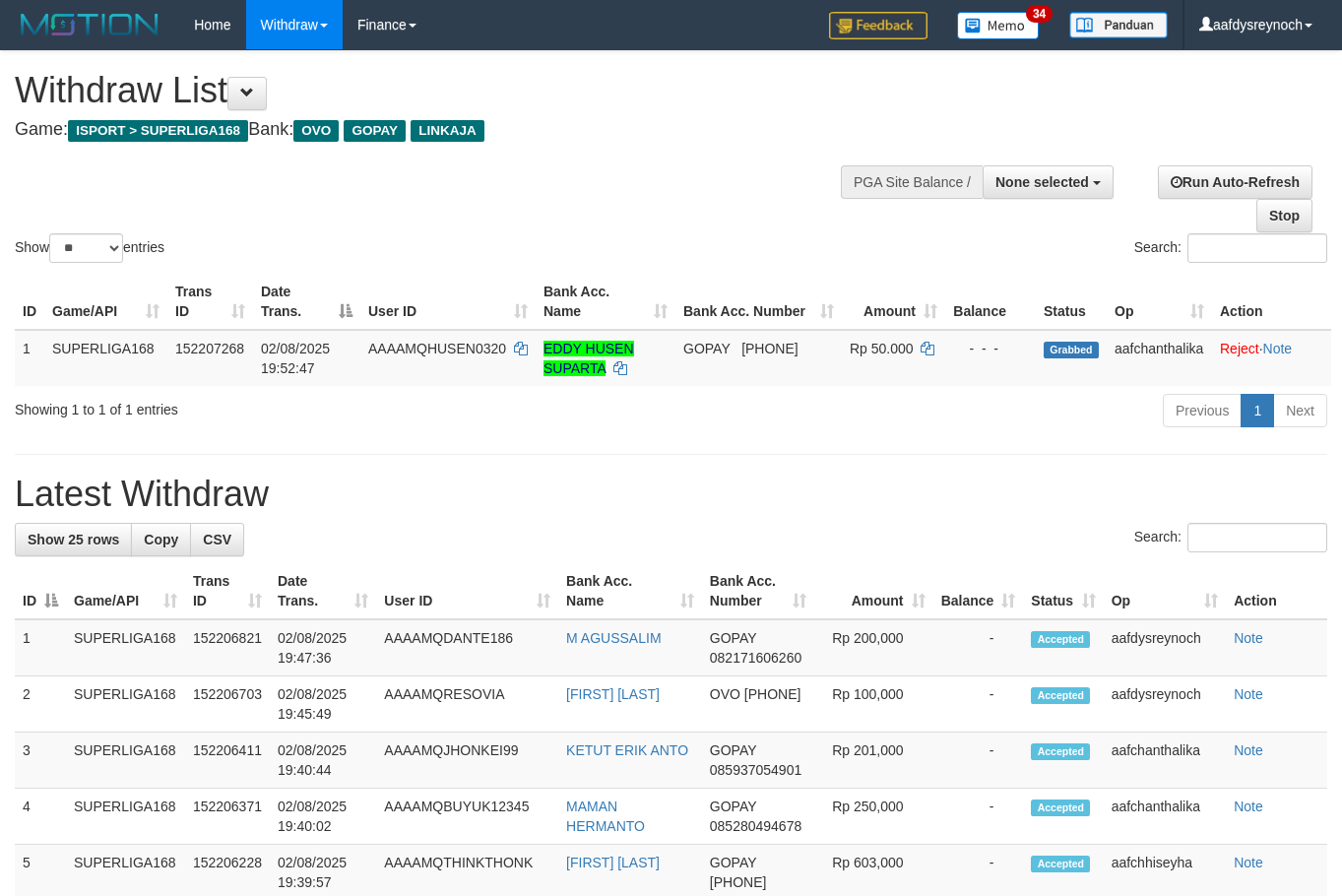 select 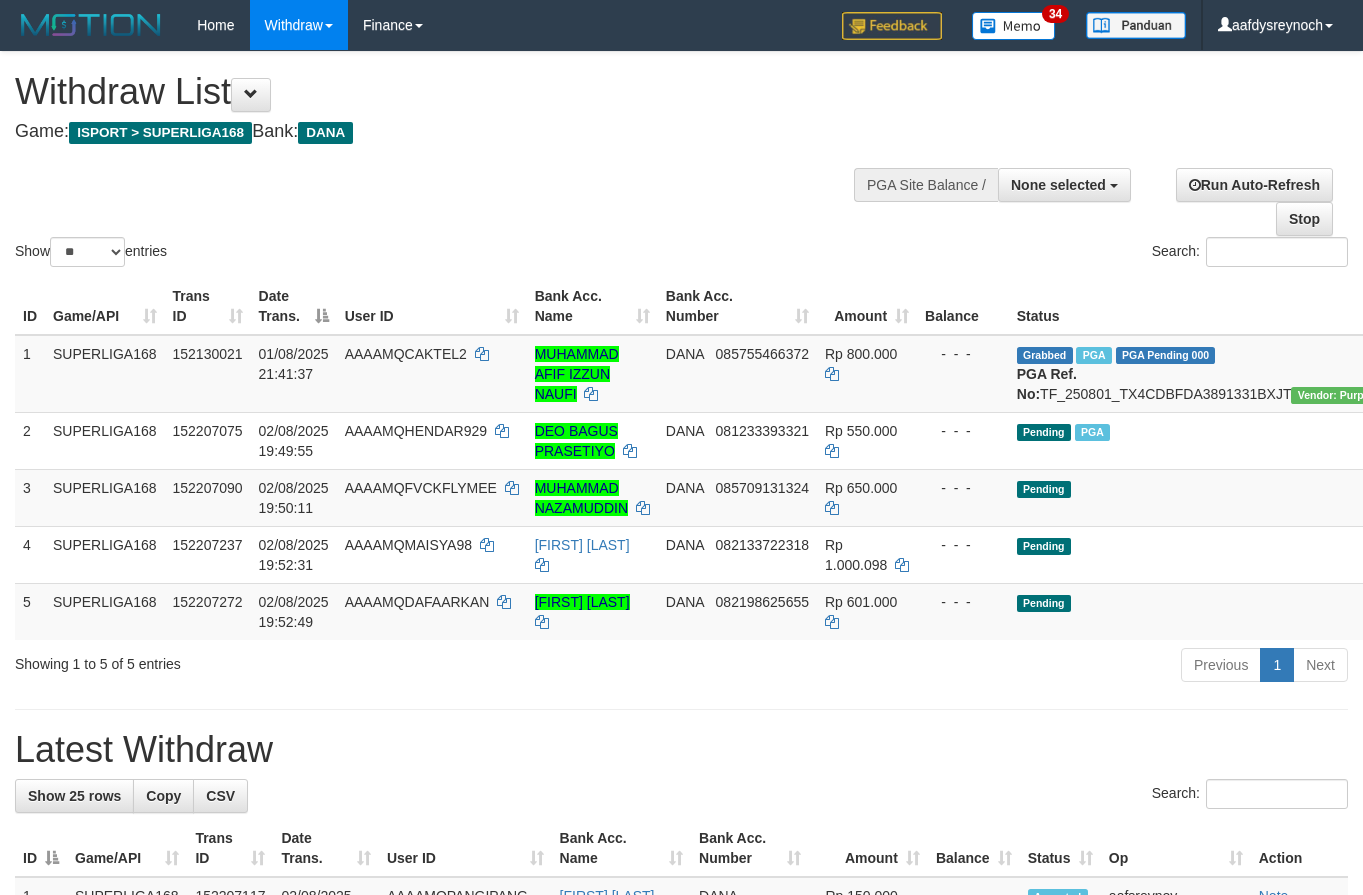 select 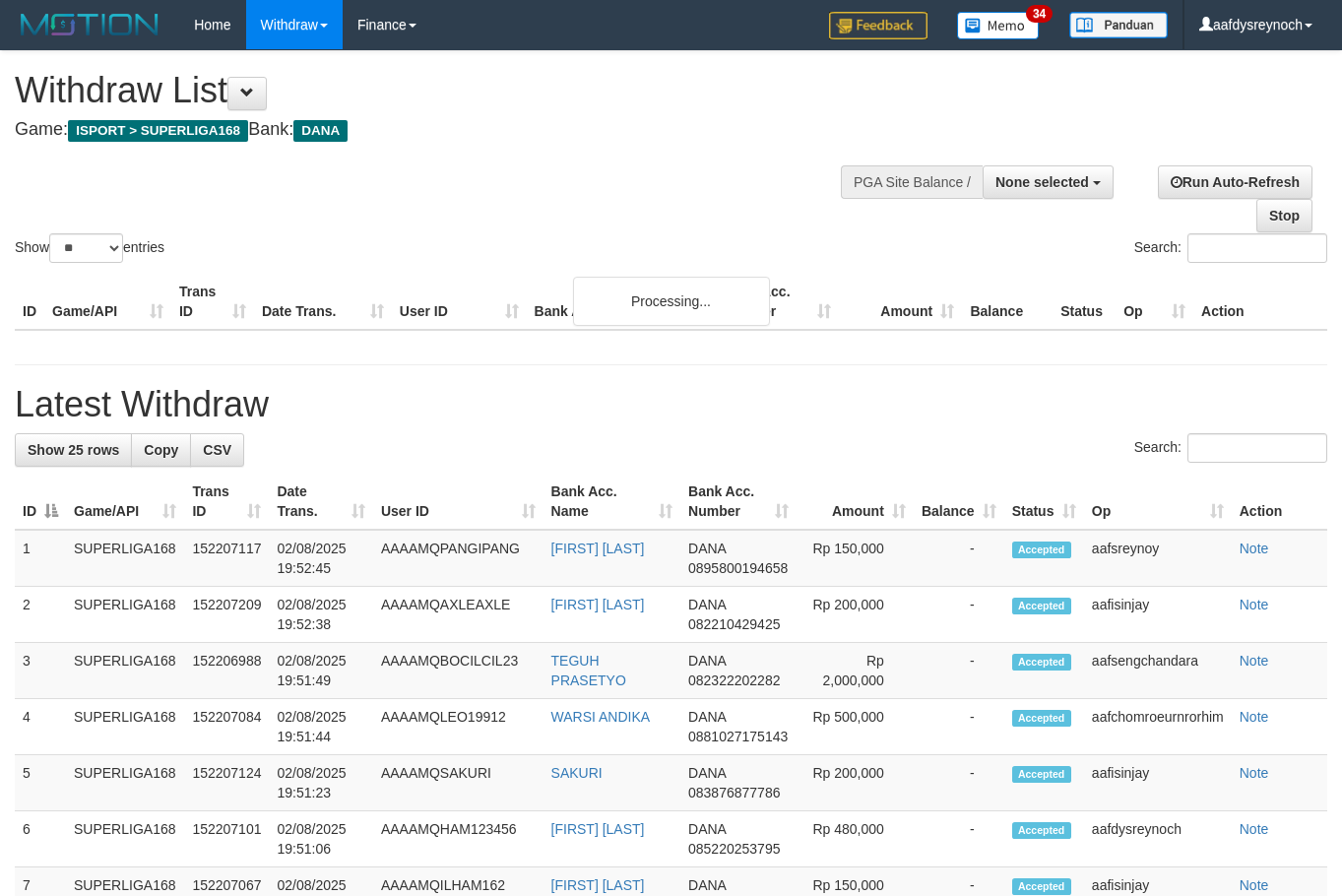 select 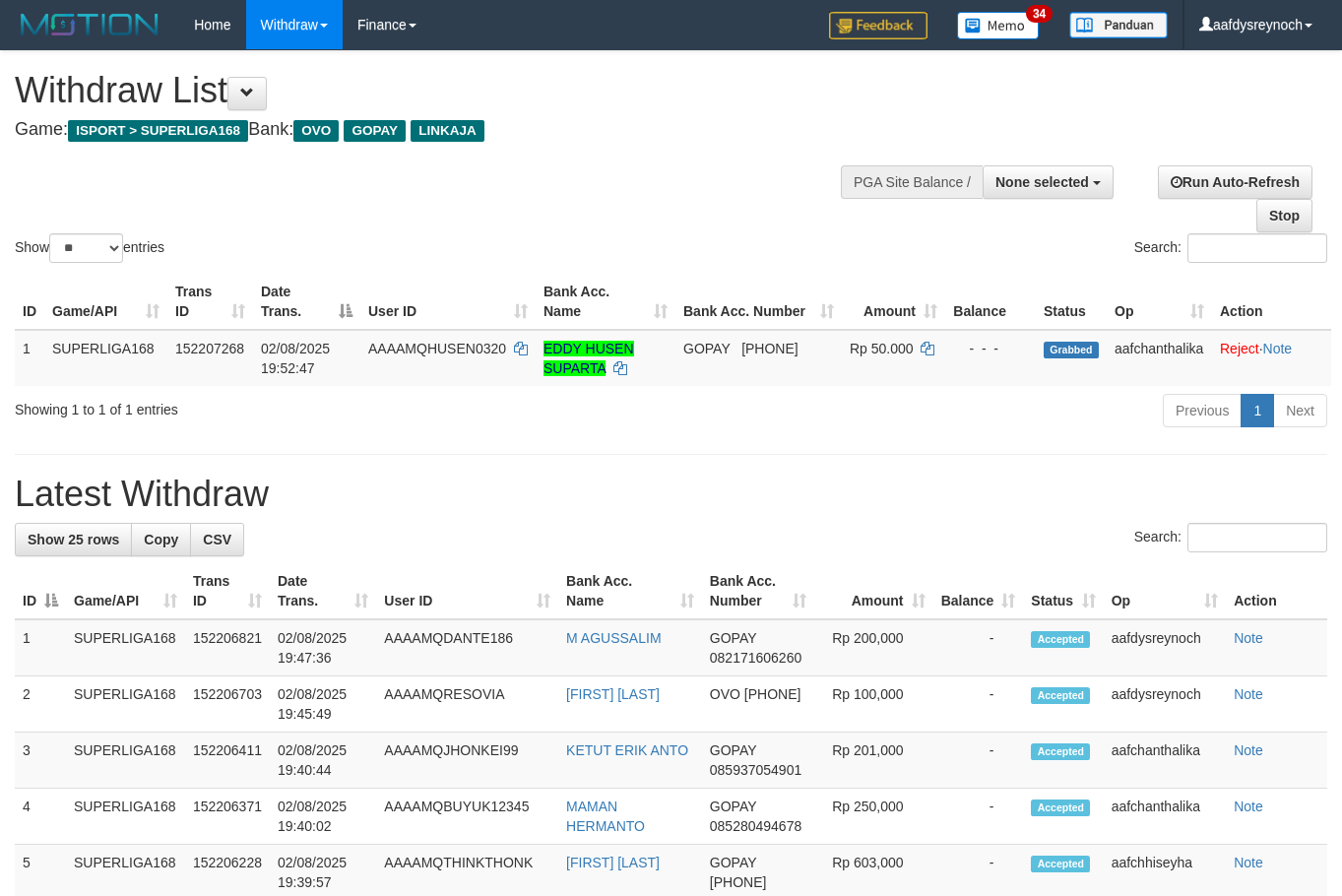 select 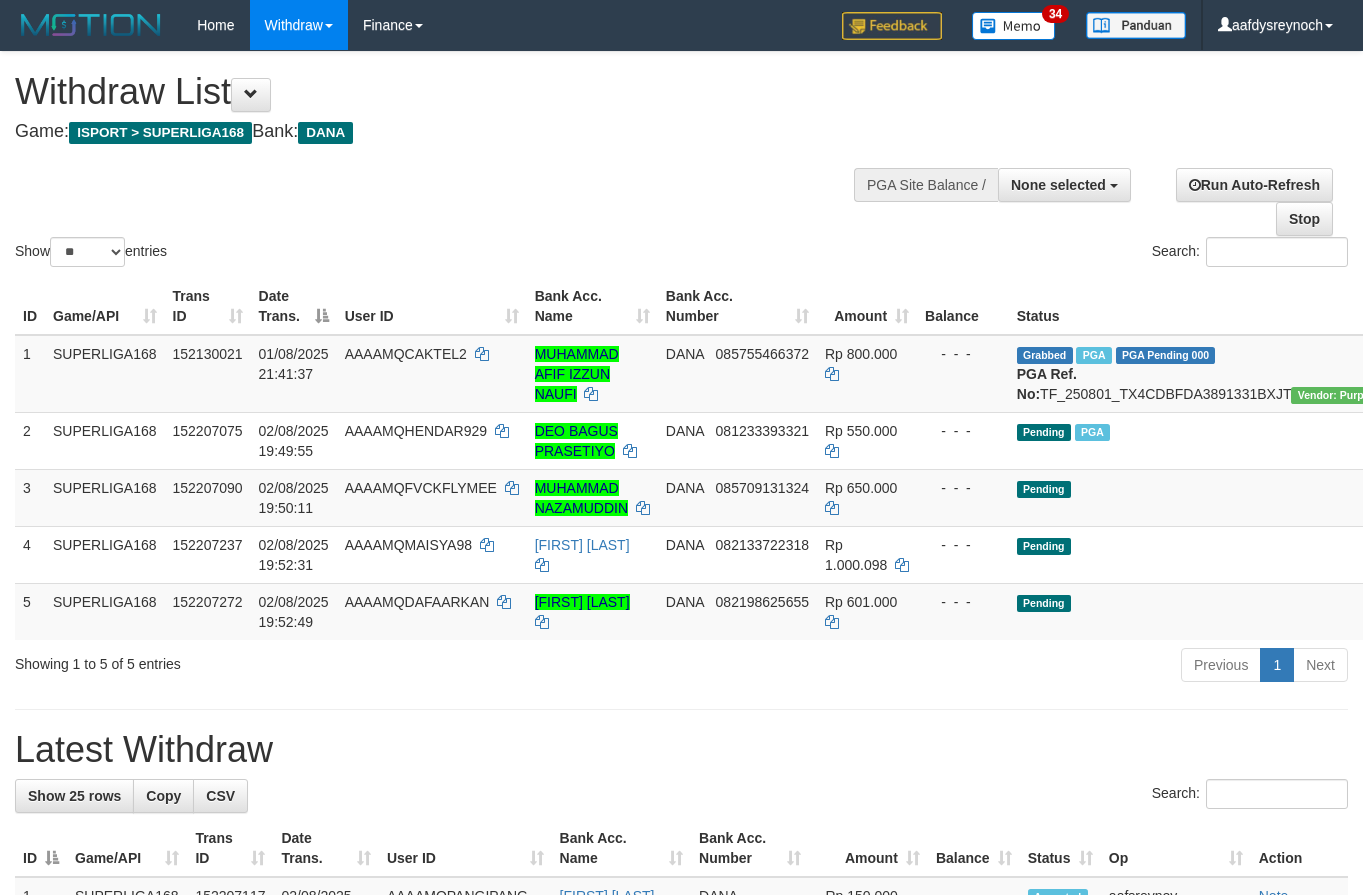 select 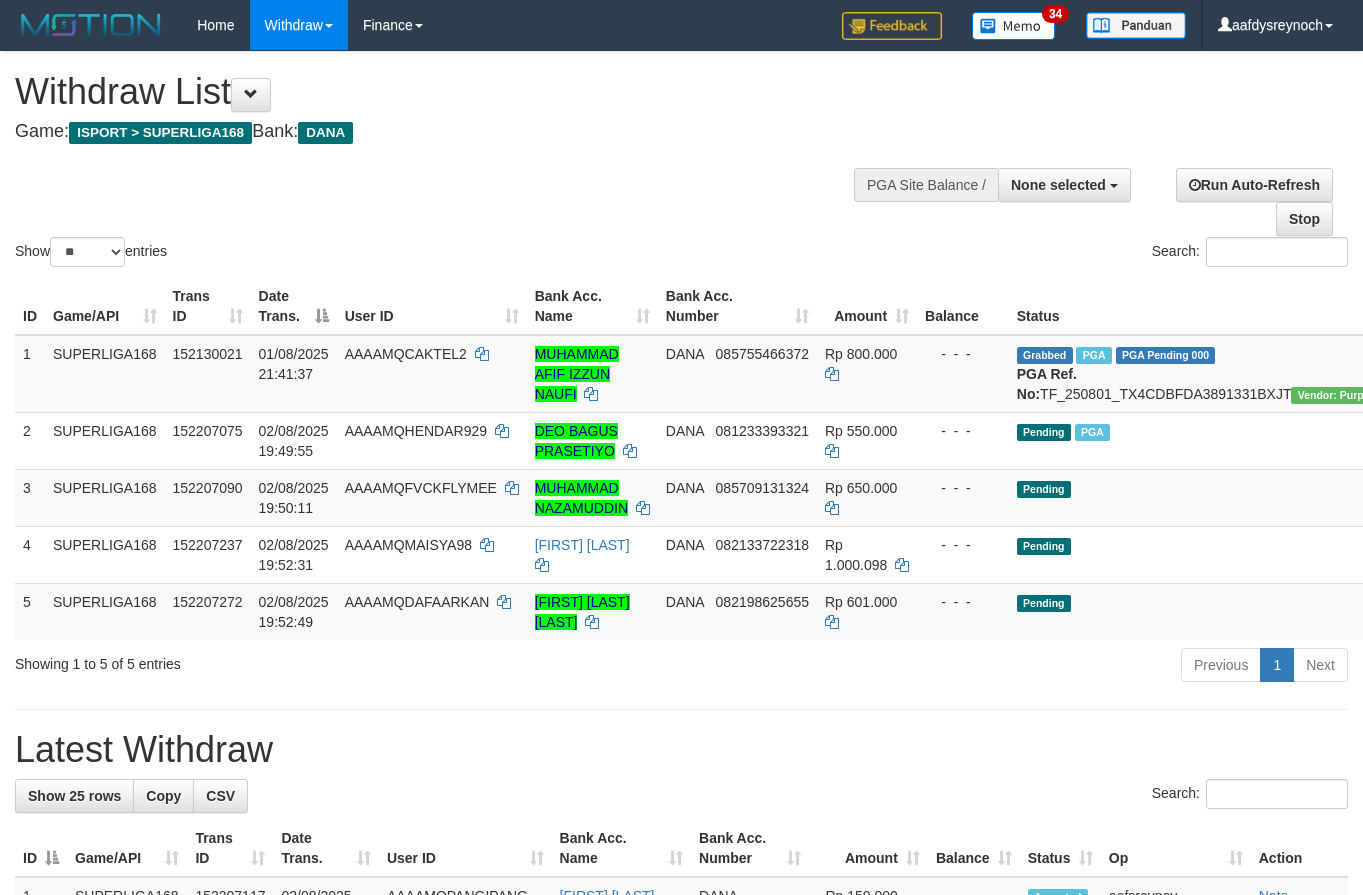 select 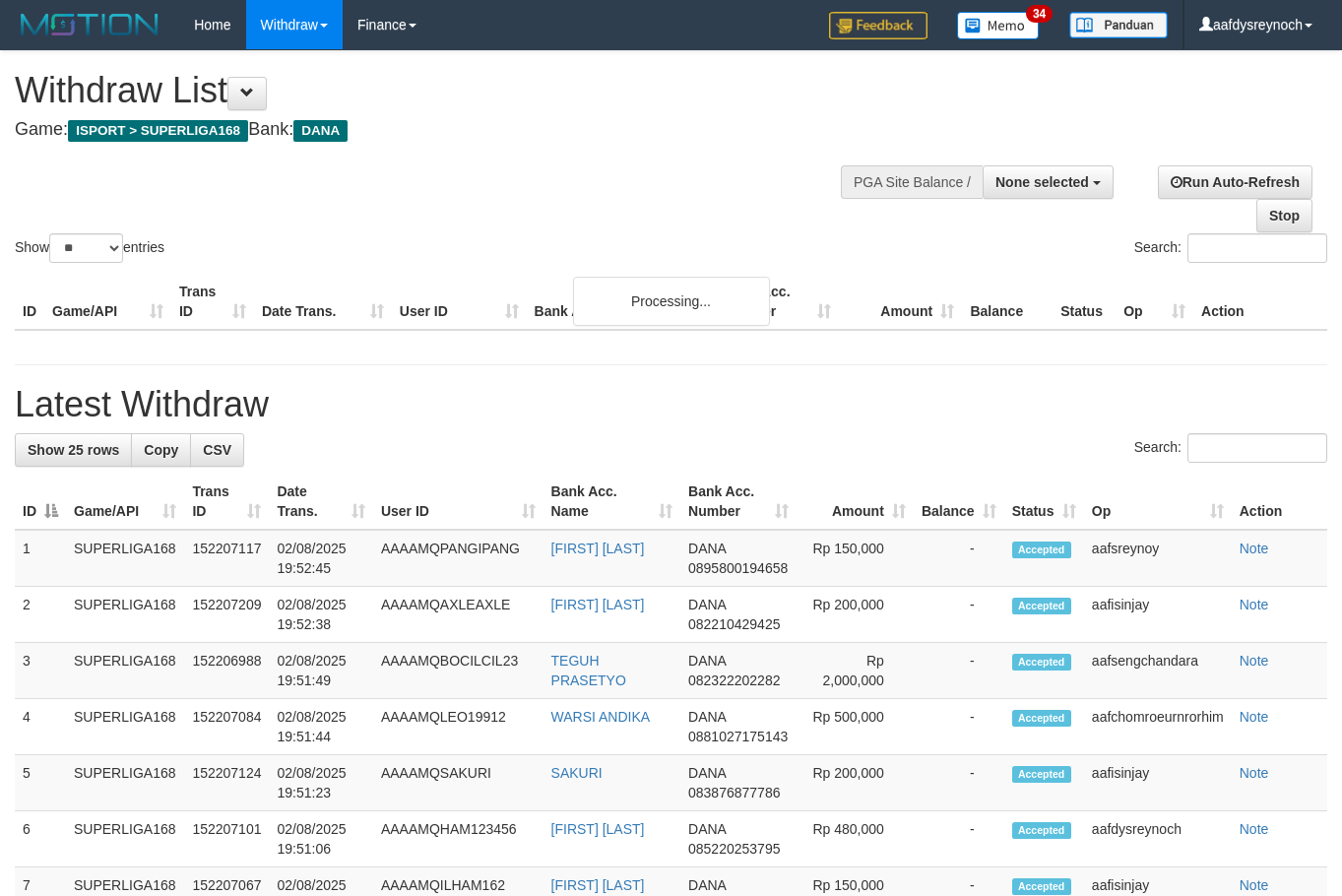 select 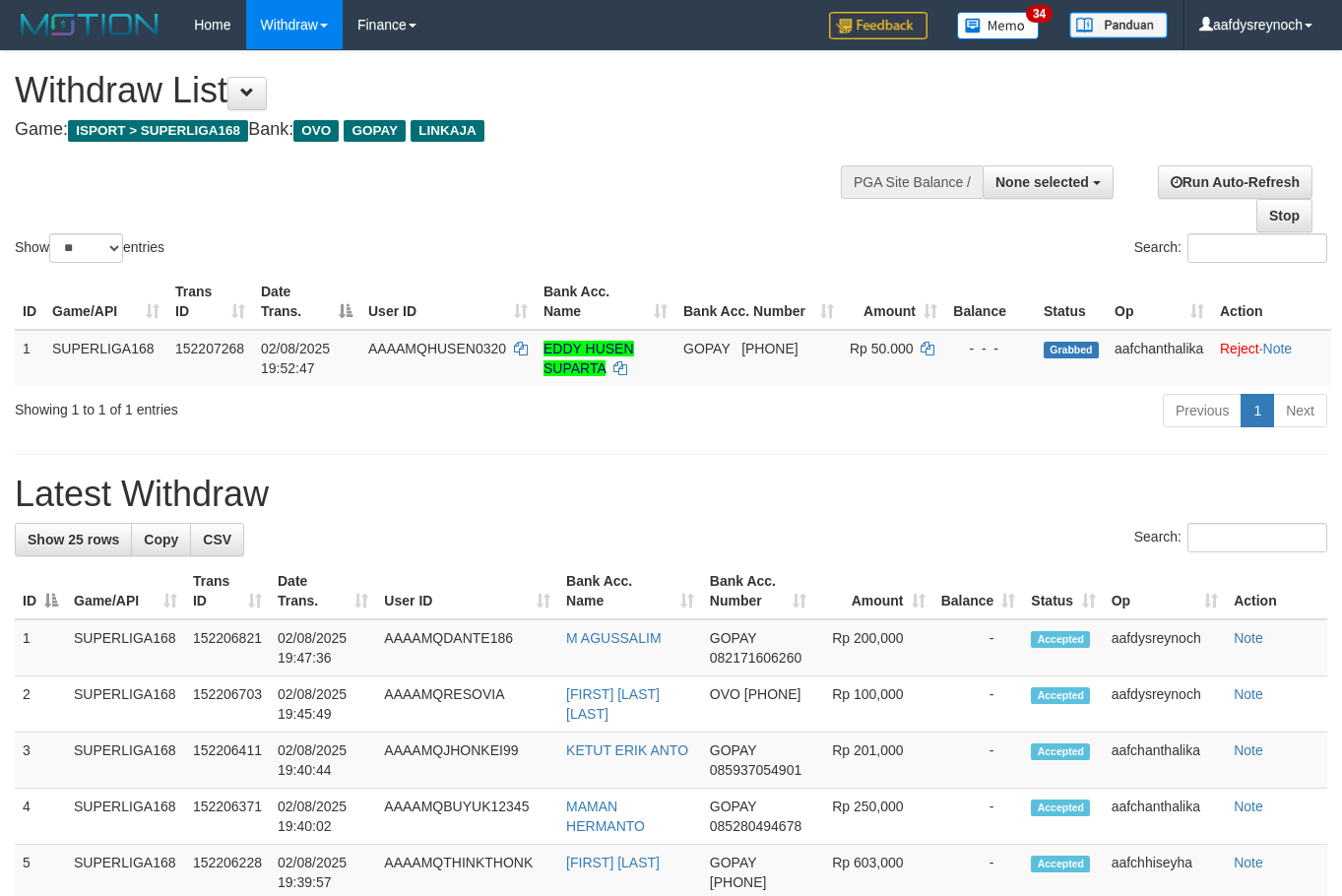 select 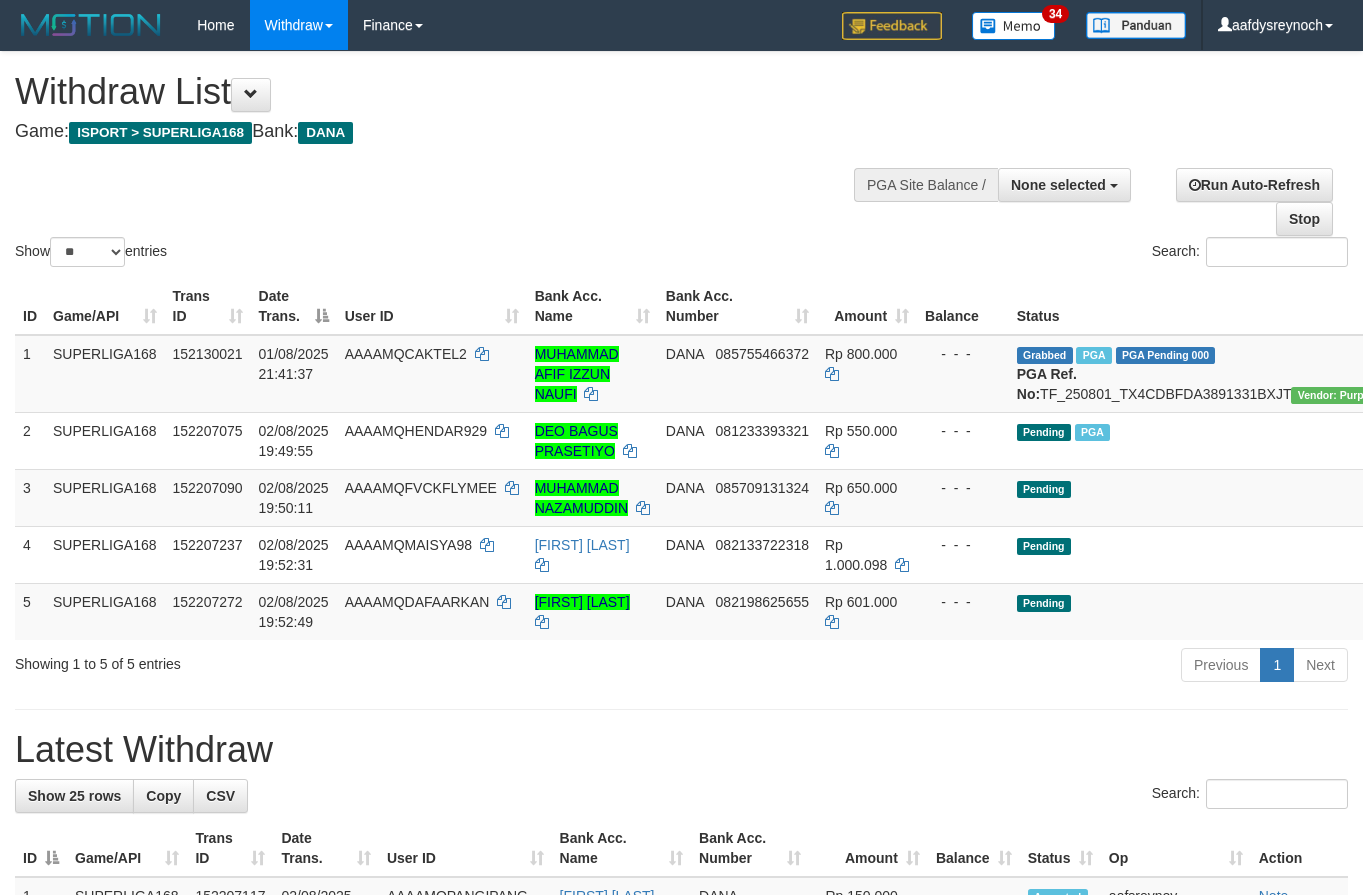 select 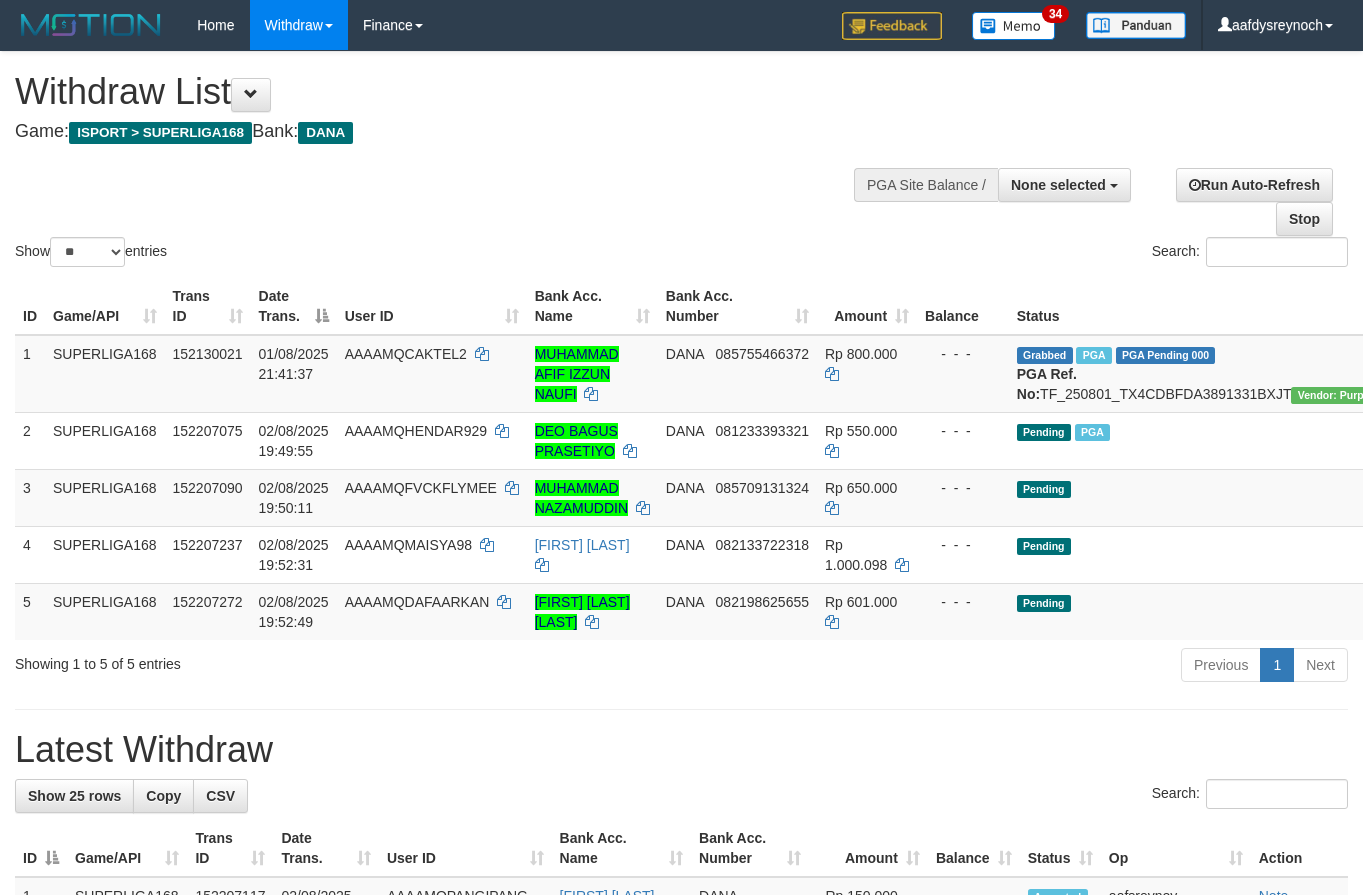 select 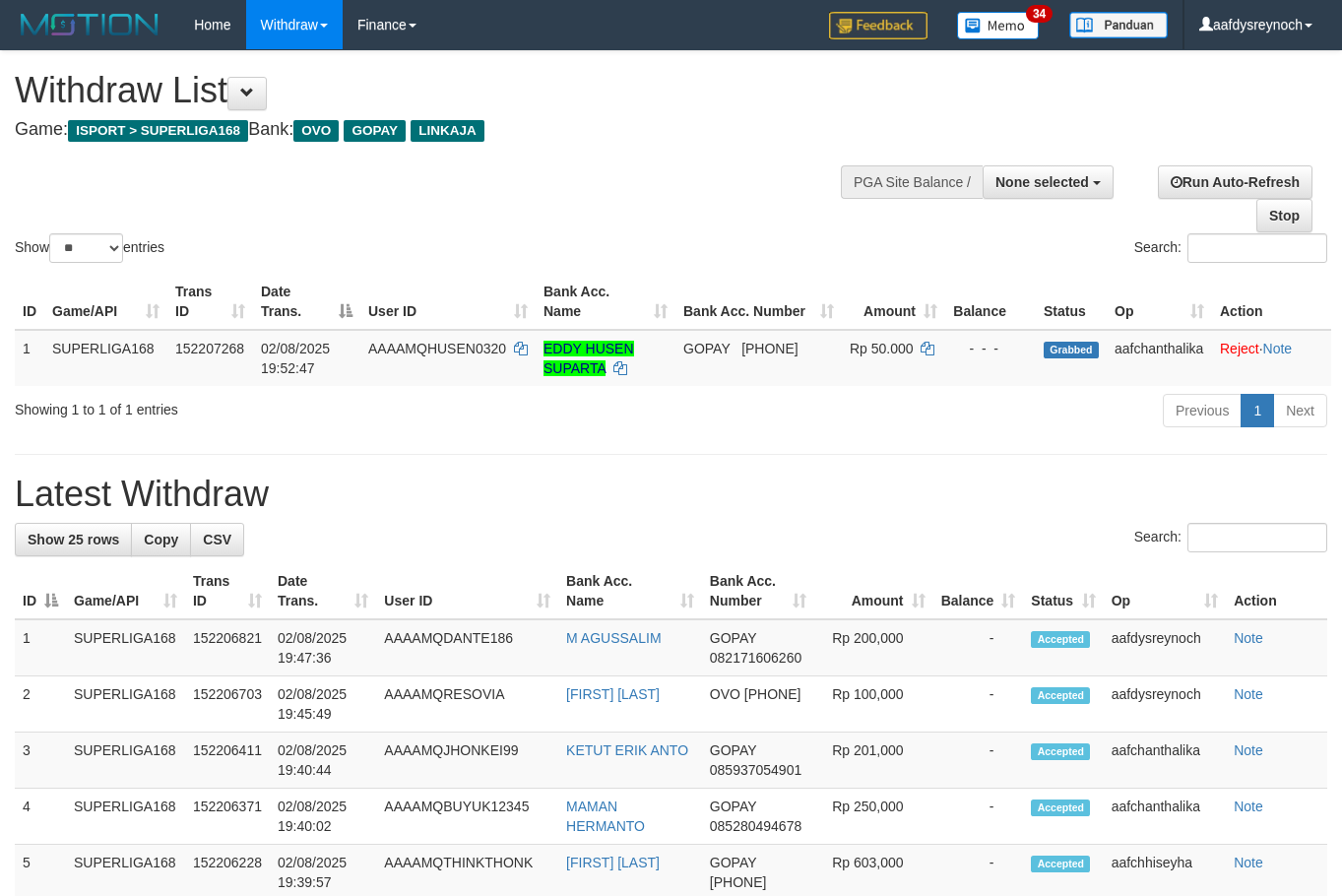 select 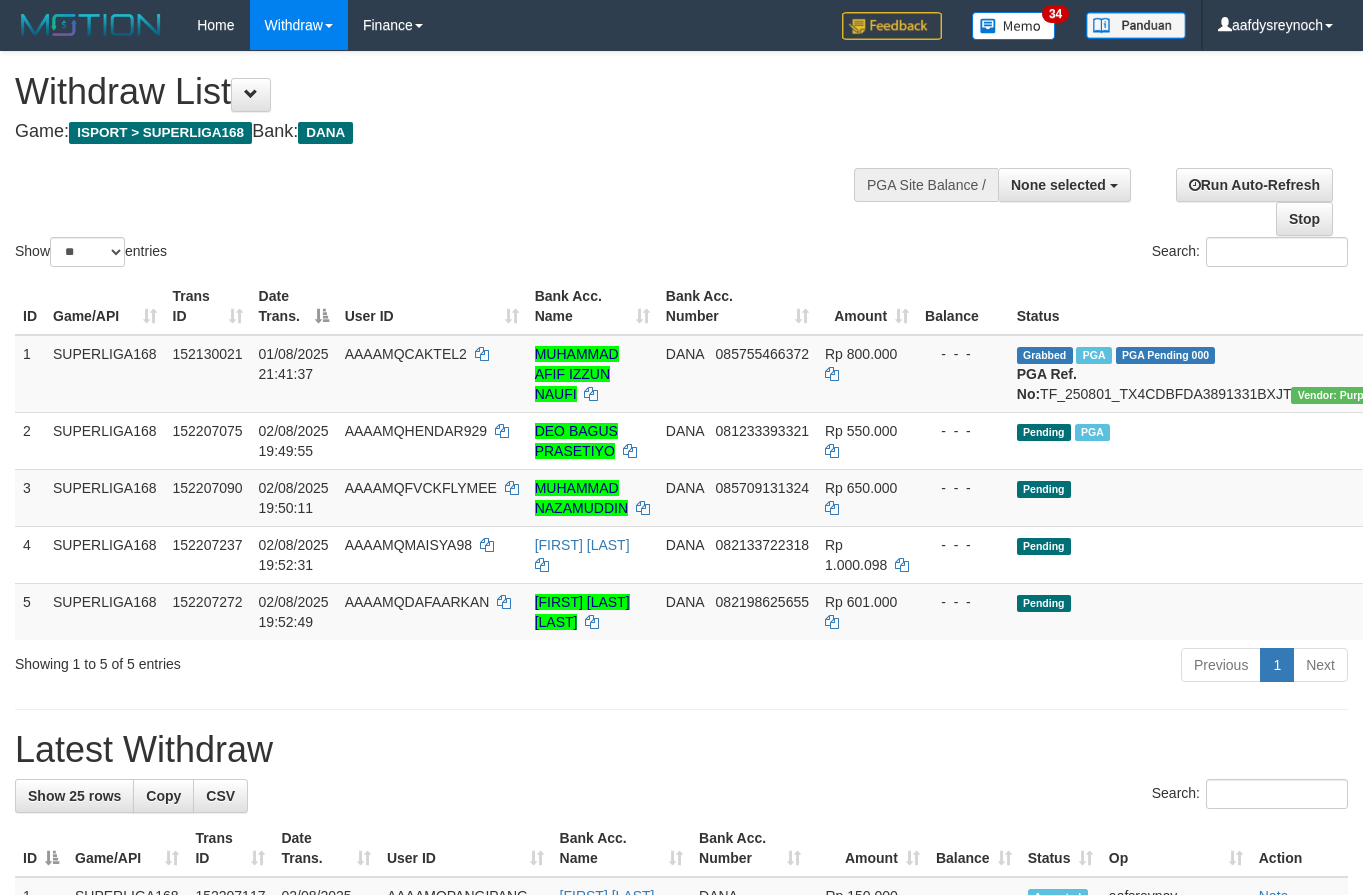 select 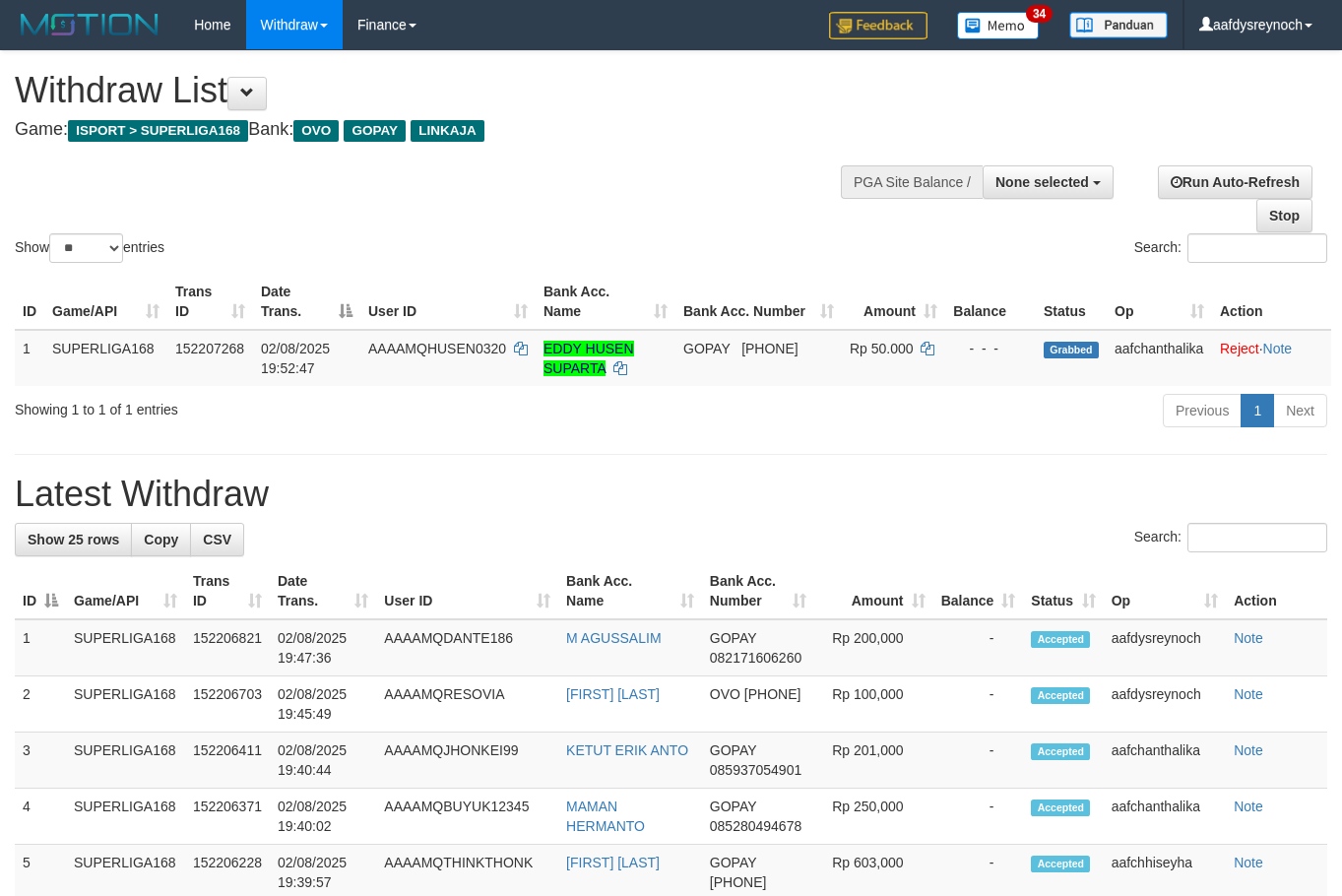 select 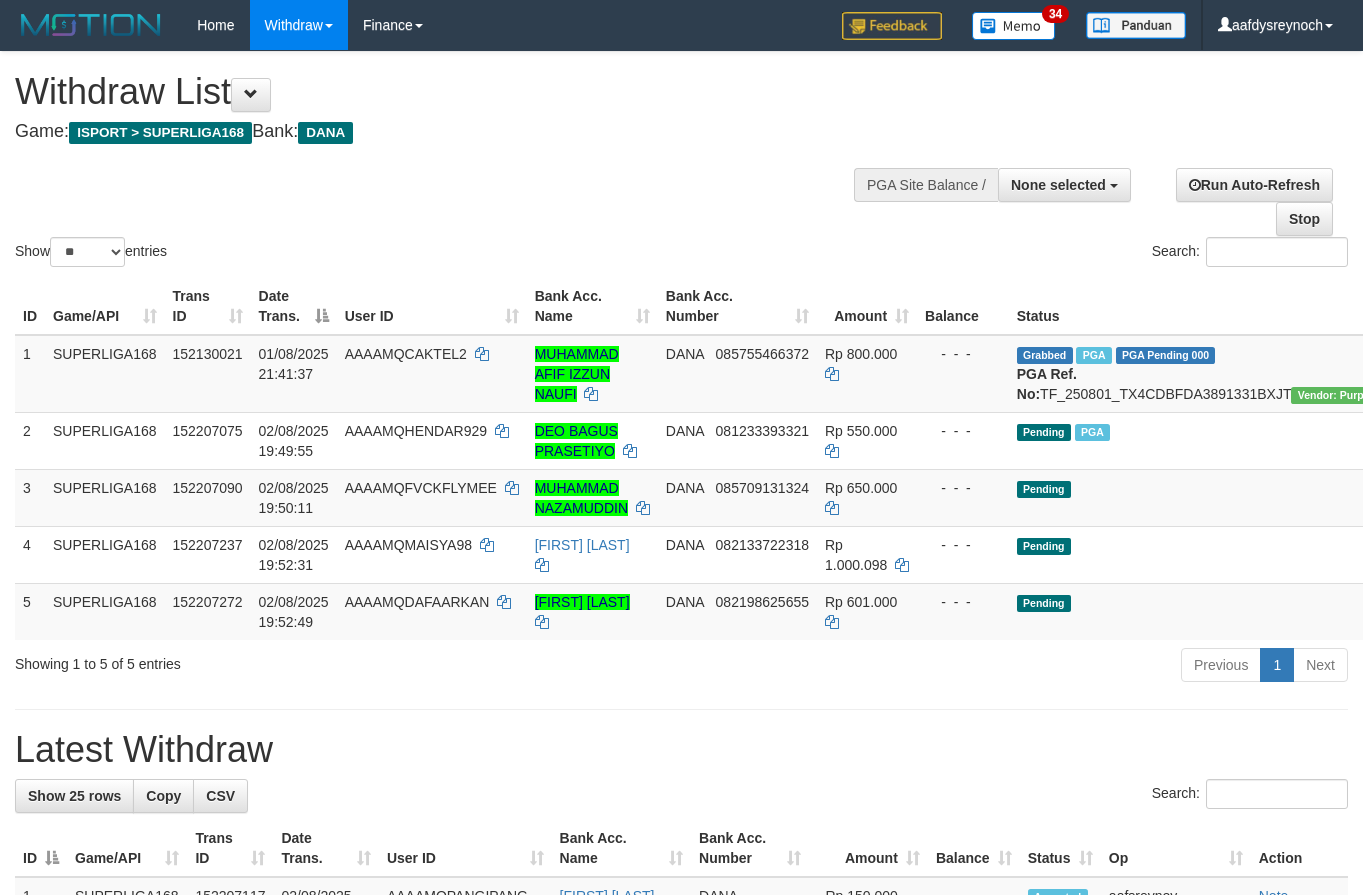 select 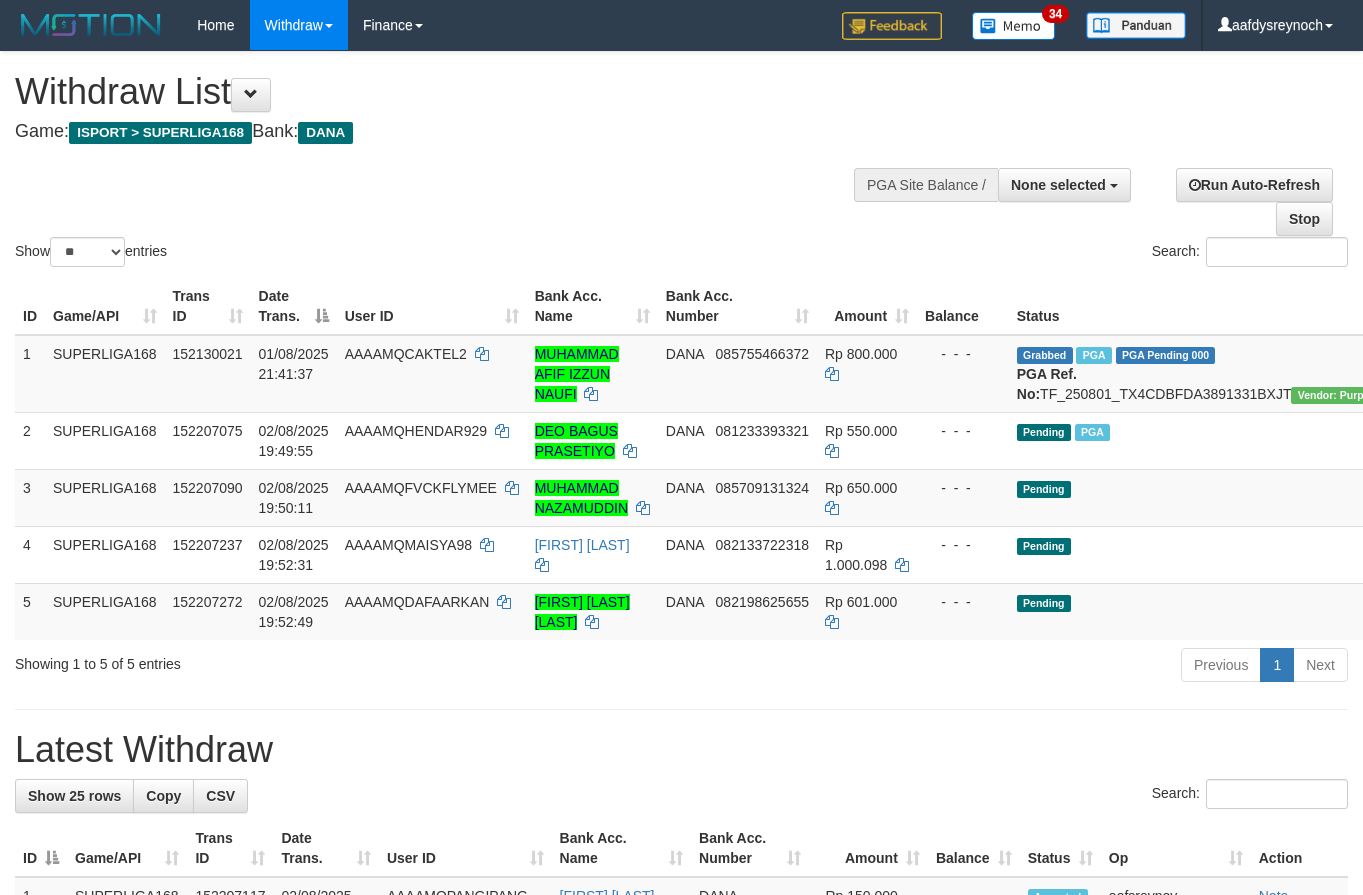 select 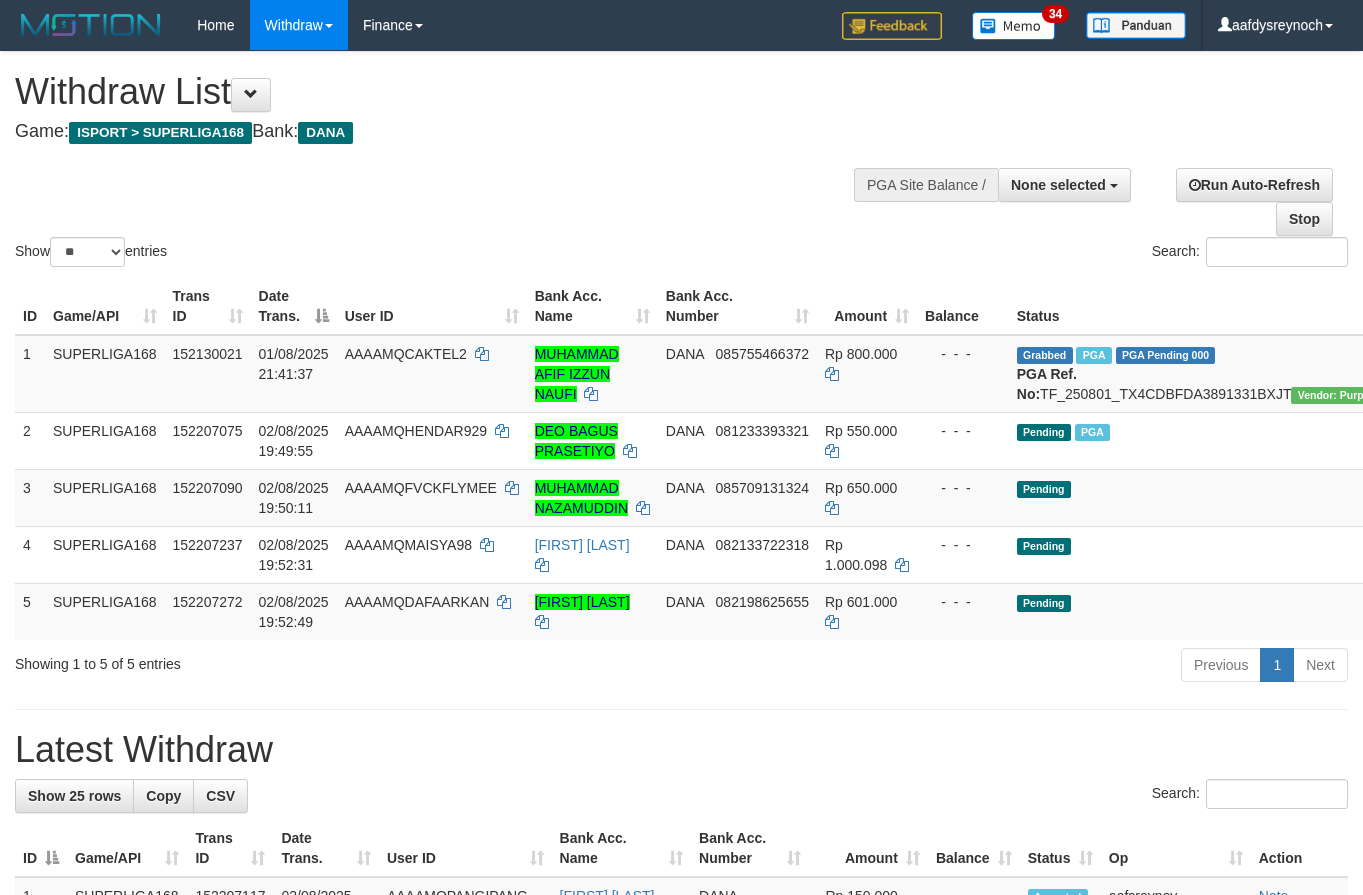select 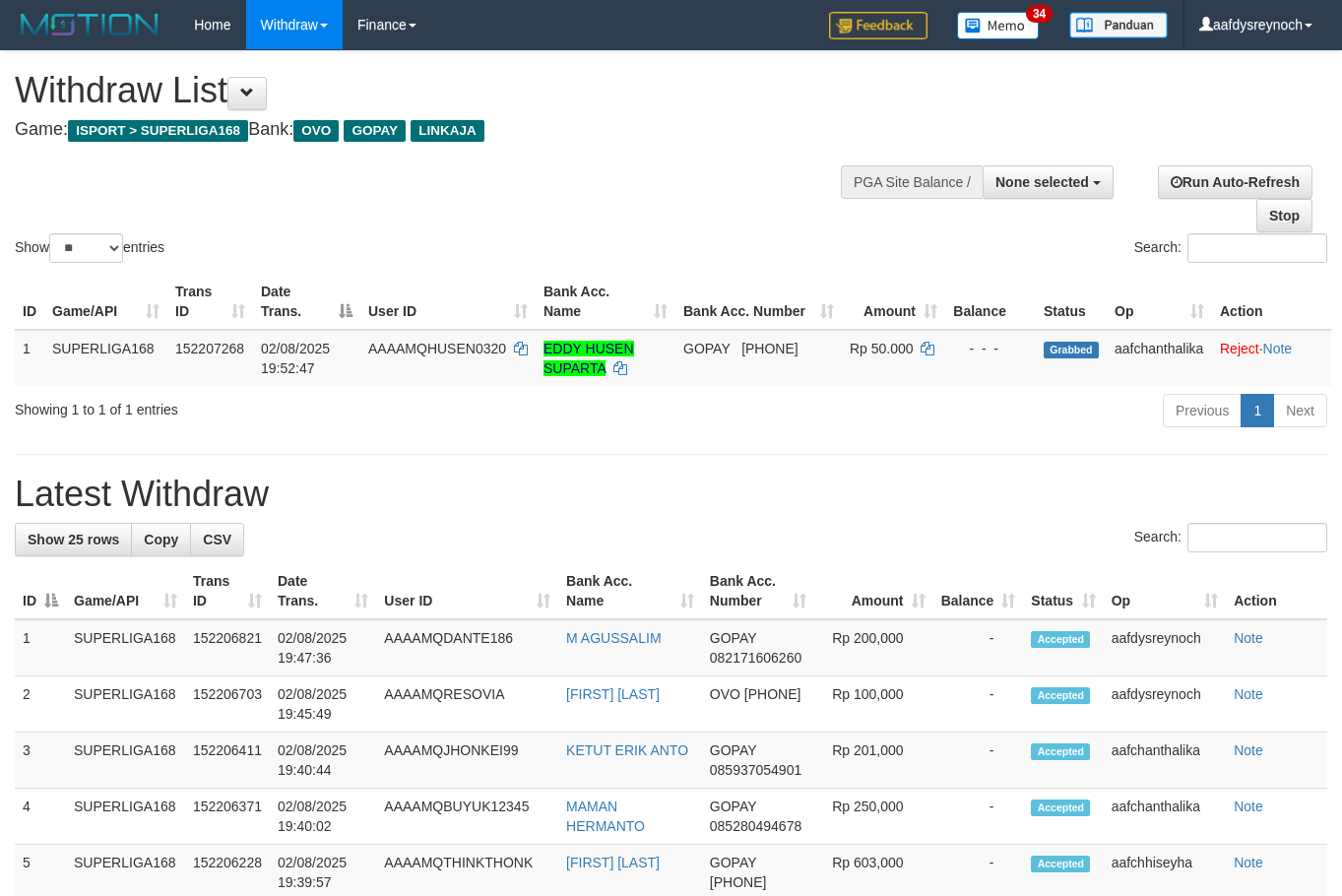 select 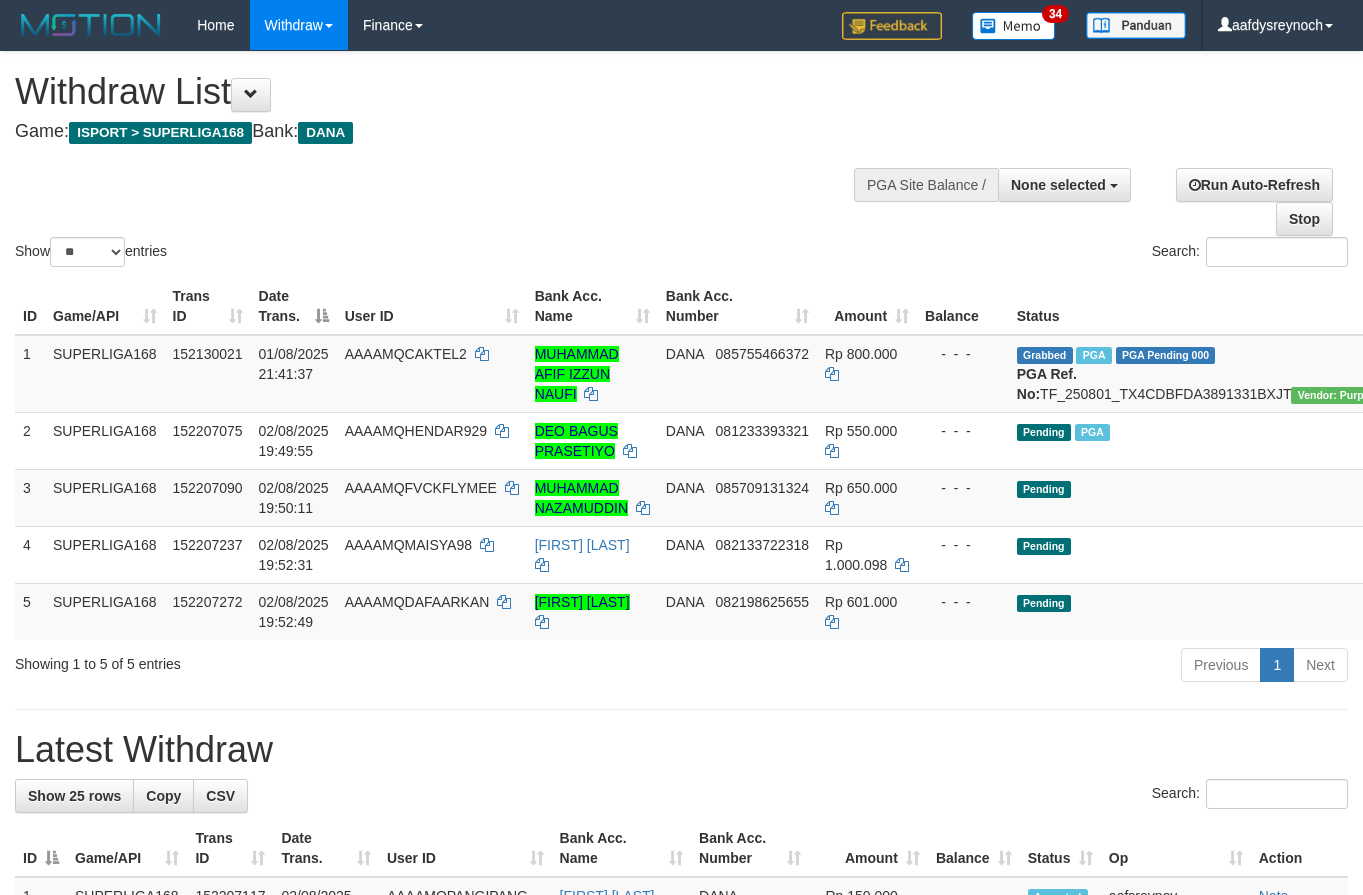 select 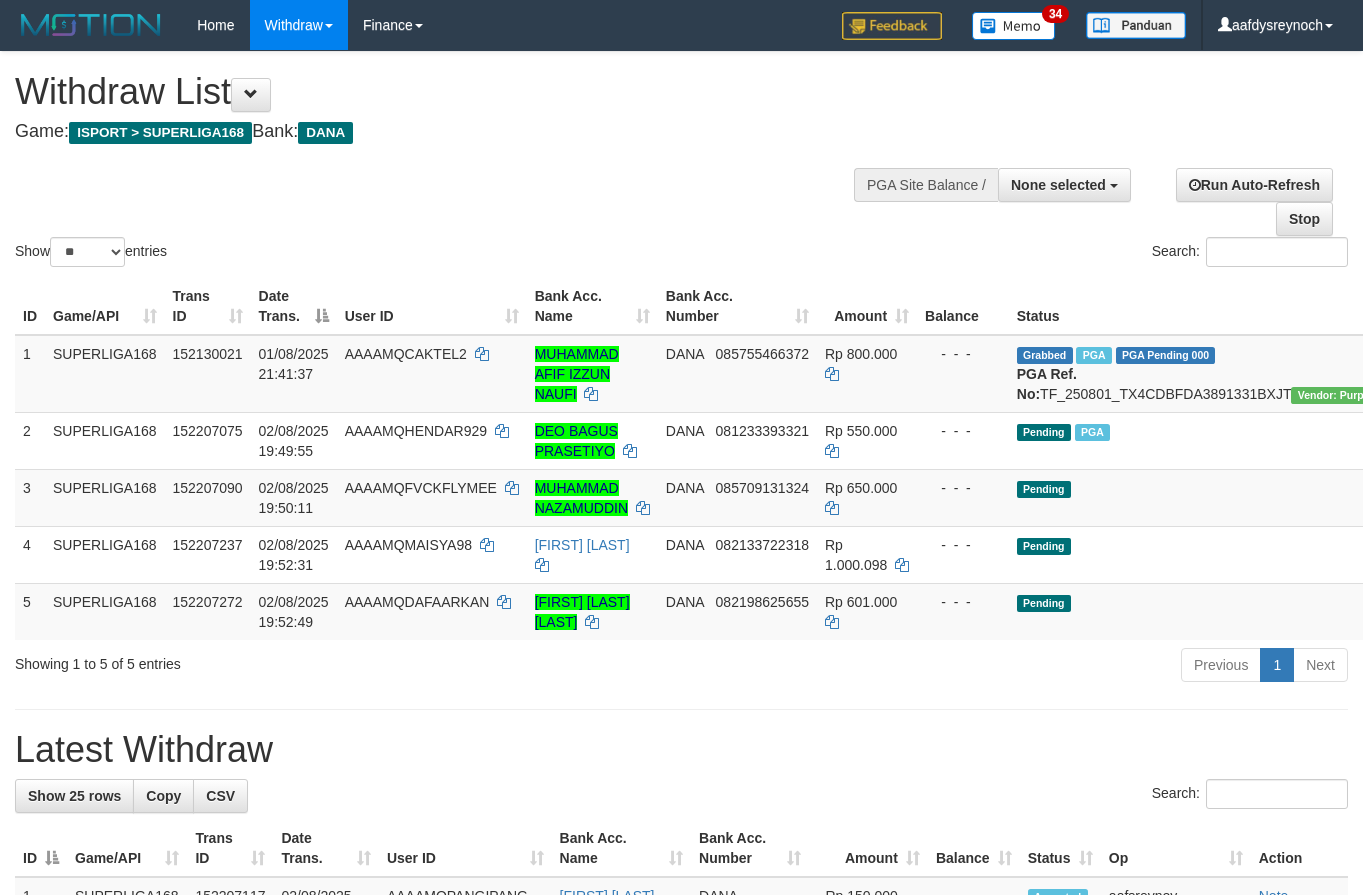 select 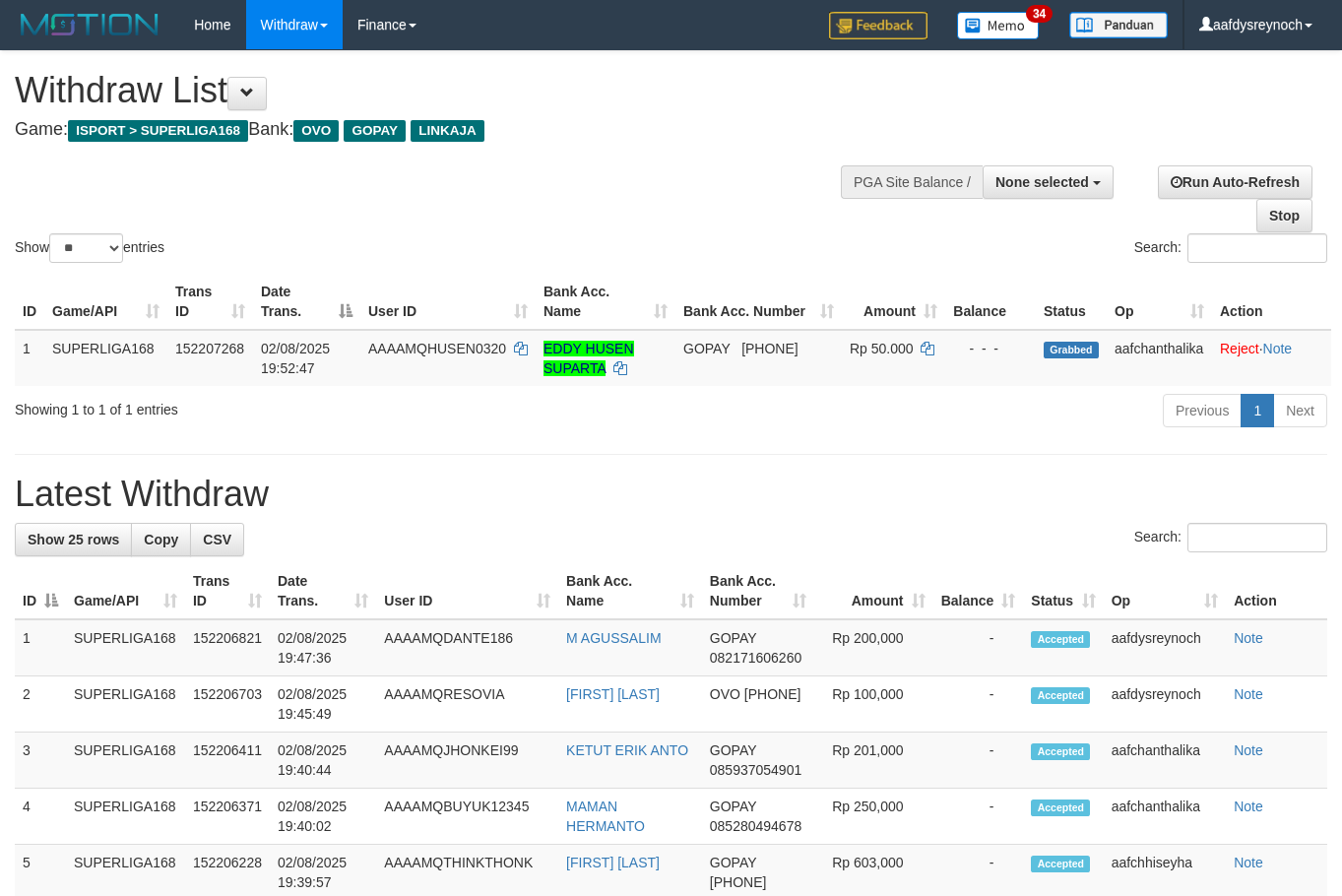 select 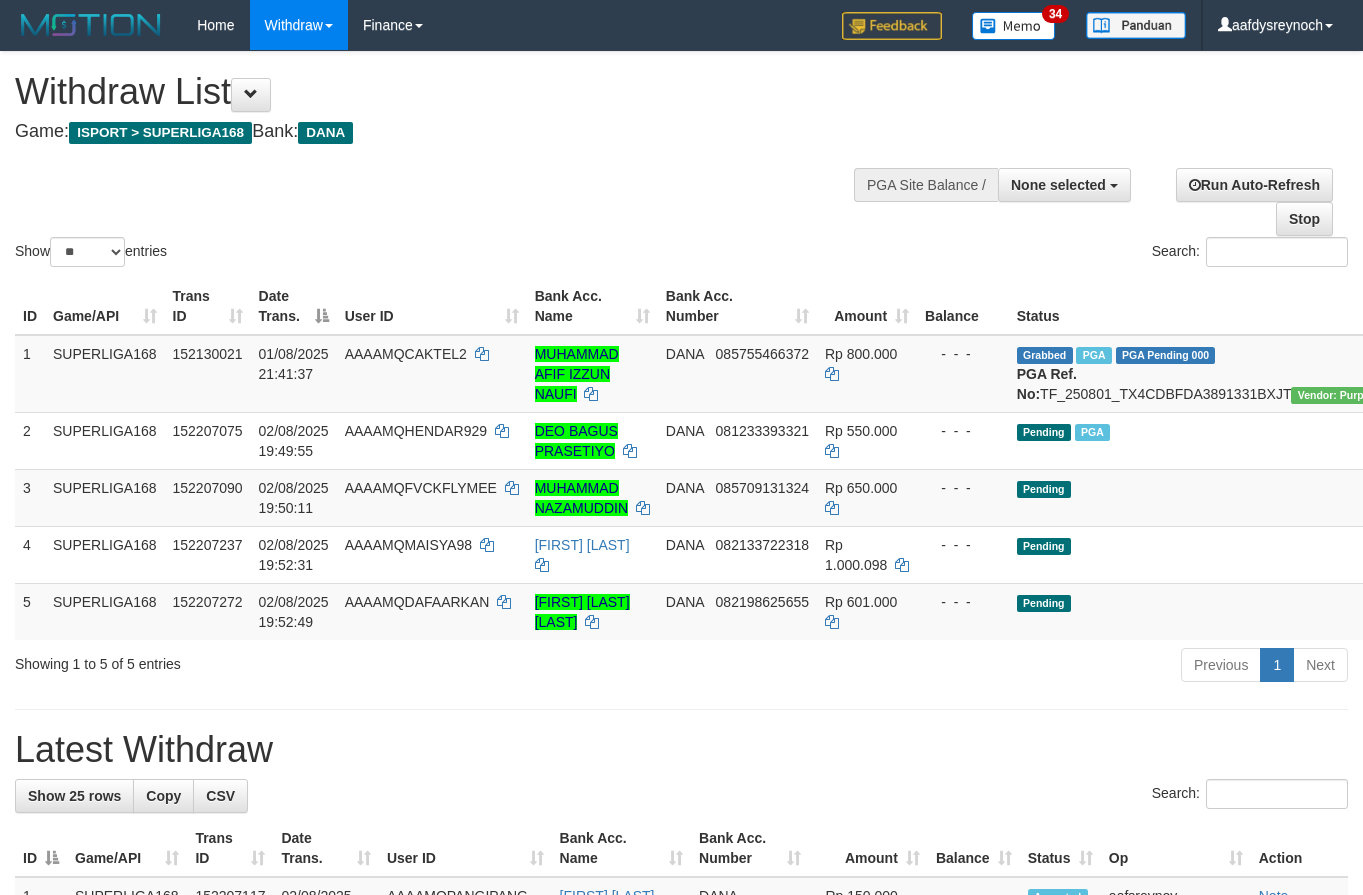 select 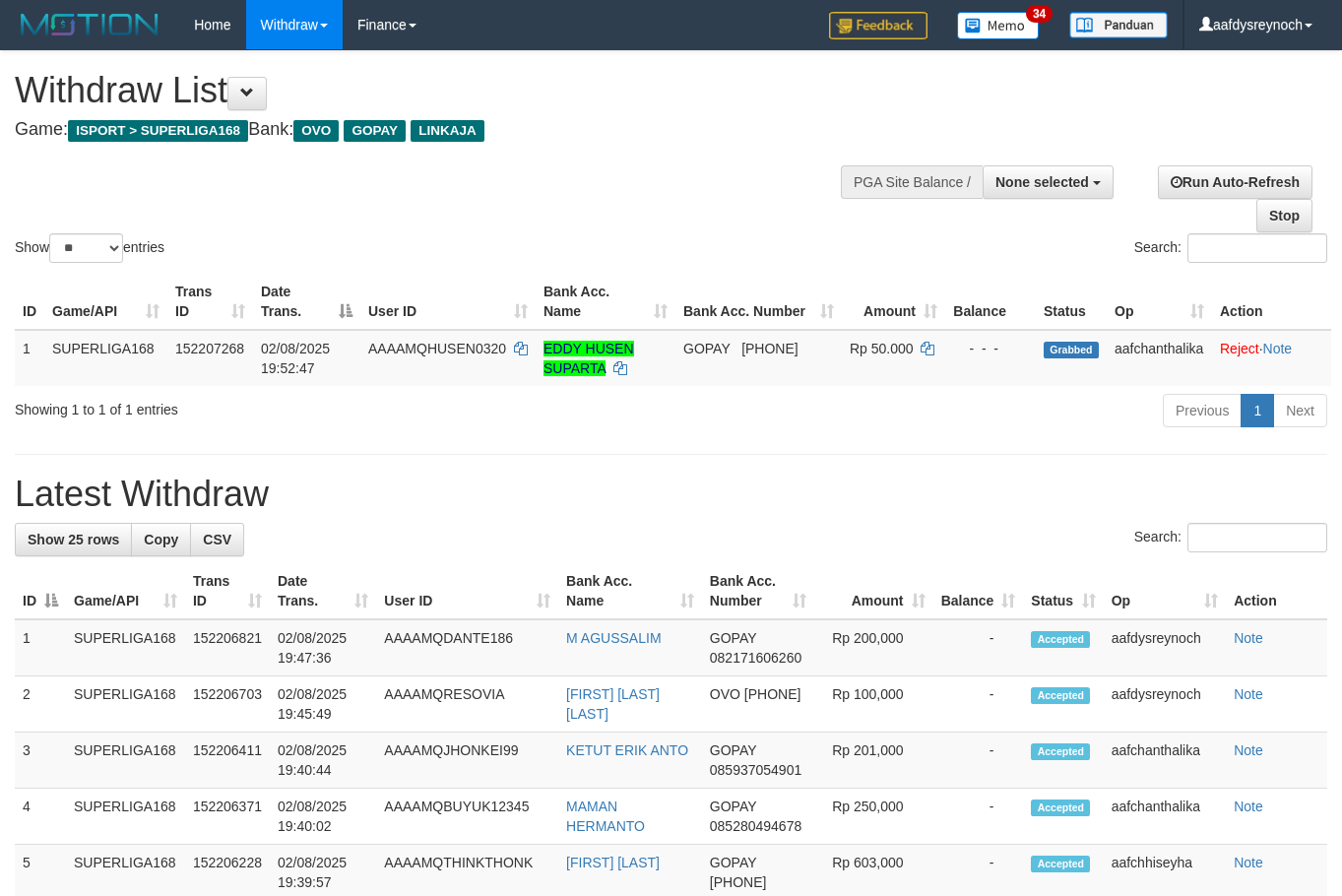 select 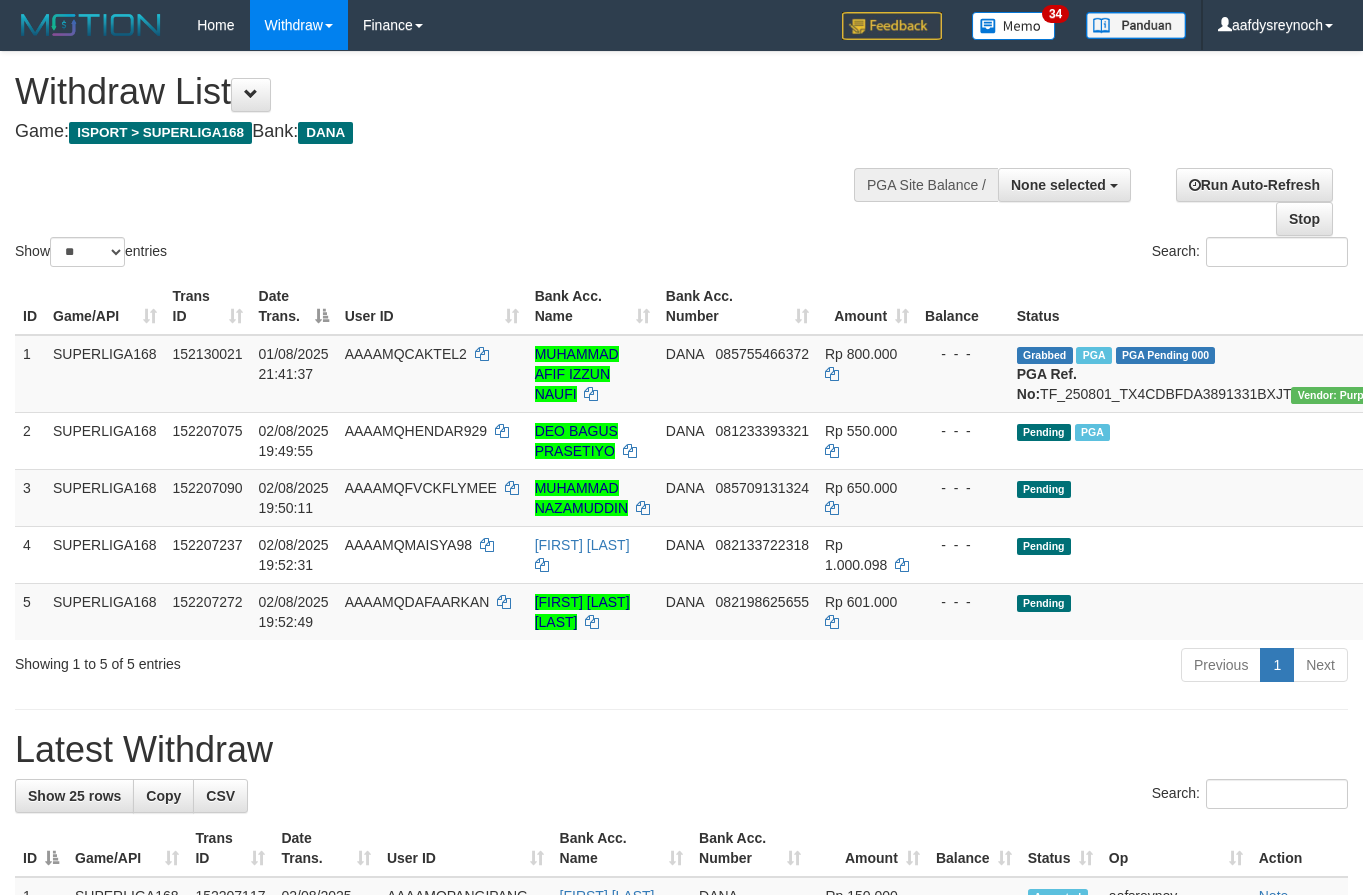 select 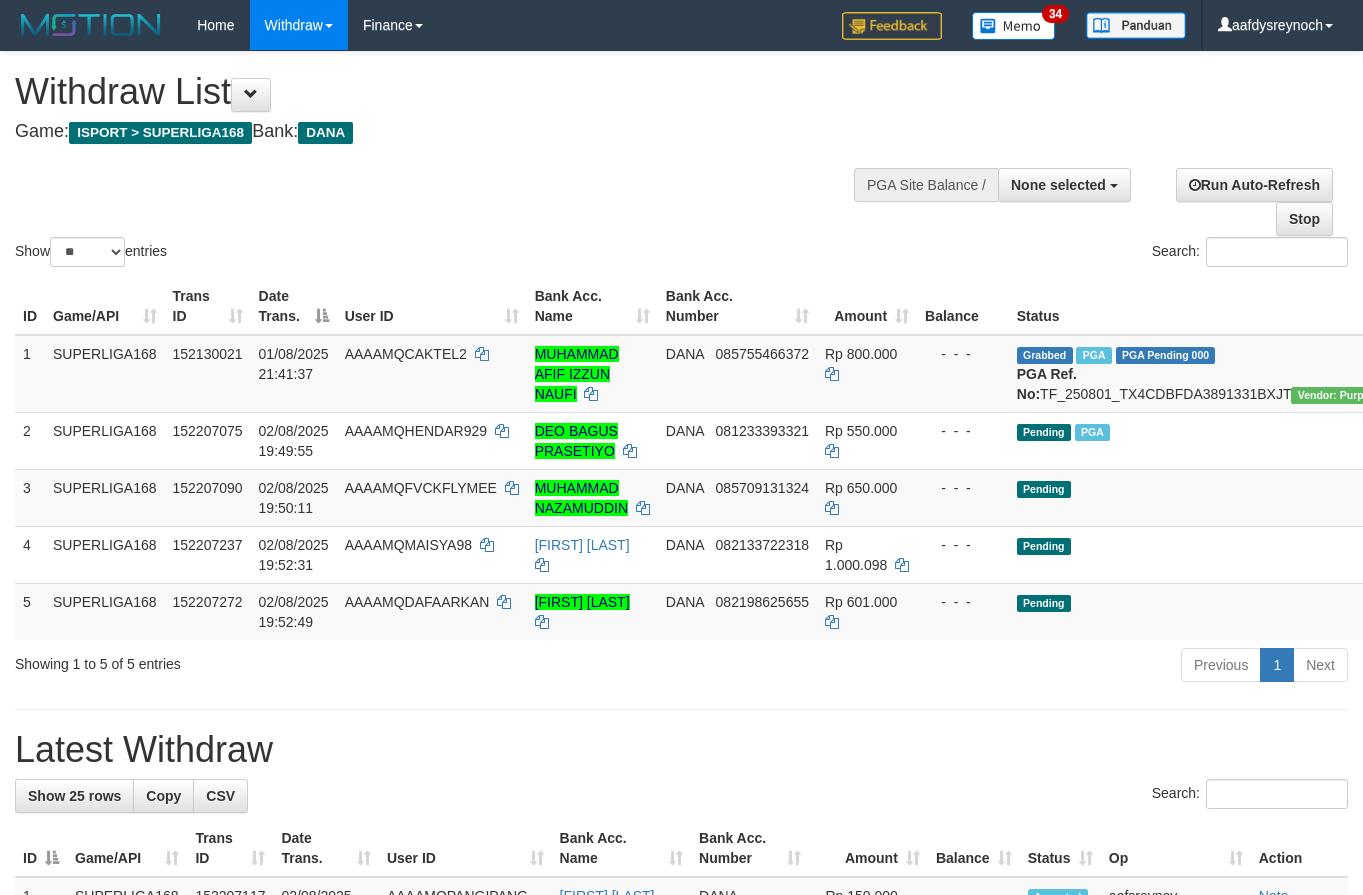 select 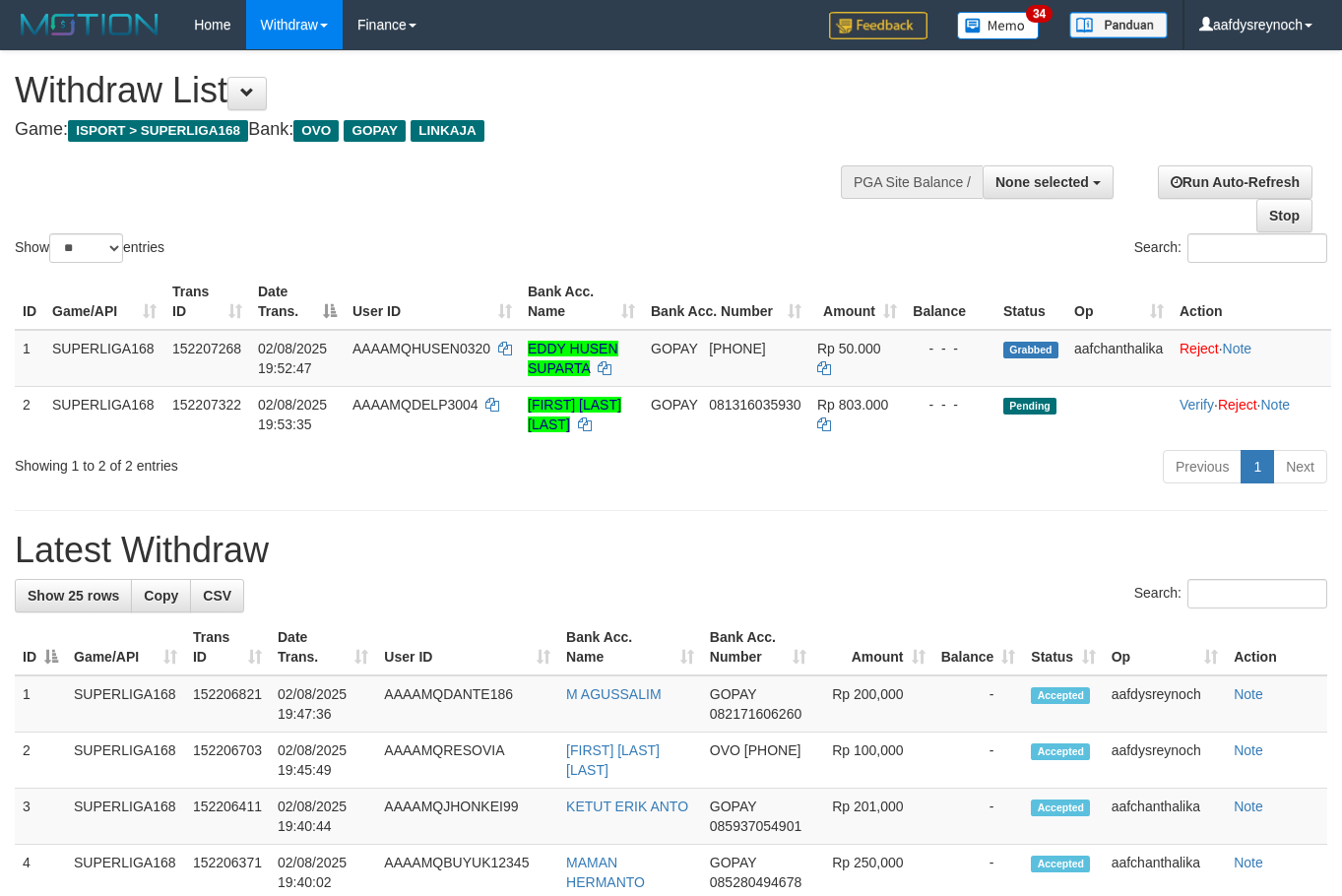 select 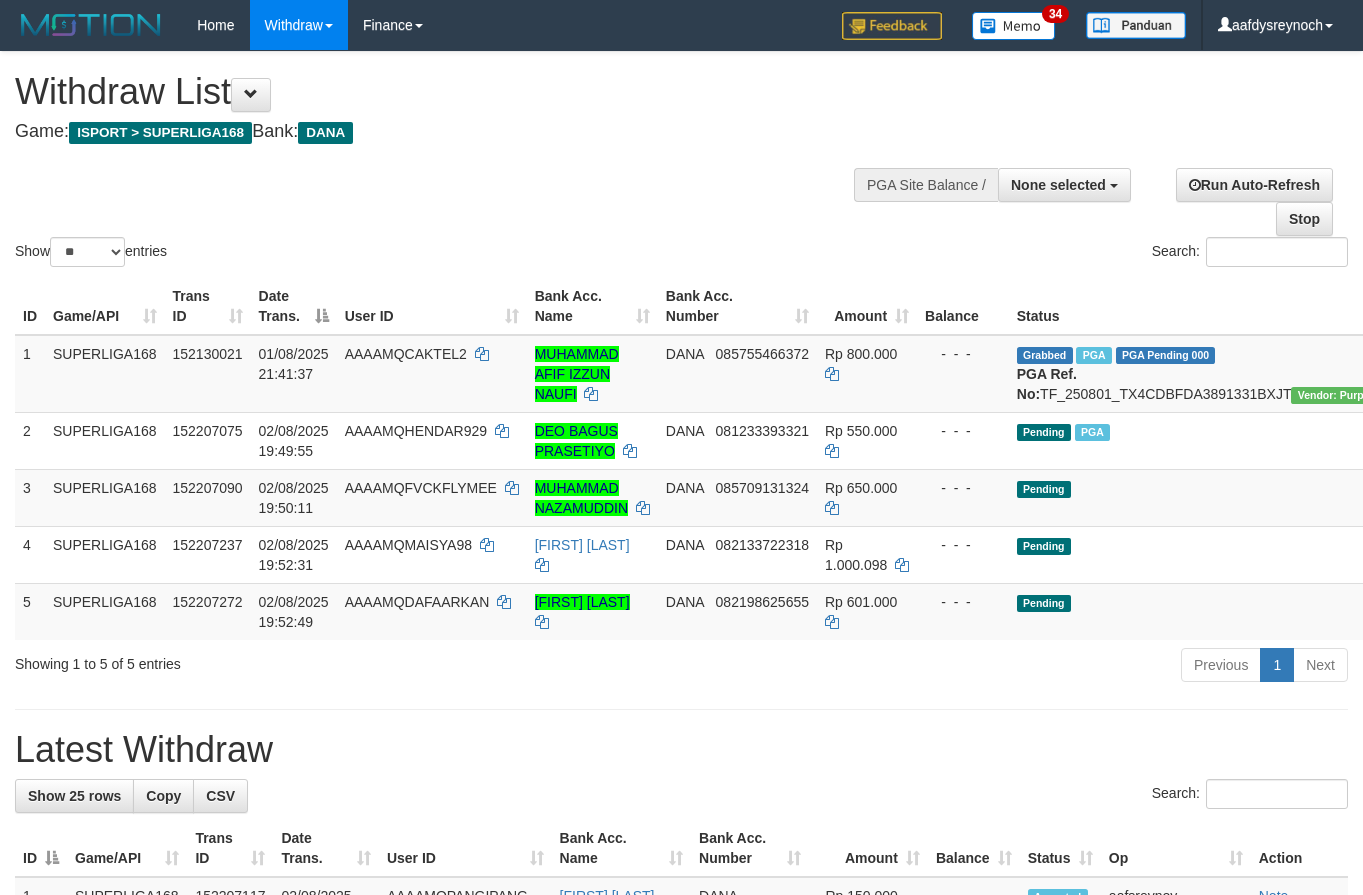 select 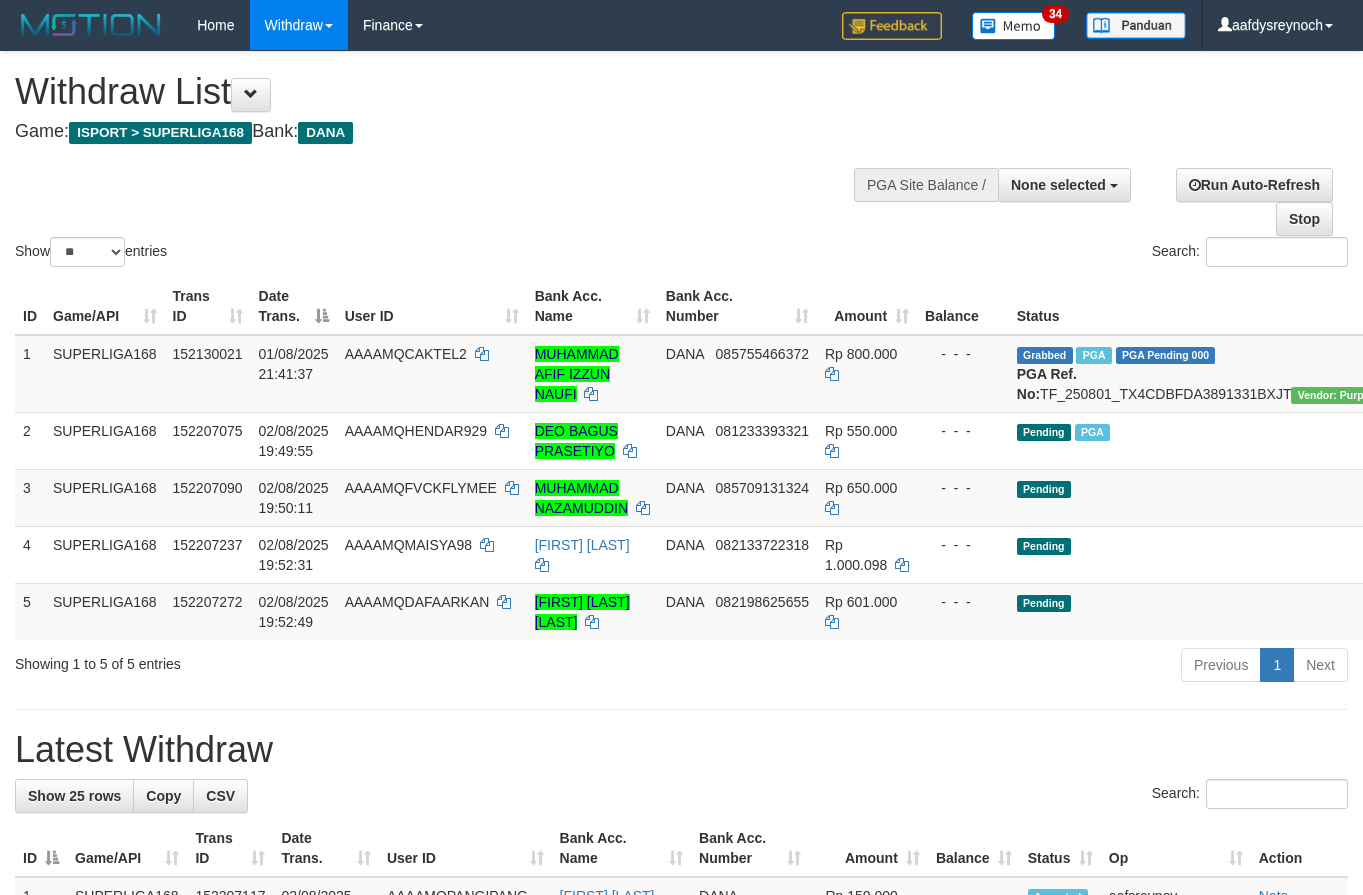 select 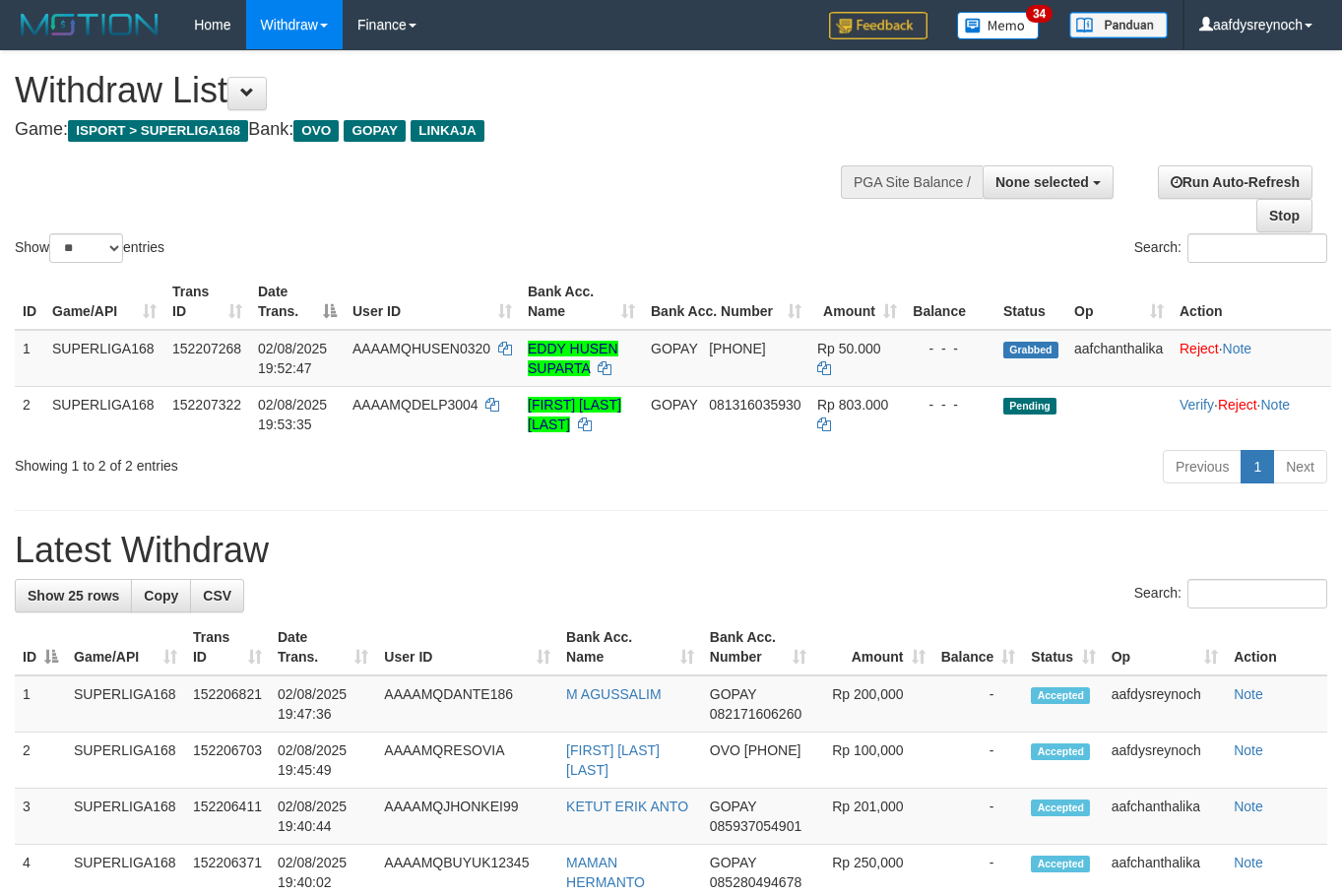 select 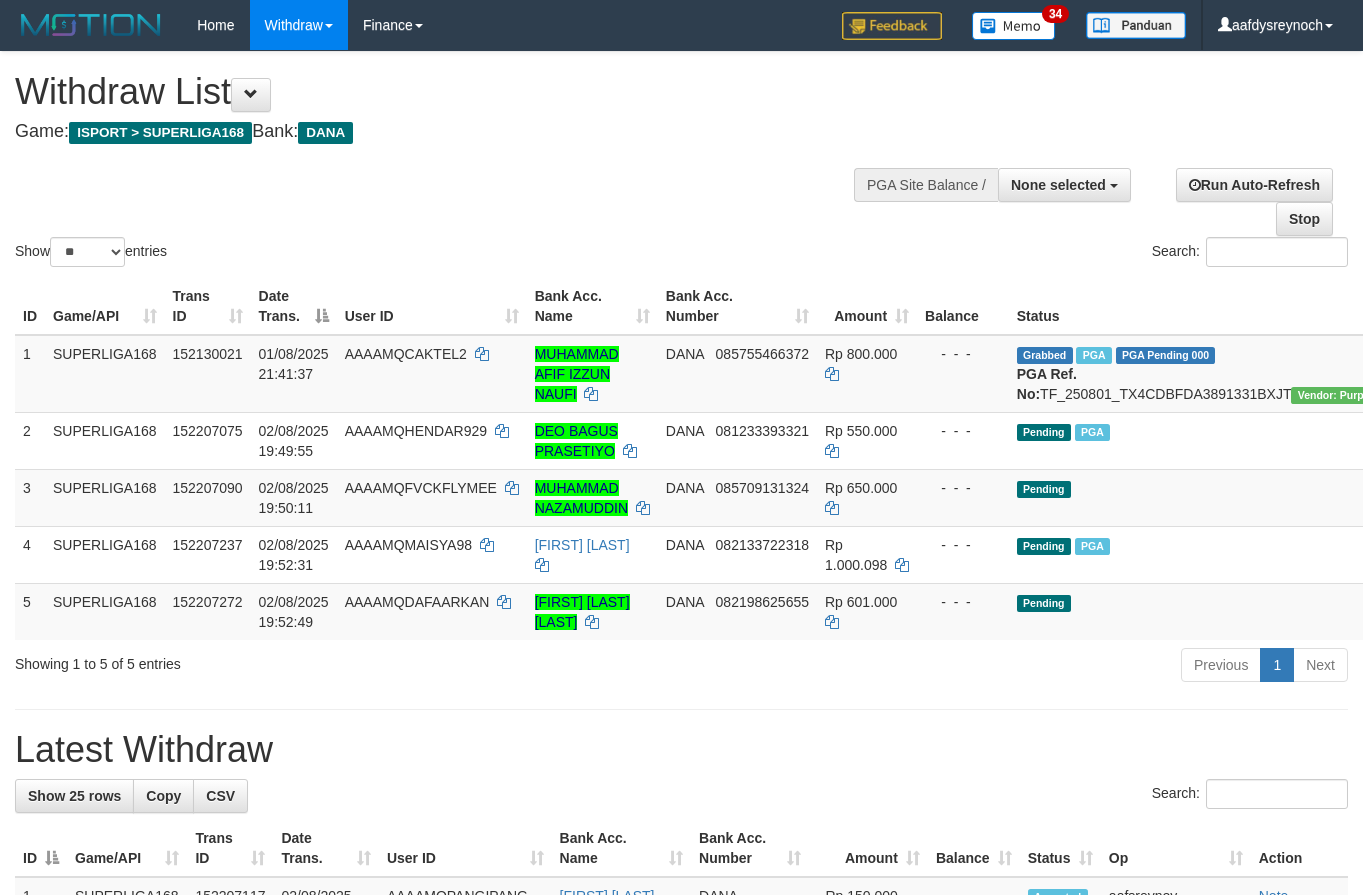 select 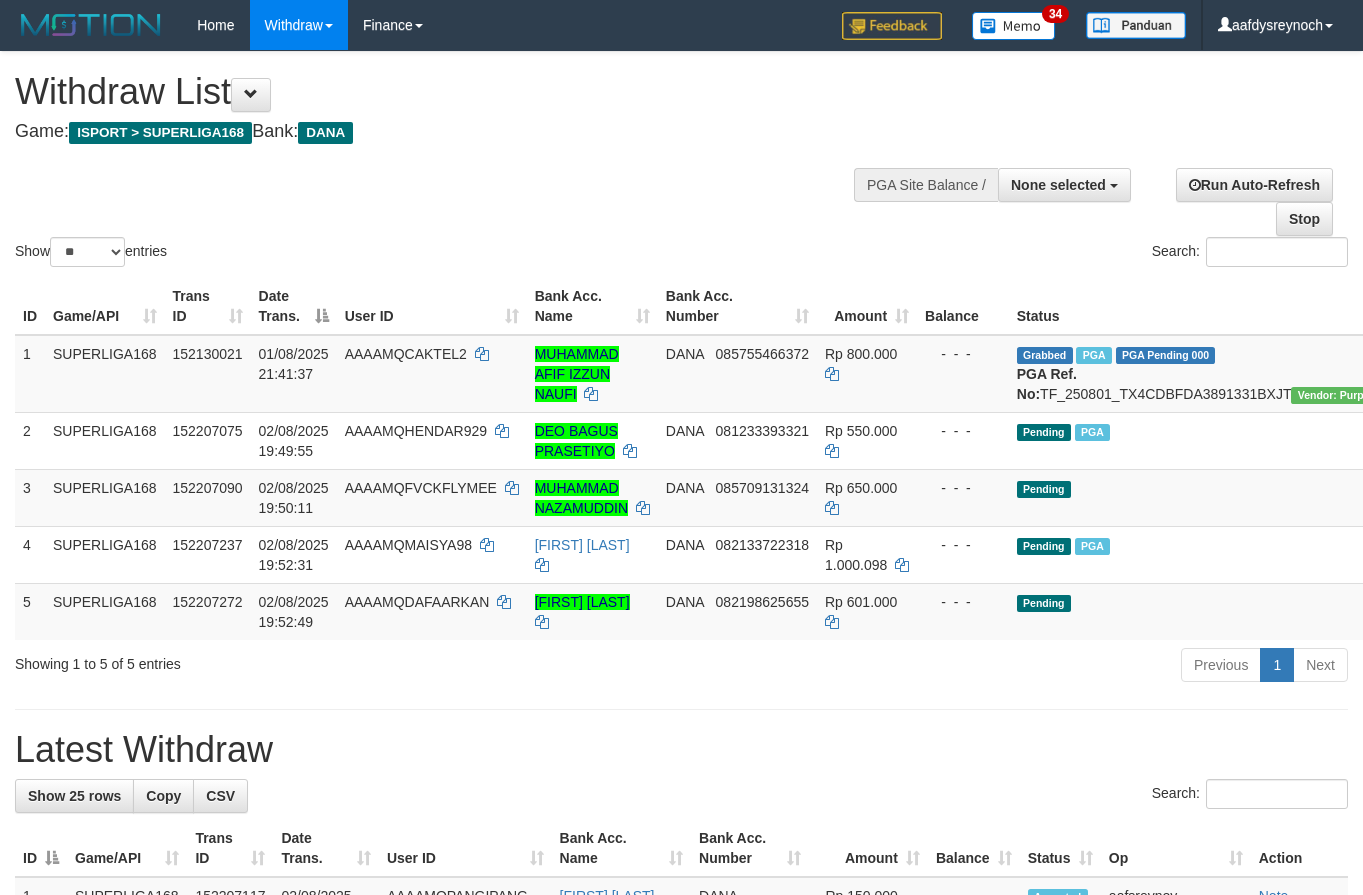 select 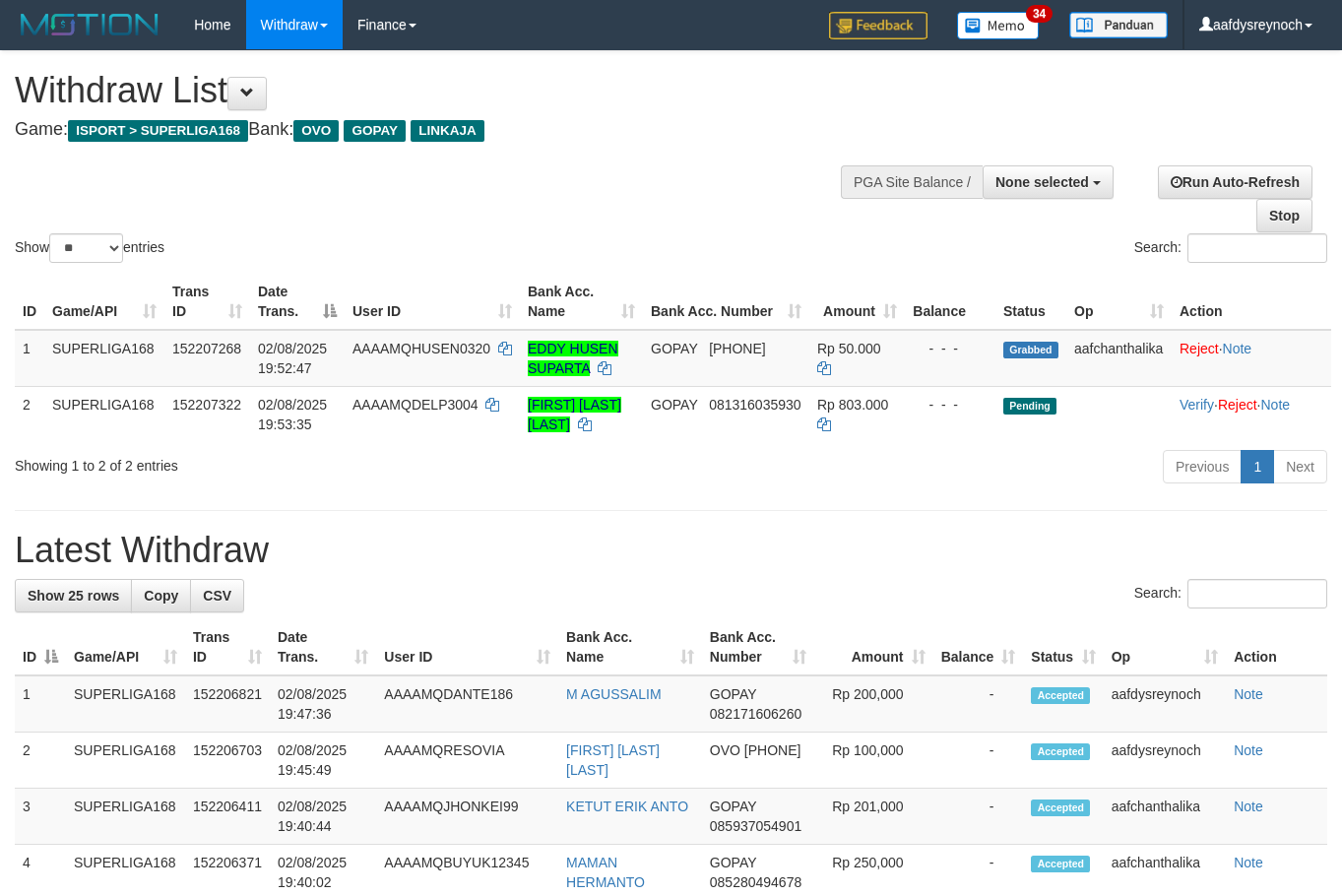 select 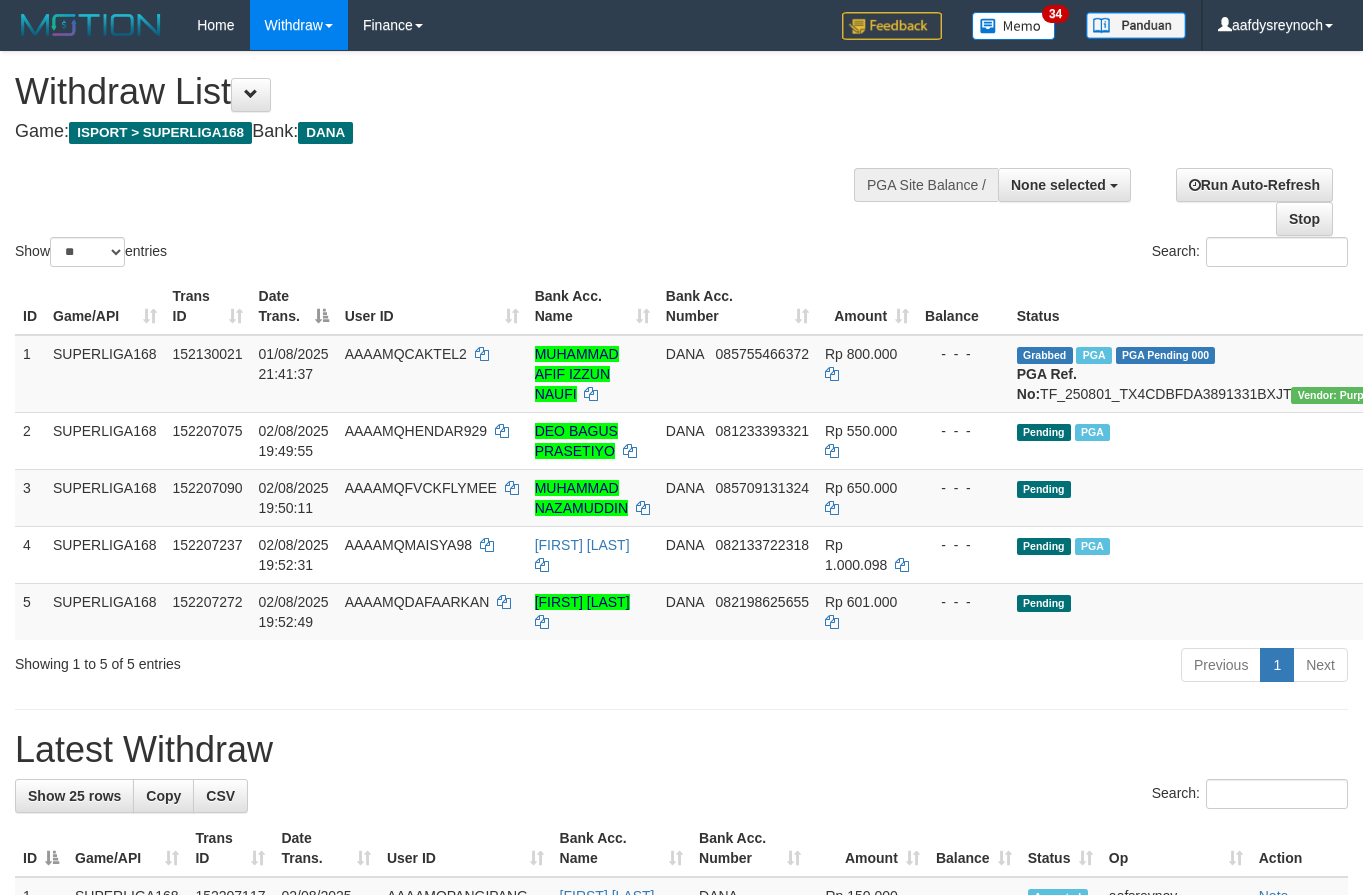 select 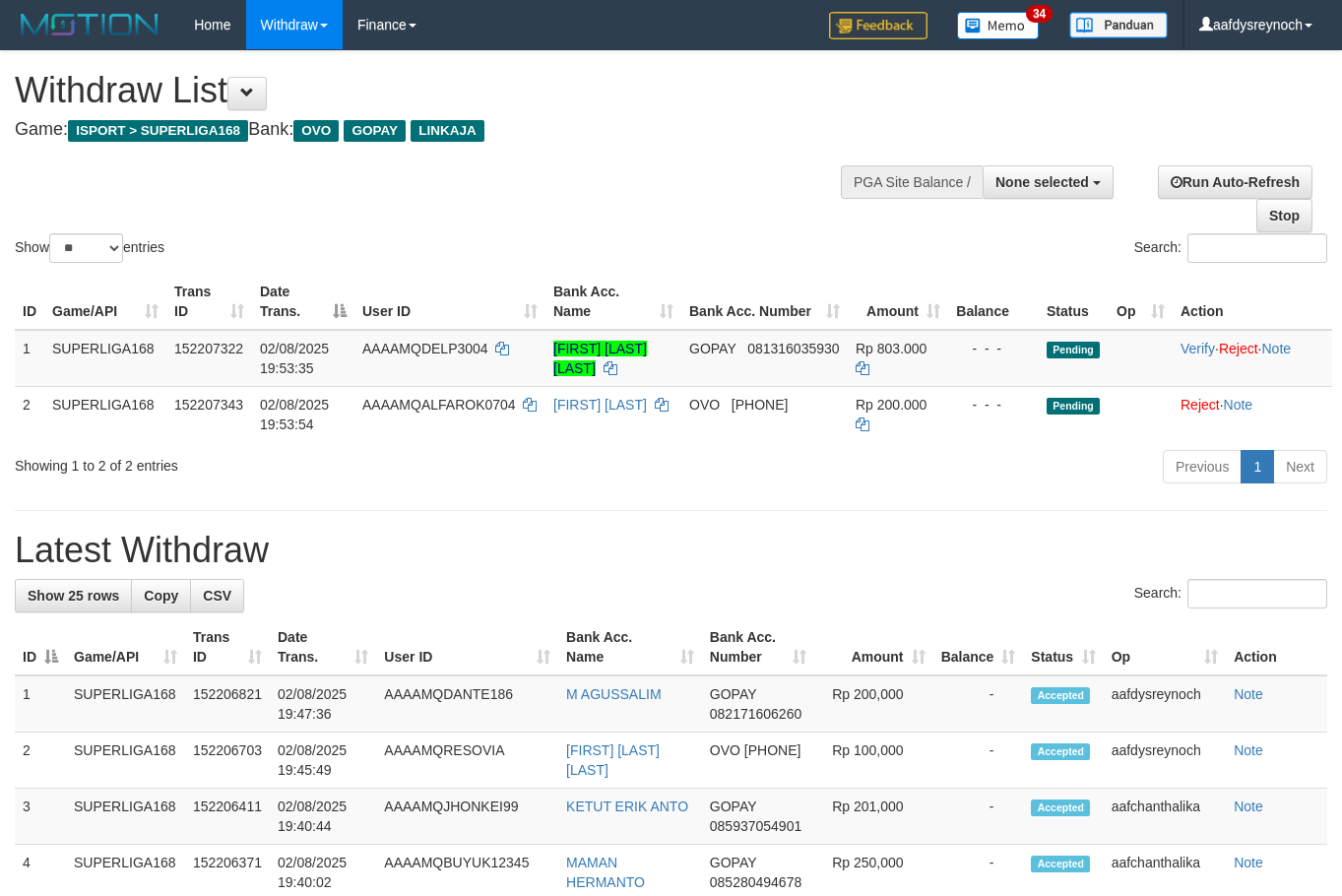 select 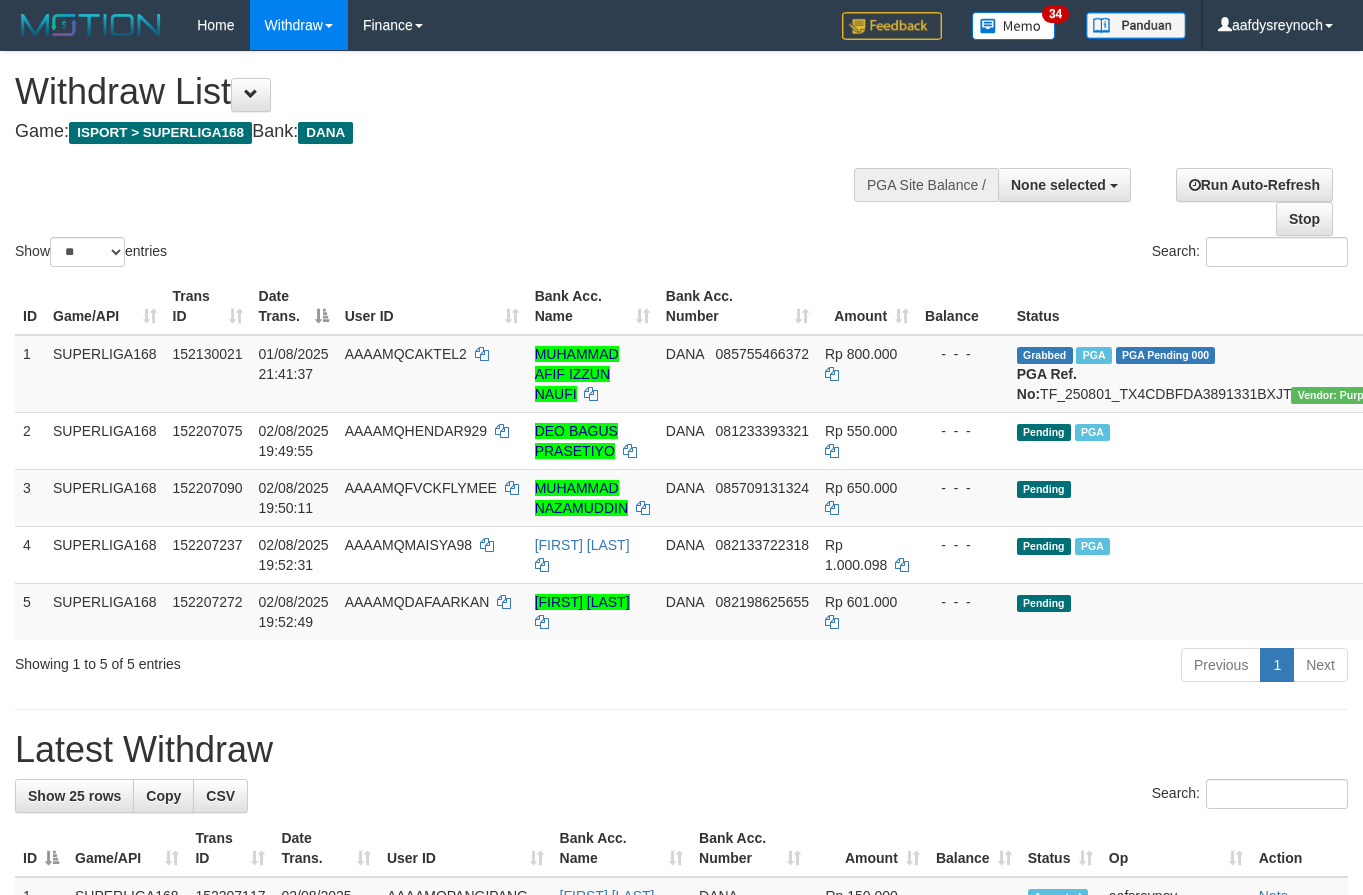 select 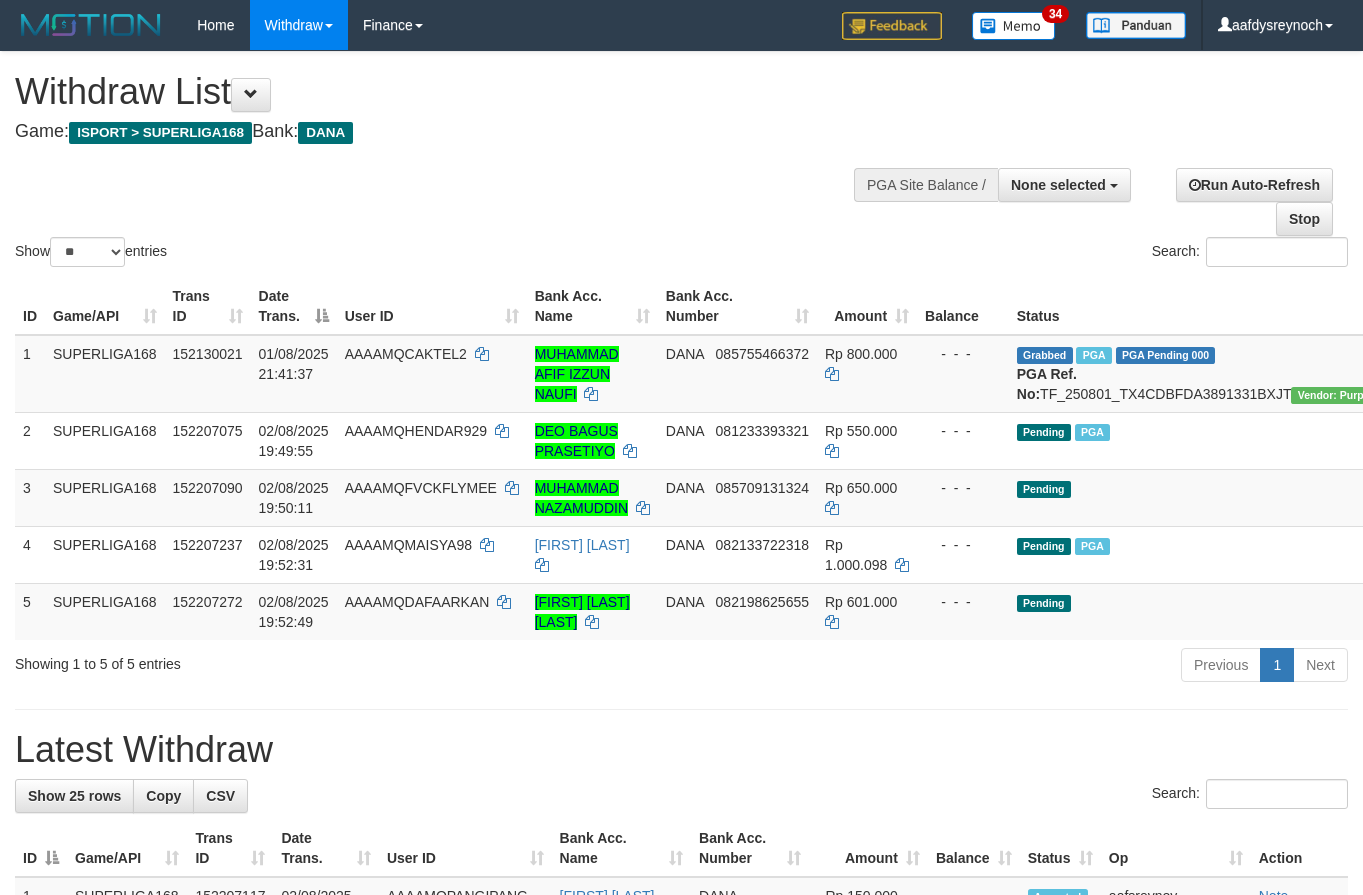 select 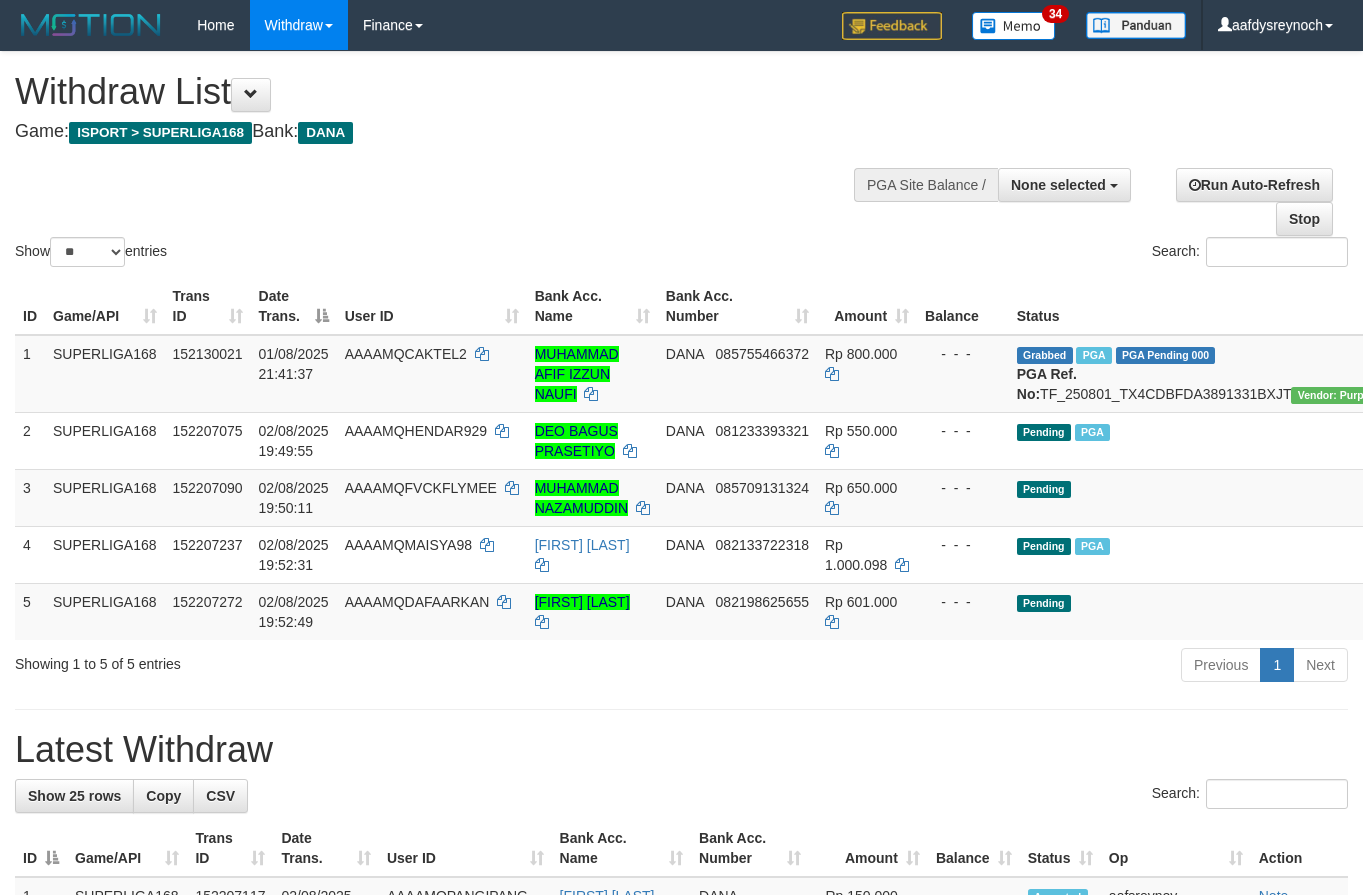 select 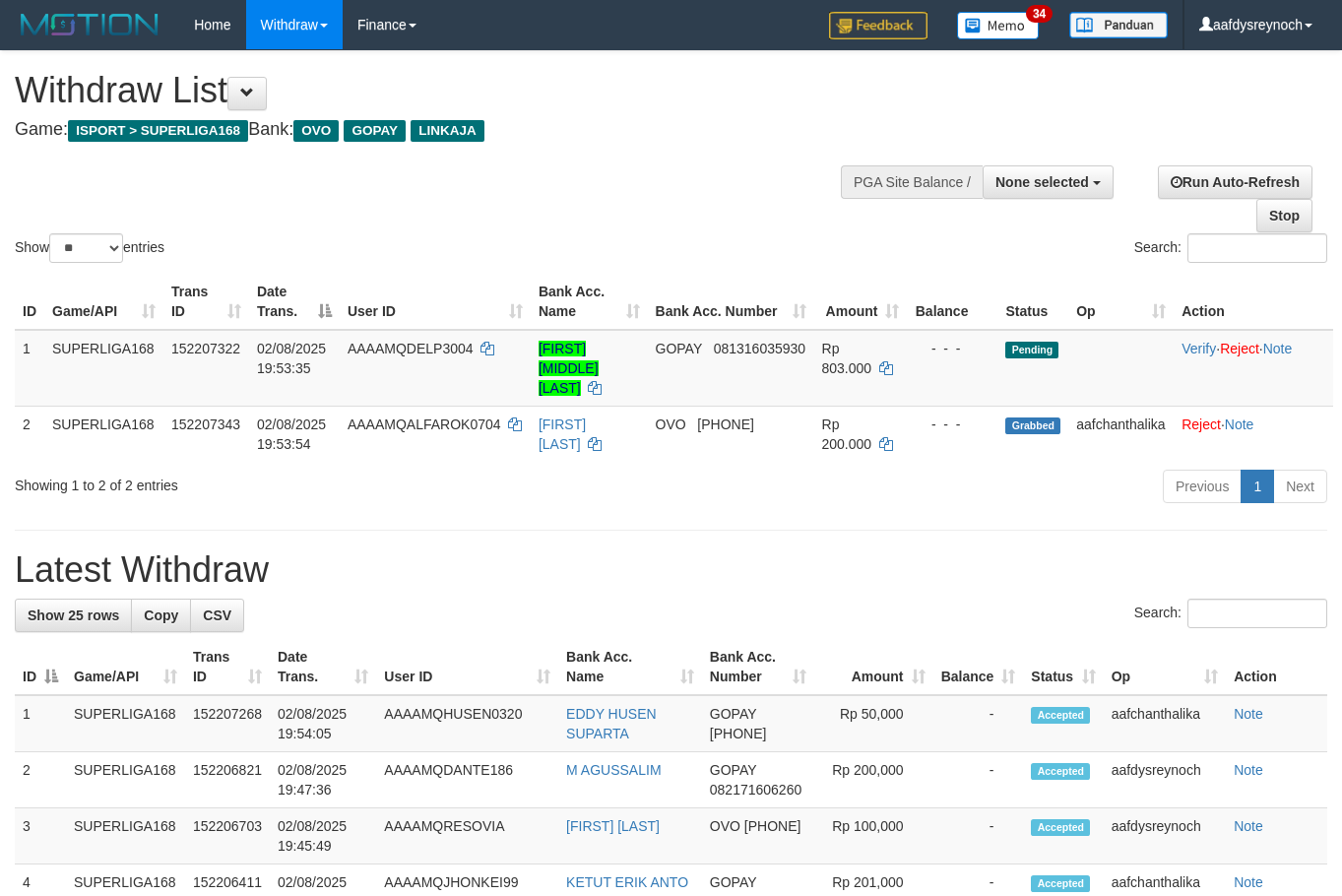 select 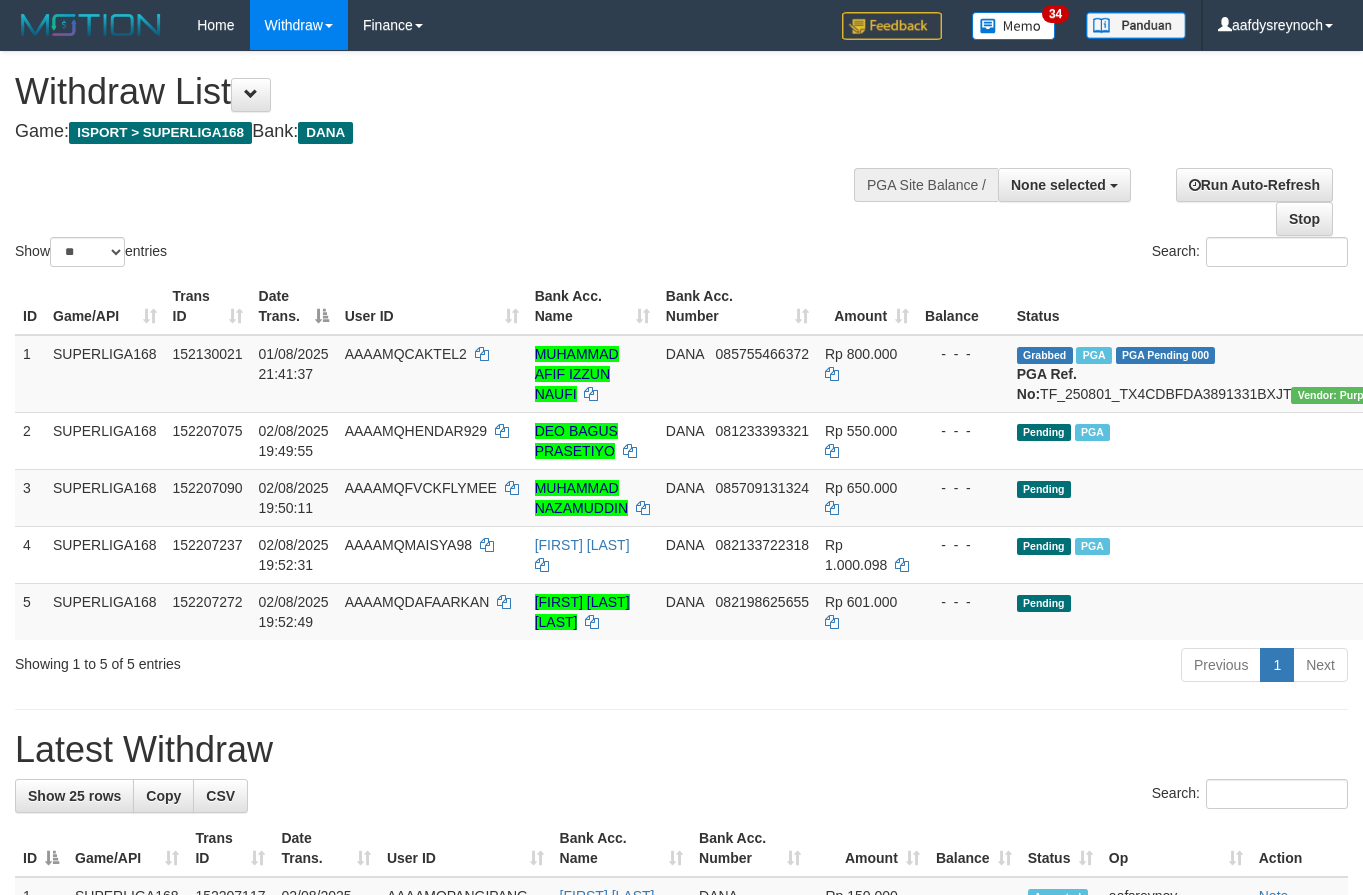 select 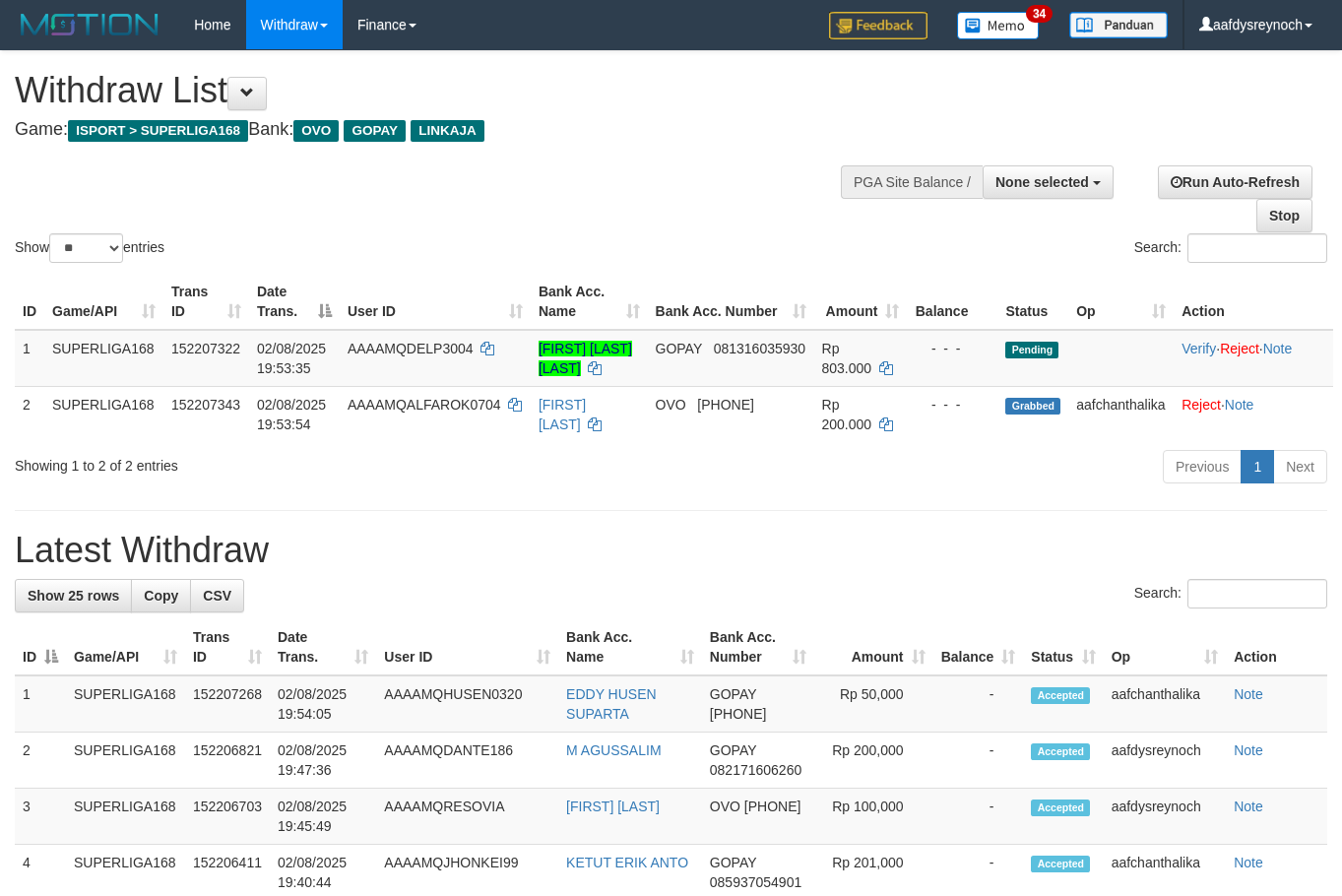 select 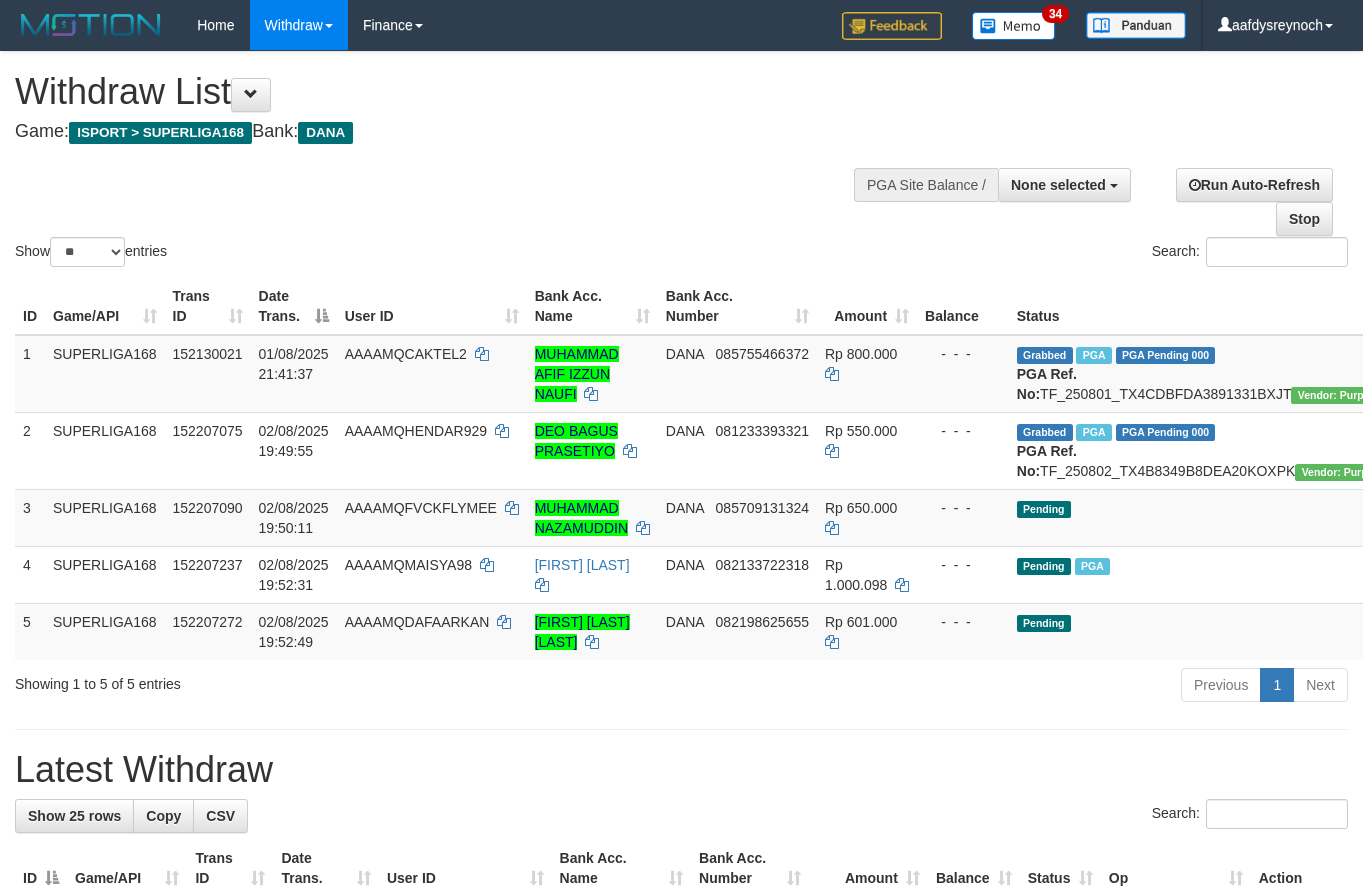 select 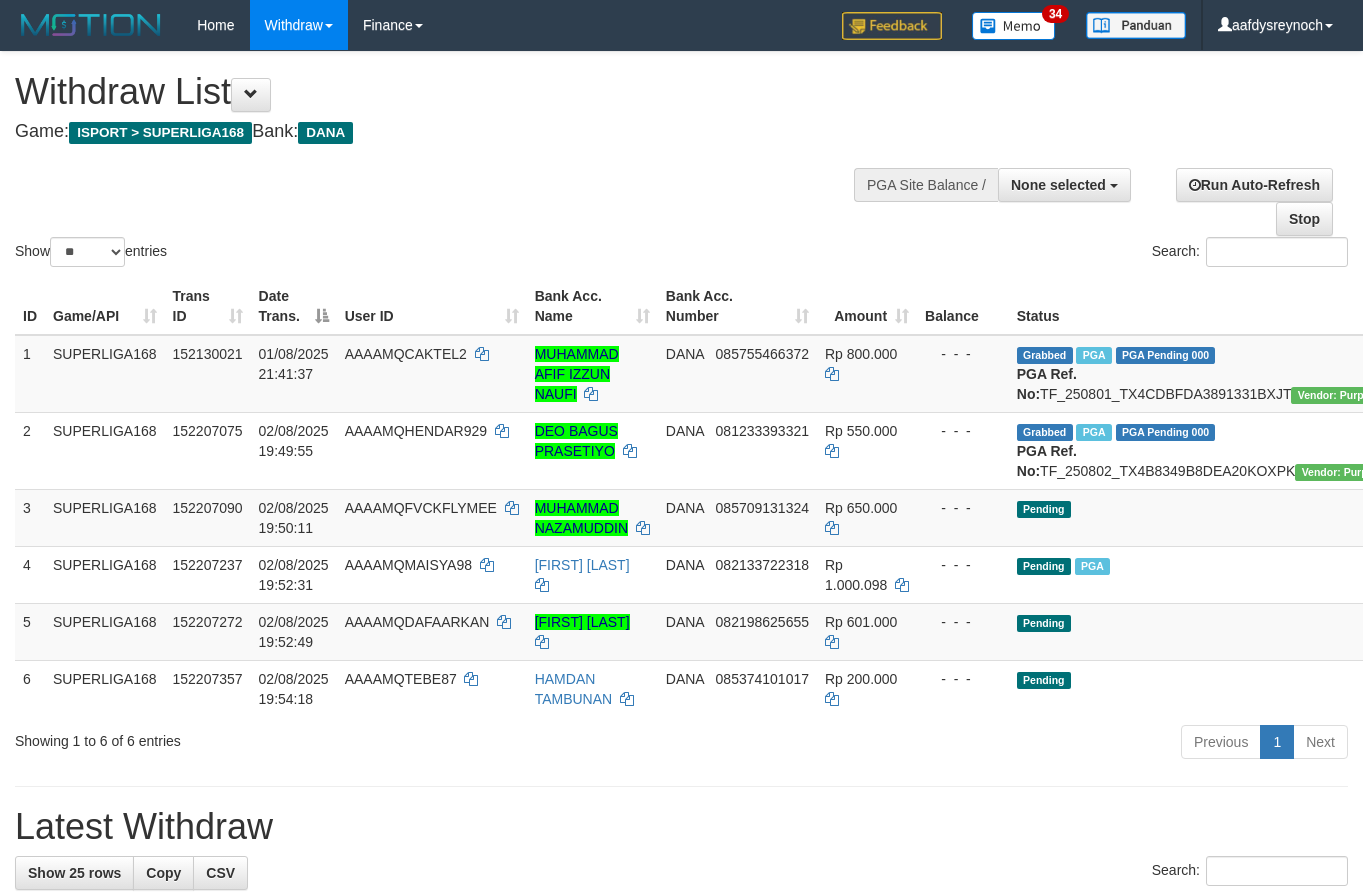 select 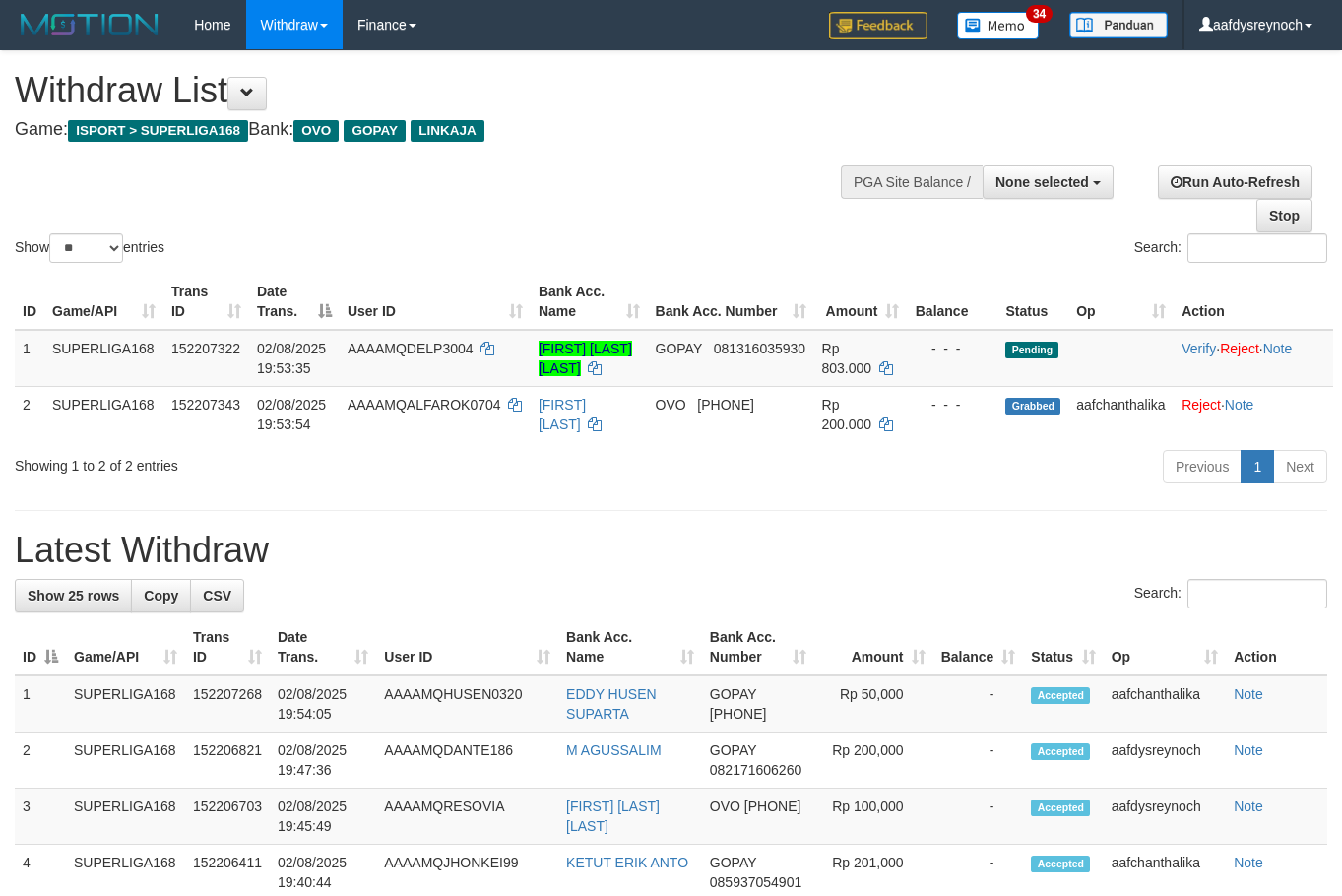 select 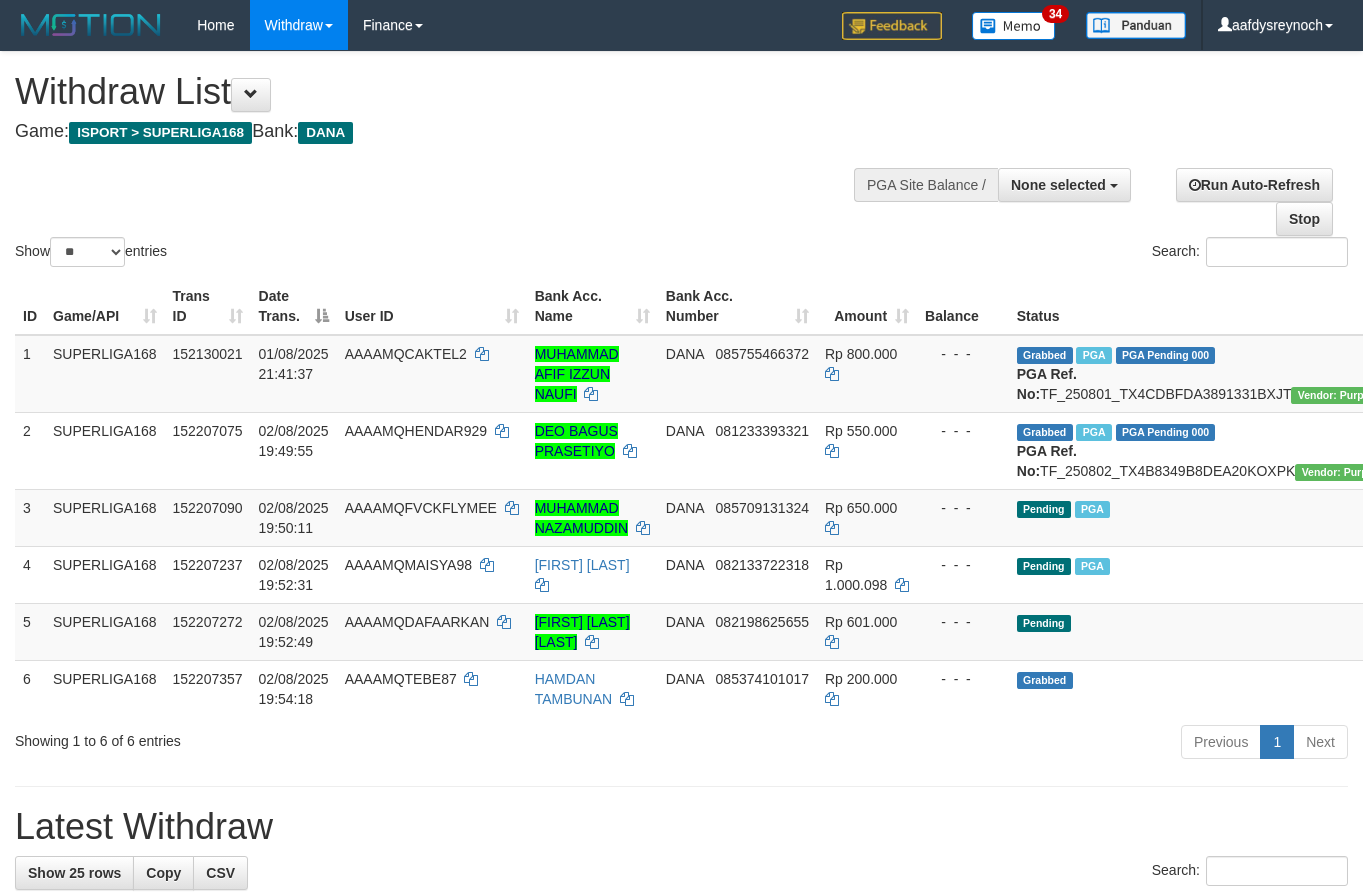 select 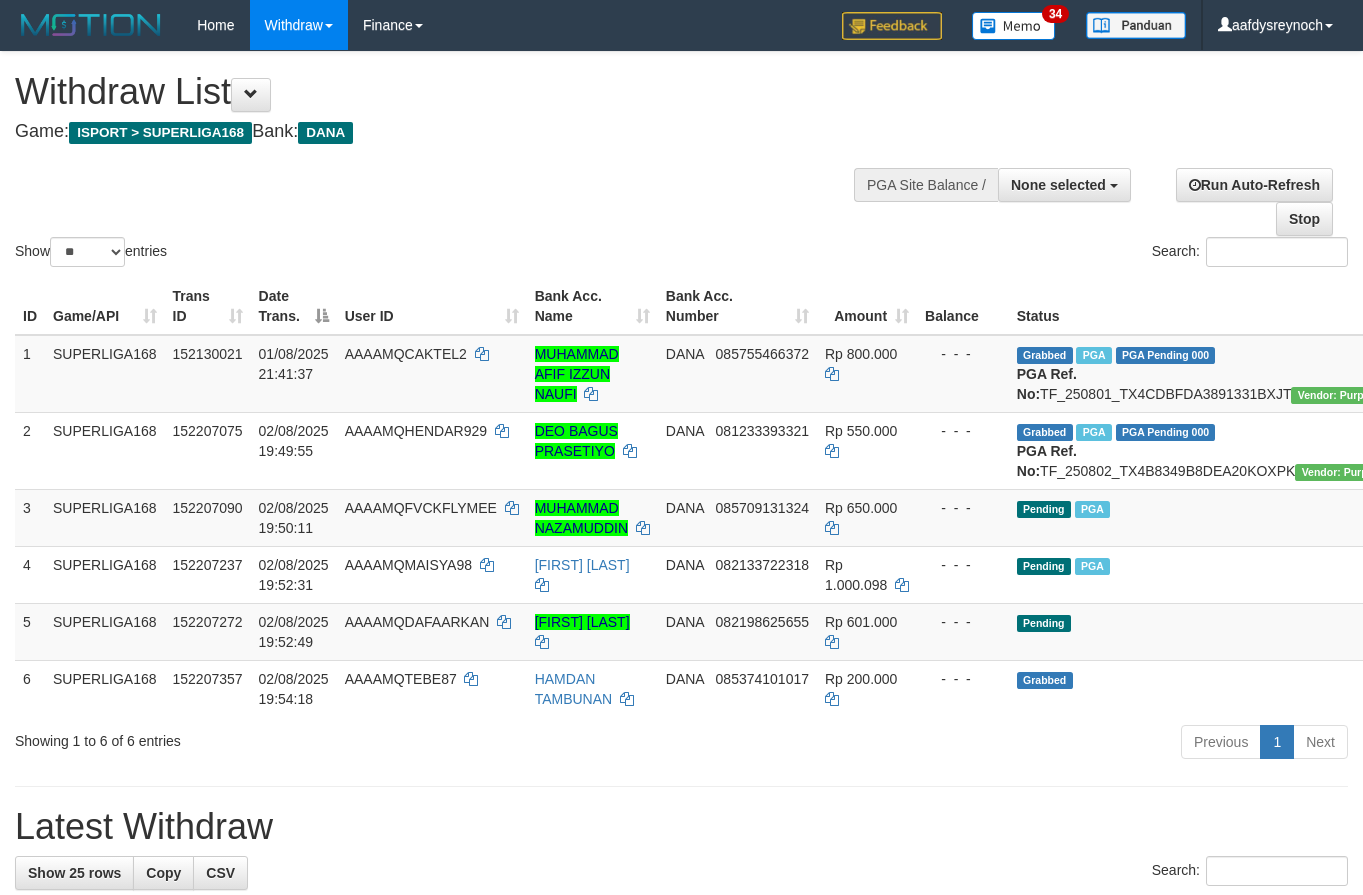 select 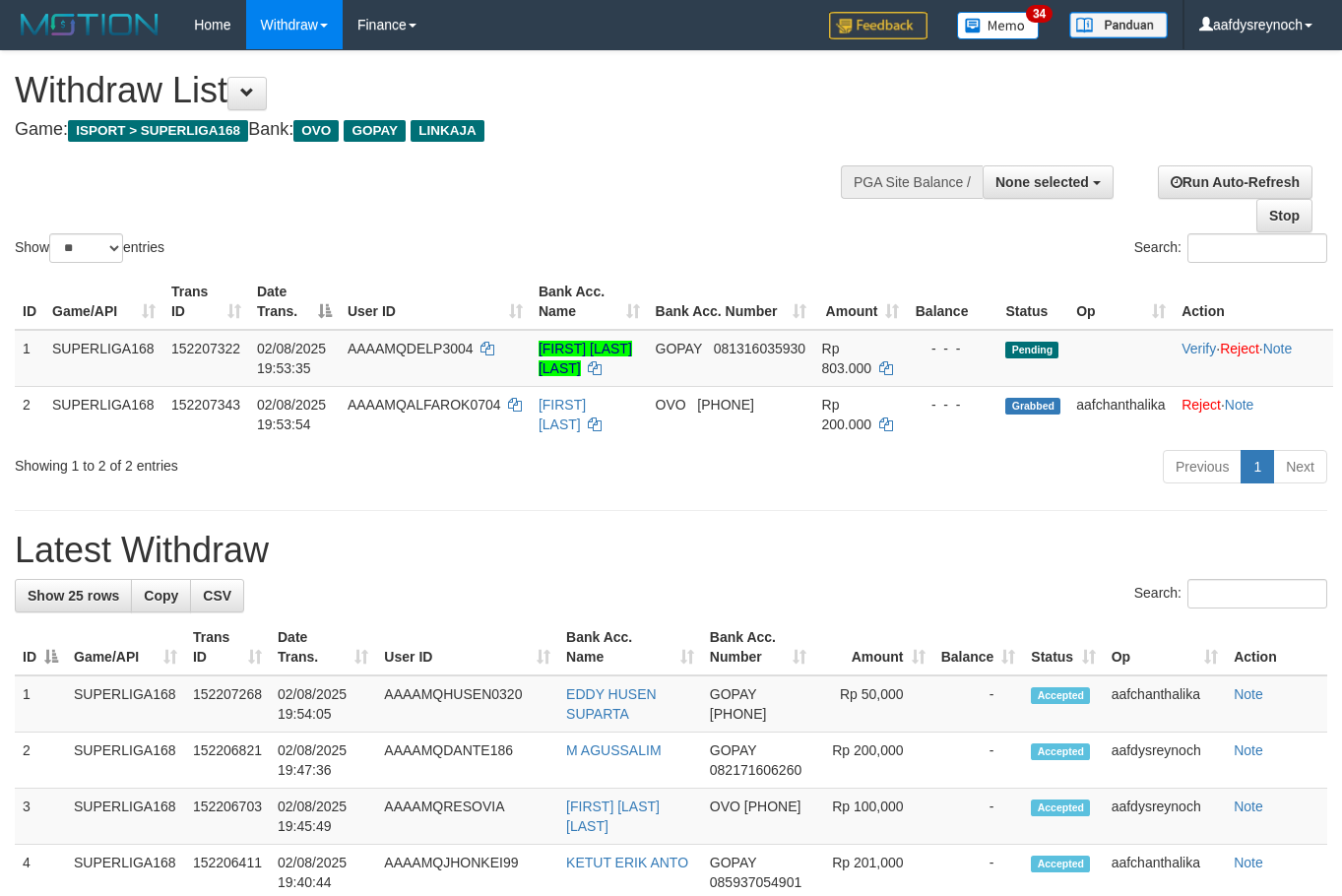 select 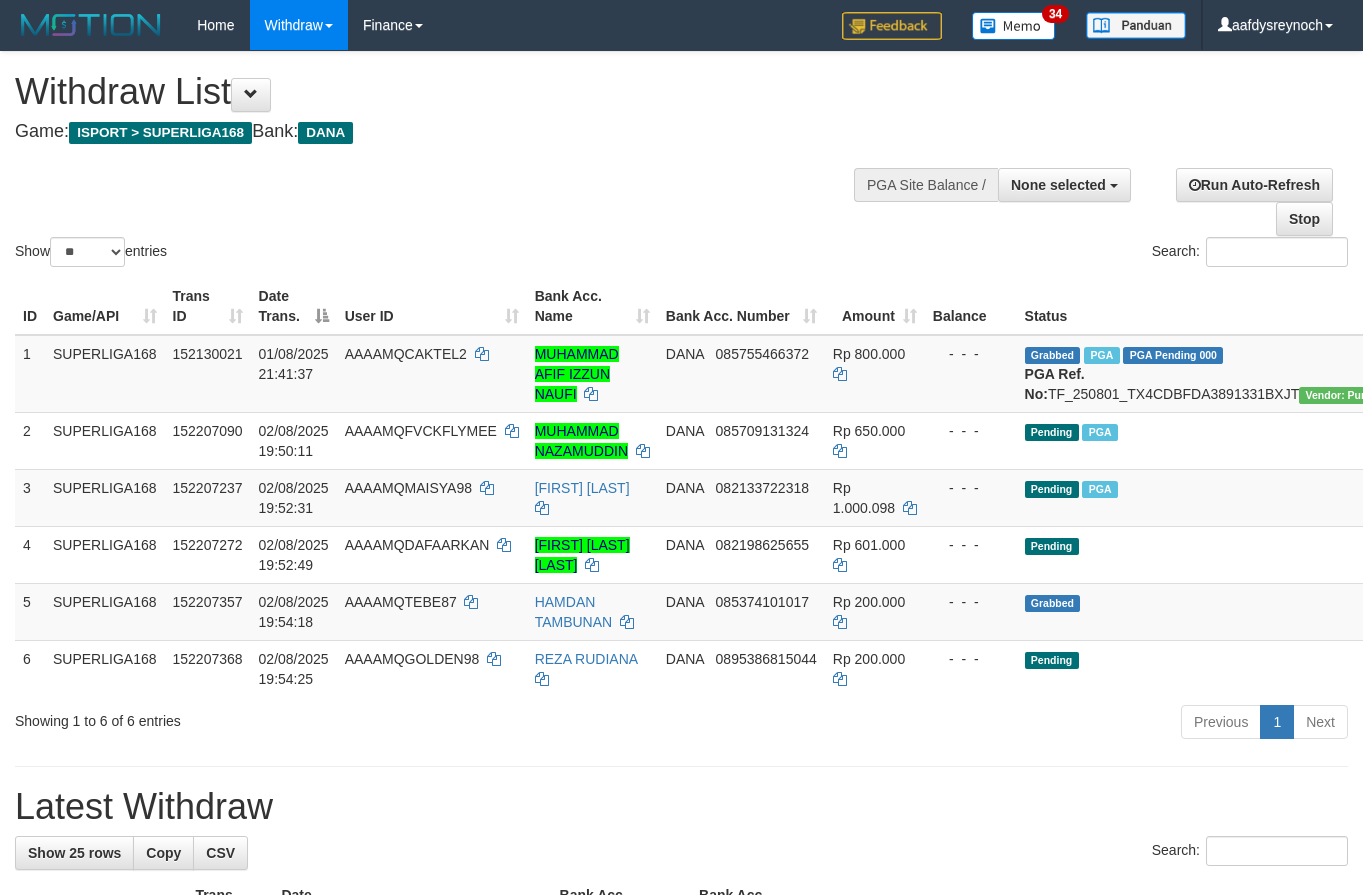 select 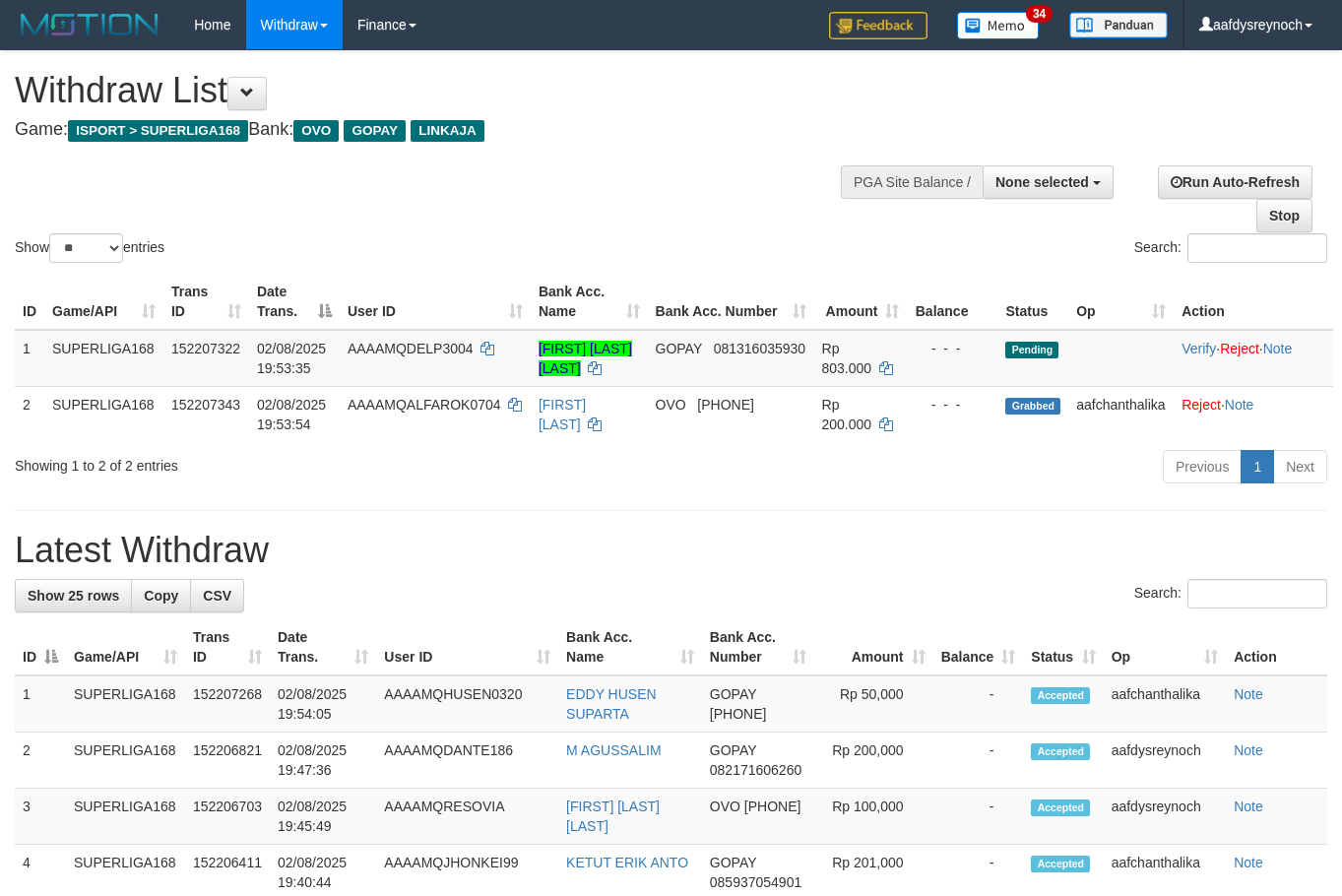 select 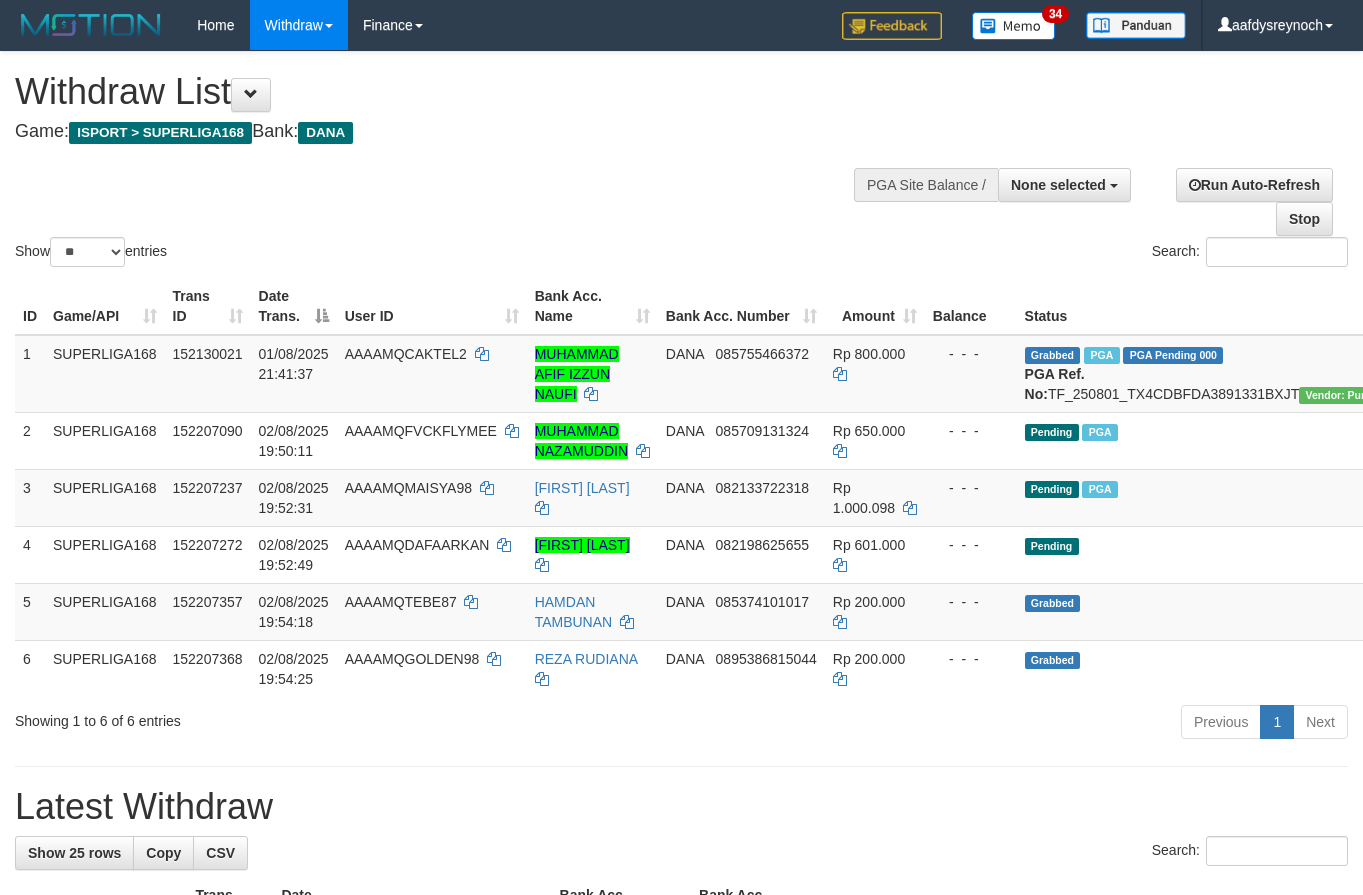 select 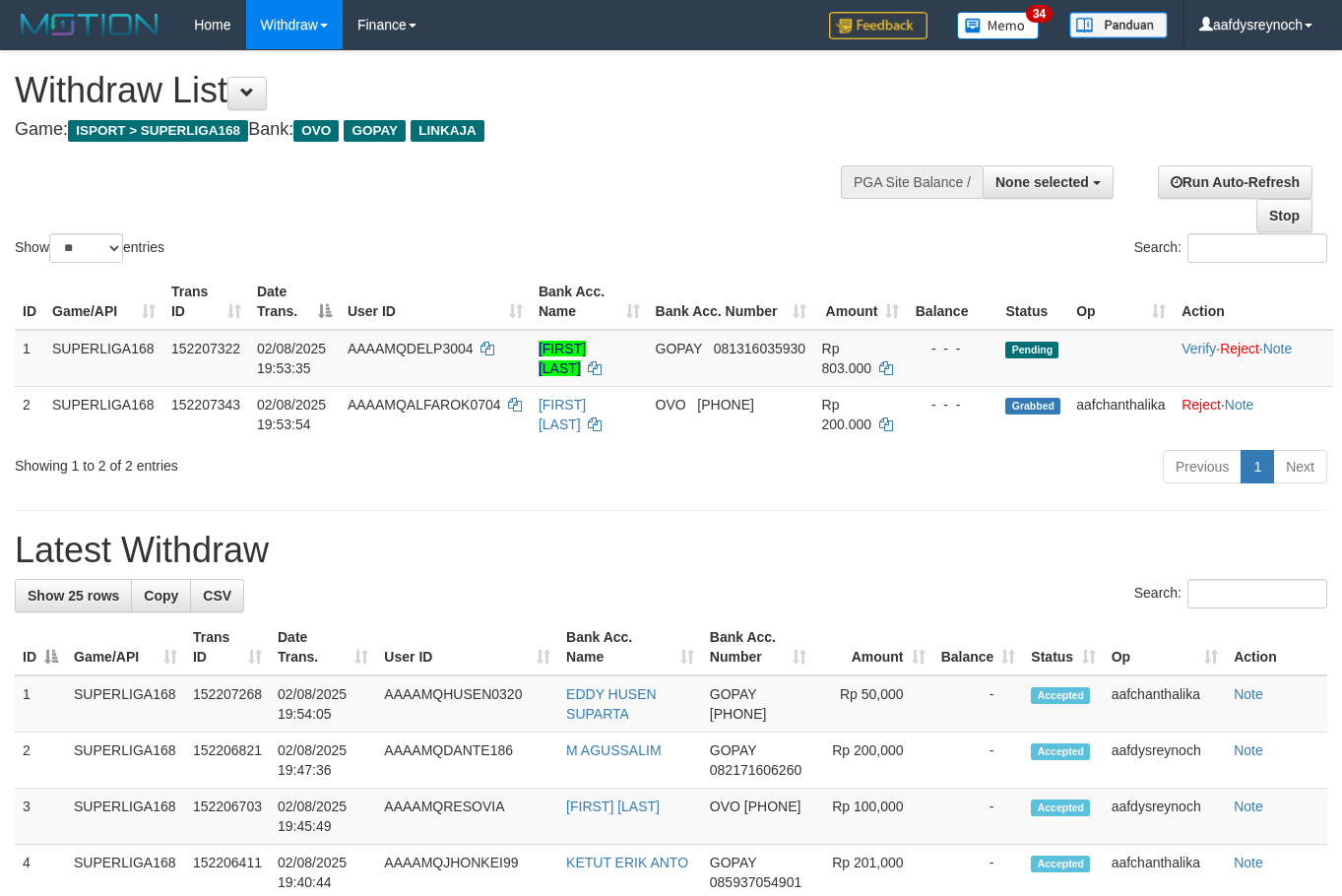 select 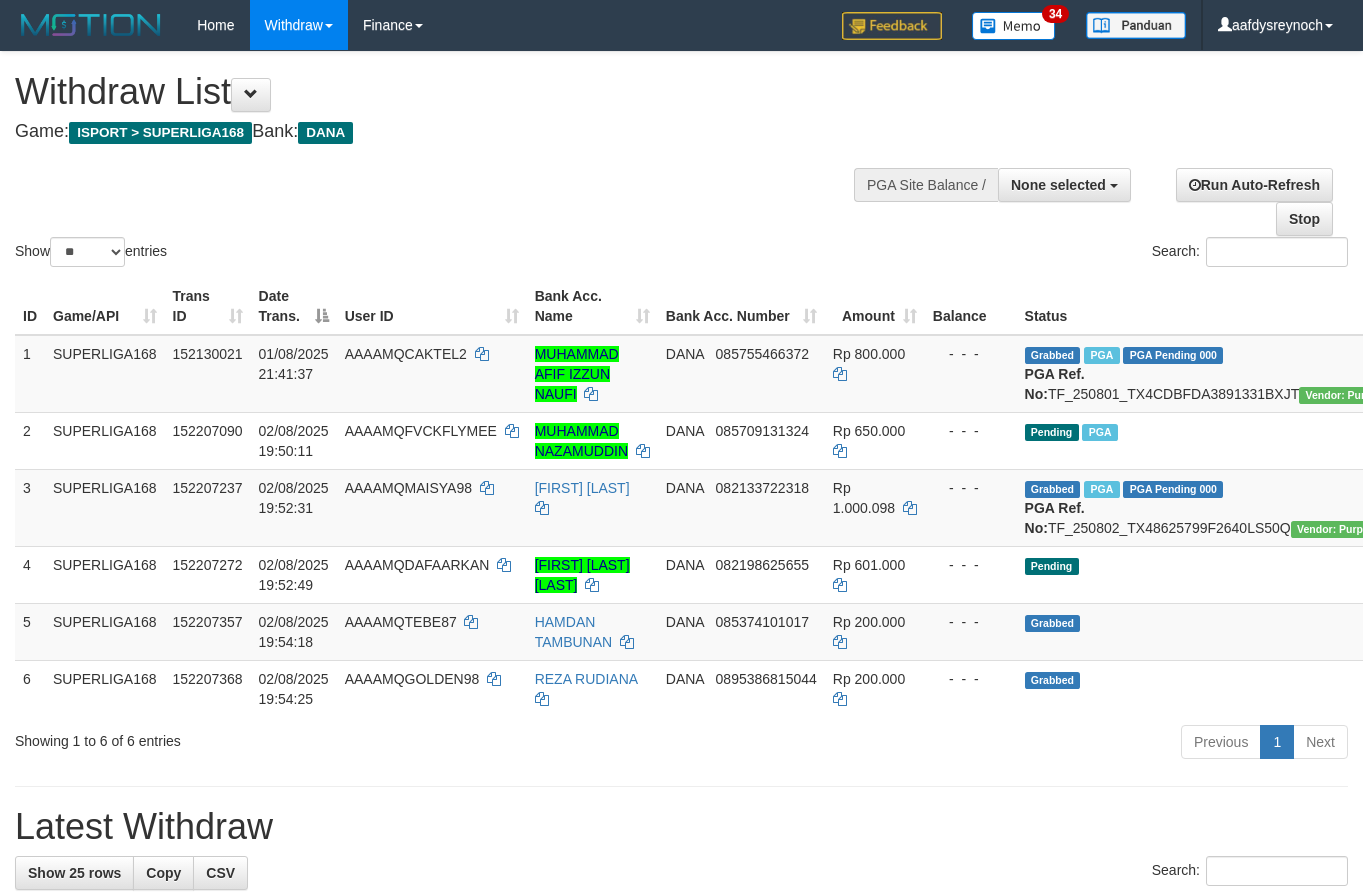 select 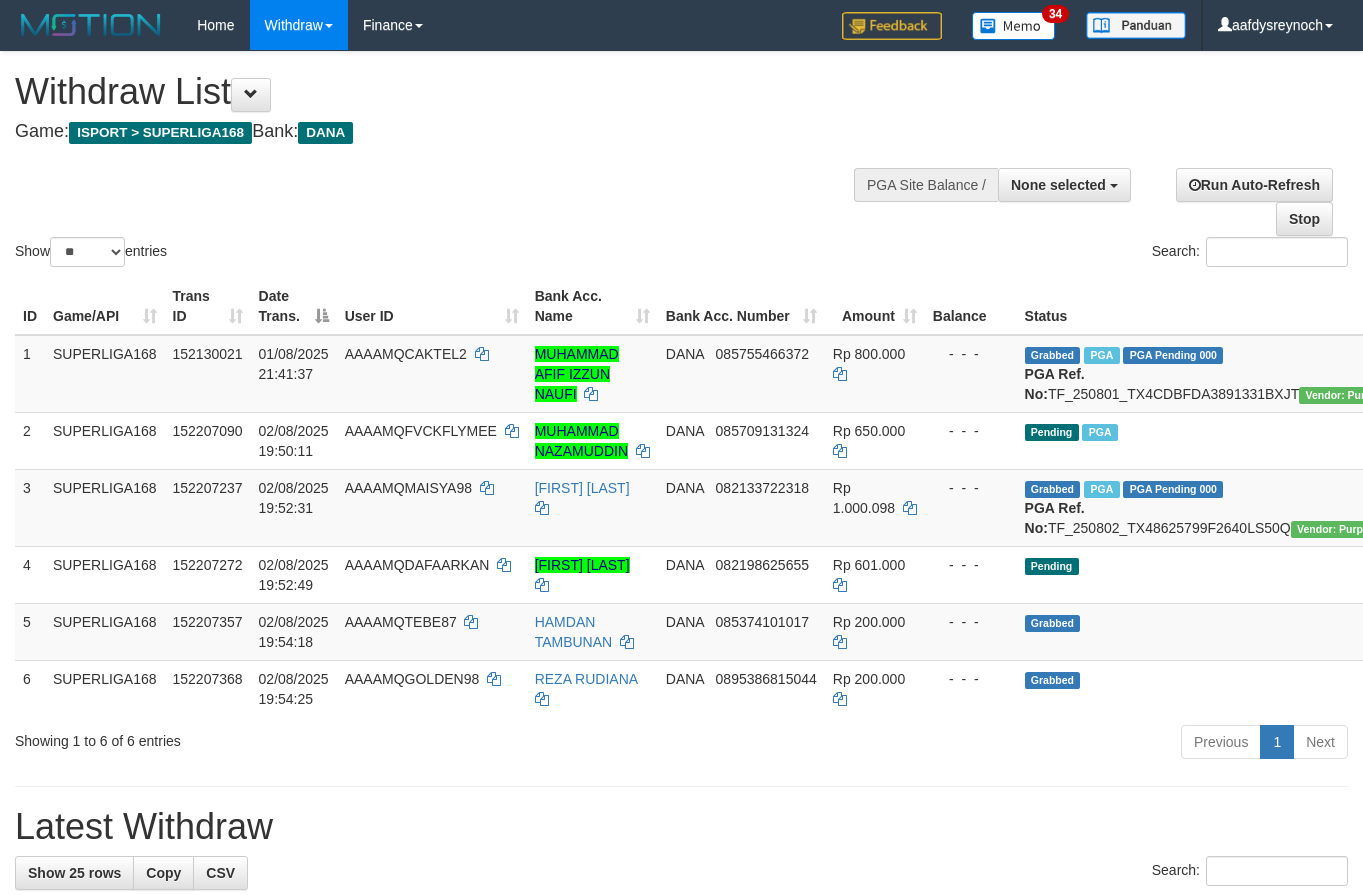 select 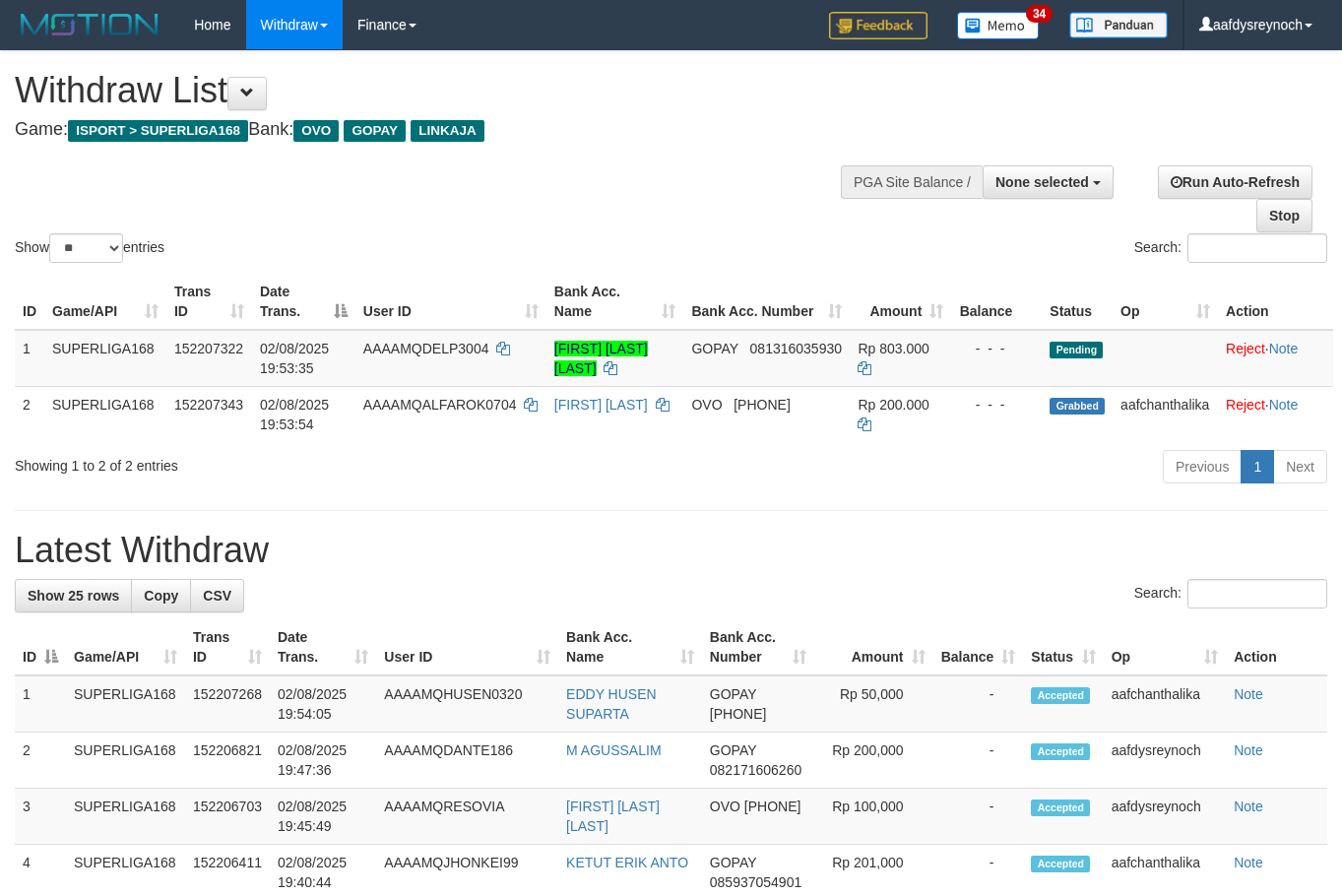 select 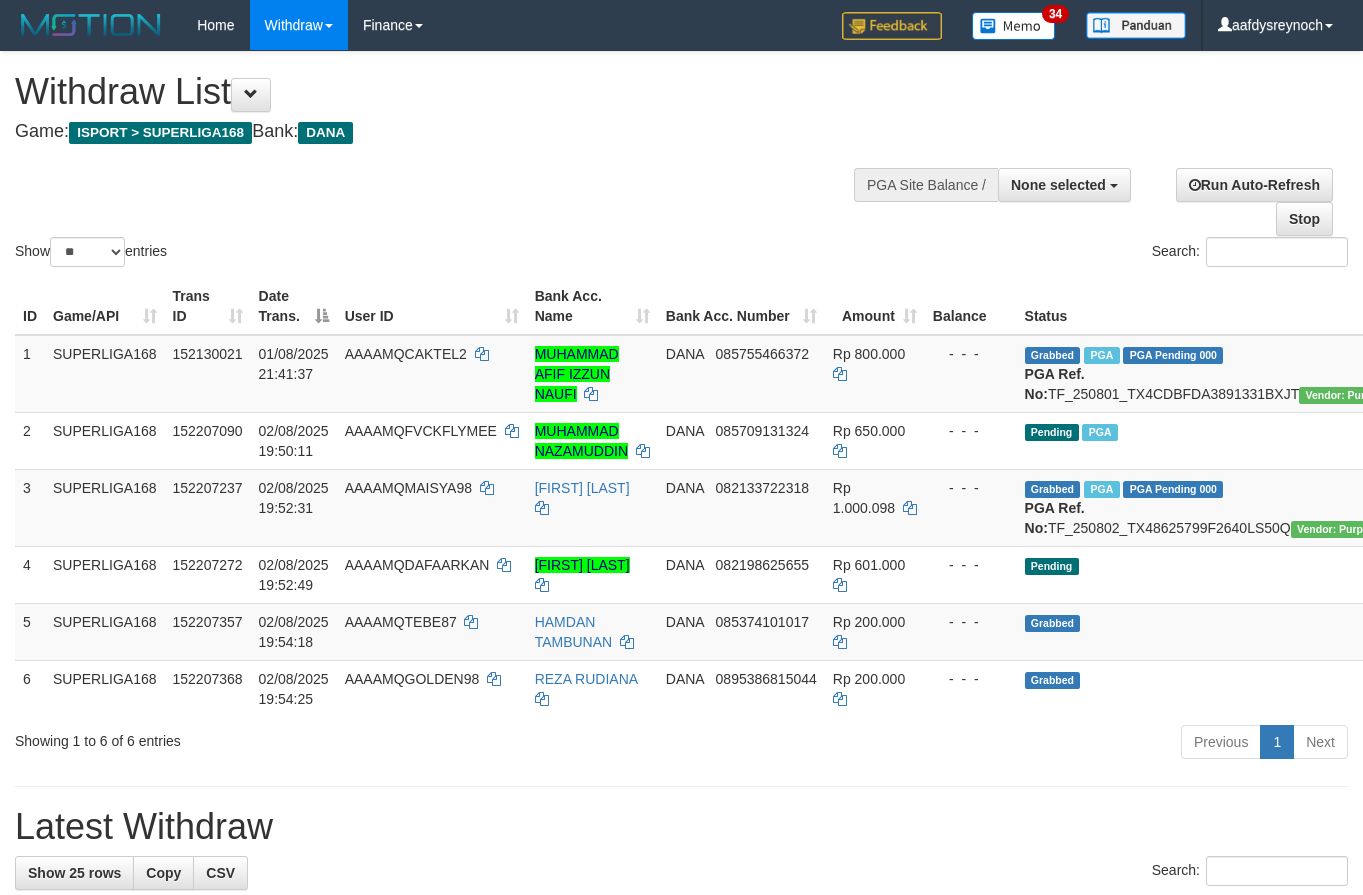 select 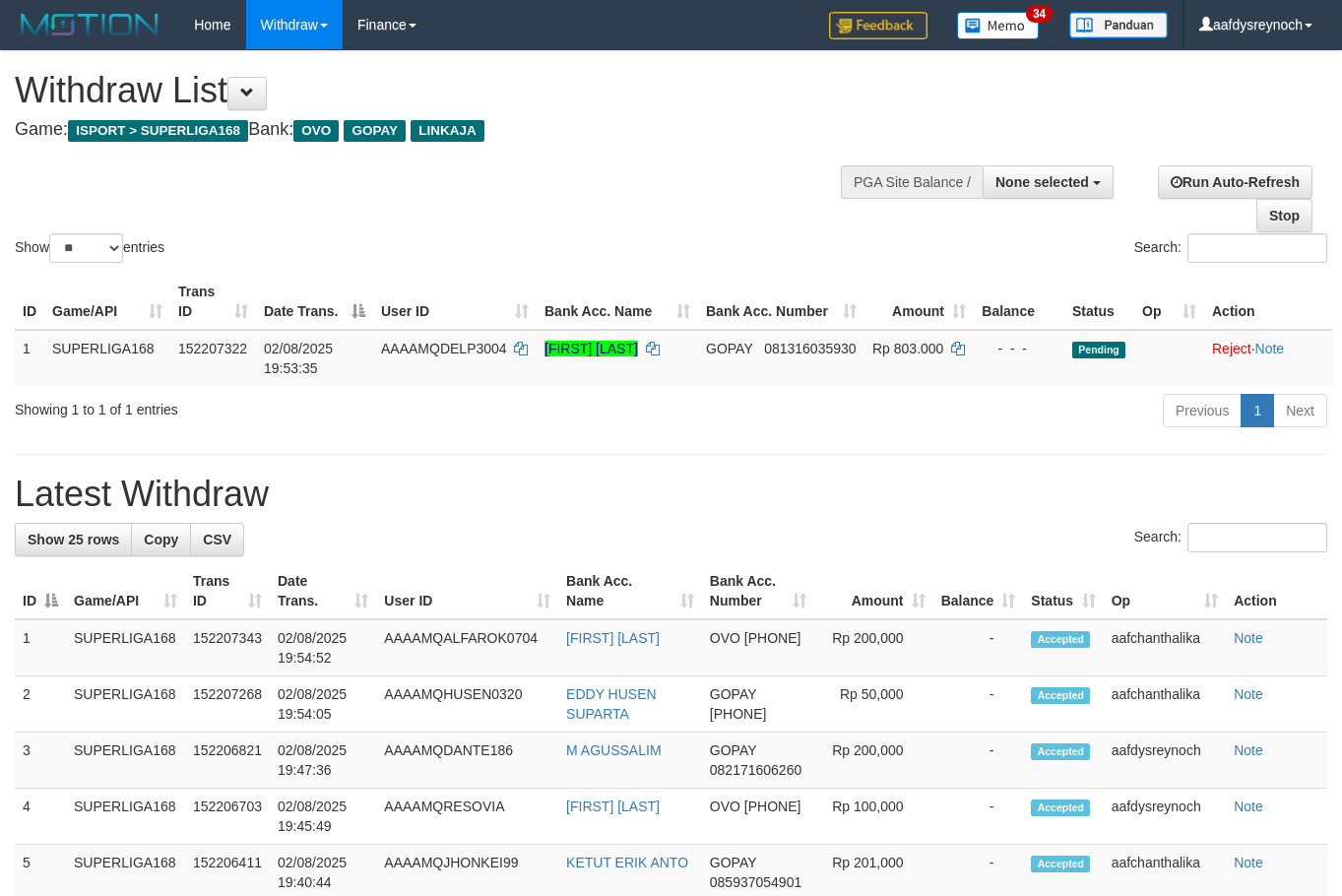 select 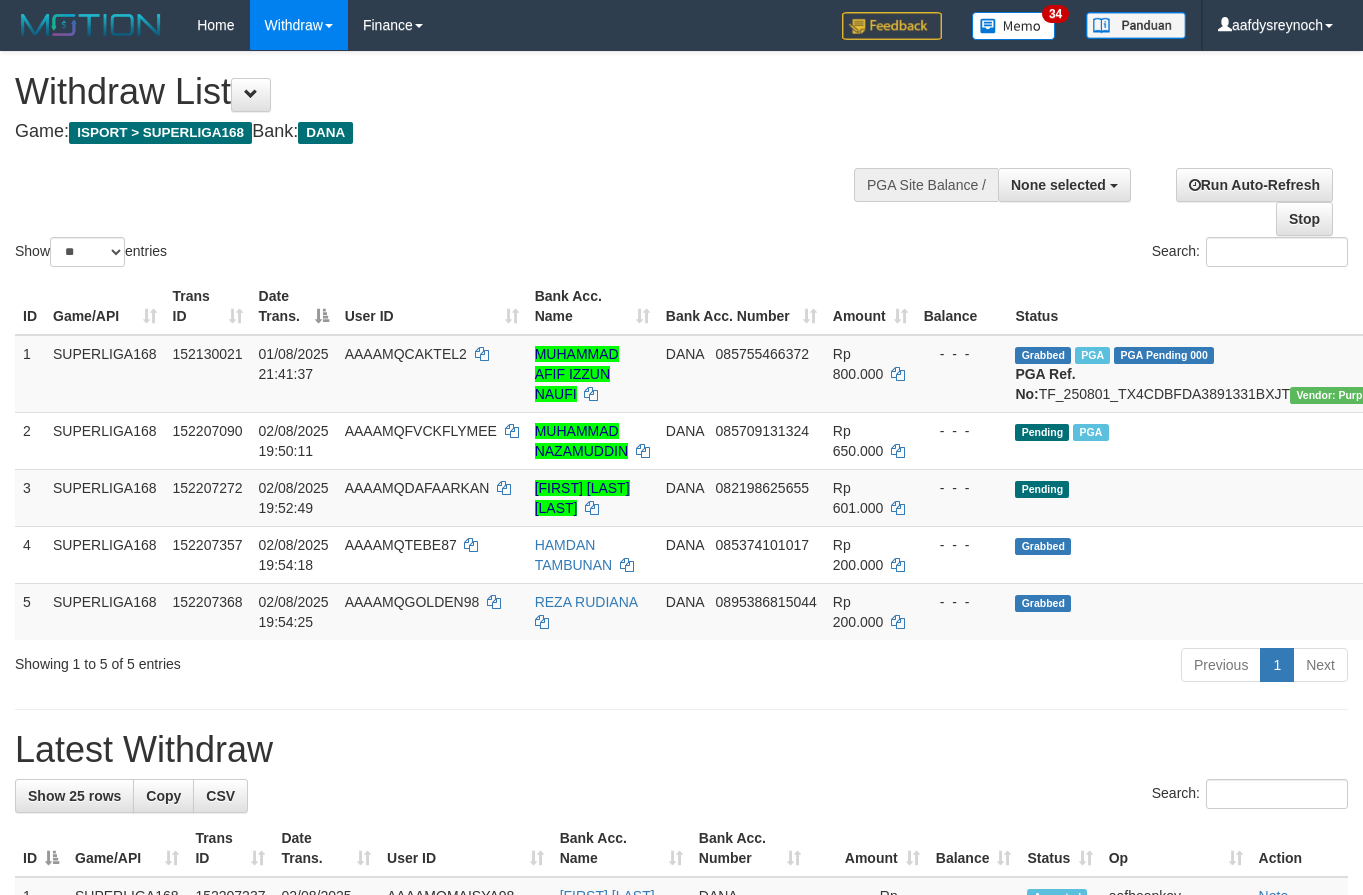 select 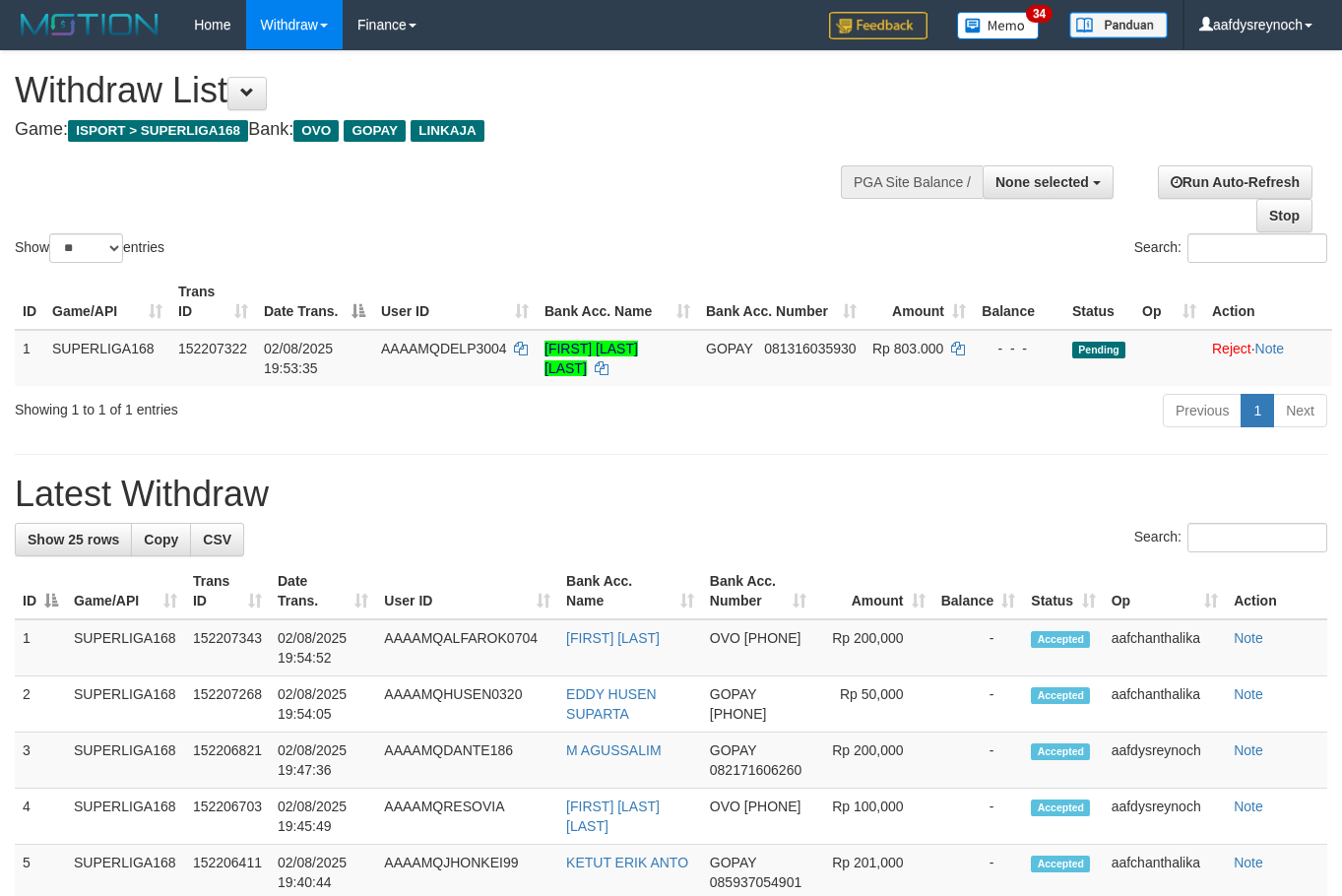select 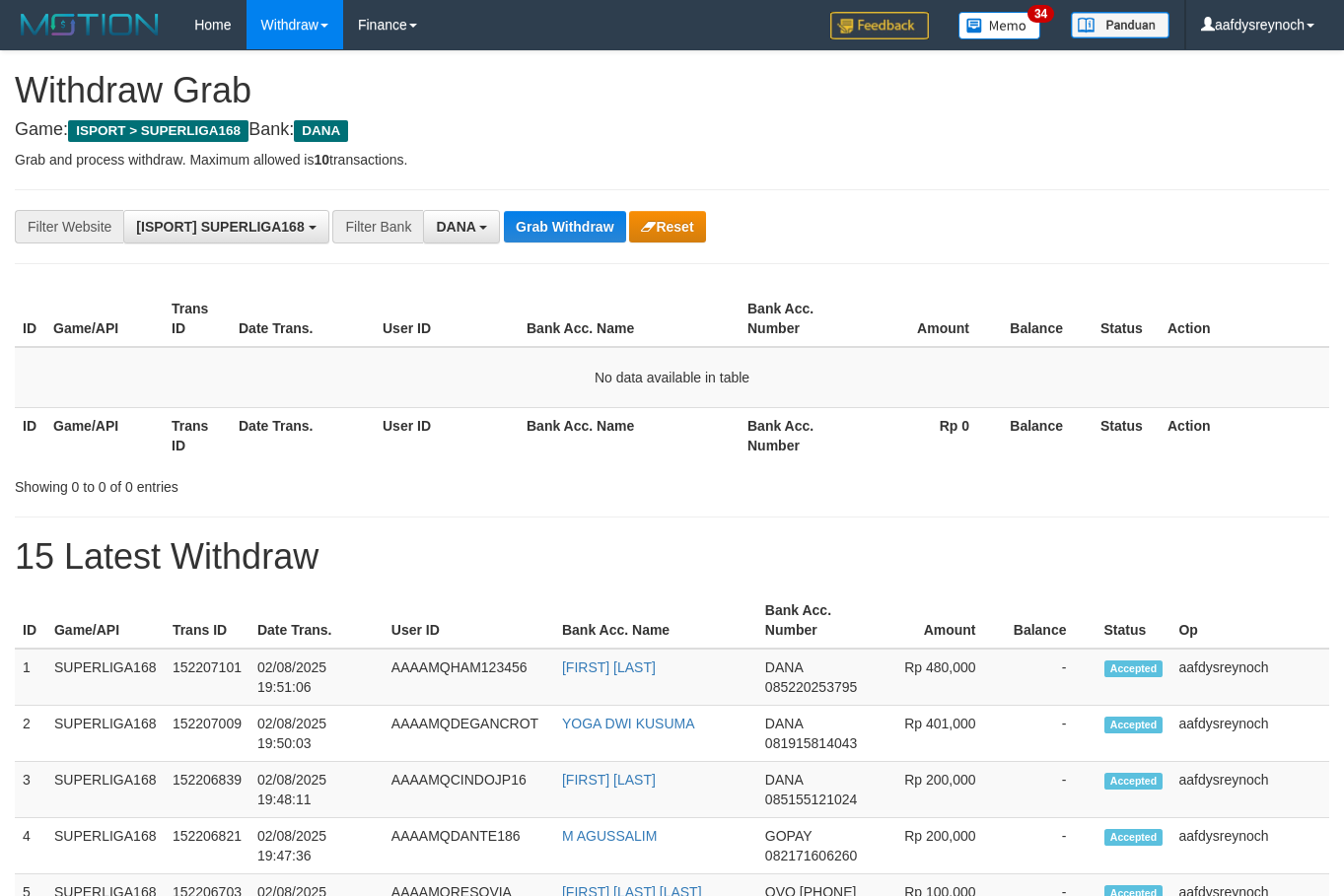 scroll, scrollTop: 0, scrollLeft: 0, axis: both 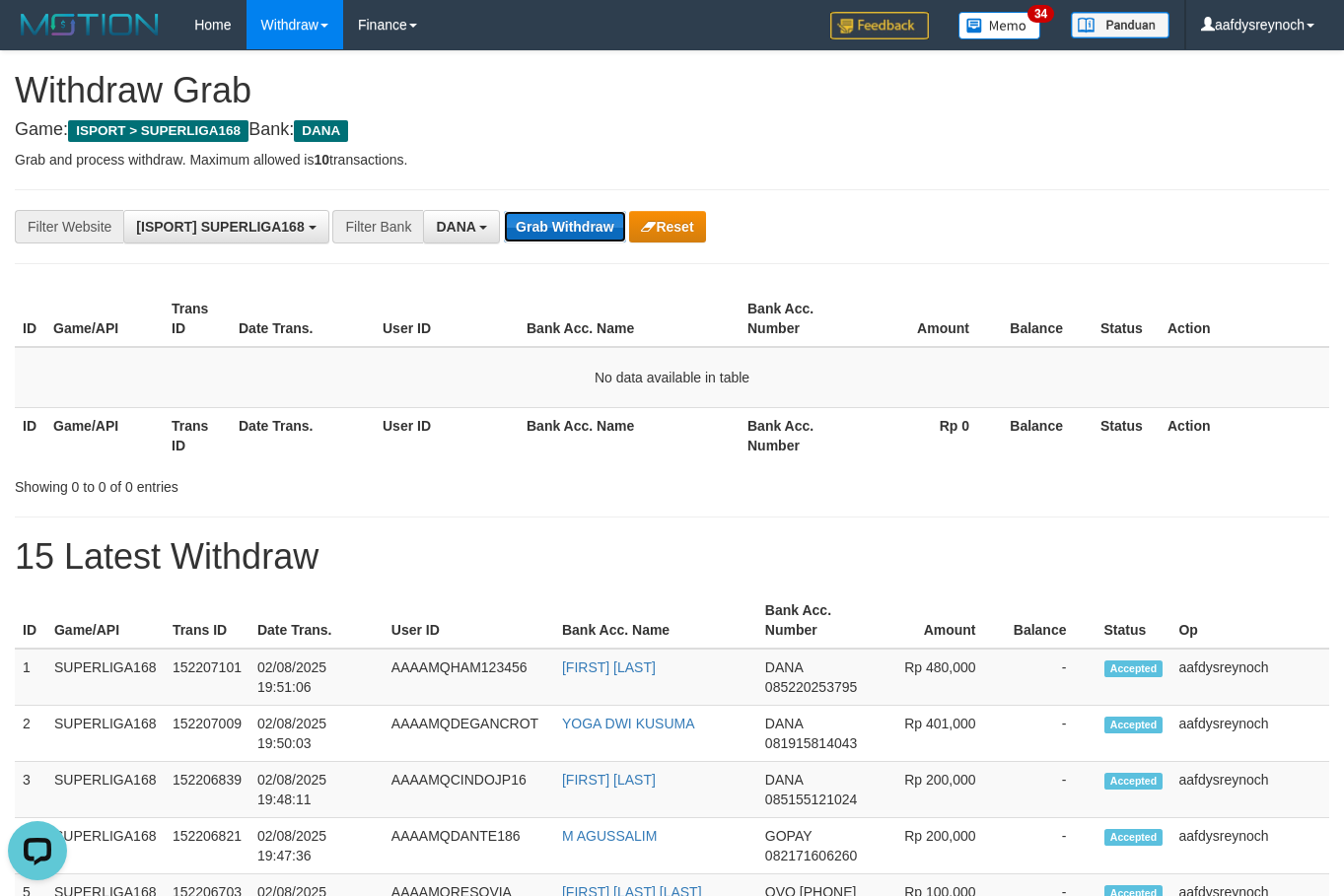 click on "Grab Withdraw" at bounding box center [564, 227] 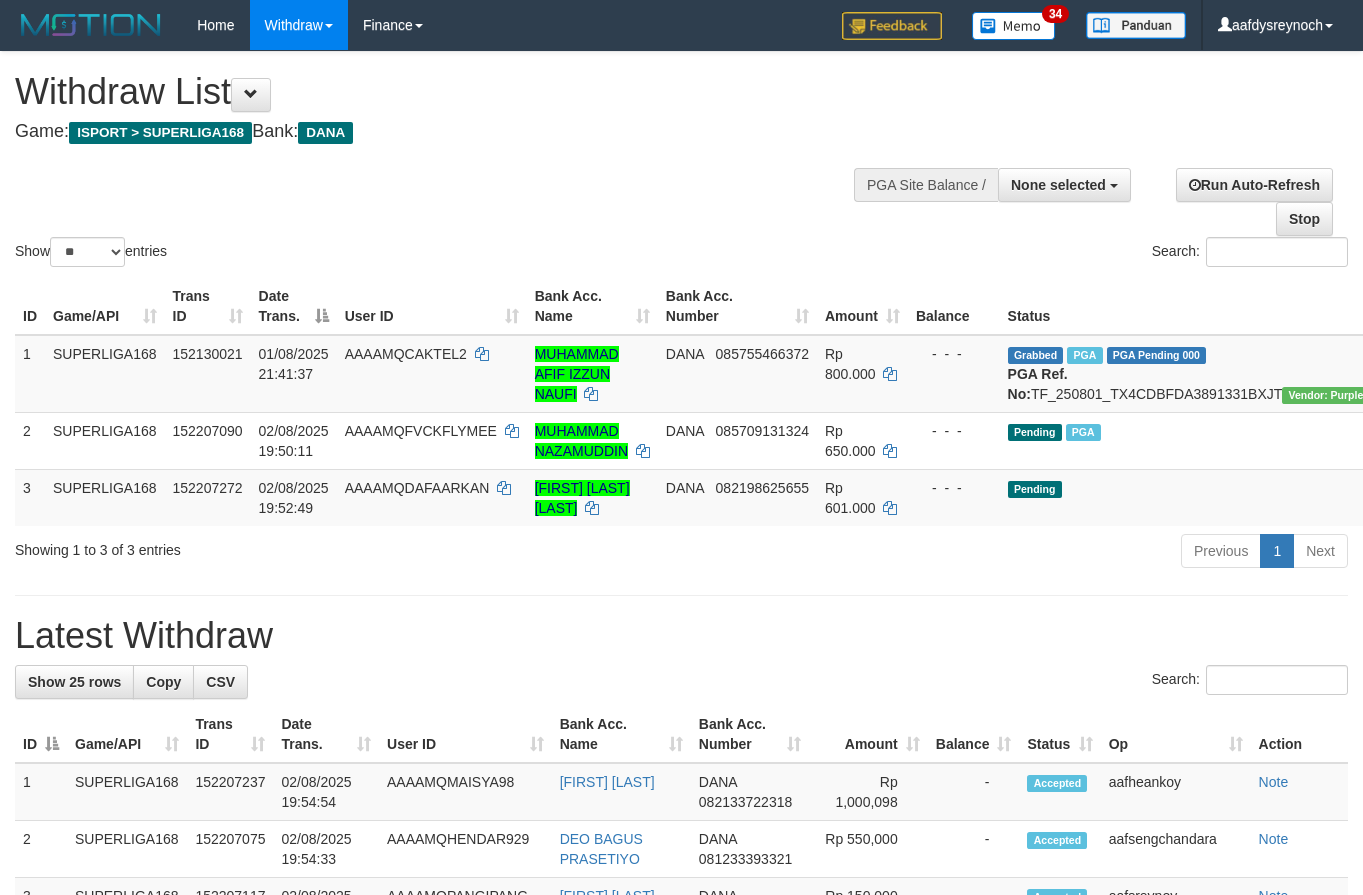 select 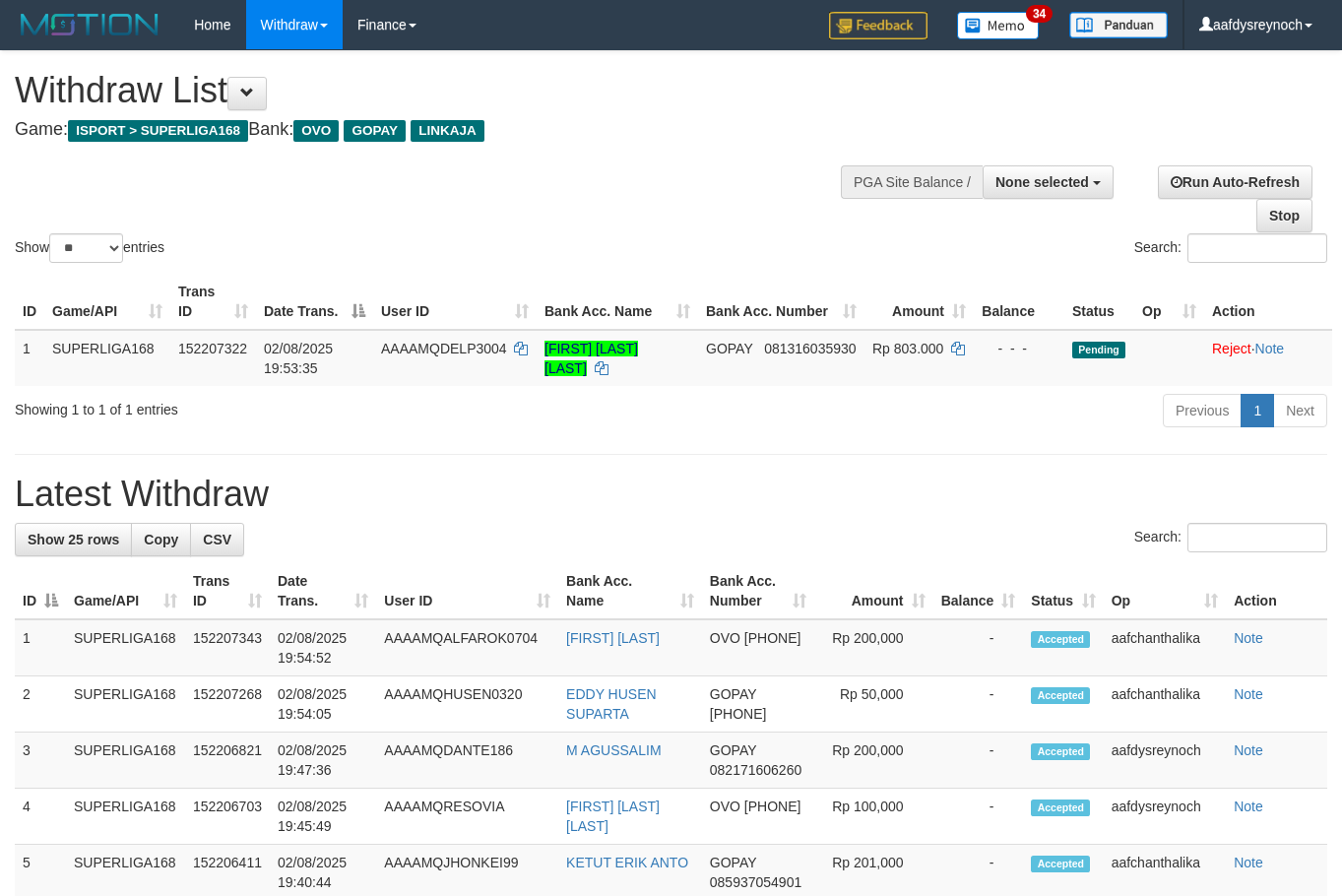 select 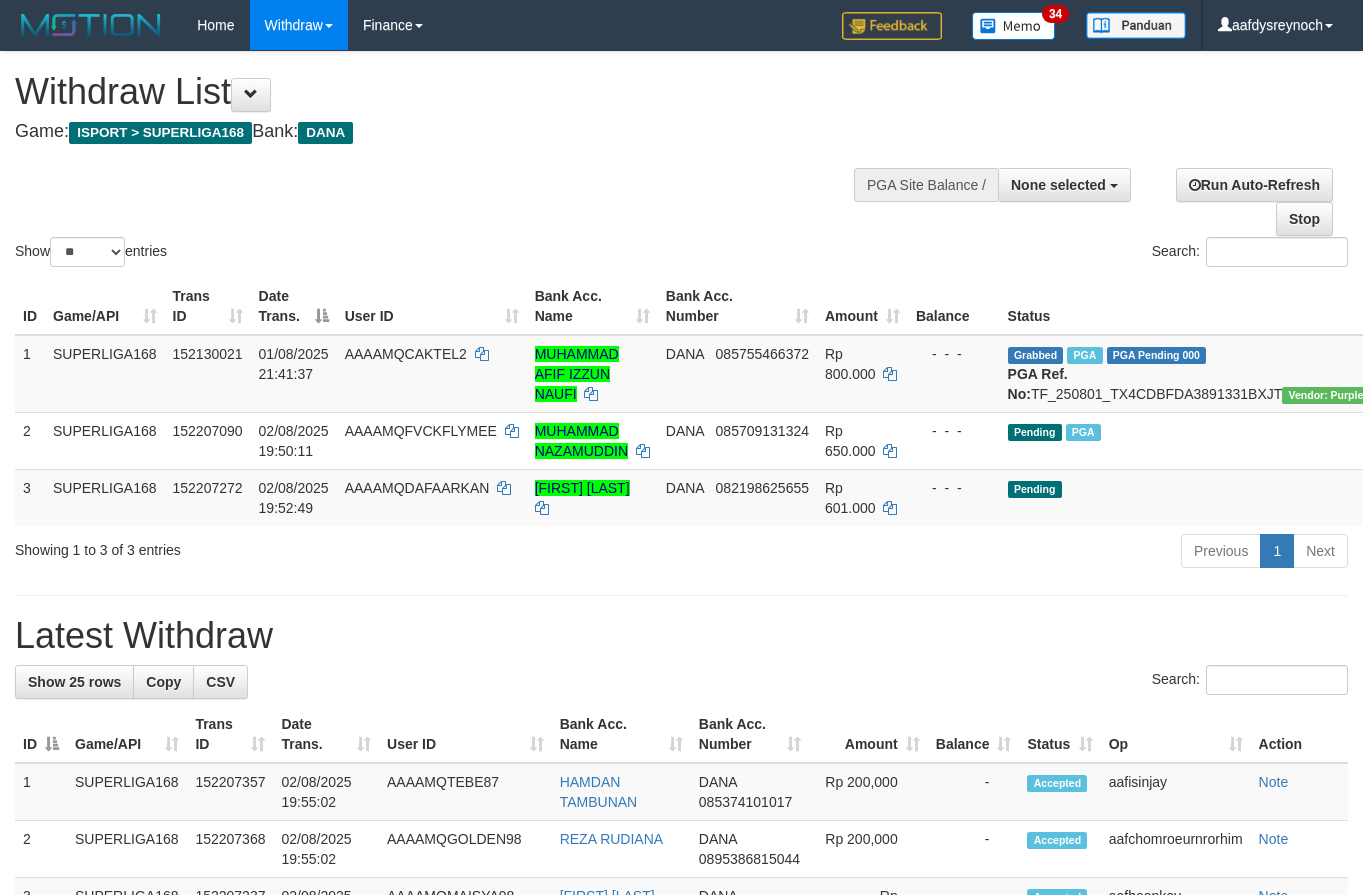 select 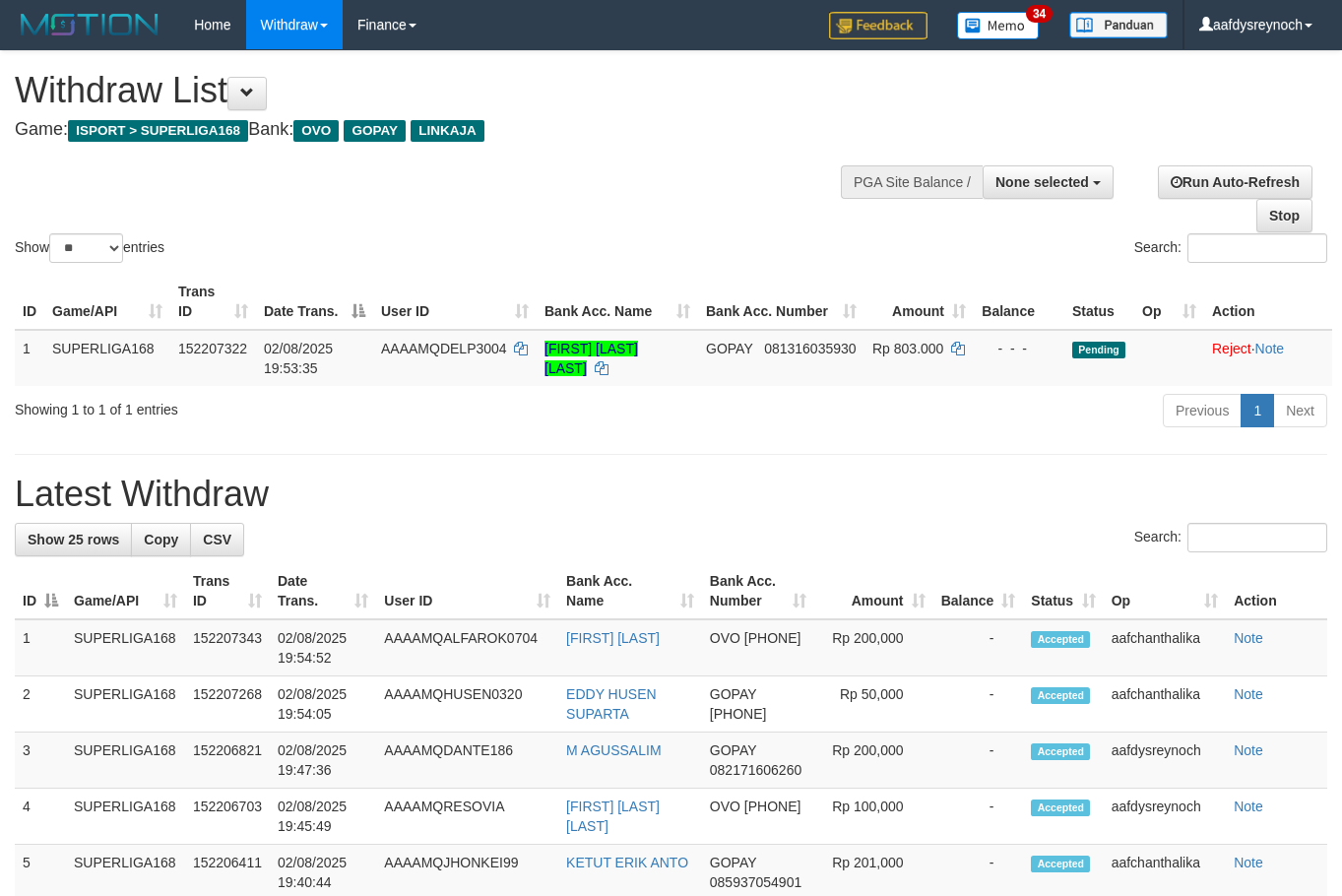 select 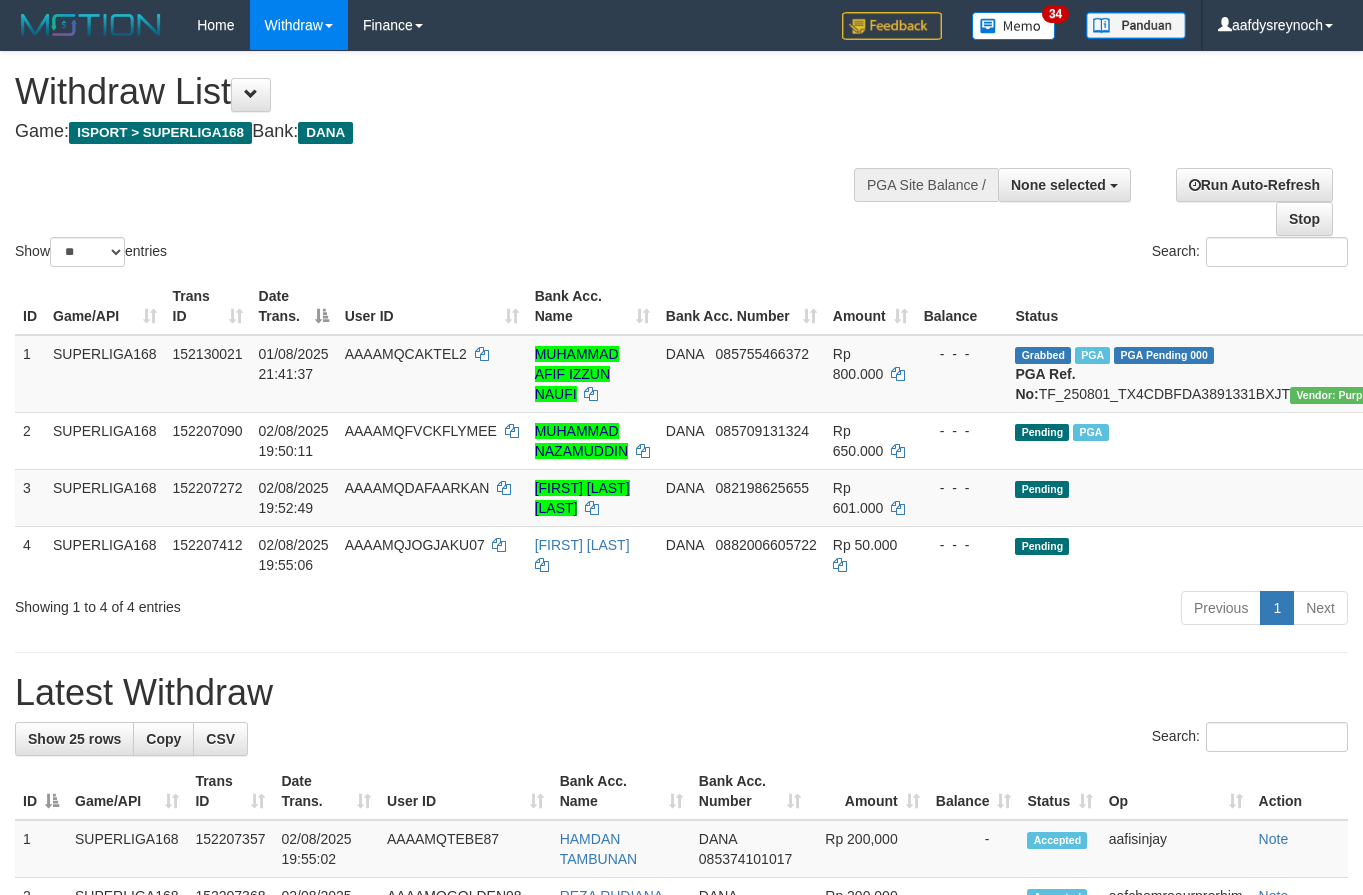 select 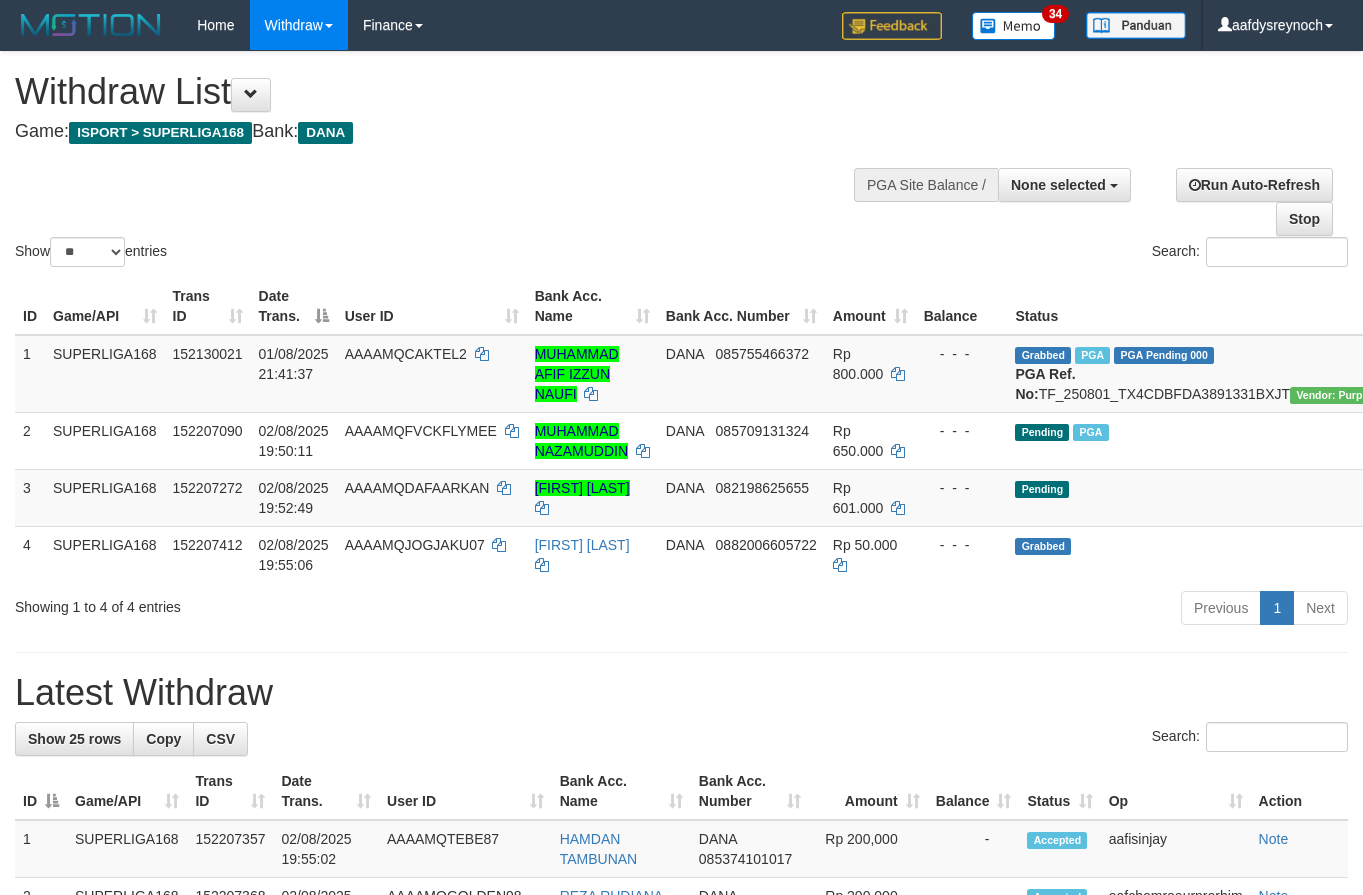 select 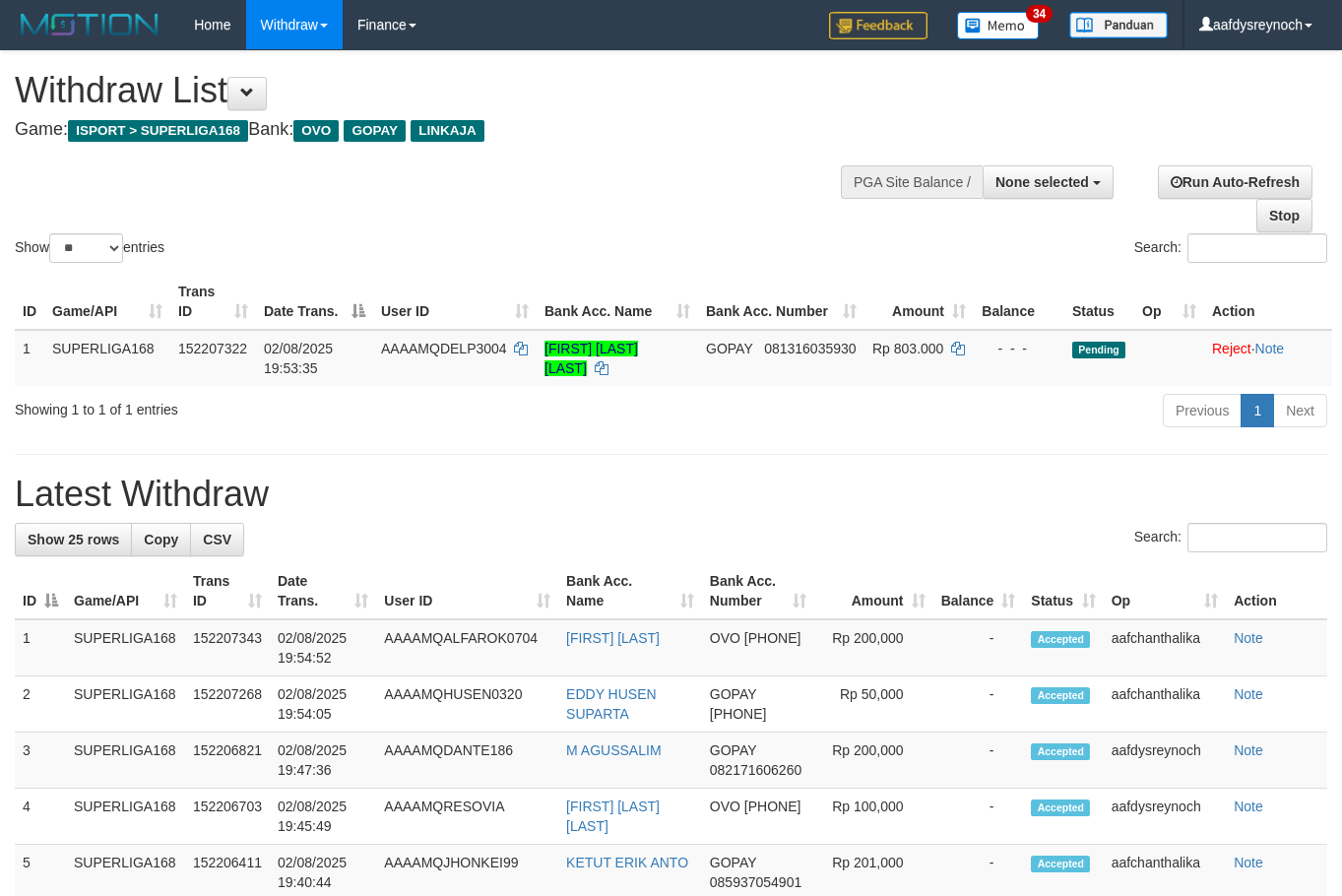 select 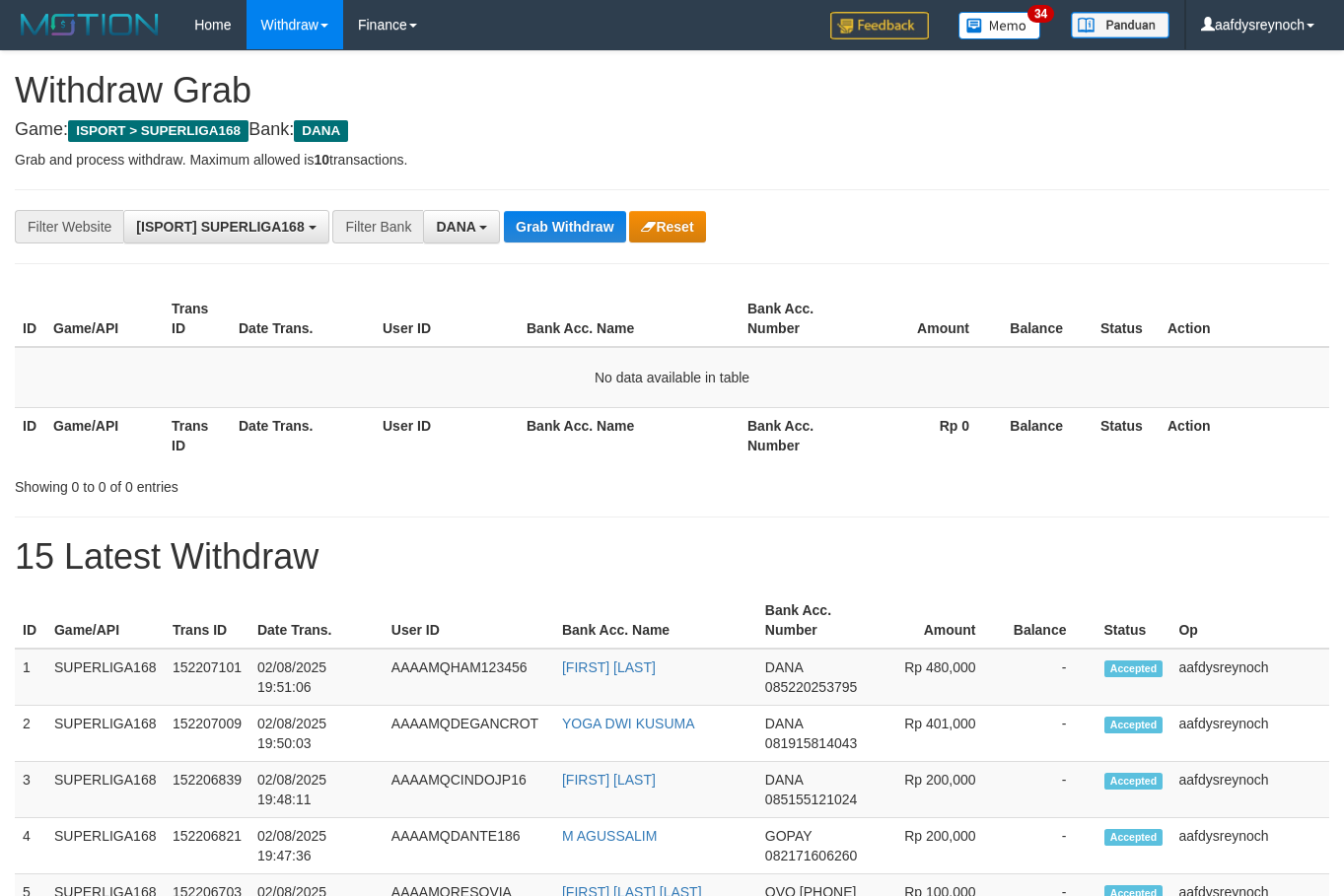 scroll, scrollTop: 0, scrollLeft: 0, axis: both 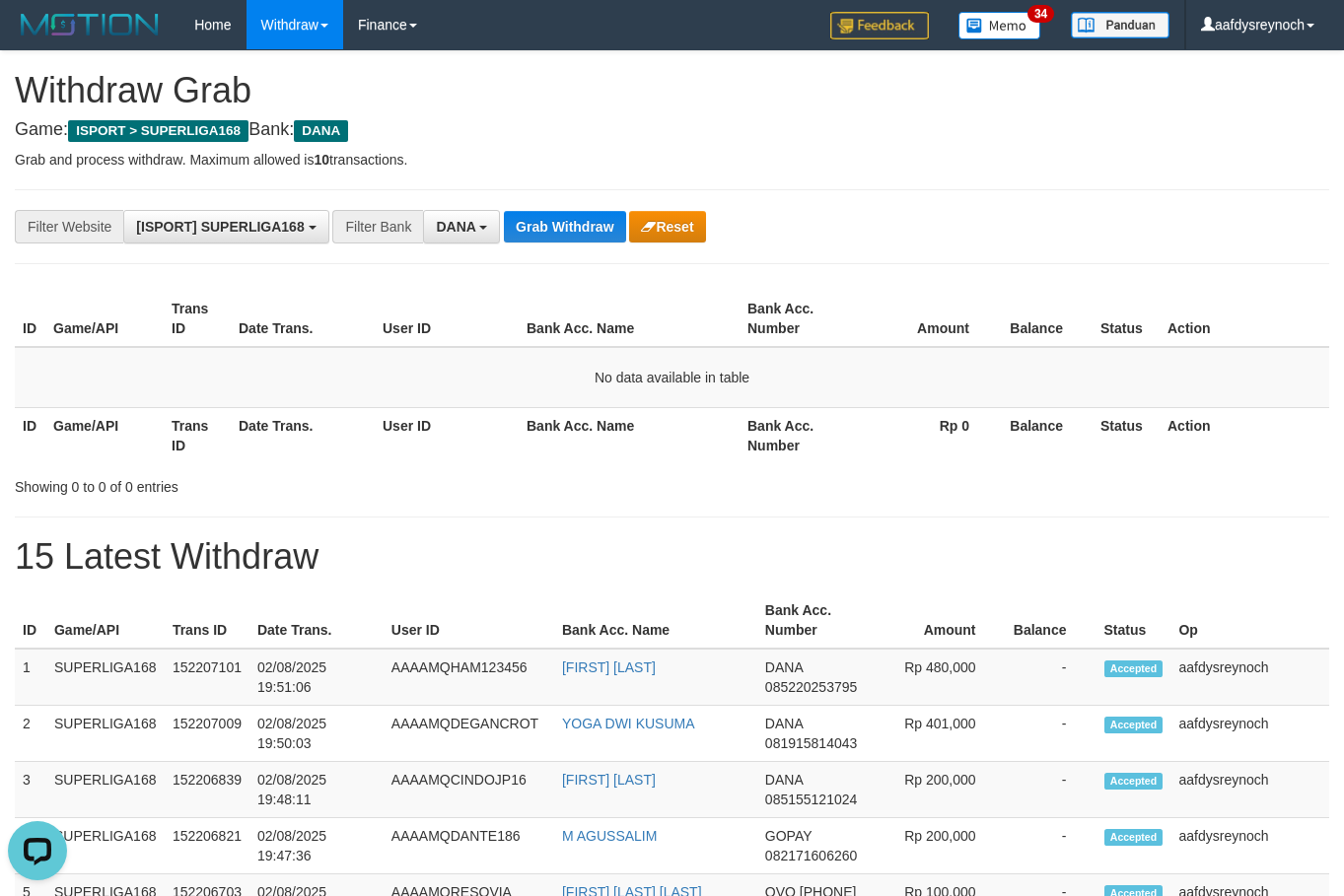 click on "**********" at bounding box center [672, 227] 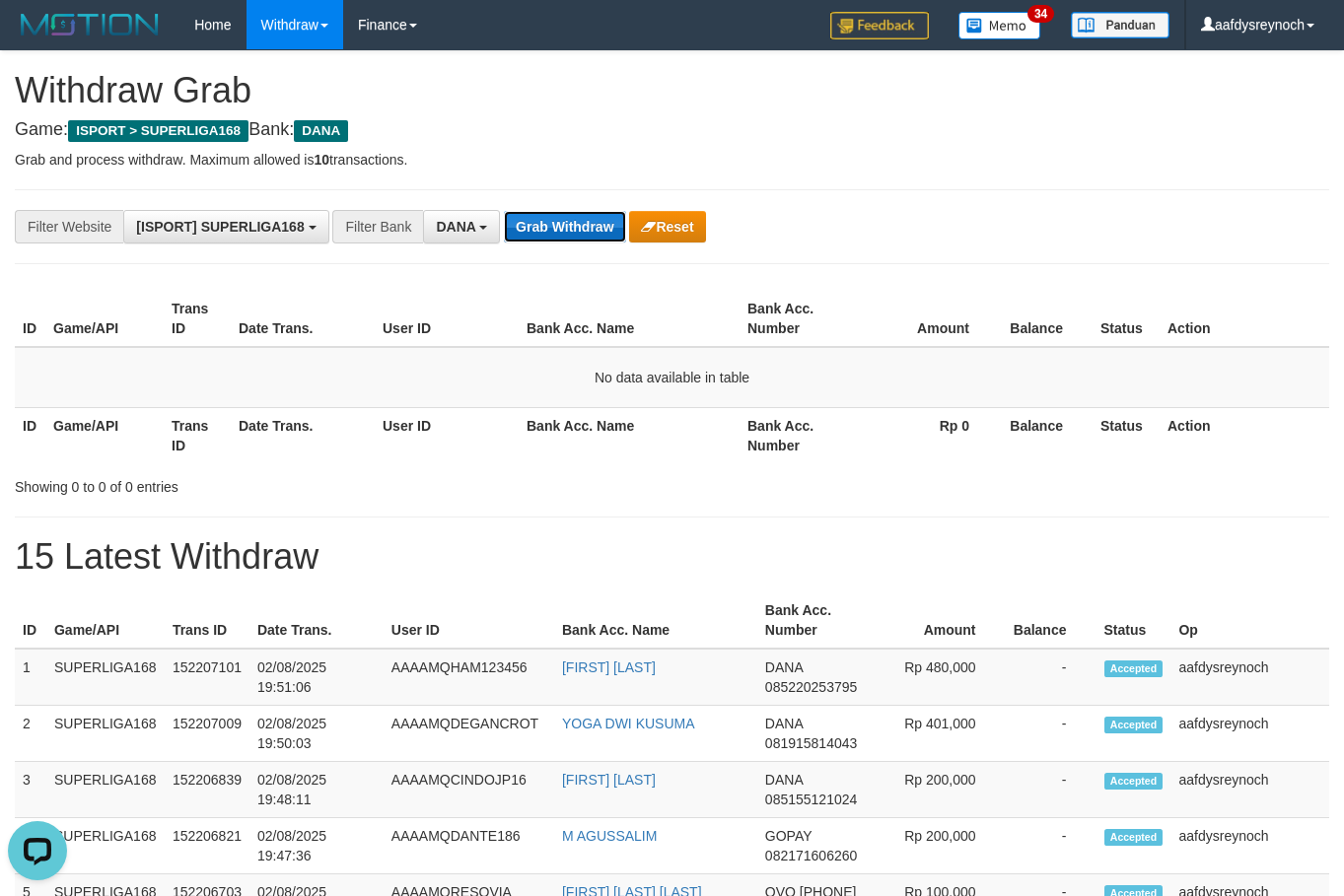 click on "Grab Withdraw" at bounding box center [564, 227] 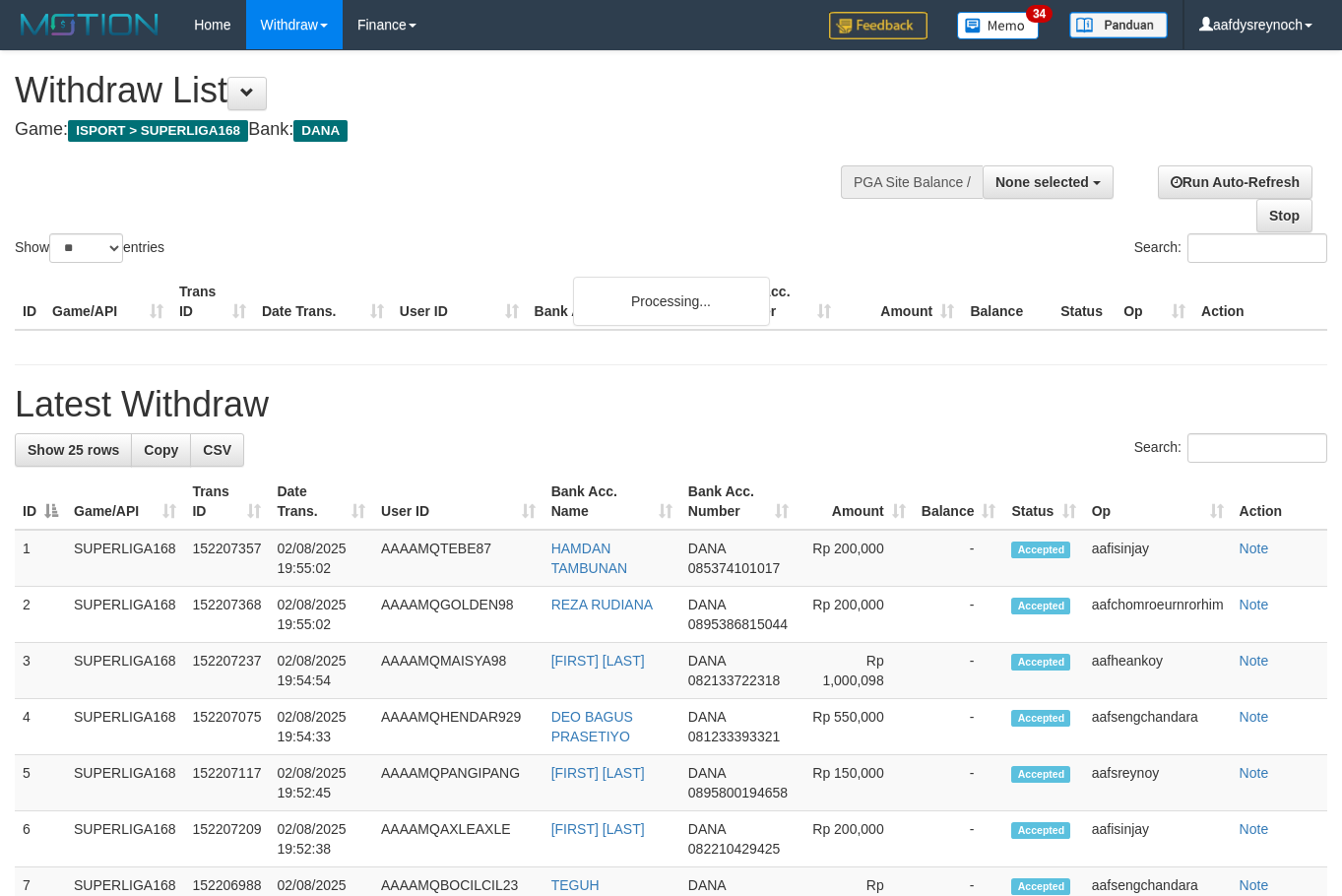 select 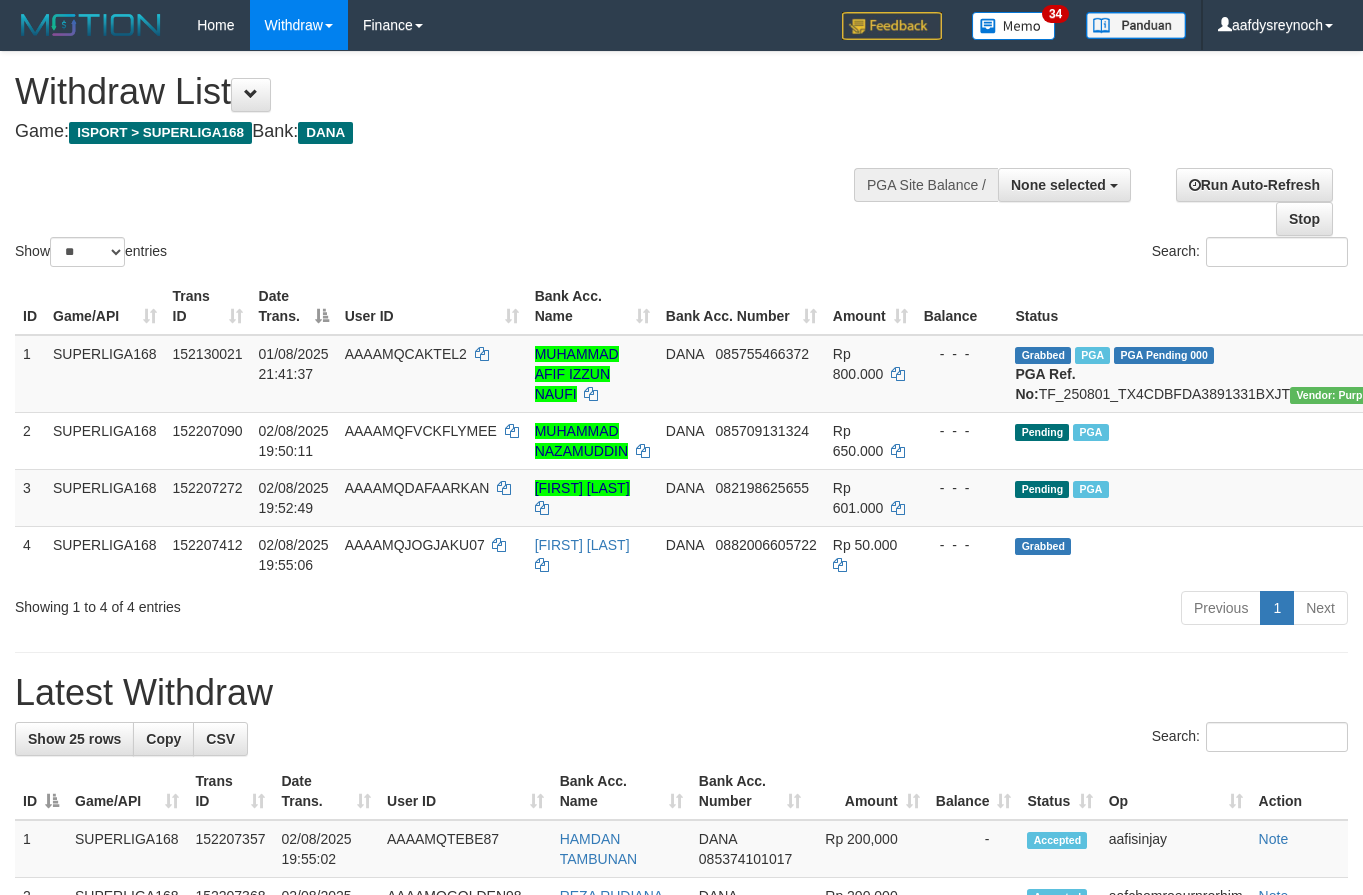 select 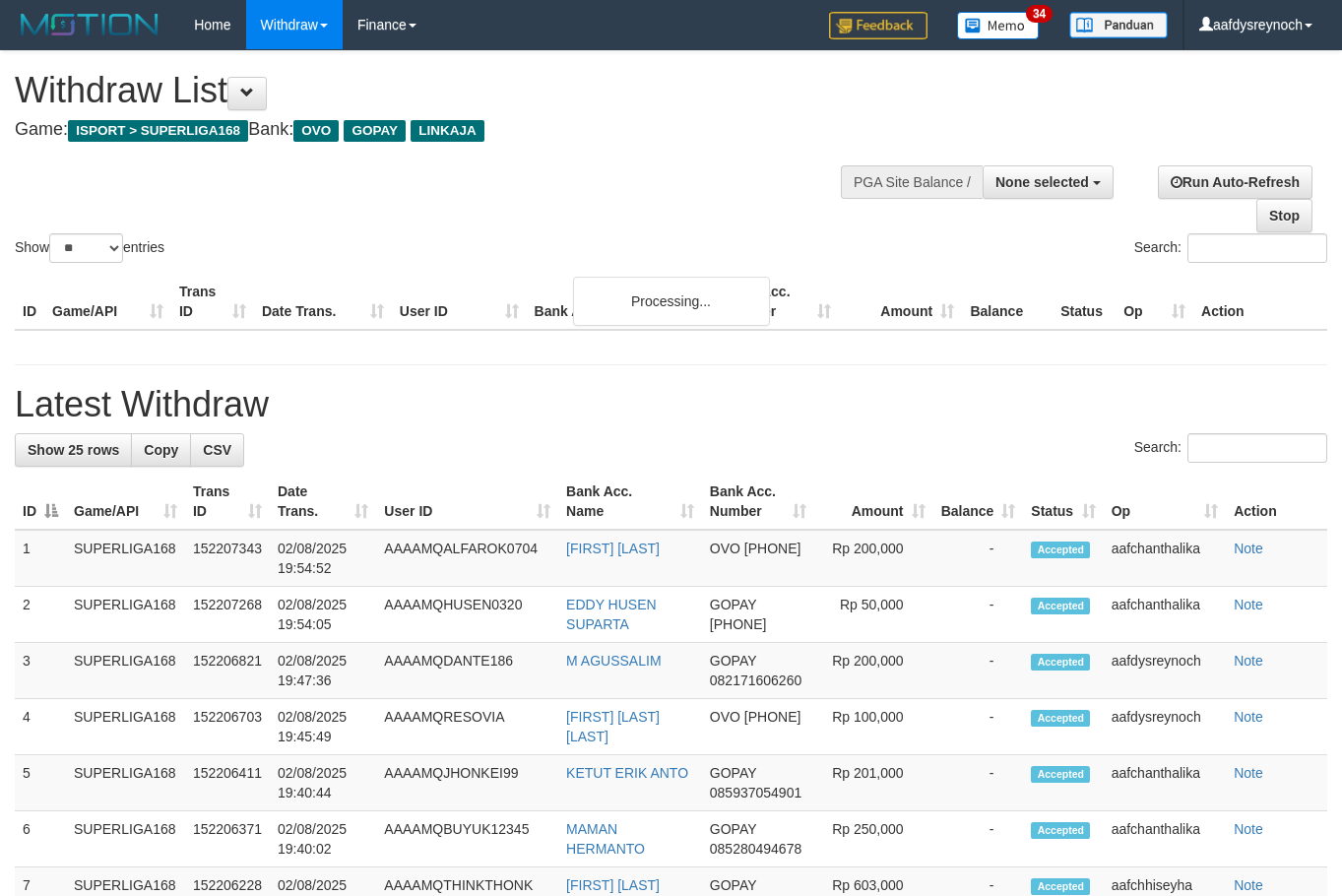 select 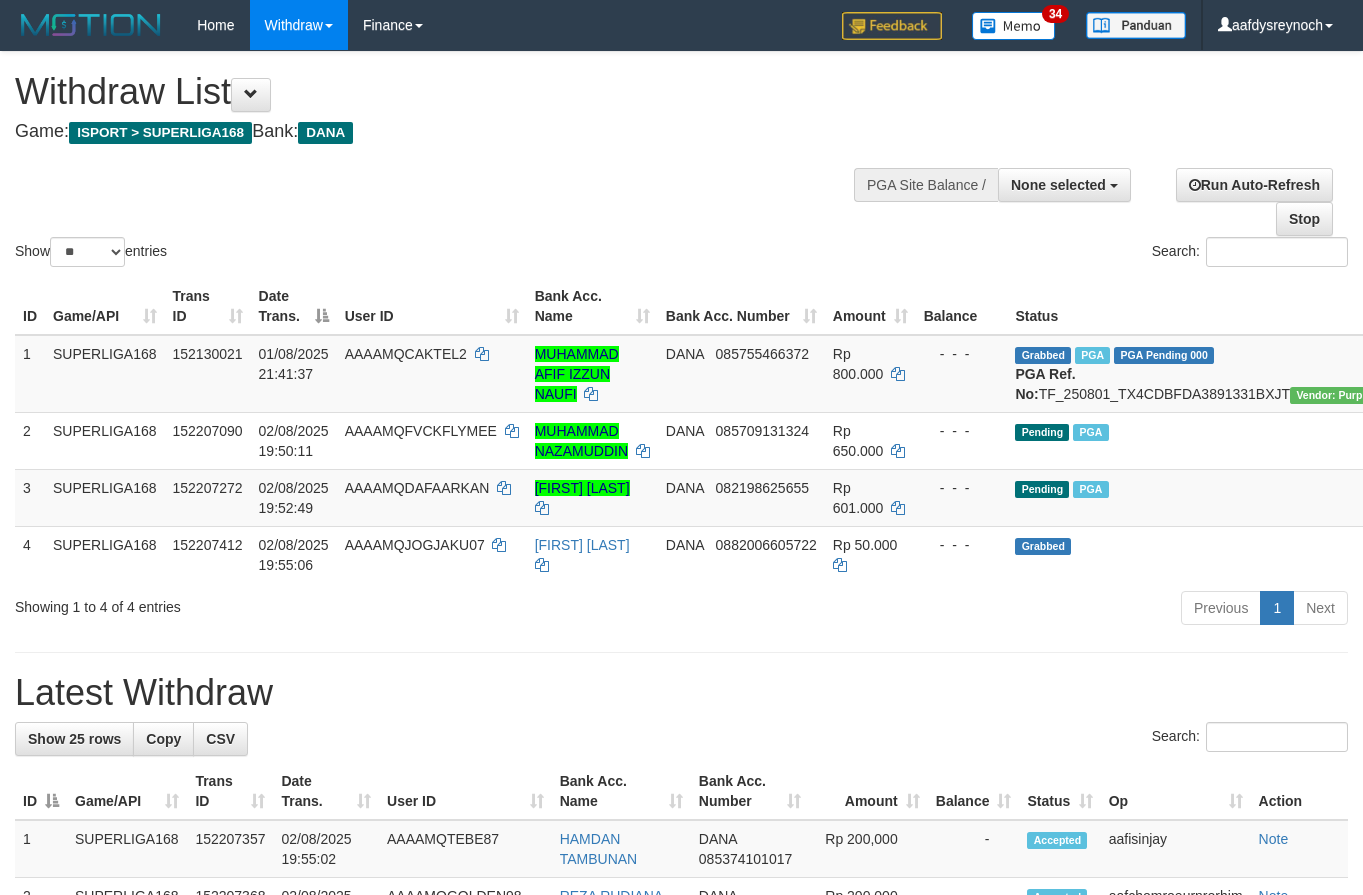 select 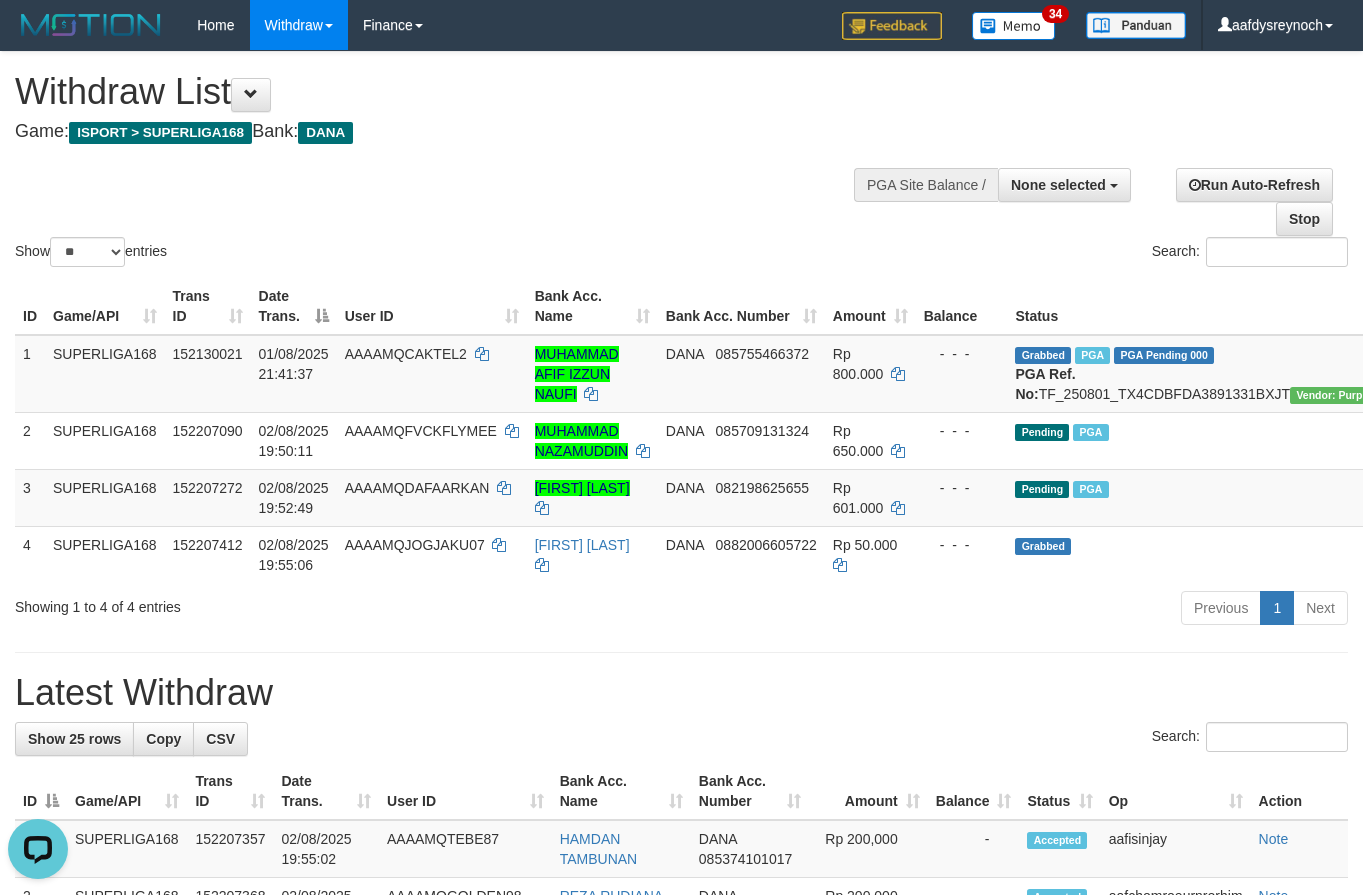 scroll, scrollTop: 0, scrollLeft: 0, axis: both 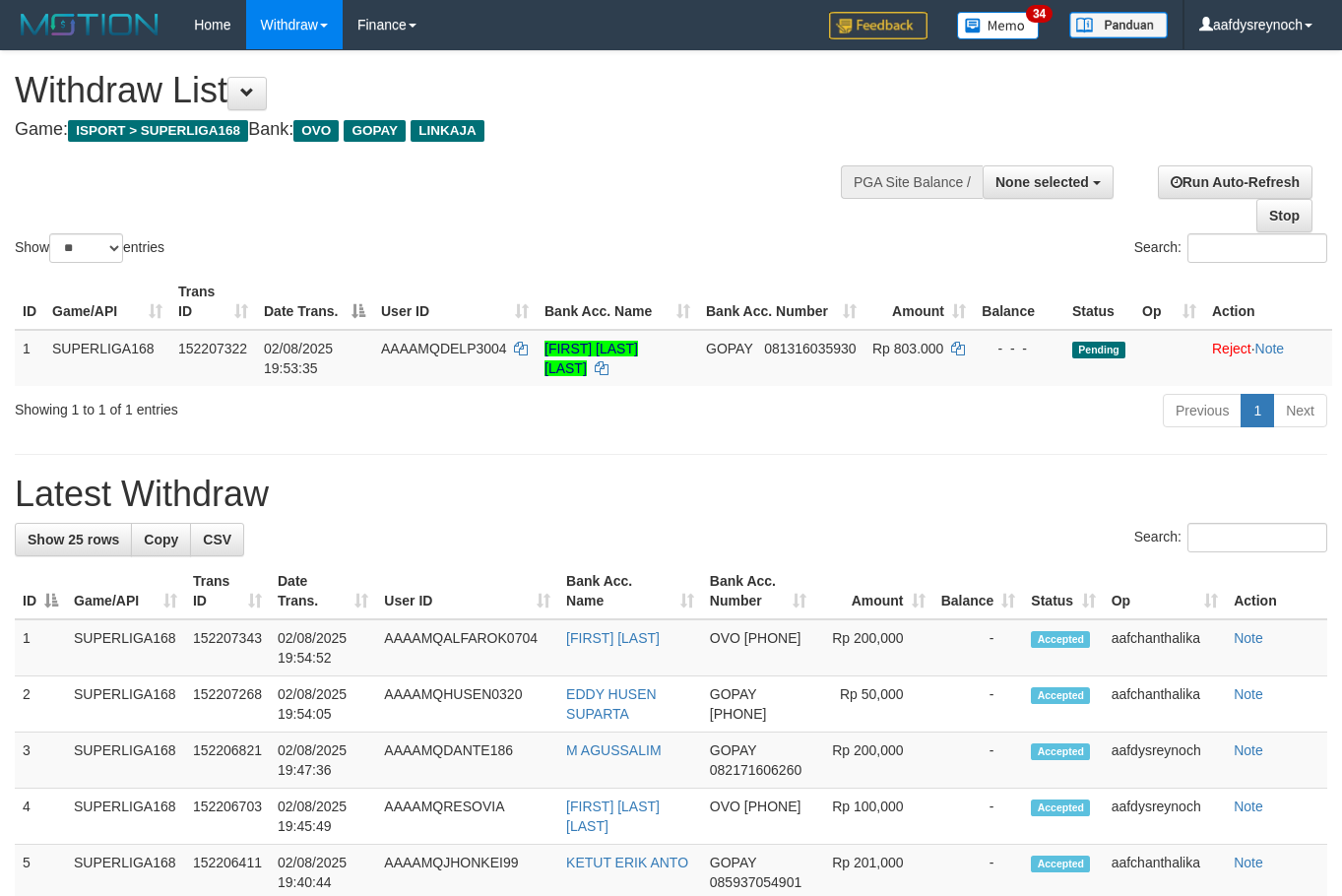 select 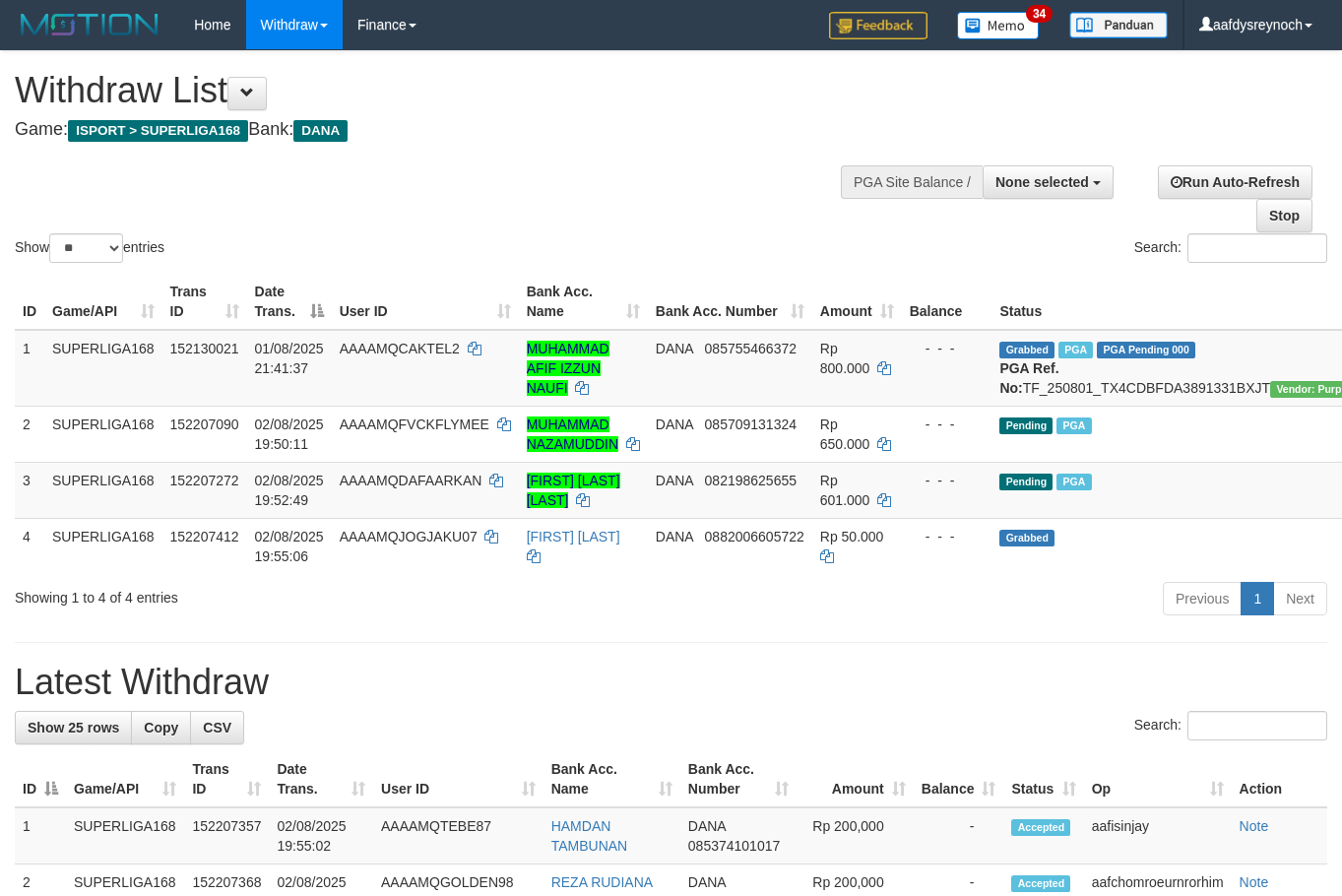 select 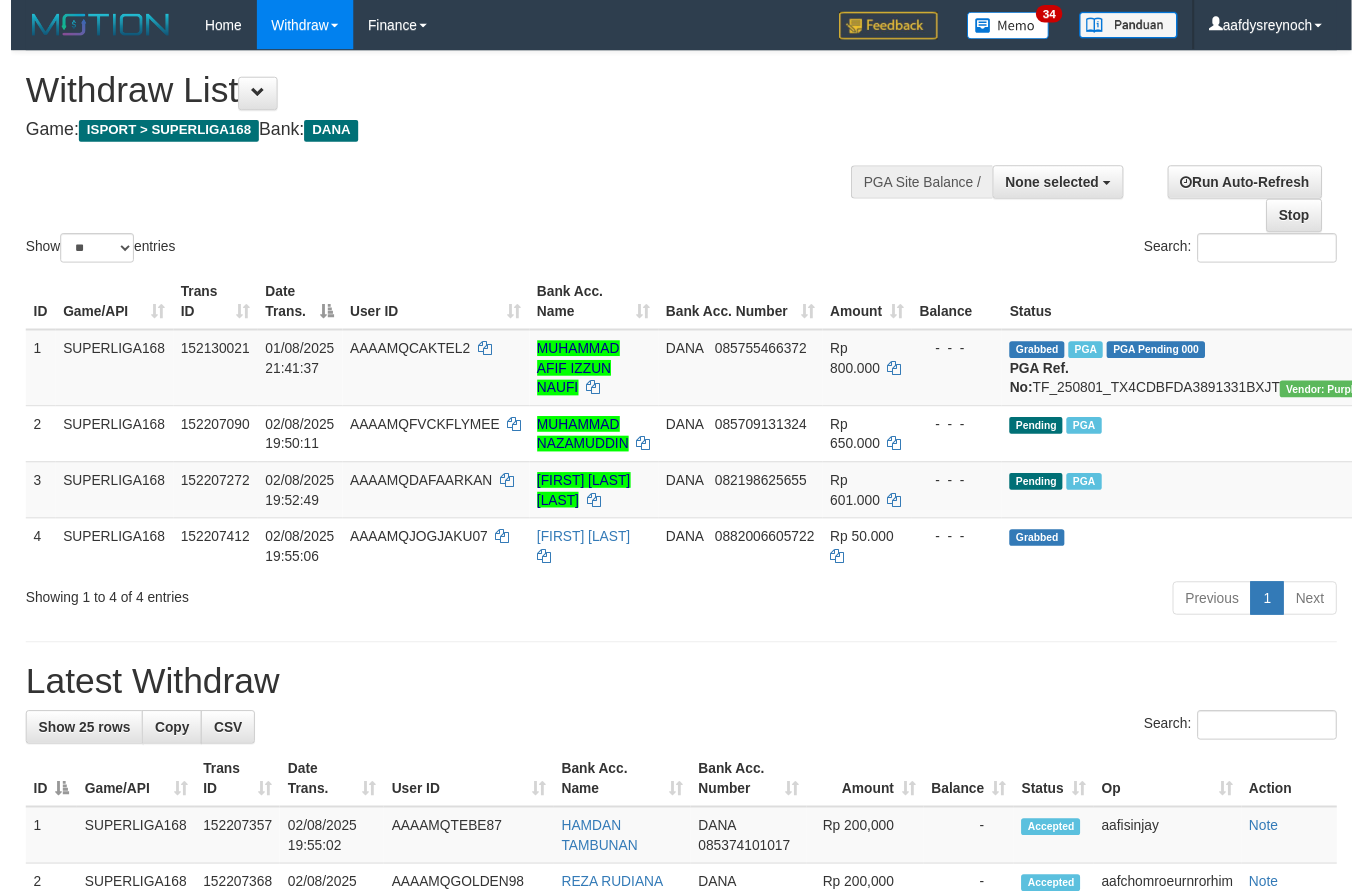 scroll, scrollTop: 0, scrollLeft: 0, axis: both 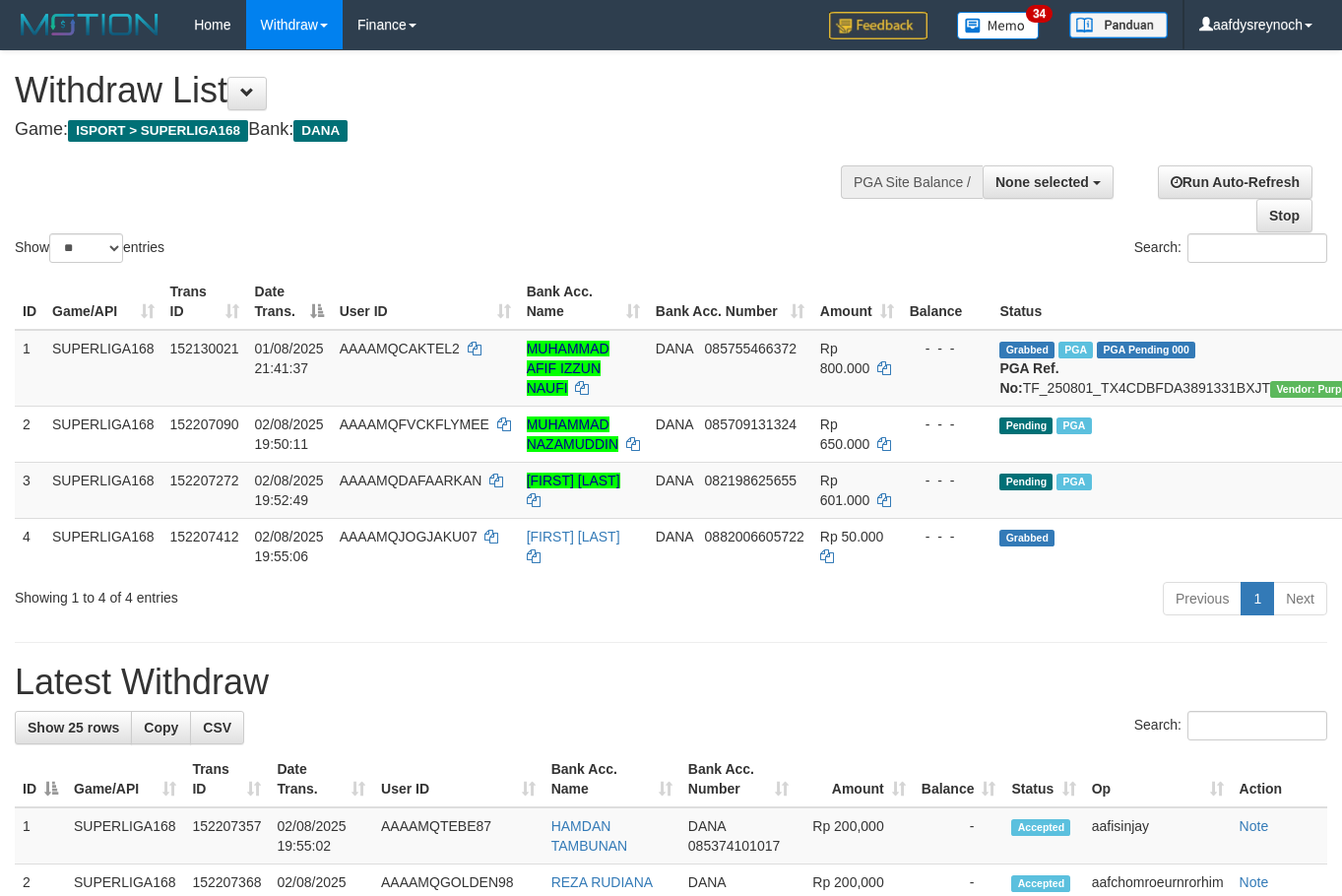 select 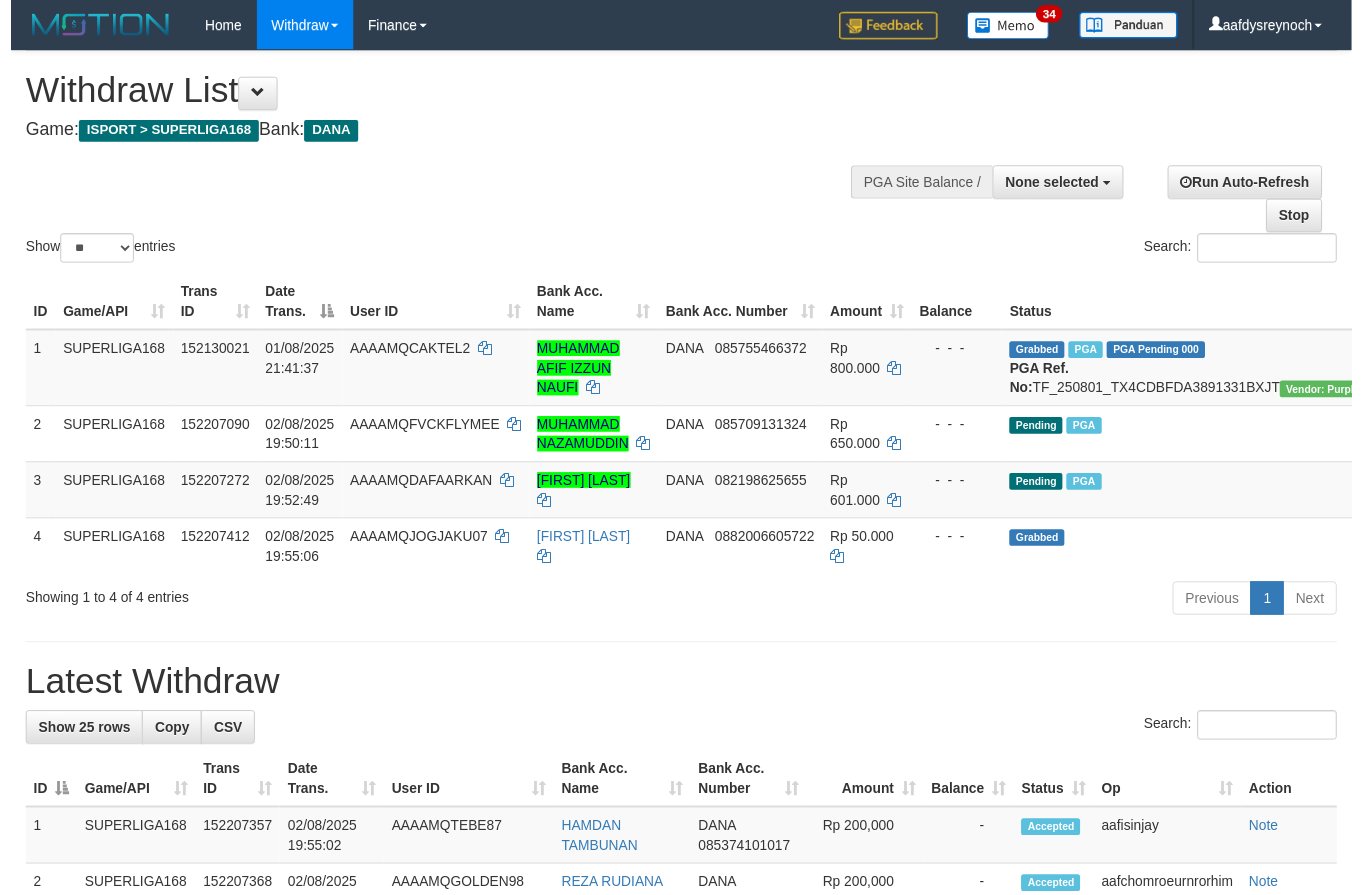 scroll, scrollTop: 0, scrollLeft: 0, axis: both 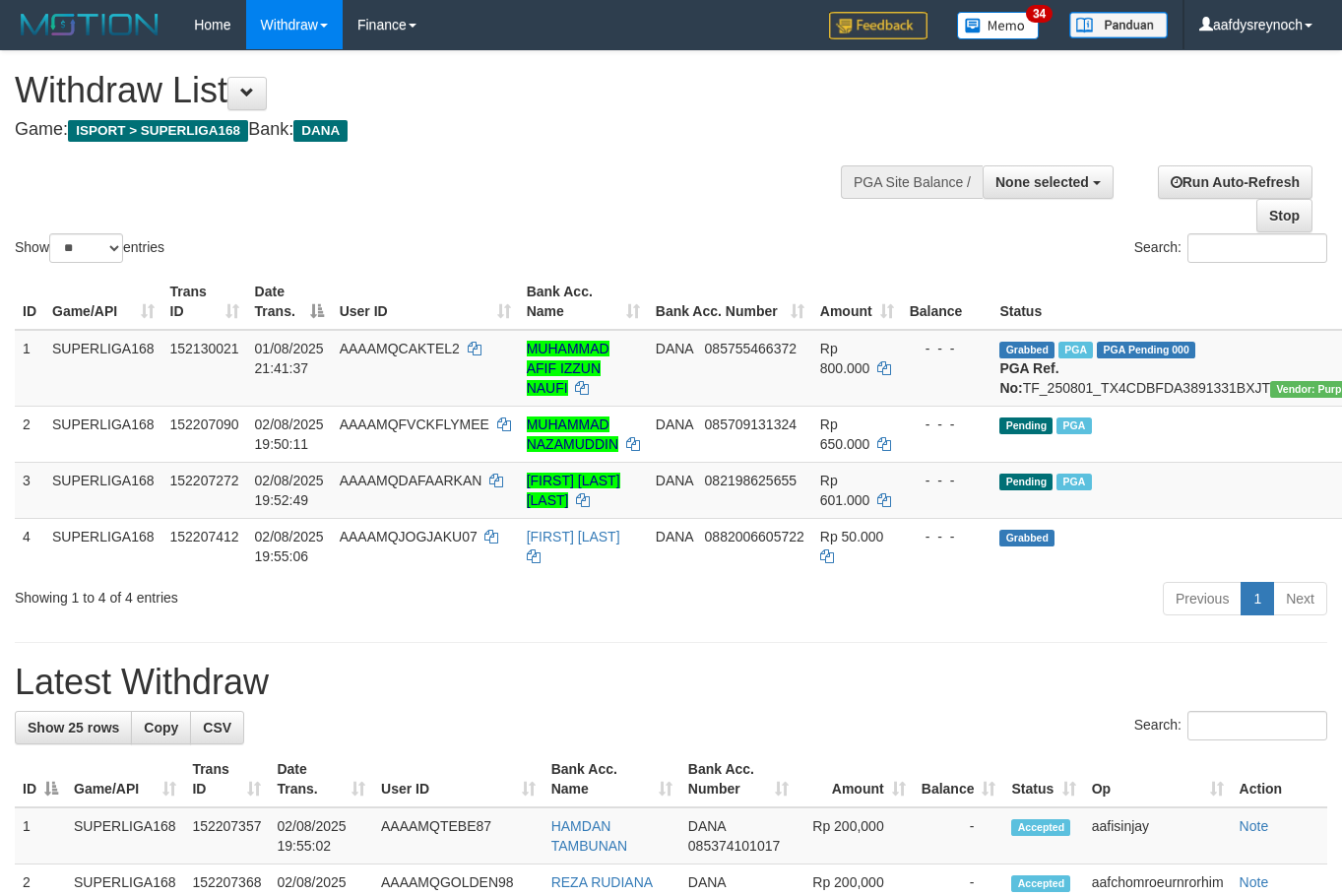 select 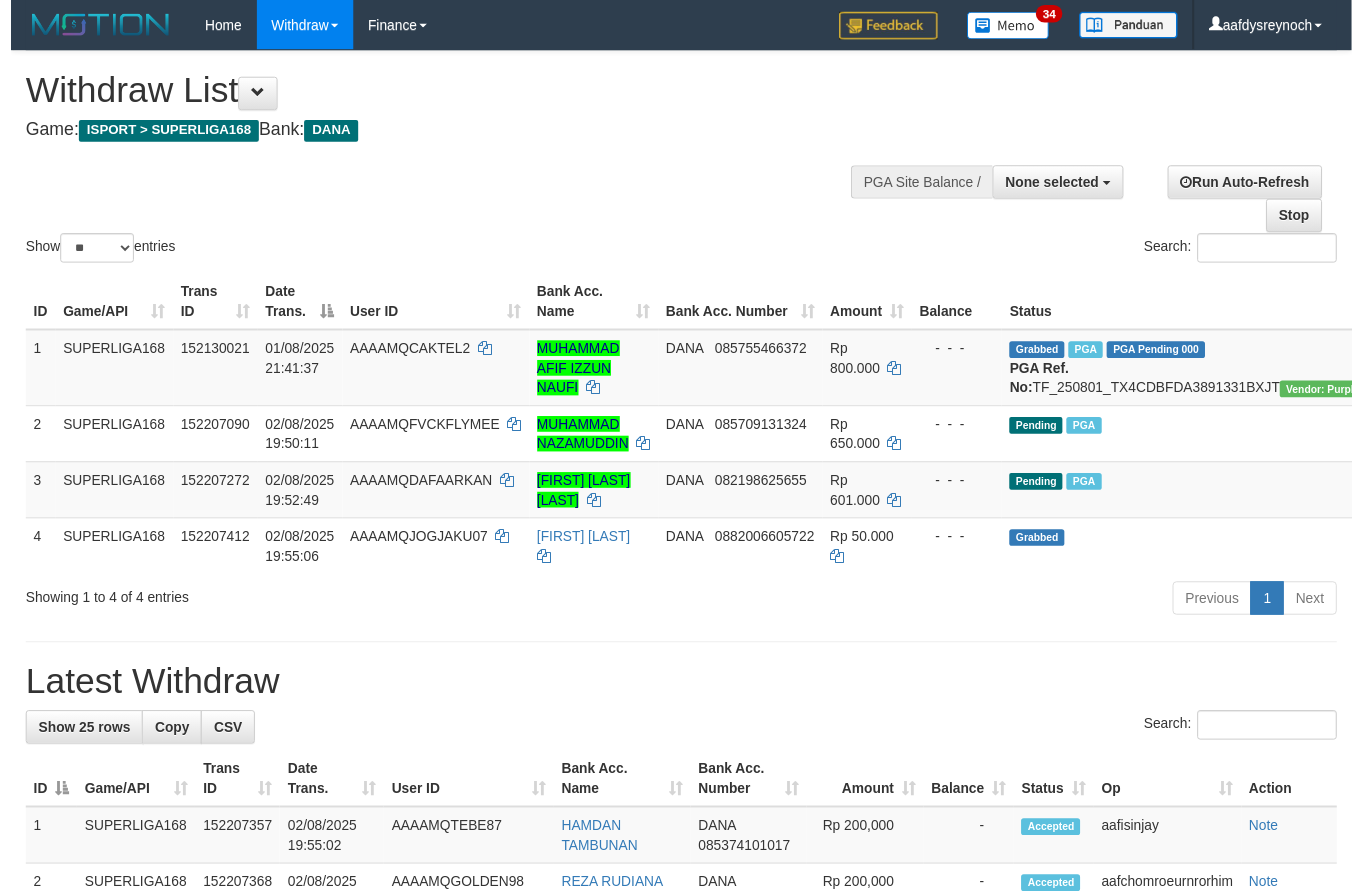 scroll, scrollTop: 0, scrollLeft: 0, axis: both 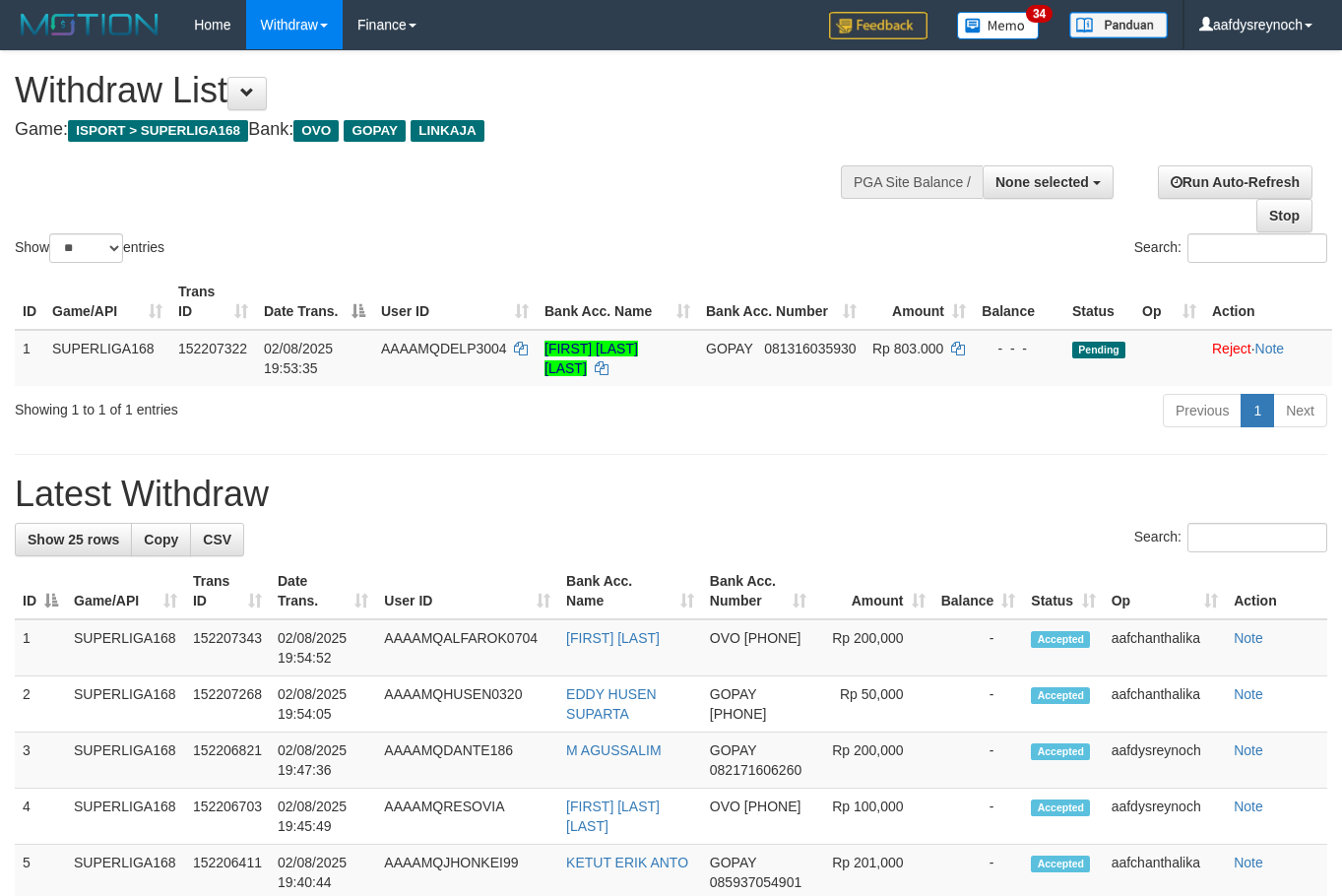 select 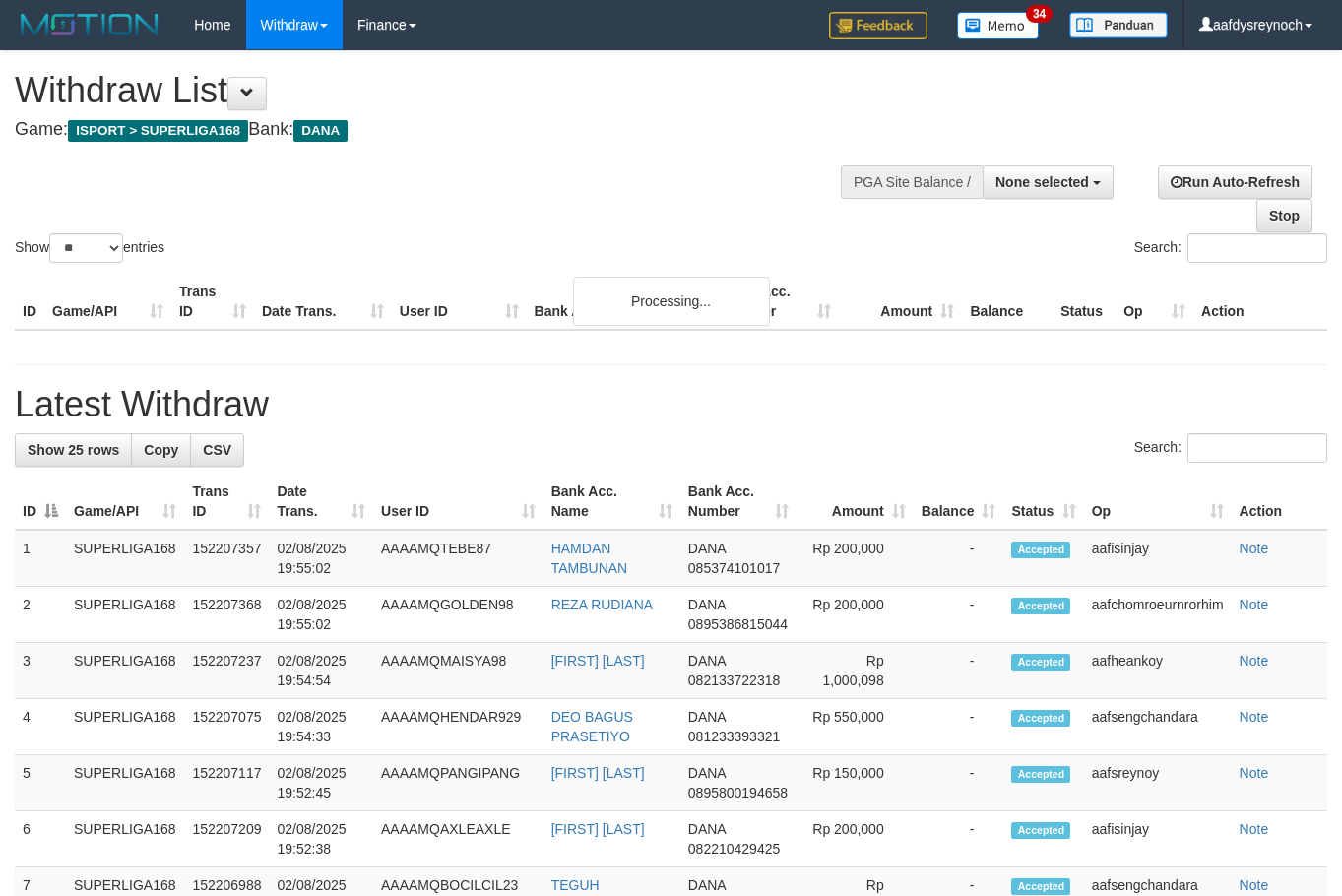 select 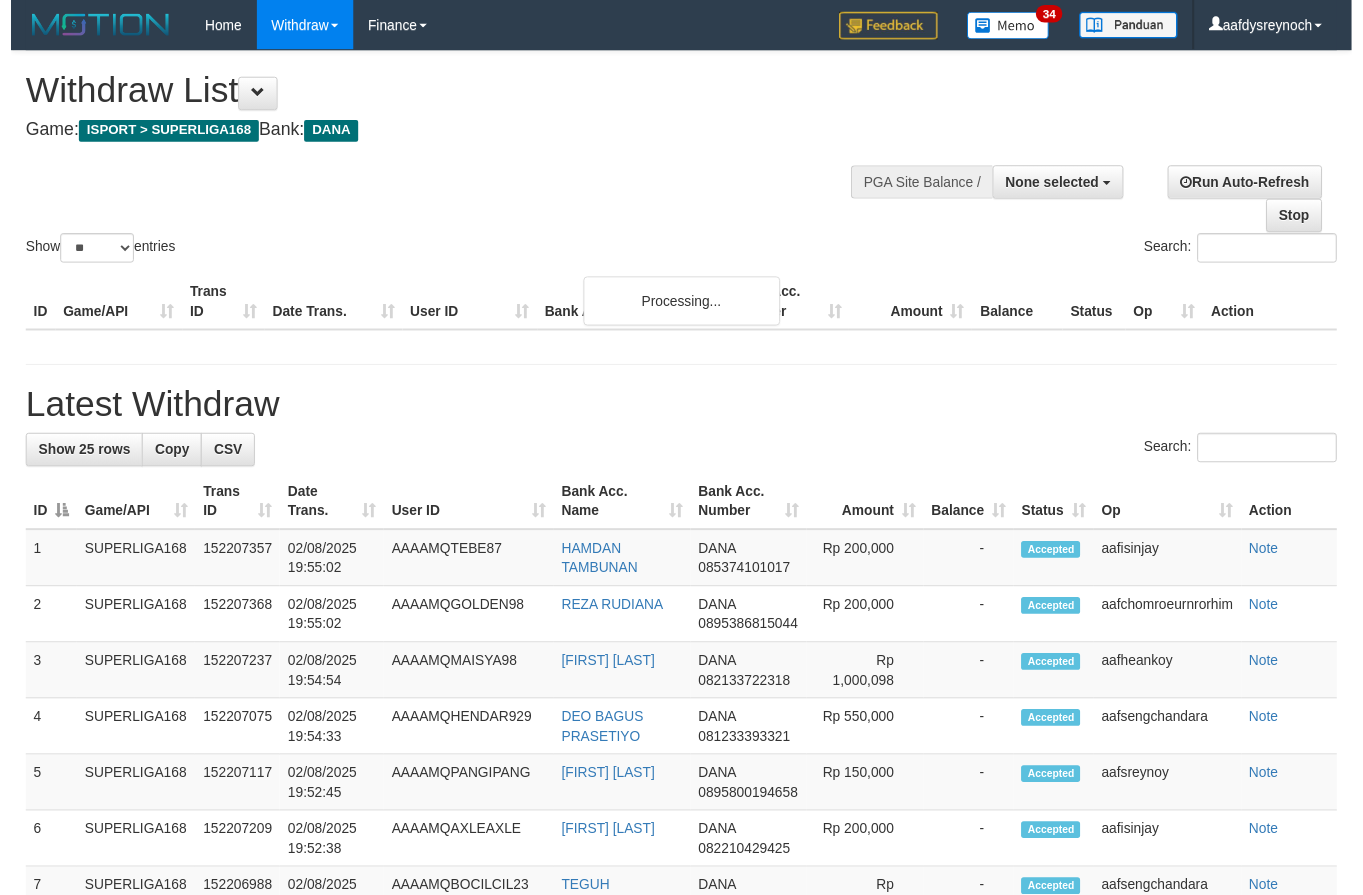 scroll, scrollTop: 0, scrollLeft: 0, axis: both 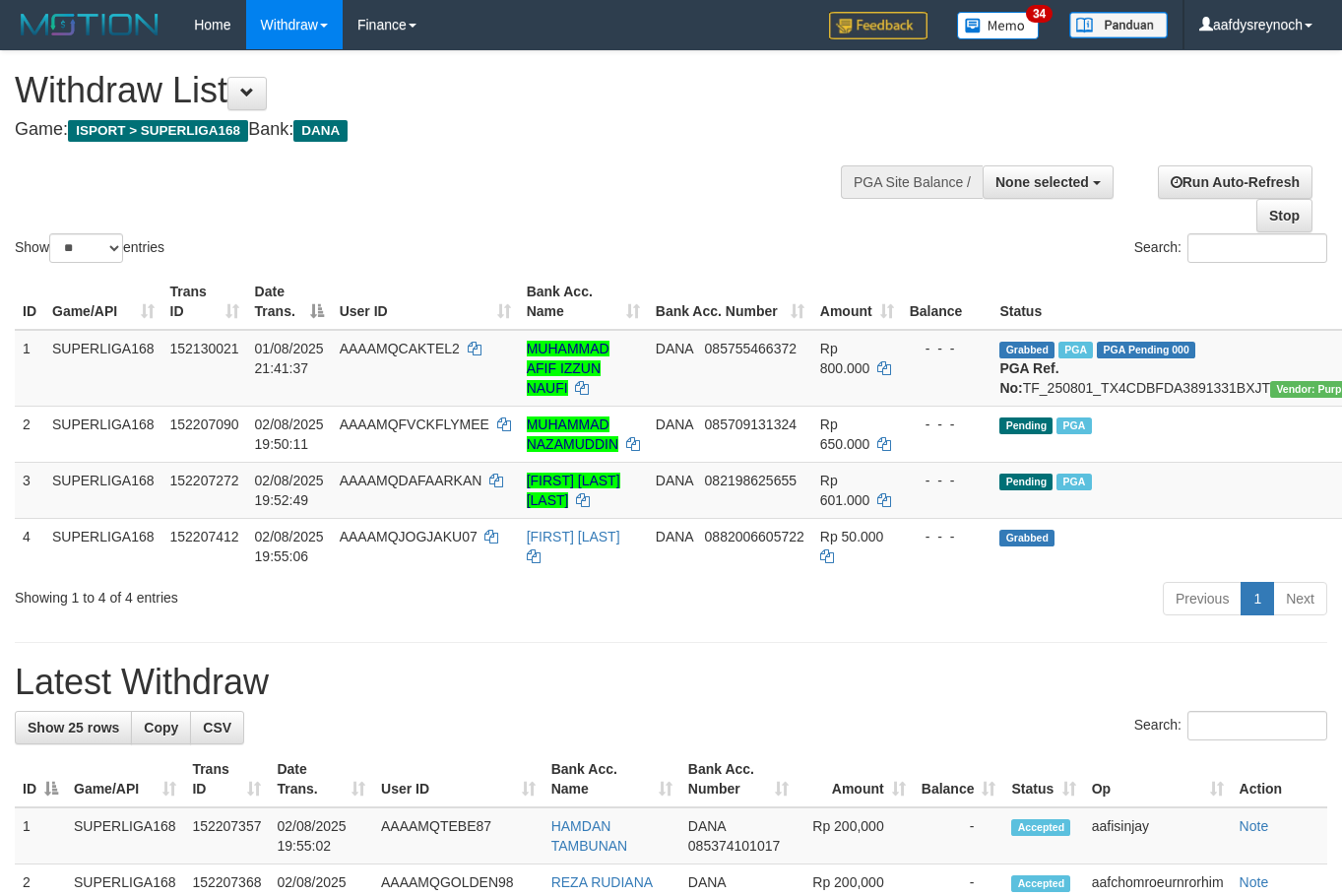 select 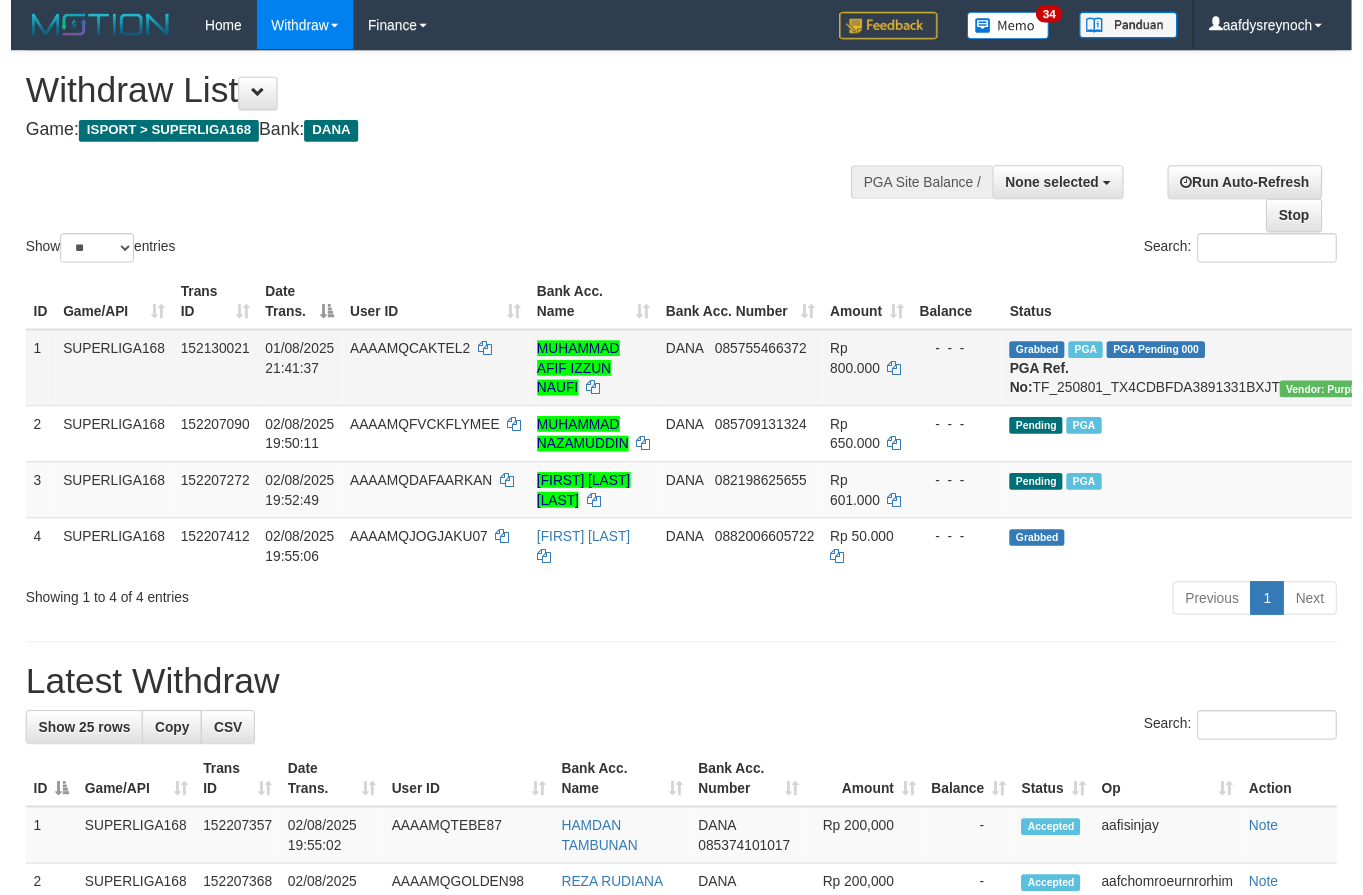 scroll, scrollTop: 0, scrollLeft: 0, axis: both 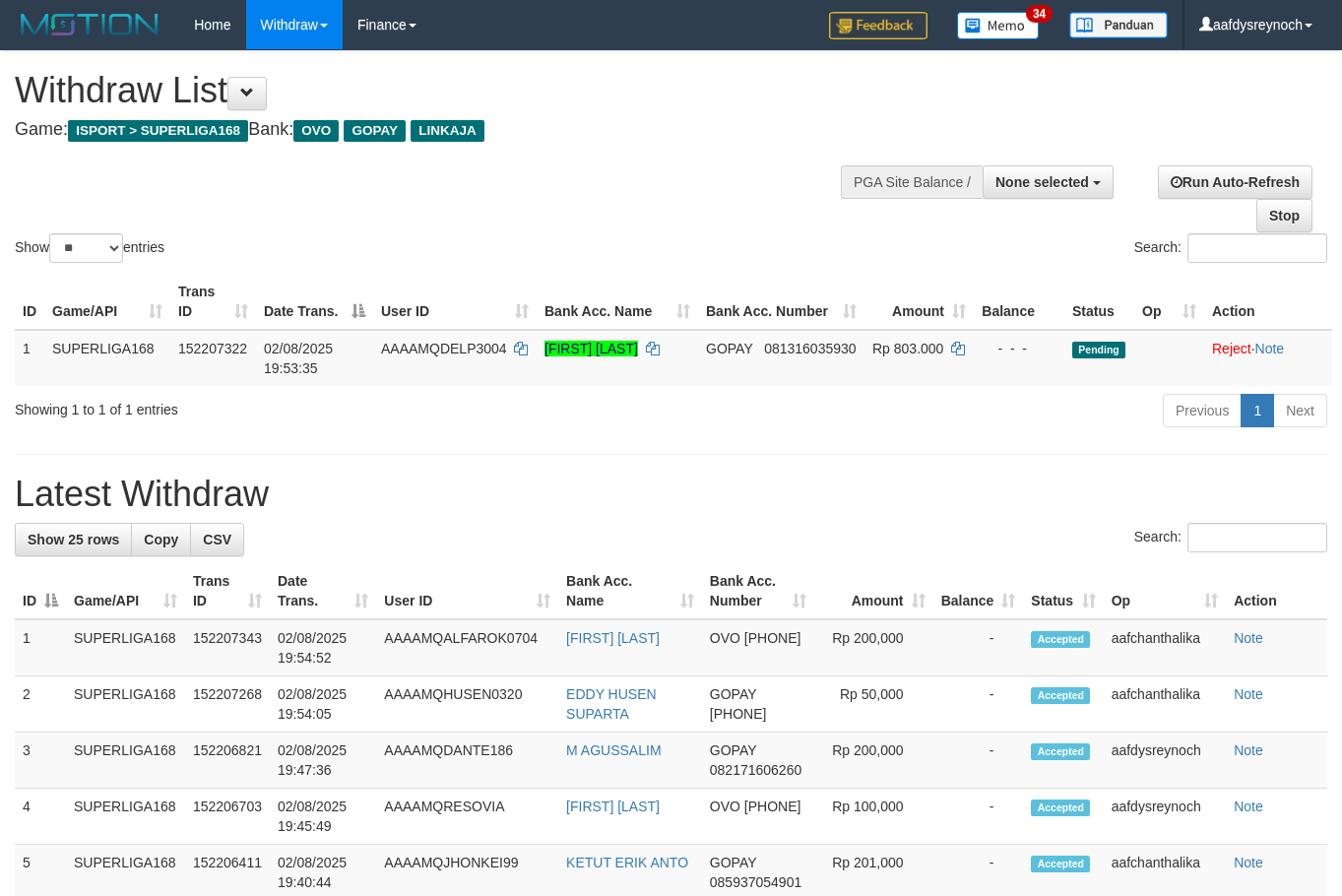 select 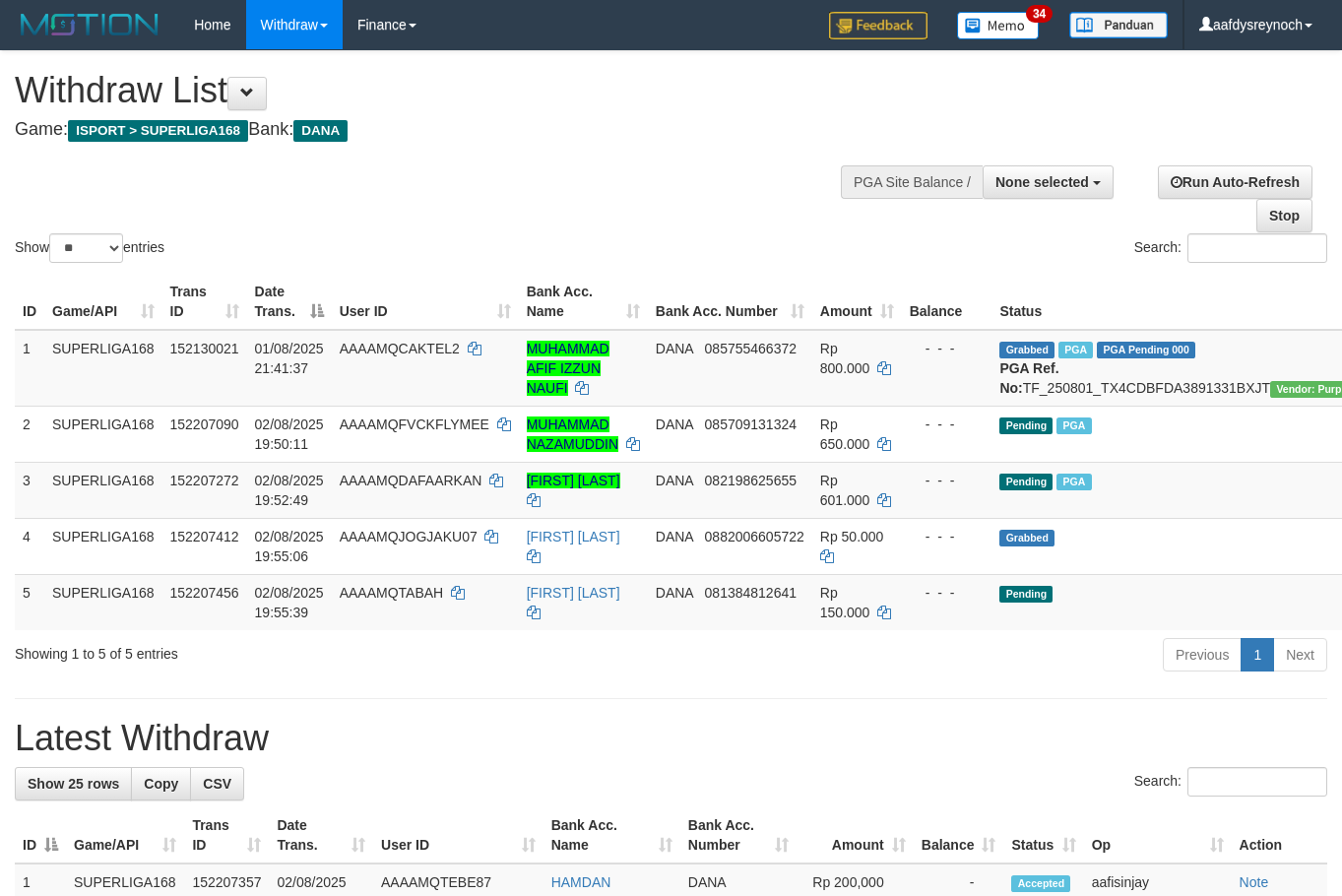 select 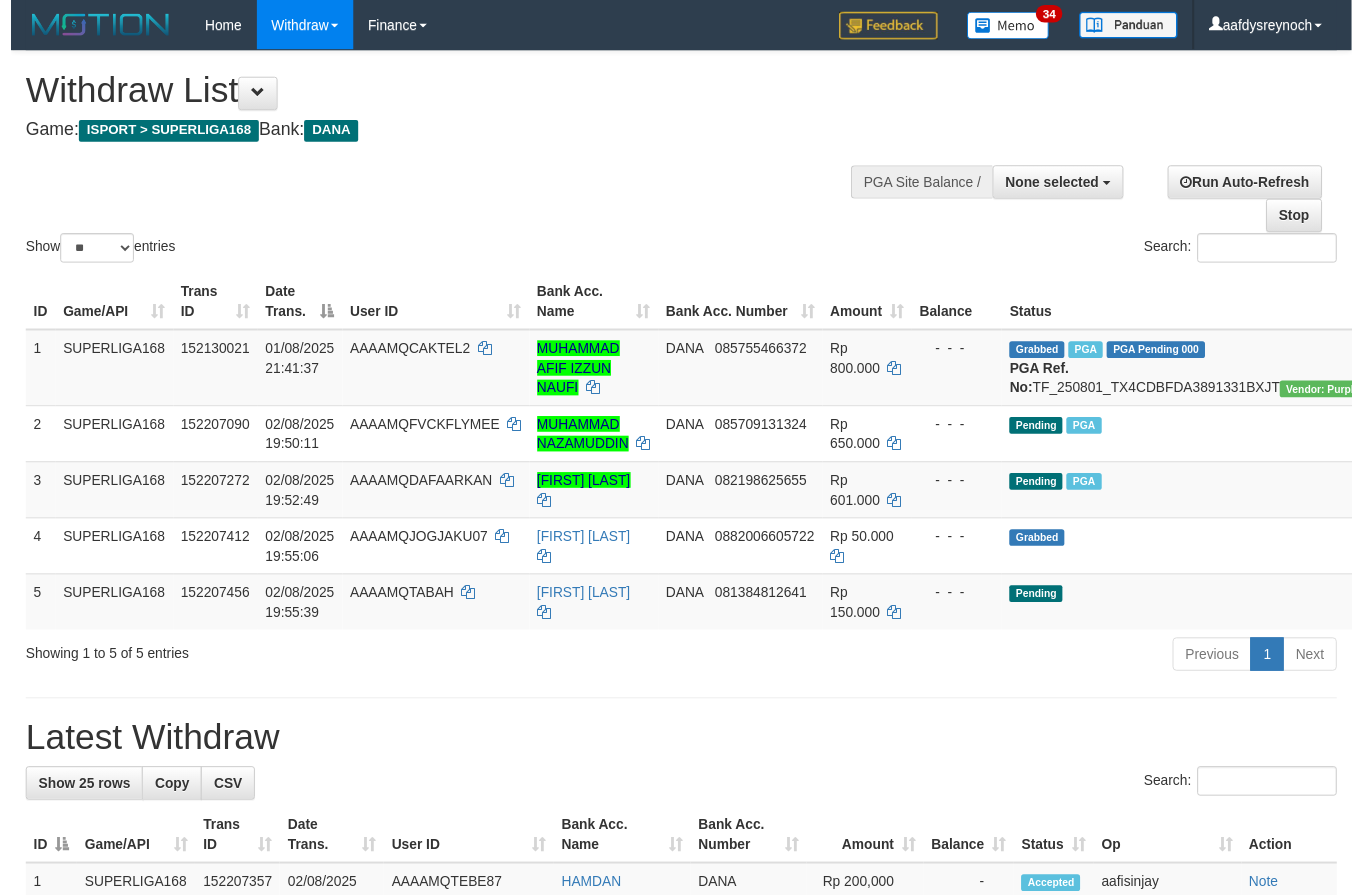 scroll, scrollTop: 0, scrollLeft: 0, axis: both 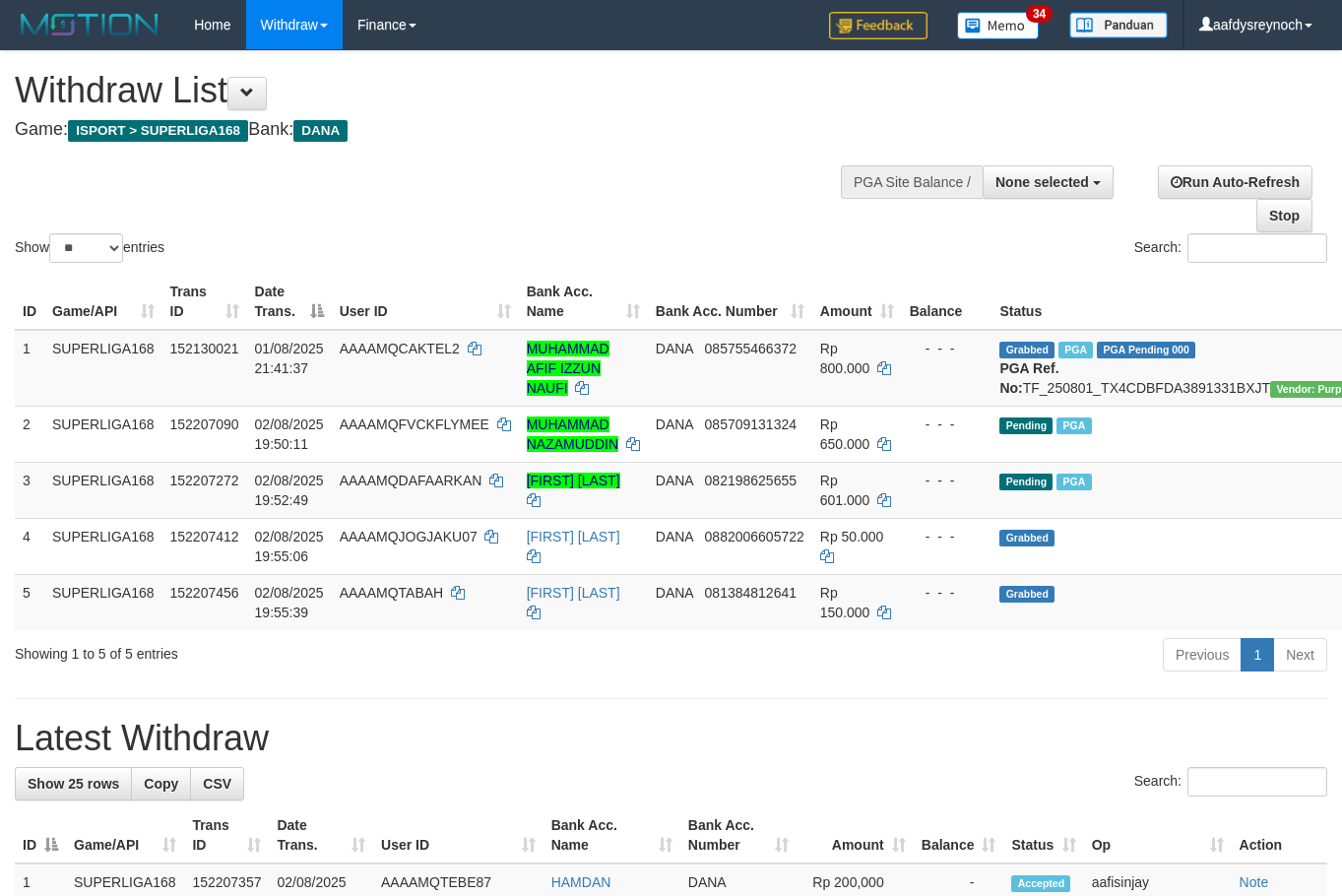 select 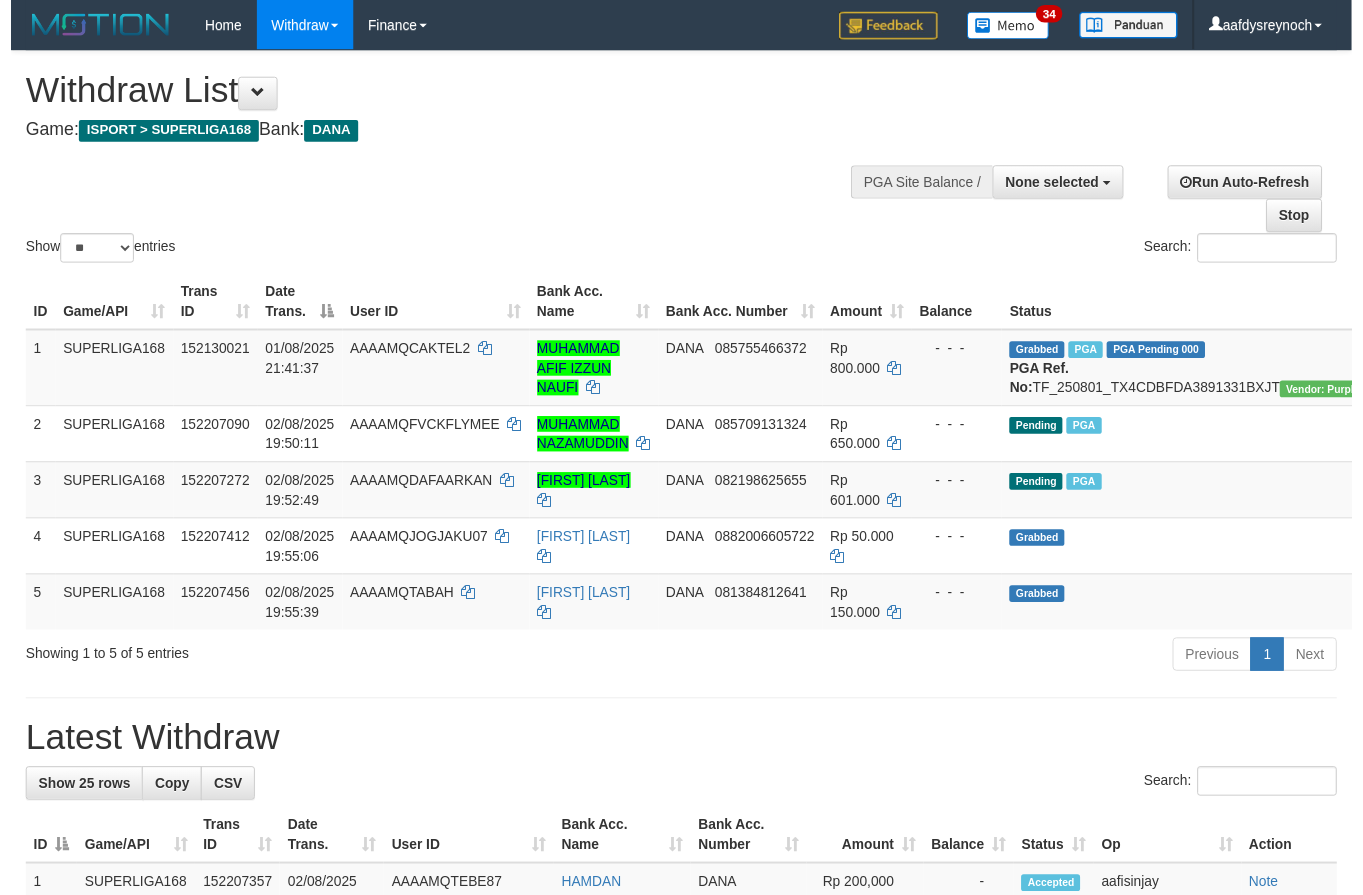 scroll, scrollTop: 0, scrollLeft: 0, axis: both 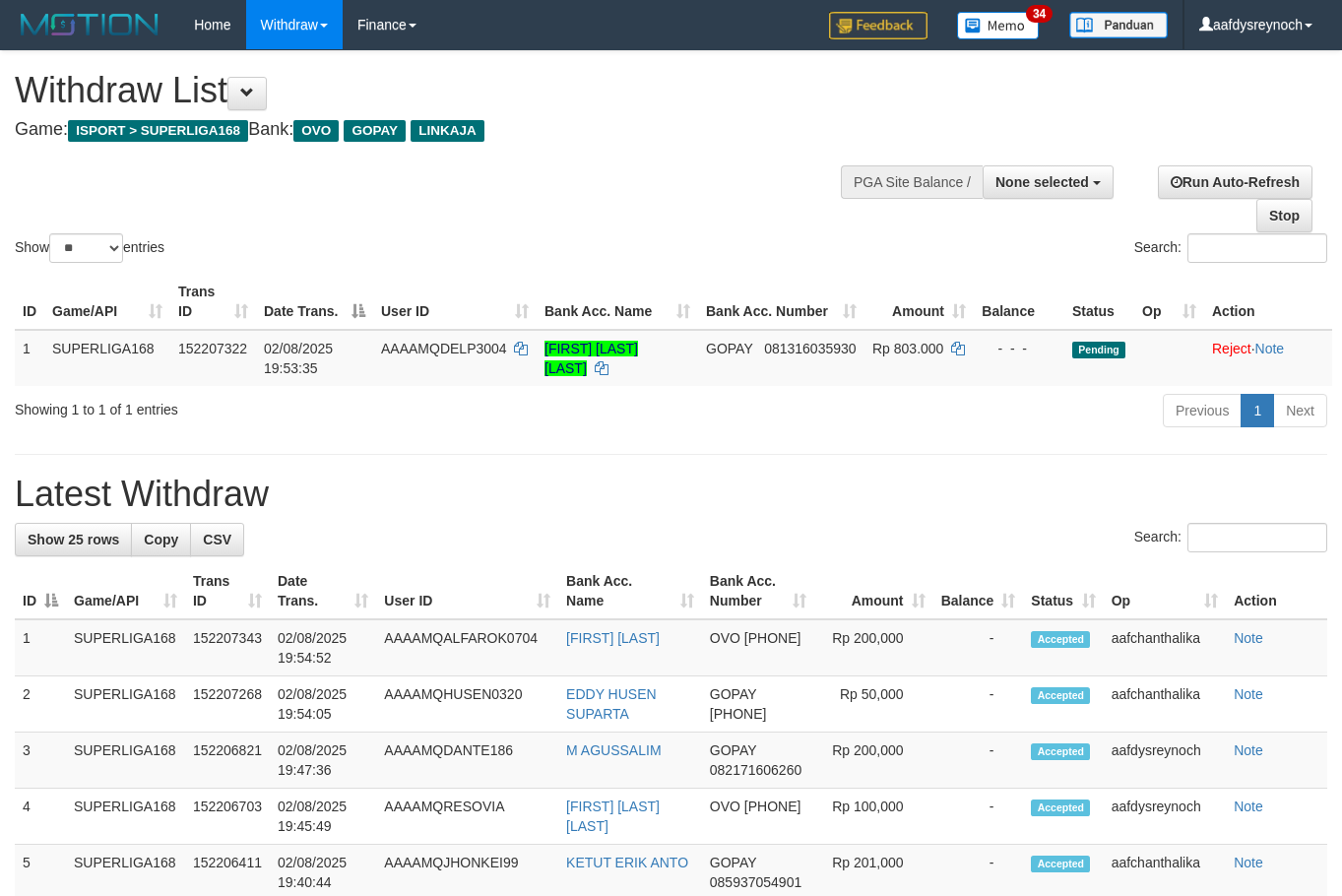 select 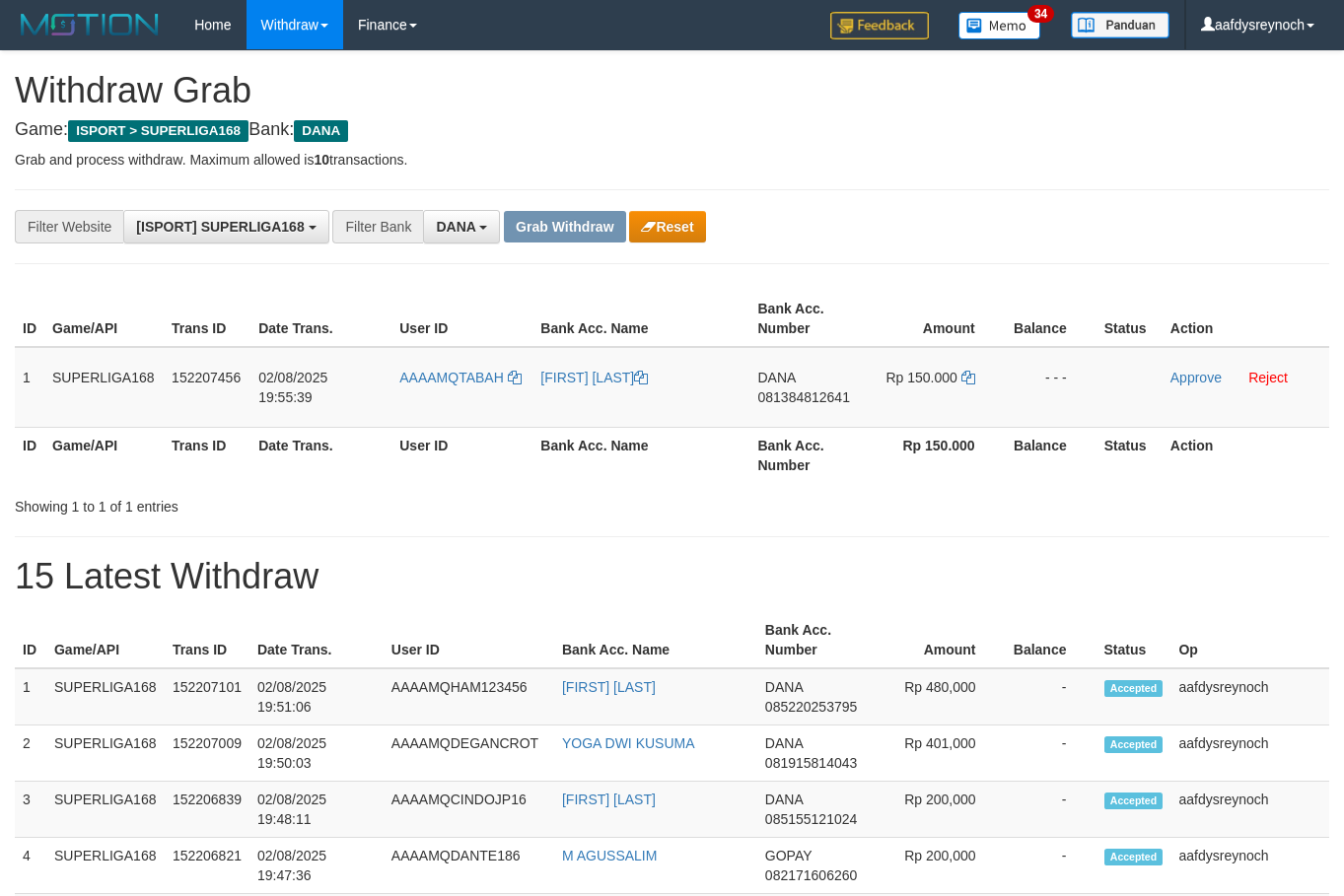 scroll, scrollTop: 0, scrollLeft: 0, axis: both 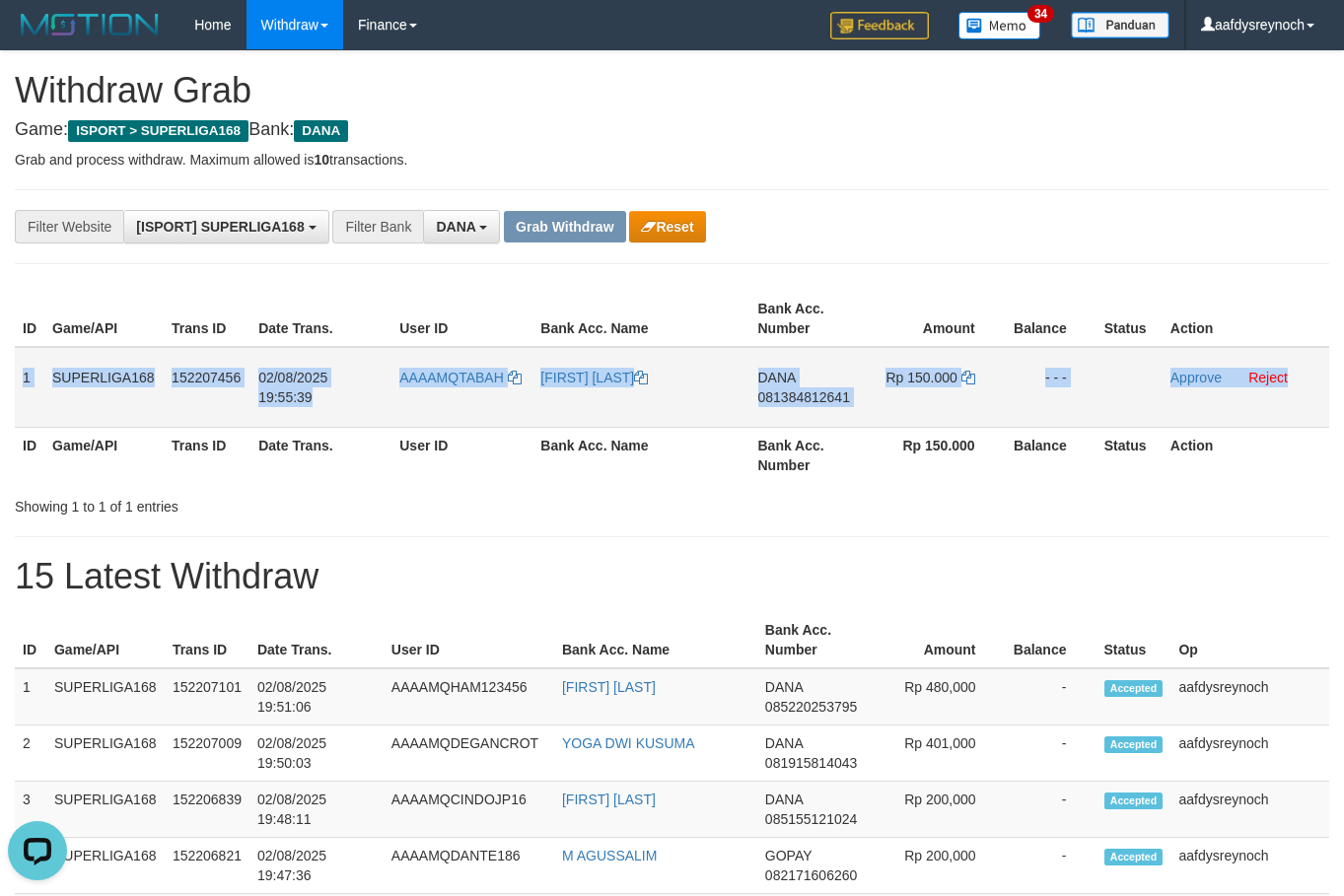 drag, startPoint x: 23, startPoint y: 383, endPoint x: 1297, endPoint y: 395, distance: 1274.0565 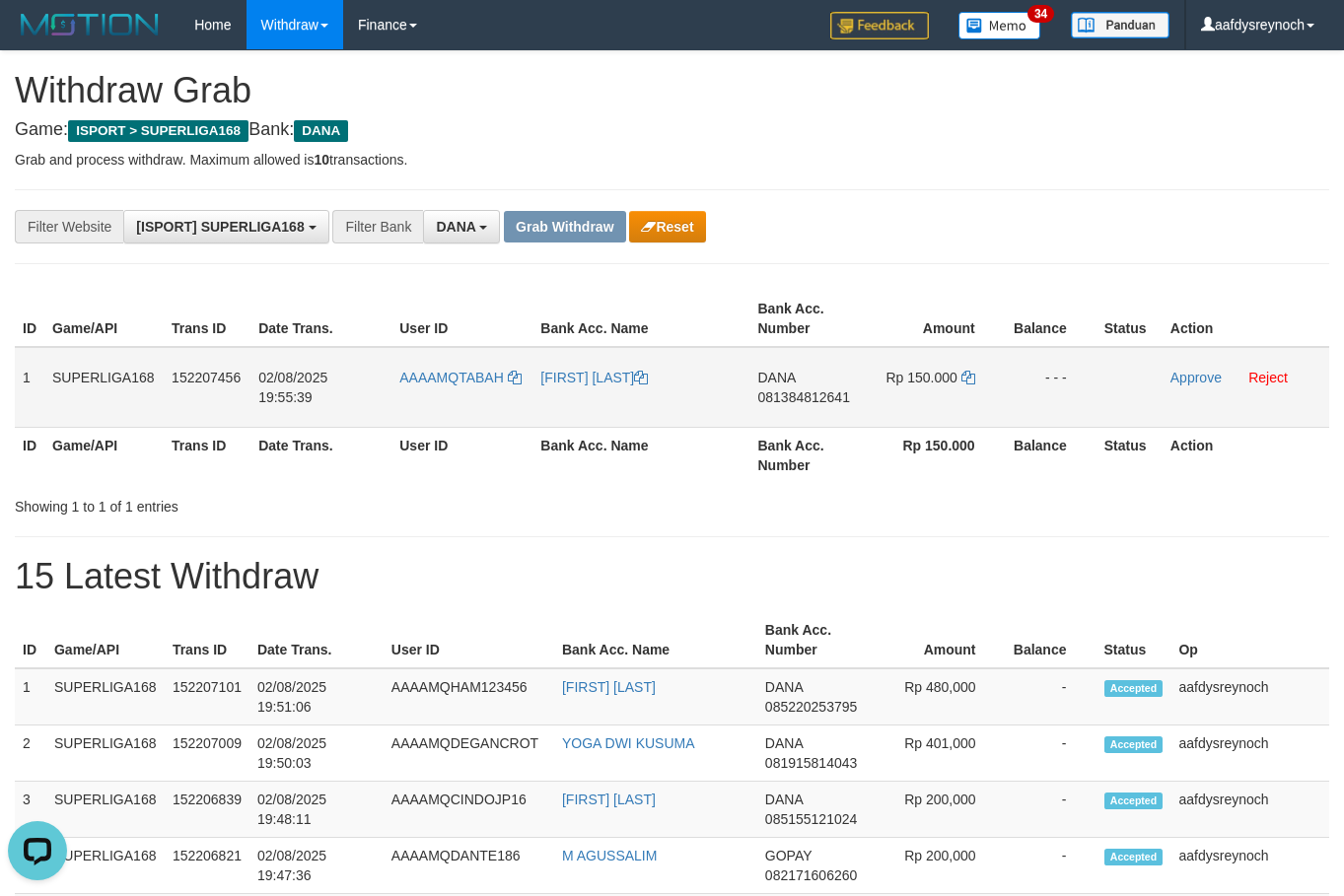 click on "081384812641" at bounding box center (804, 397) 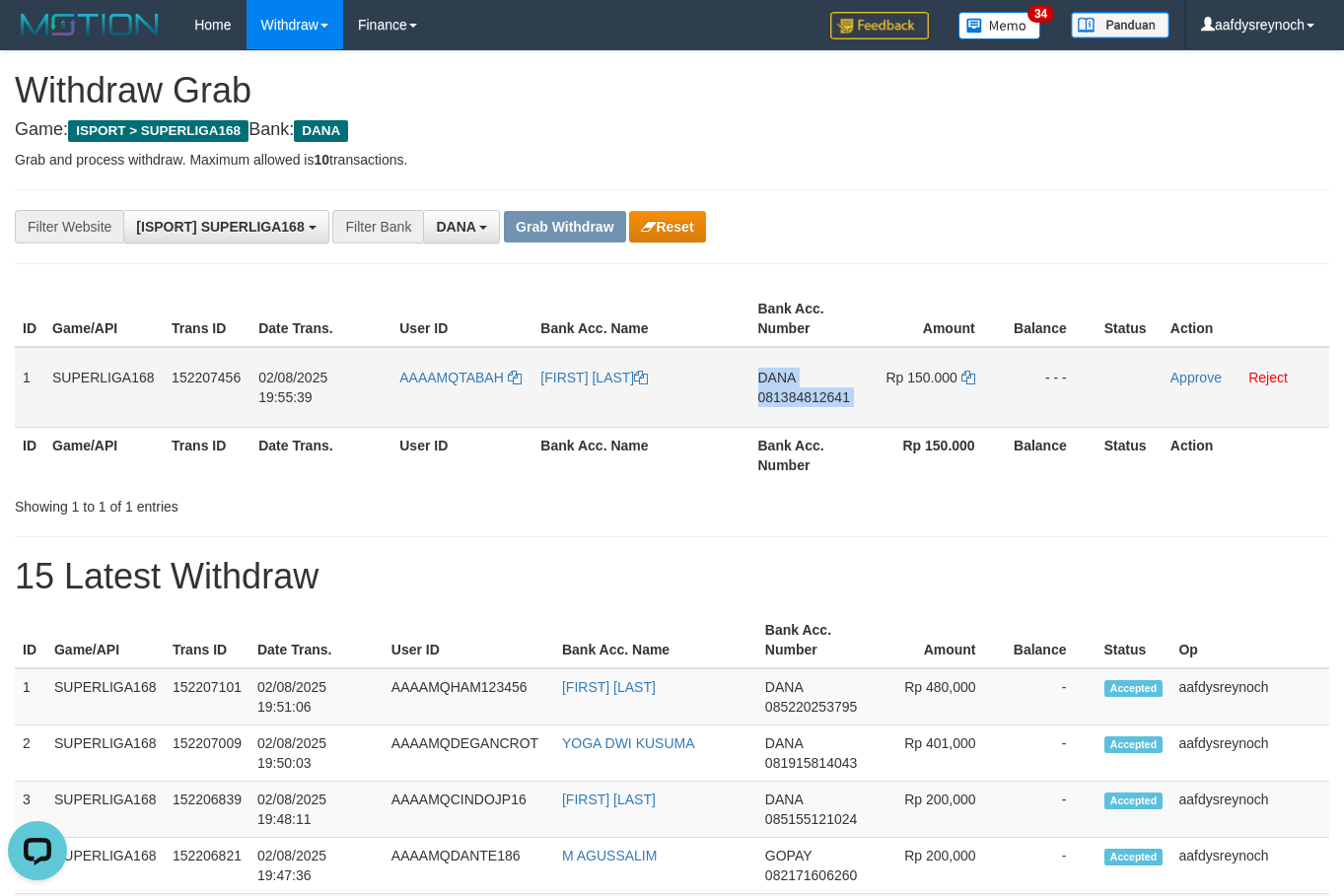 click on "081384812641" at bounding box center [804, 397] 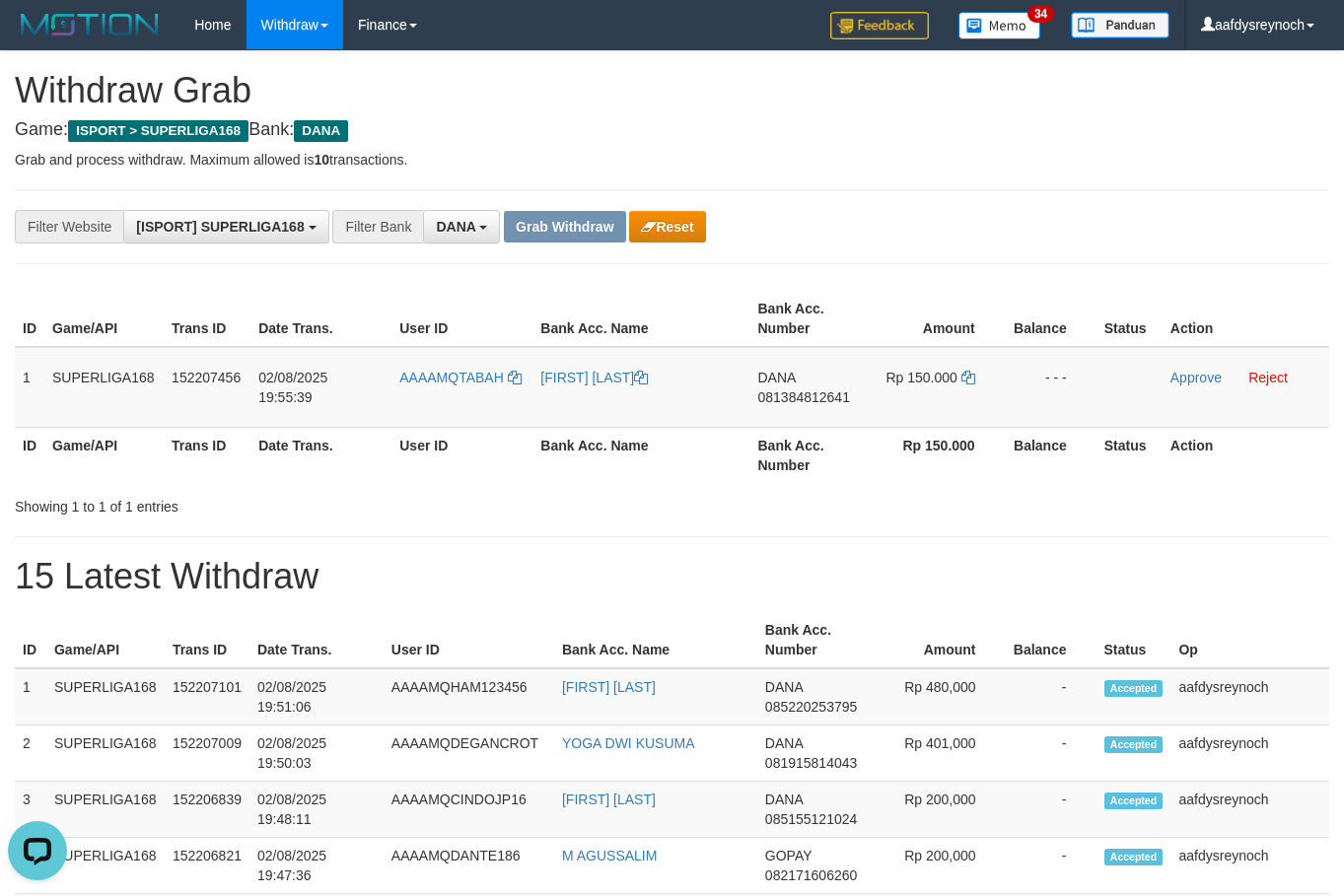 drag, startPoint x: 868, startPoint y: 221, endPoint x: 862, endPoint y: 247, distance: 26.683328 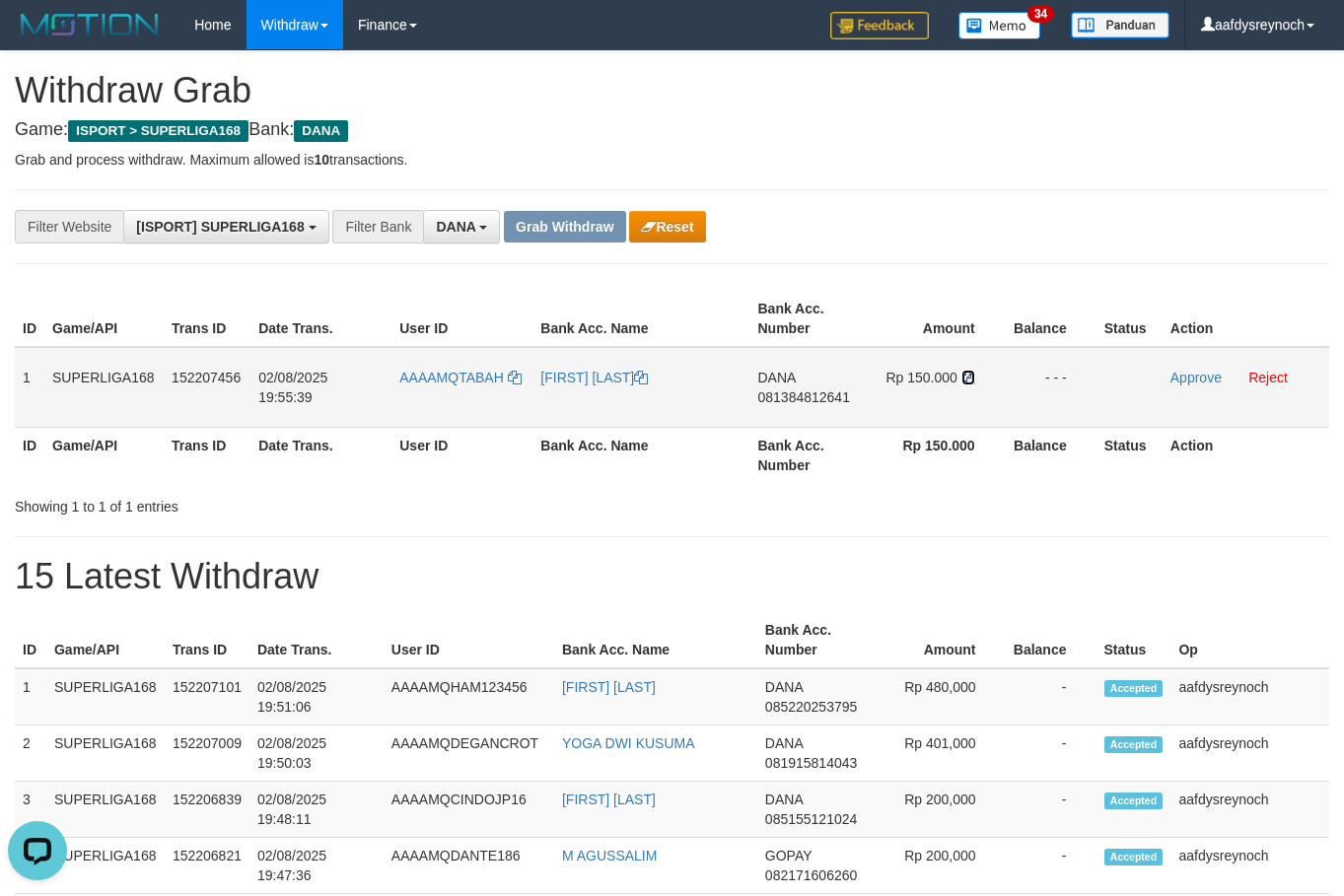 click at bounding box center (968, 378) 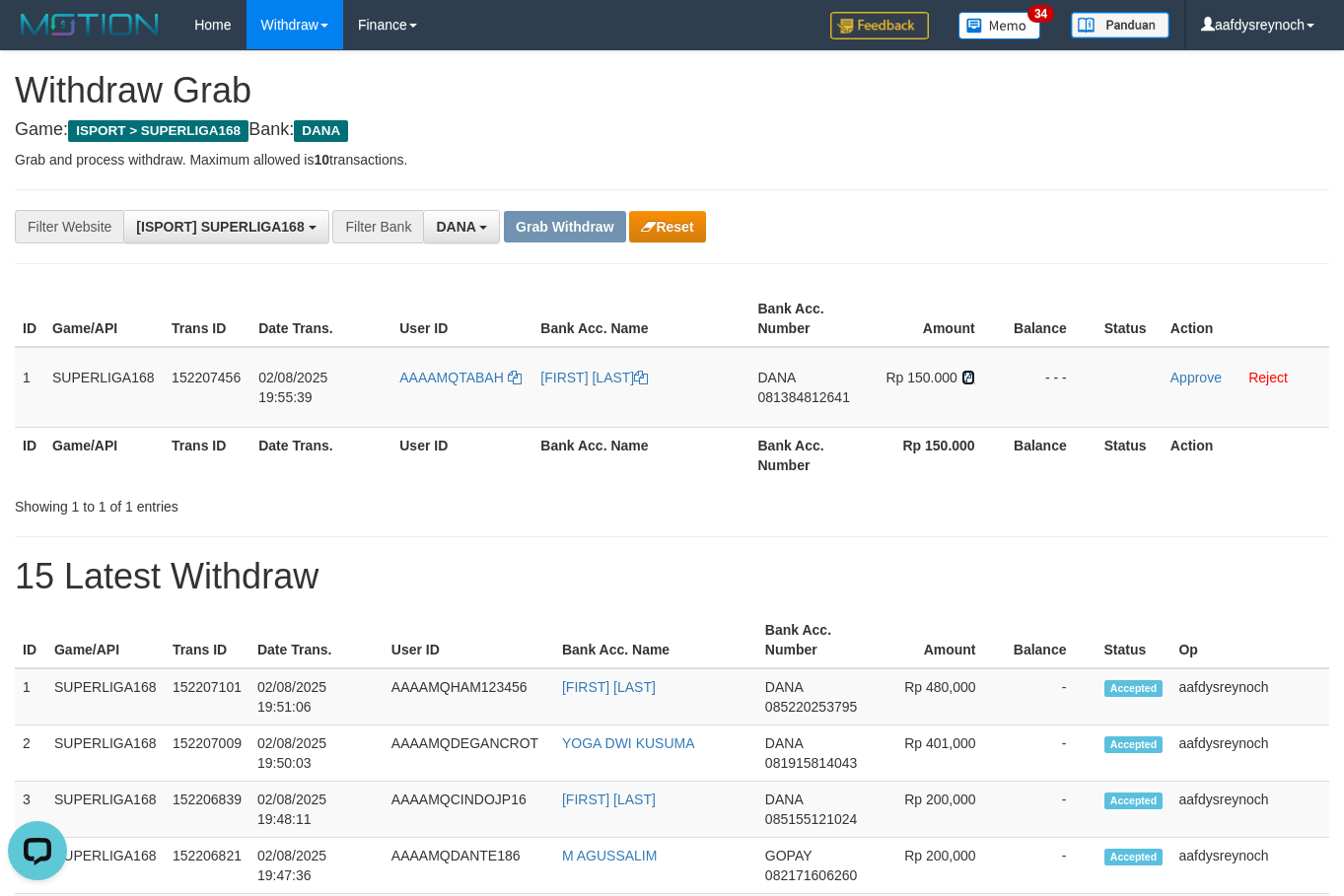 drag, startPoint x: 967, startPoint y: 378, endPoint x: 1349, endPoint y: 374, distance: 382.02094 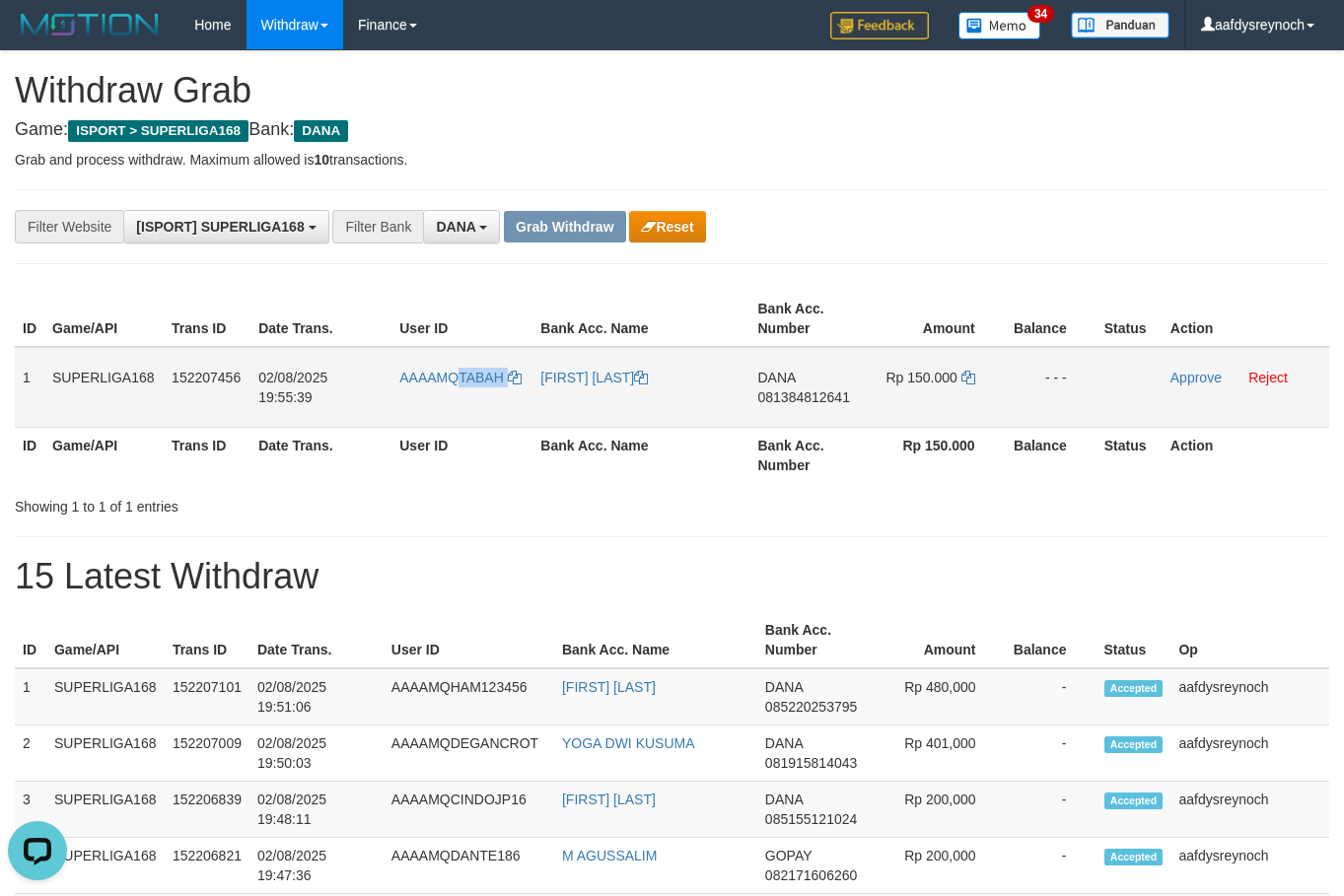 drag, startPoint x: 513, startPoint y: 412, endPoint x: 460, endPoint y: 398, distance: 54.81788 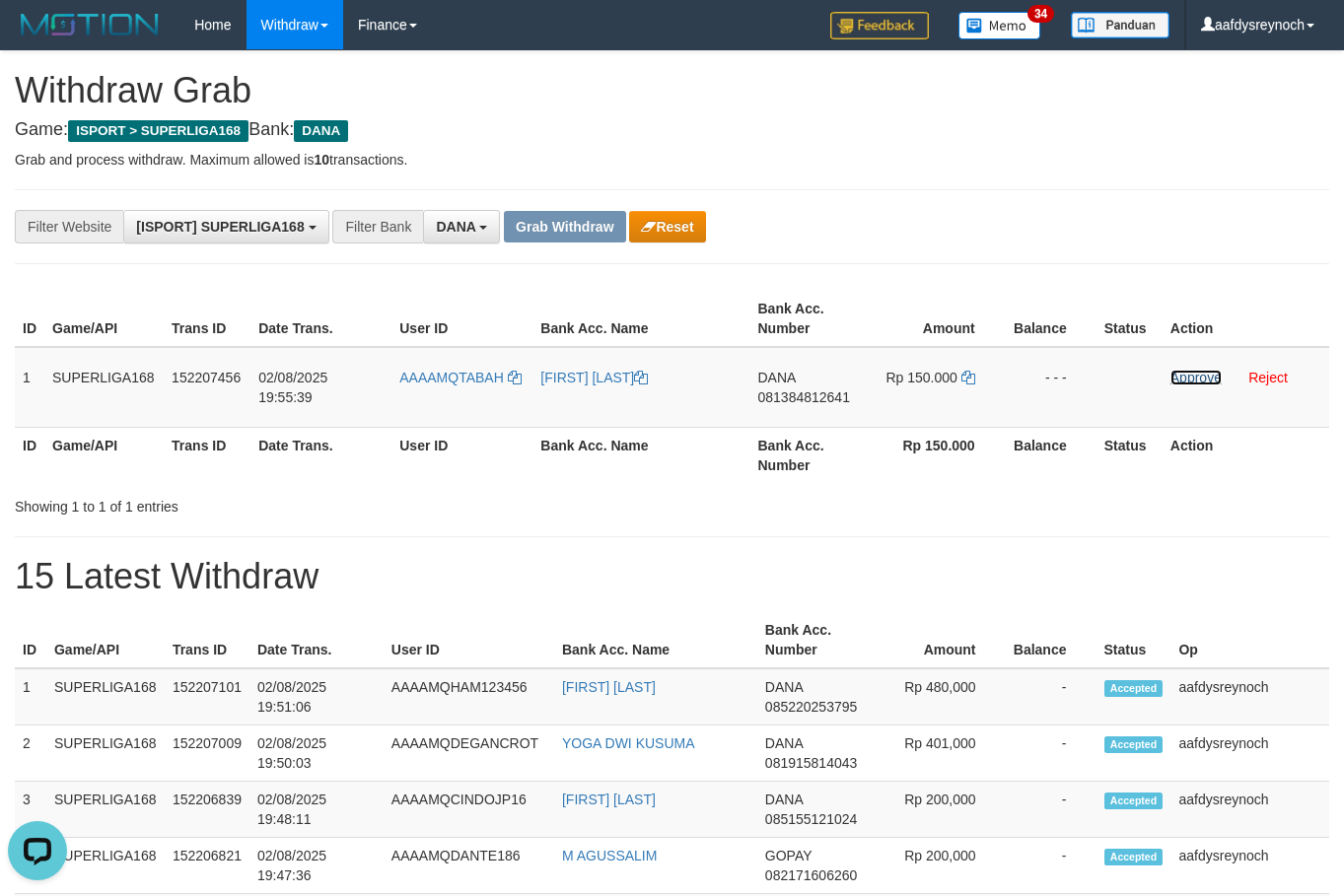 drag, startPoint x: 1179, startPoint y: 378, endPoint x: 776, endPoint y: 215, distance: 434.716 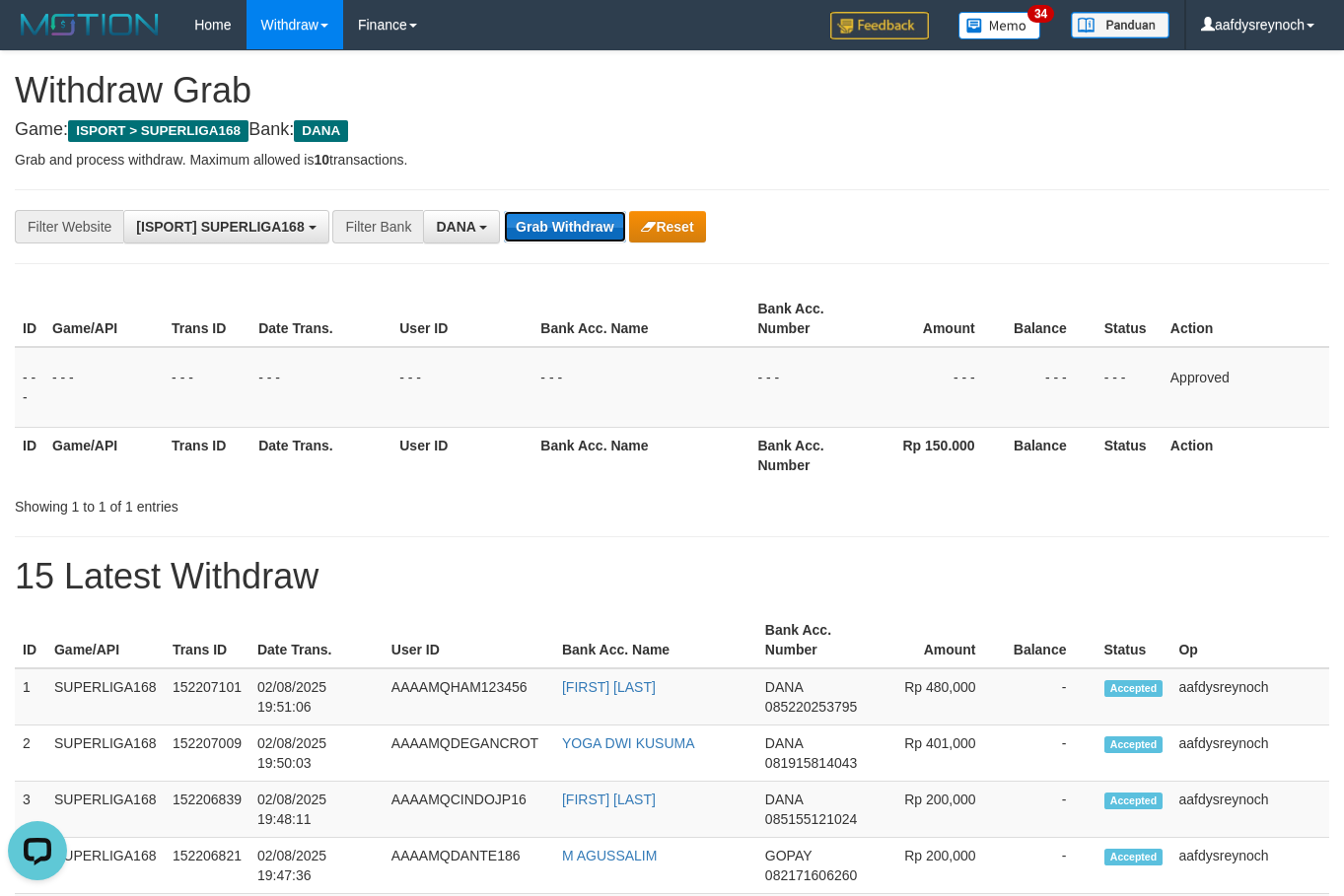 click on "Grab Withdraw" at bounding box center (564, 227) 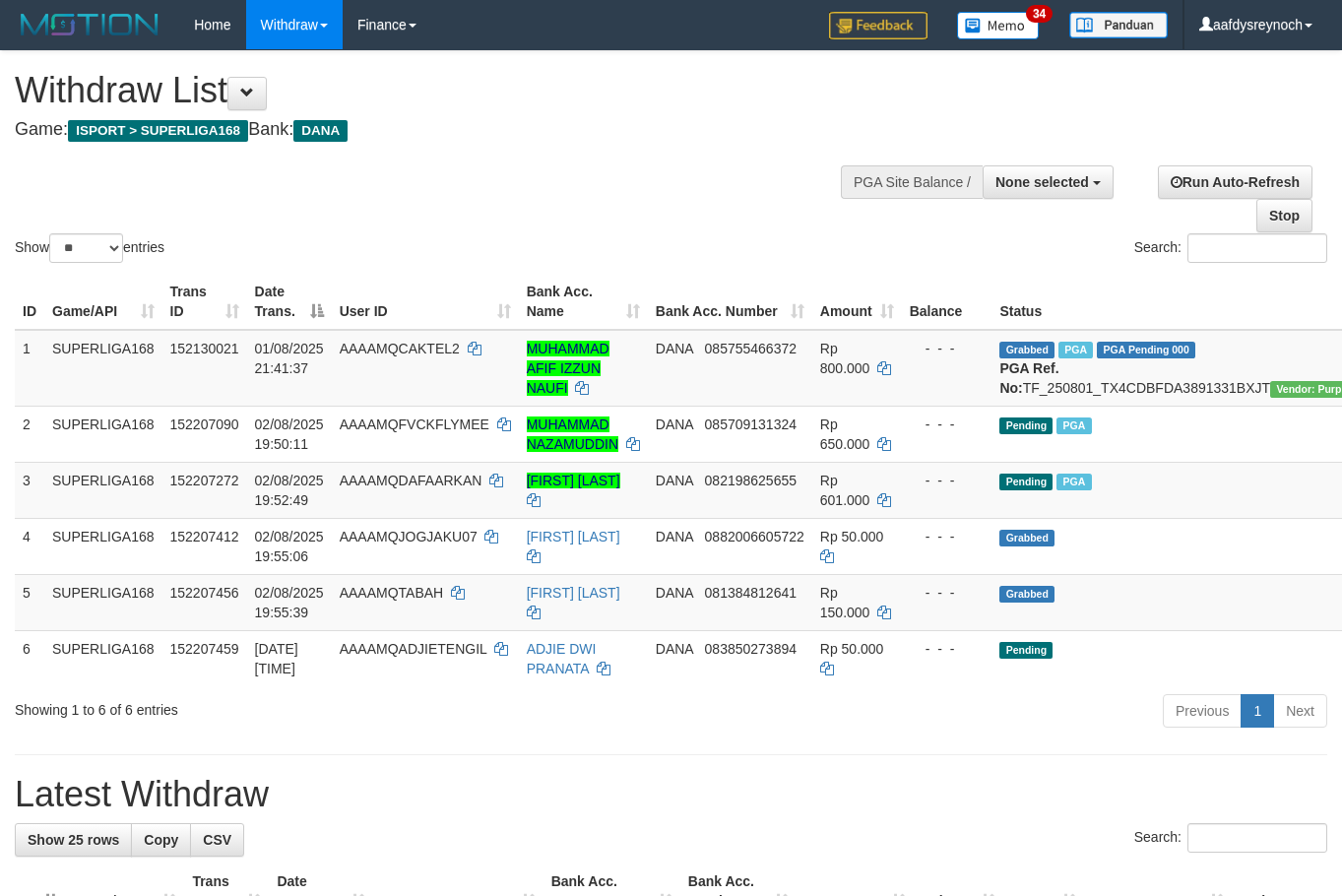 select 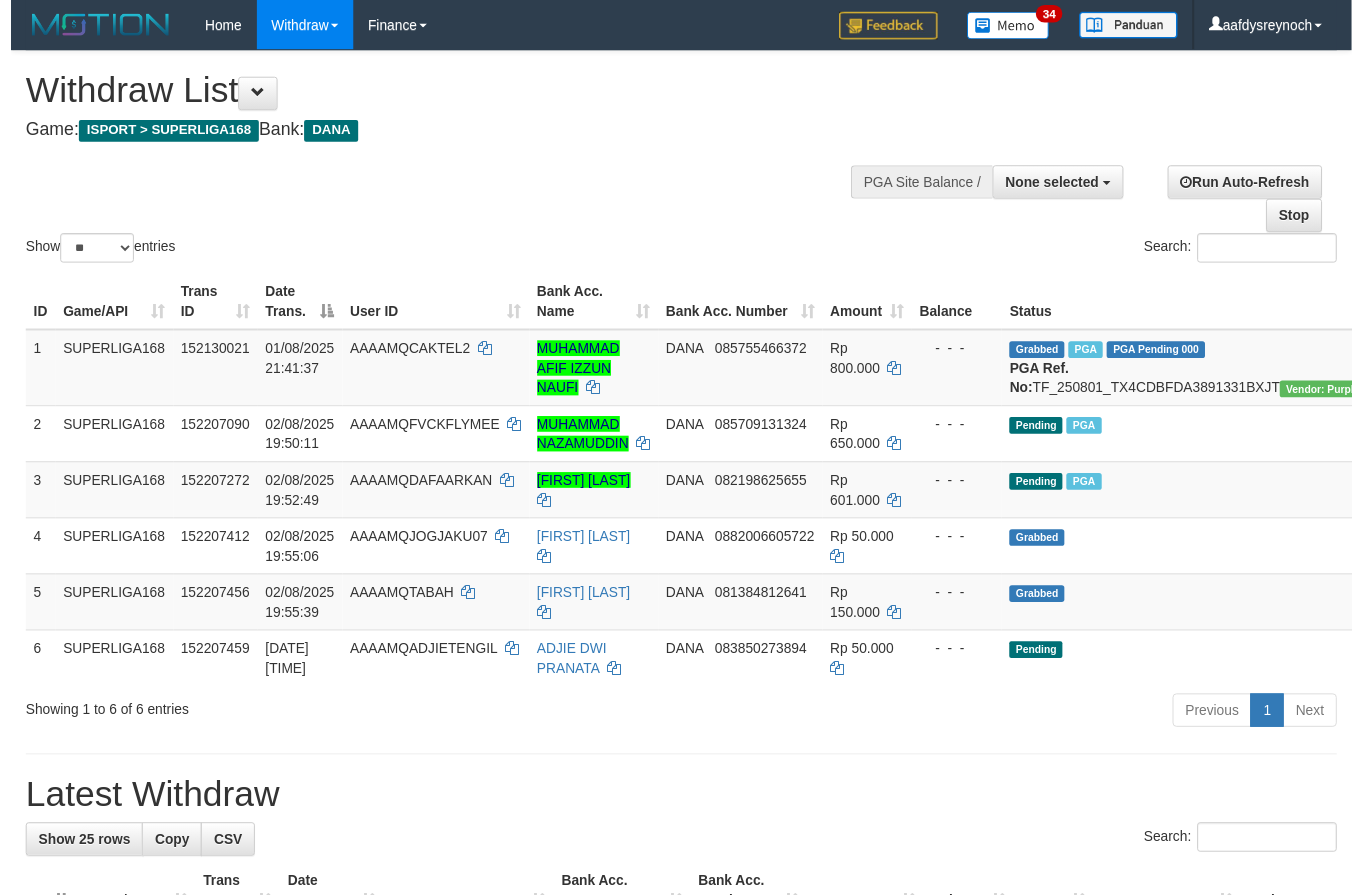 scroll, scrollTop: 0, scrollLeft: 0, axis: both 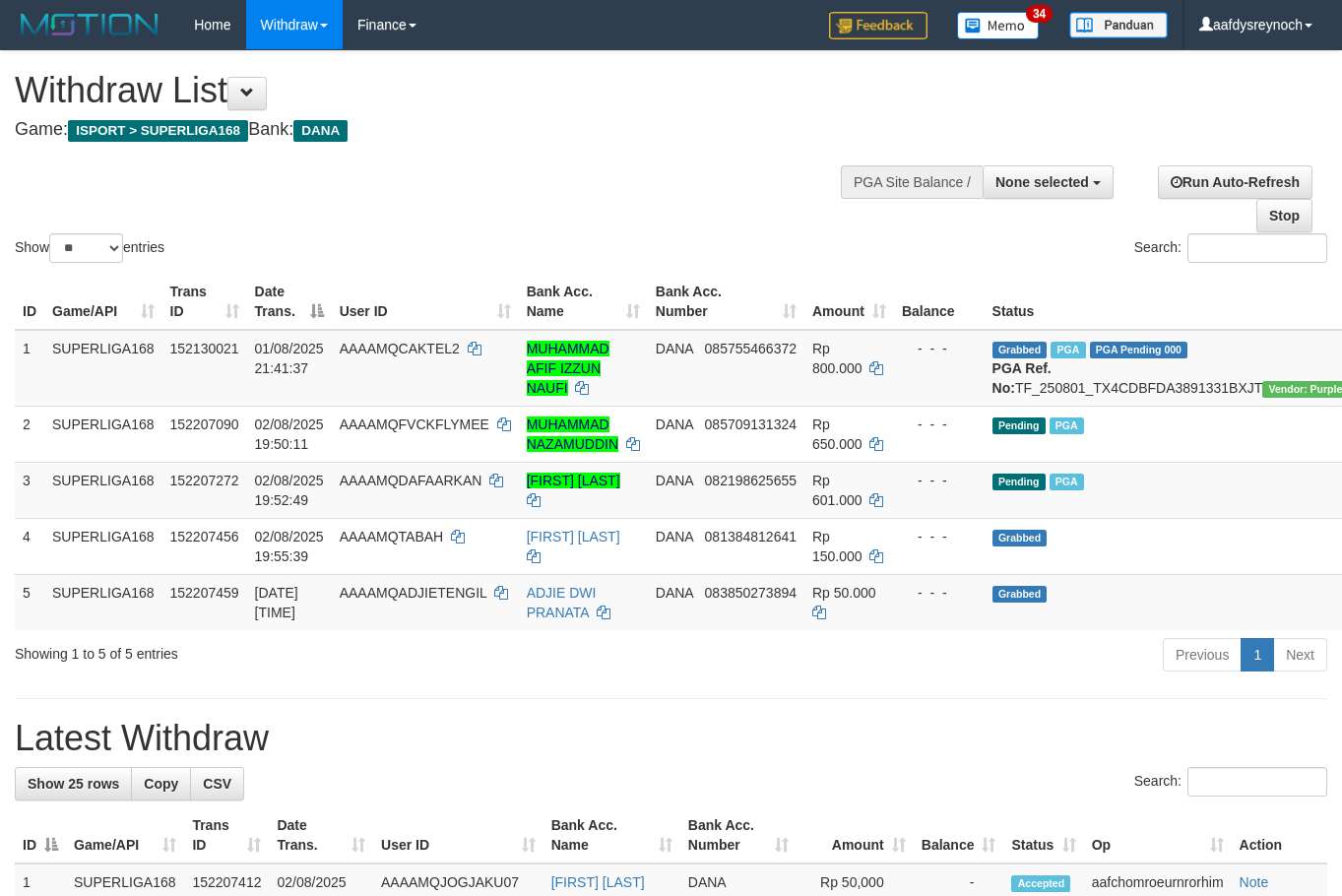 select 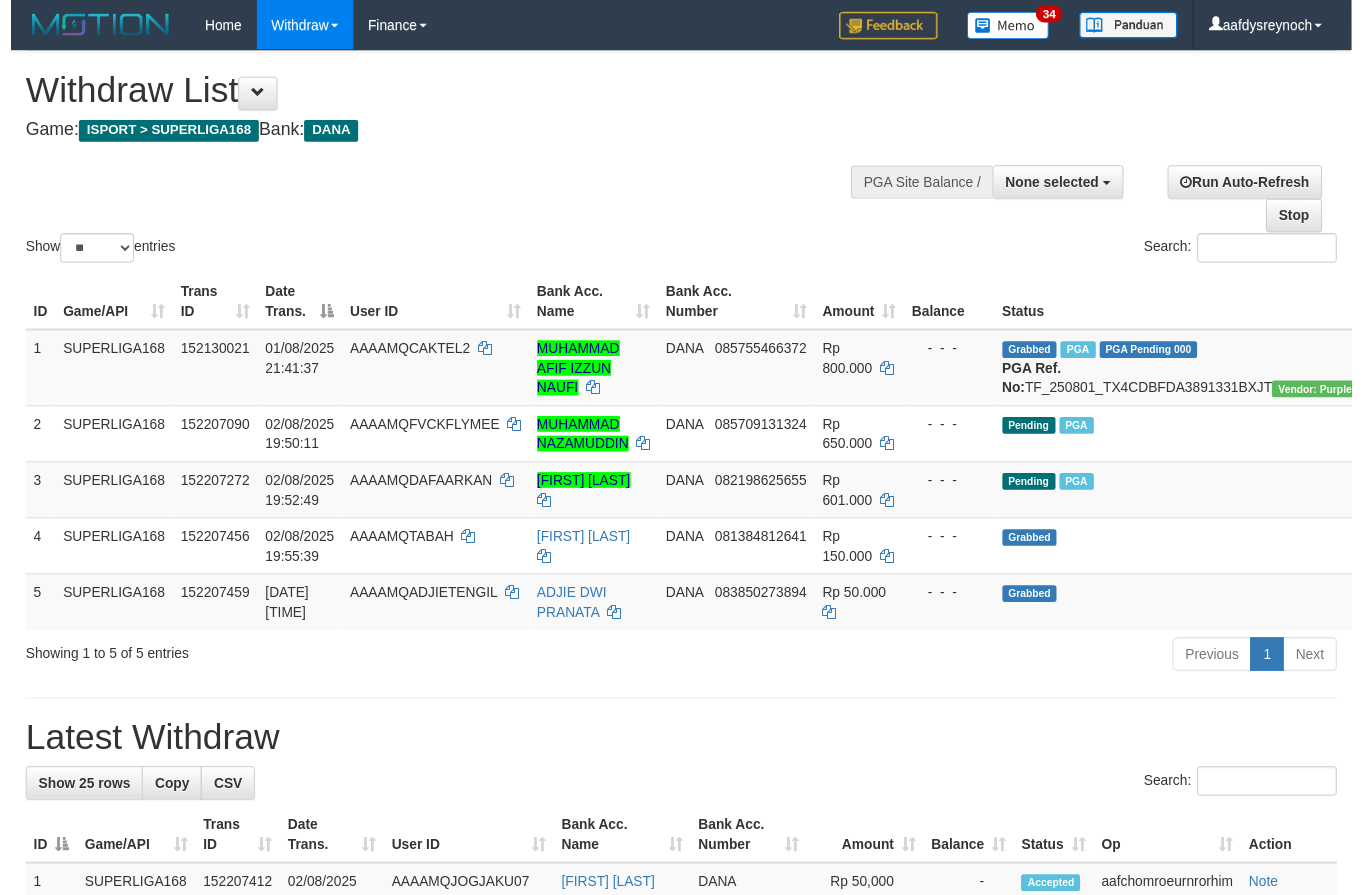 scroll, scrollTop: 0, scrollLeft: 0, axis: both 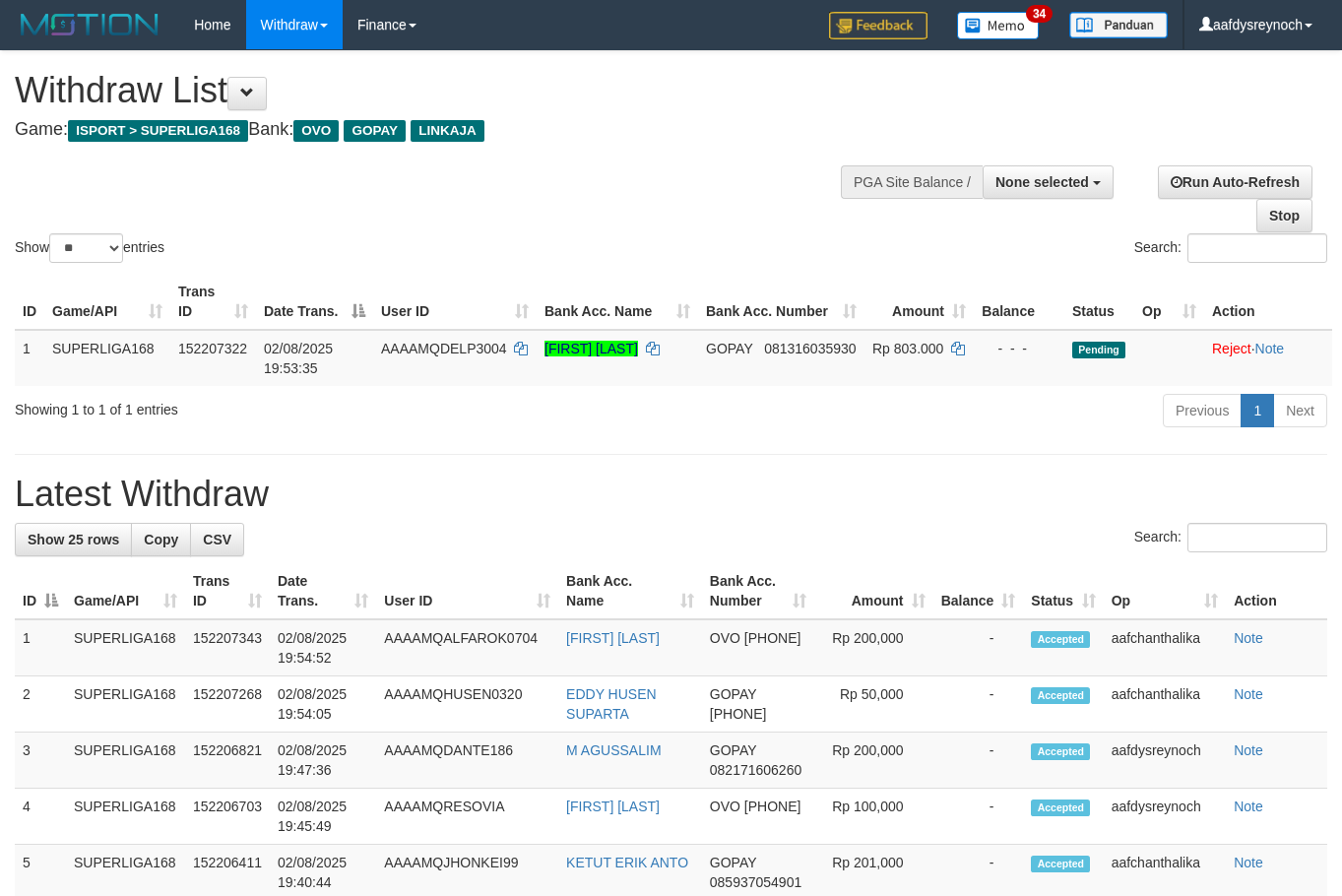 select 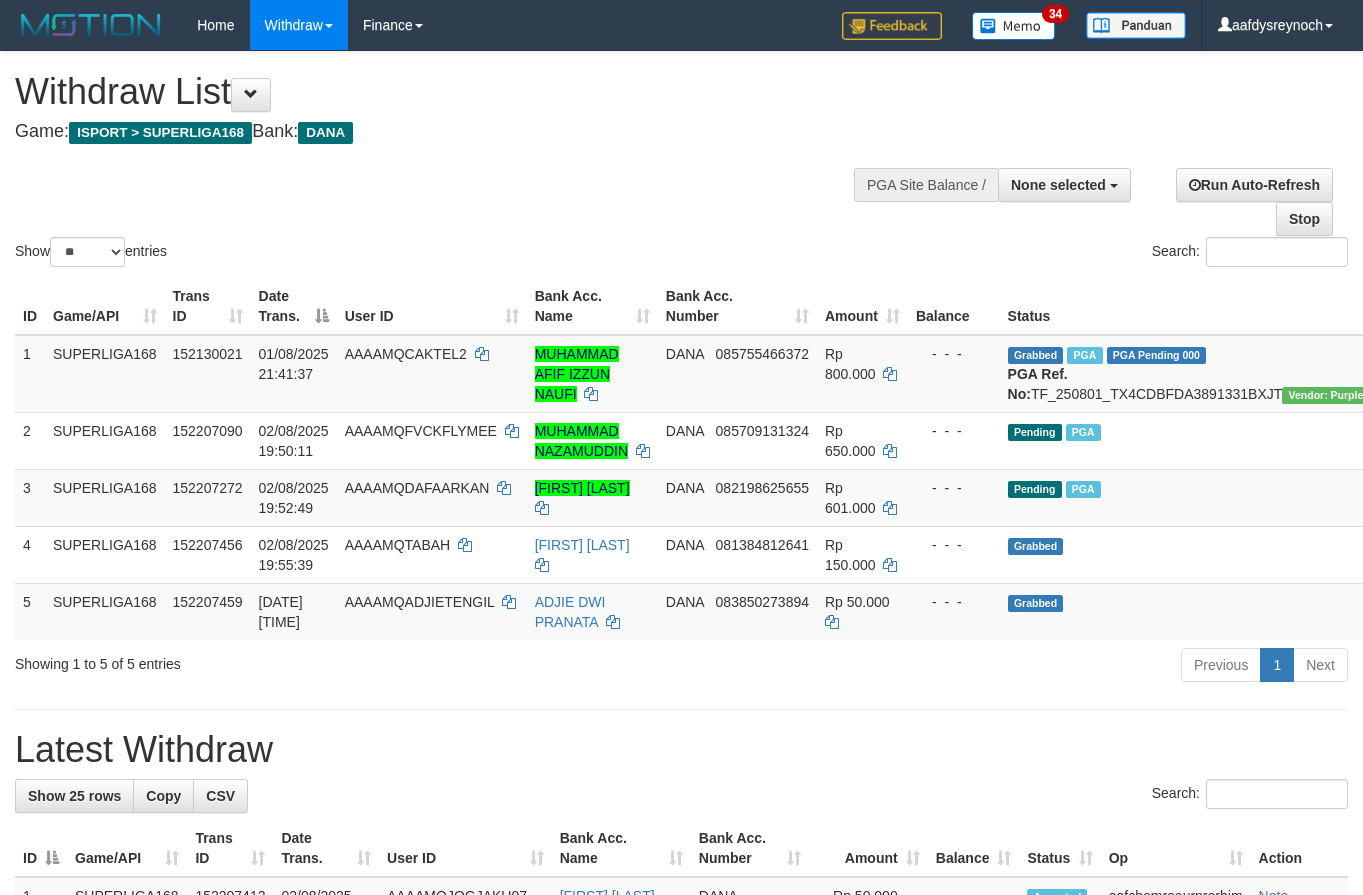 select 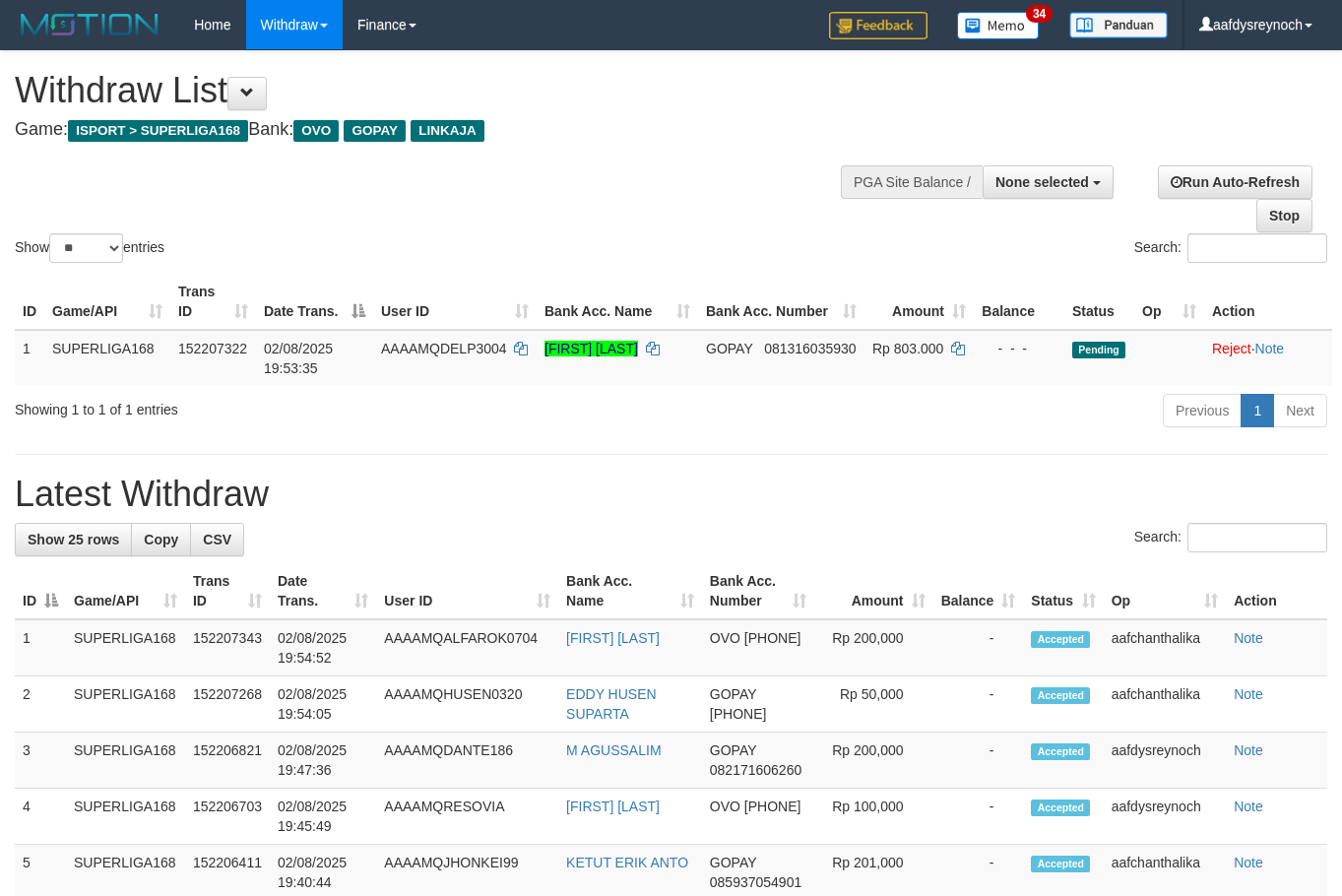 select 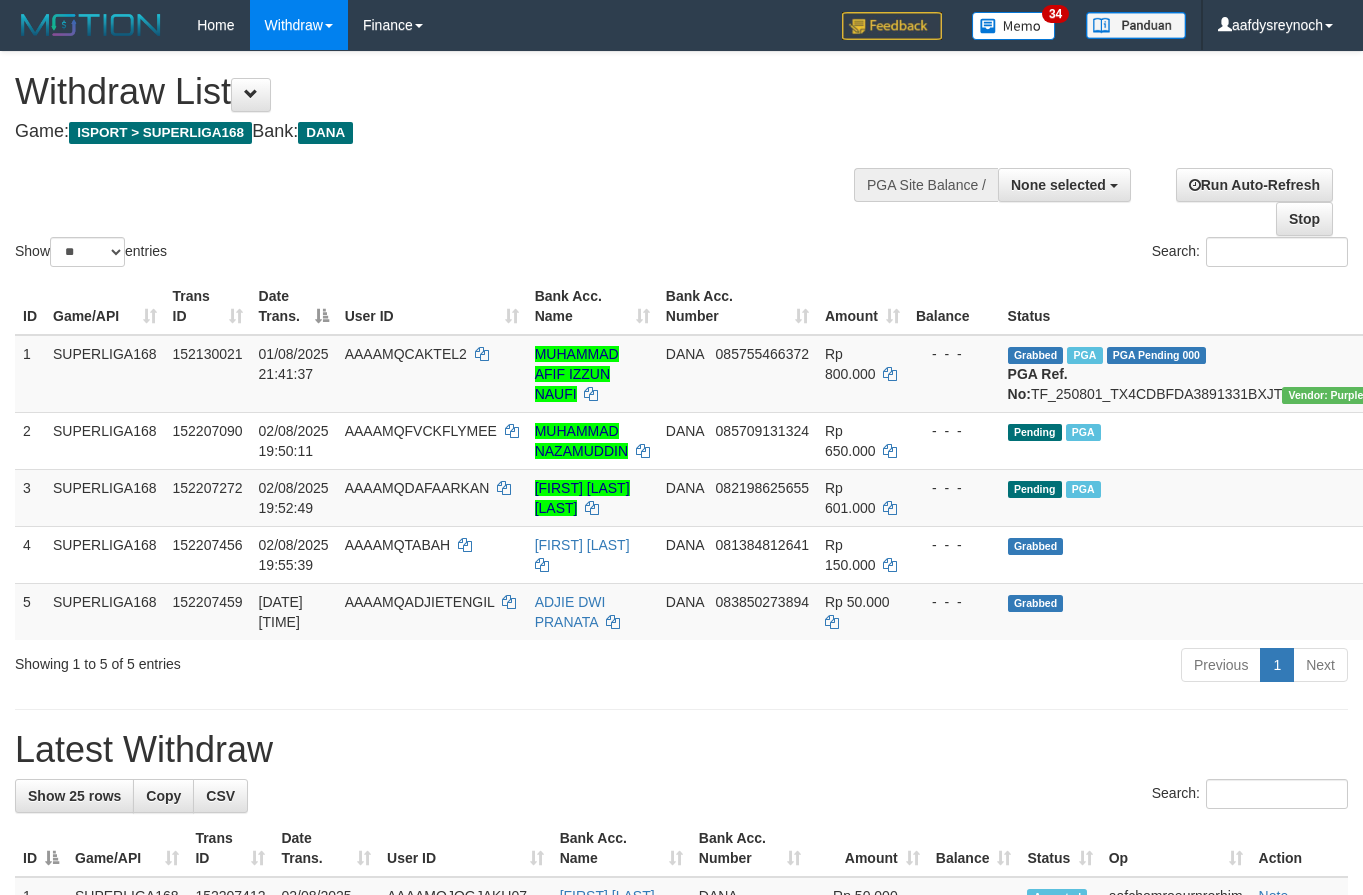 select 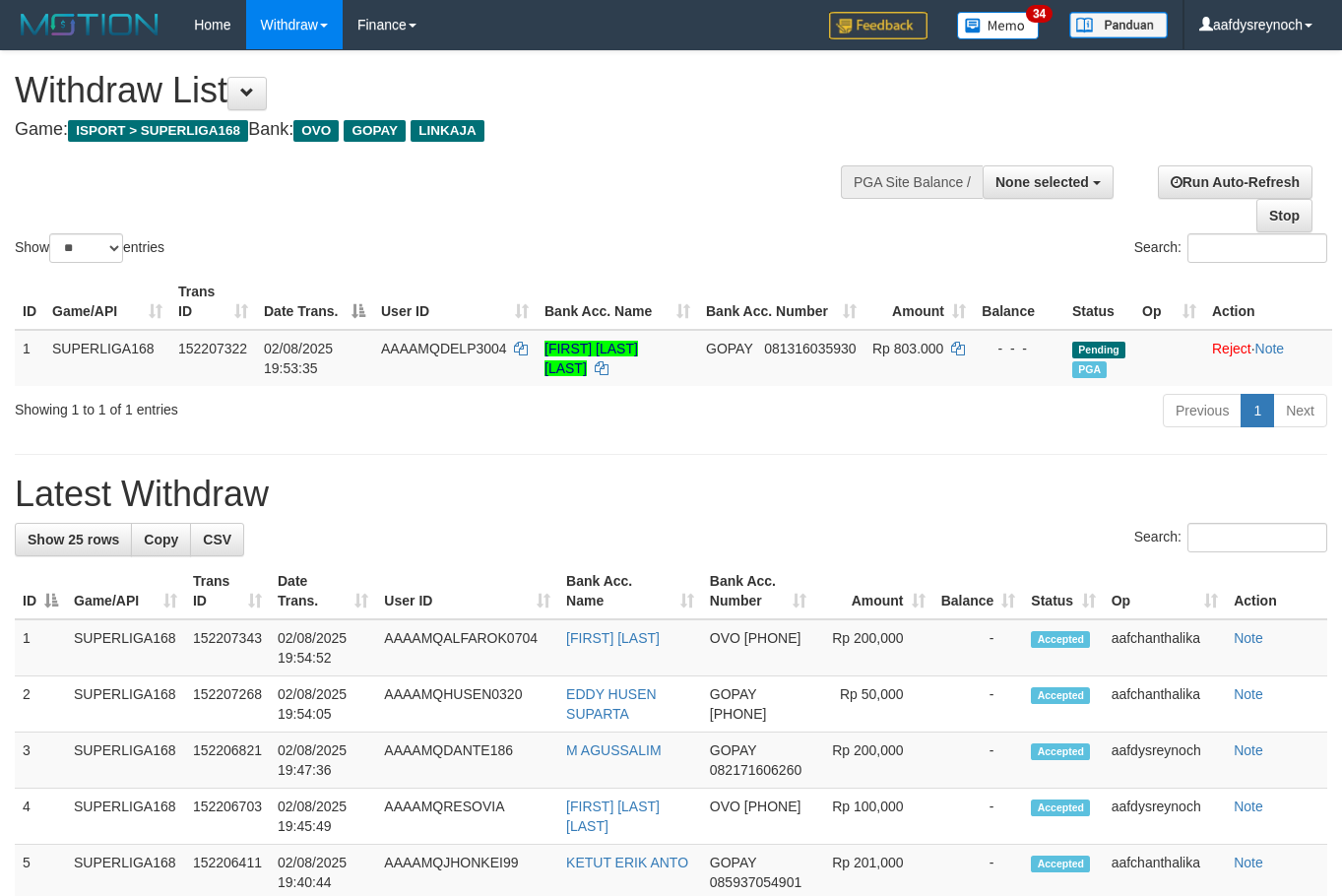 select 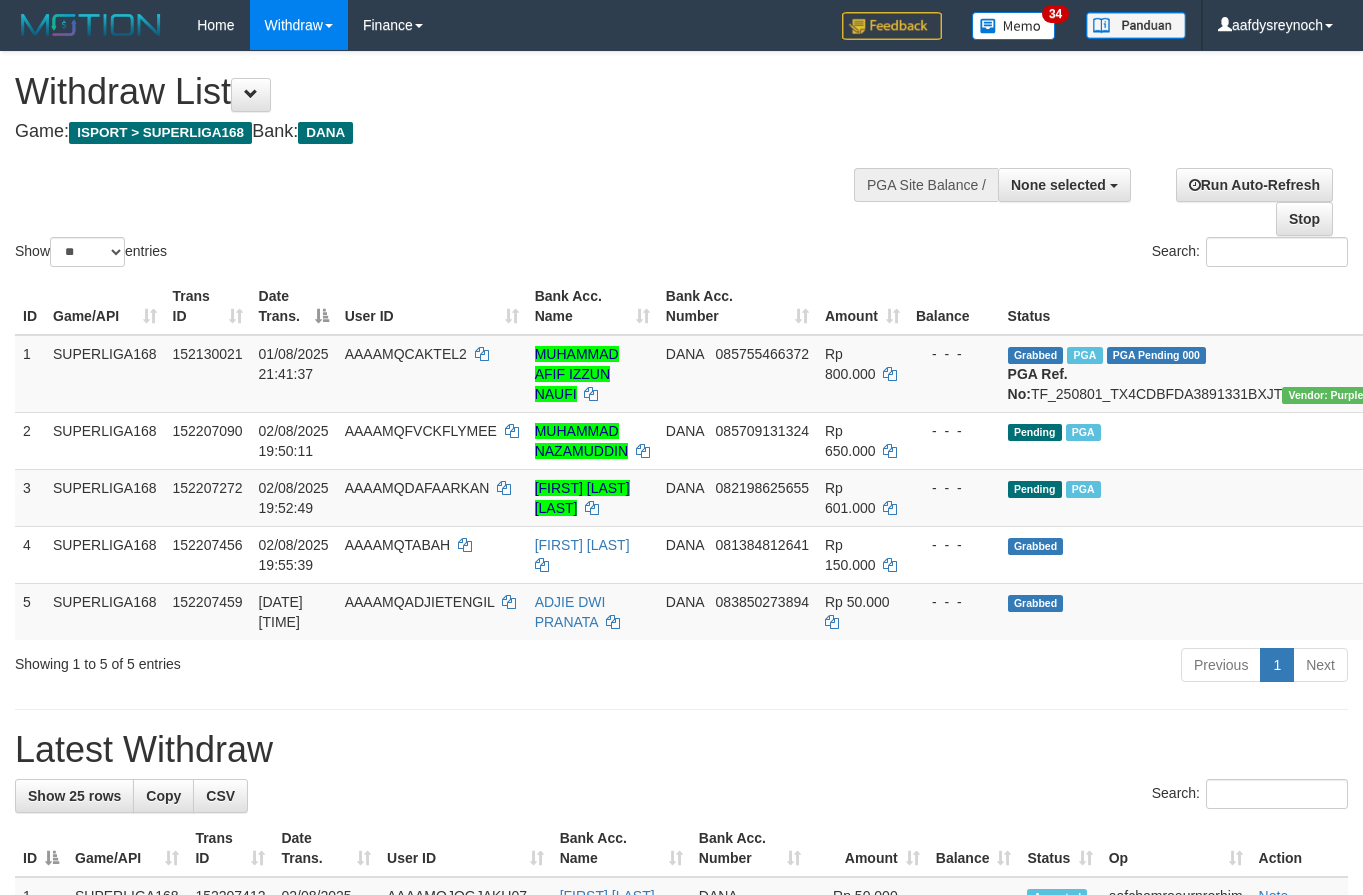 select 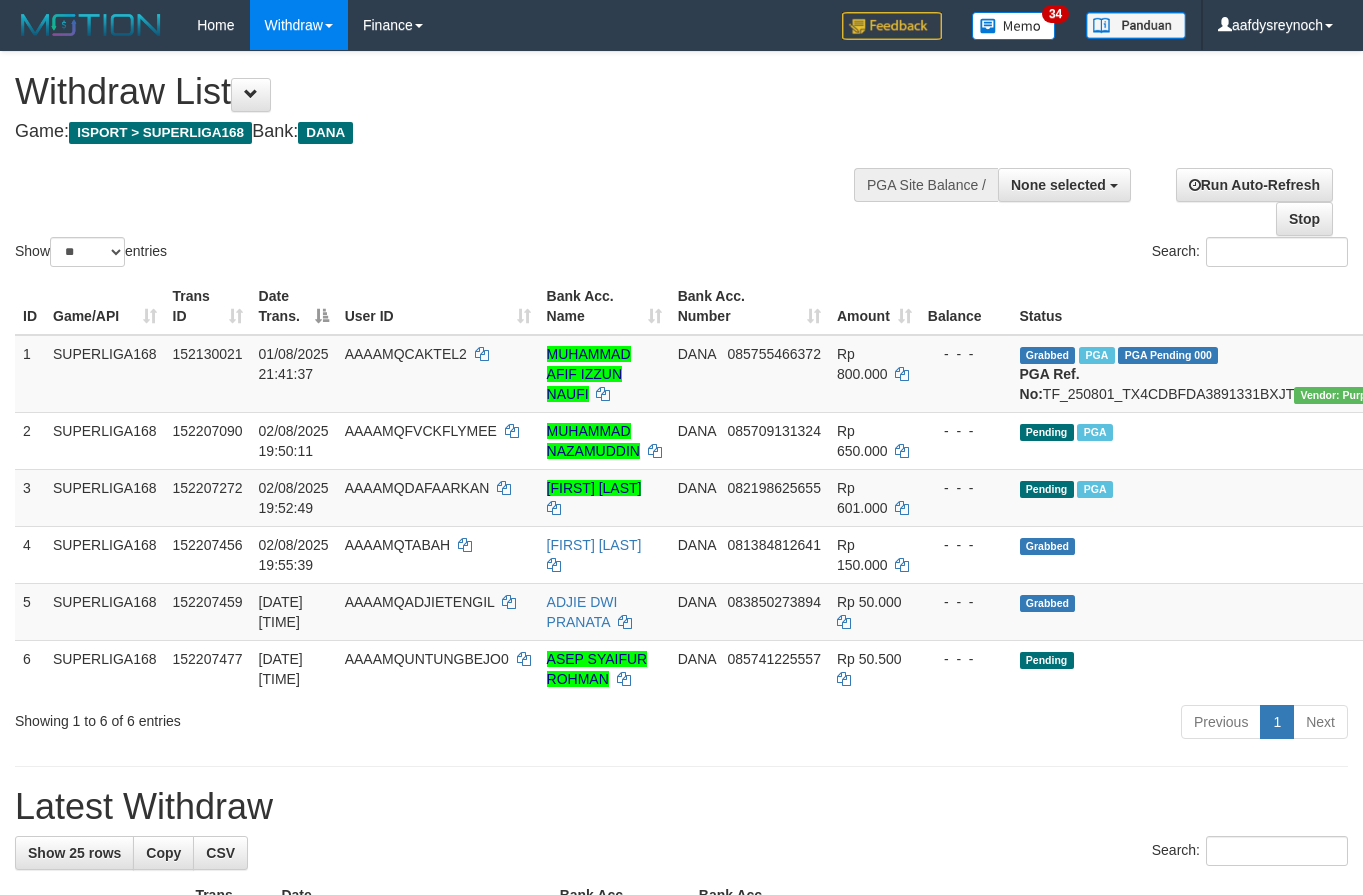 select 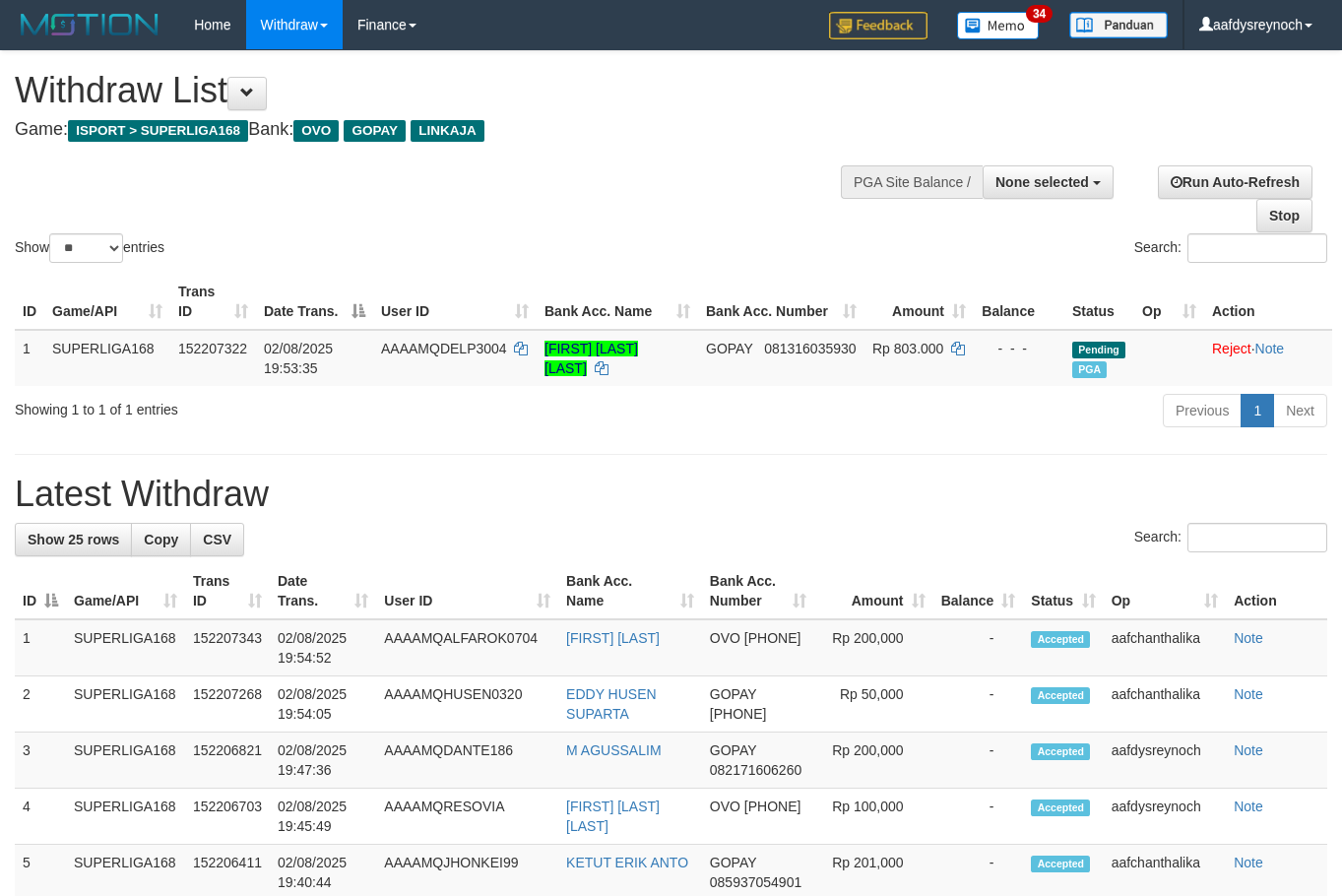 select 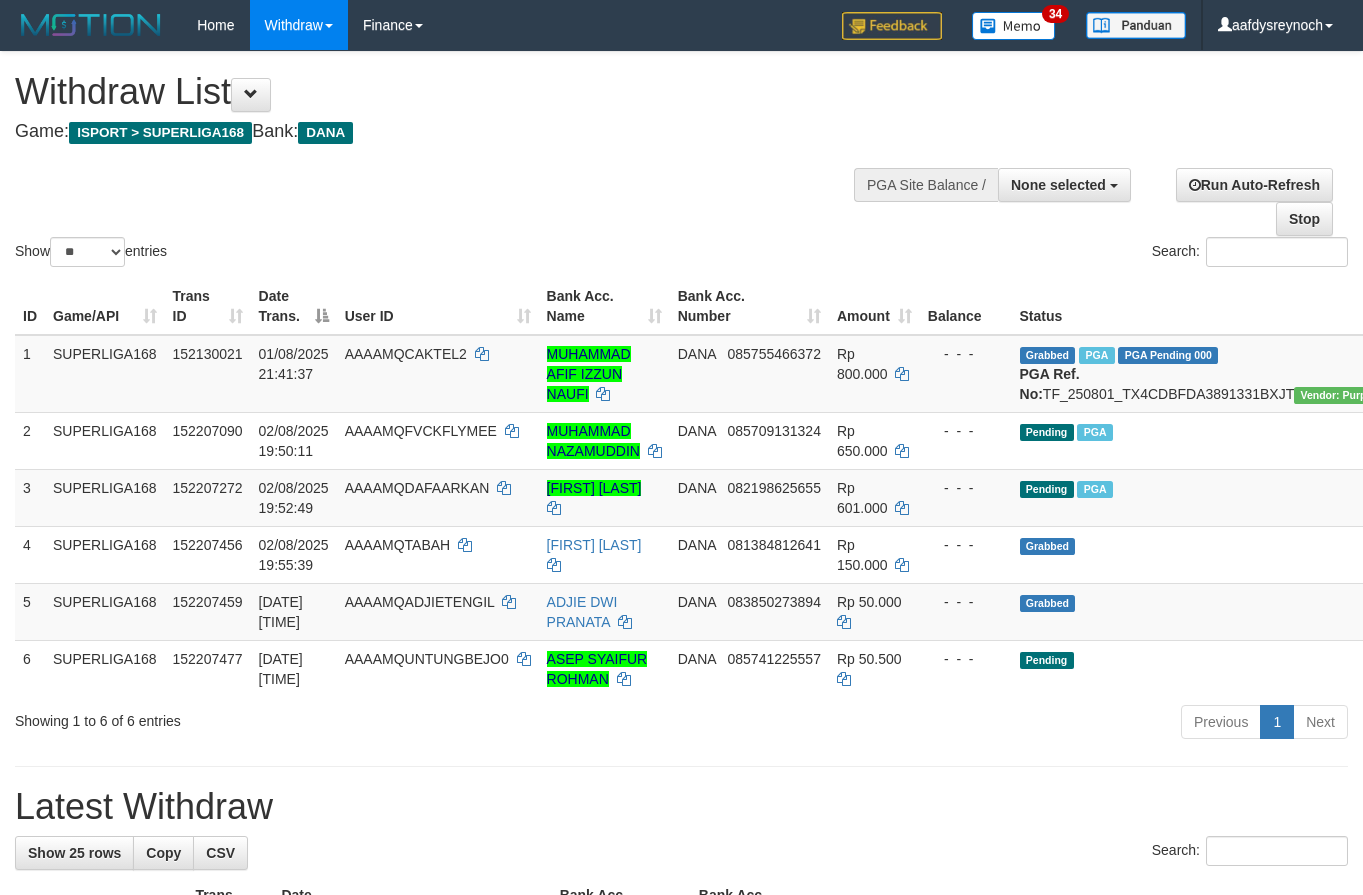 select 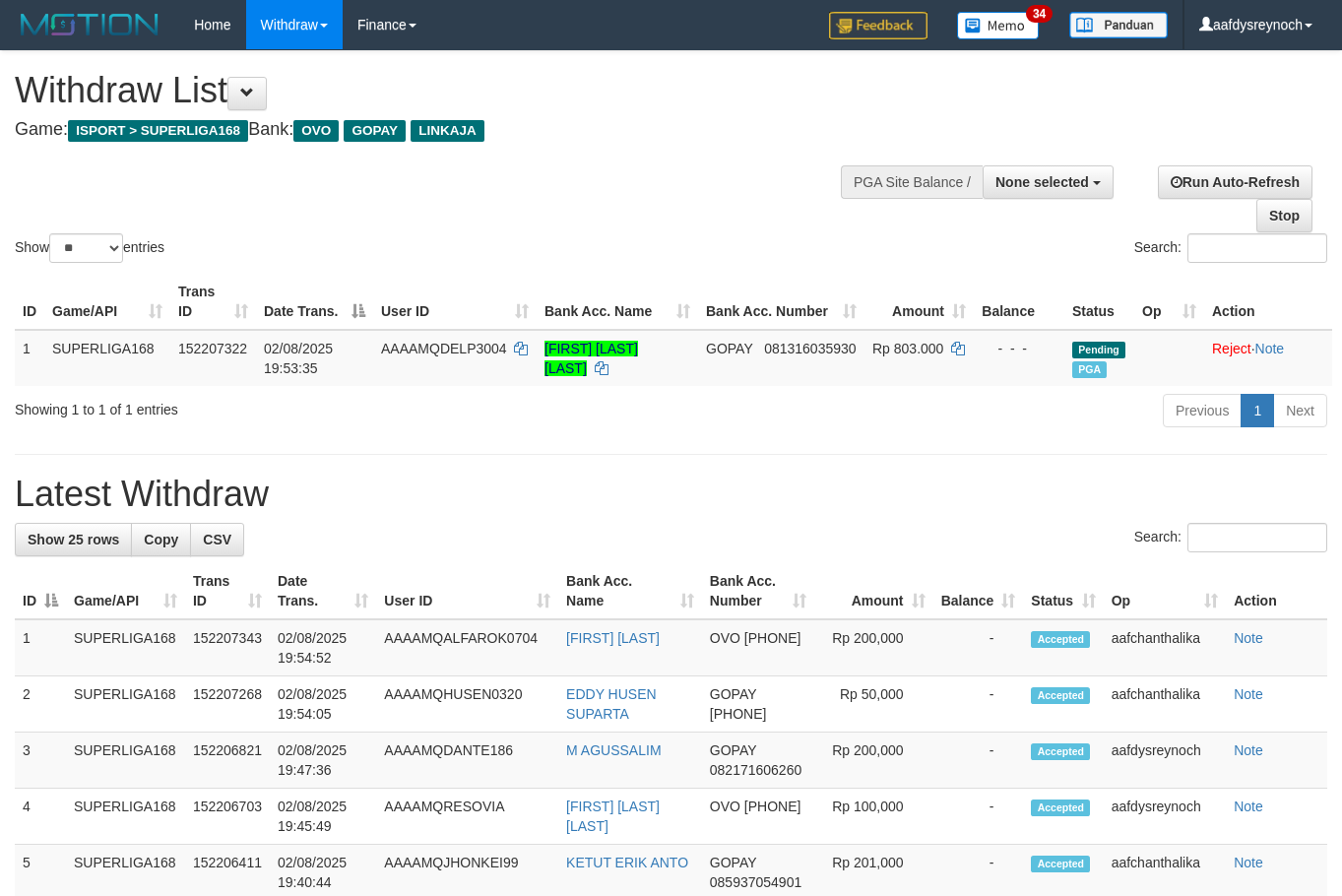 select 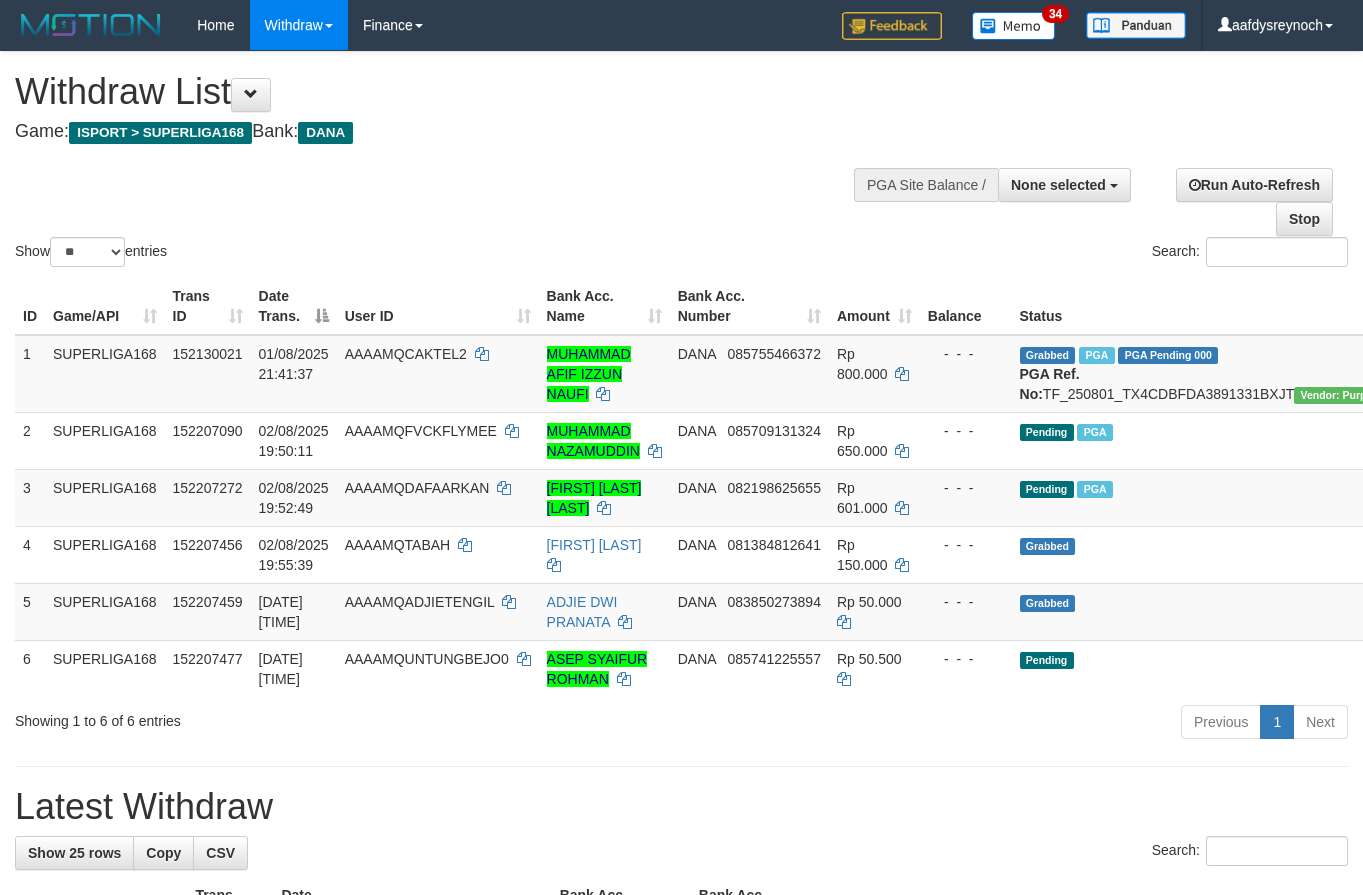 select 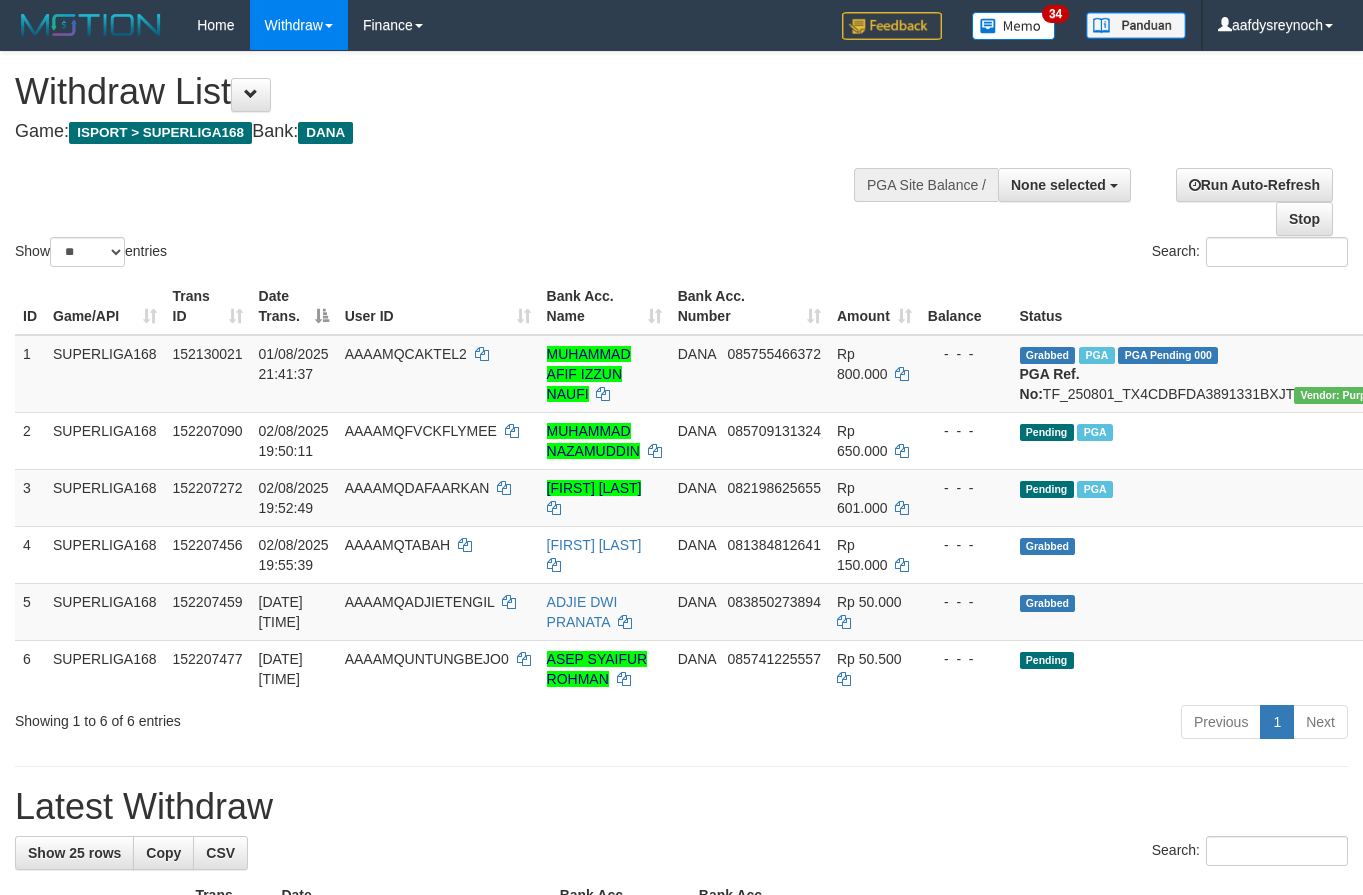 select 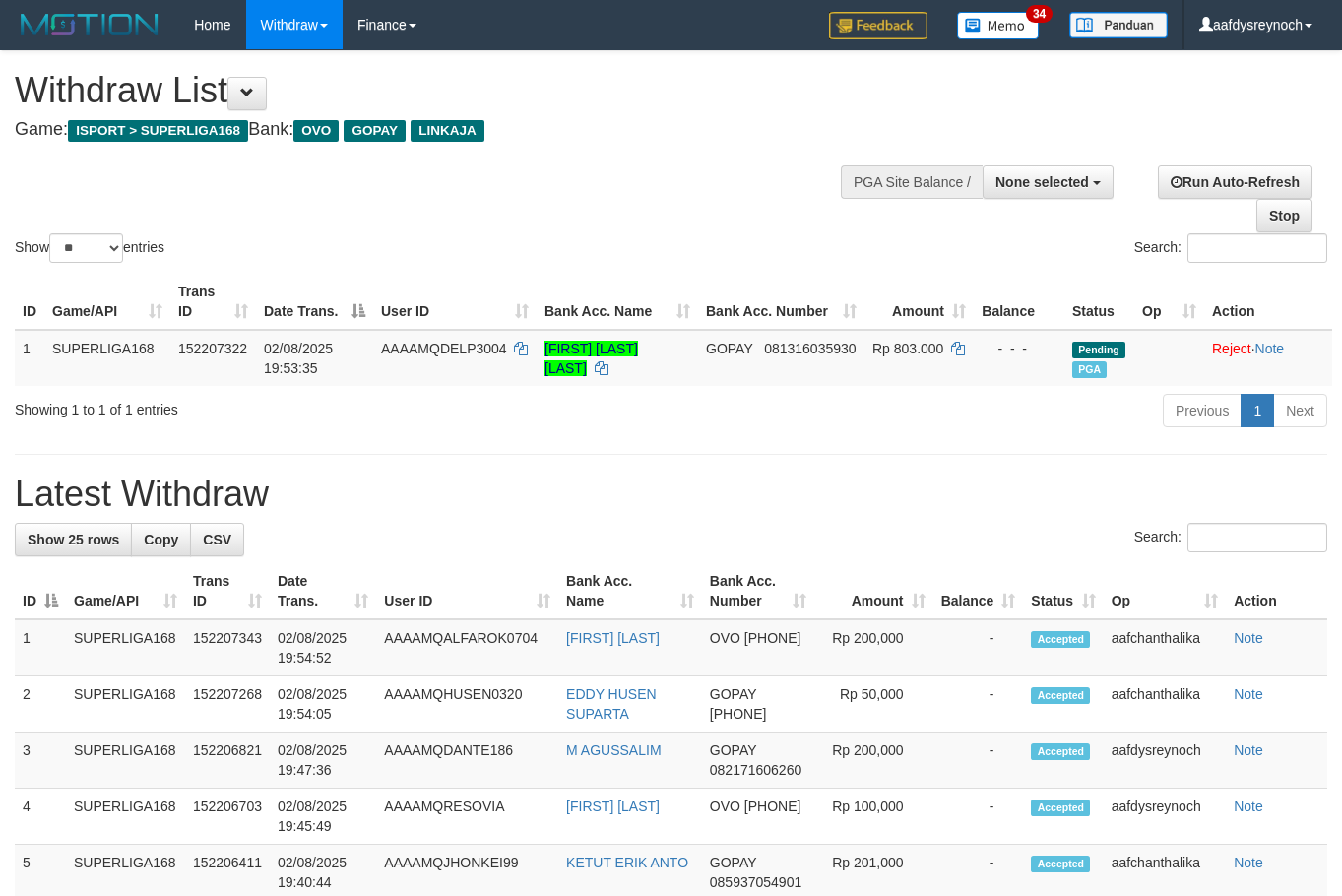 select 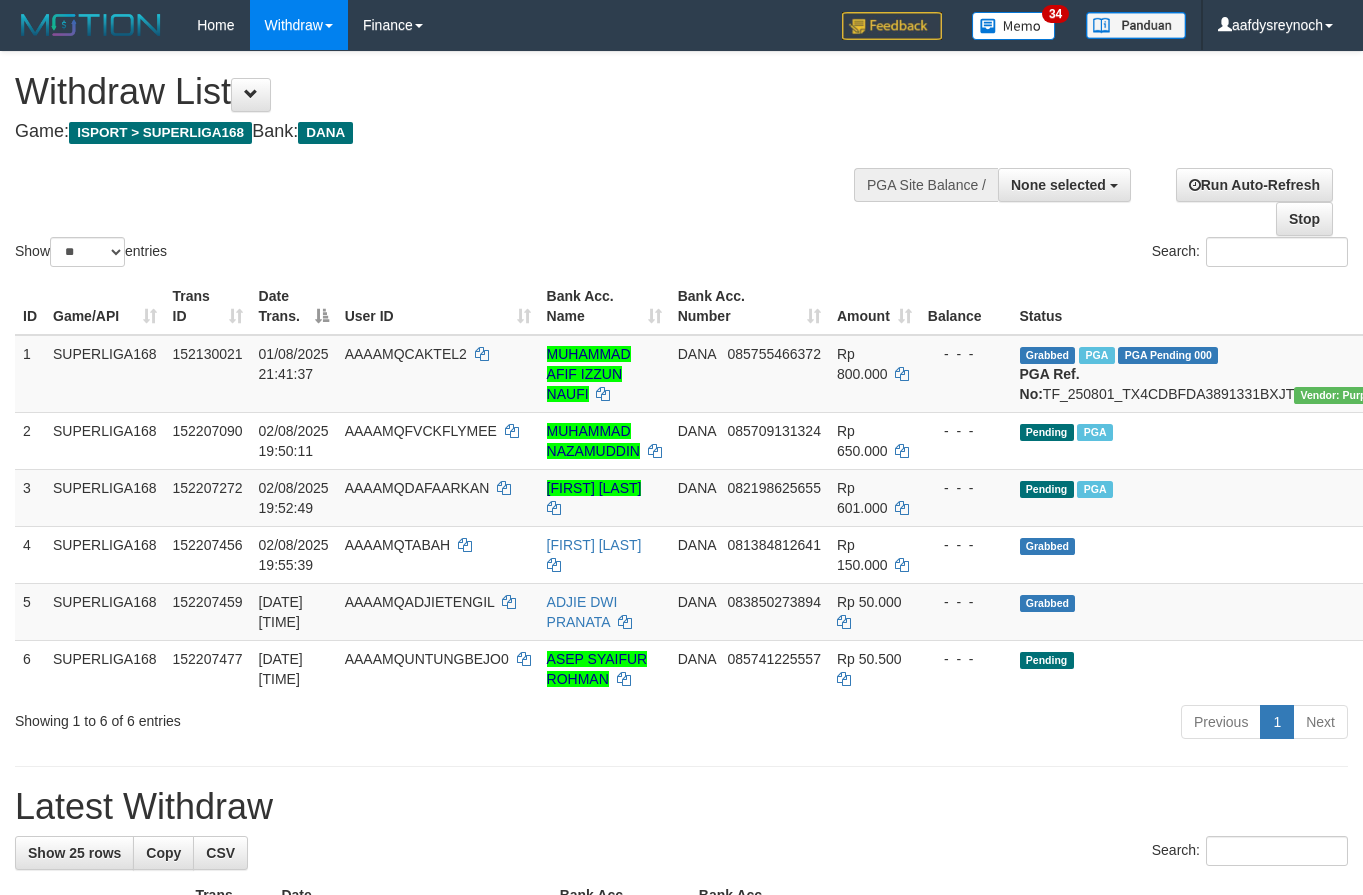 select 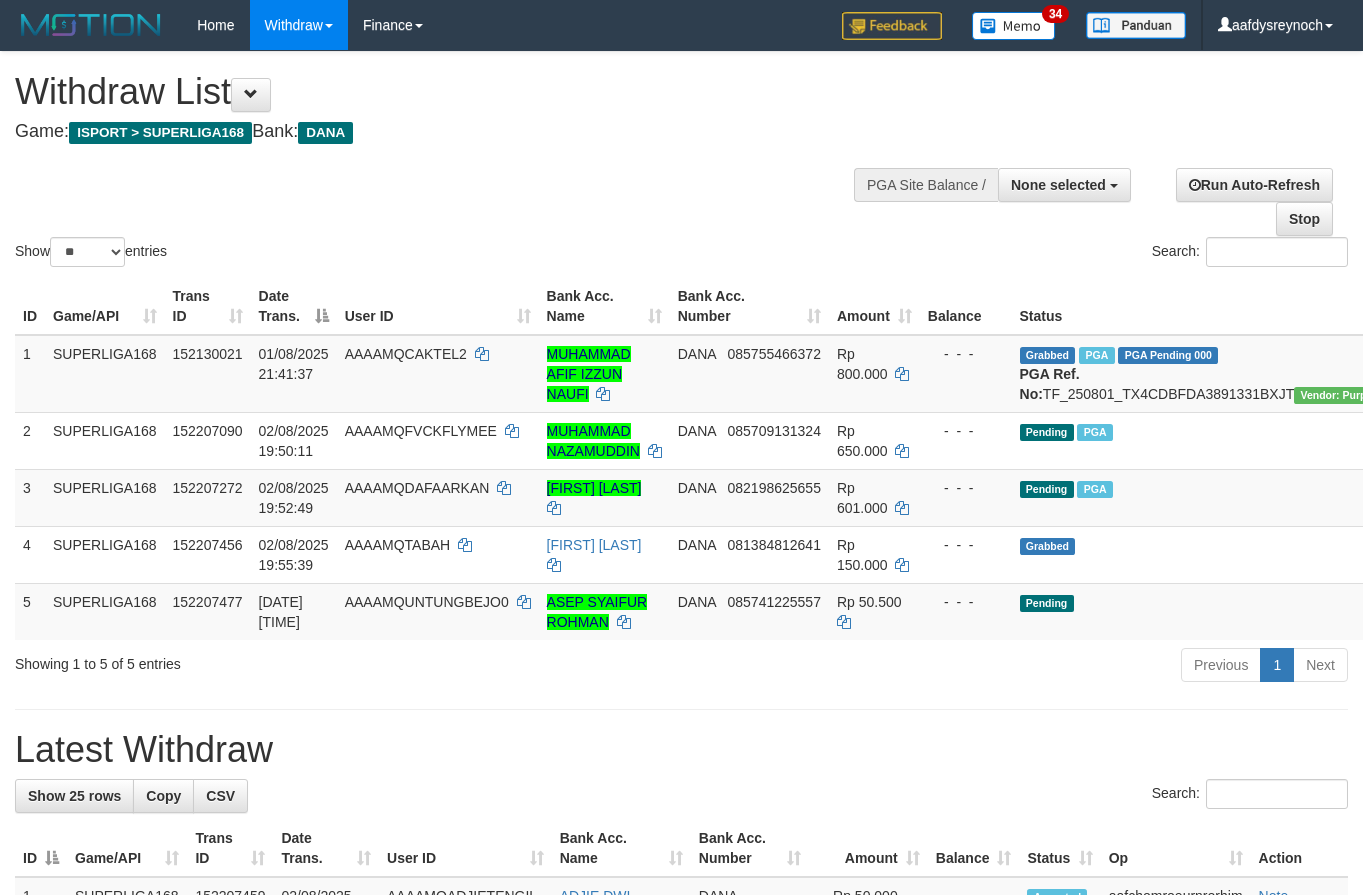 select 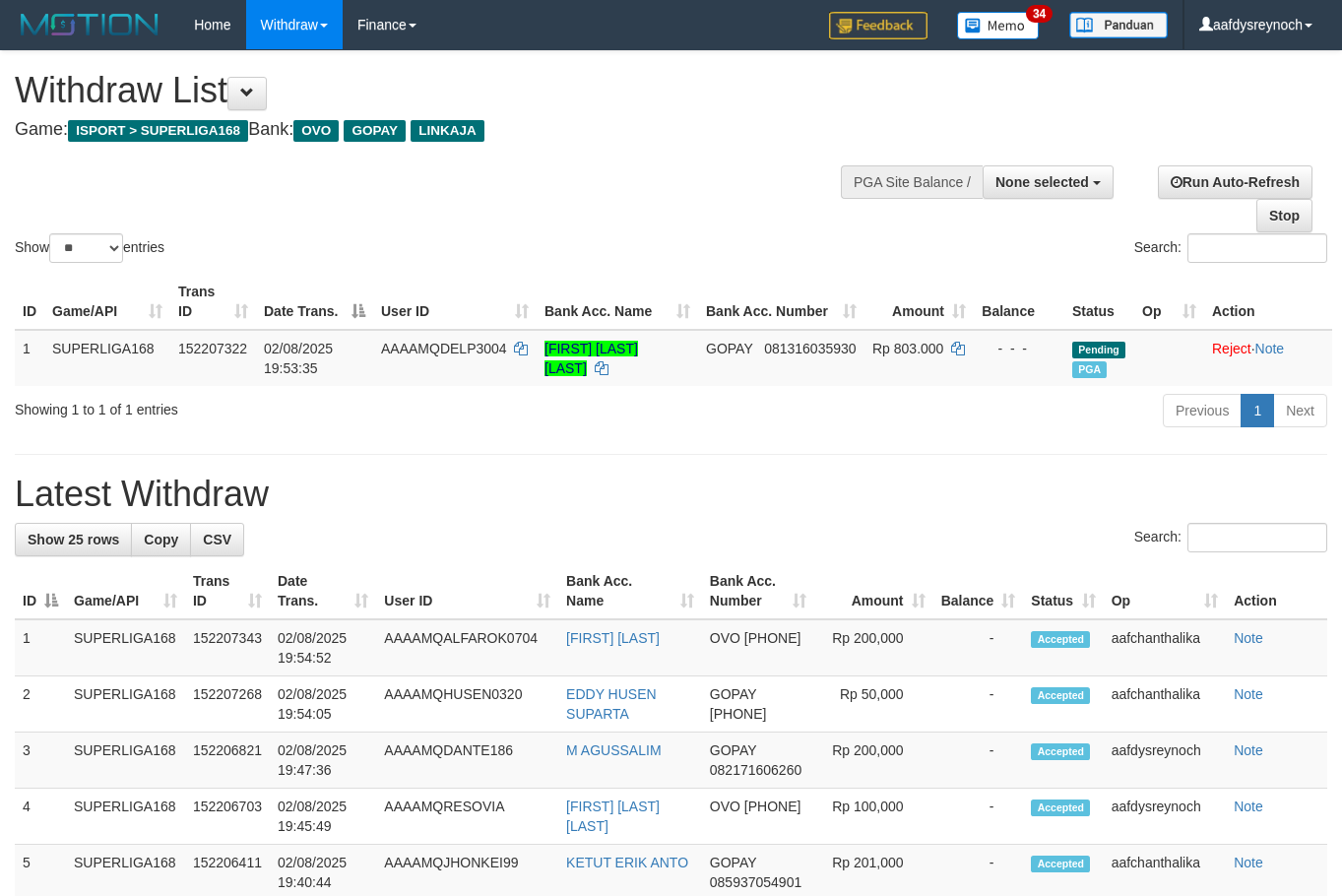select 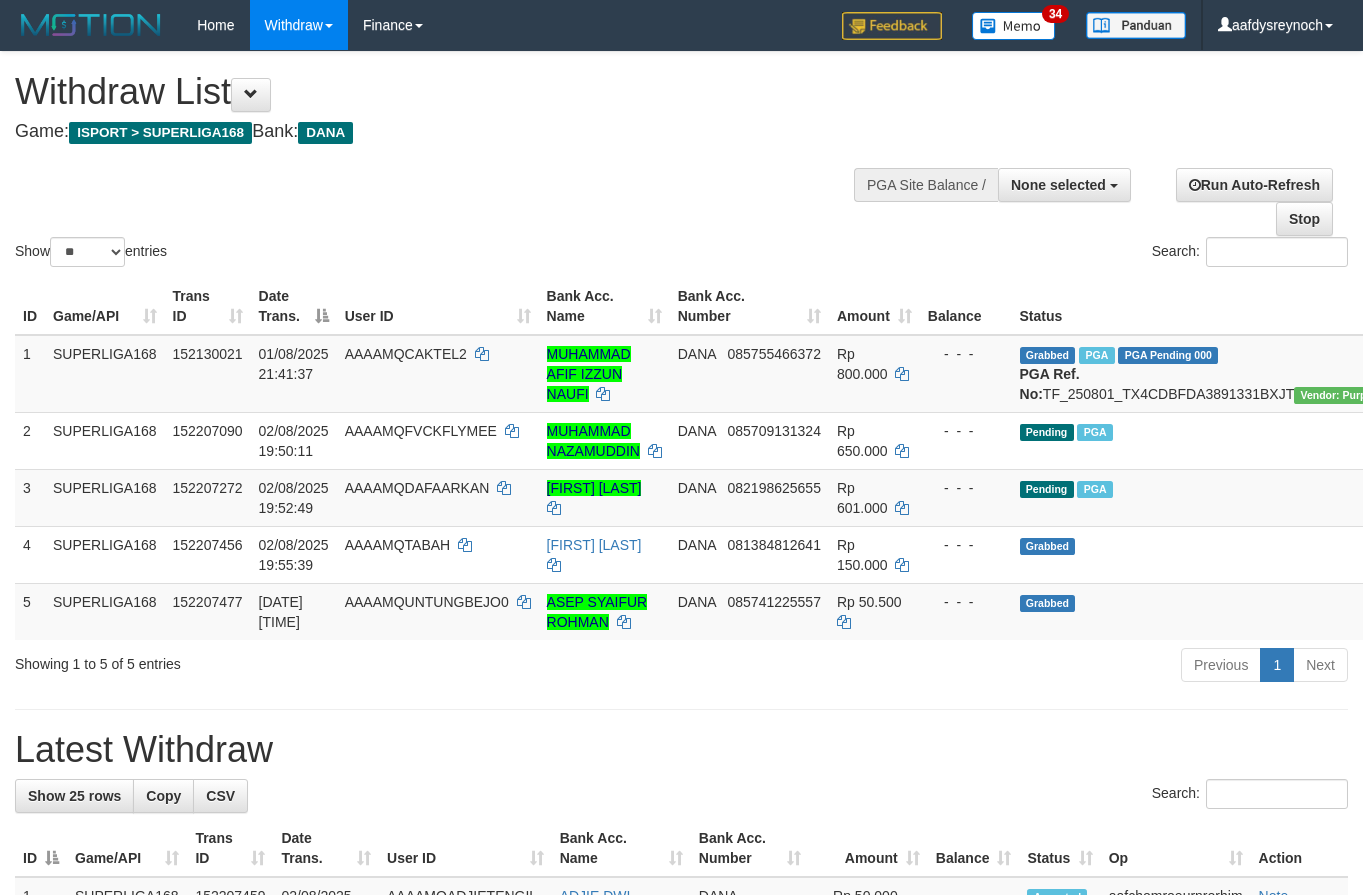 select 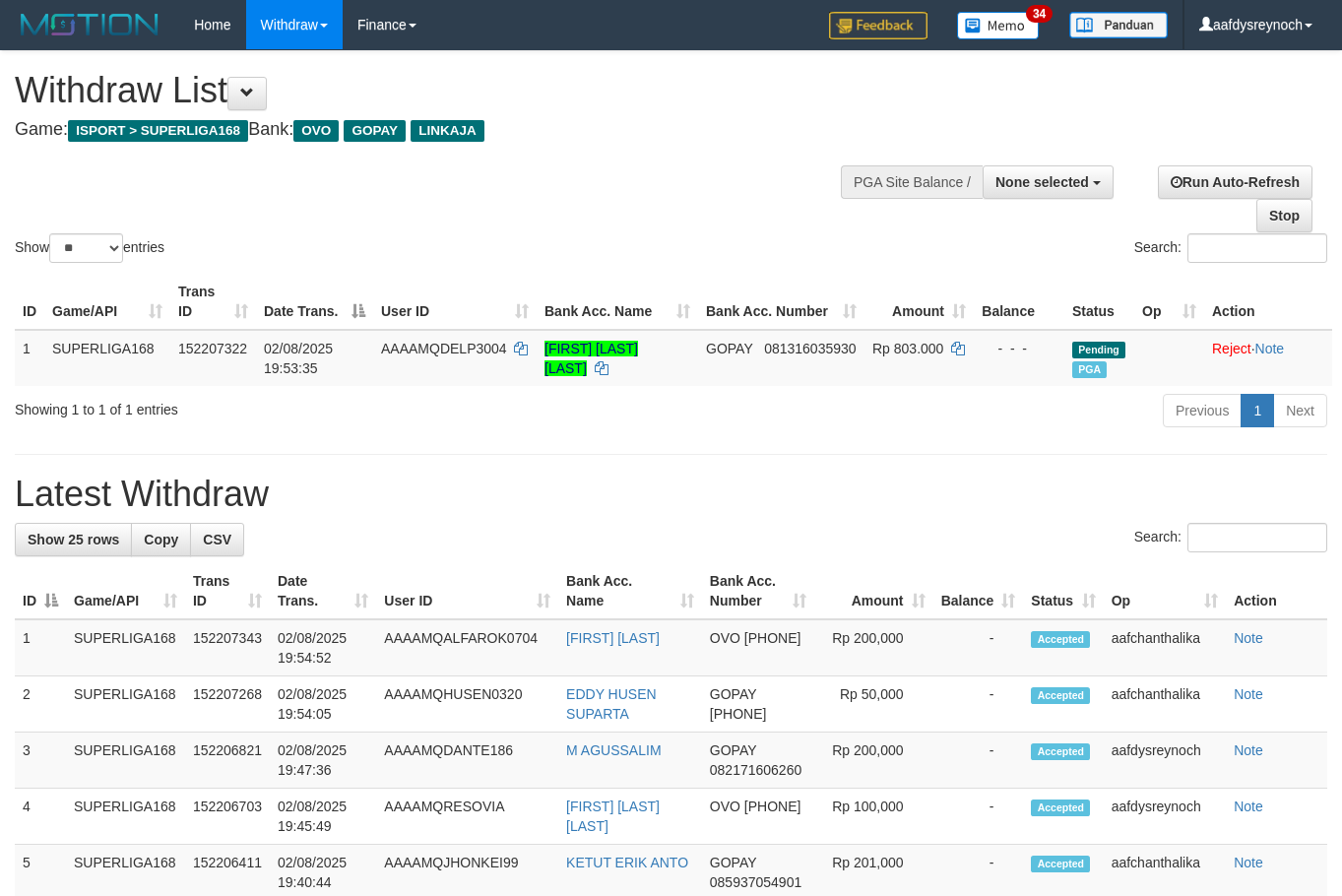 select 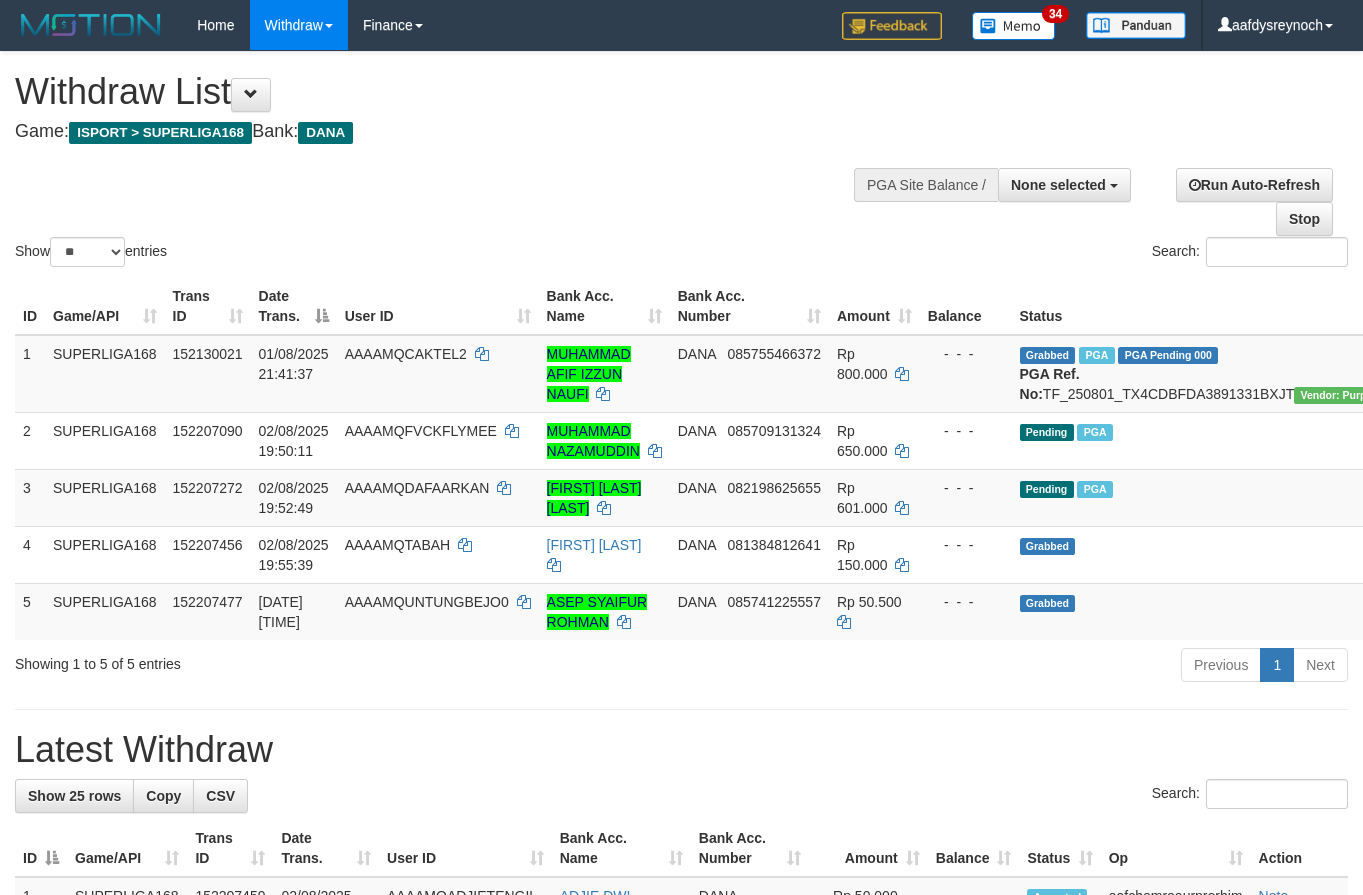 select 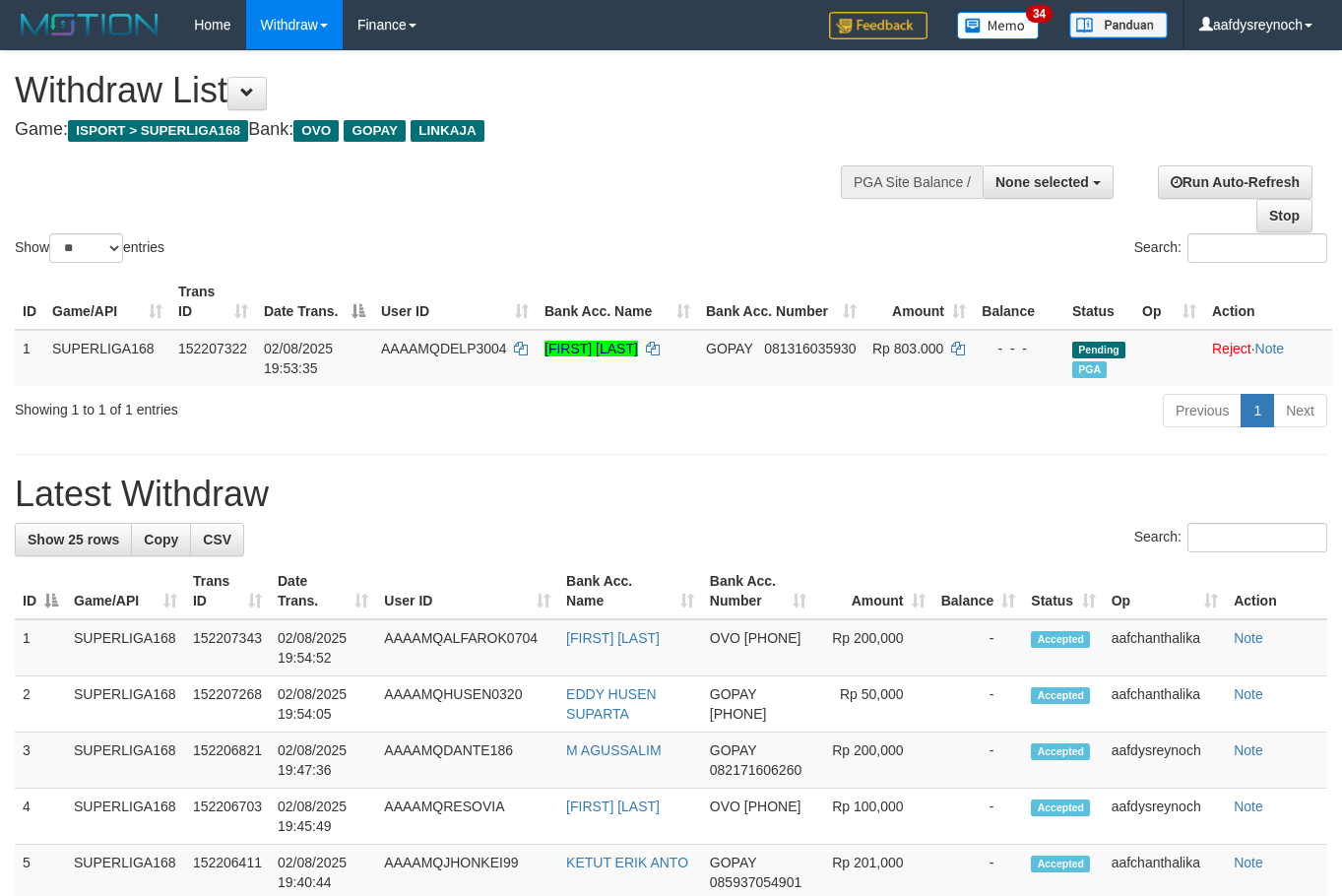 select 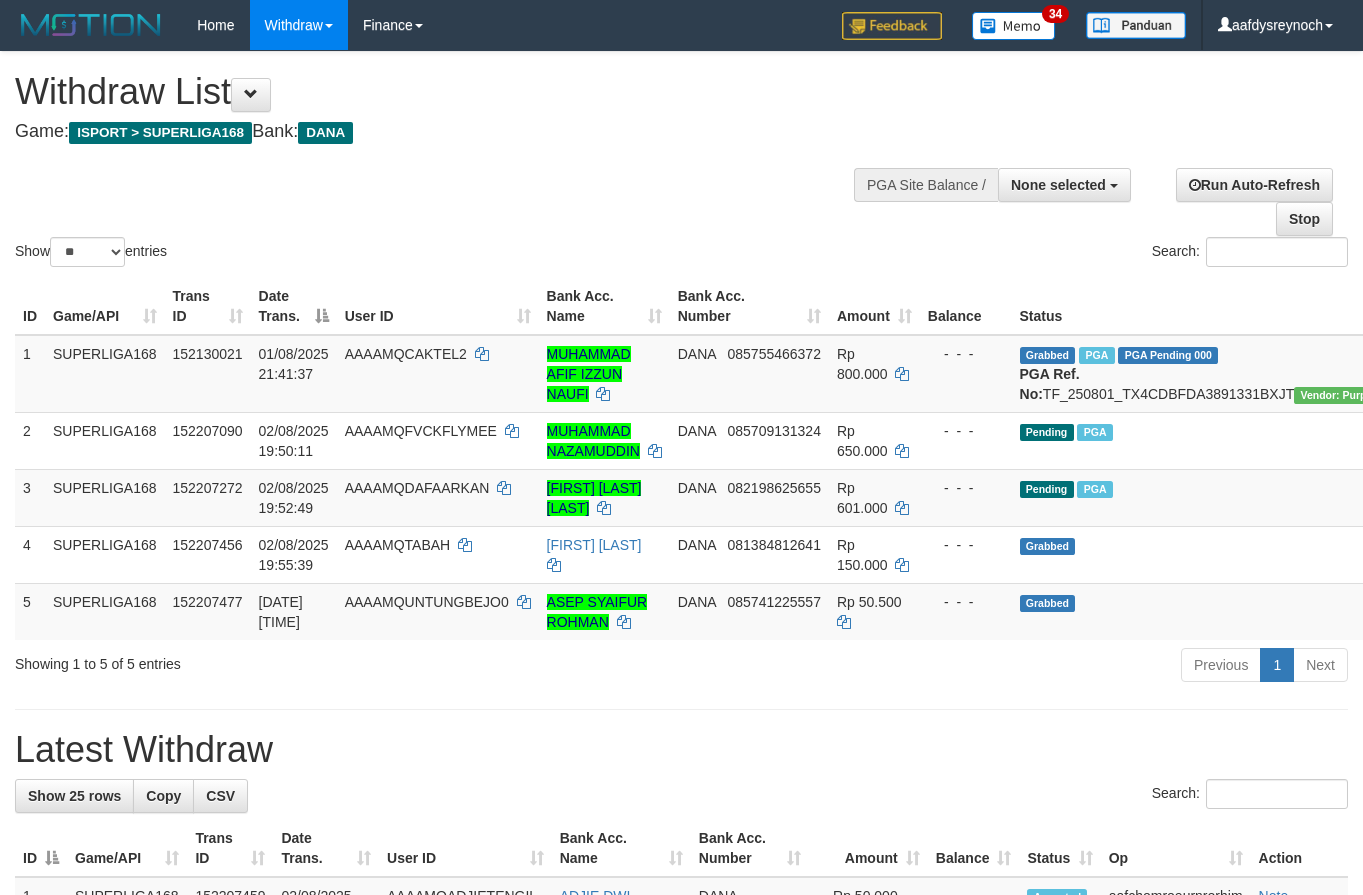 select 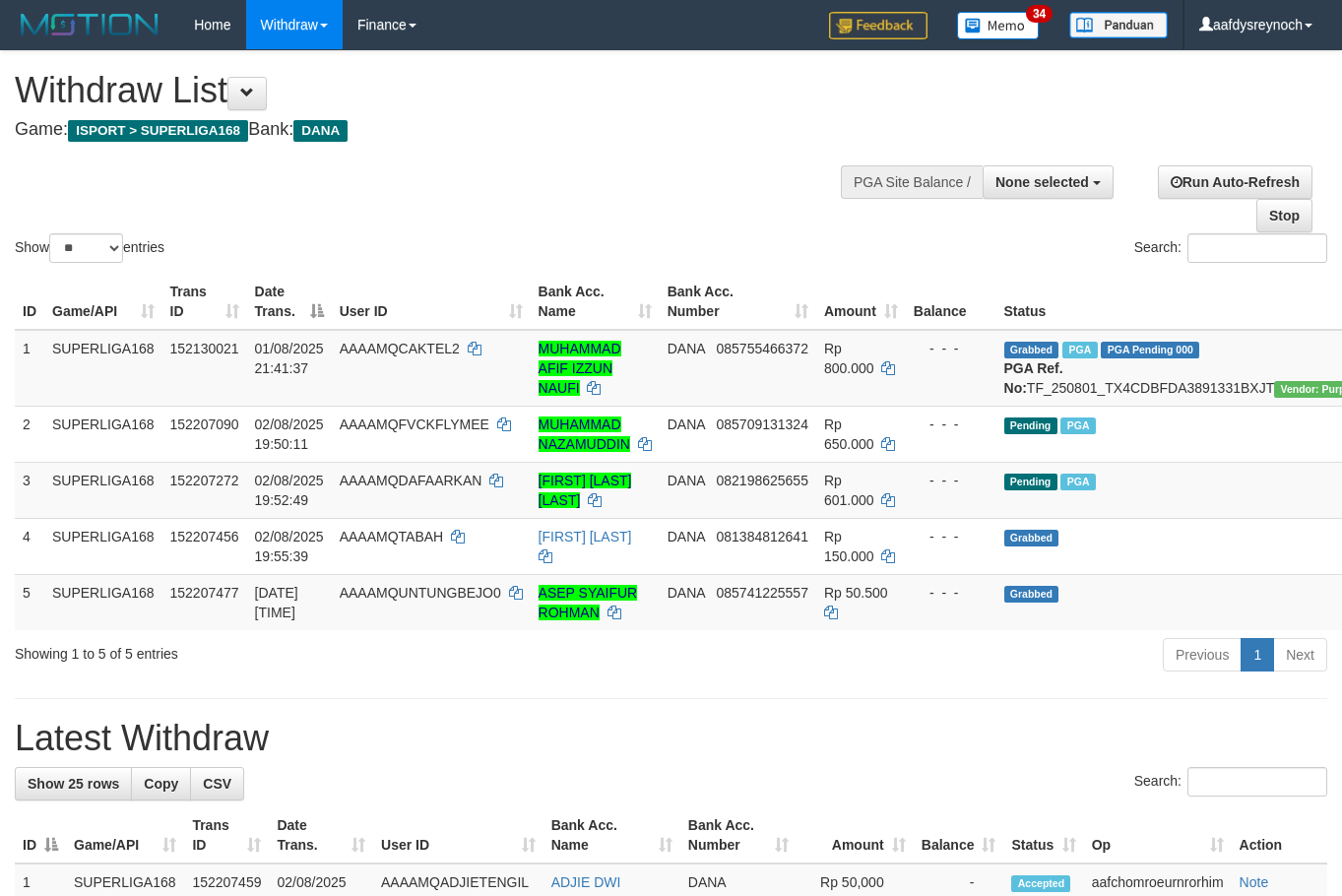 select 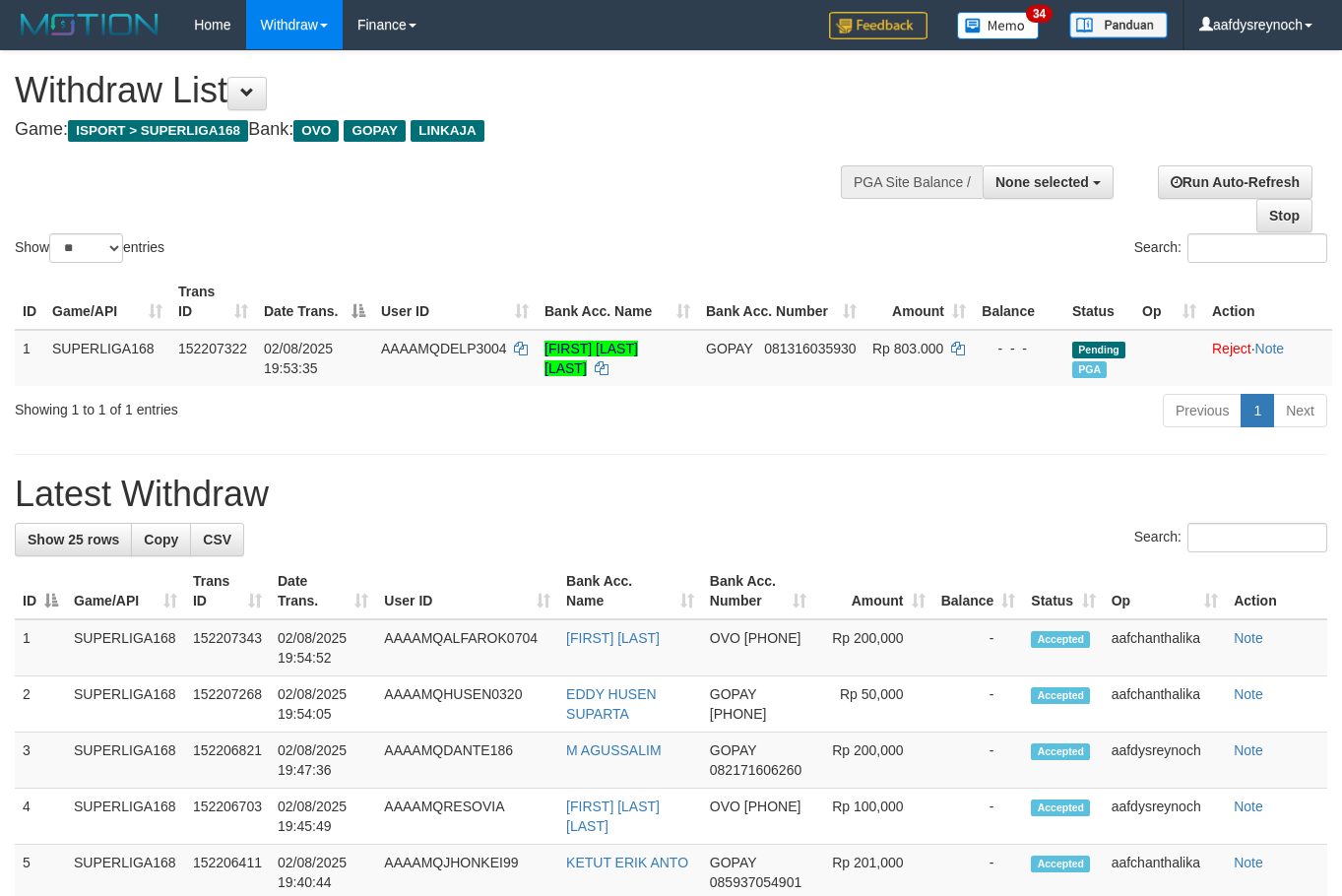 select 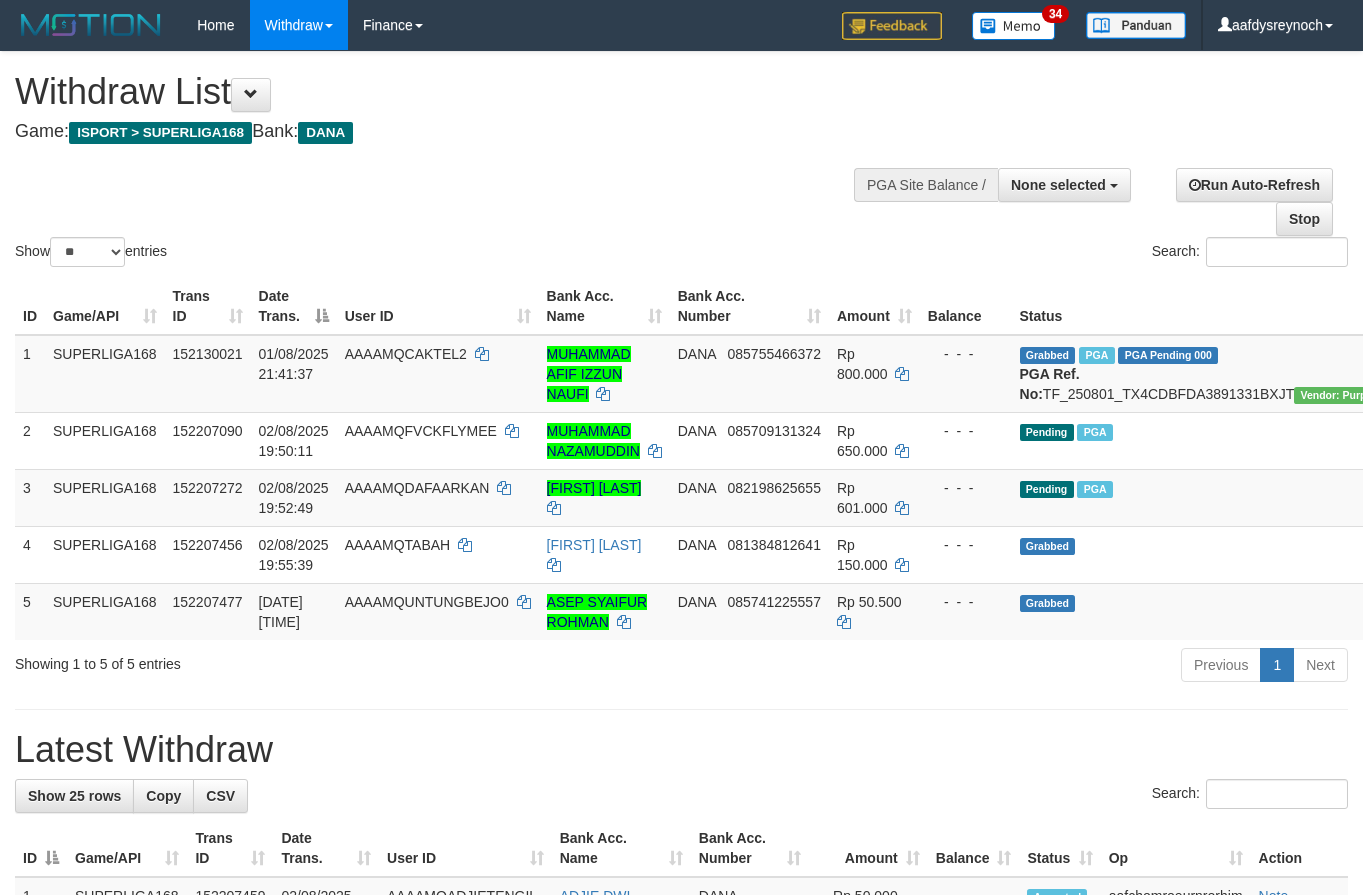 select 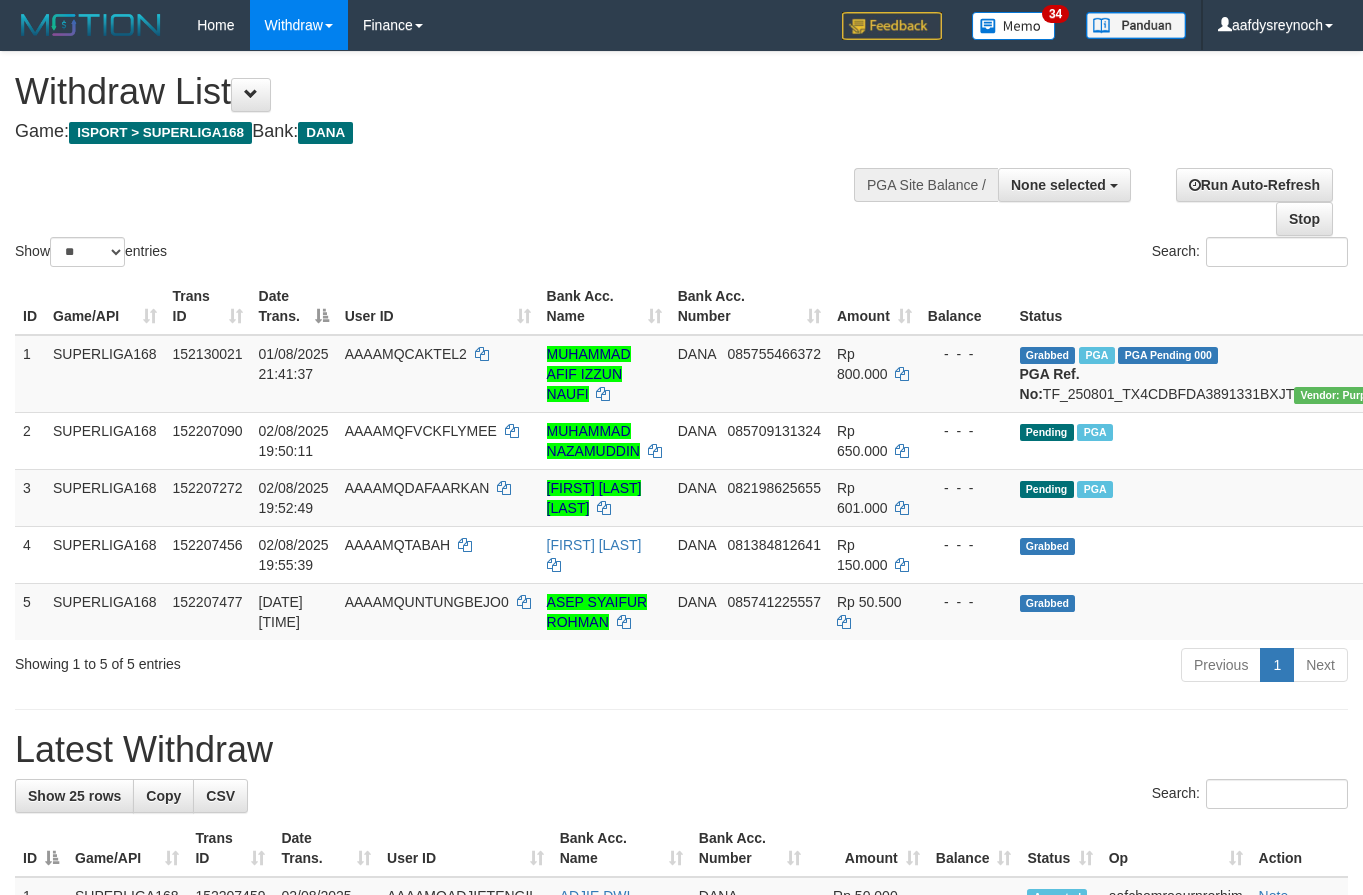 select 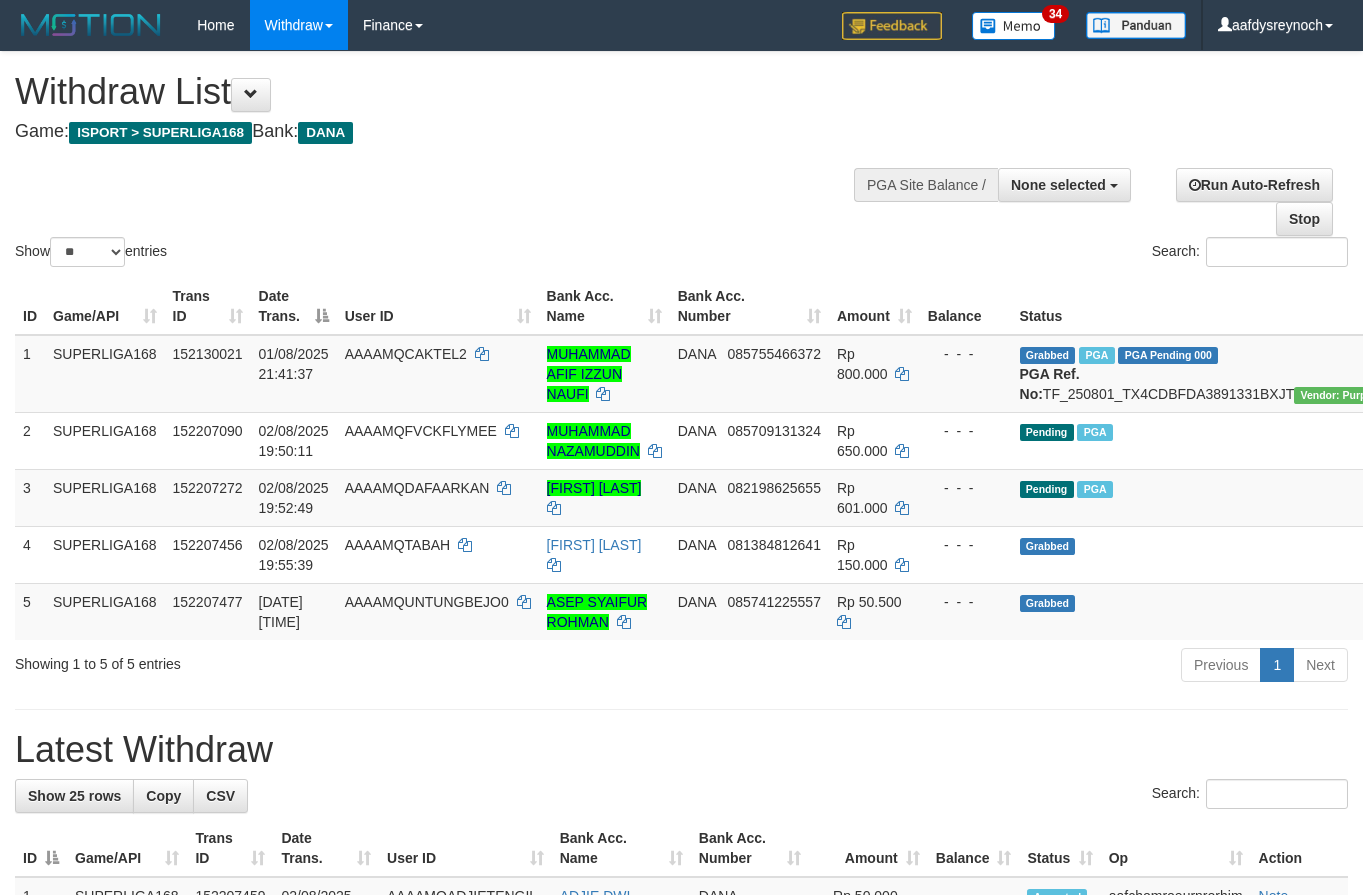select 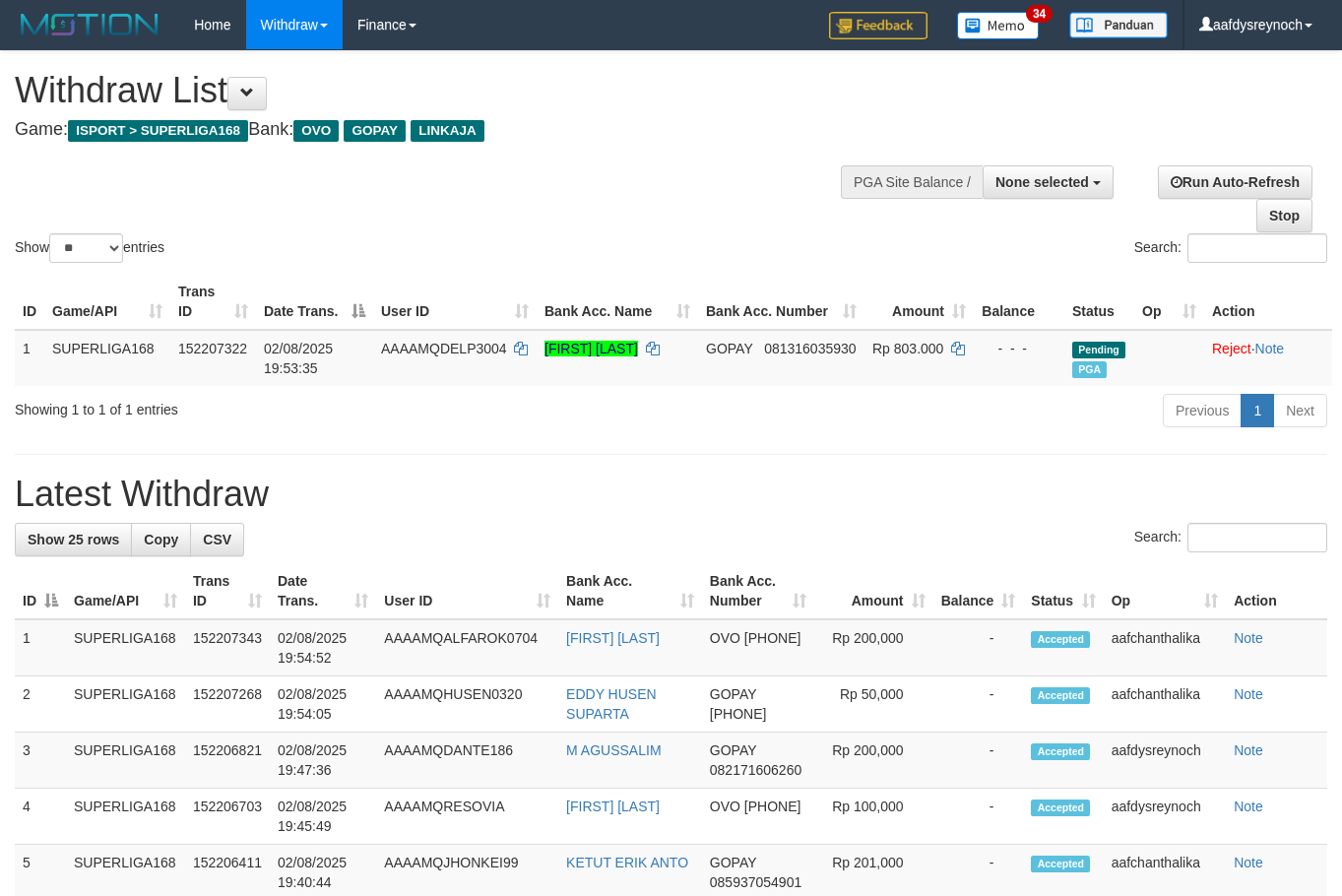 select 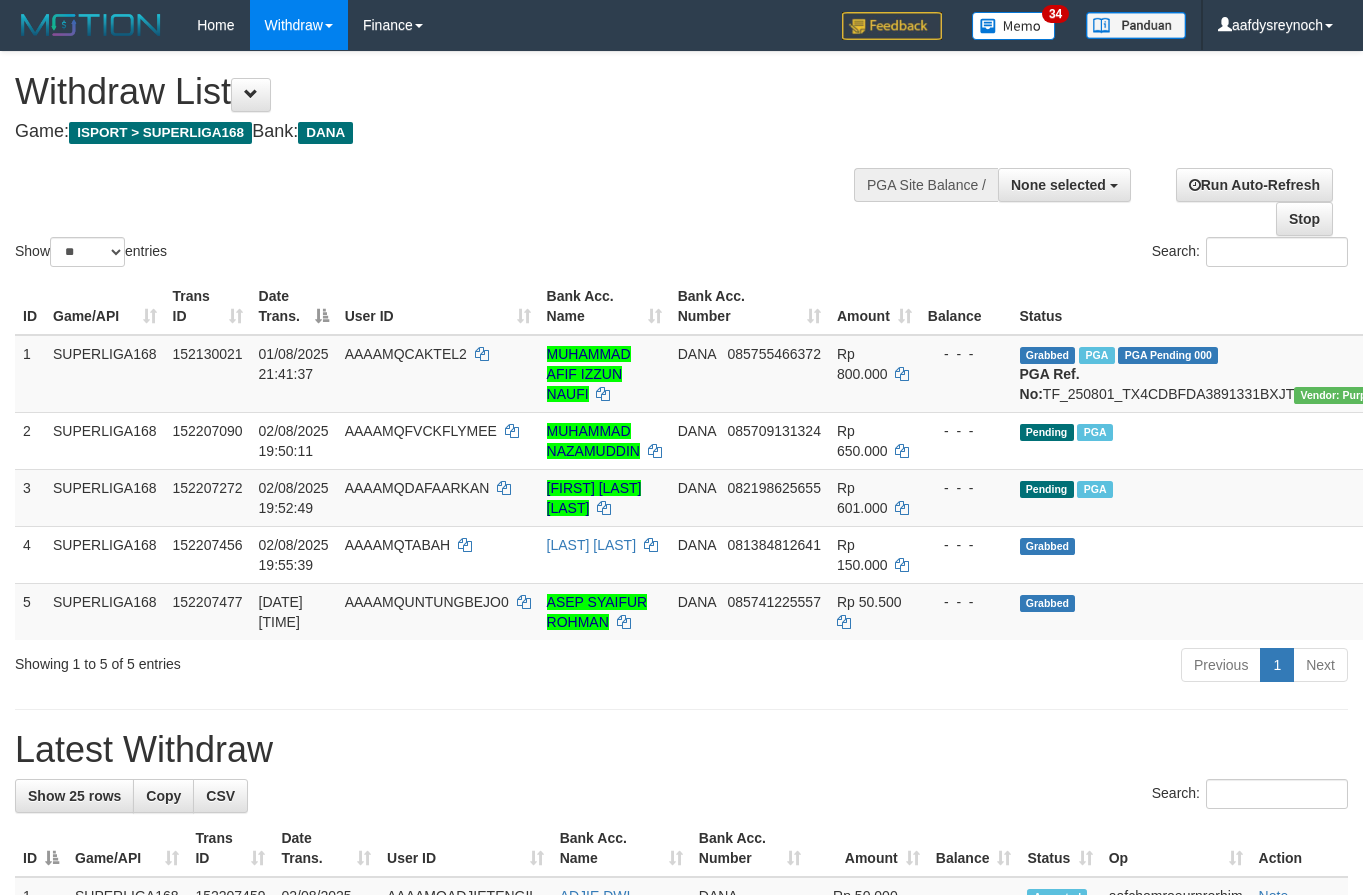 select 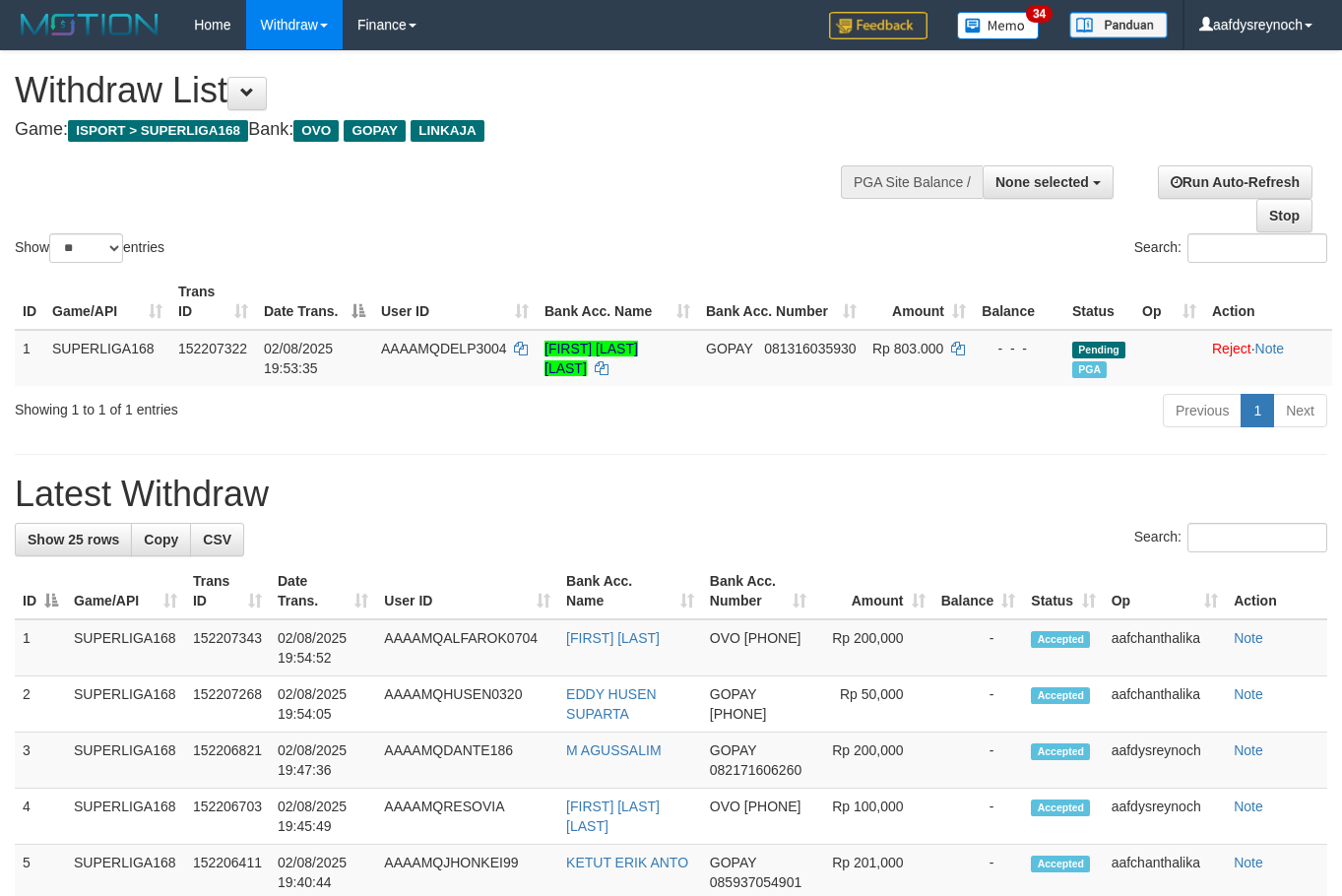 select 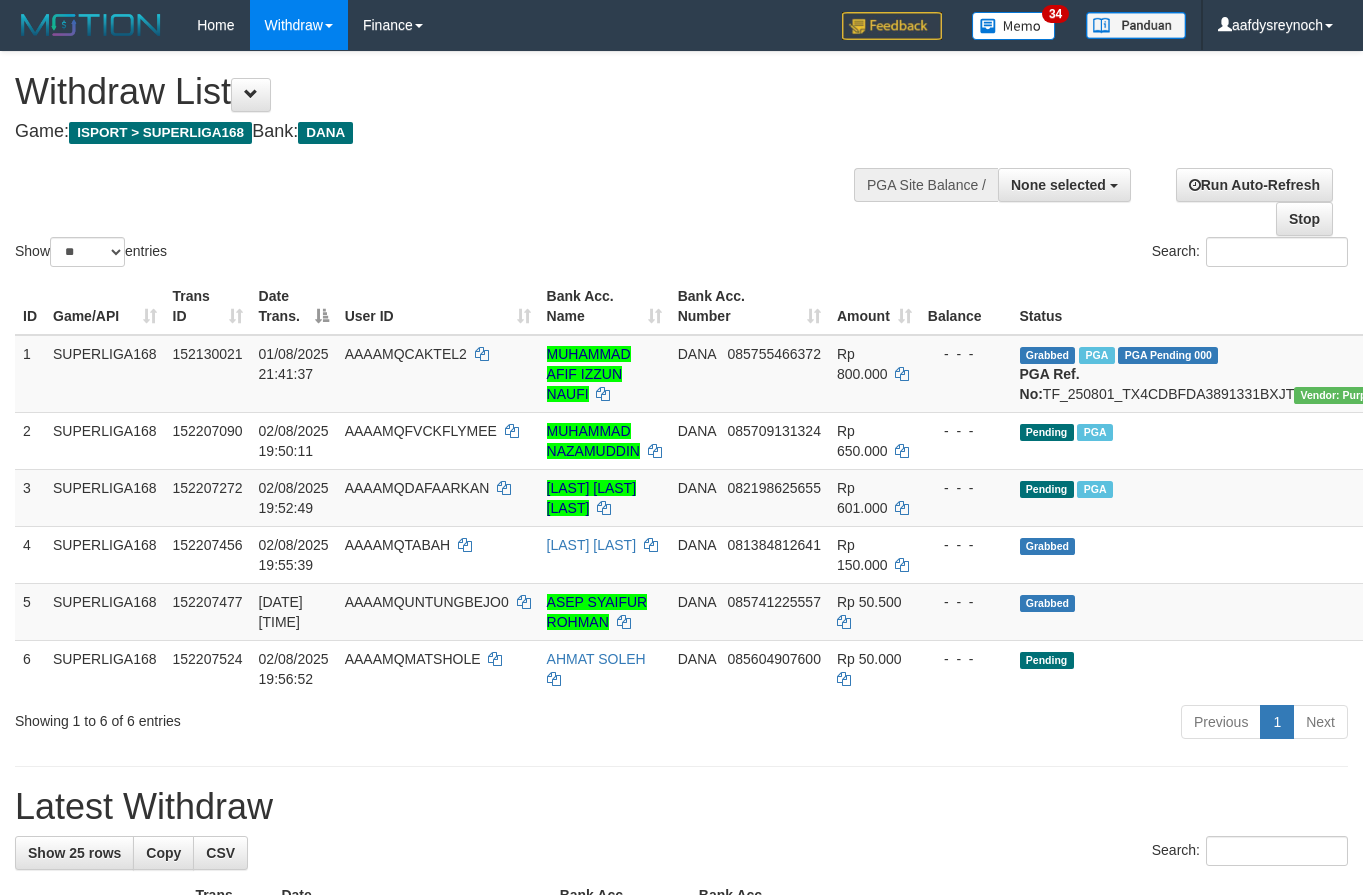 select 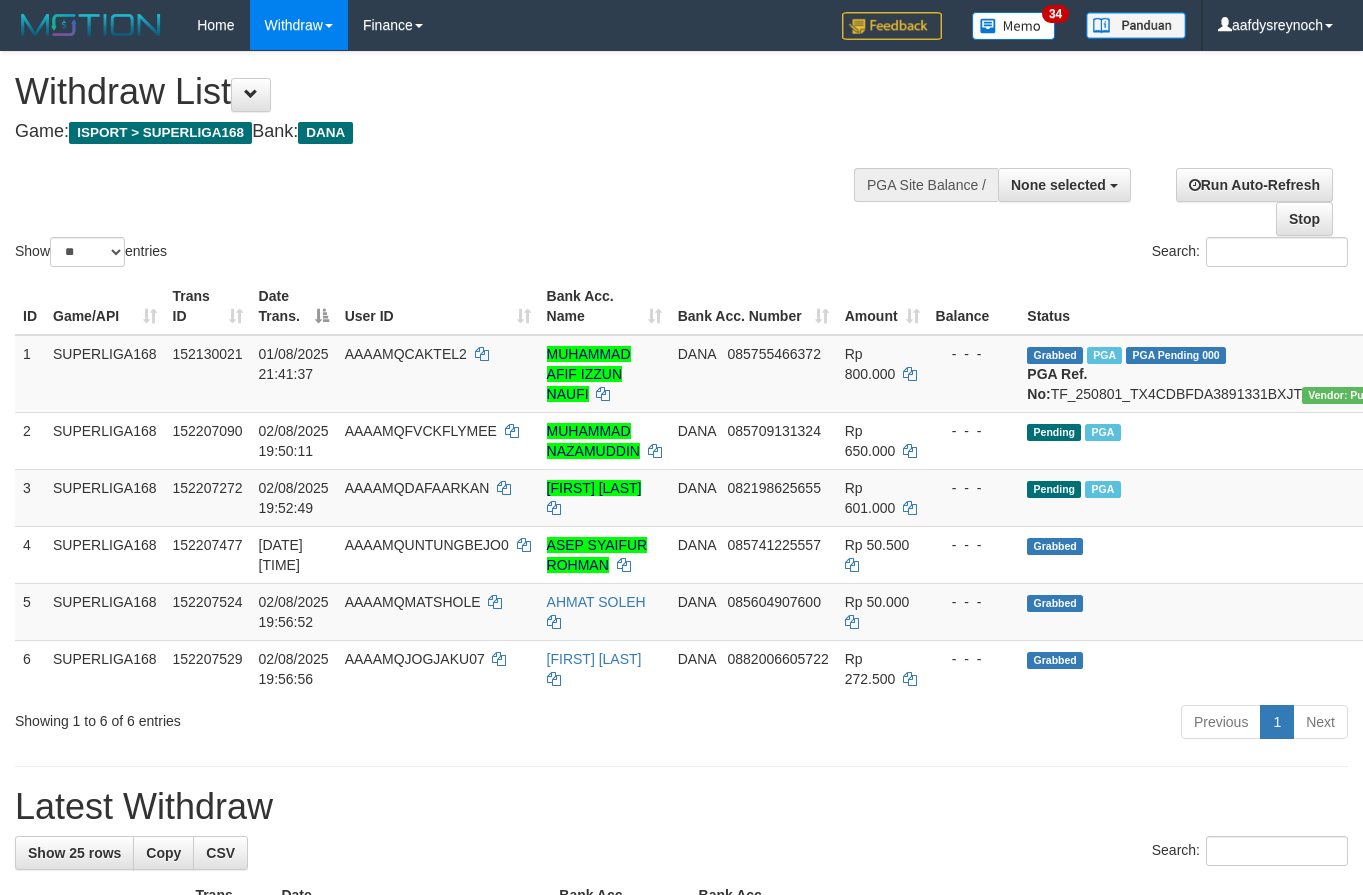 select 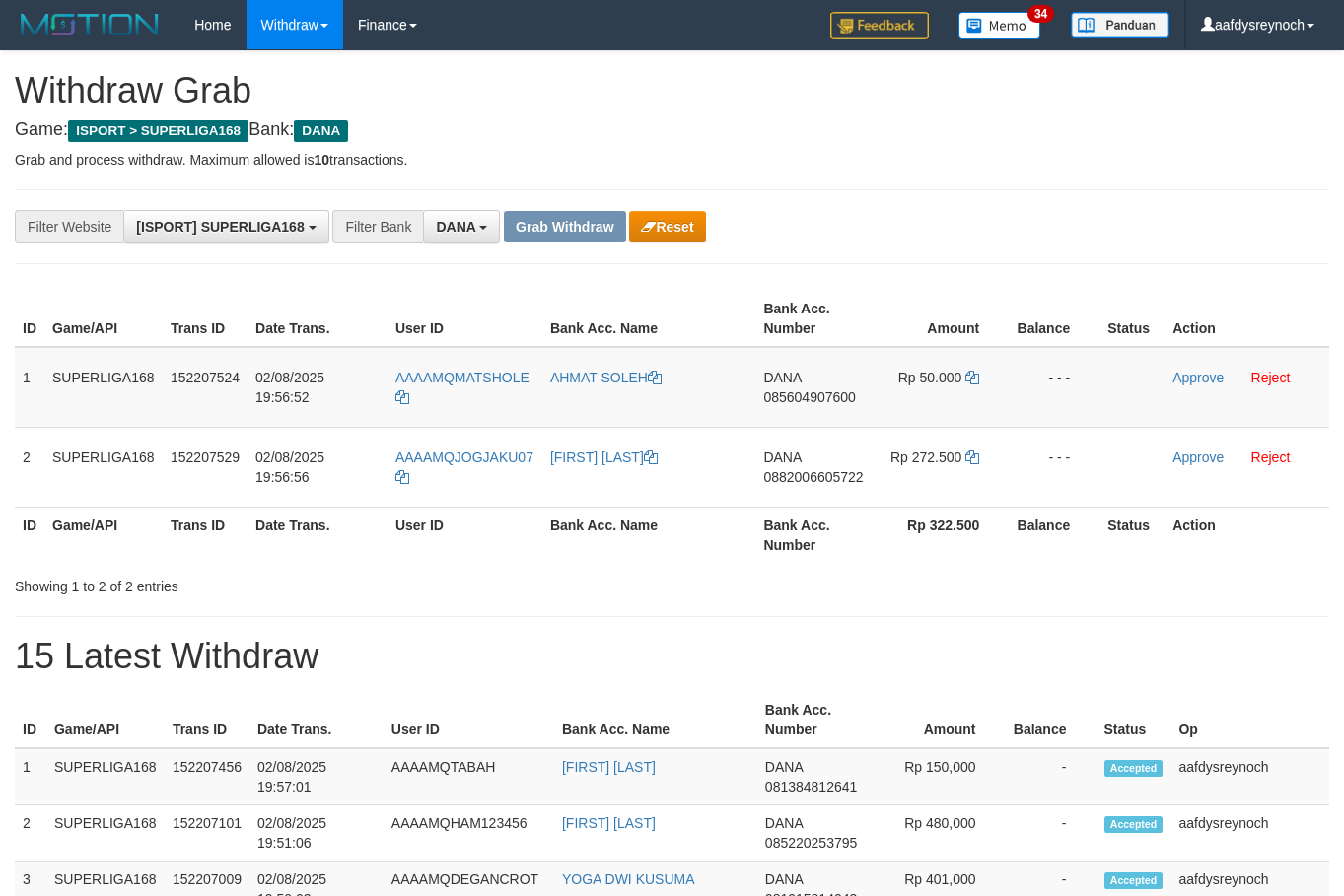 scroll, scrollTop: 0, scrollLeft: 0, axis: both 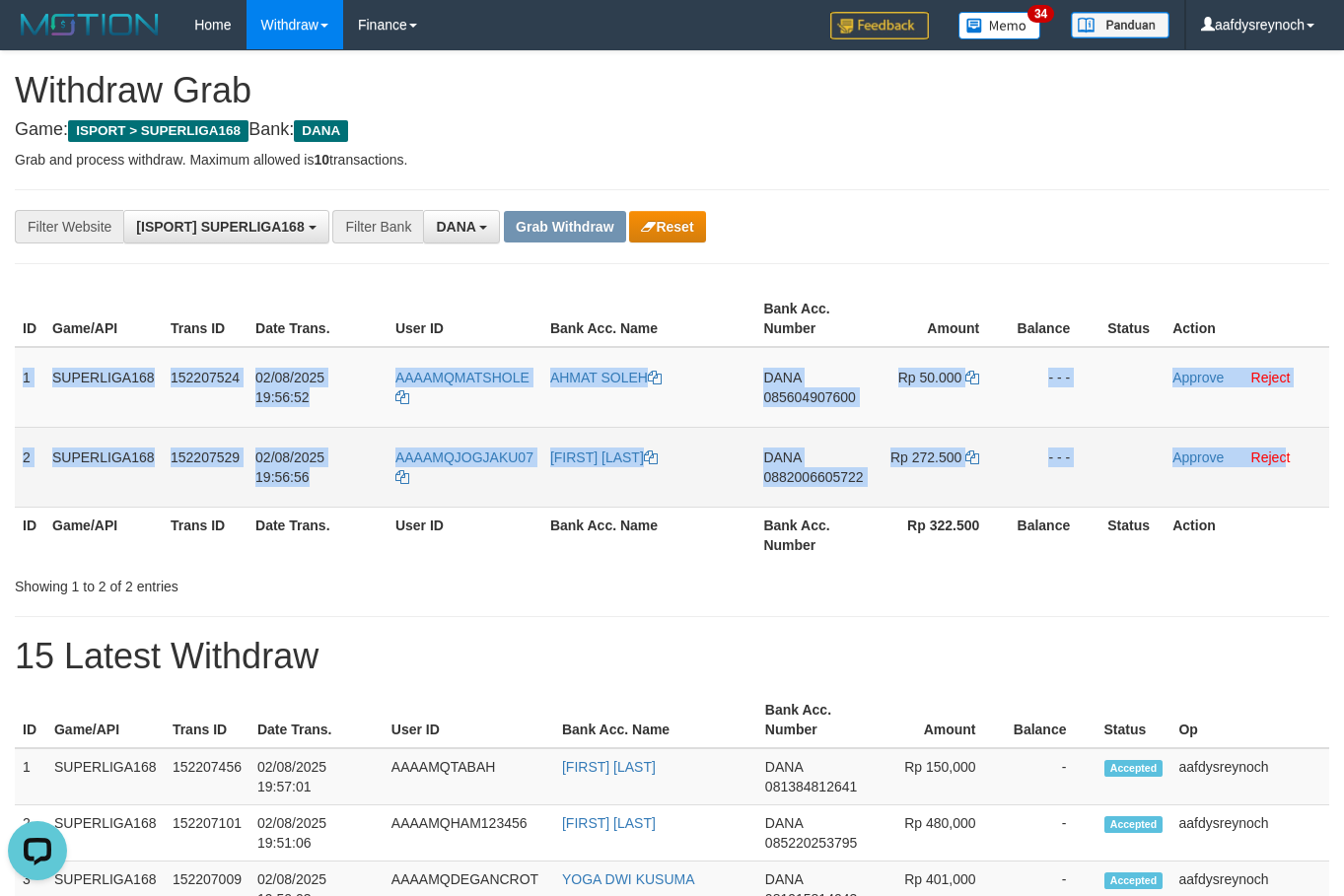 drag, startPoint x: 57, startPoint y: 372, endPoint x: 1282, endPoint y: 482, distance: 1229.9289 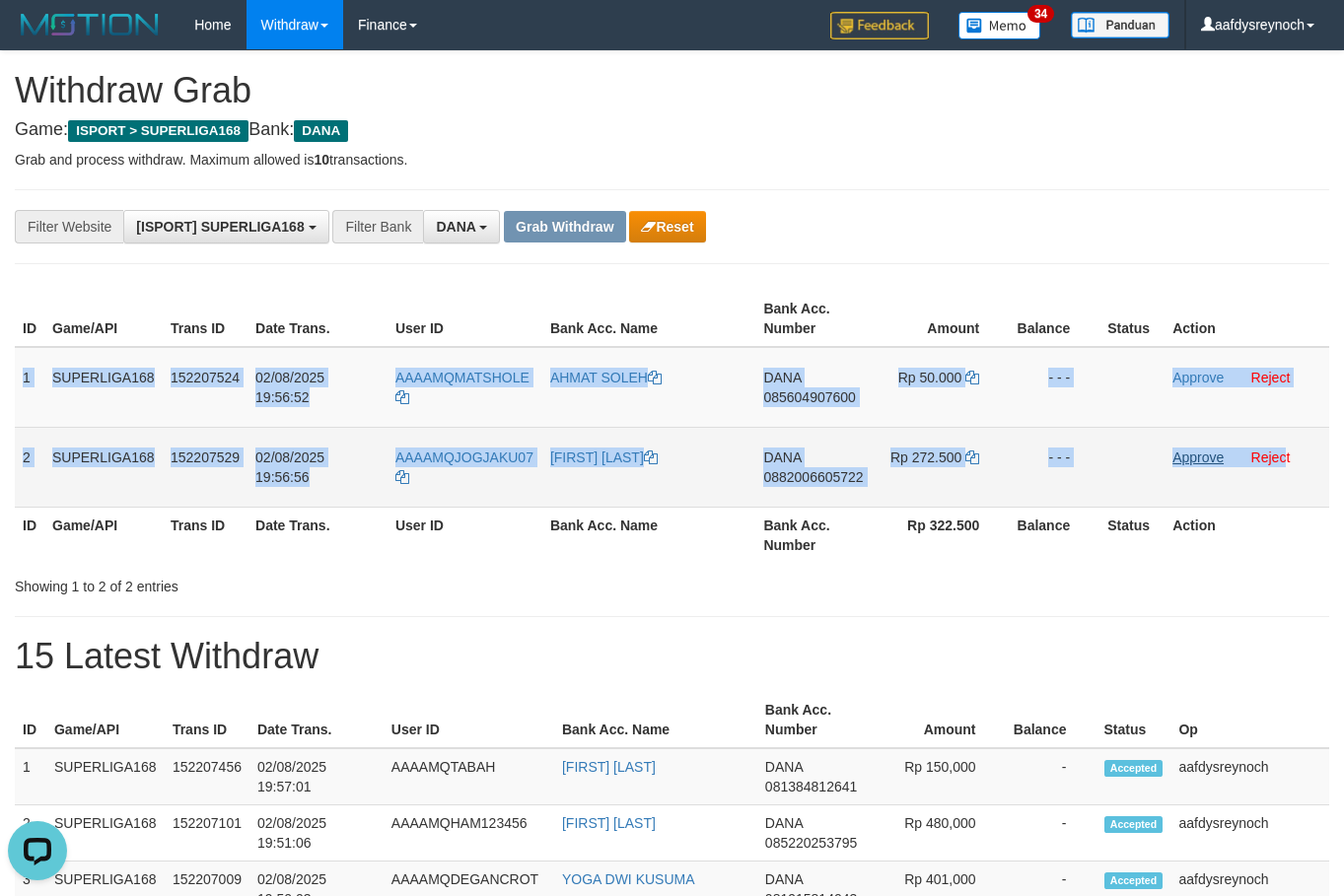 copy on "1
SUPERLIGA168
152207524
02/08/2025 19:56:52
AAAAMQMATSHOLE
AHMAT SOLEH
DANA
085604907600
Rp 50.000
- - -
Approve
Reject
2
SUPERLIGA168
152207529
02/08/2025 19:56:56
AAAAMQJOGJAKU07
OPIH SOPIAH
DANA
0882006605722
Rp 272.500
- - -
Approve
Rejec" 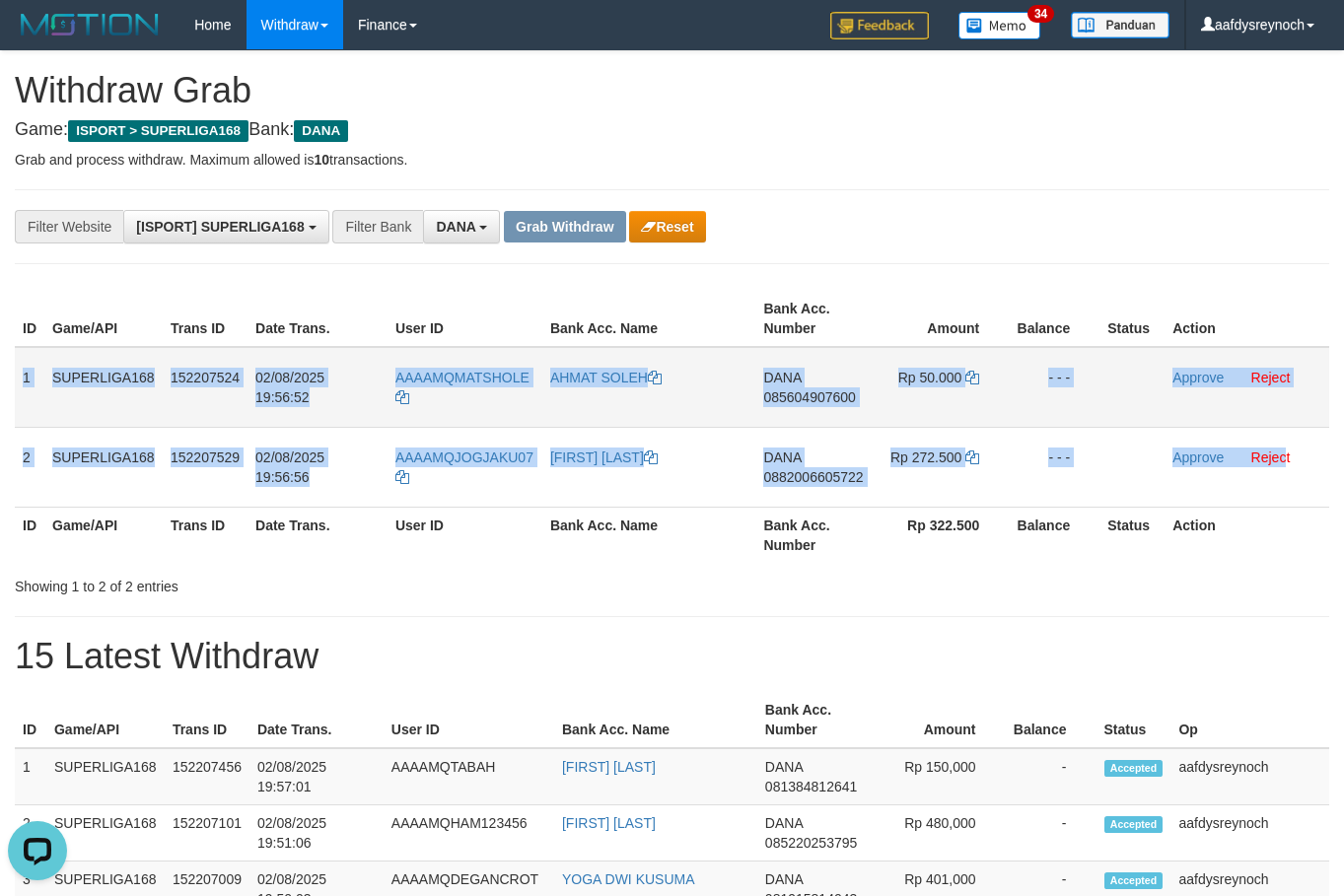 click on "DANA
085604907600" at bounding box center [813, 387] 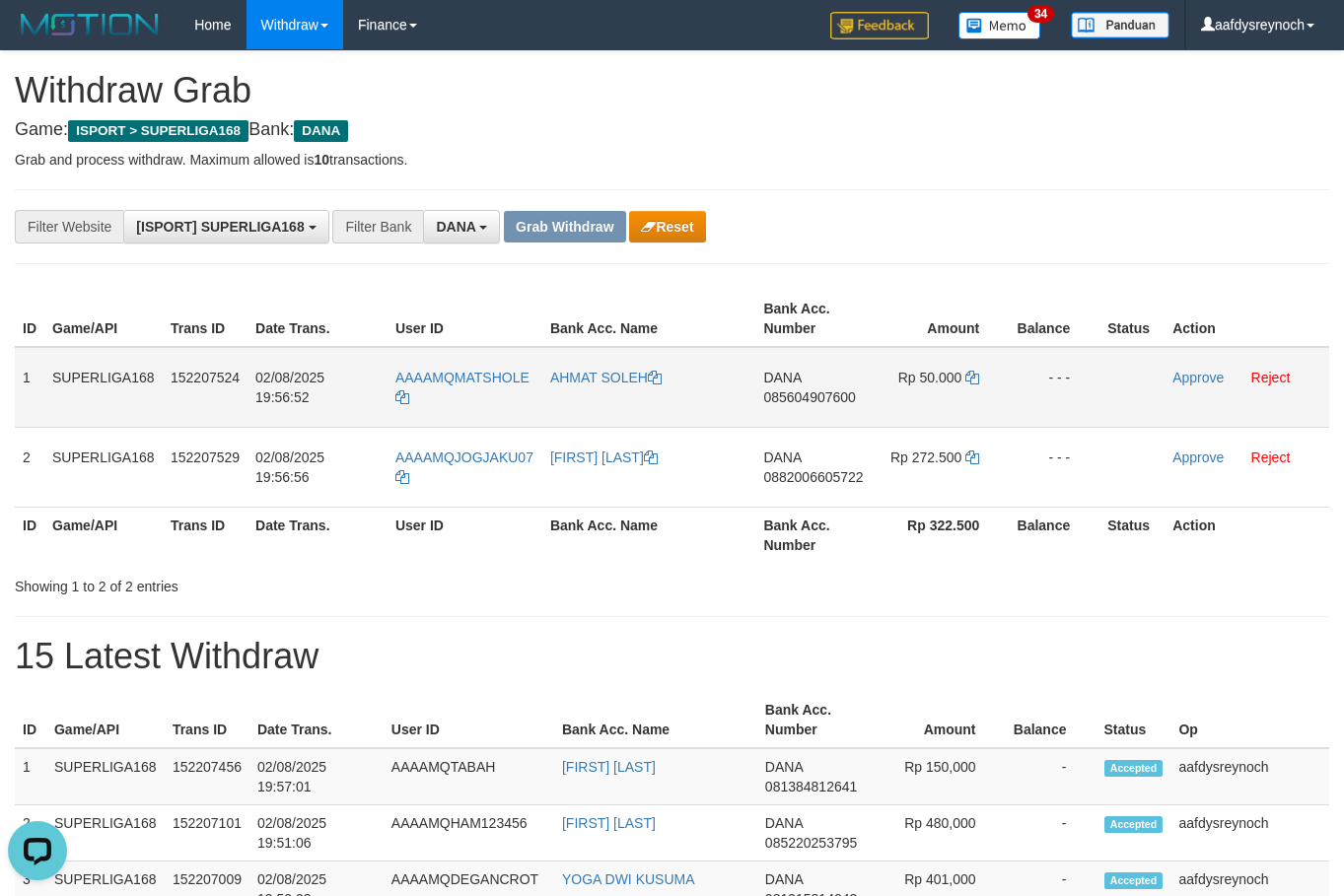 click on "085604907600" at bounding box center (809, 397) 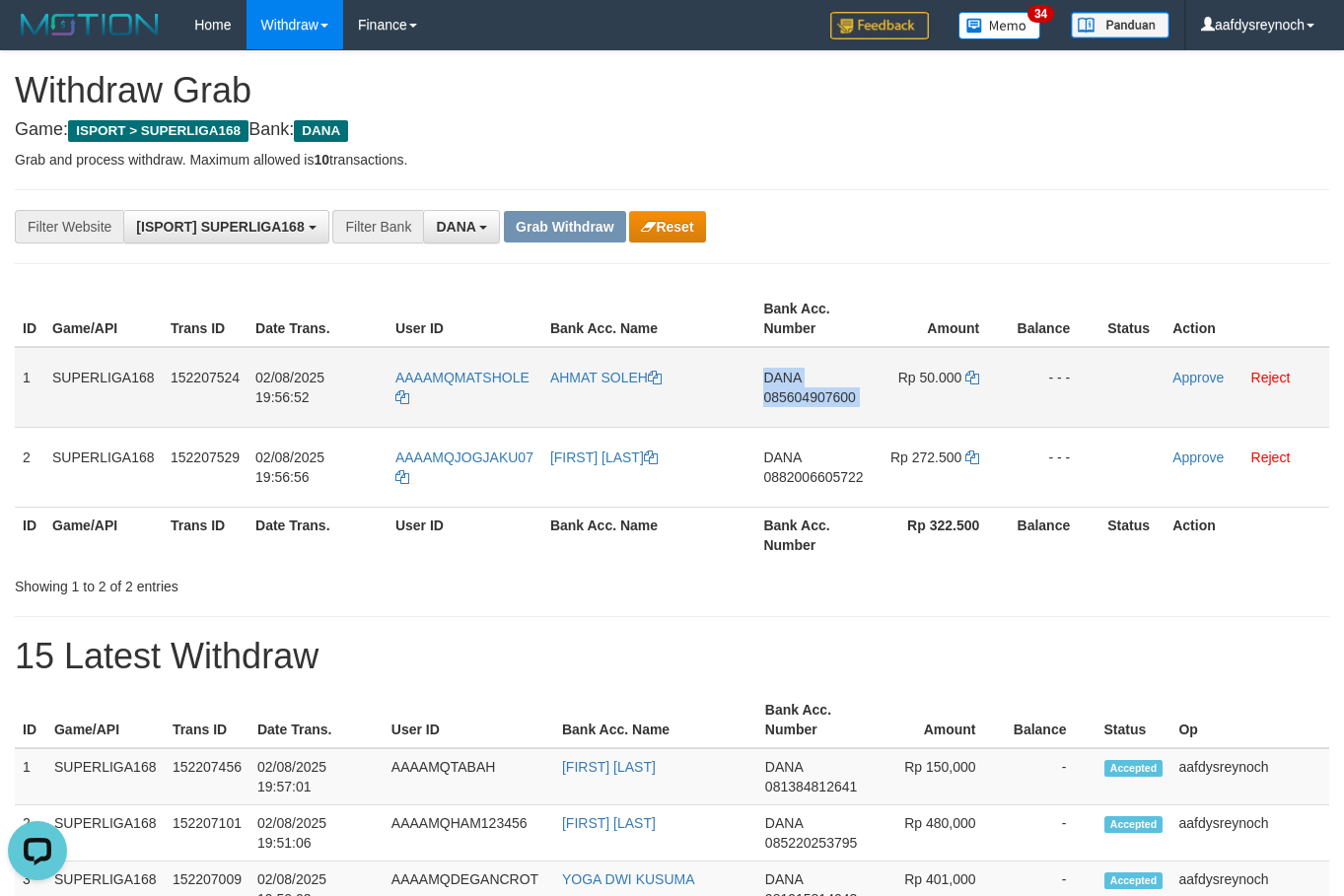 click on "085604907600" at bounding box center (809, 397) 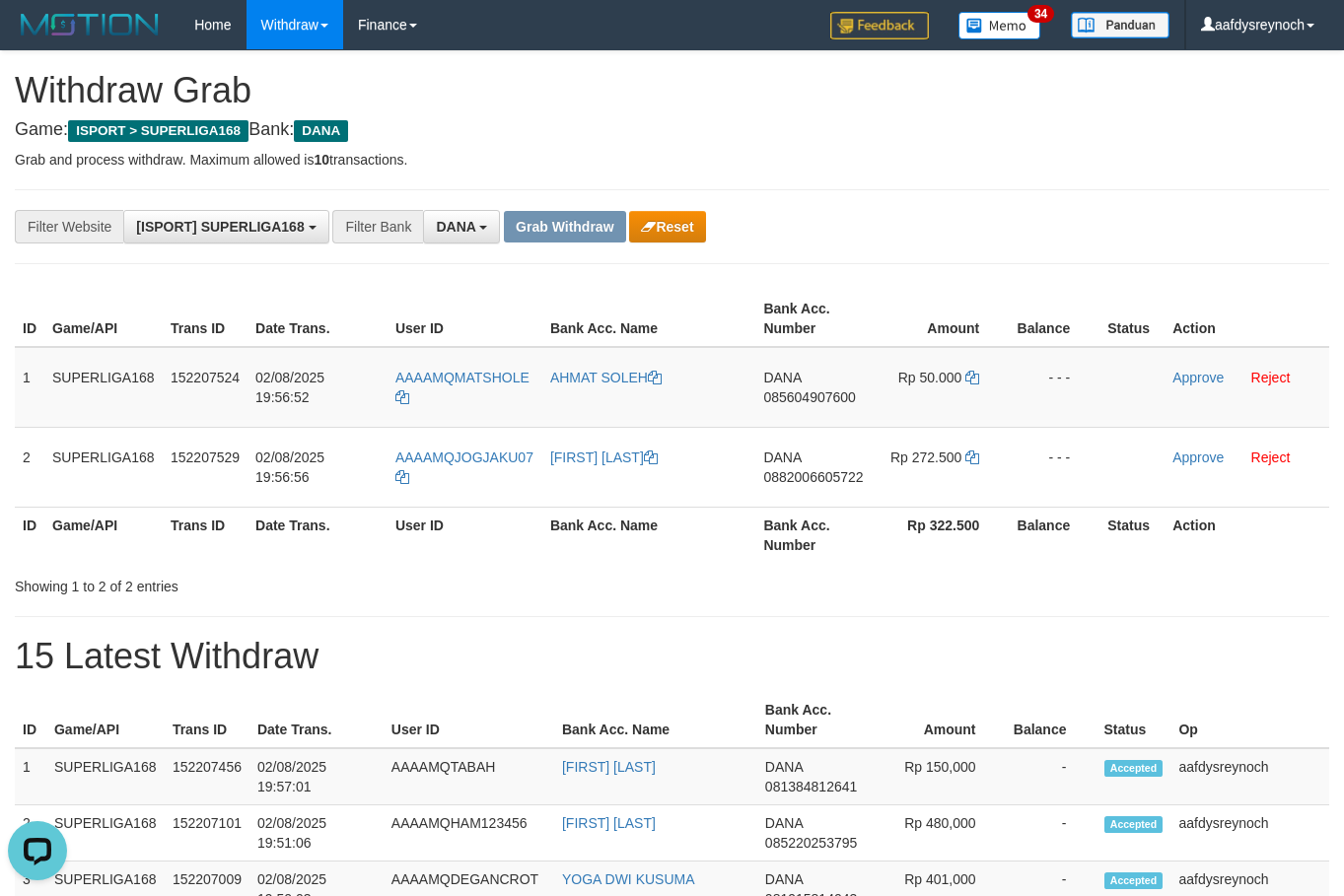 drag, startPoint x: 1064, startPoint y: 221, endPoint x: 1025, endPoint y: 288, distance: 77.52419 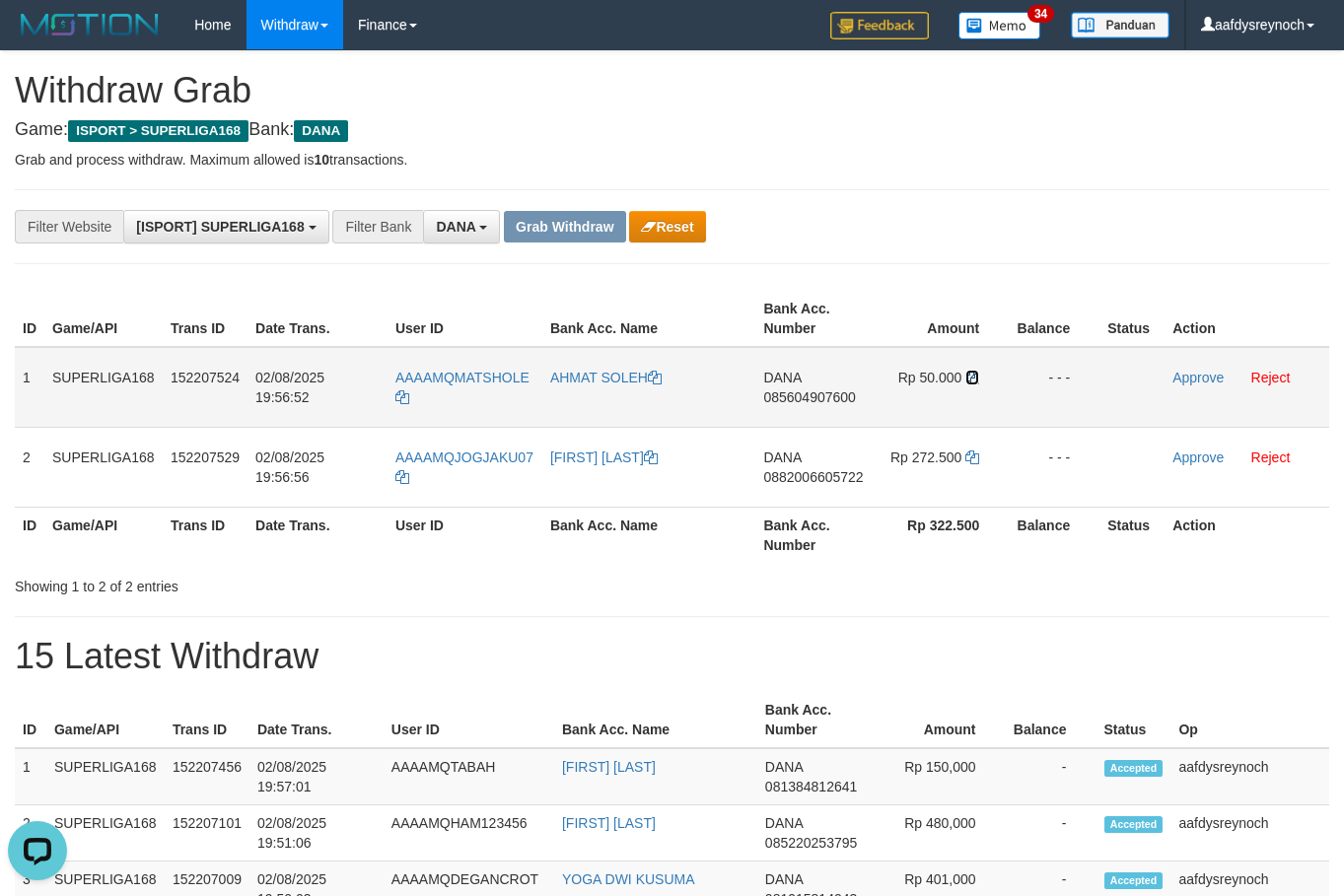 click at bounding box center [972, 378] 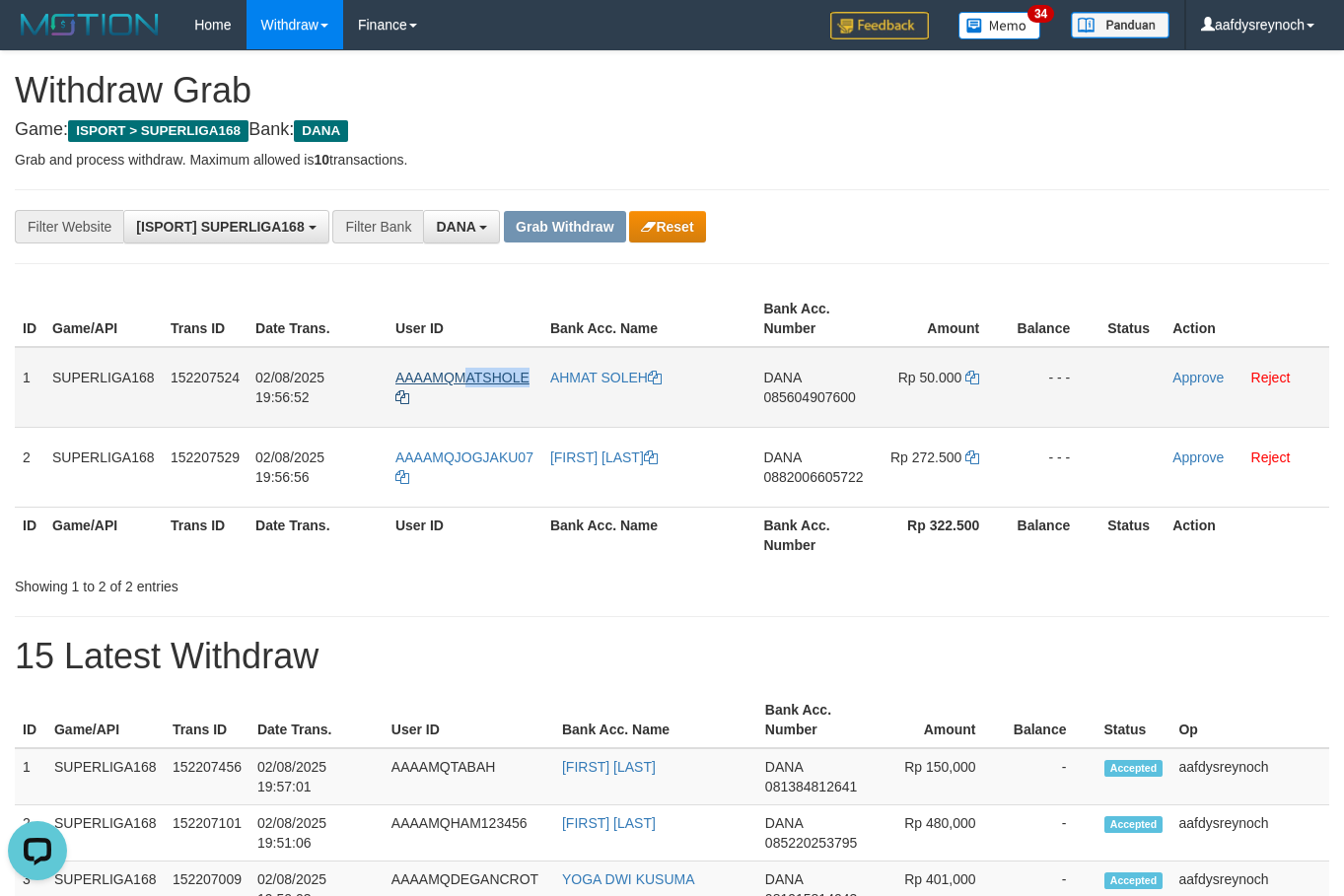 copy on "ATSHOLE" 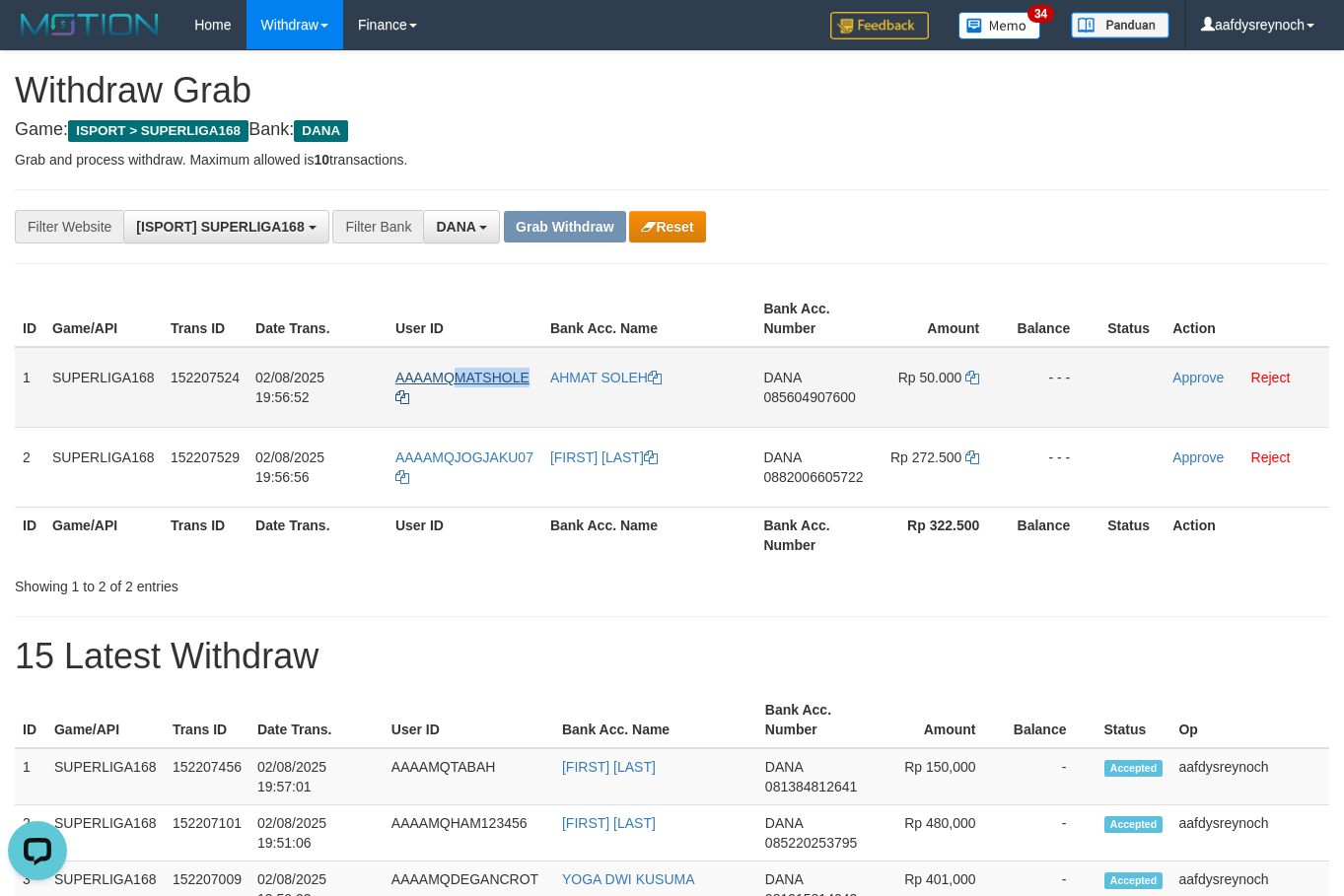 copy on "MATSHOLE" 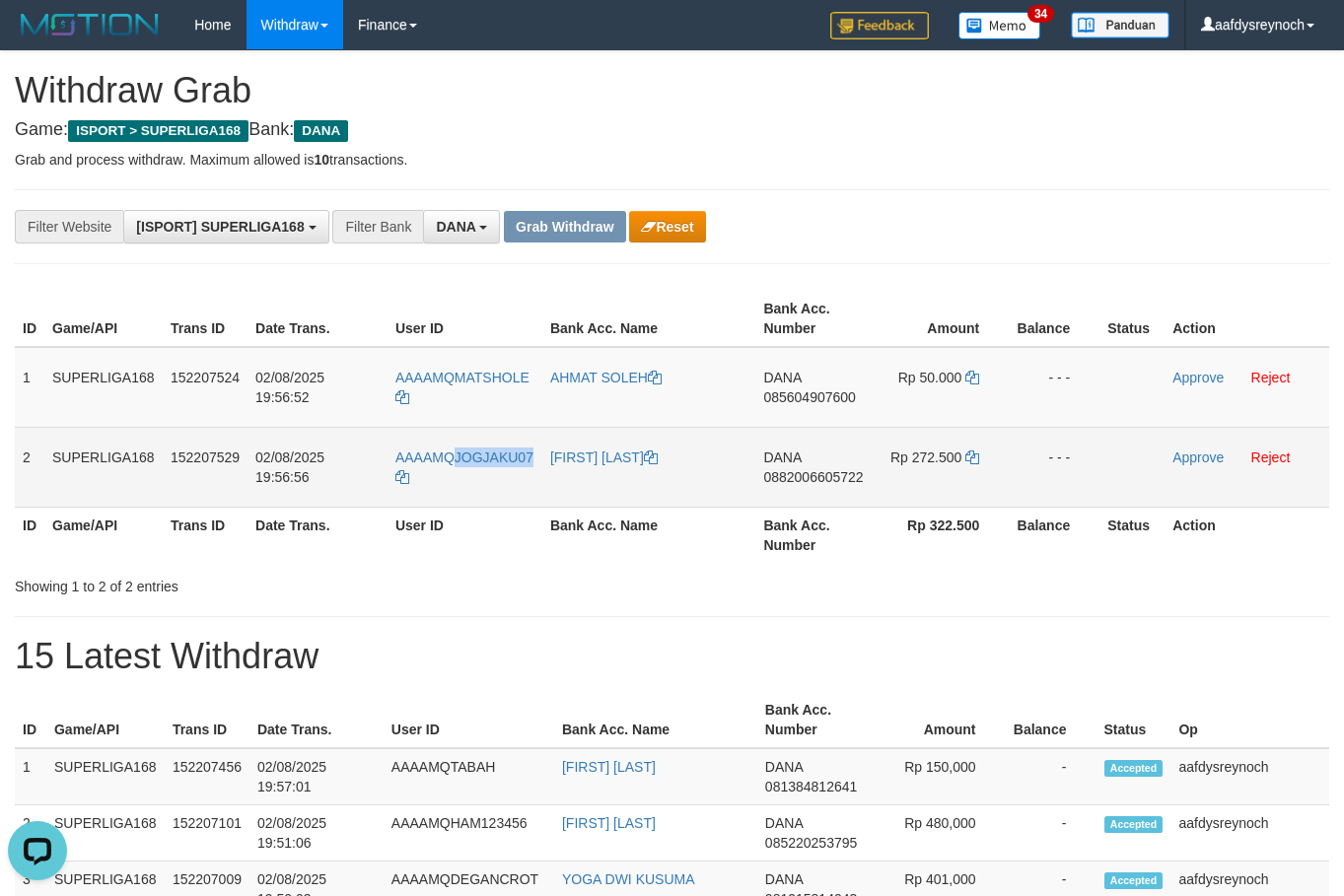 copy on "JOGJAKU07" 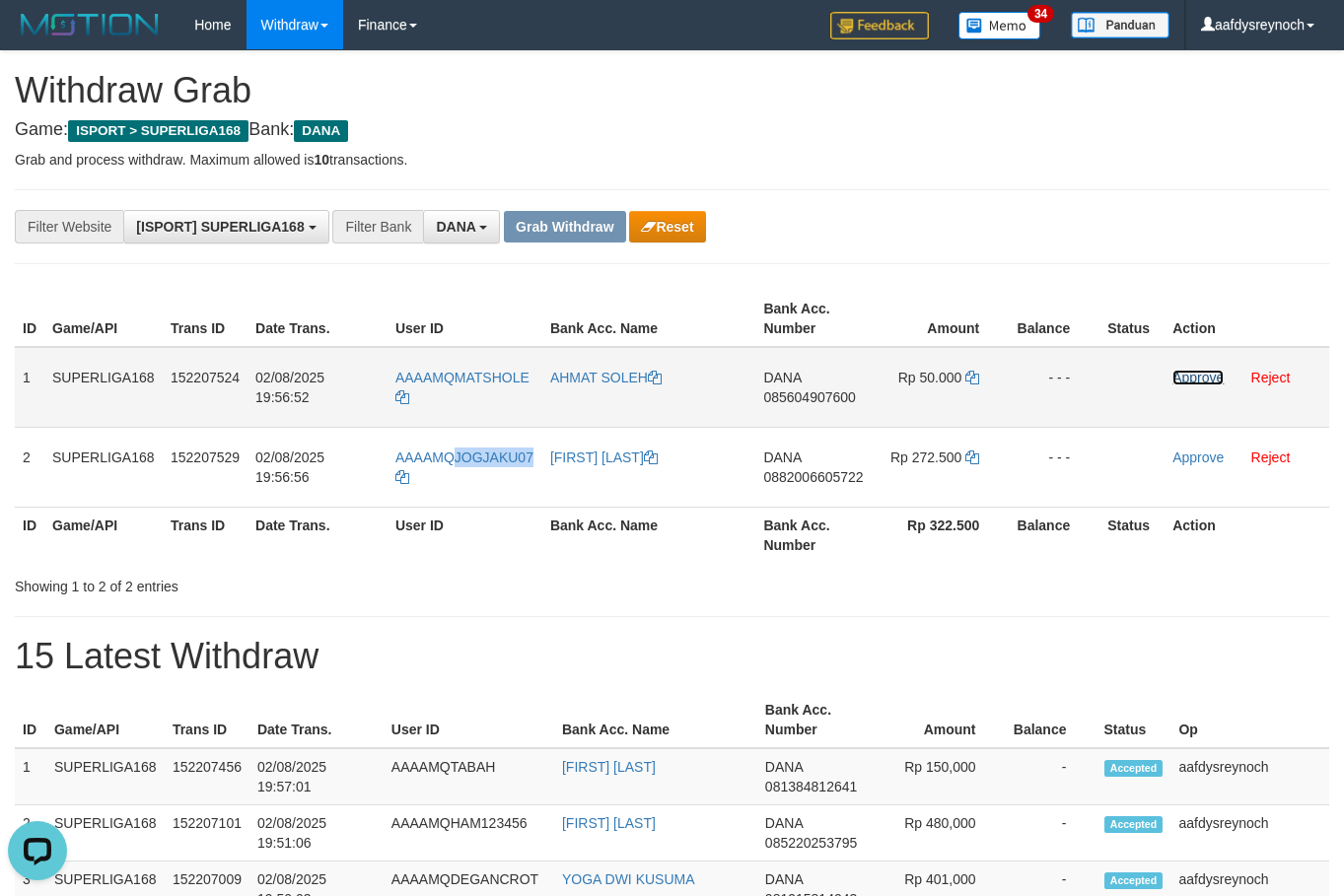 click on "Approve" at bounding box center [1198, 378] 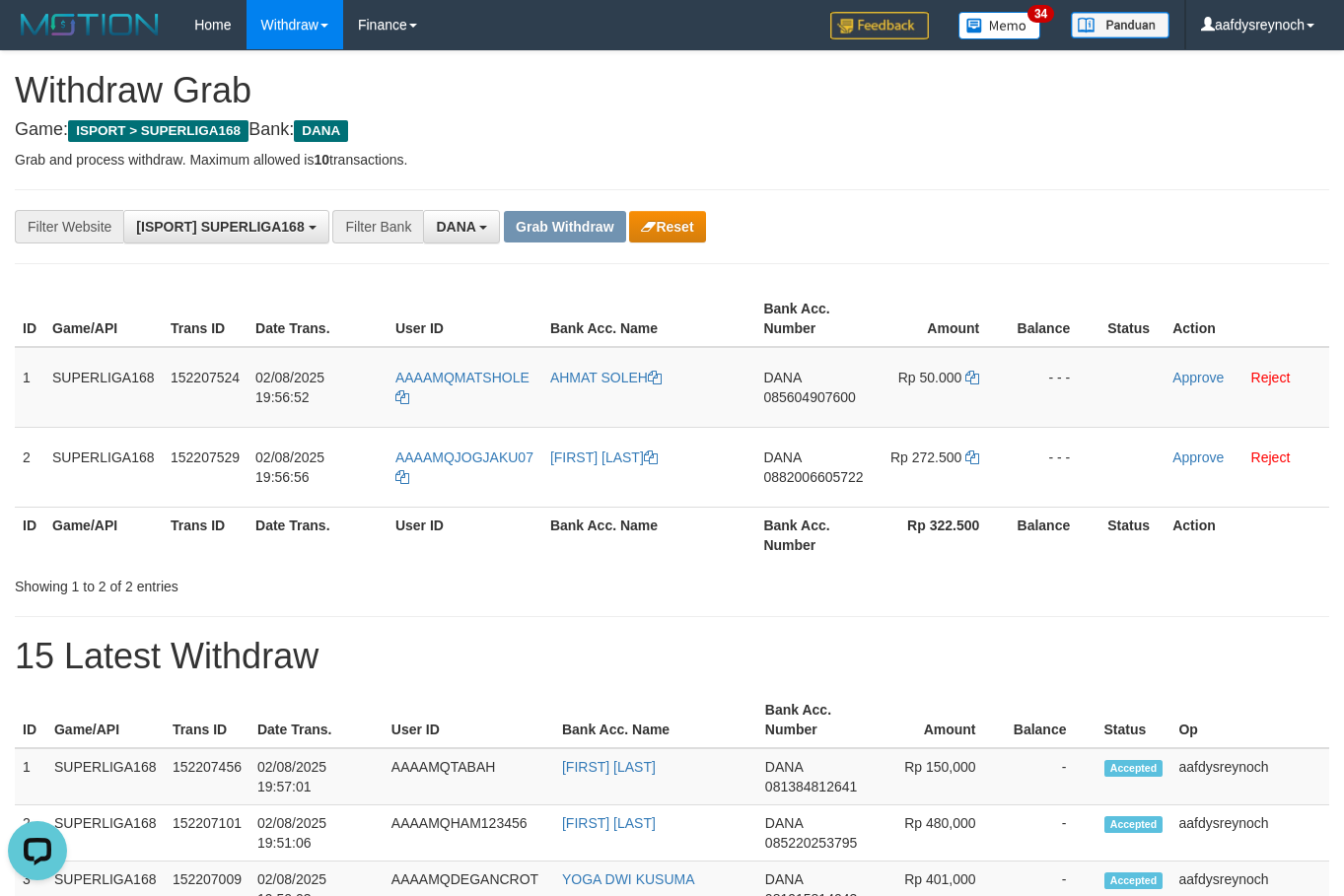 click on "**********" at bounding box center [672, 1146] 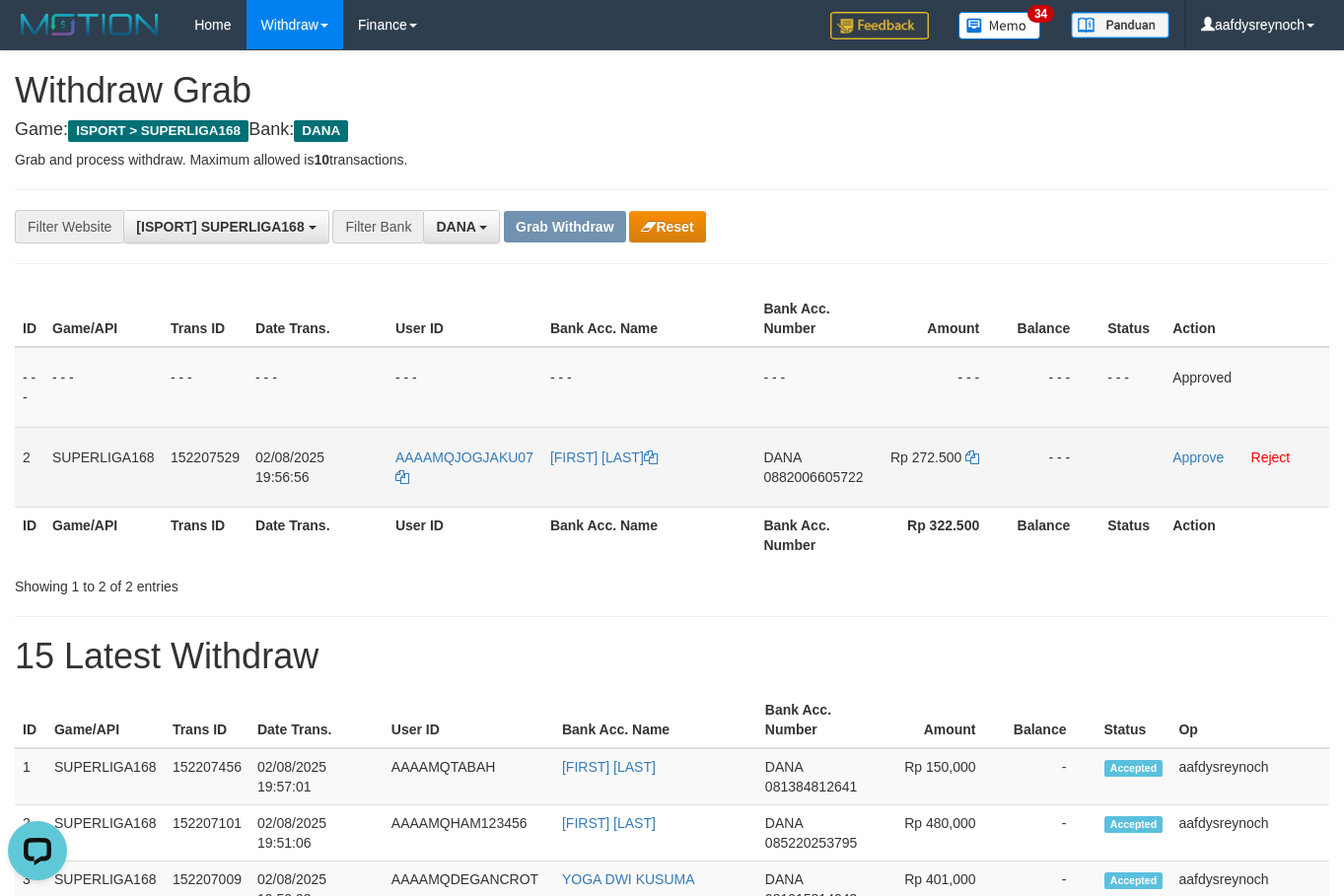 click on "0882006605722" at bounding box center [813, 477] 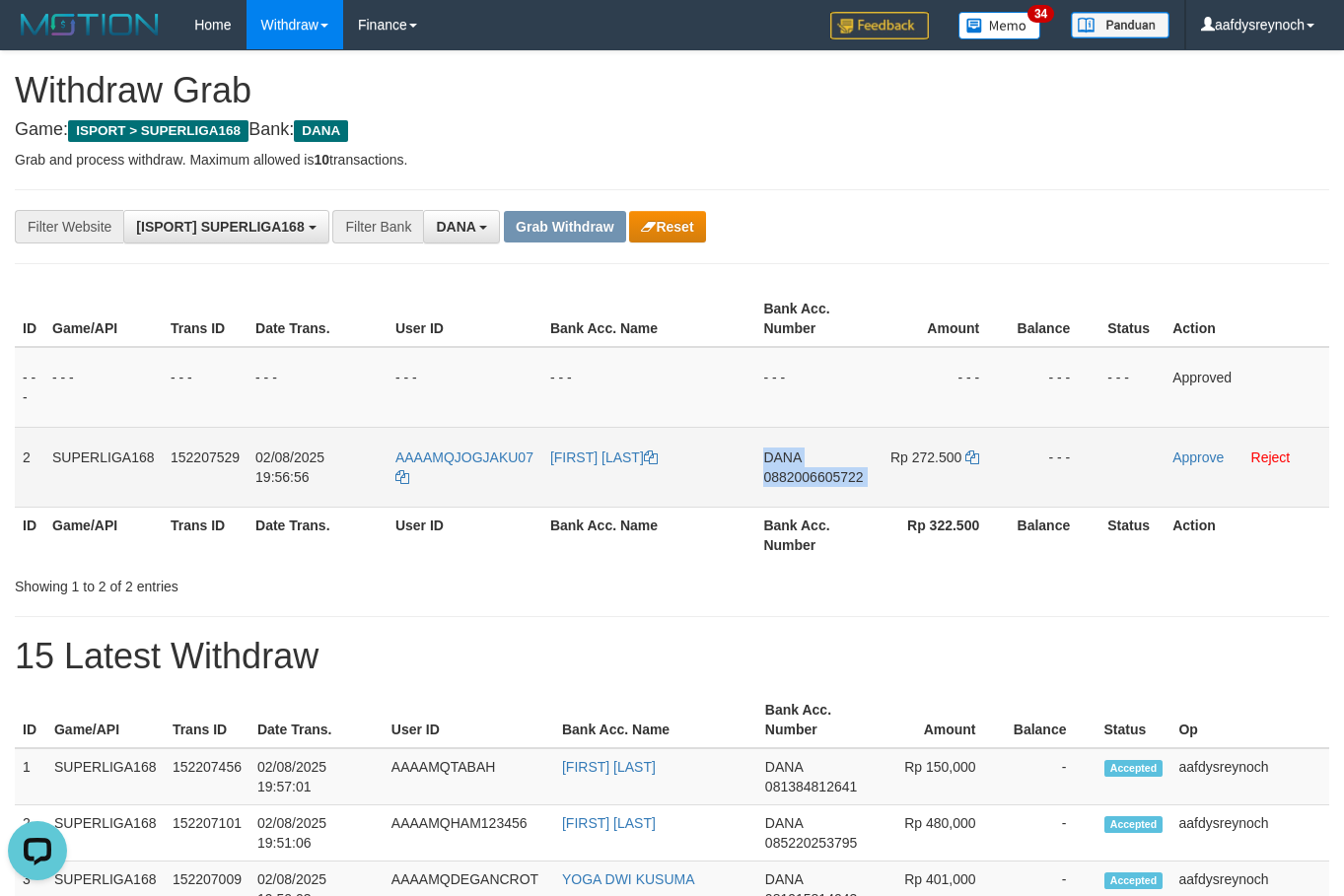 click on "0882006605722" at bounding box center (813, 477) 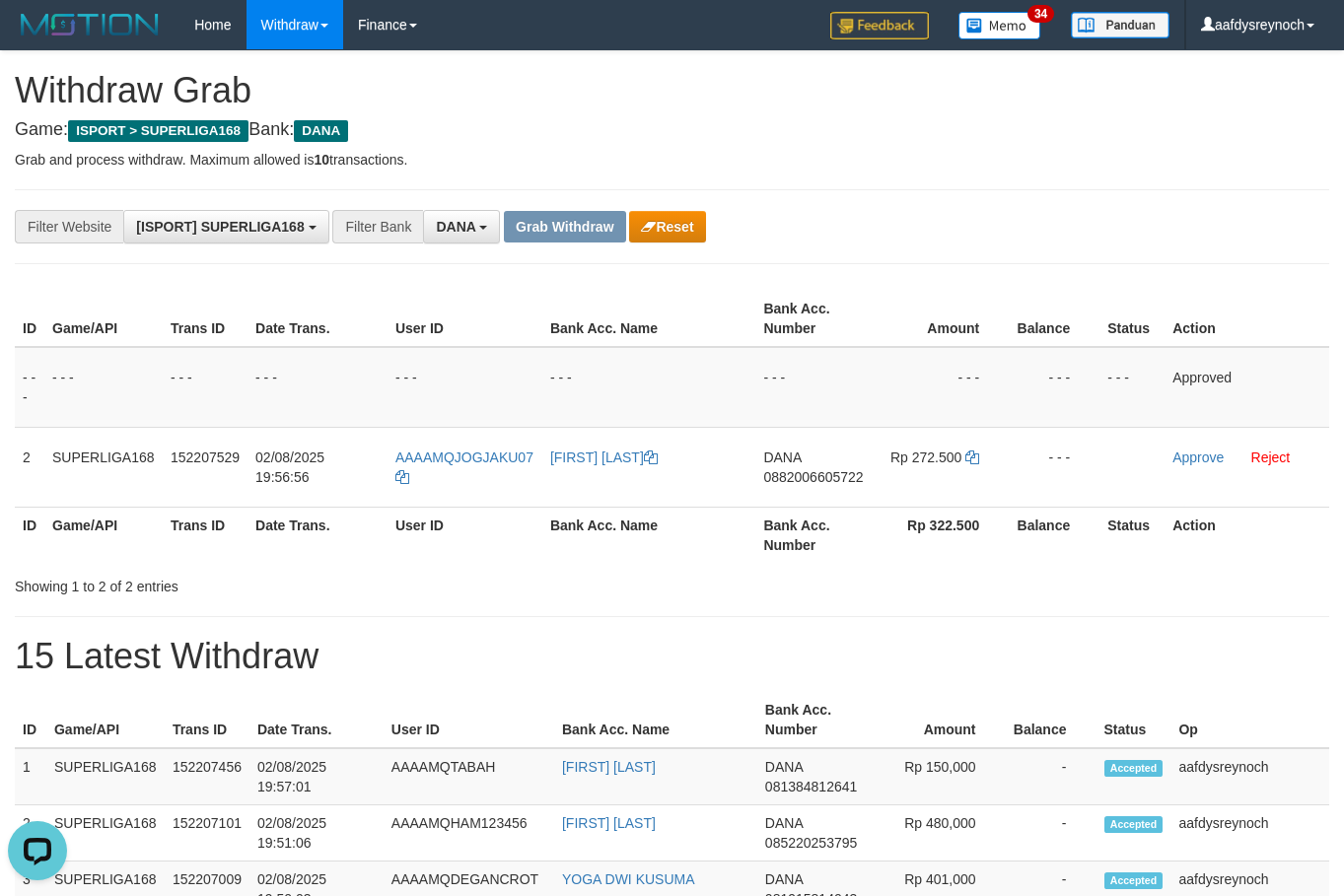 click on "ID Game/API Trans ID Date Trans. User ID Bank Acc. Name Bank Acc. Number Amount Balance Status Action
- - -
- - -
- - -
- - -
- - -
- - -
- - -
- - -
- - -
- - -
Approved
2
SUPERLIGA168
152207529
02/08/2025 19:56:56
AAAAMQJOGJAKU07
OPIH SOPIAH
DANA
0882006605722
Rp 272.500
- - -
Approve
Reject
ID Game/API Trans ID Date Trans. User ID Bank Acc. Name Bank Acc. Number Rp 322.500 Balance Status Action" at bounding box center (672, 427) 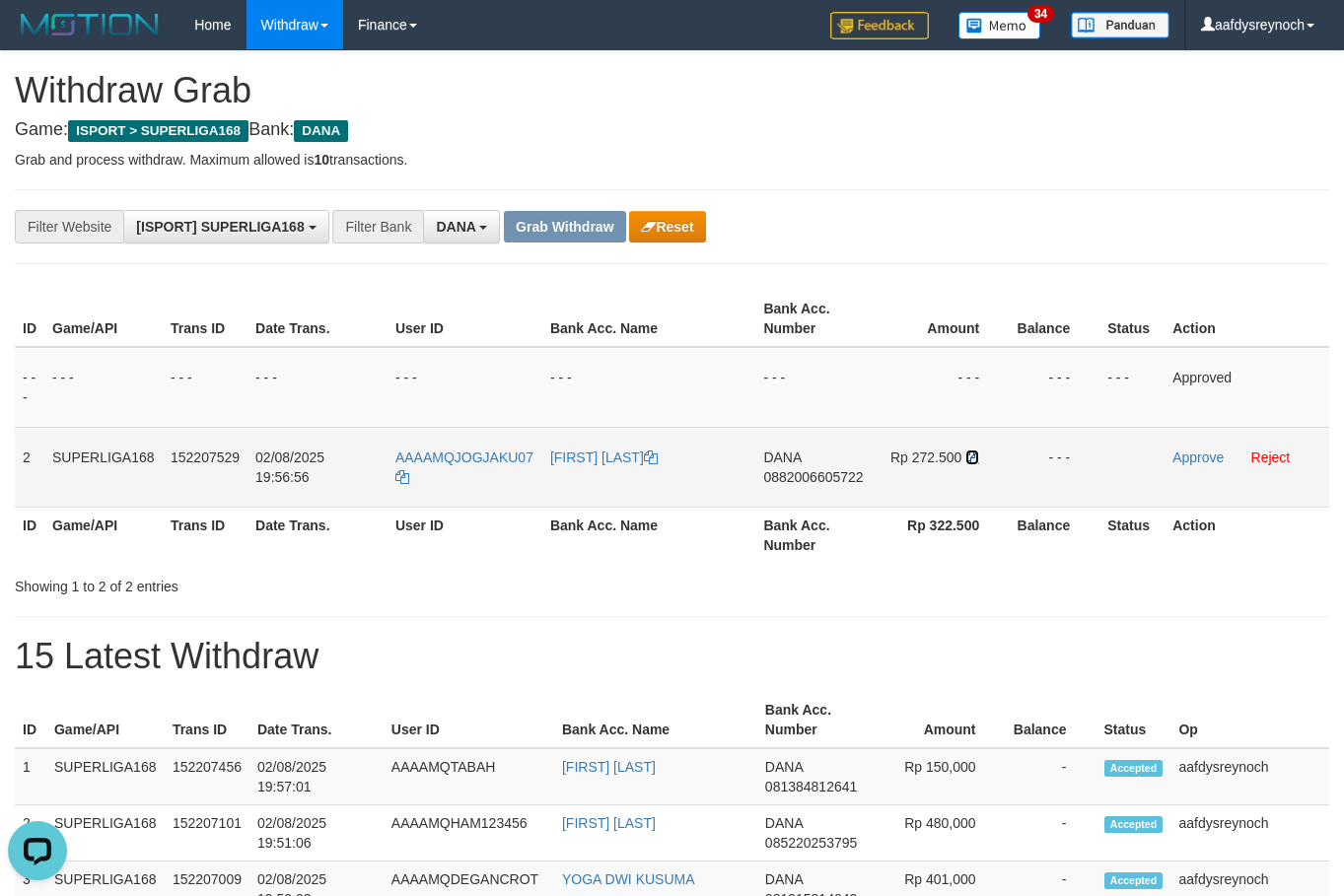 click at bounding box center (972, 457) 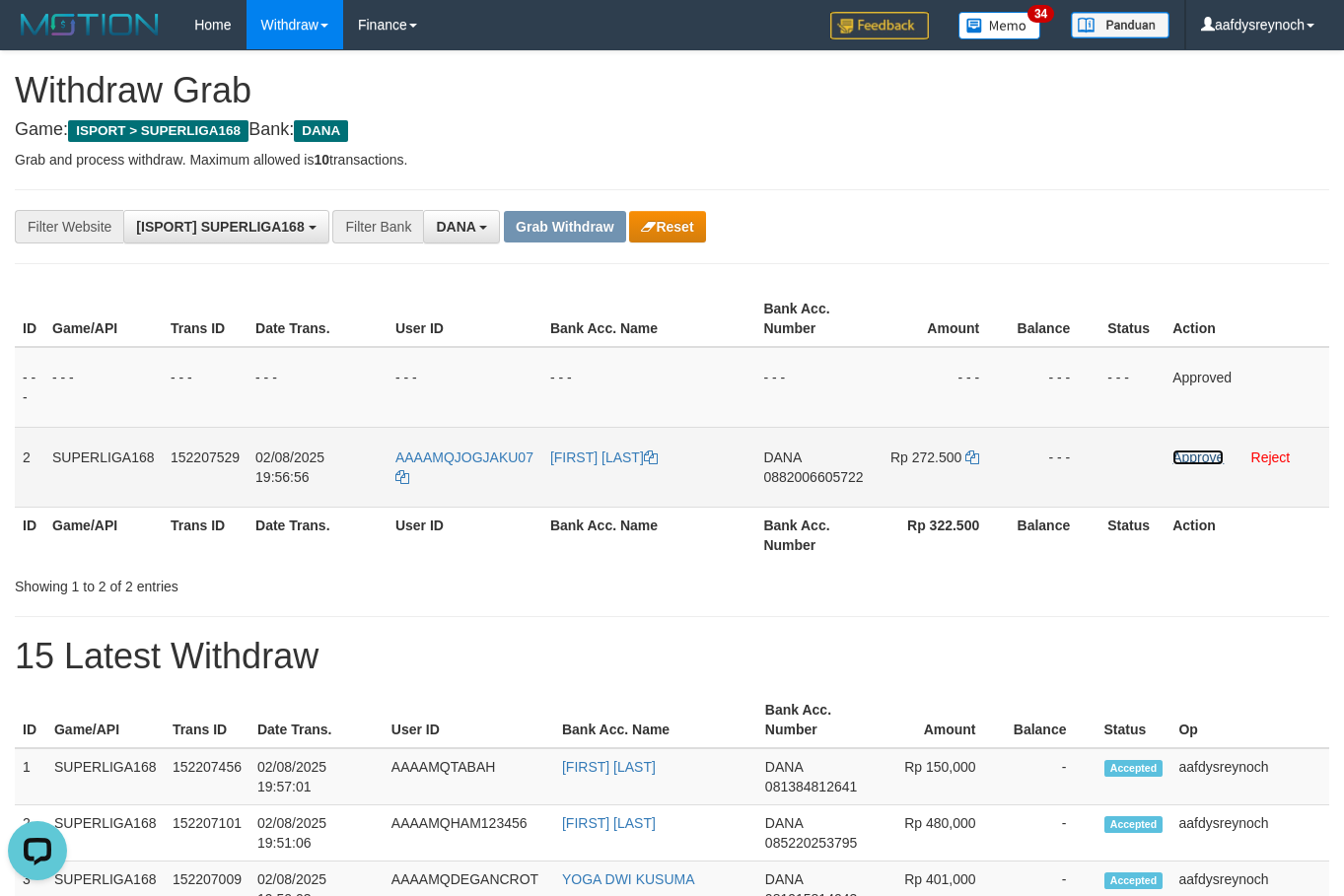 click on "Approve" at bounding box center [1198, 457] 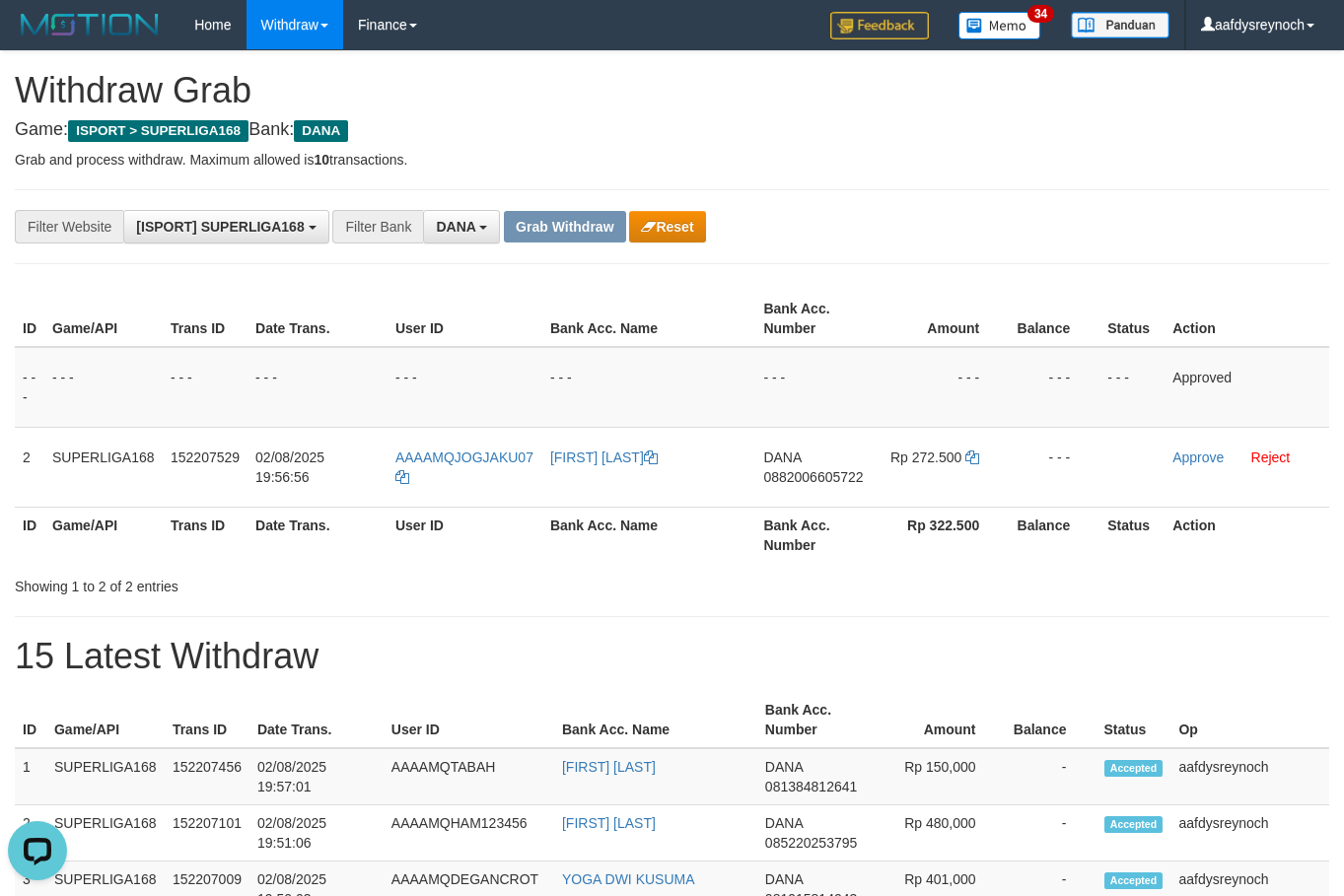 drag, startPoint x: 1174, startPoint y: 191, endPoint x: 946, endPoint y: 222, distance: 230.09781 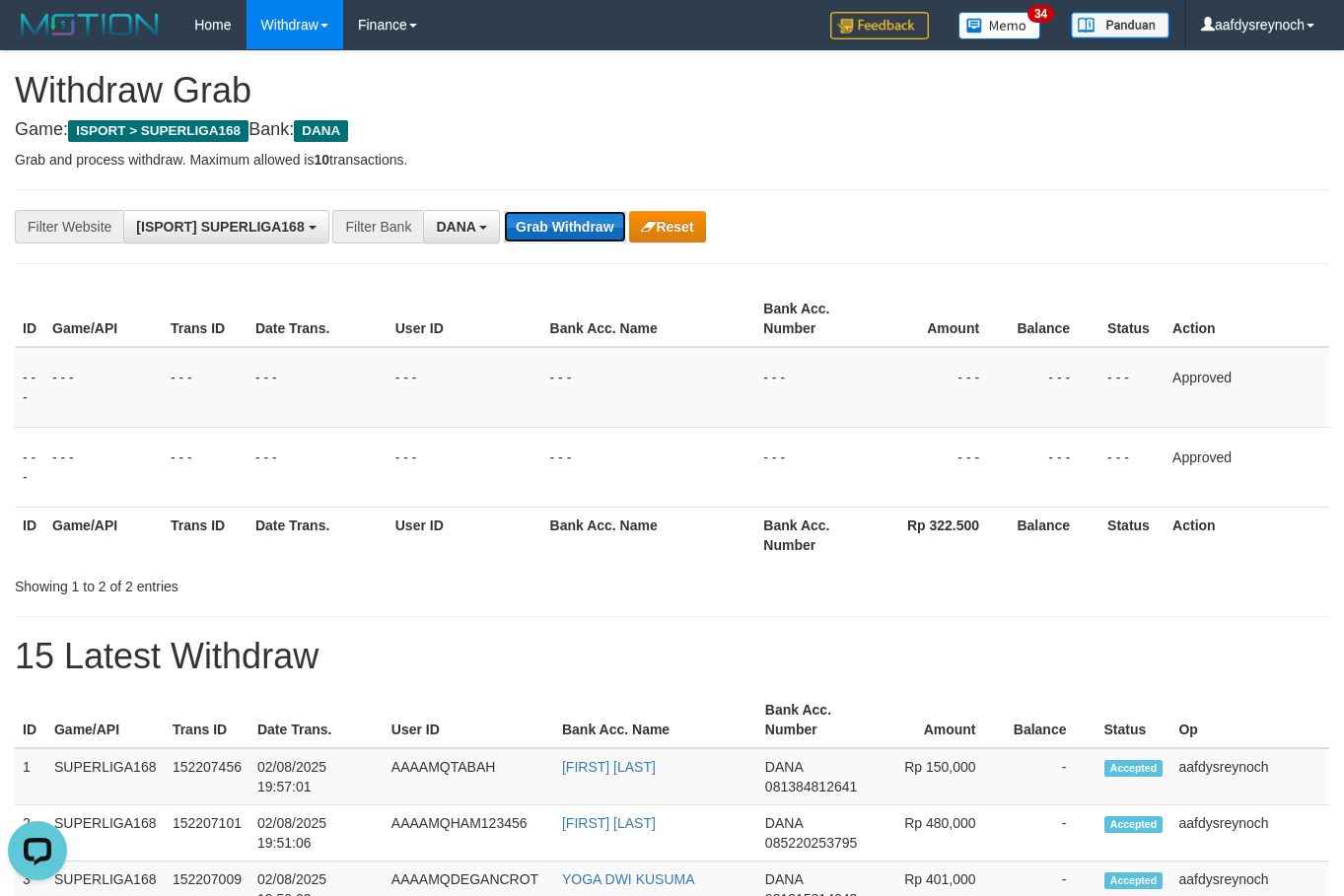 click on "Grab Withdraw" at bounding box center [564, 227] 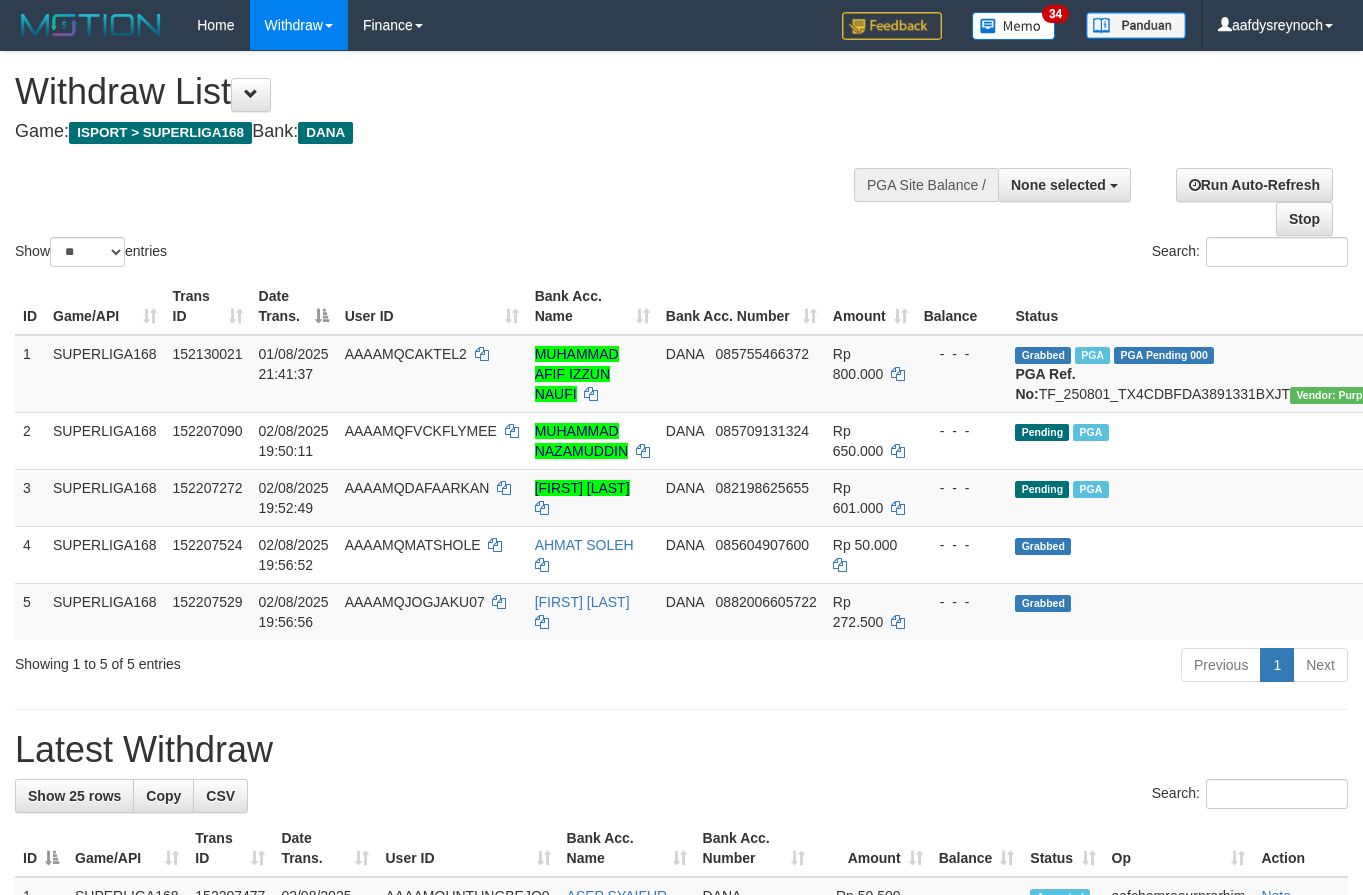 select 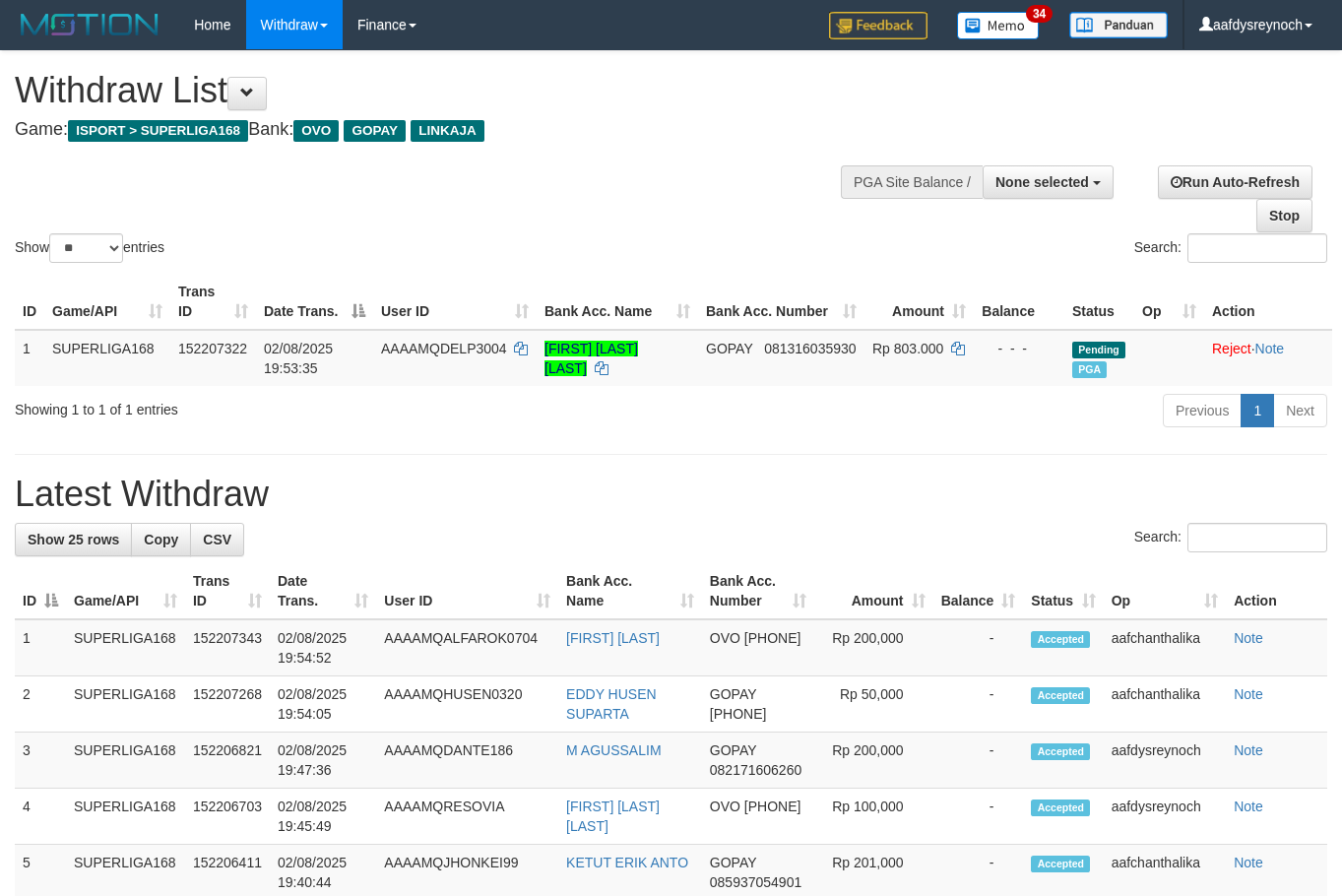 select 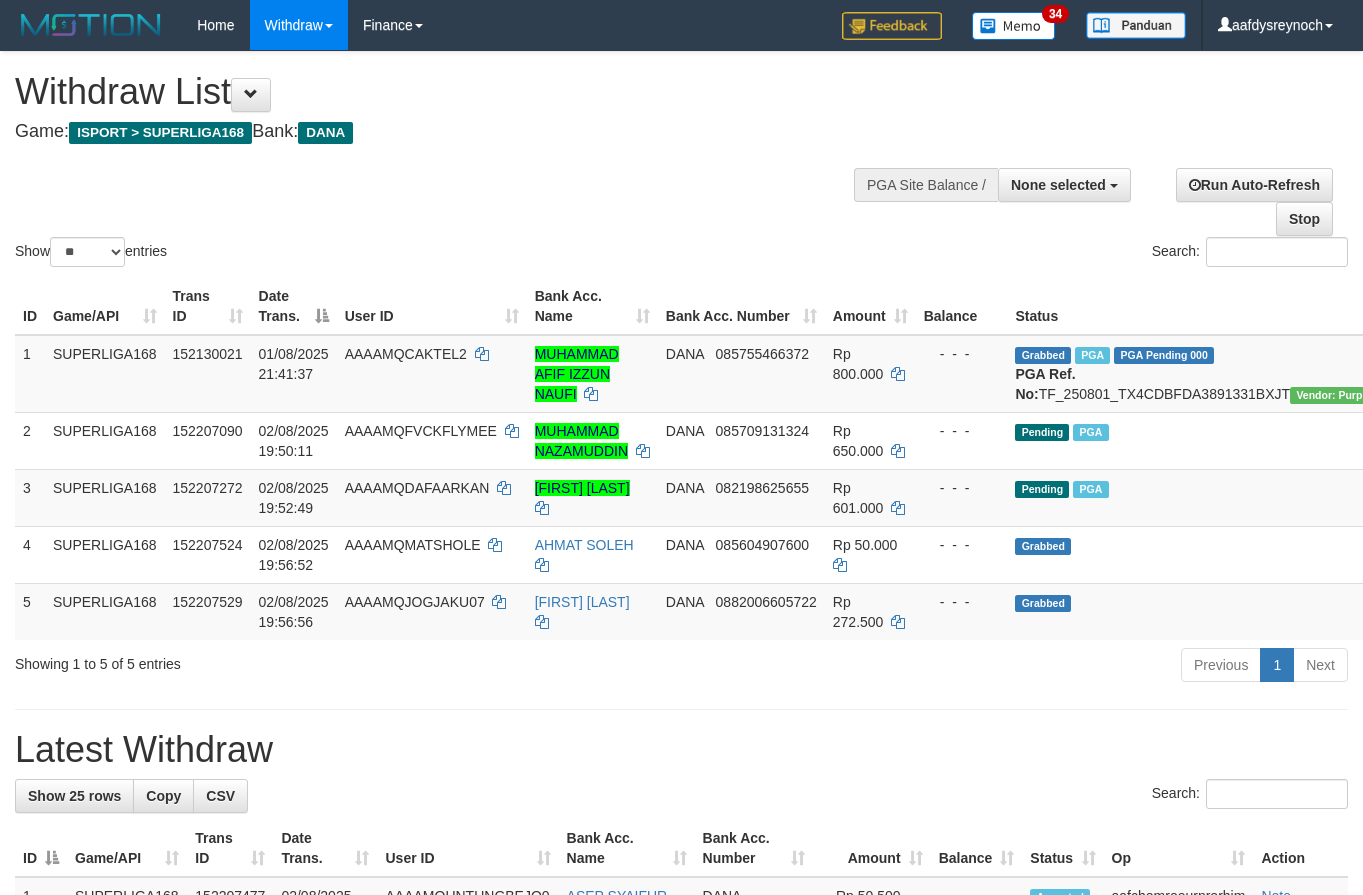 select 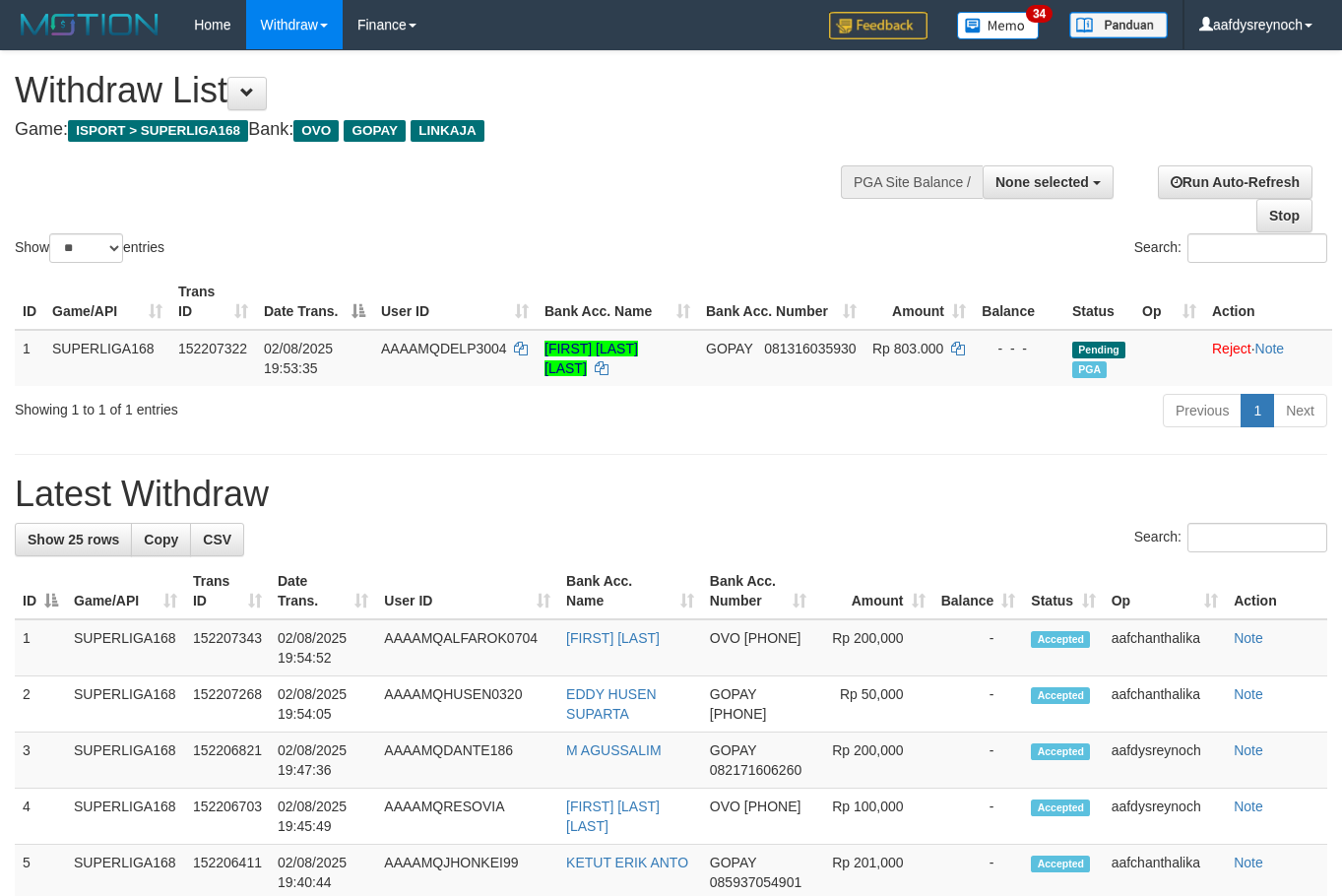 select 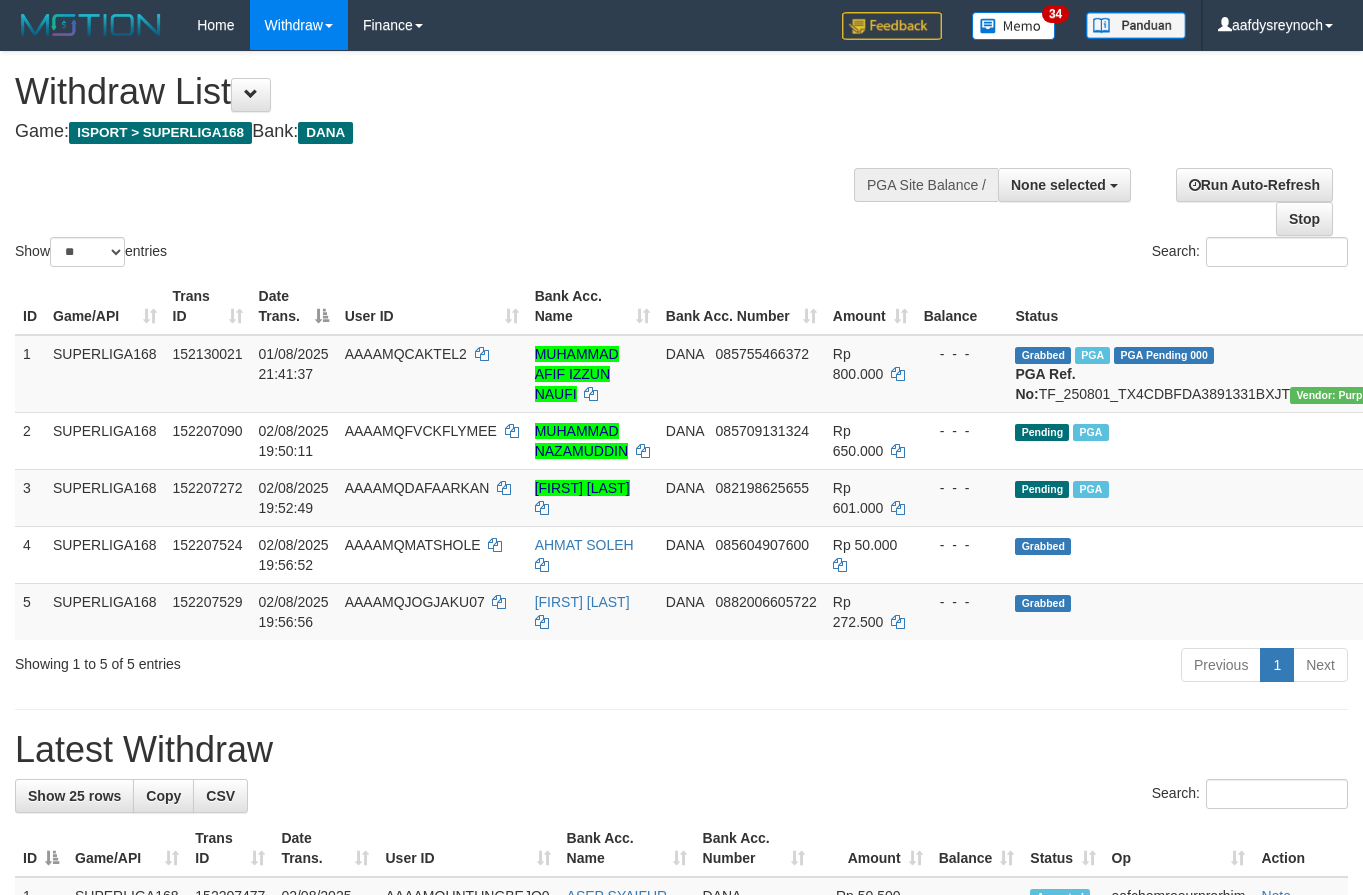 select 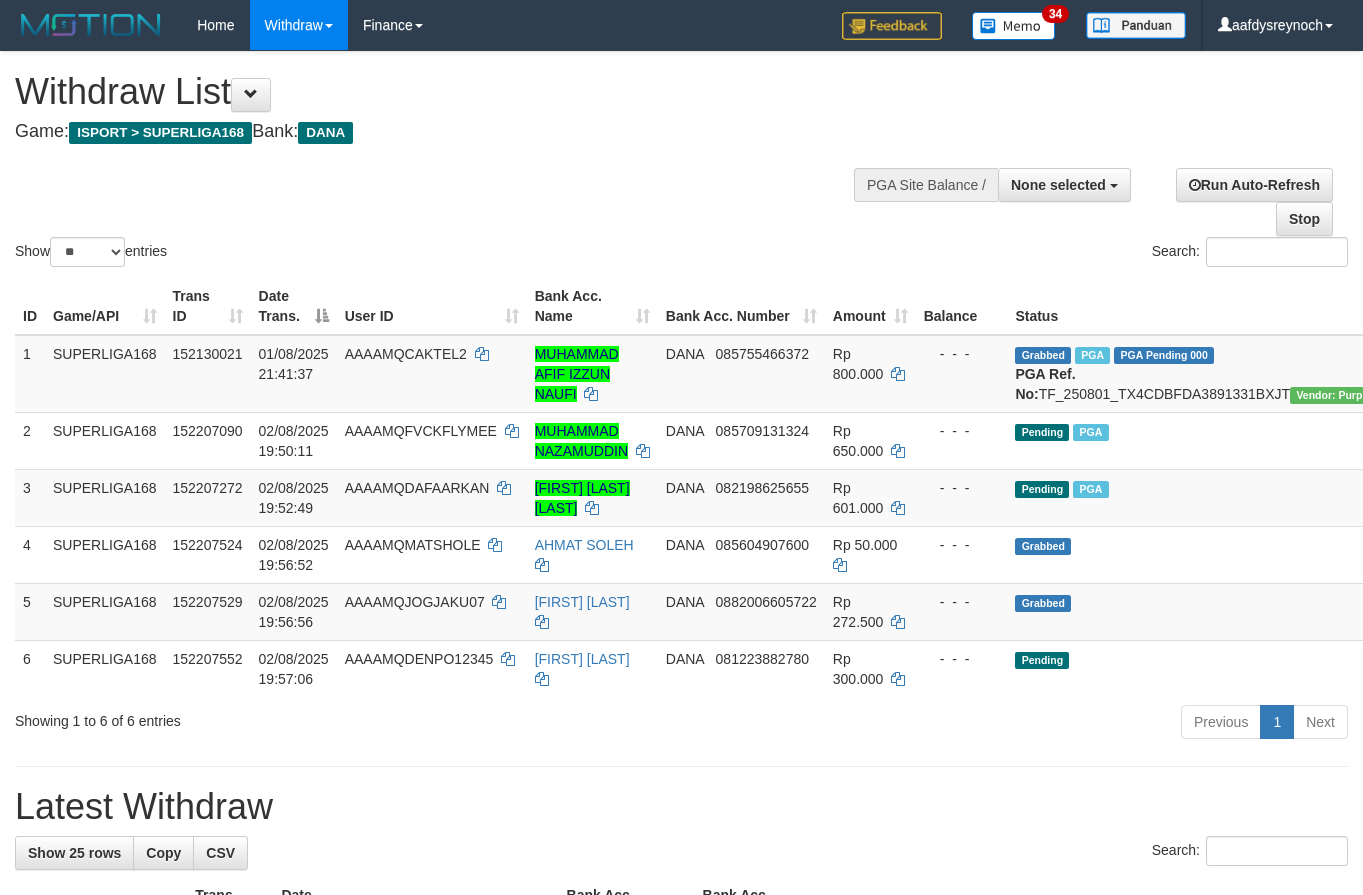 select 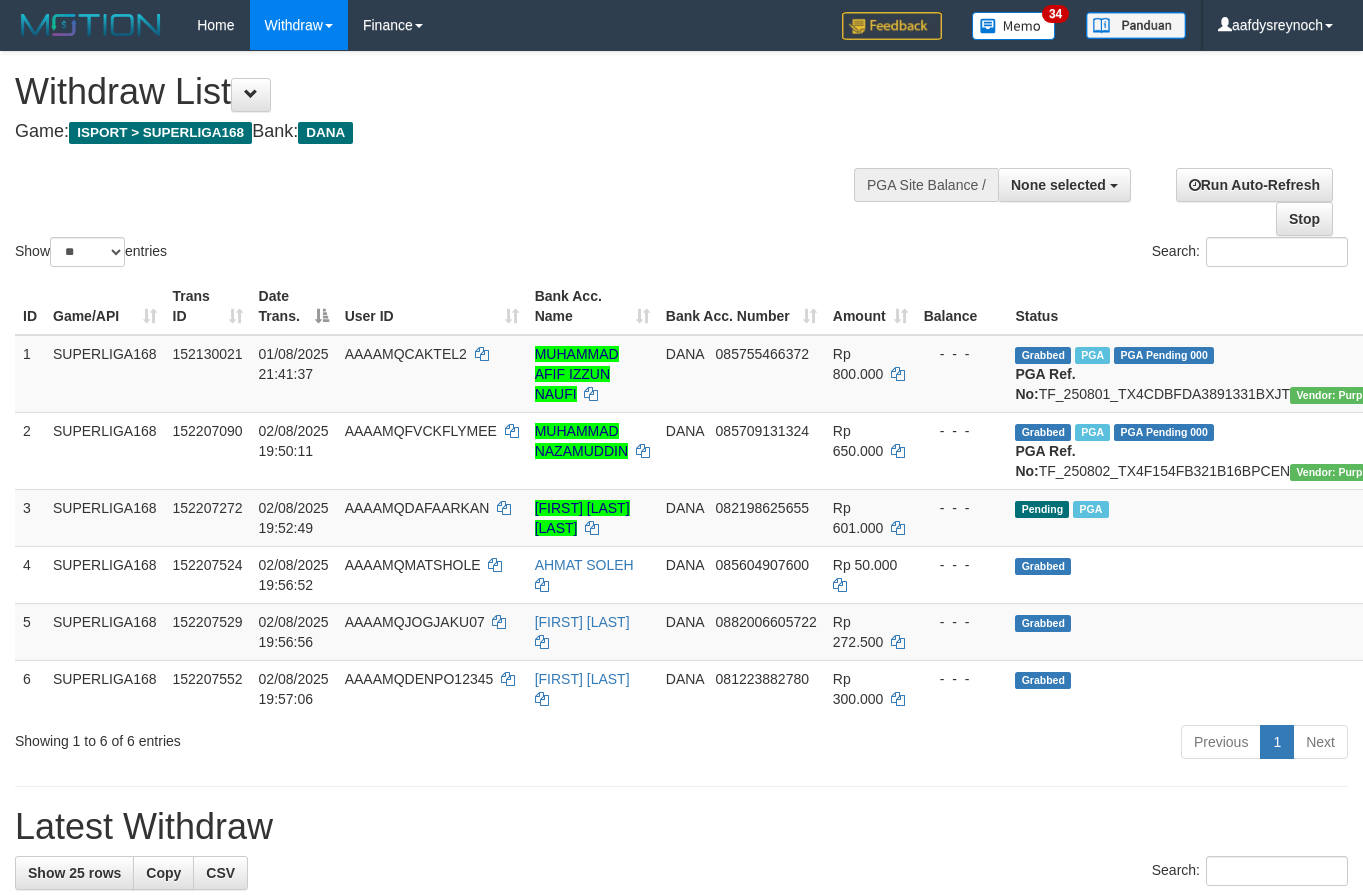 select 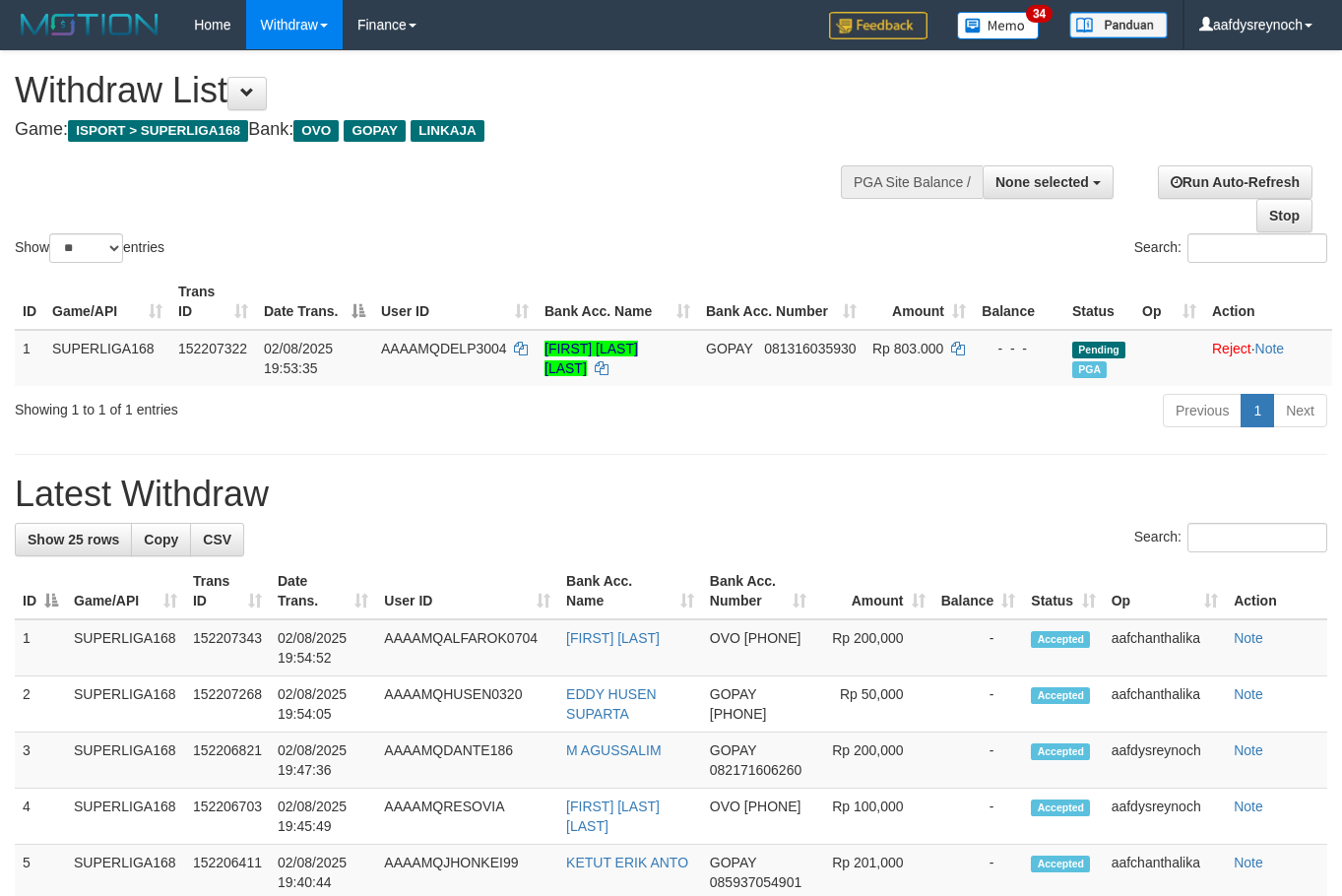 select 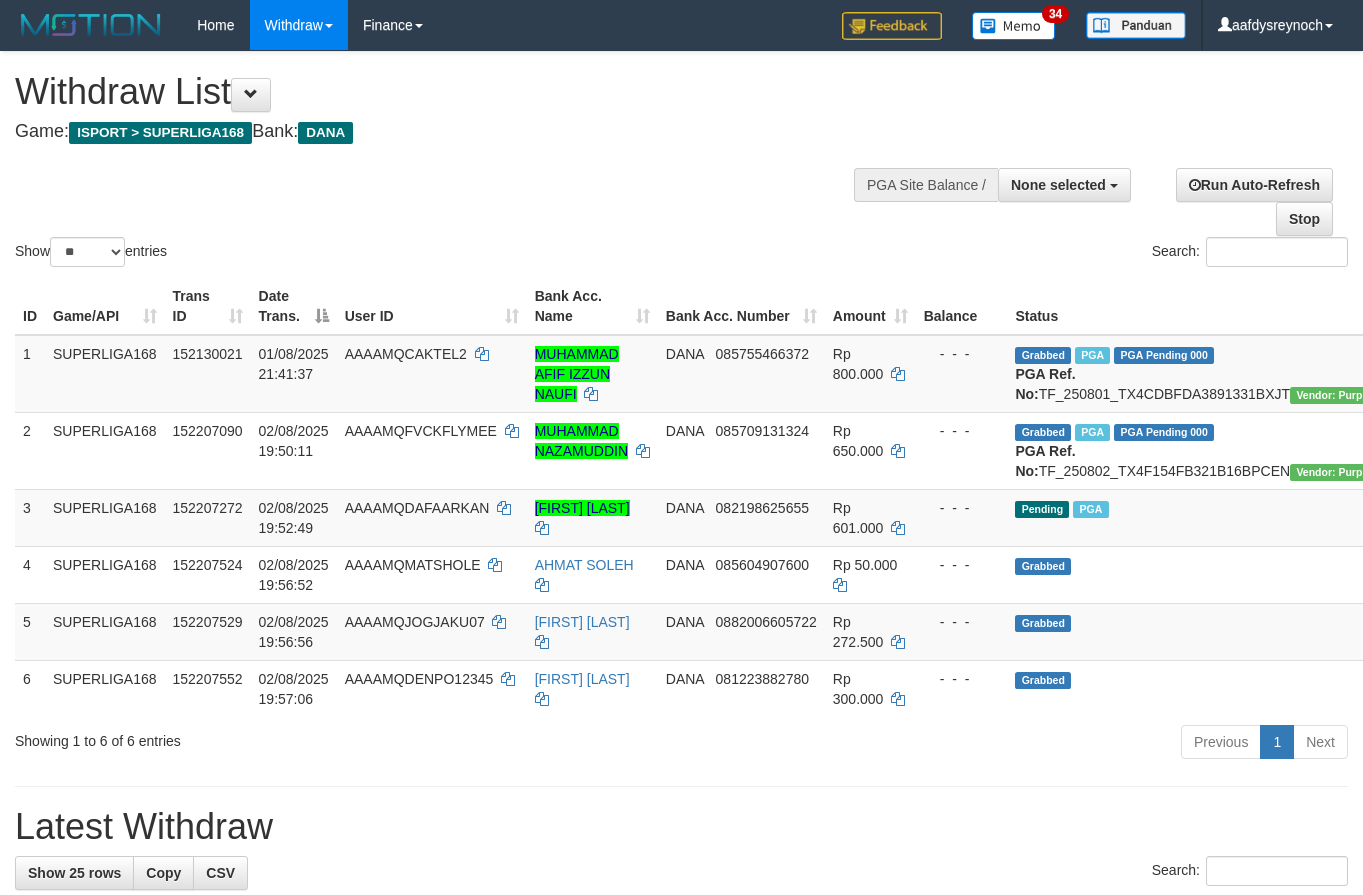 select 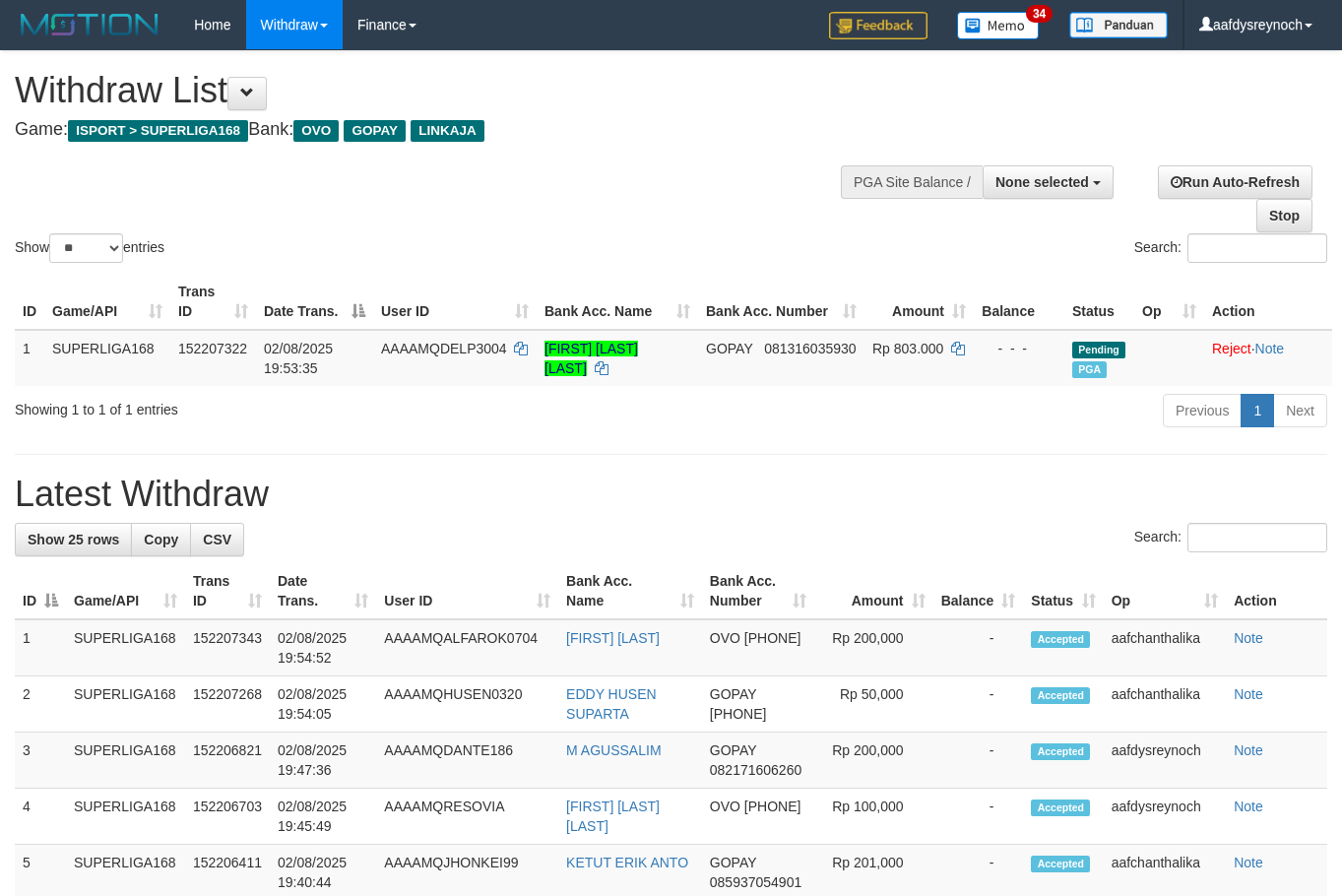select 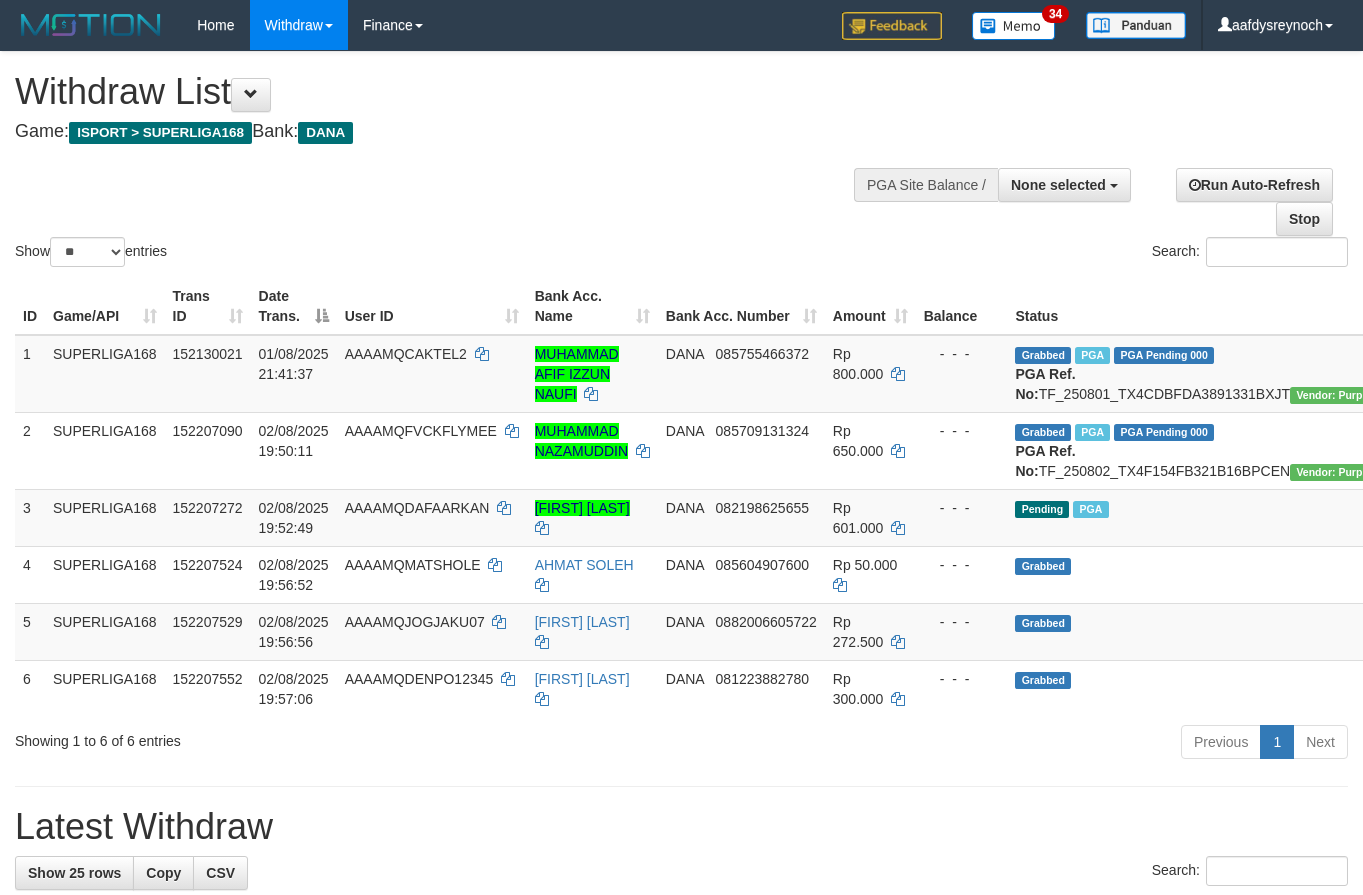 select 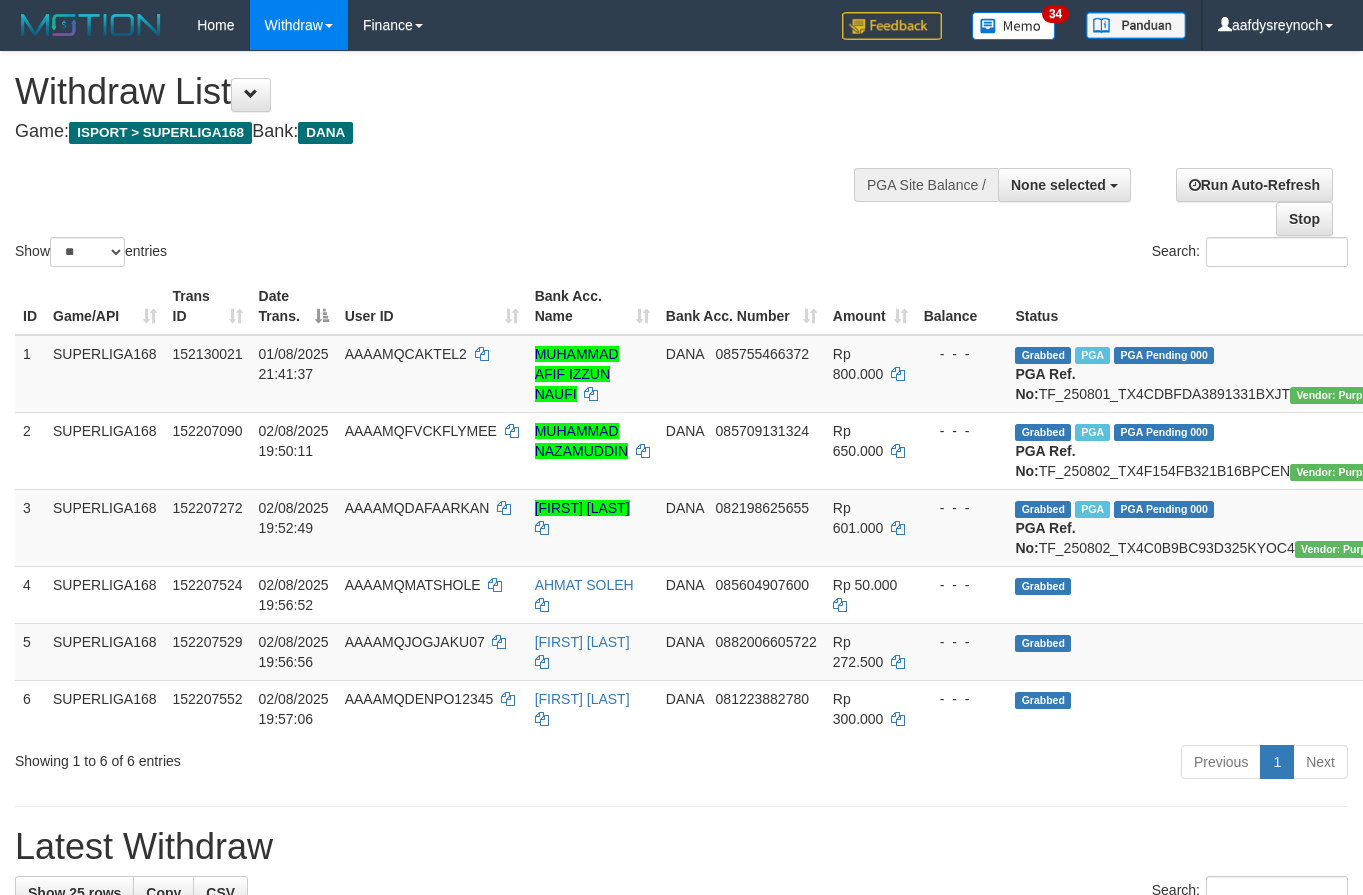 select 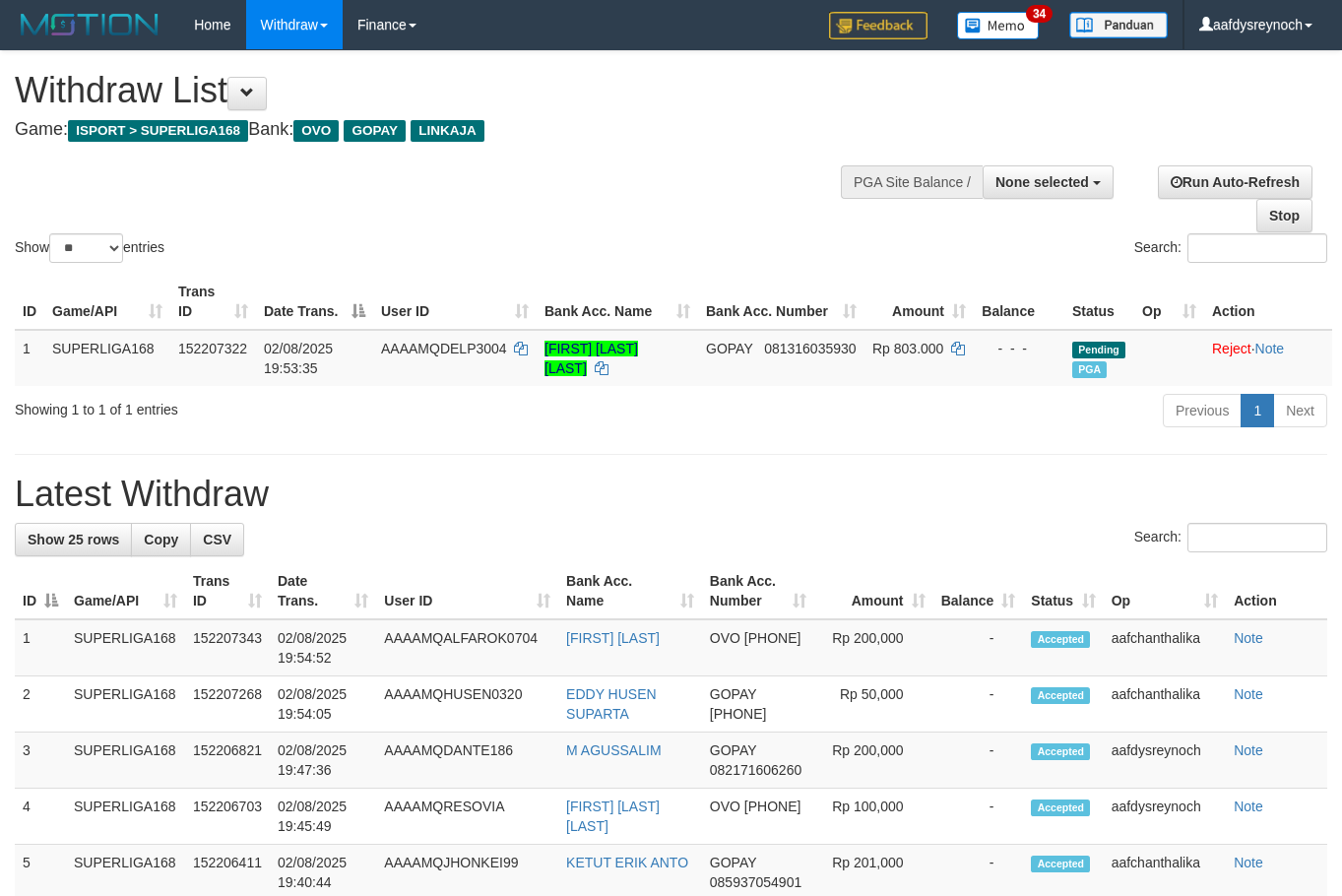 select 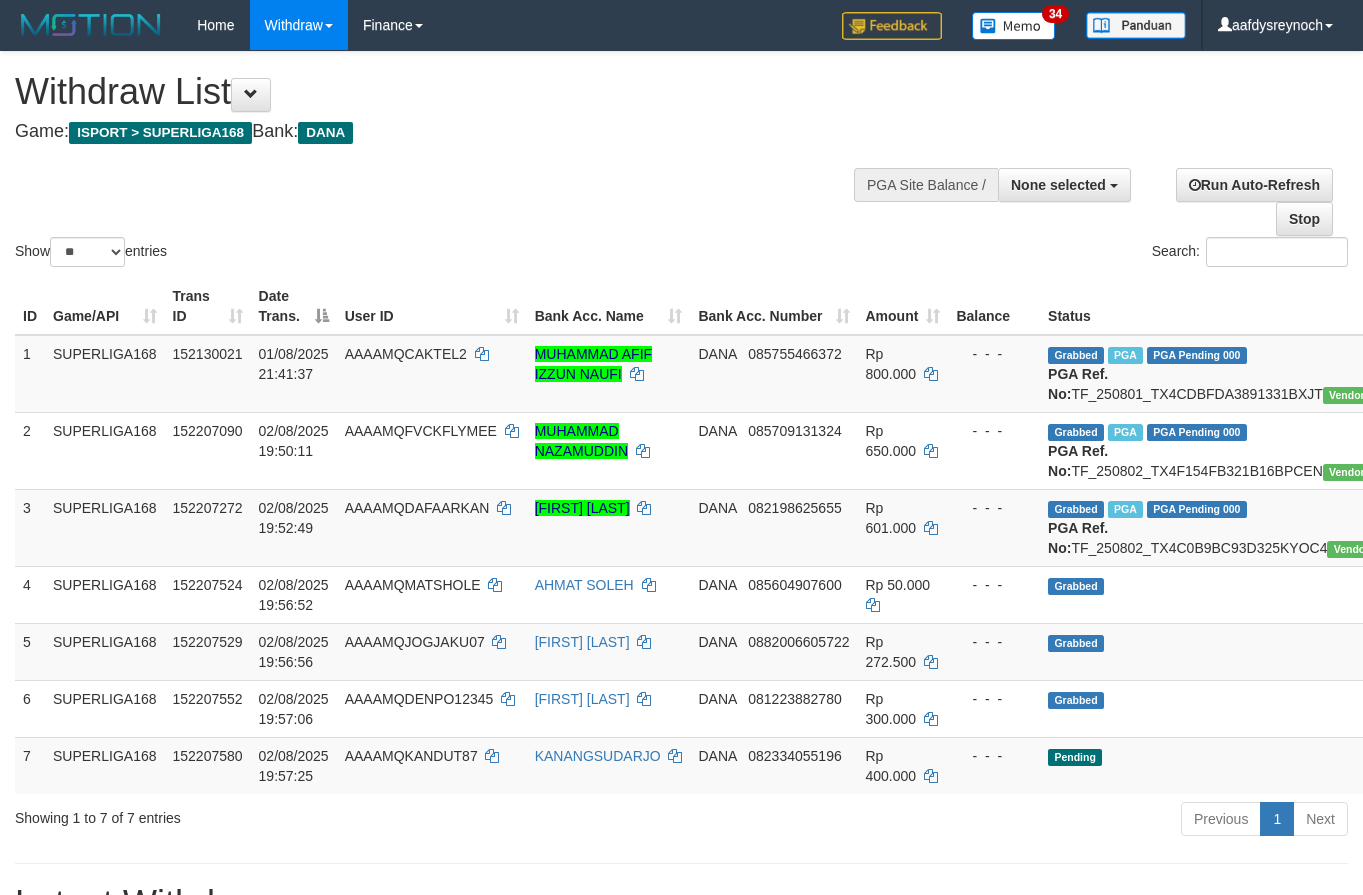 select 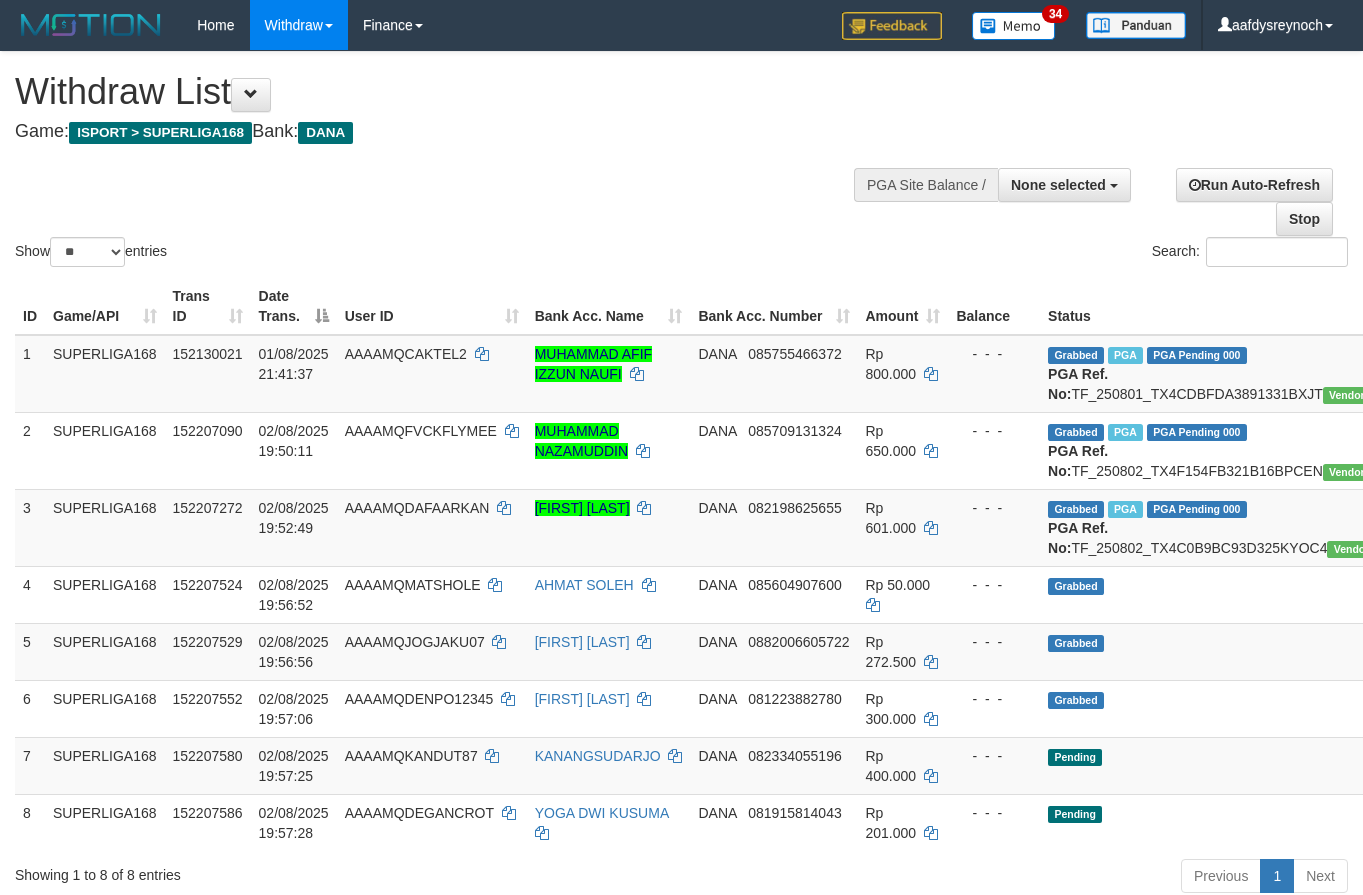select 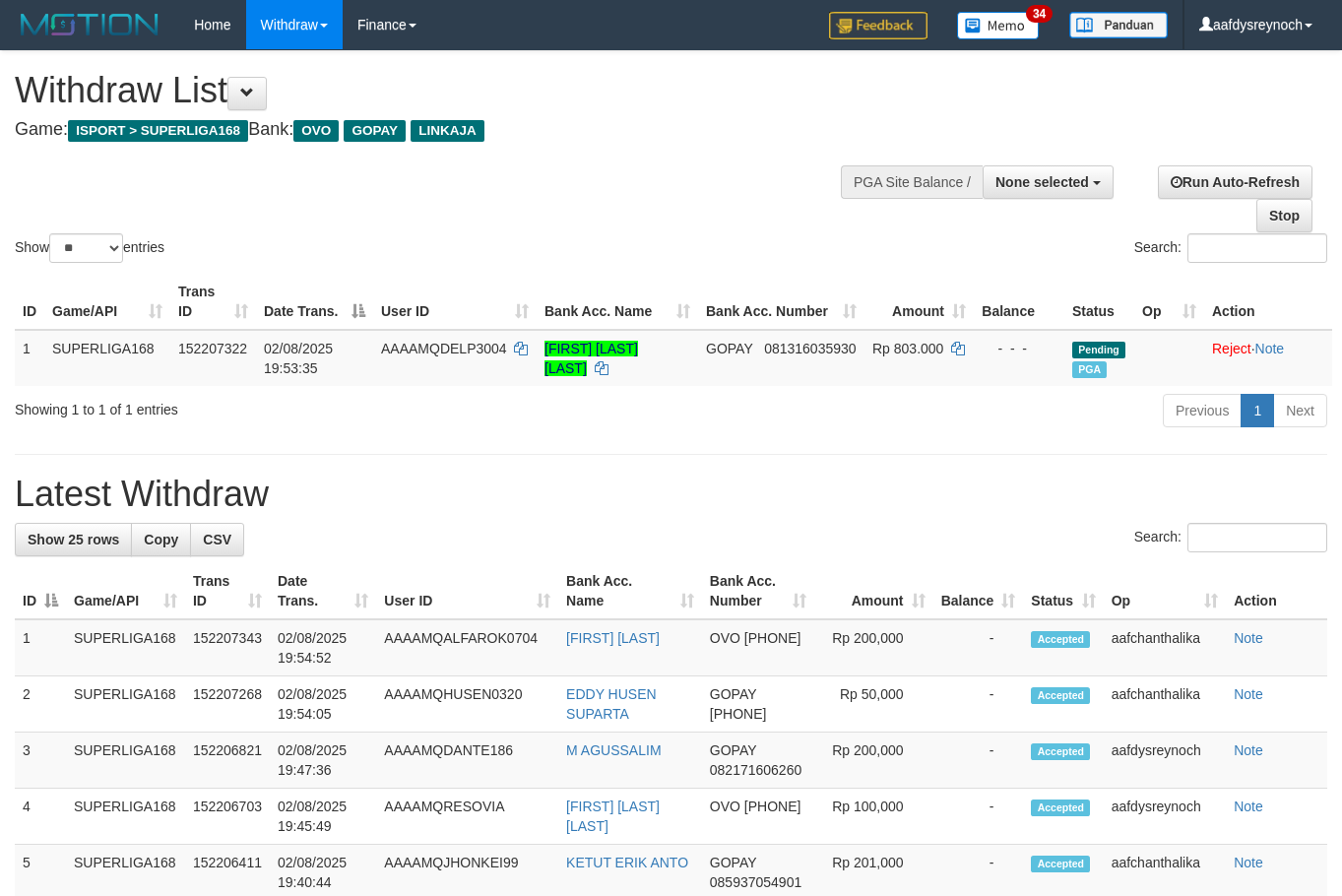 select 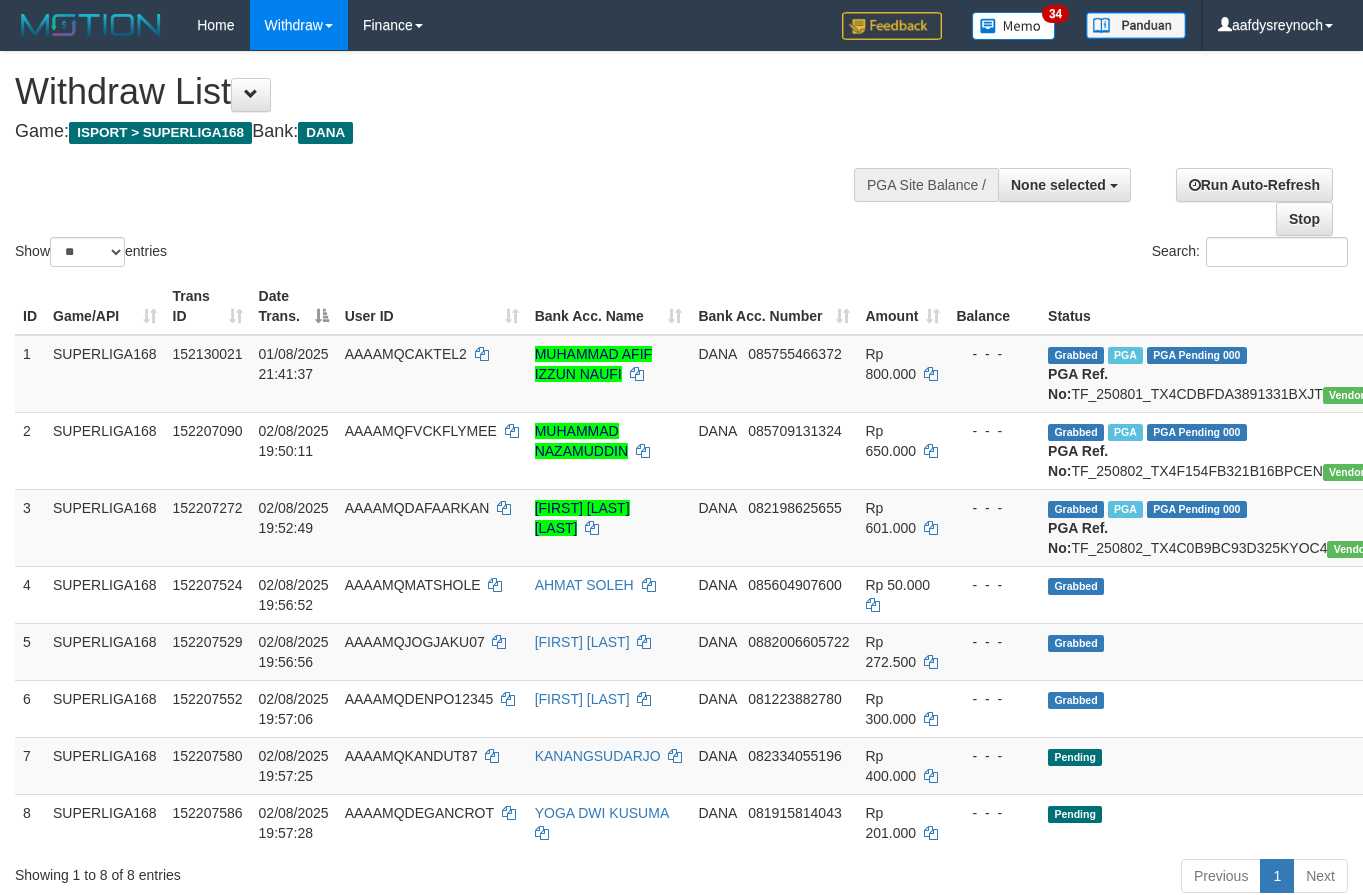 select 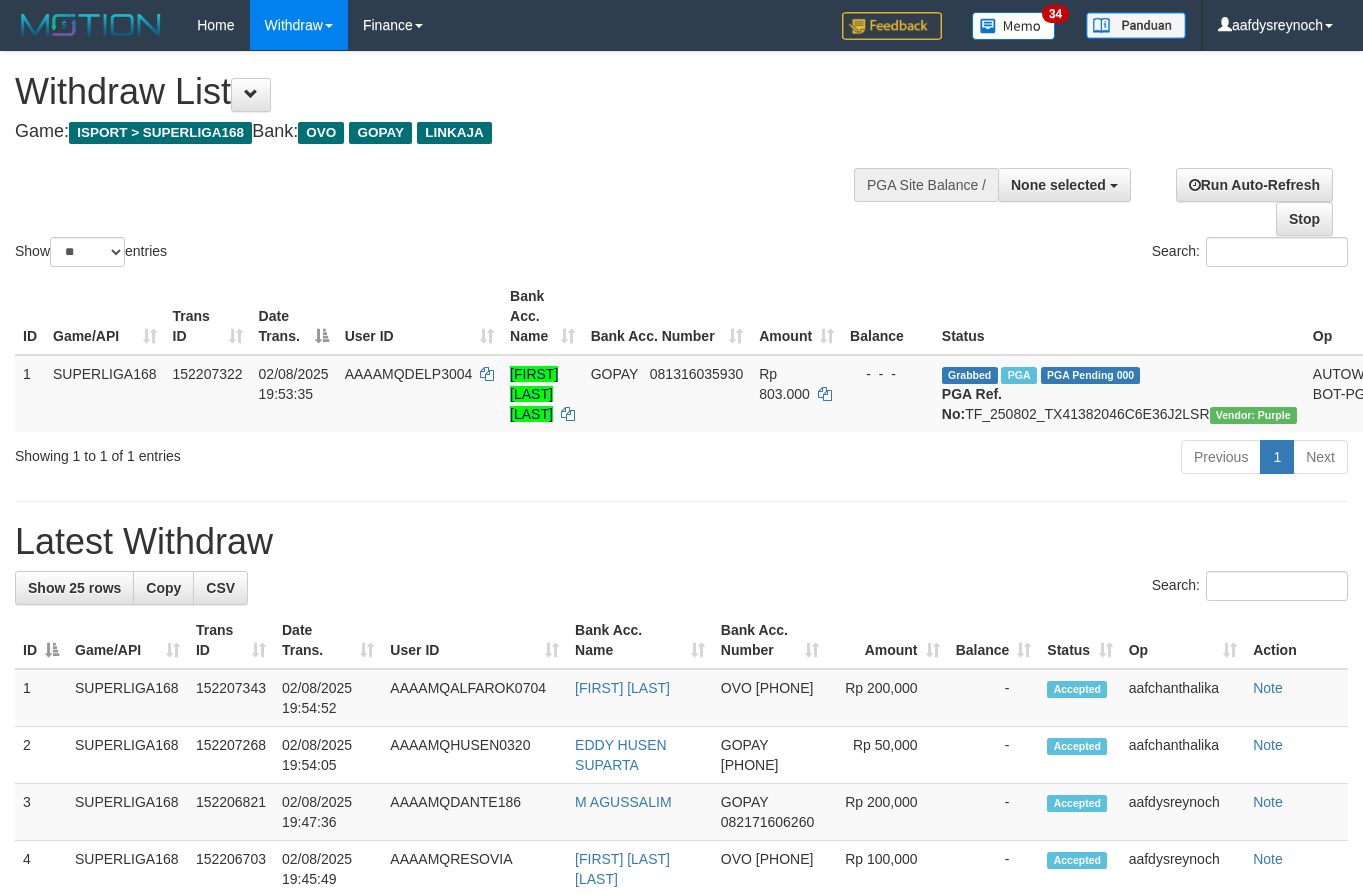 select 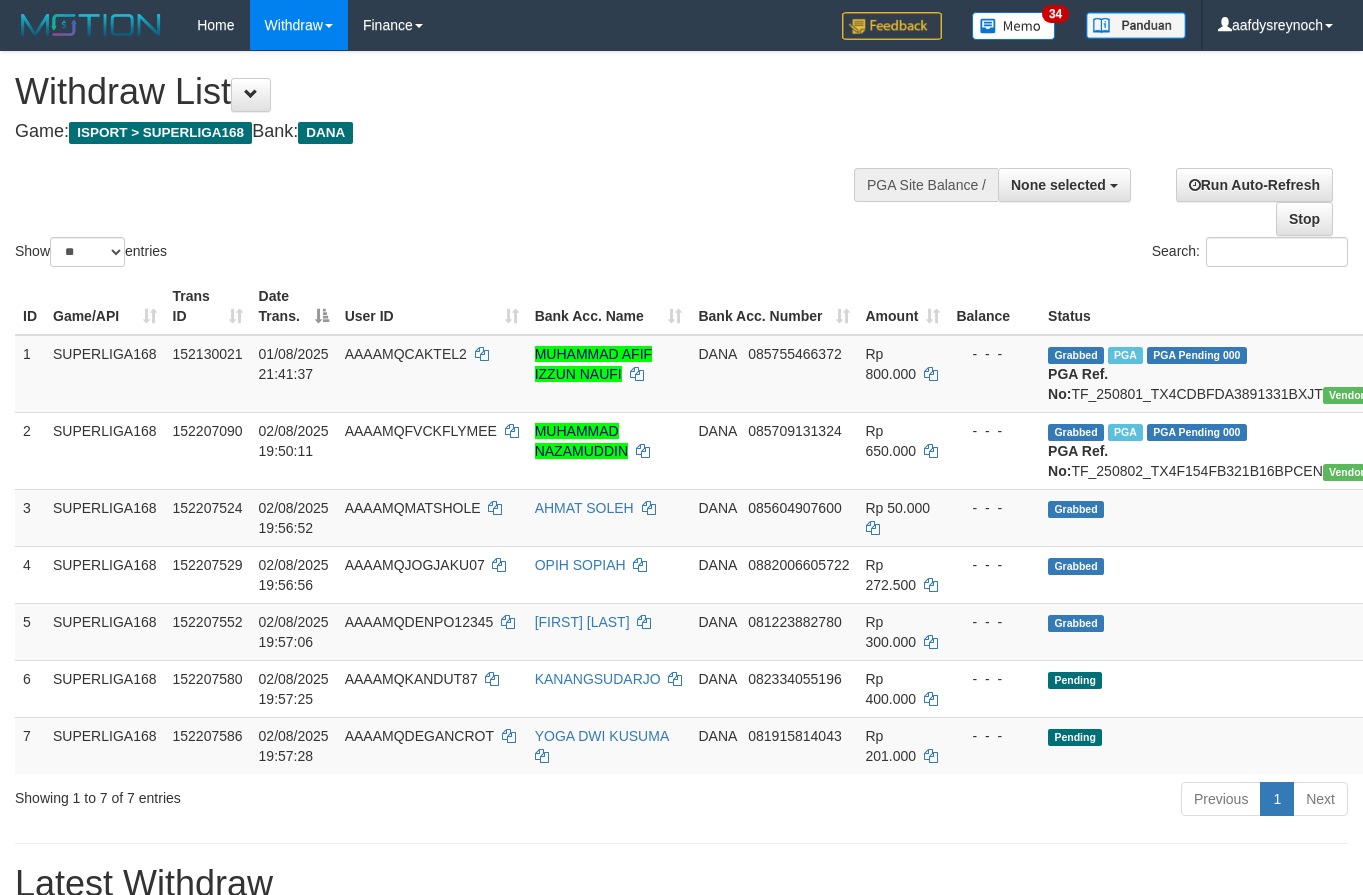 select 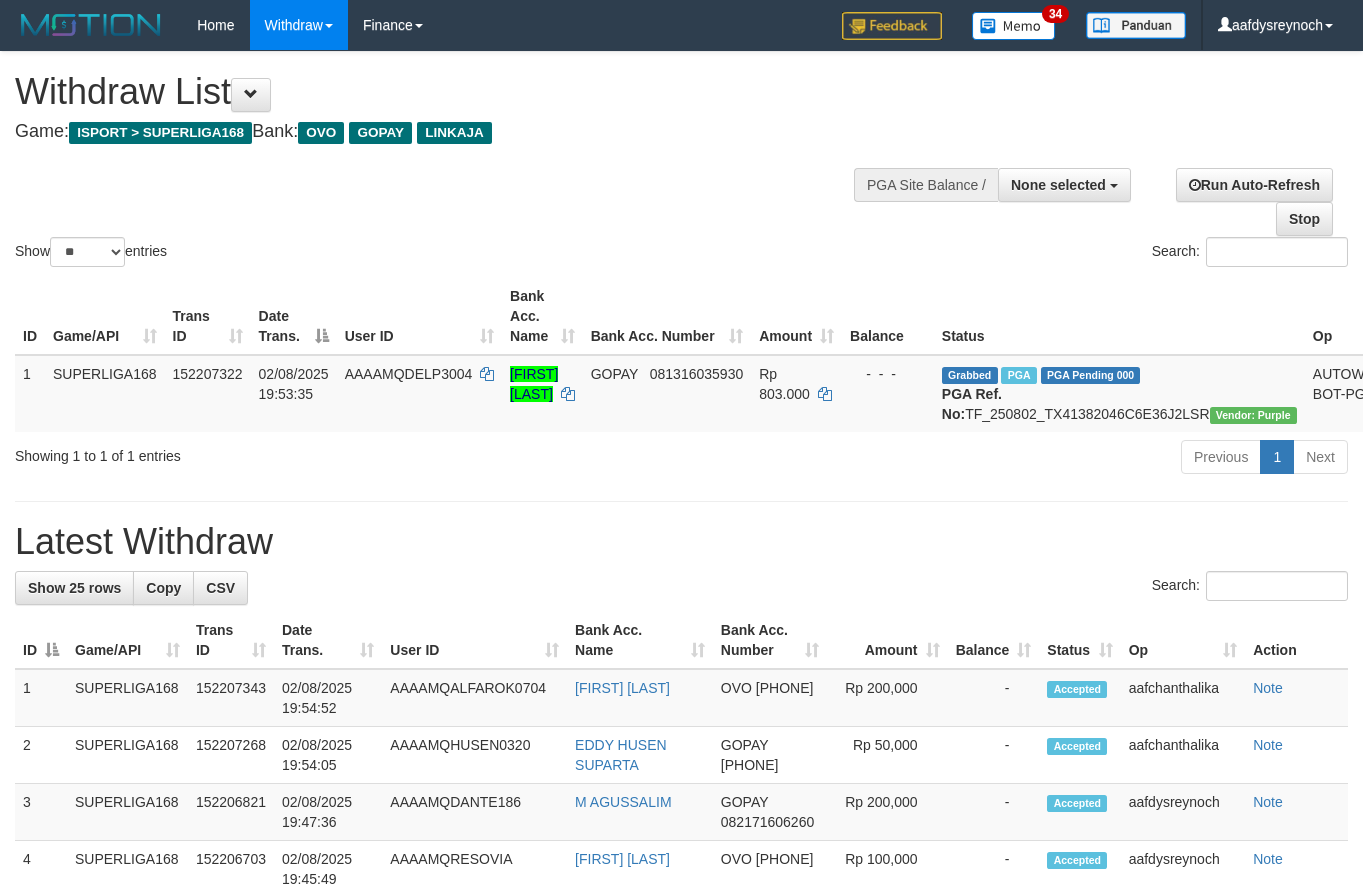 select 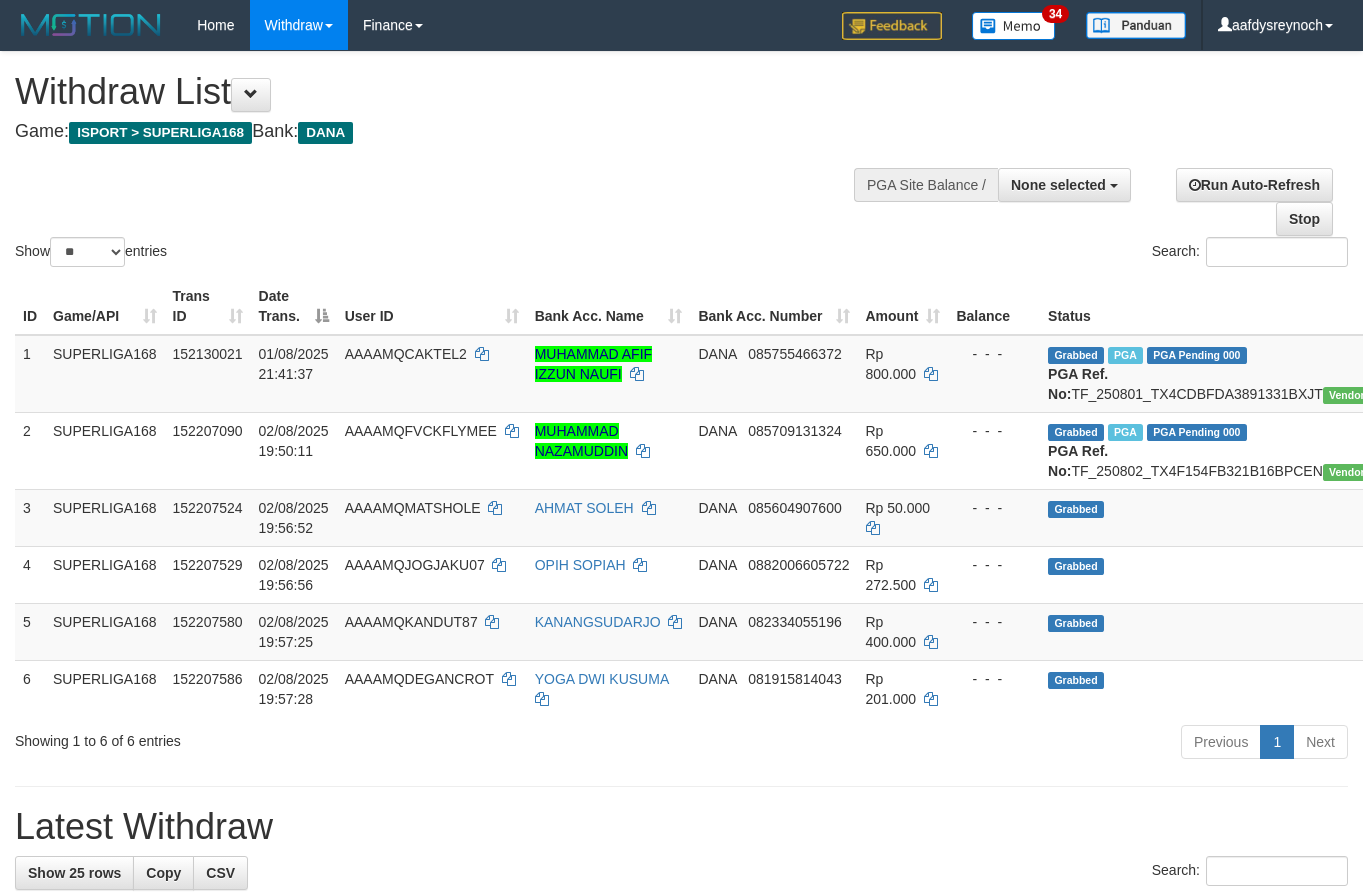 select 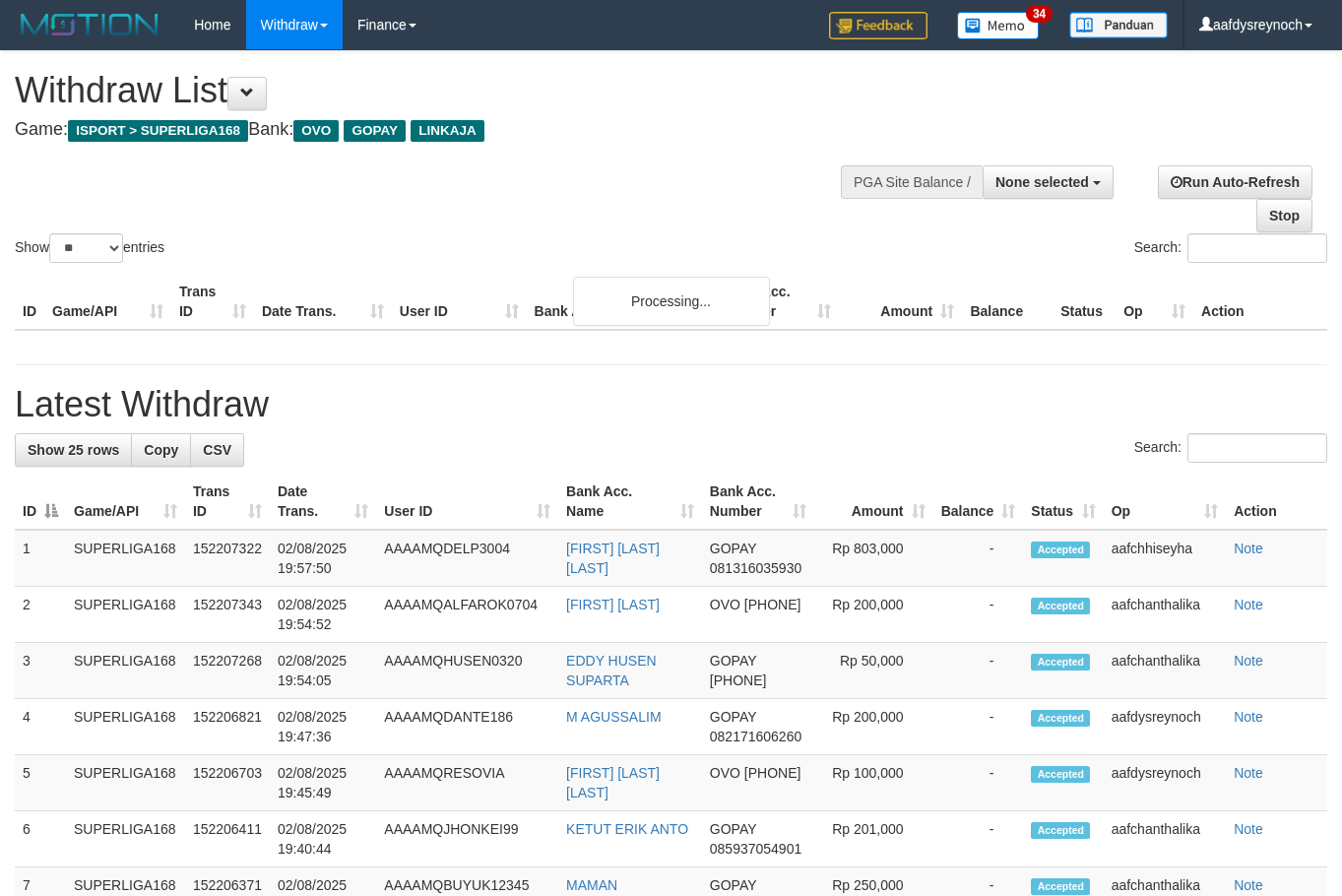 select 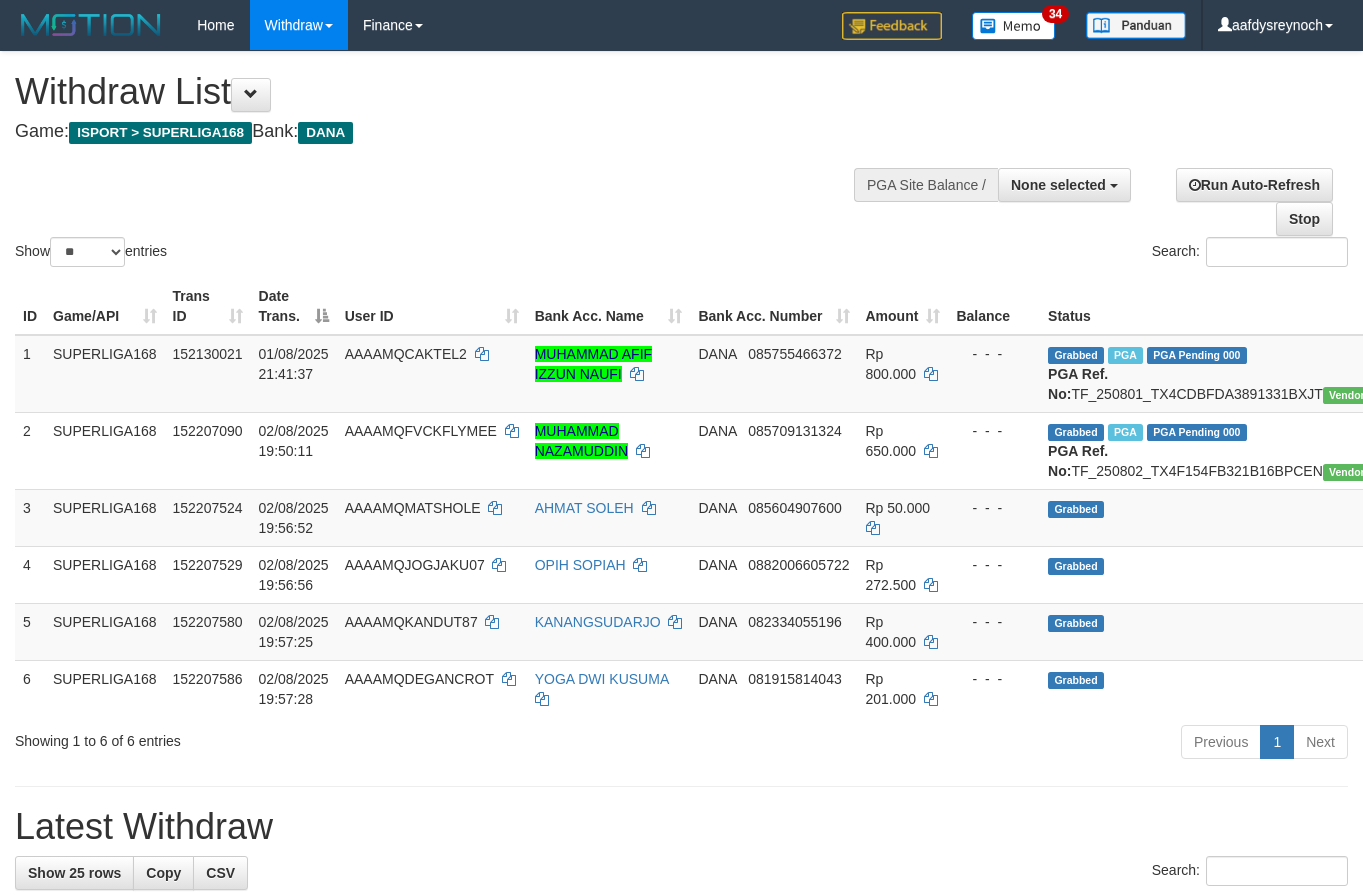select 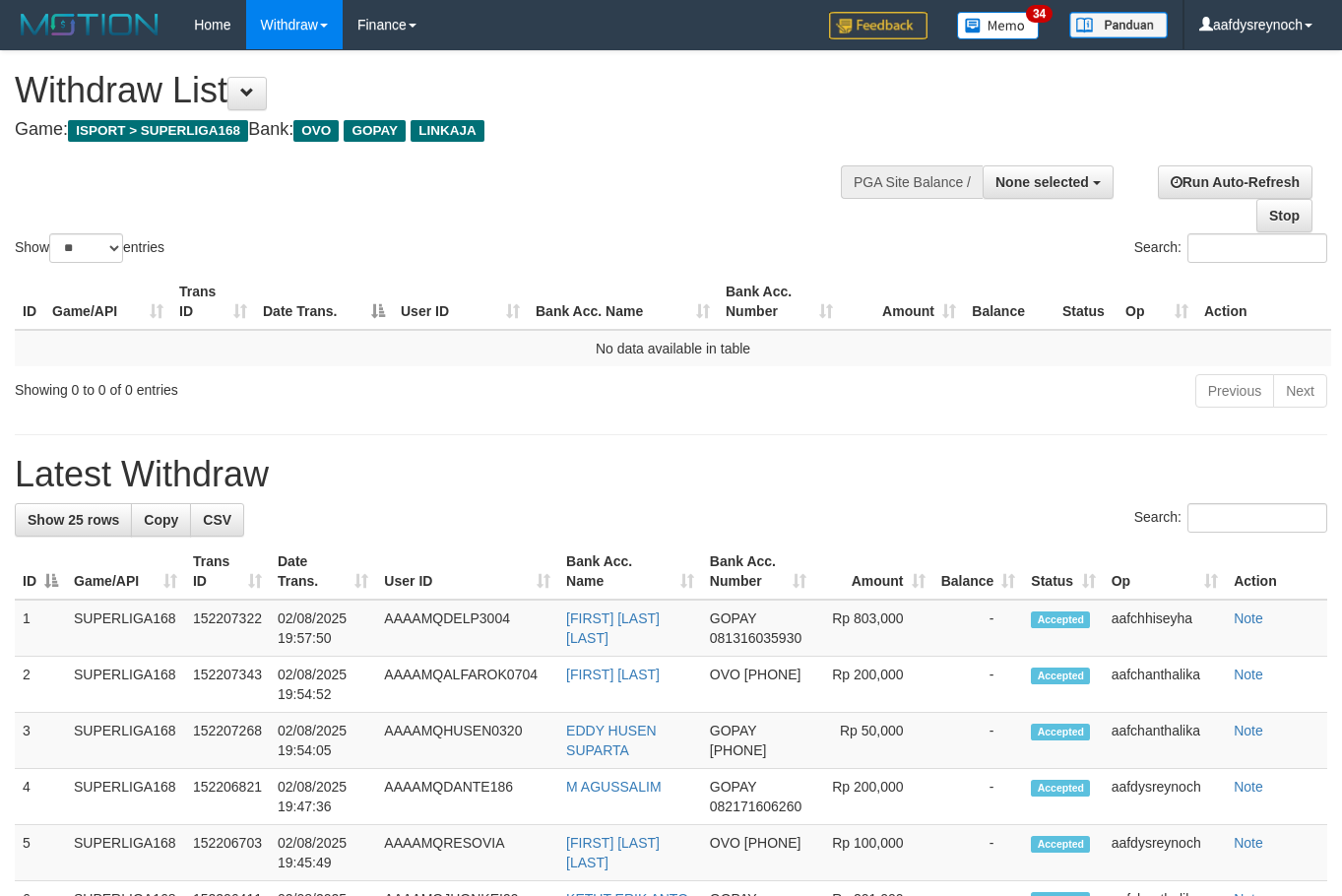 select 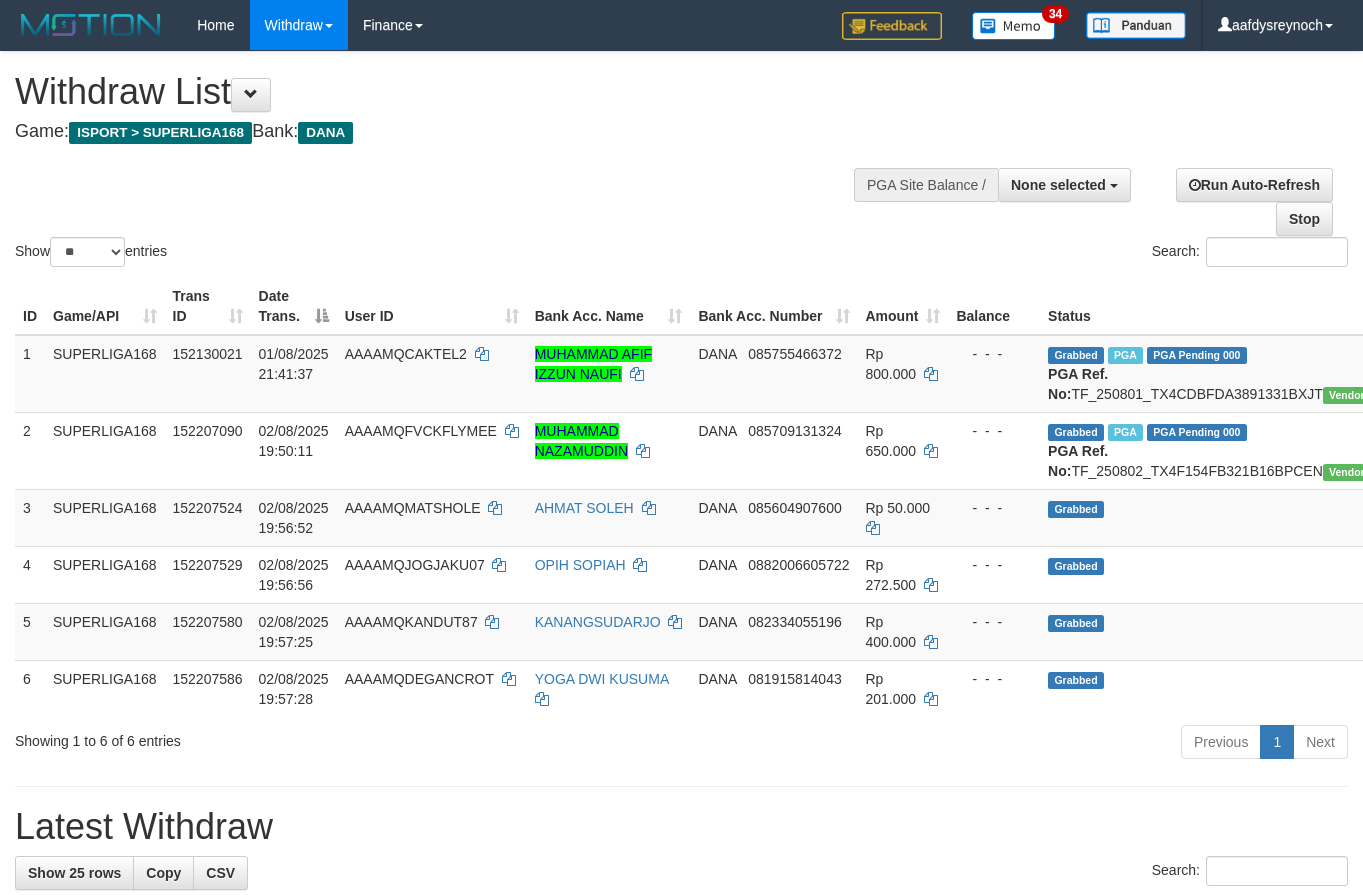 select 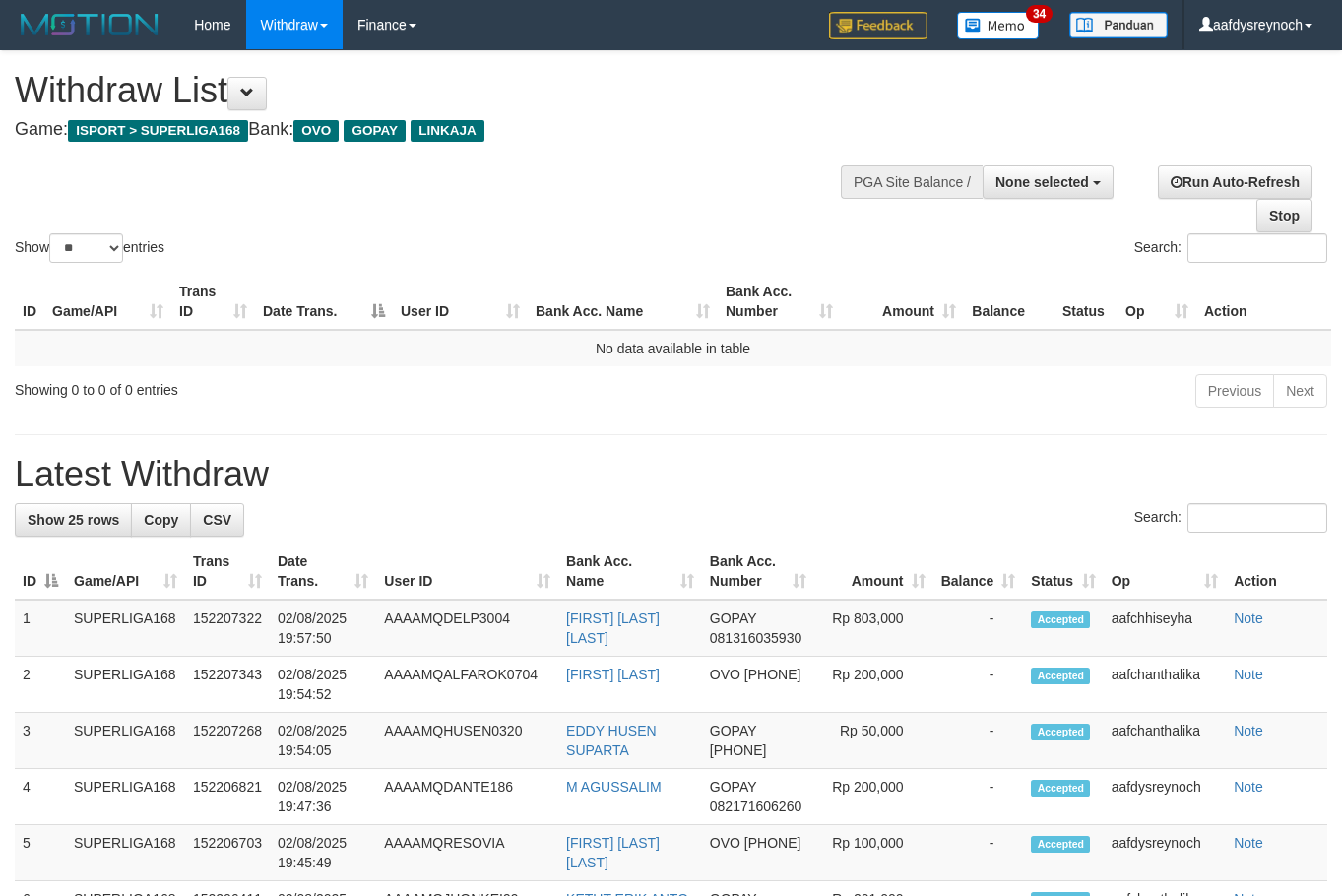 select 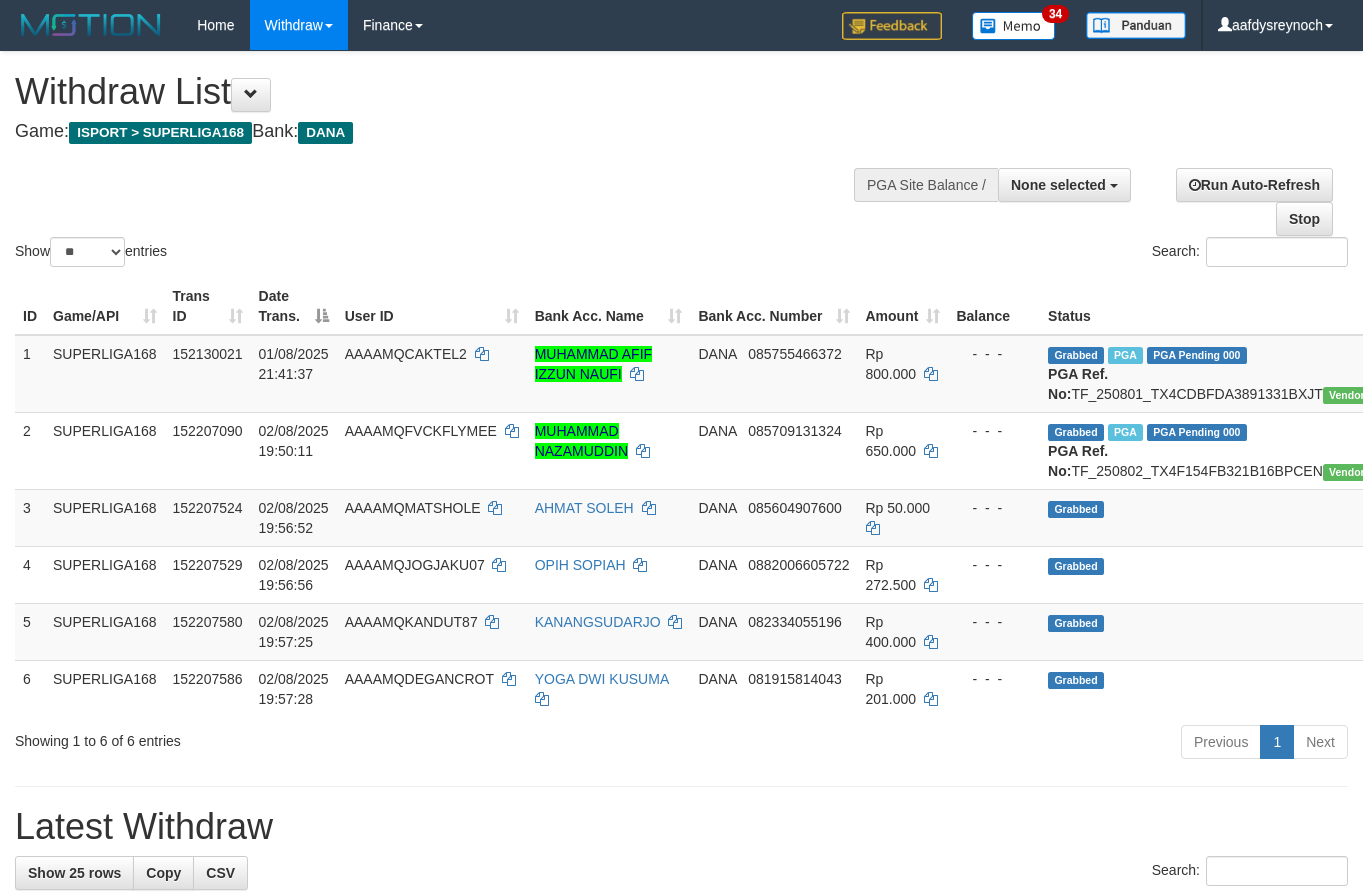 select 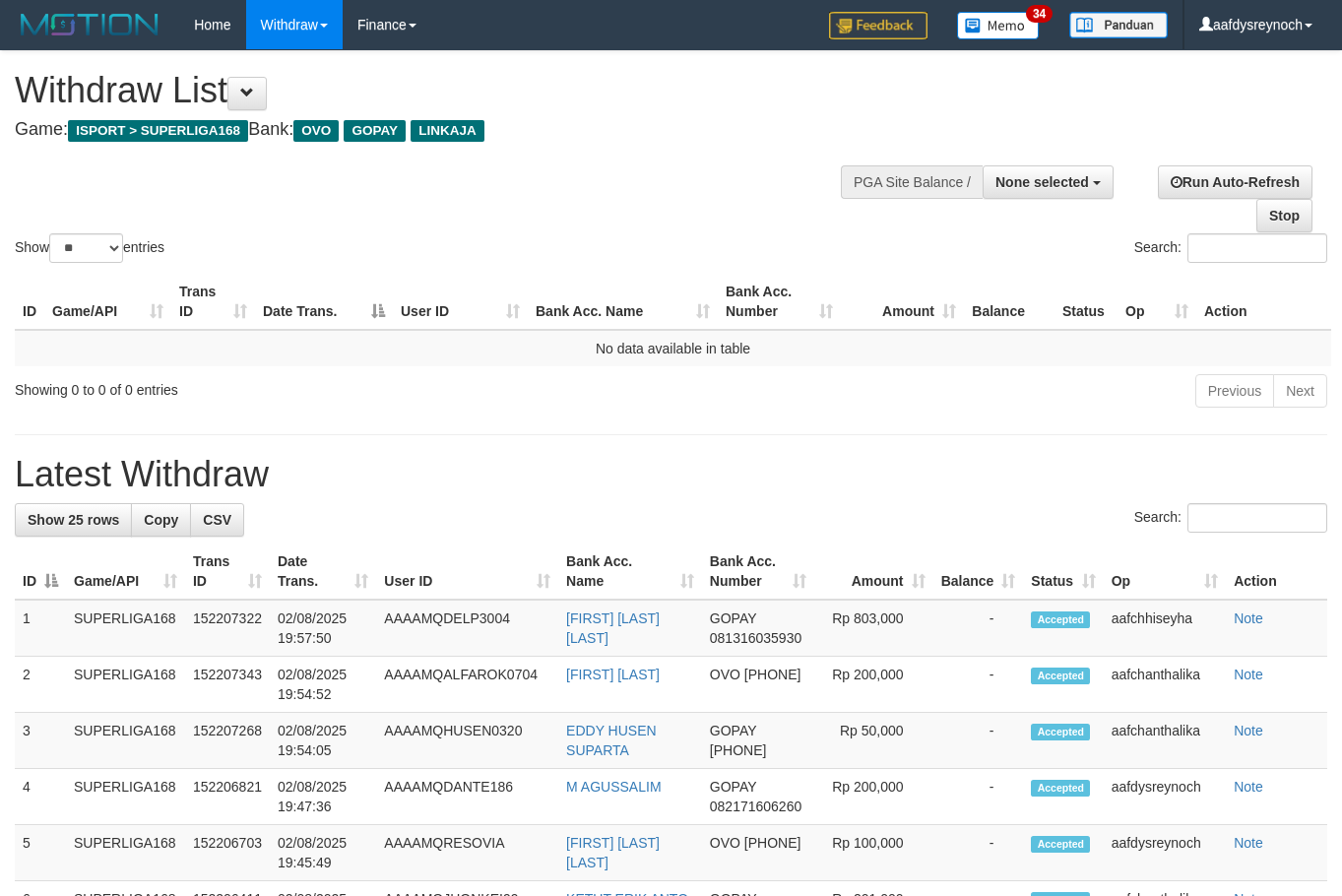 select 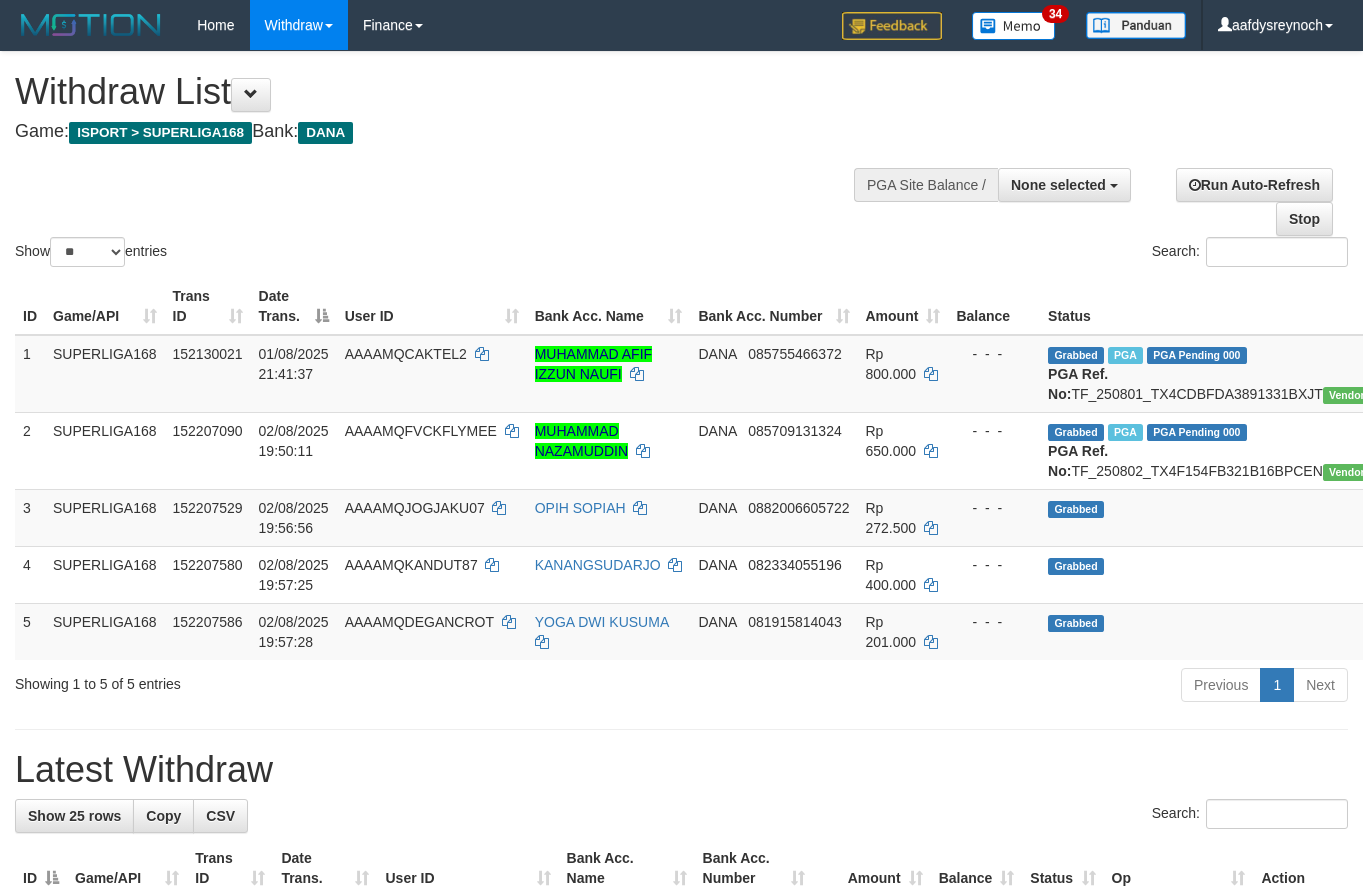select 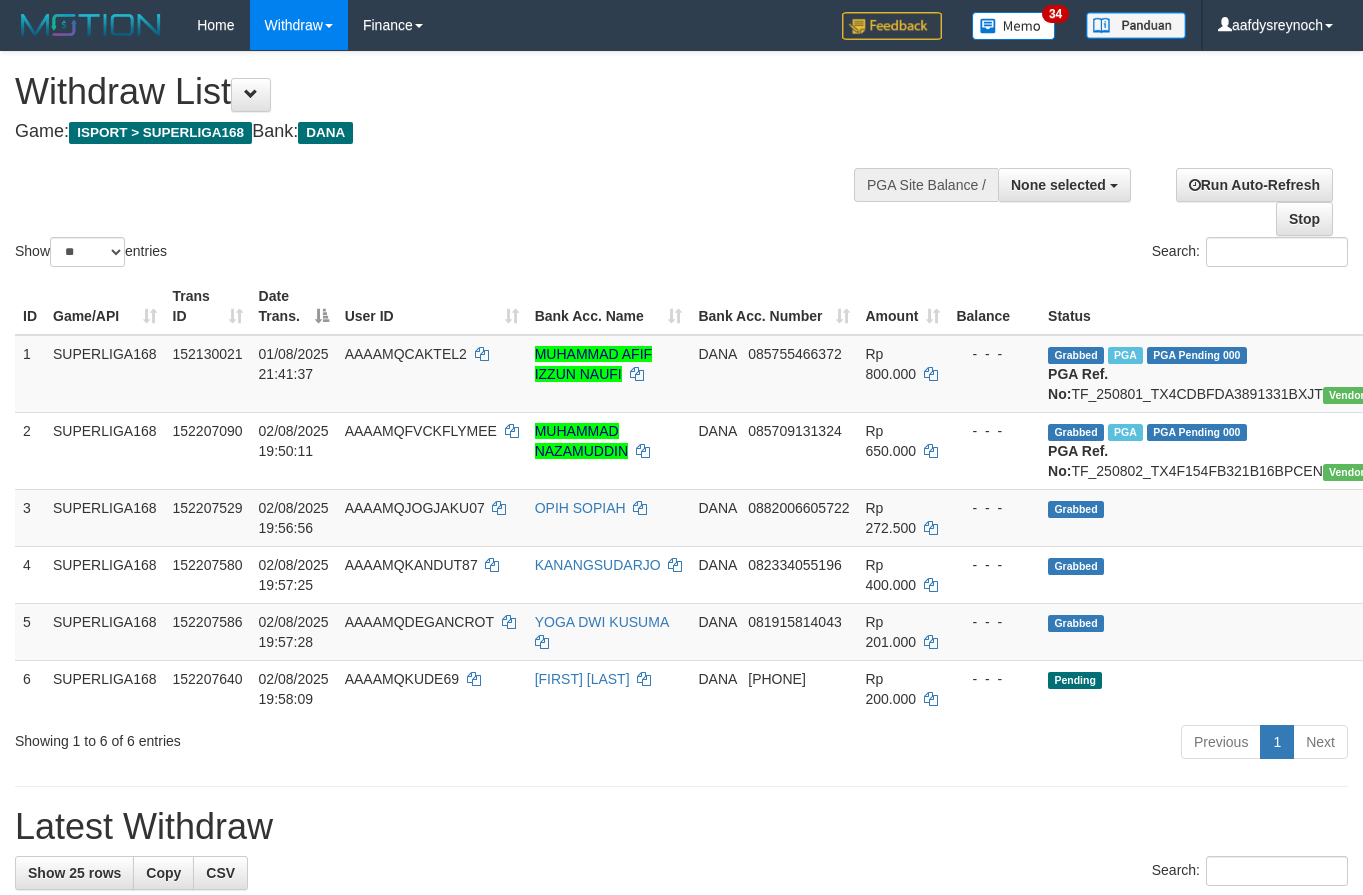 select 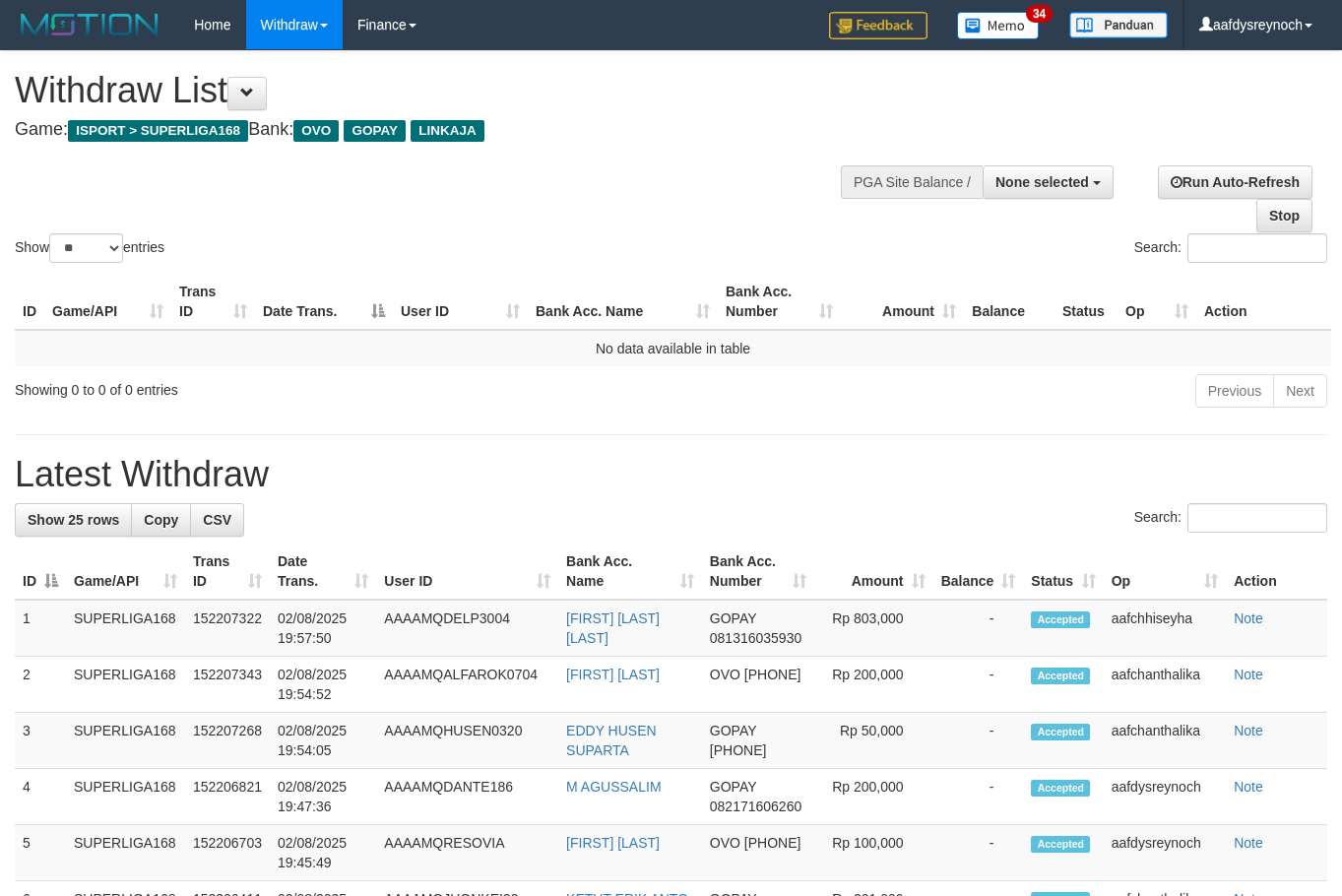 select 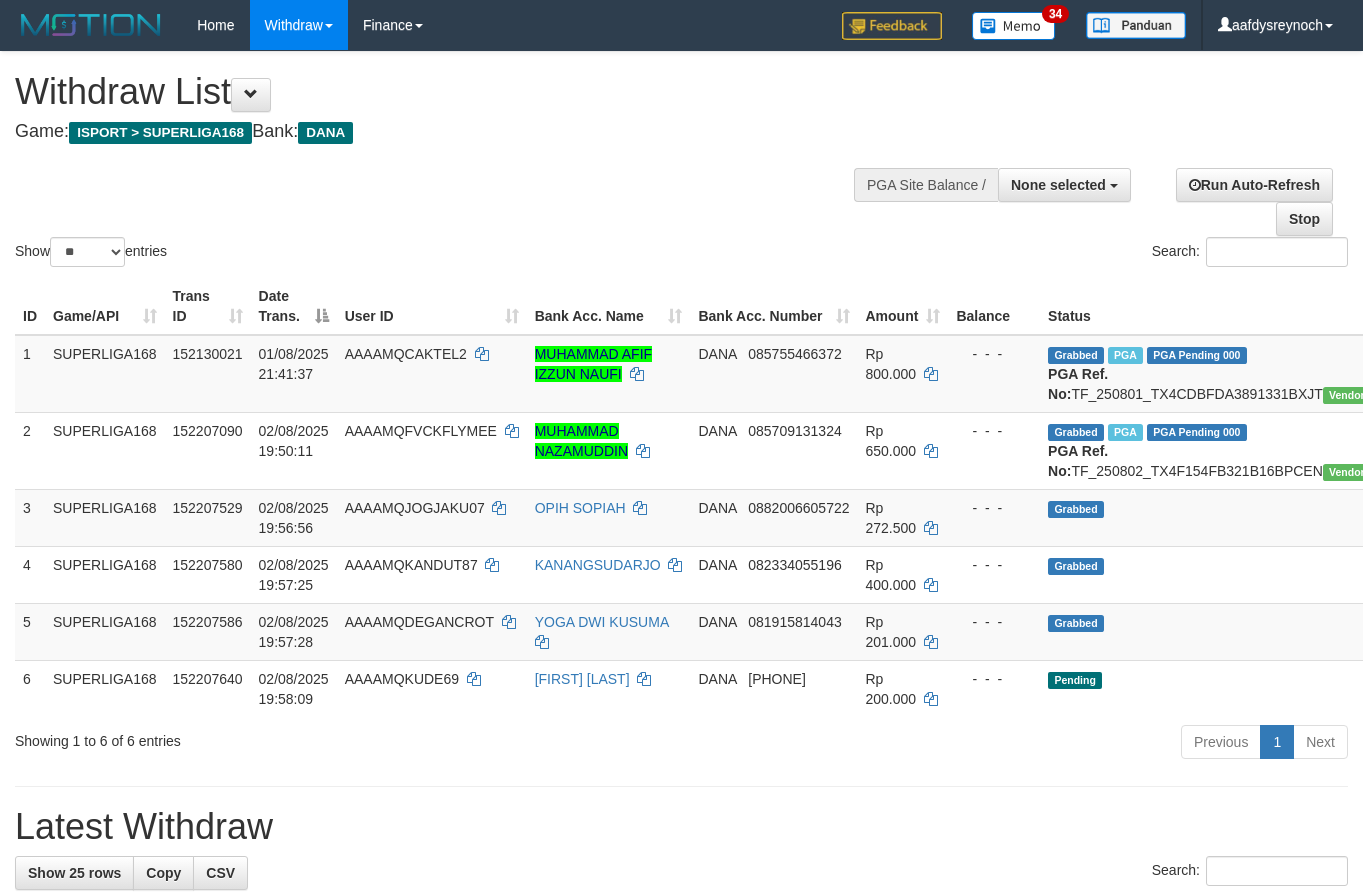 select 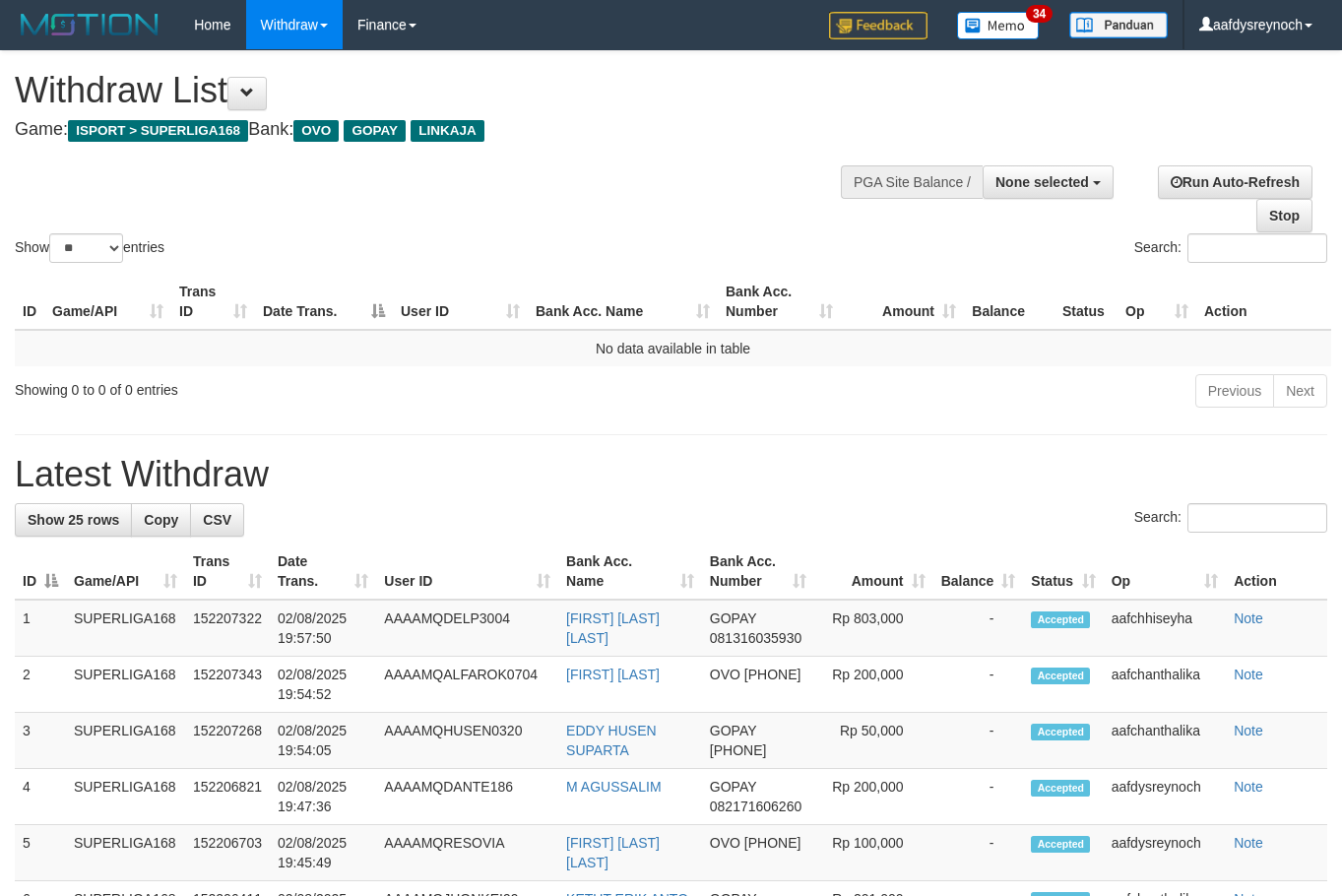 select 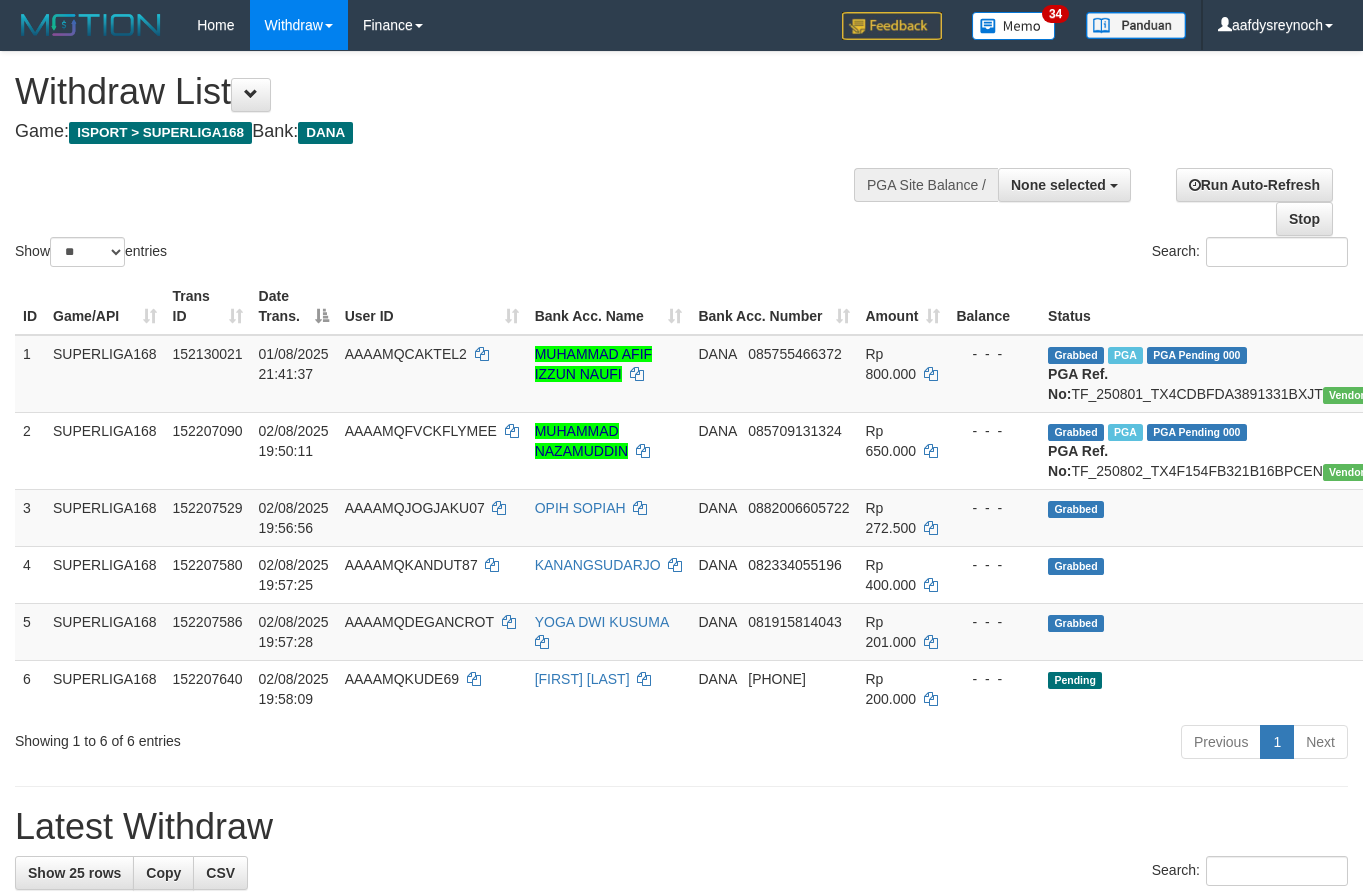 select 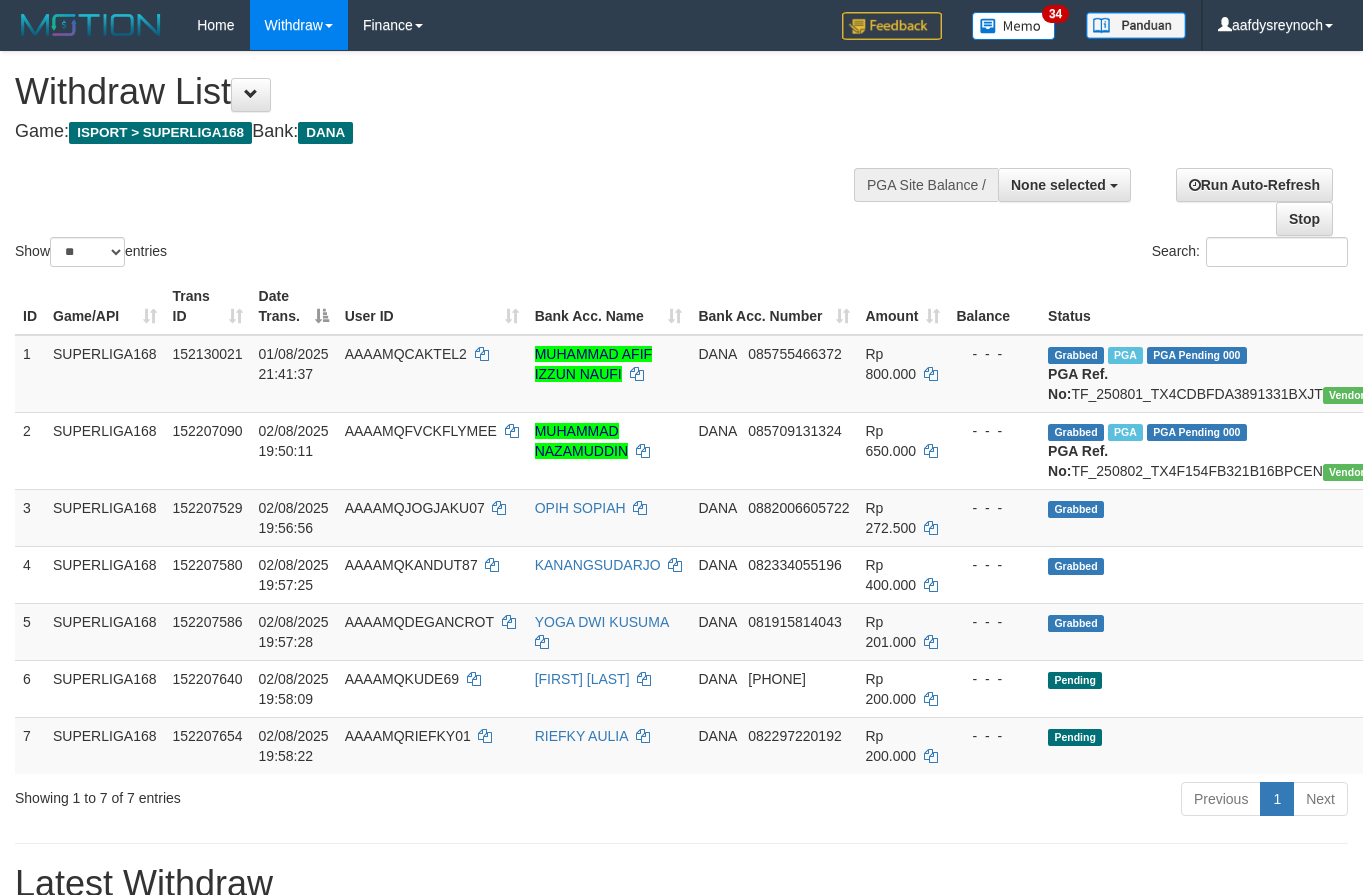 select 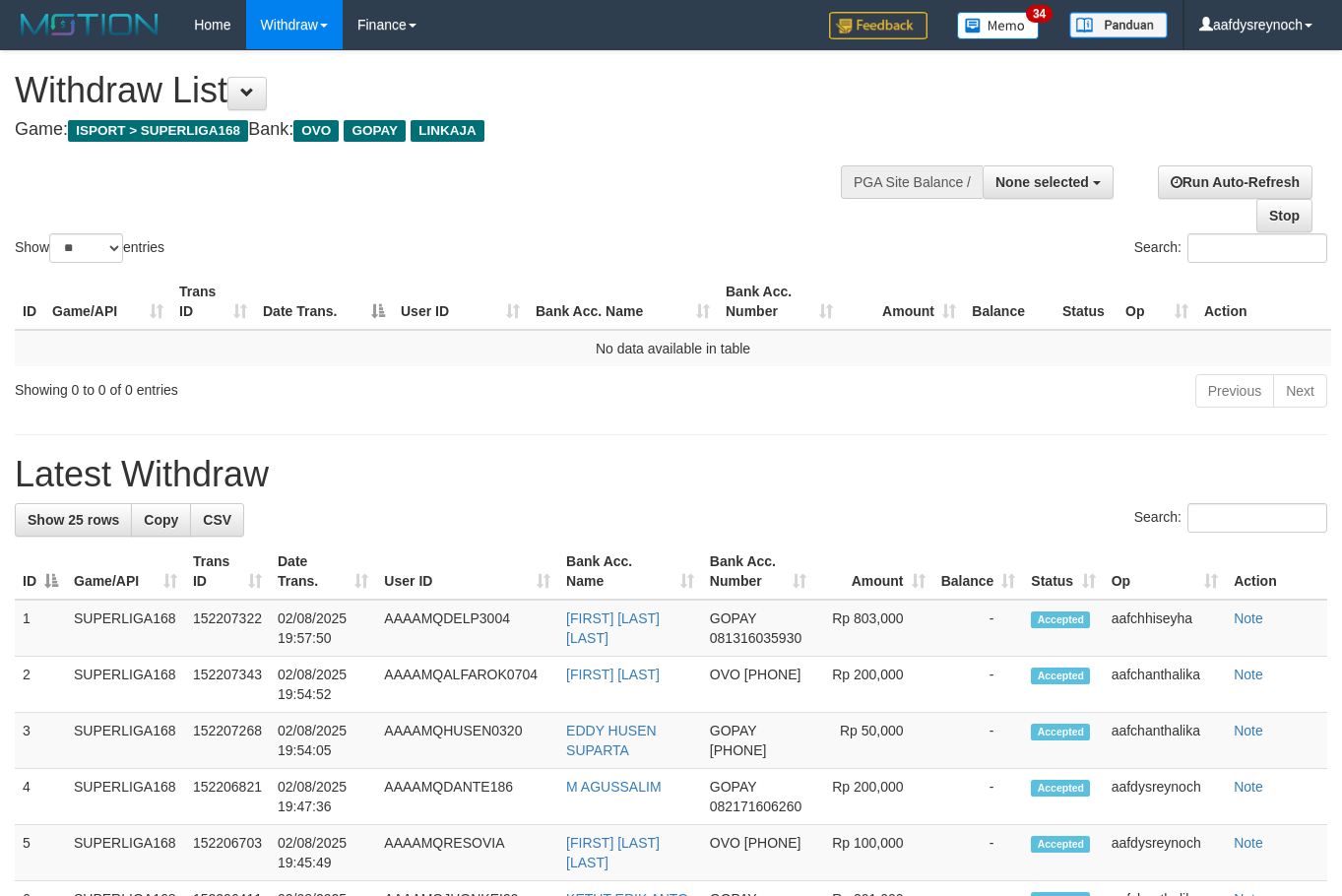 select 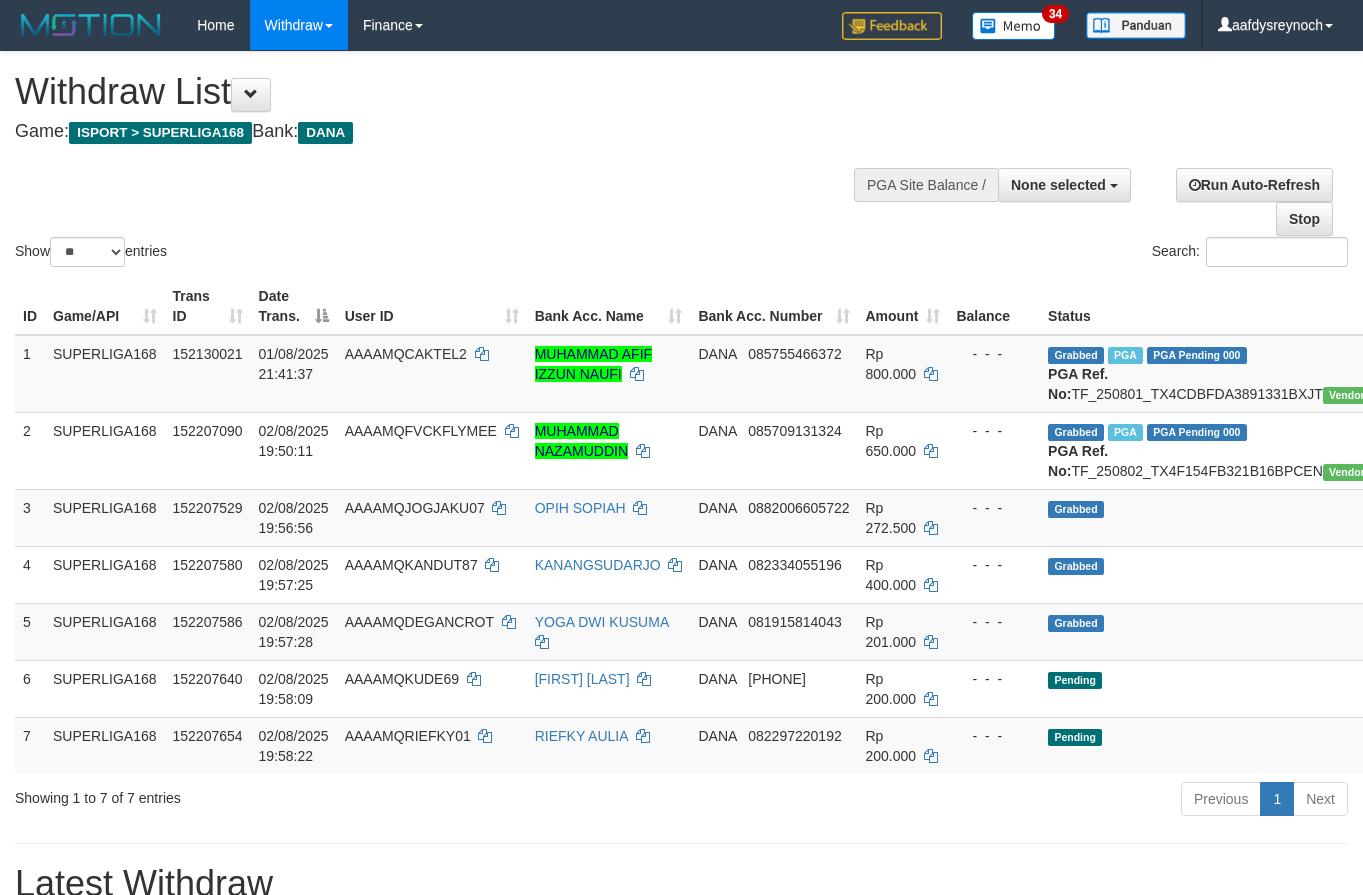 select 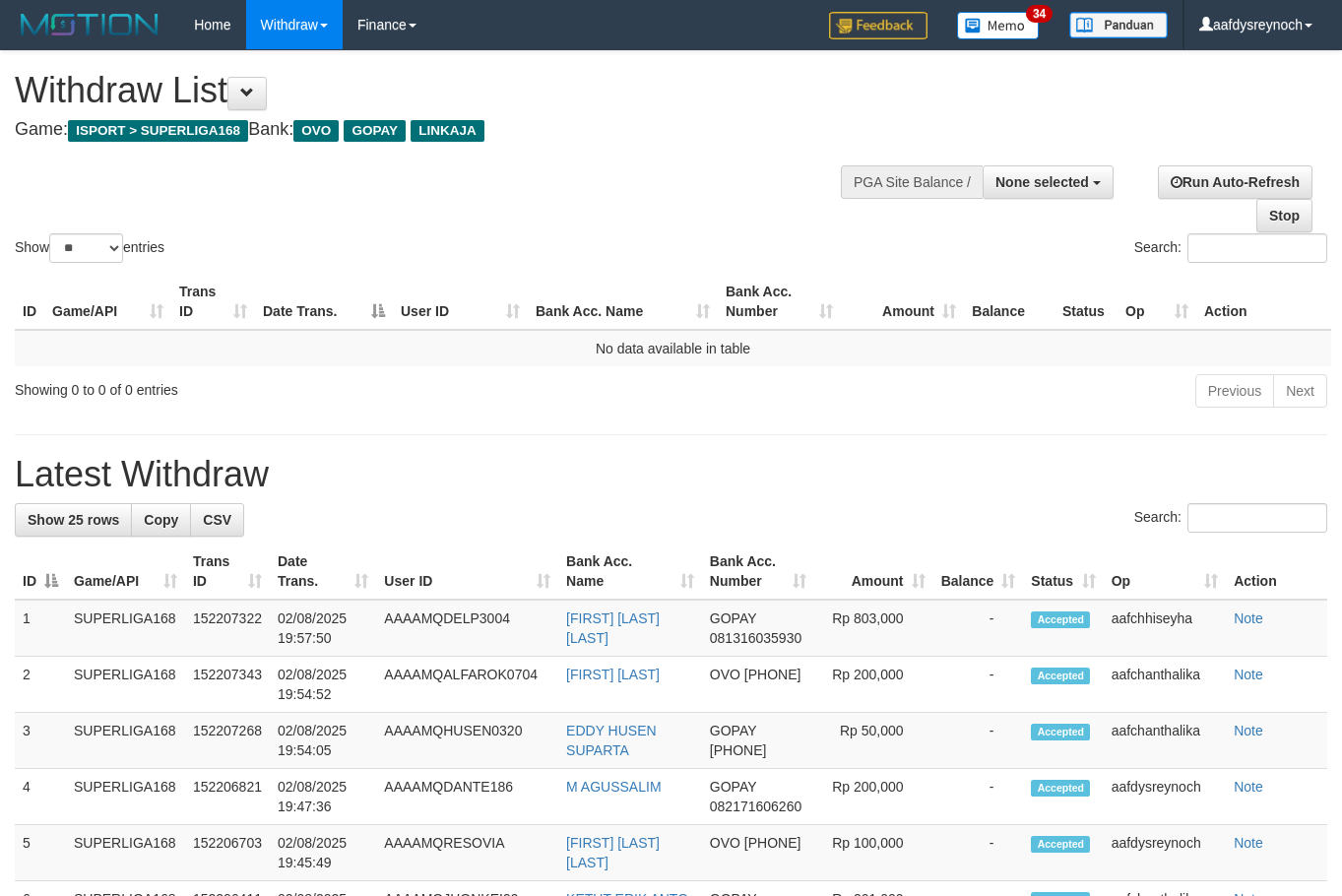select 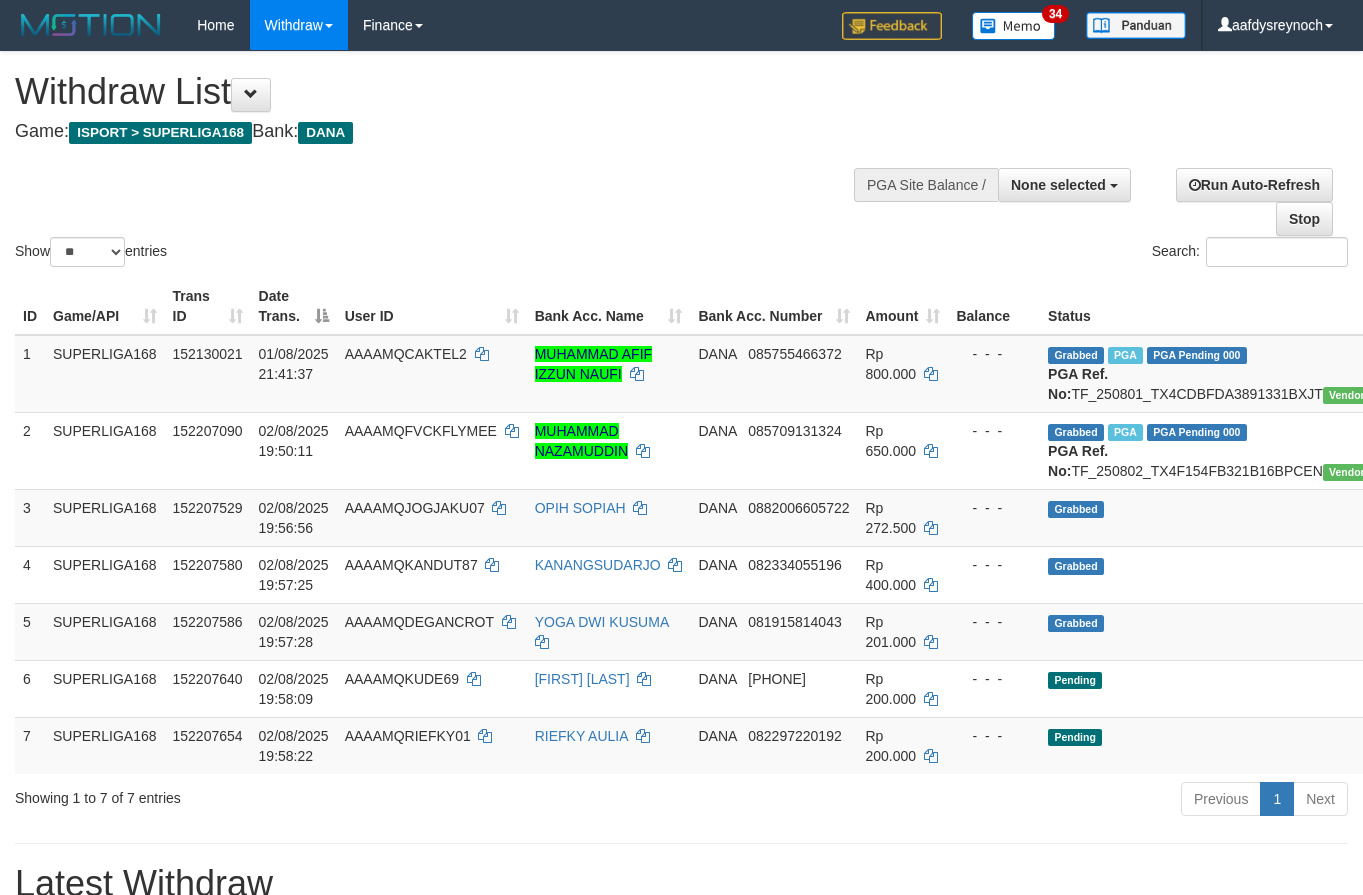 select 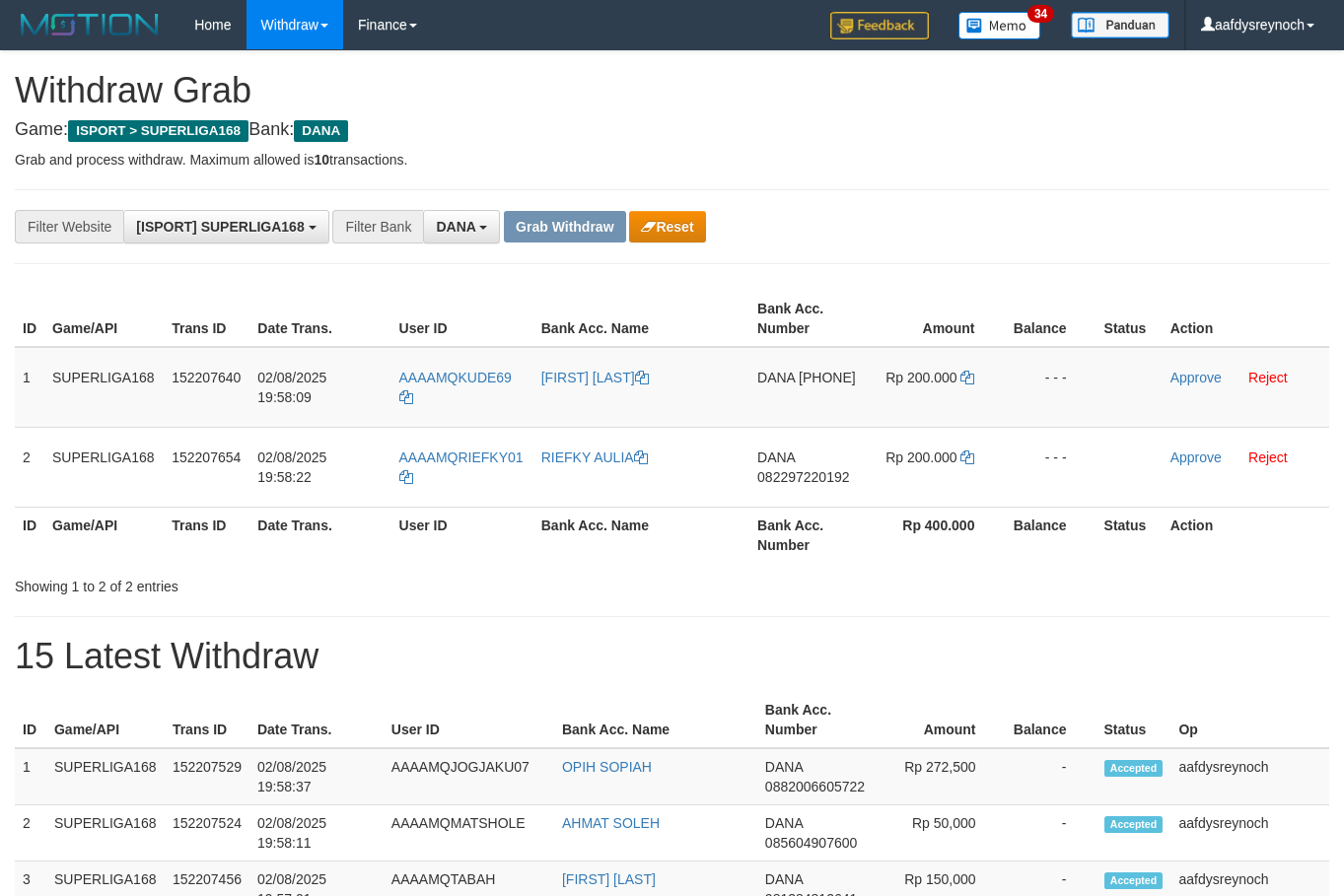 scroll, scrollTop: 0, scrollLeft: 0, axis: both 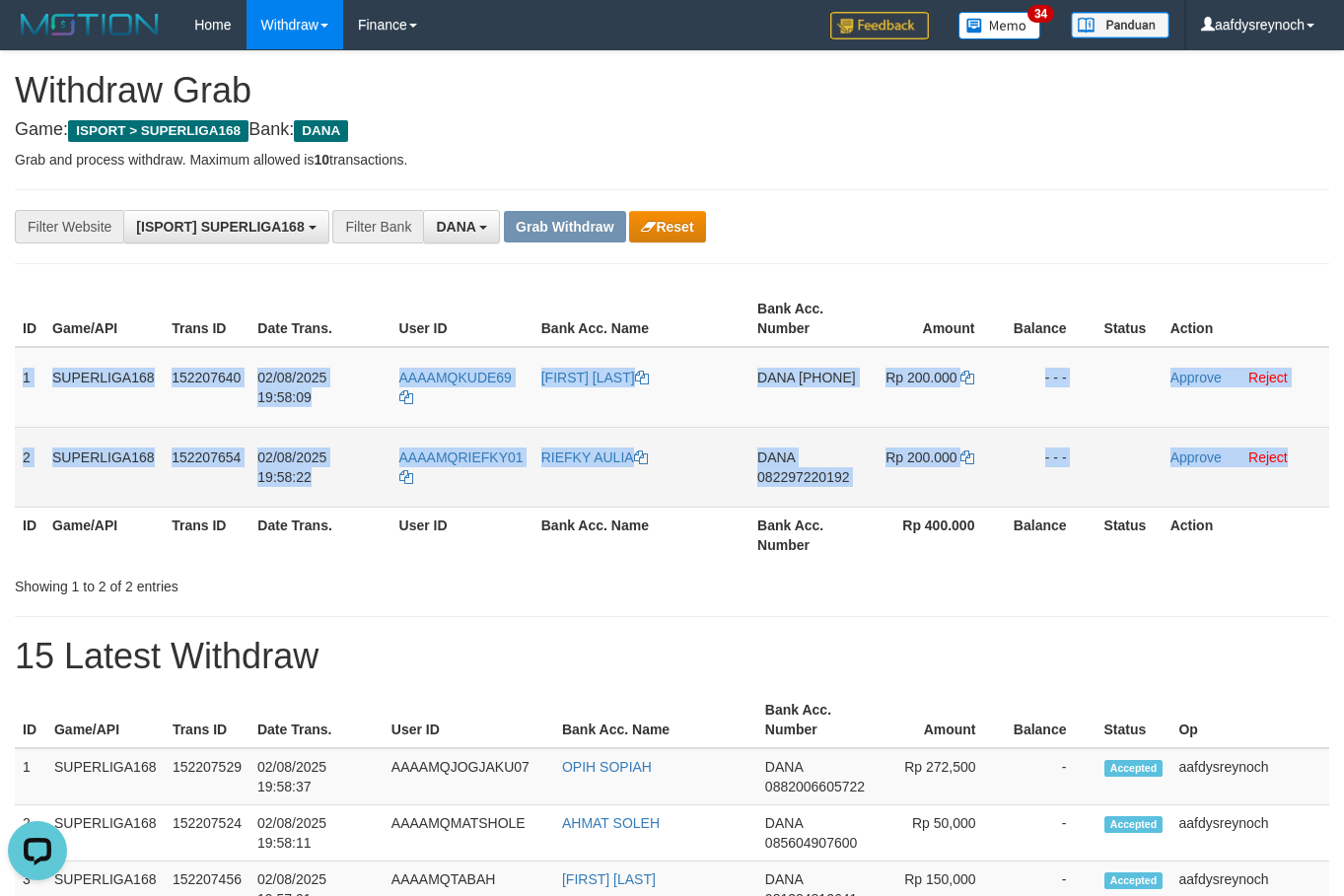 drag, startPoint x: 25, startPoint y: 371, endPoint x: 1308, endPoint y: 459, distance: 1286.0144 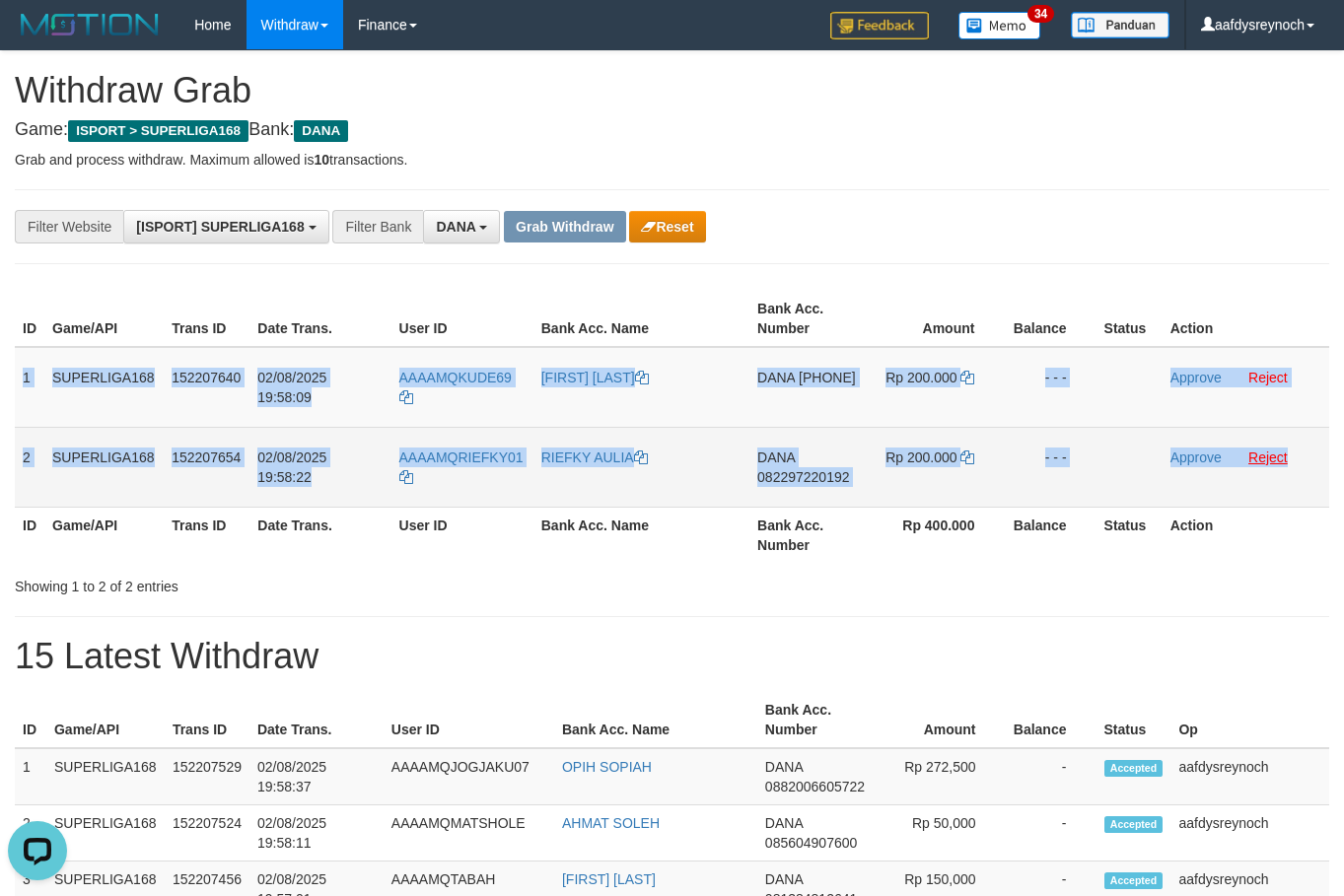 copy on "1
SUPERLIGA168
152207640
02/08/2025 19:58:09
AAAAMQKUDE69
[FIRST] [LAST]
DANA
[PHONE]
Rp 200.000
- - -
Approve
Reject
2
SUPERLIGA168
152207654
02/08/2025 19:58:22
AAAAMQRIEFKY01
[FIRST] [LAST]
DANA
[PHONE]
Rp 200.000
- - -
Approve
Reject" 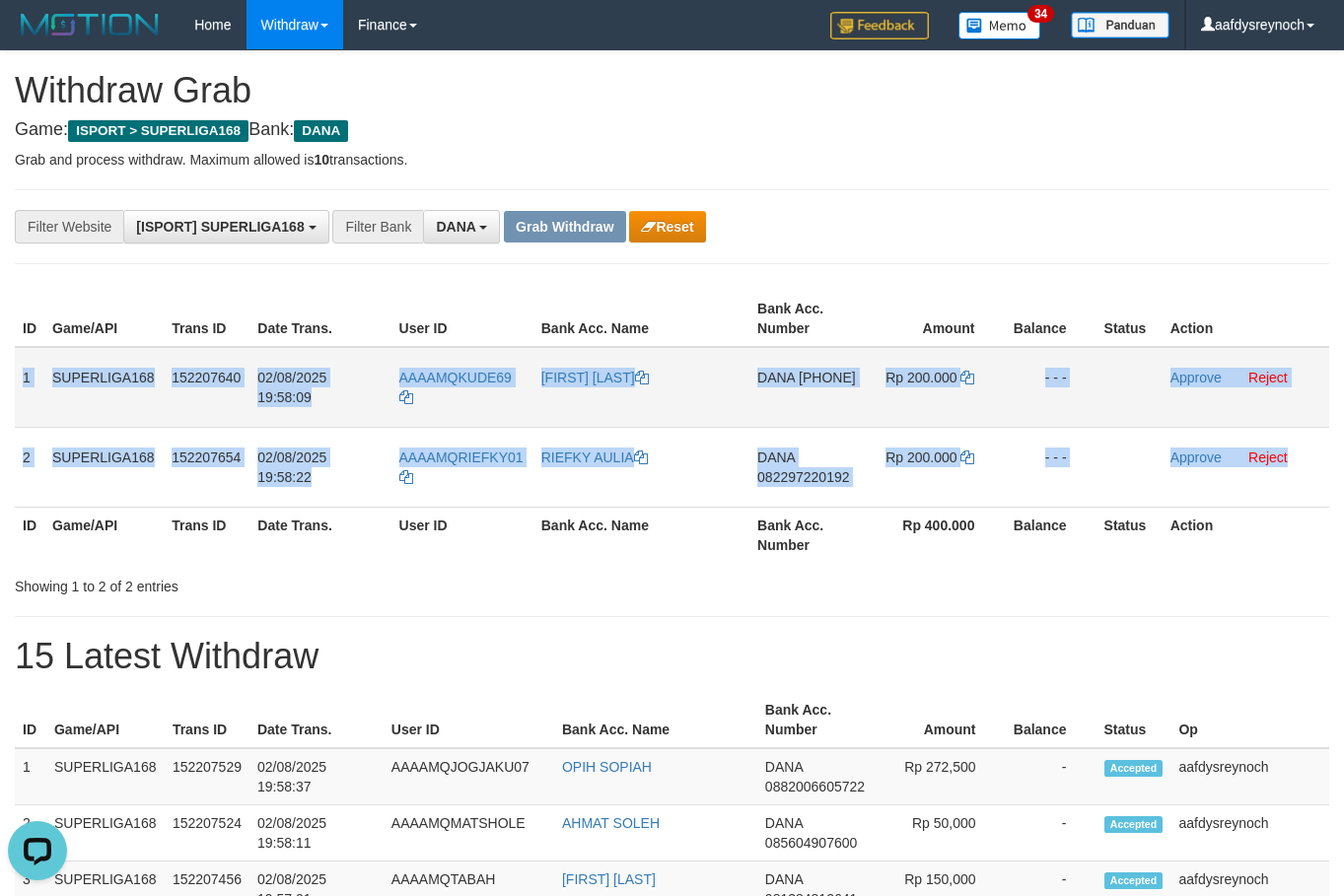 click on "[PHONE]" at bounding box center (827, 378) 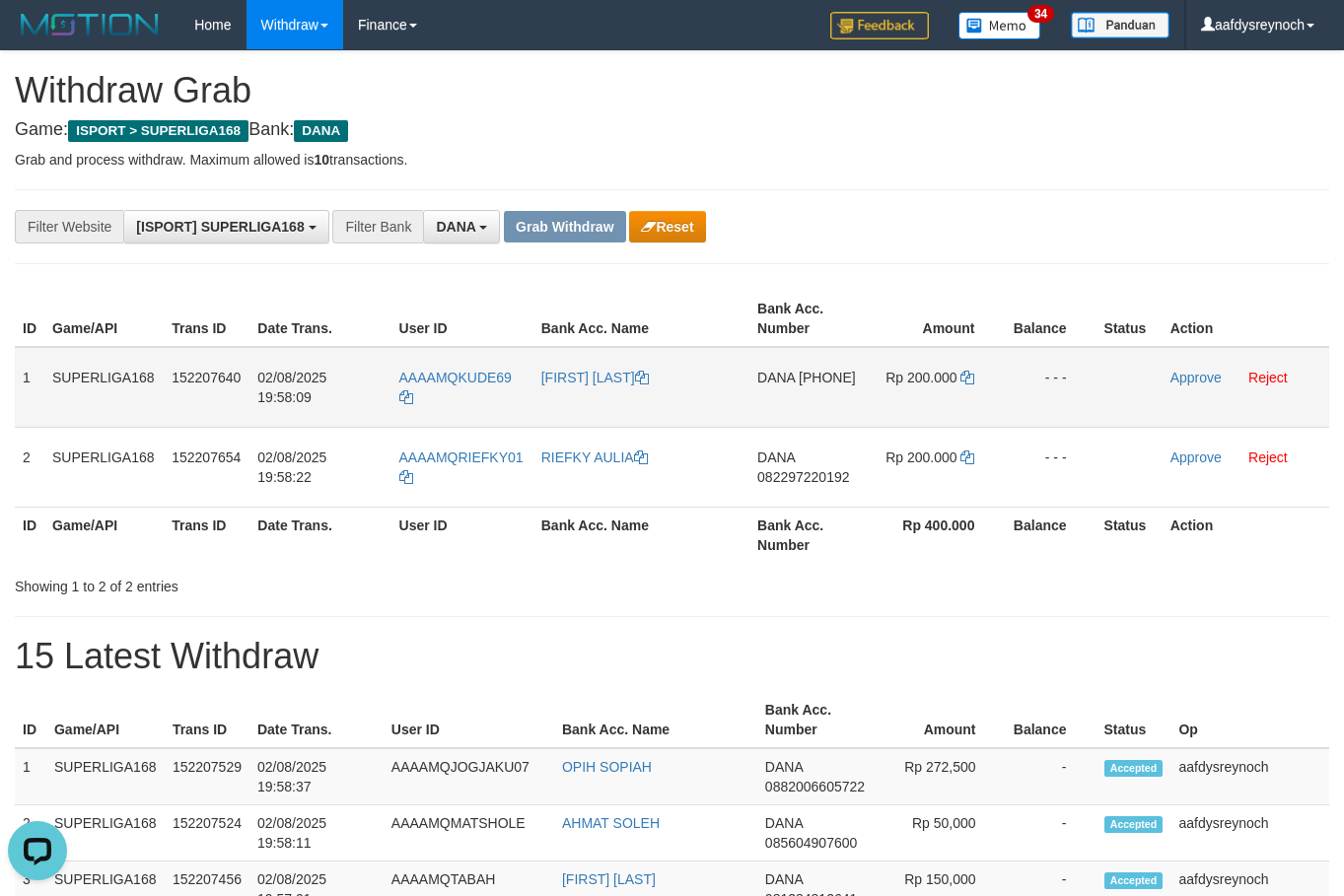 click on "[PHONE]" at bounding box center (827, 378) 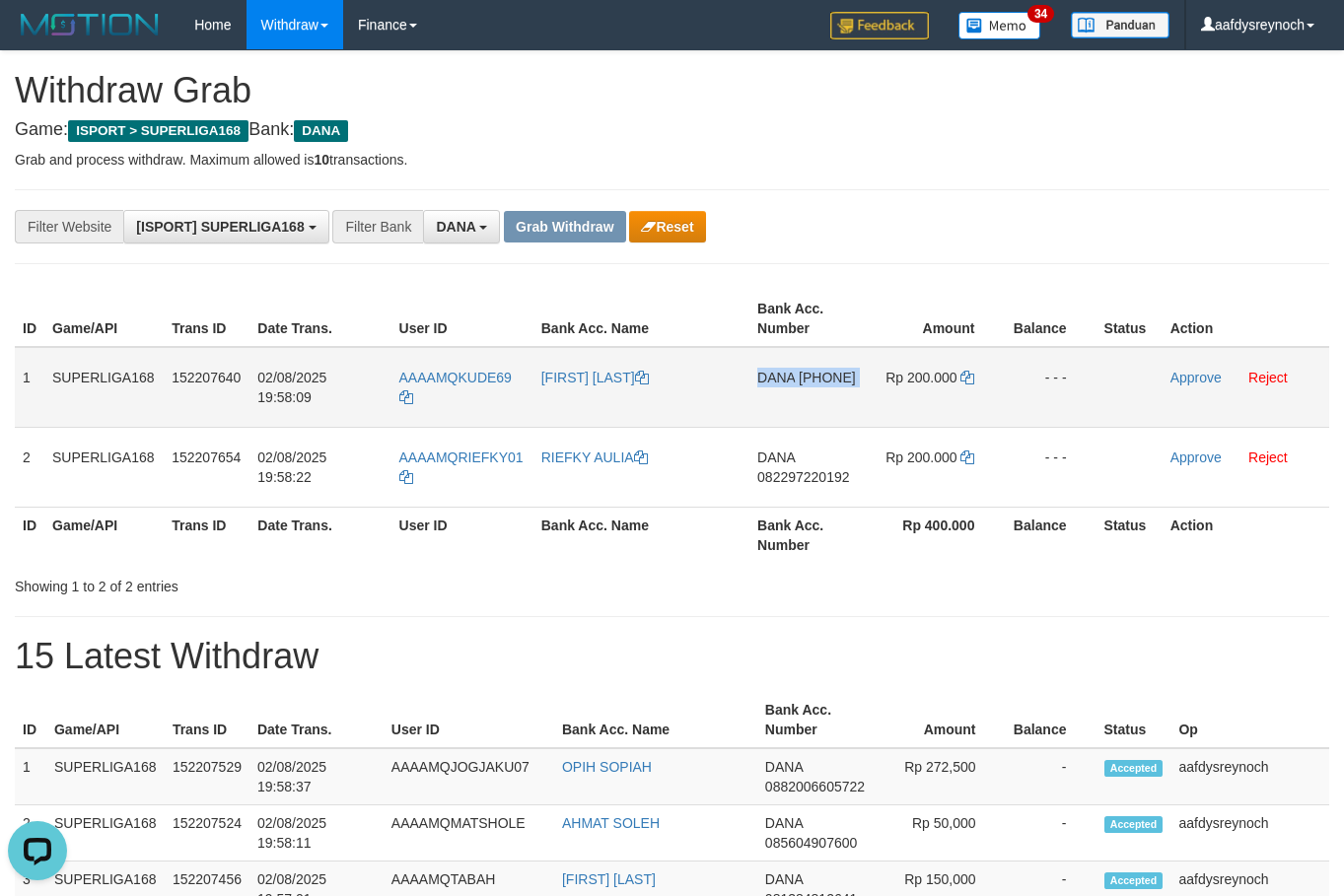 click on "[PHONE]" at bounding box center [827, 378] 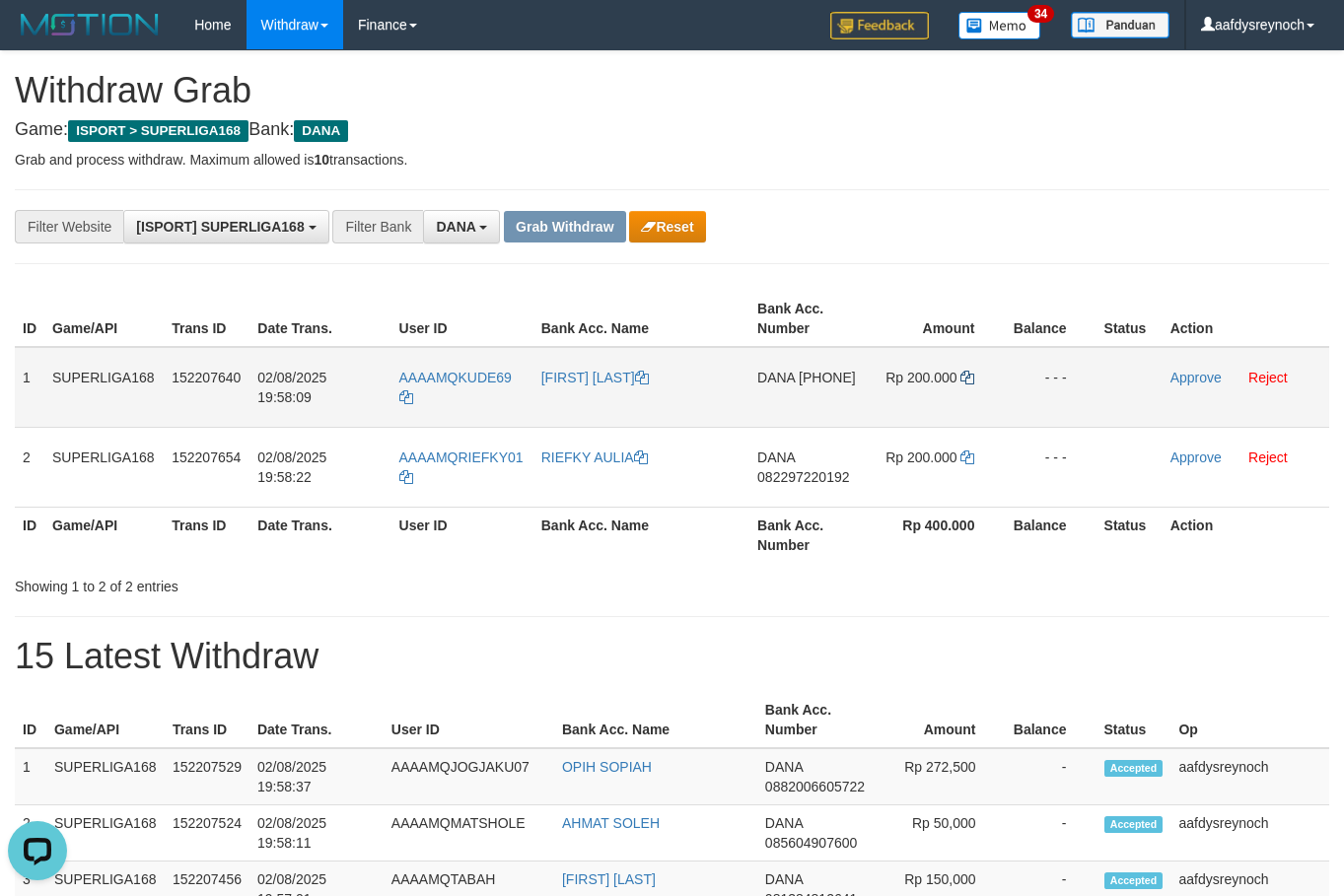 drag, startPoint x: 988, startPoint y: 216, endPoint x: 966, endPoint y: 370, distance: 155.56349 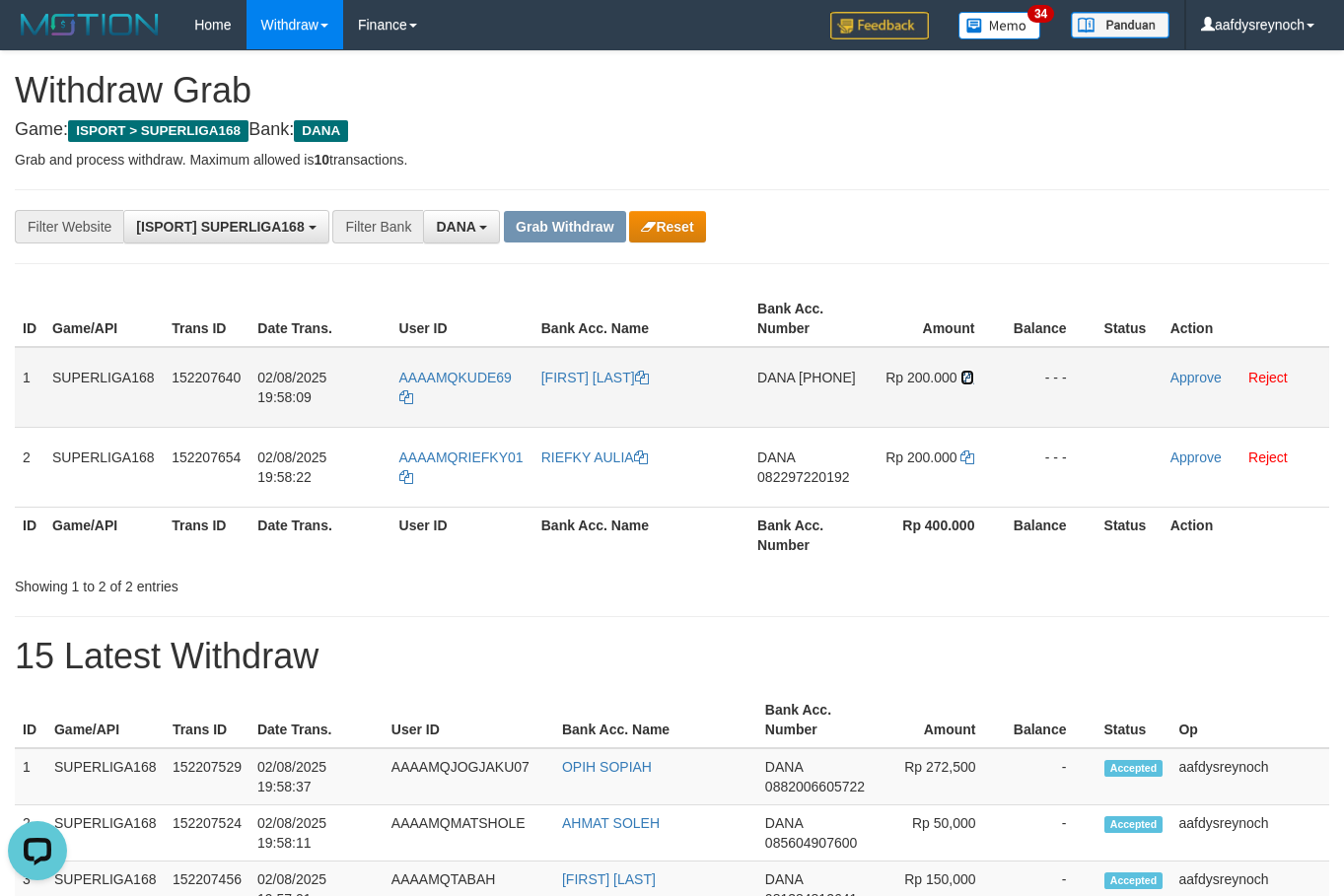 click at bounding box center (967, 378) 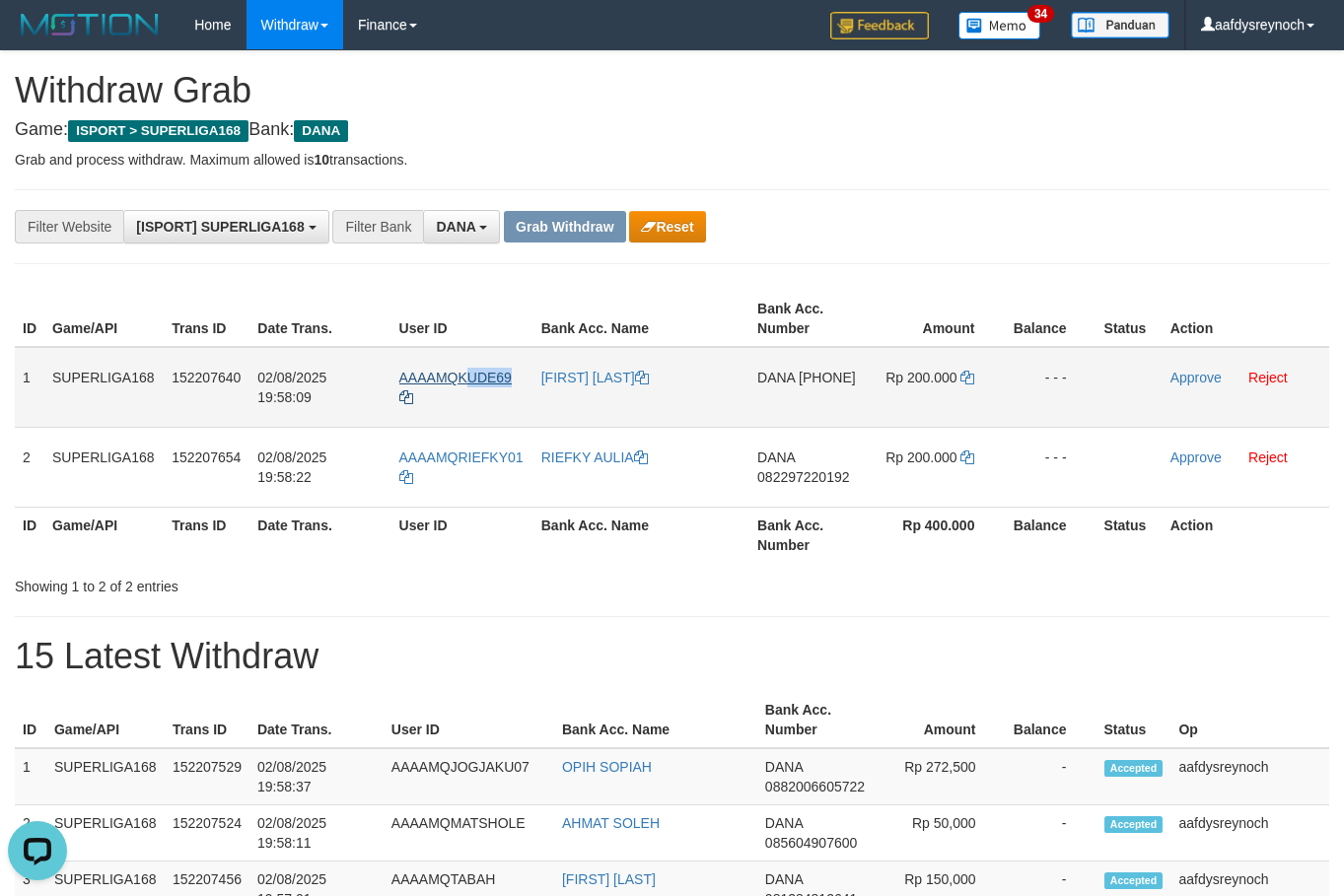 copy on "UDE69" 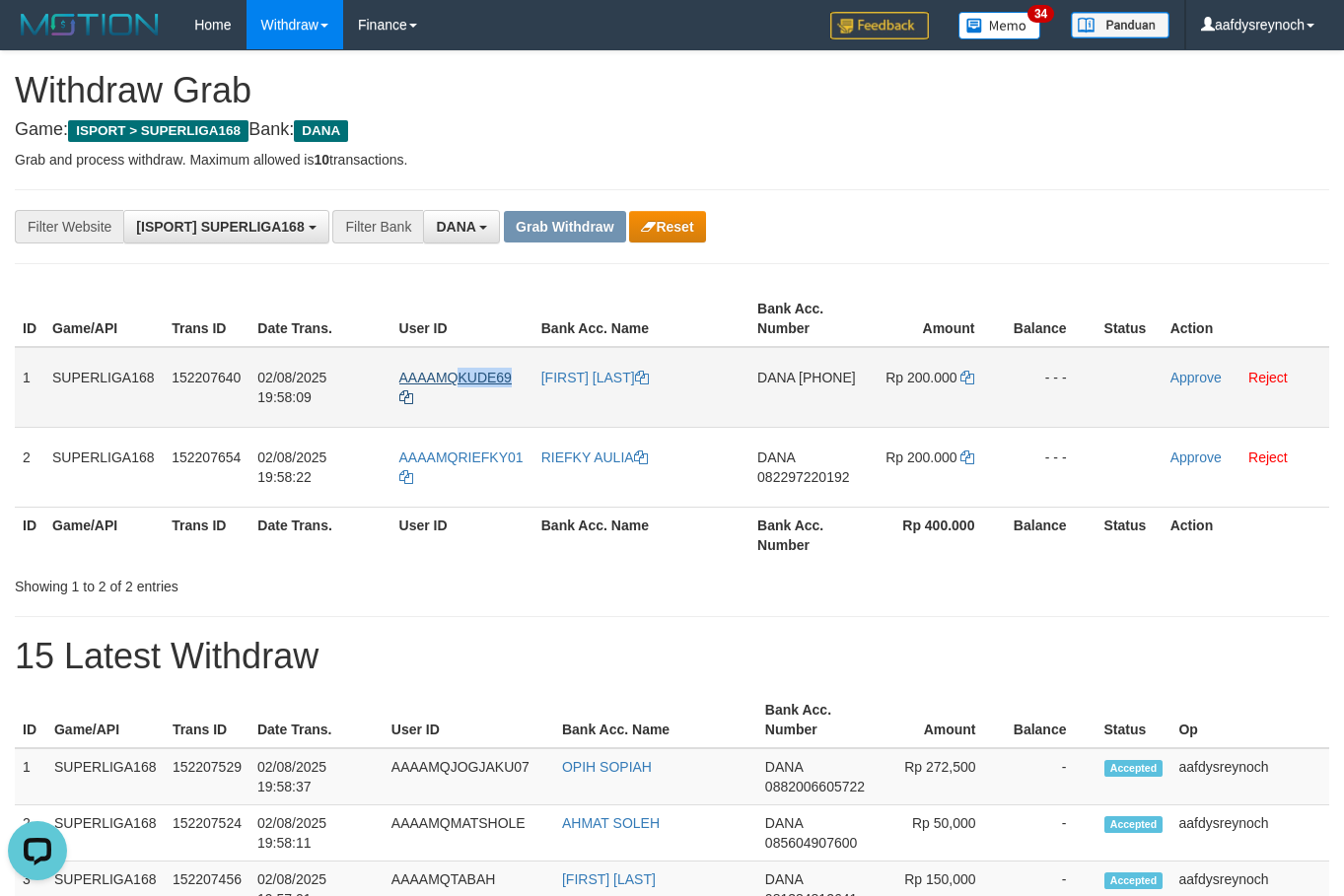 copy on "KUDE69" 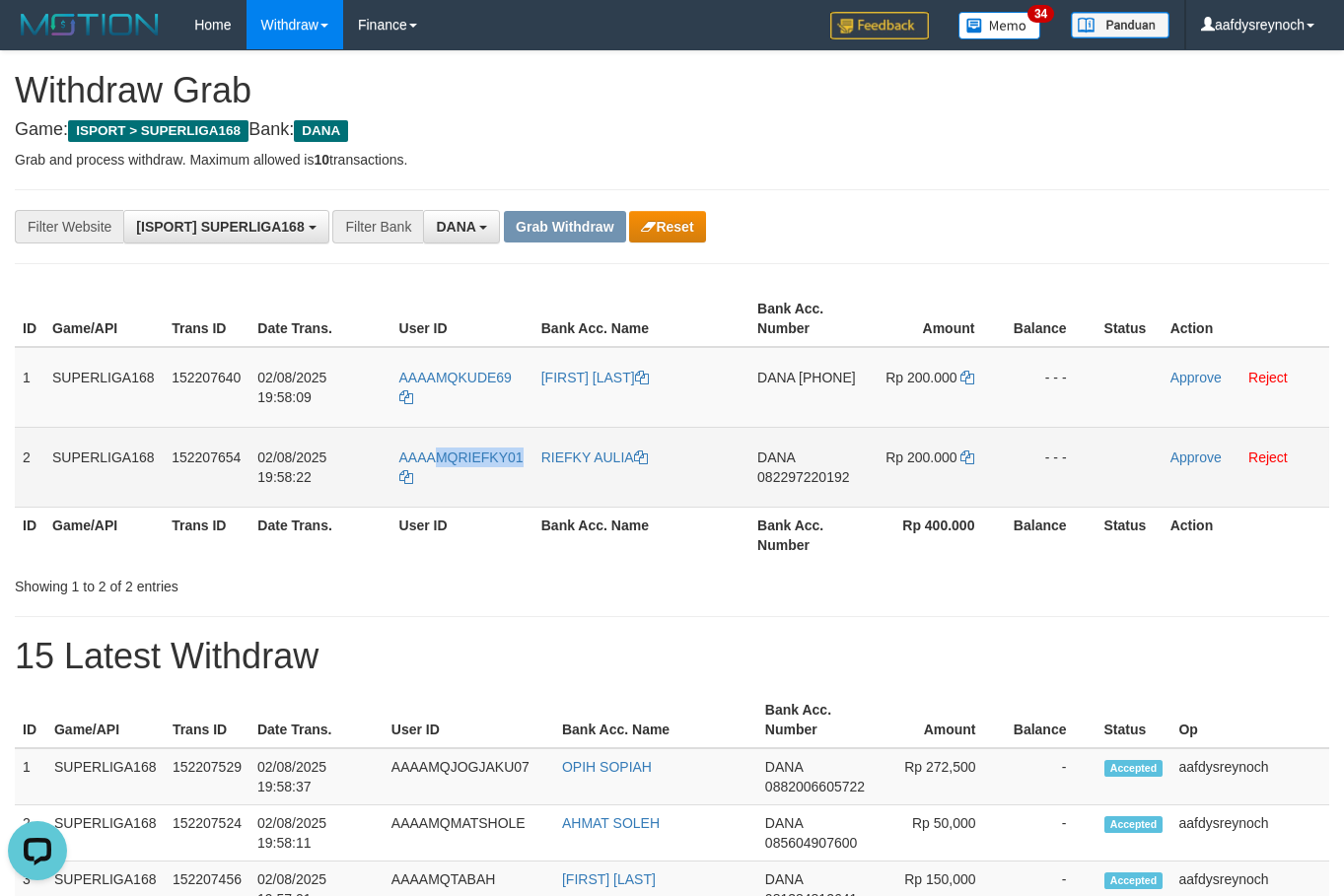 copy on "MQRIEFKY01" 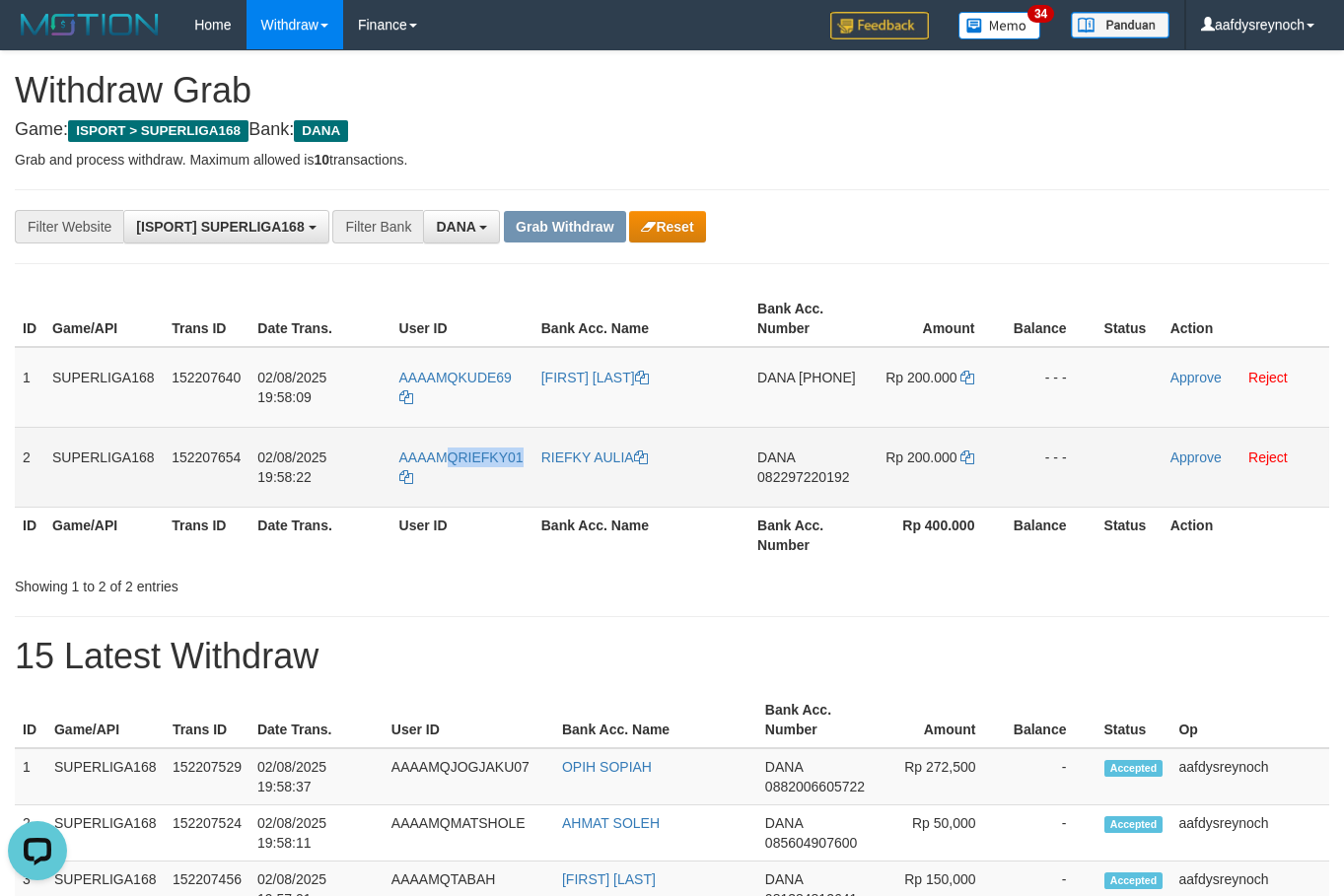 copy on "QRIEFKY01" 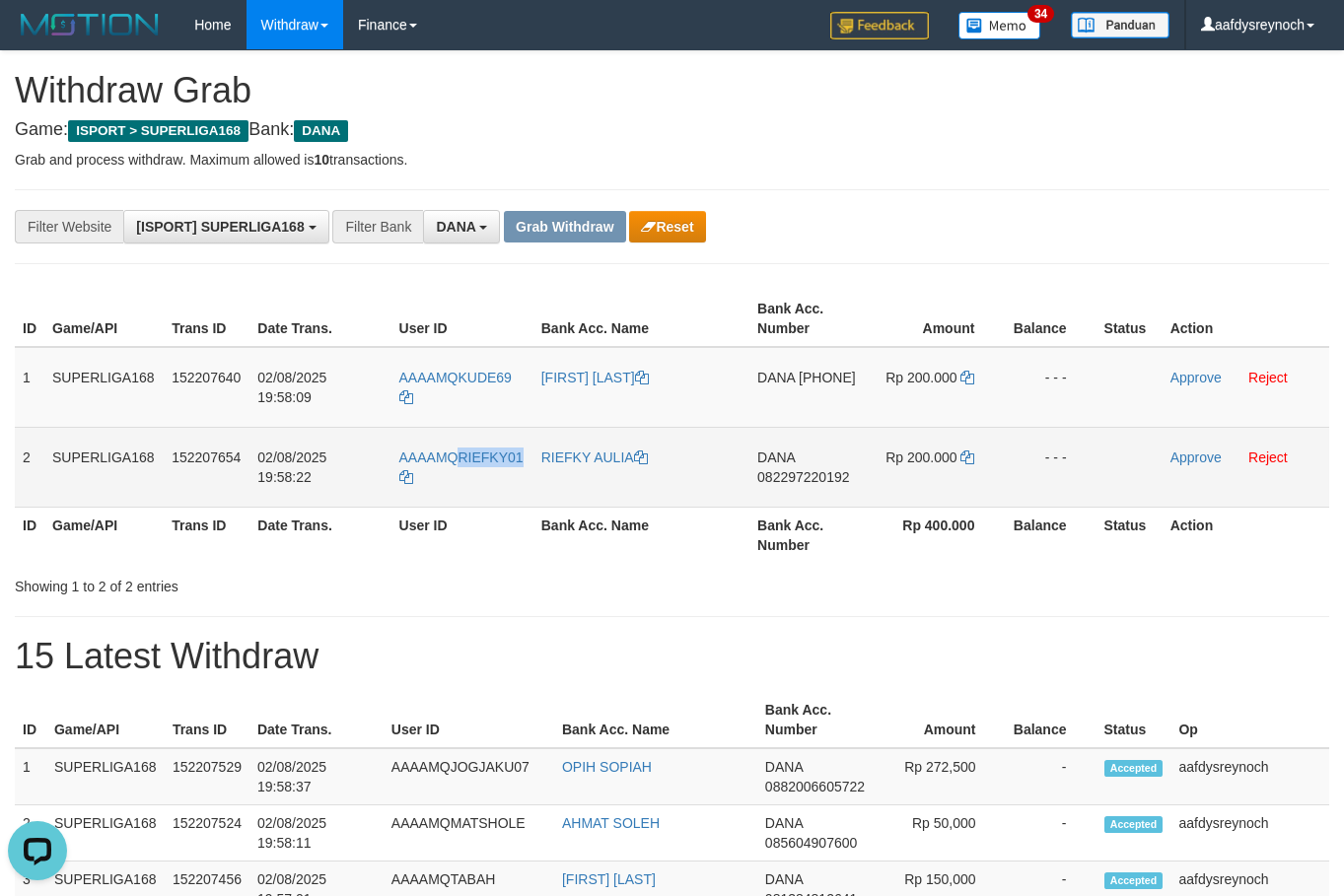 copy on "RIEFKY01" 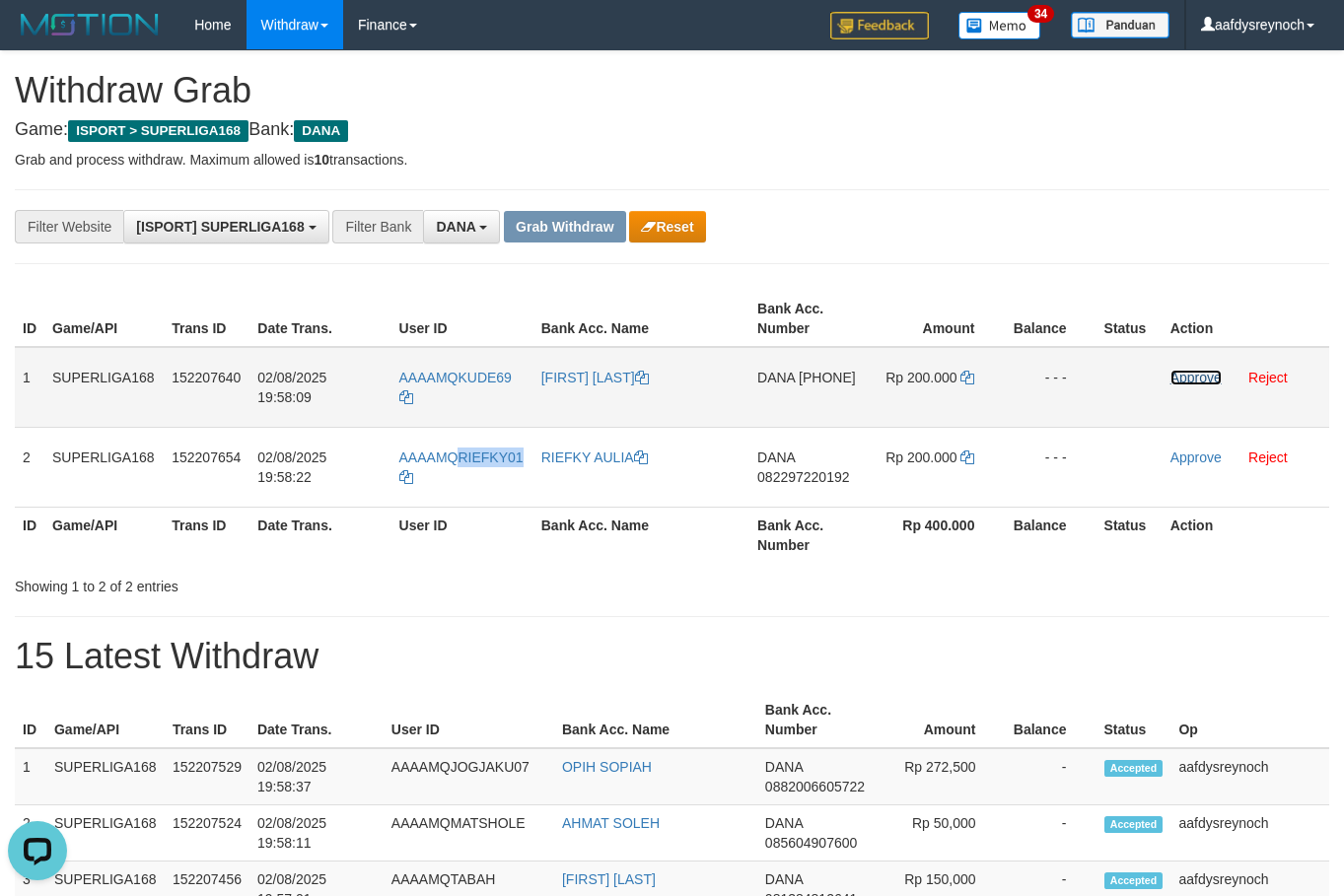 click on "Approve" at bounding box center [1196, 378] 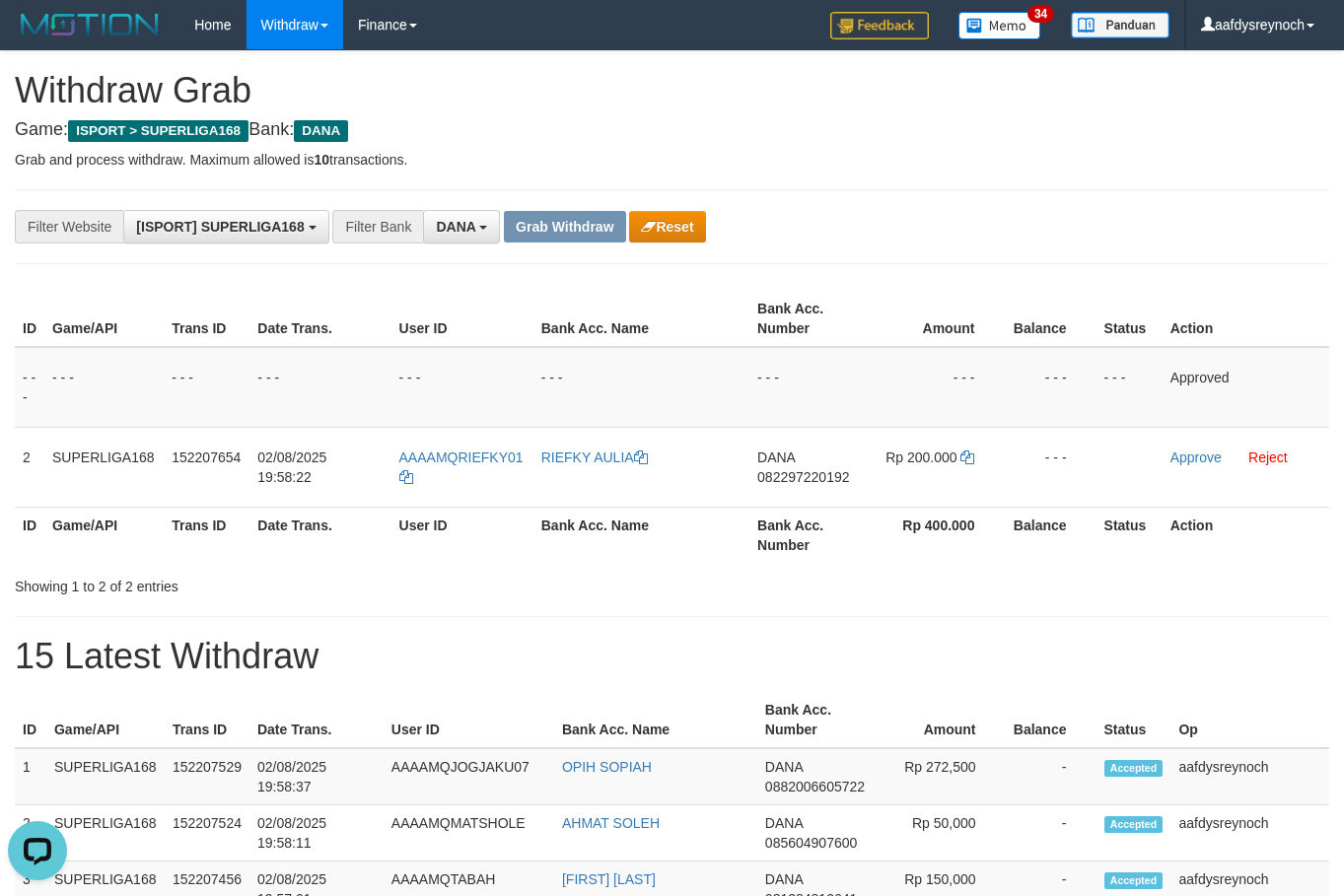 click on "**********" at bounding box center (672, 1146) 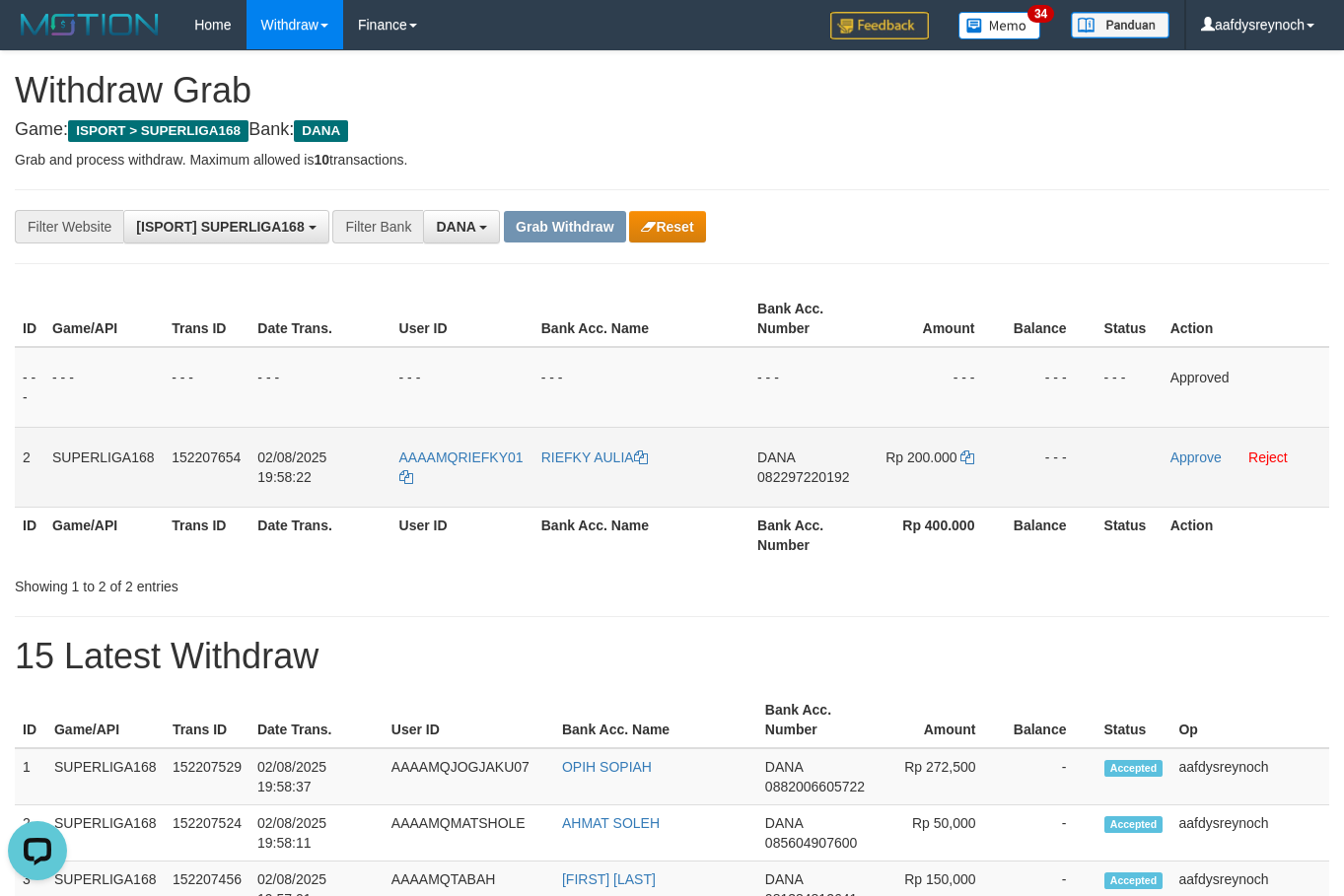 click on "082297220192" at bounding box center (803, 477) 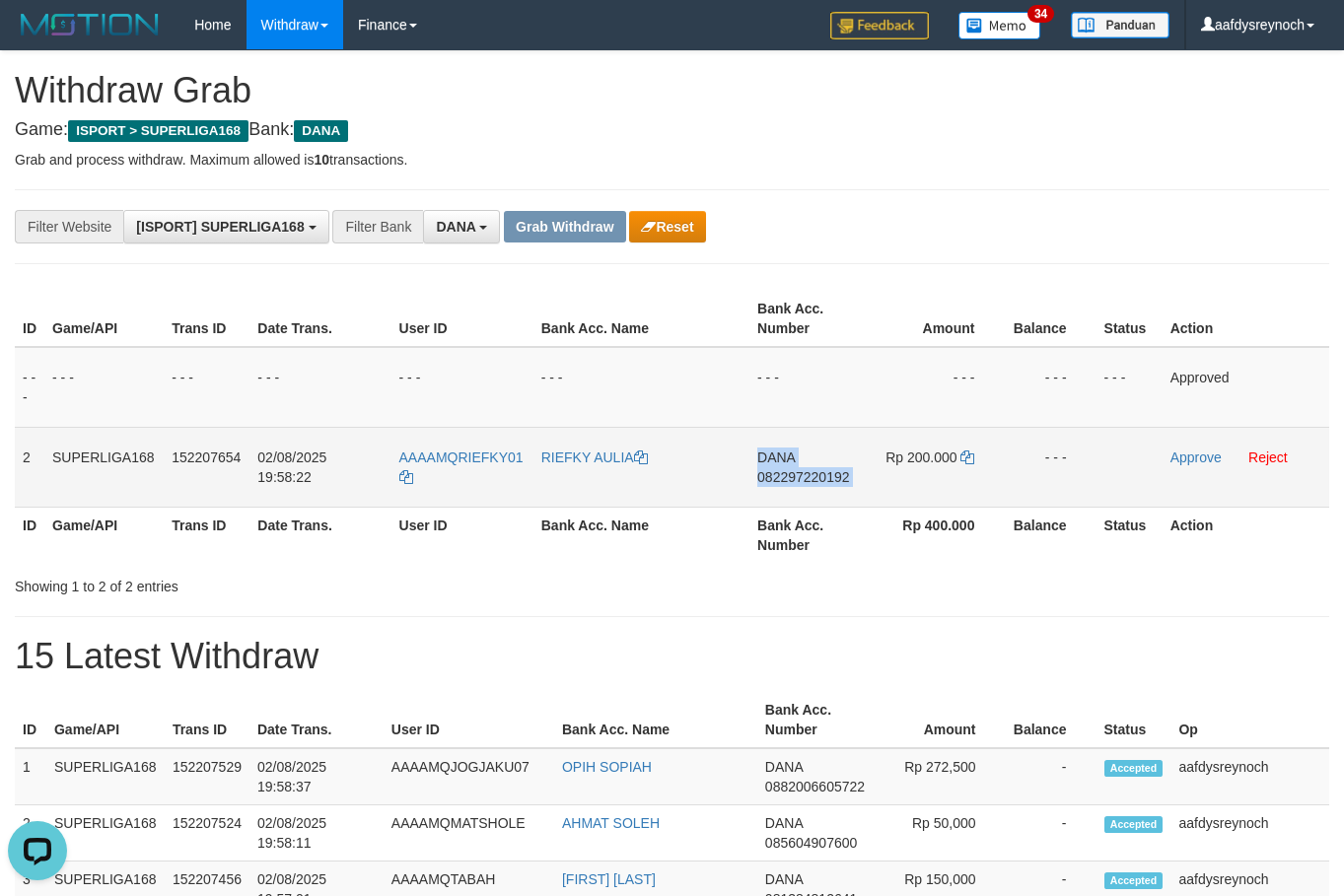 click on "082297220192" at bounding box center (803, 477) 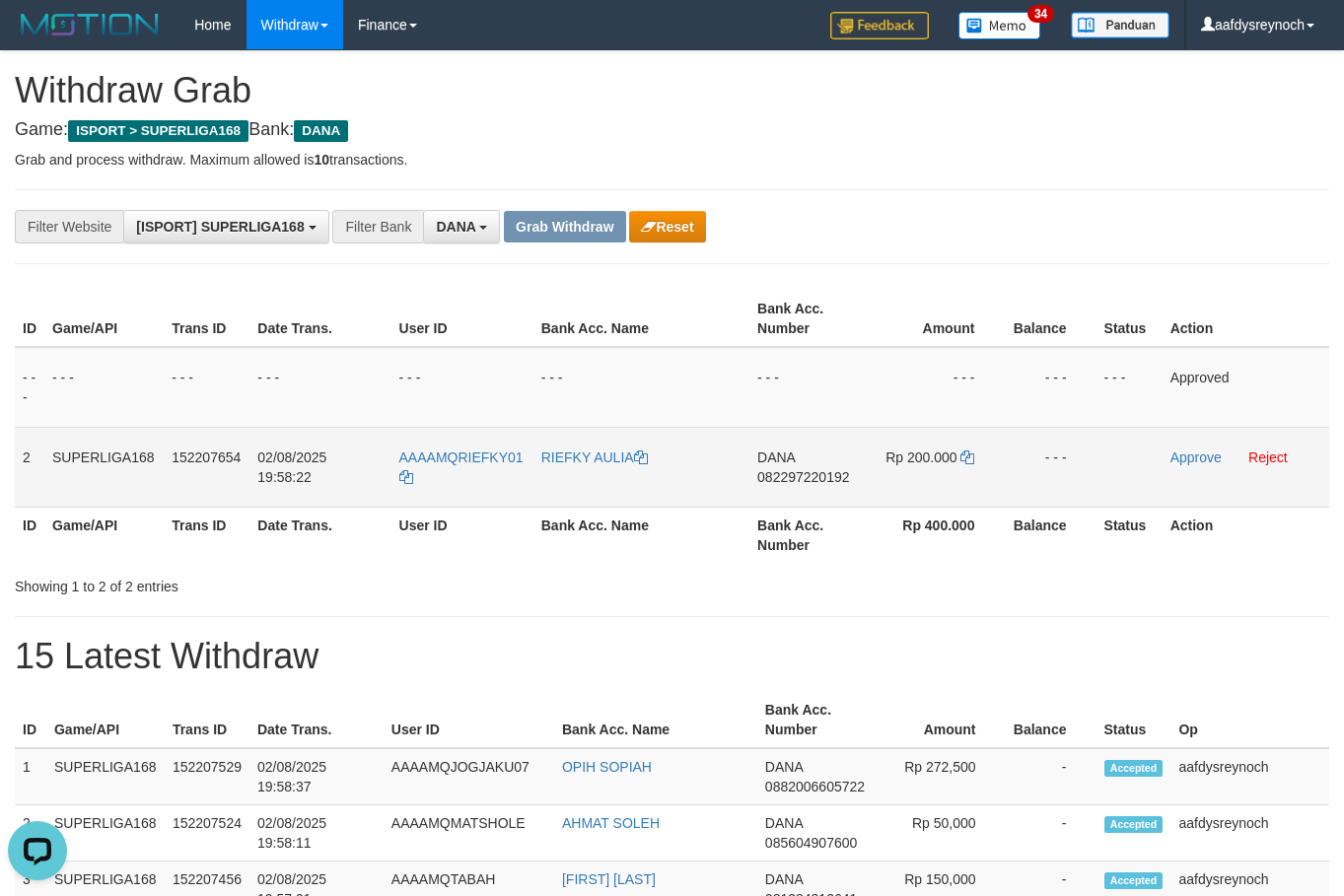 drag, startPoint x: 861, startPoint y: 418, endPoint x: 856, endPoint y: 461, distance: 43.28972 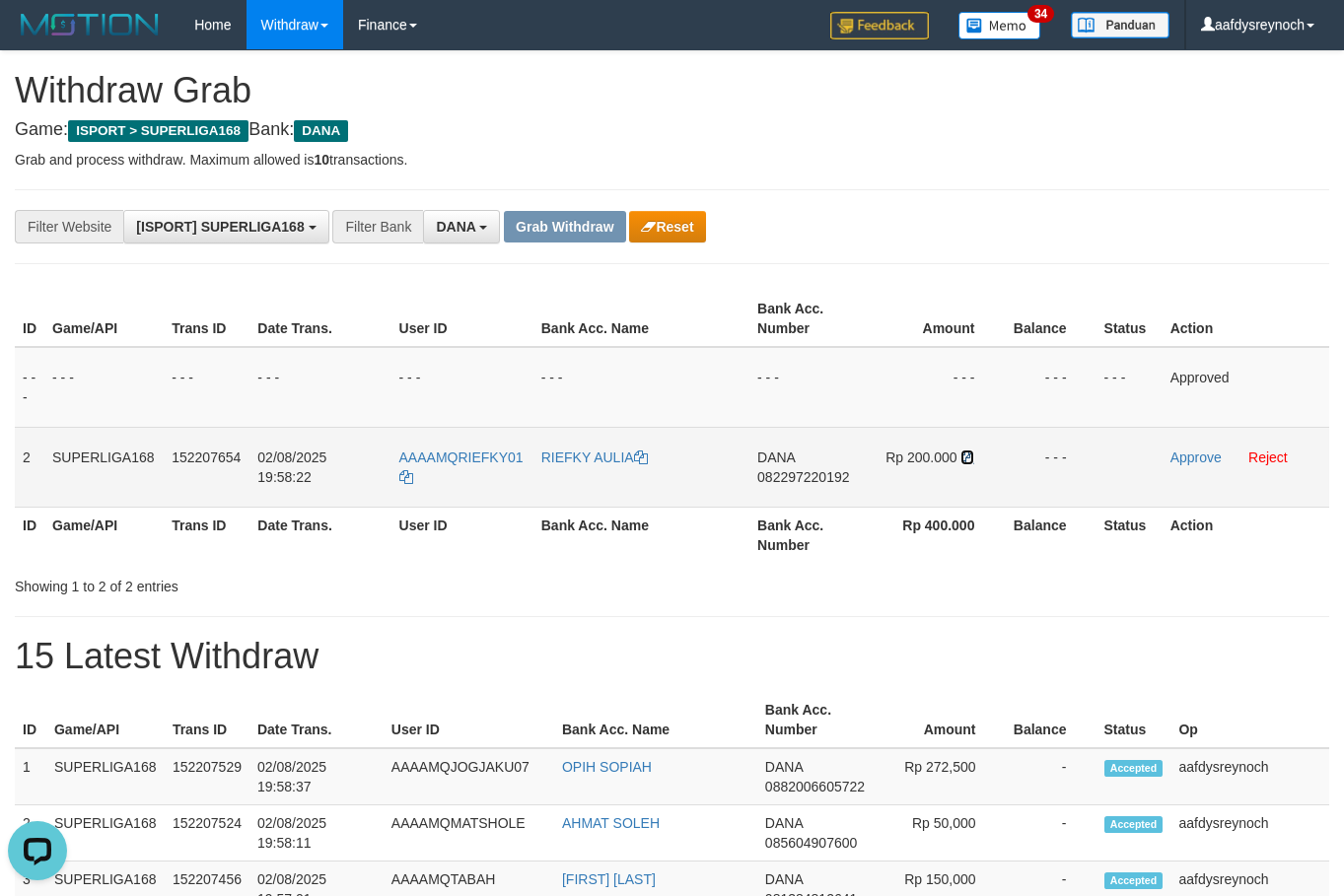 click at bounding box center [967, 457] 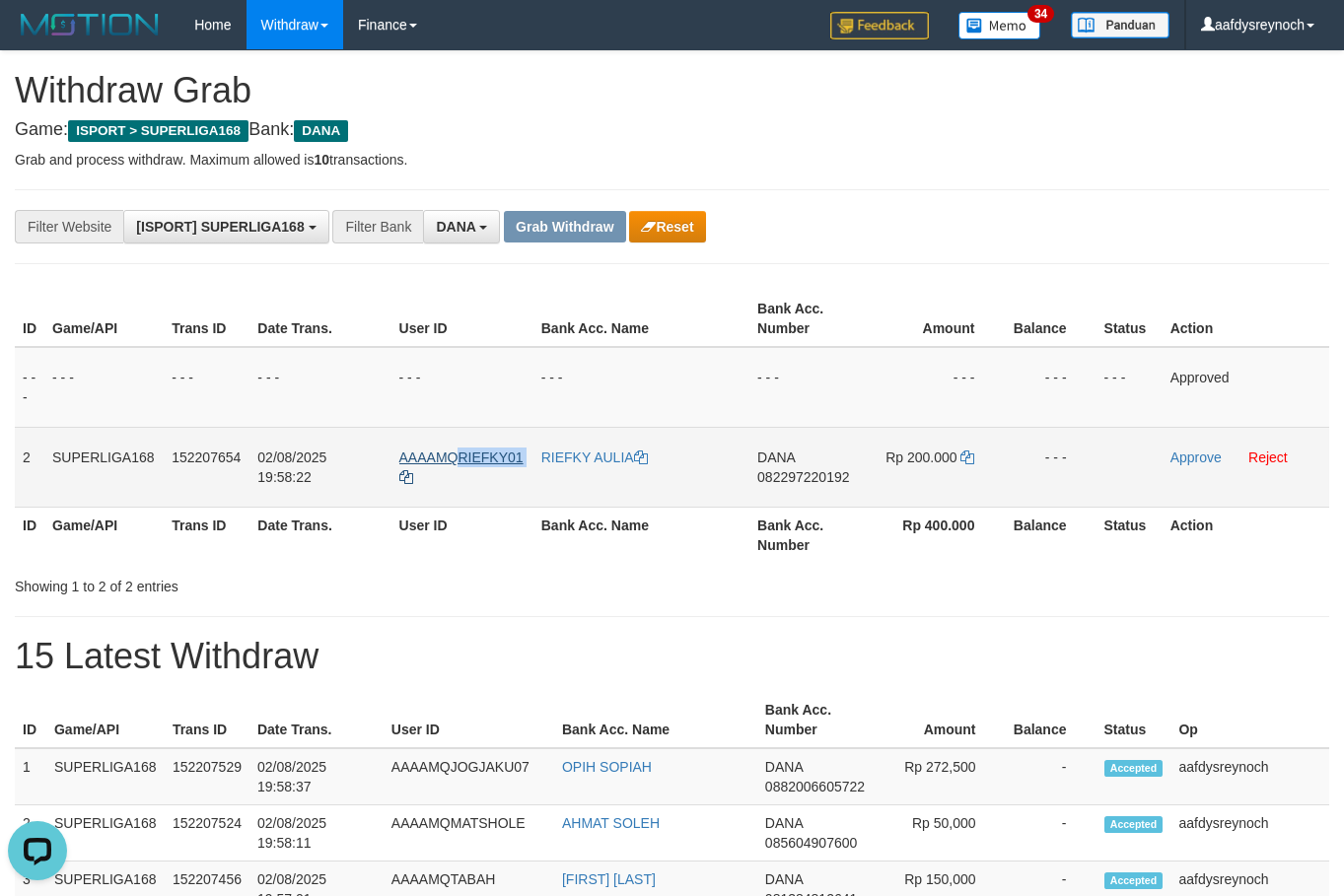 copy on "RIEFKY01" 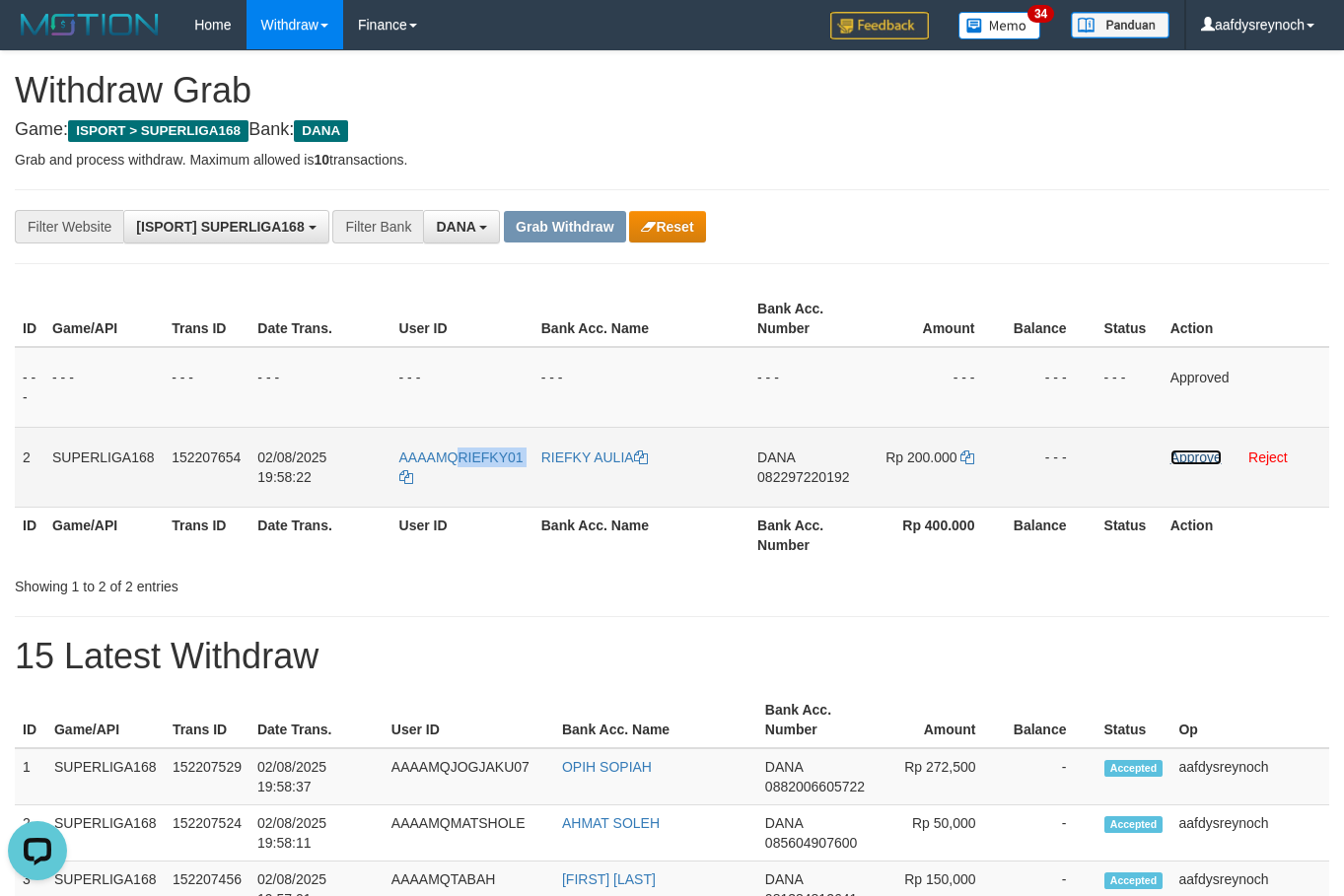 click on "Approve" at bounding box center [1196, 457] 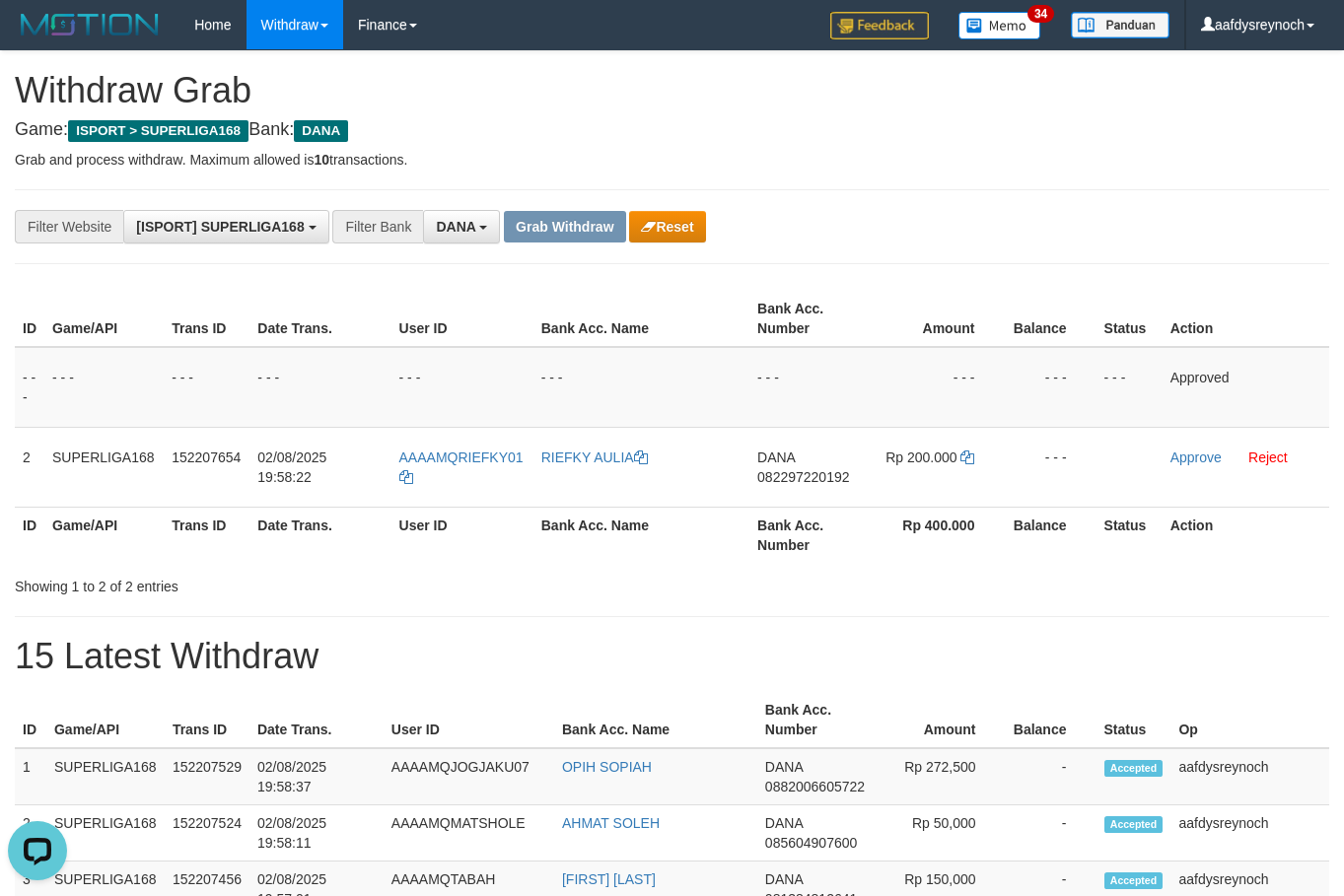 click at bounding box center [672, 189] 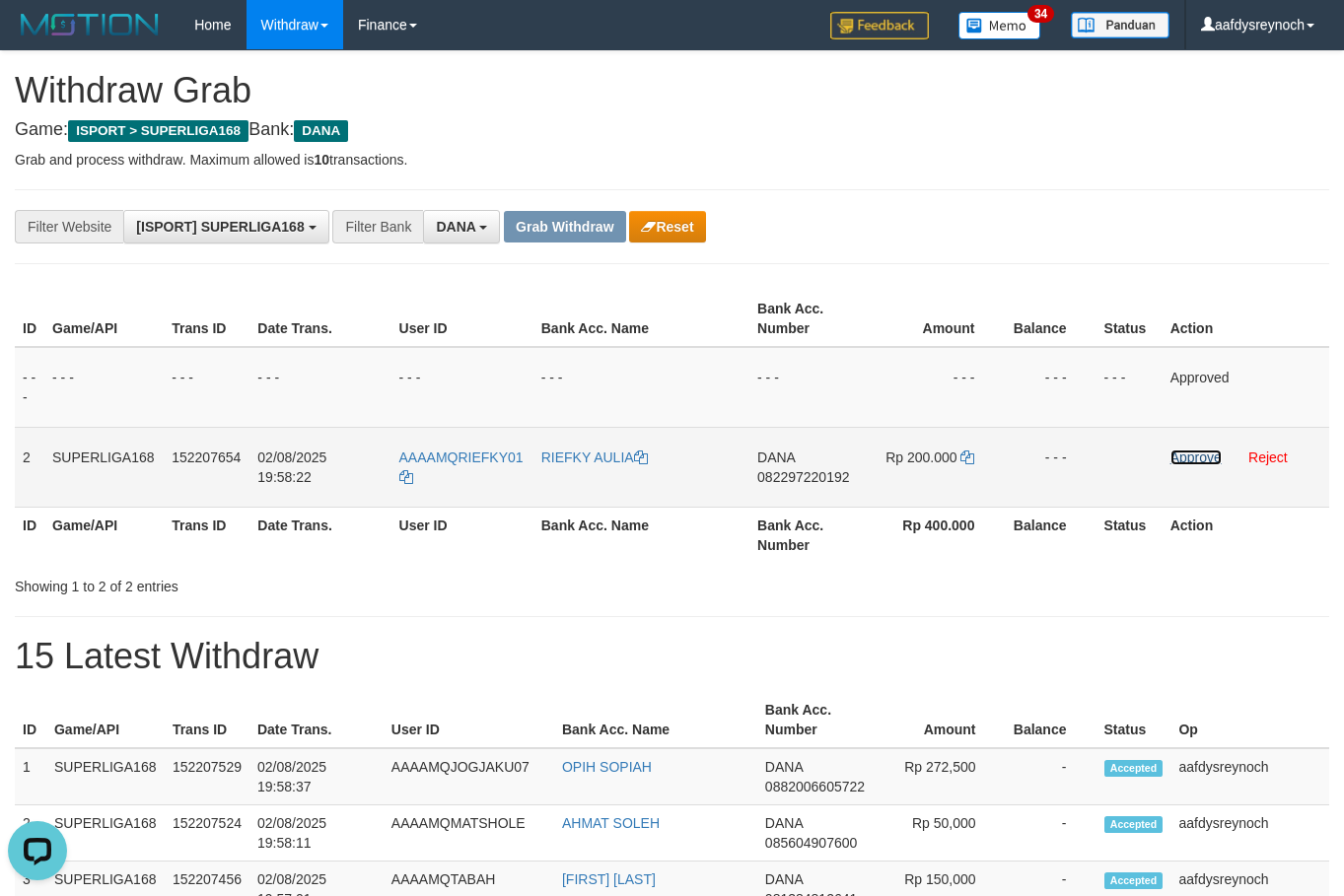 click on "Approve" at bounding box center [1196, 457] 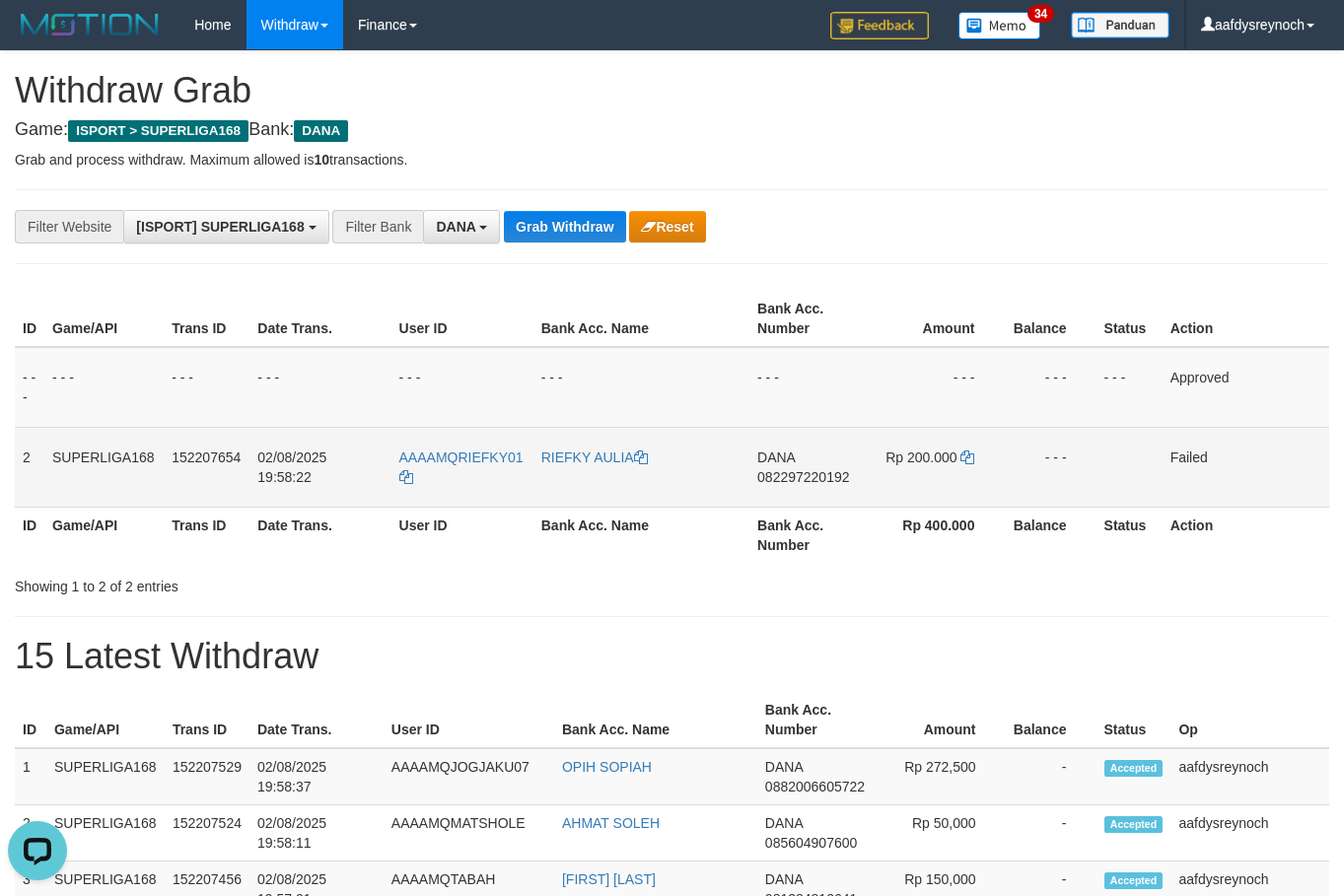 click on "Balance" at bounding box center (1049, 318) 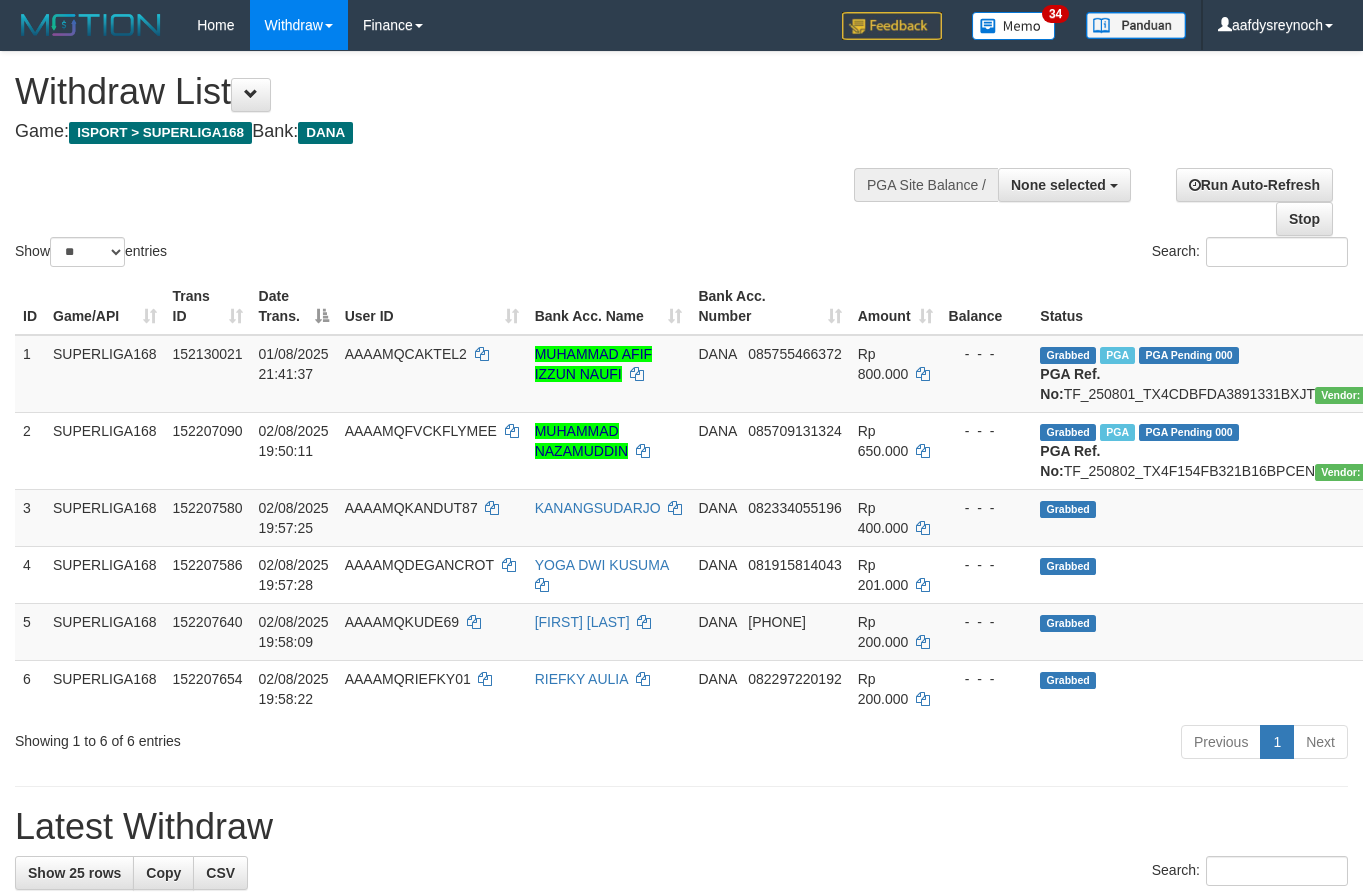 select 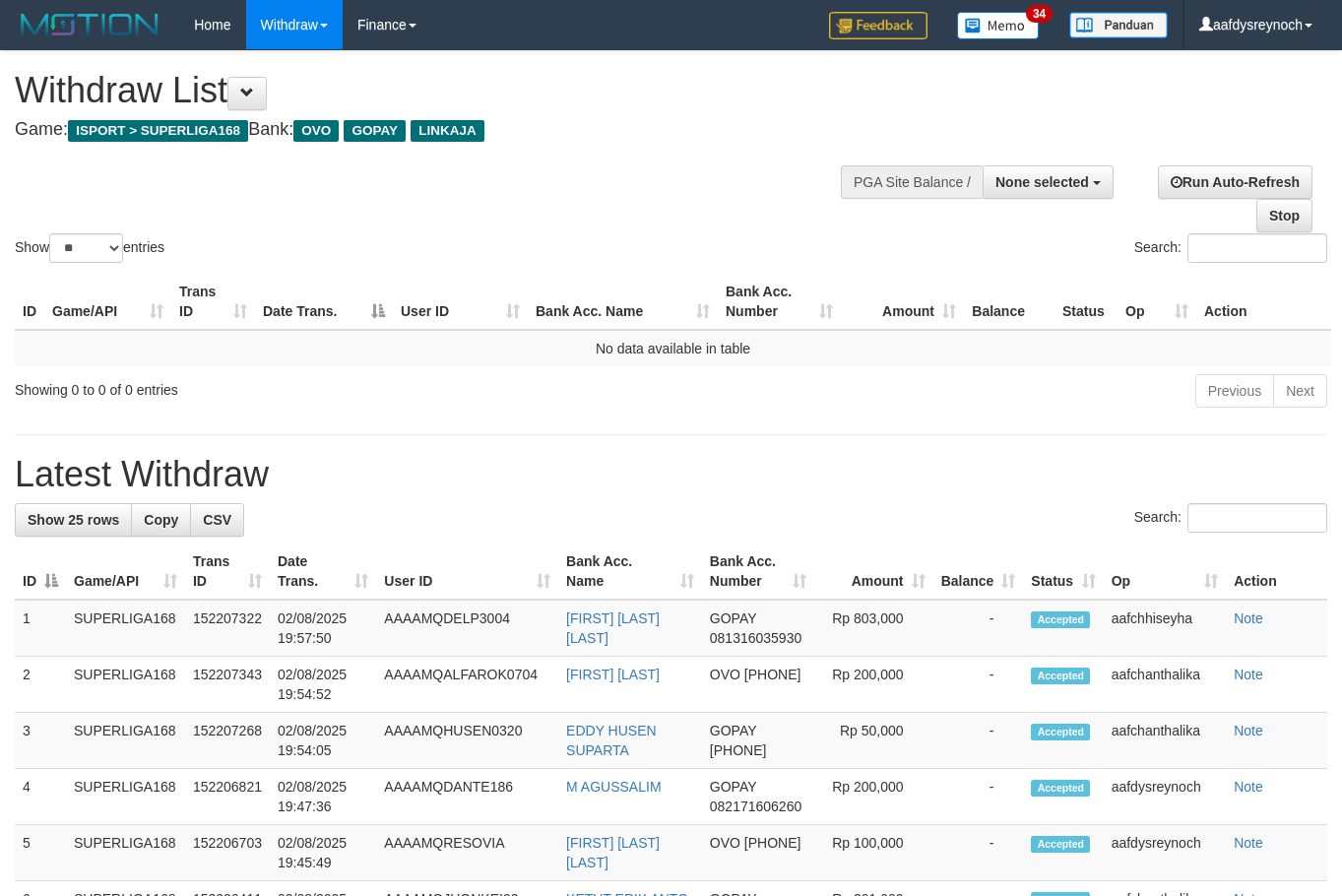 select 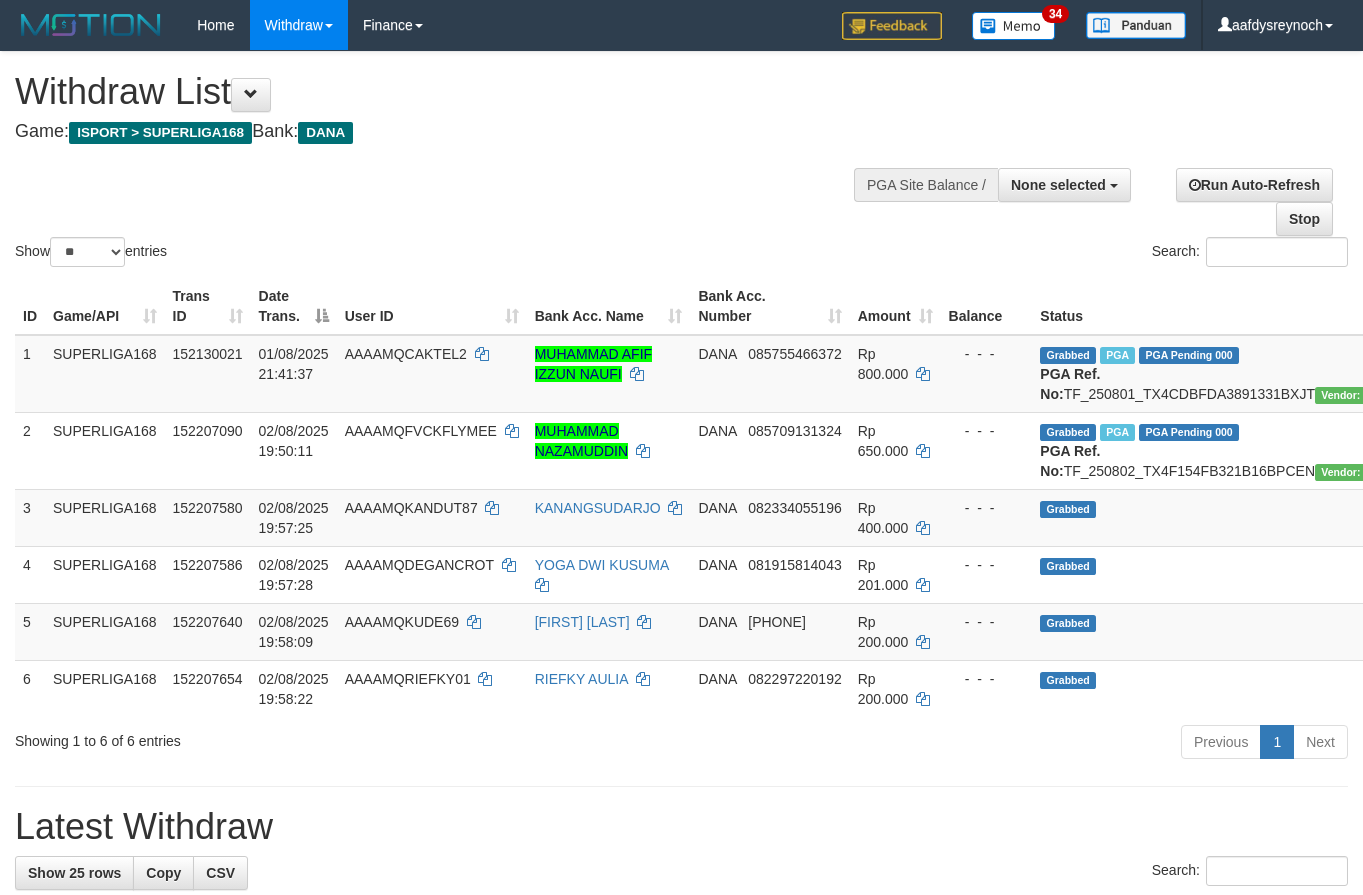 select 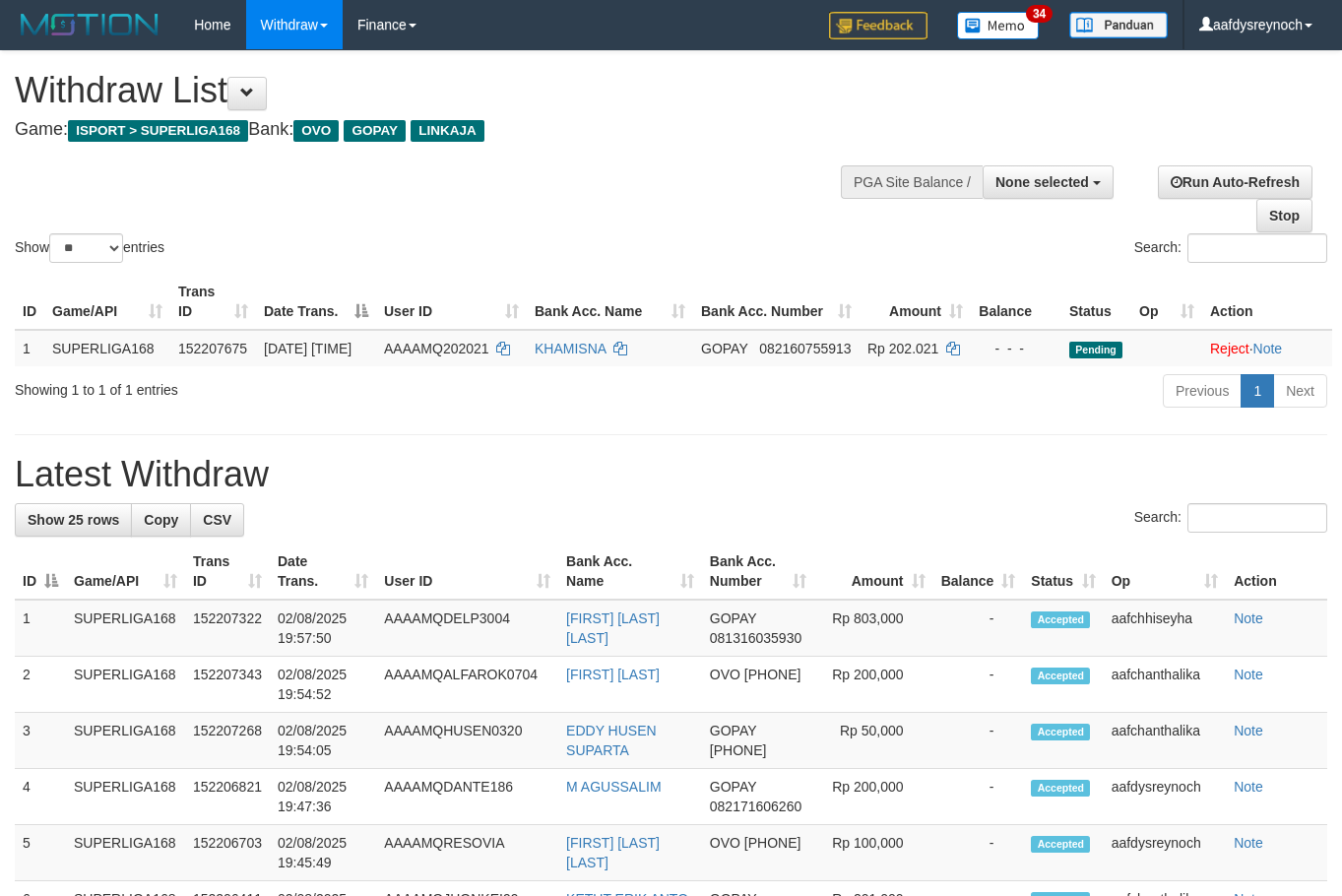 select 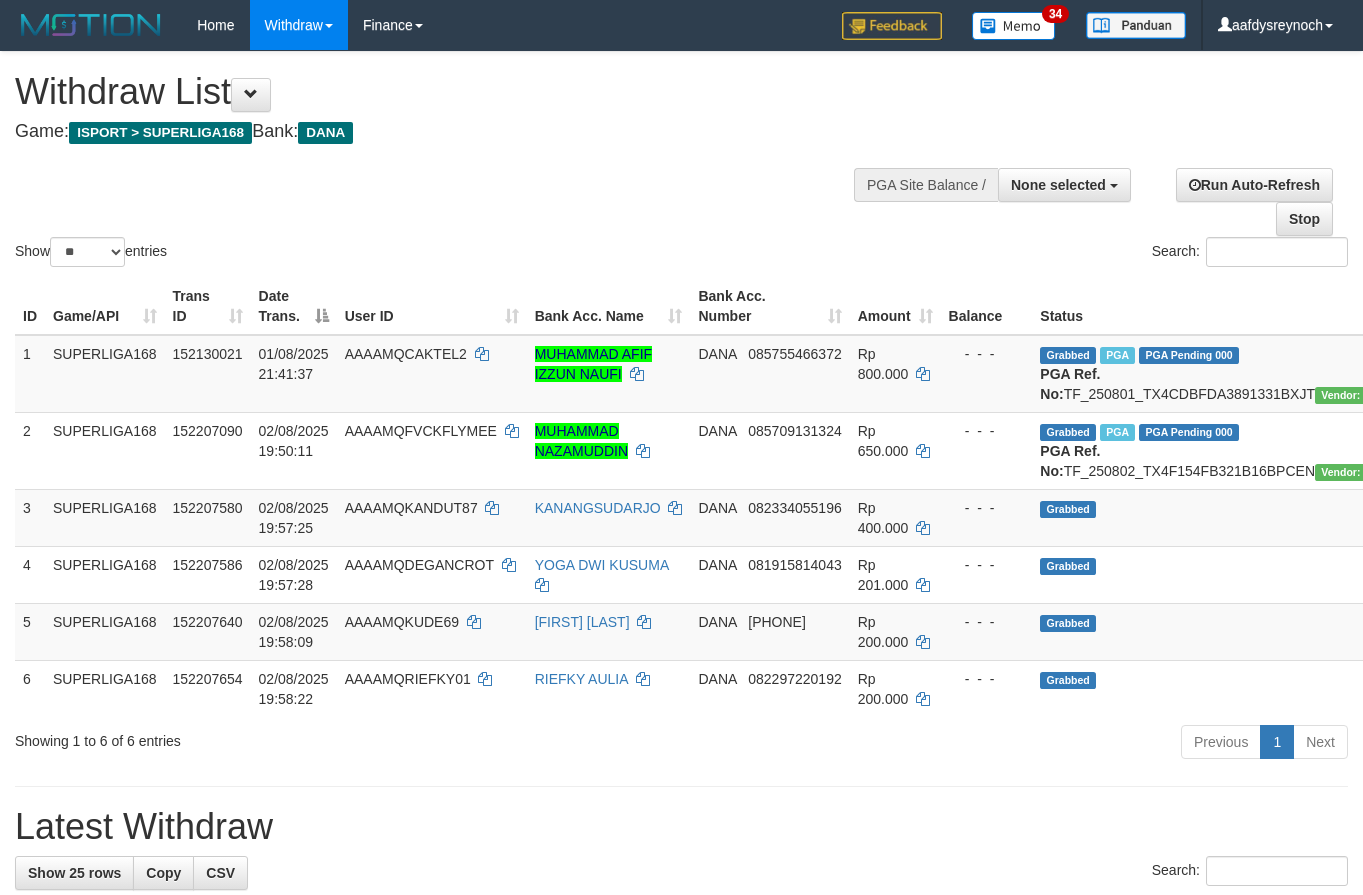 select 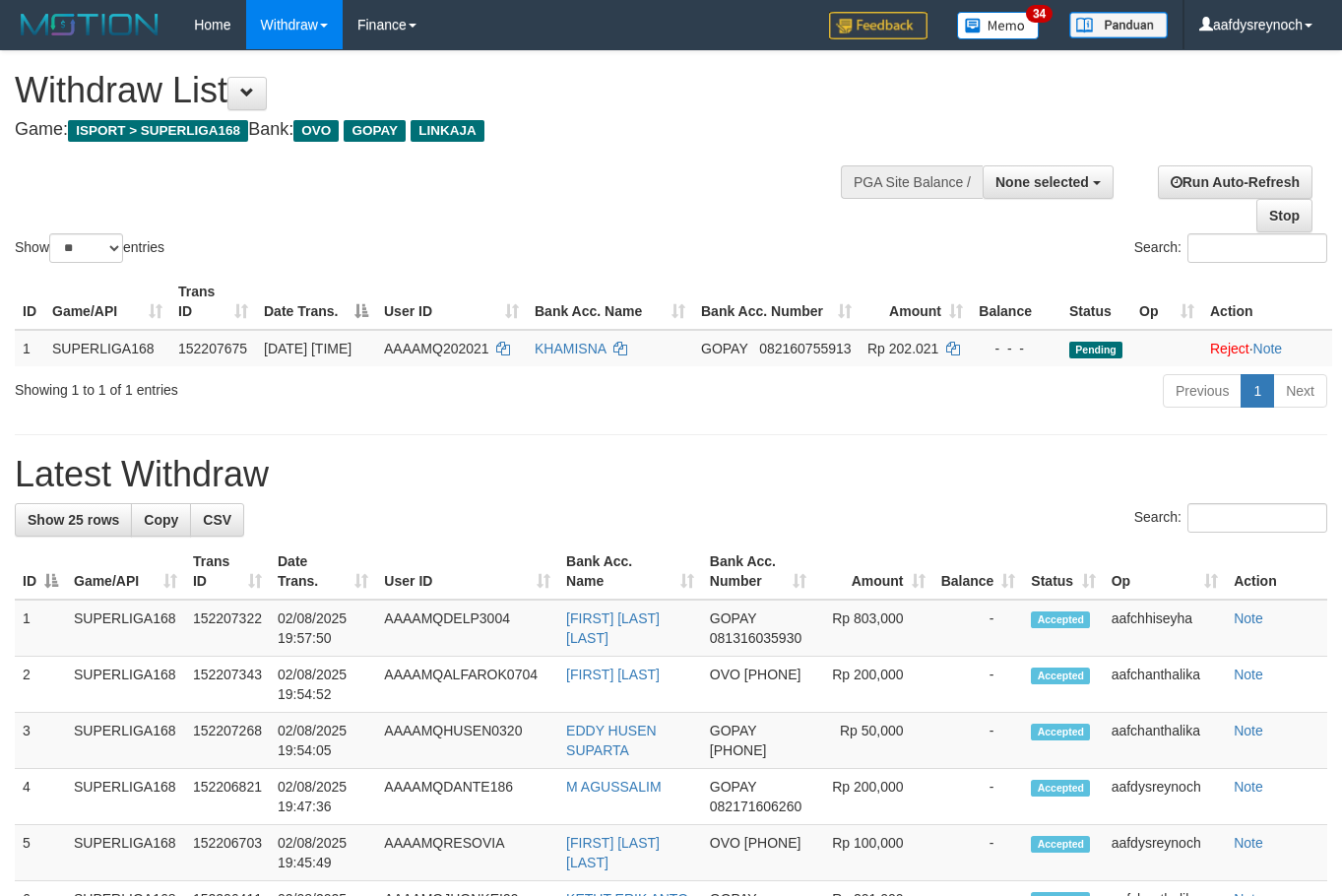 select 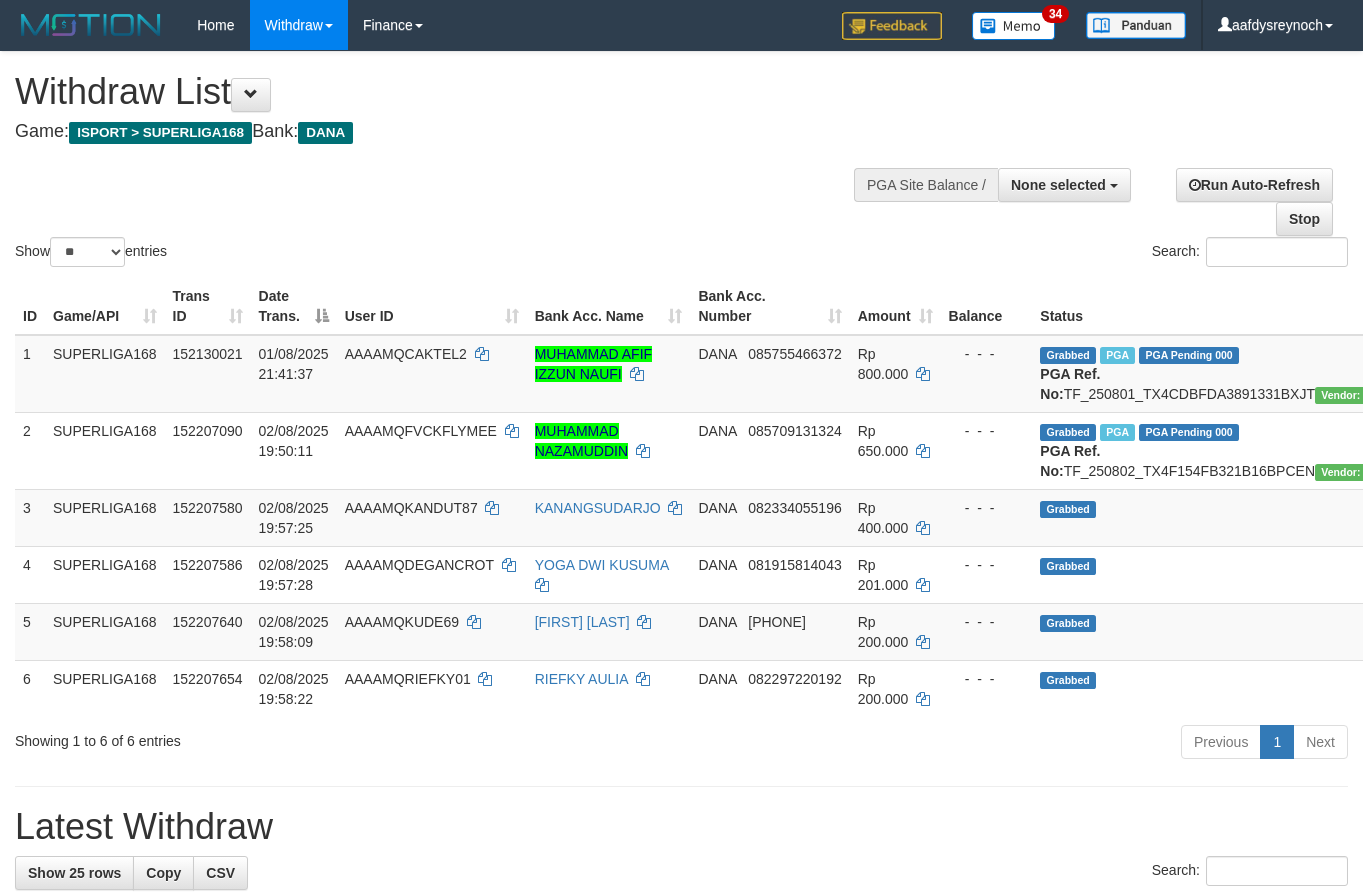 select 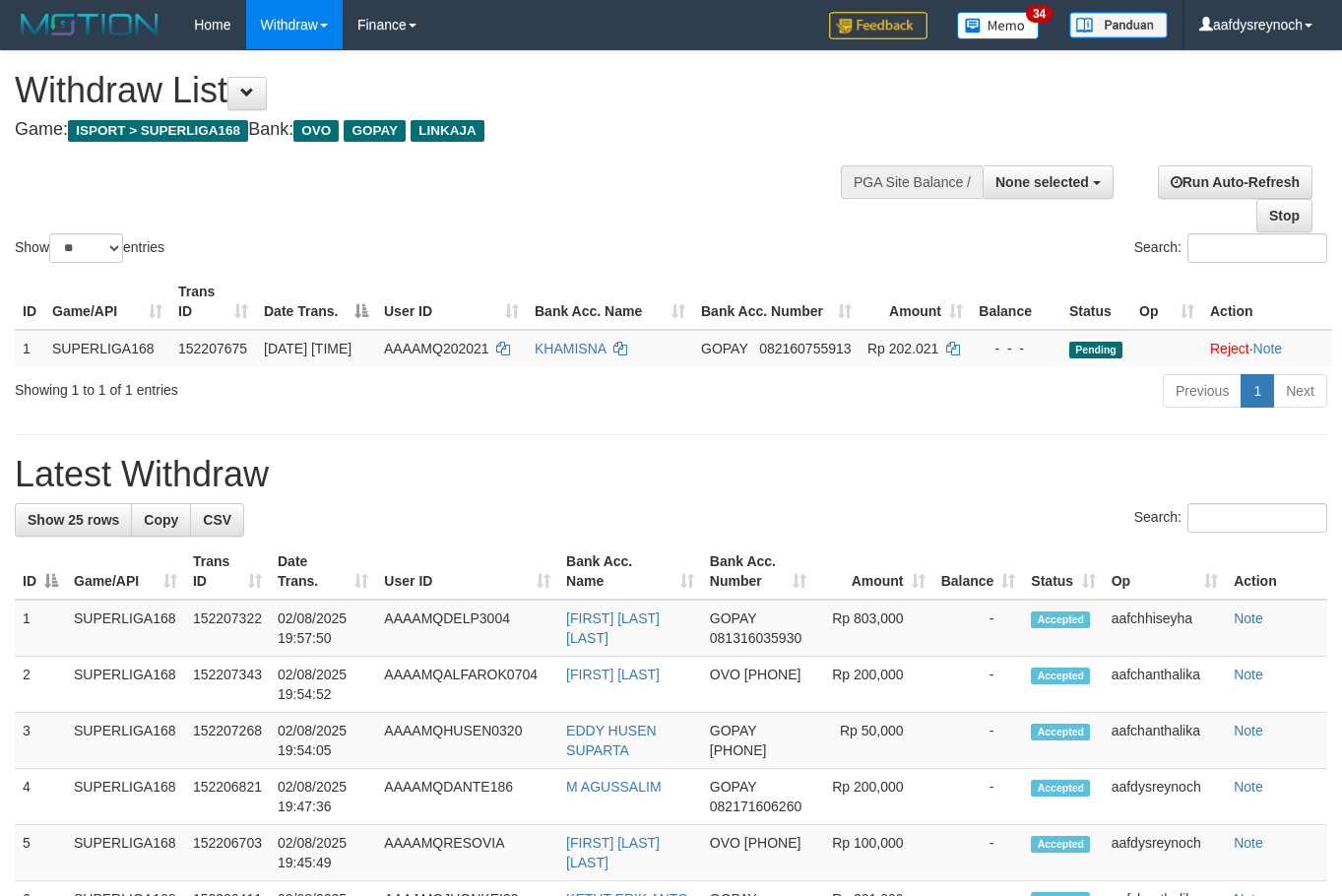 select 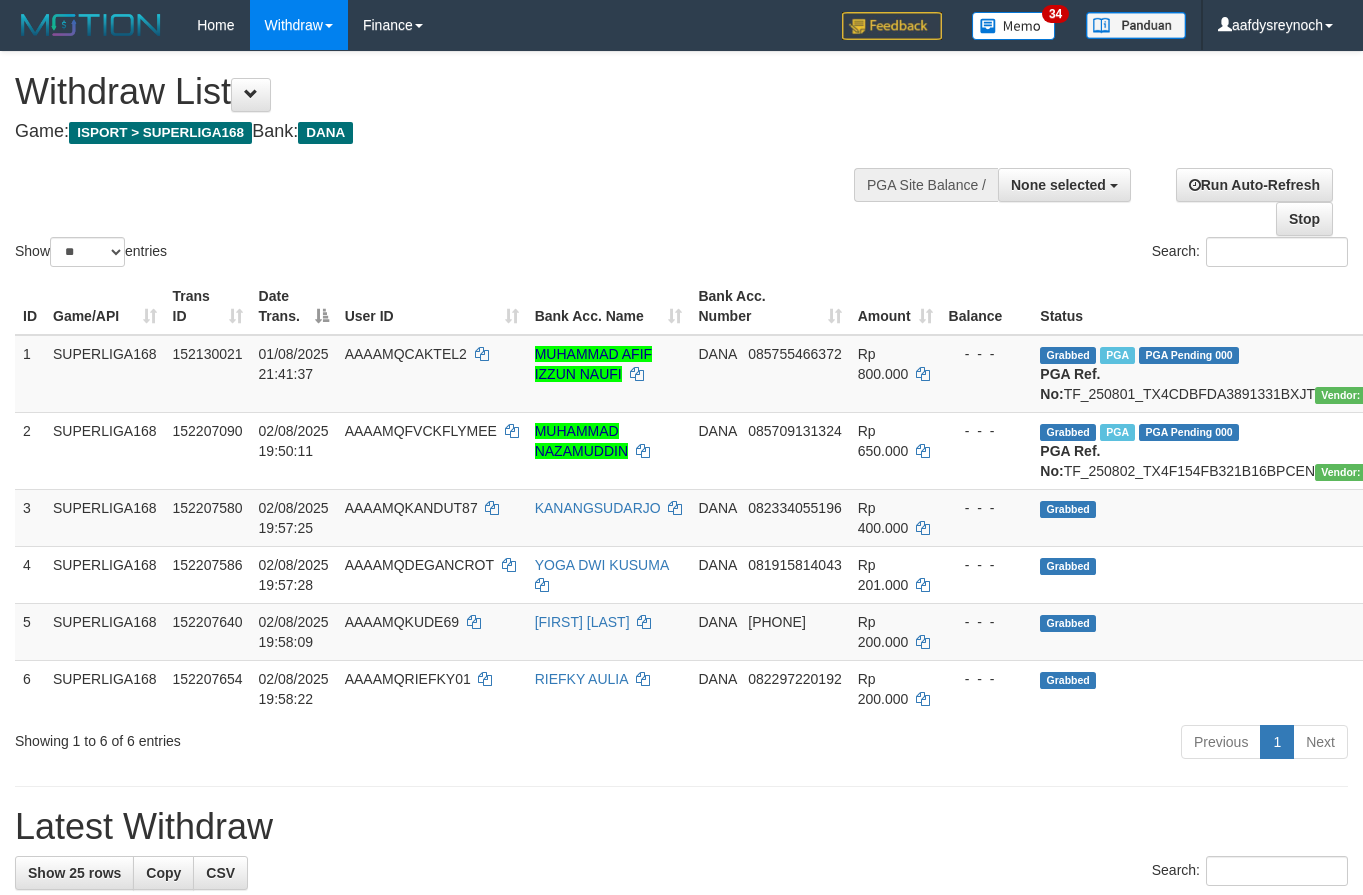select 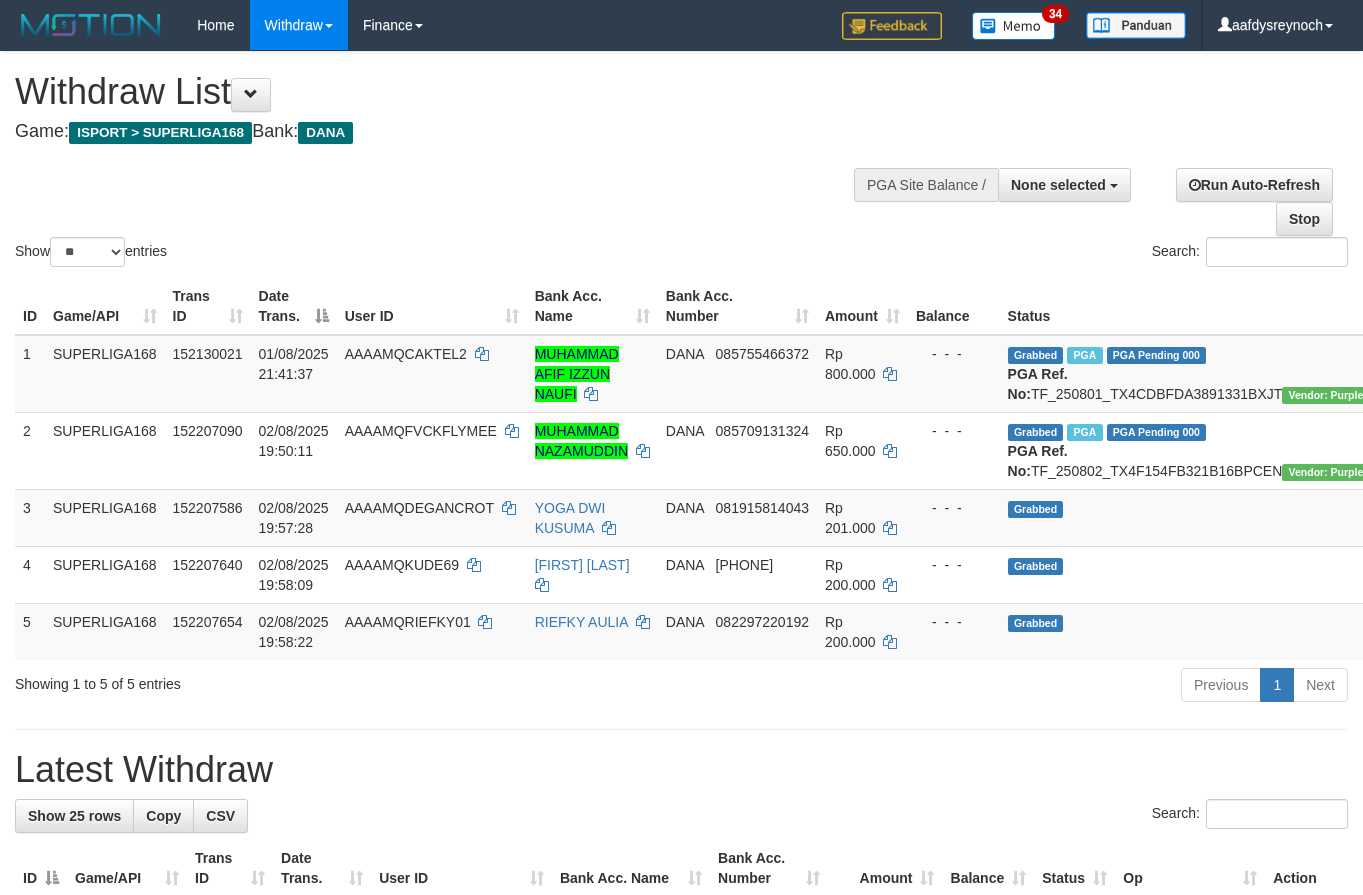 select 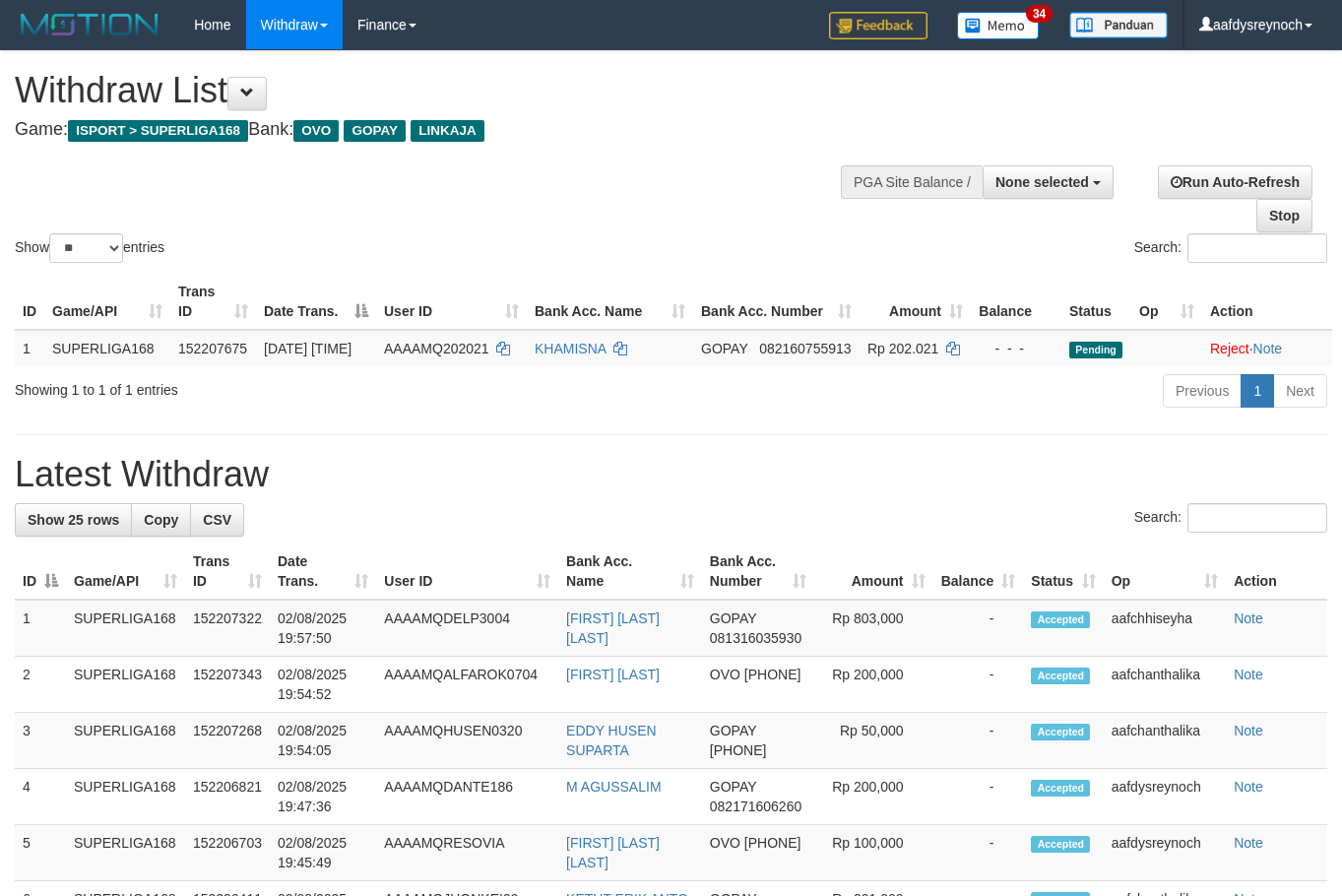 select 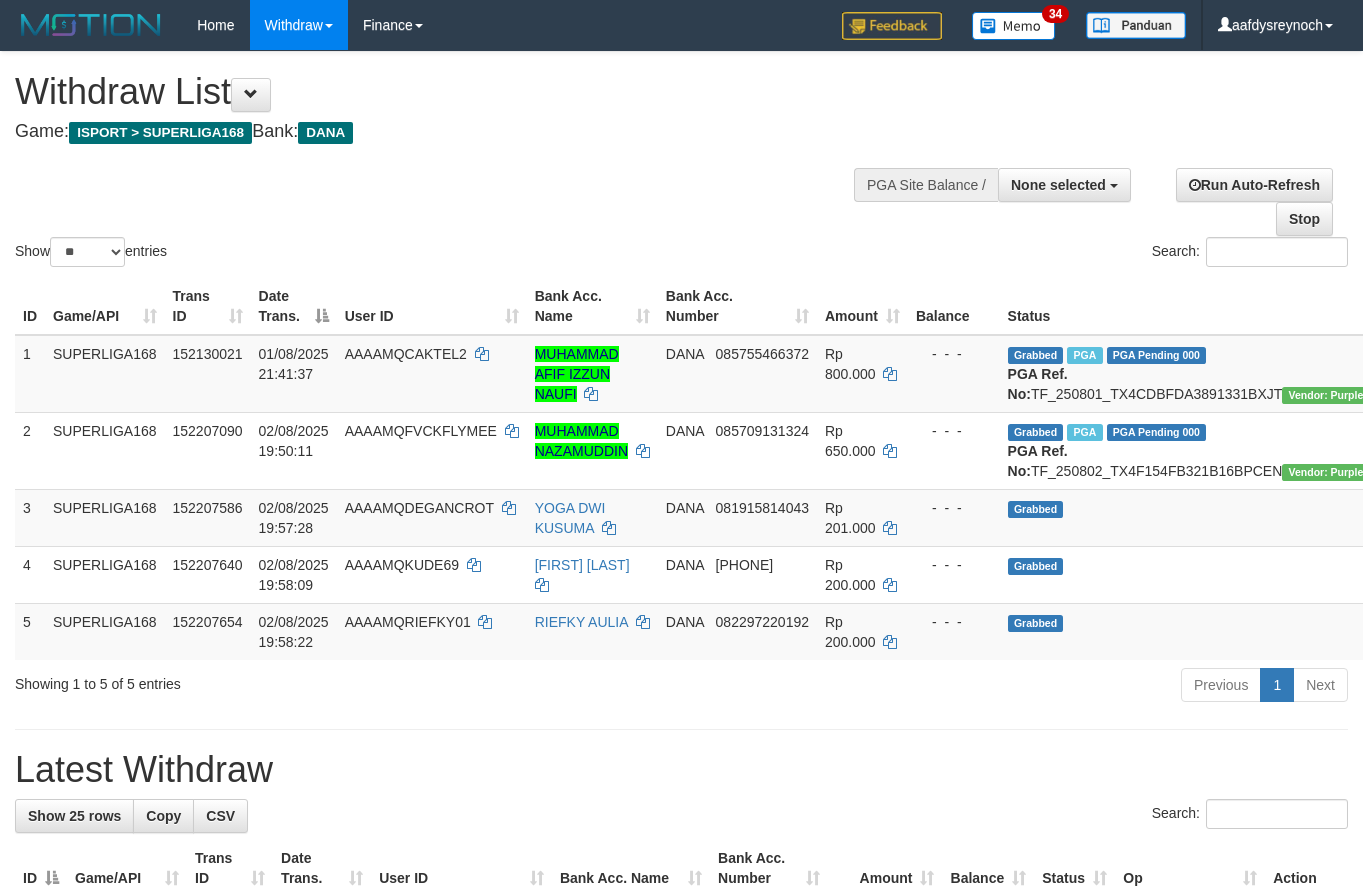 select 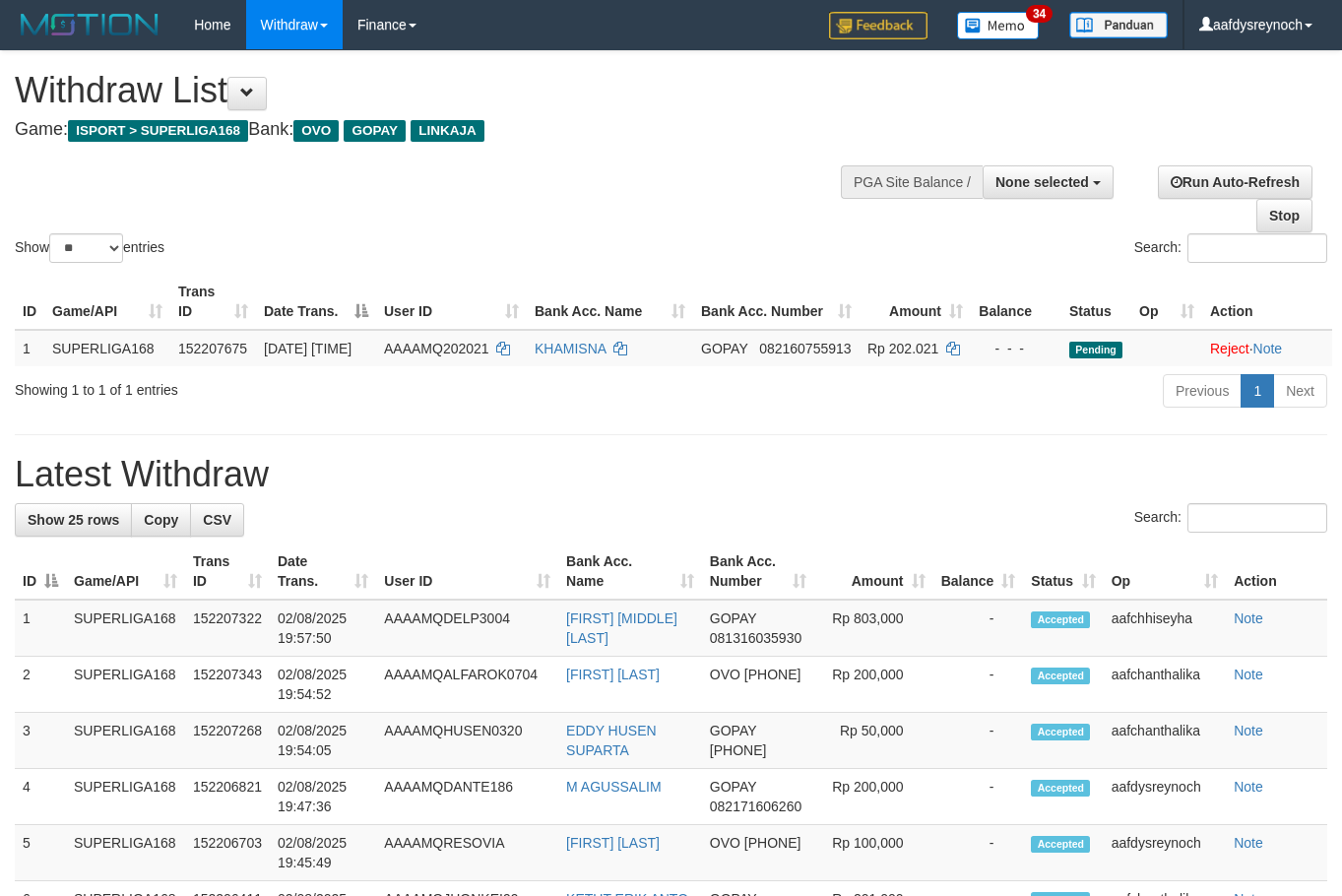 select 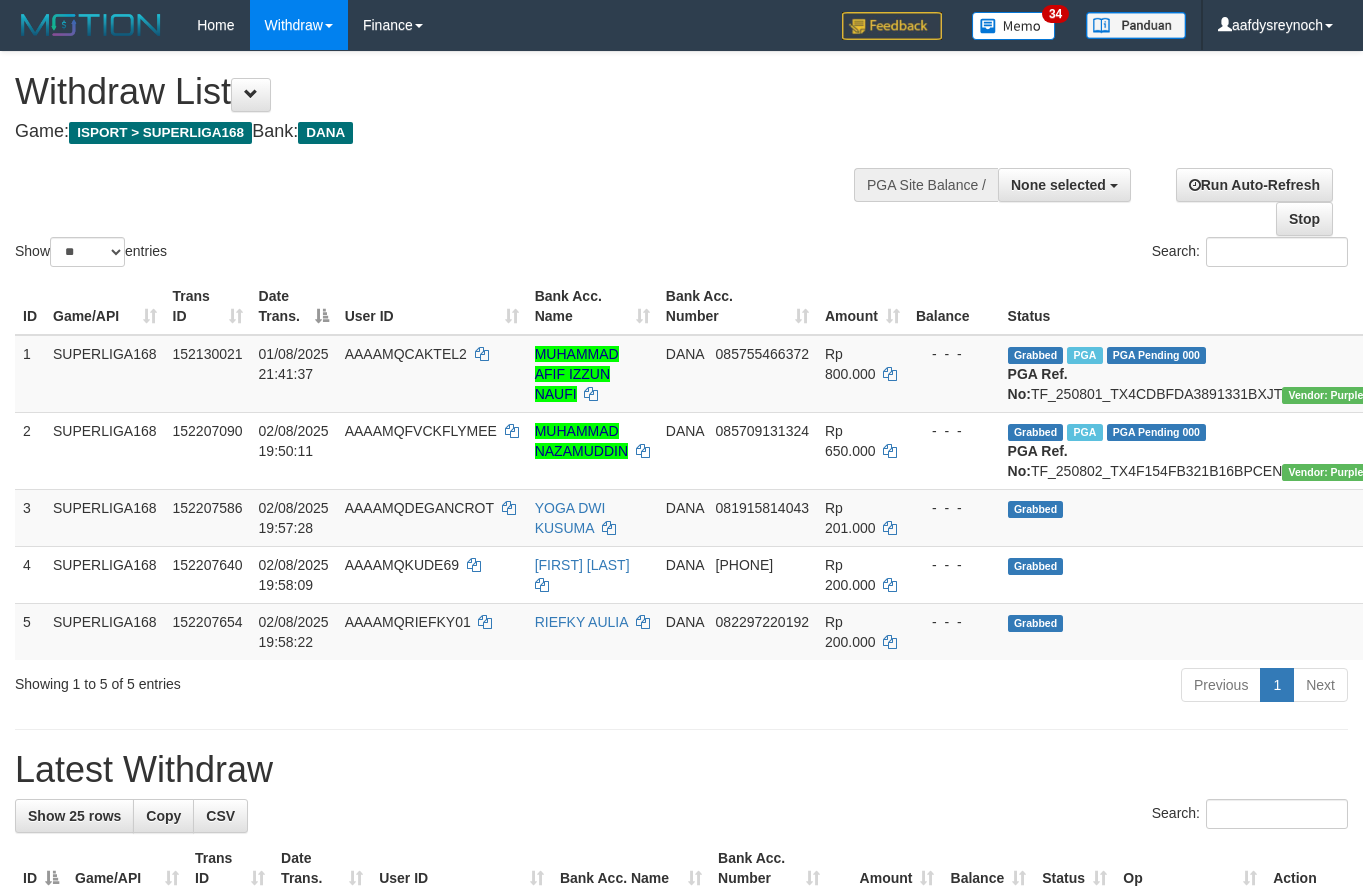 select 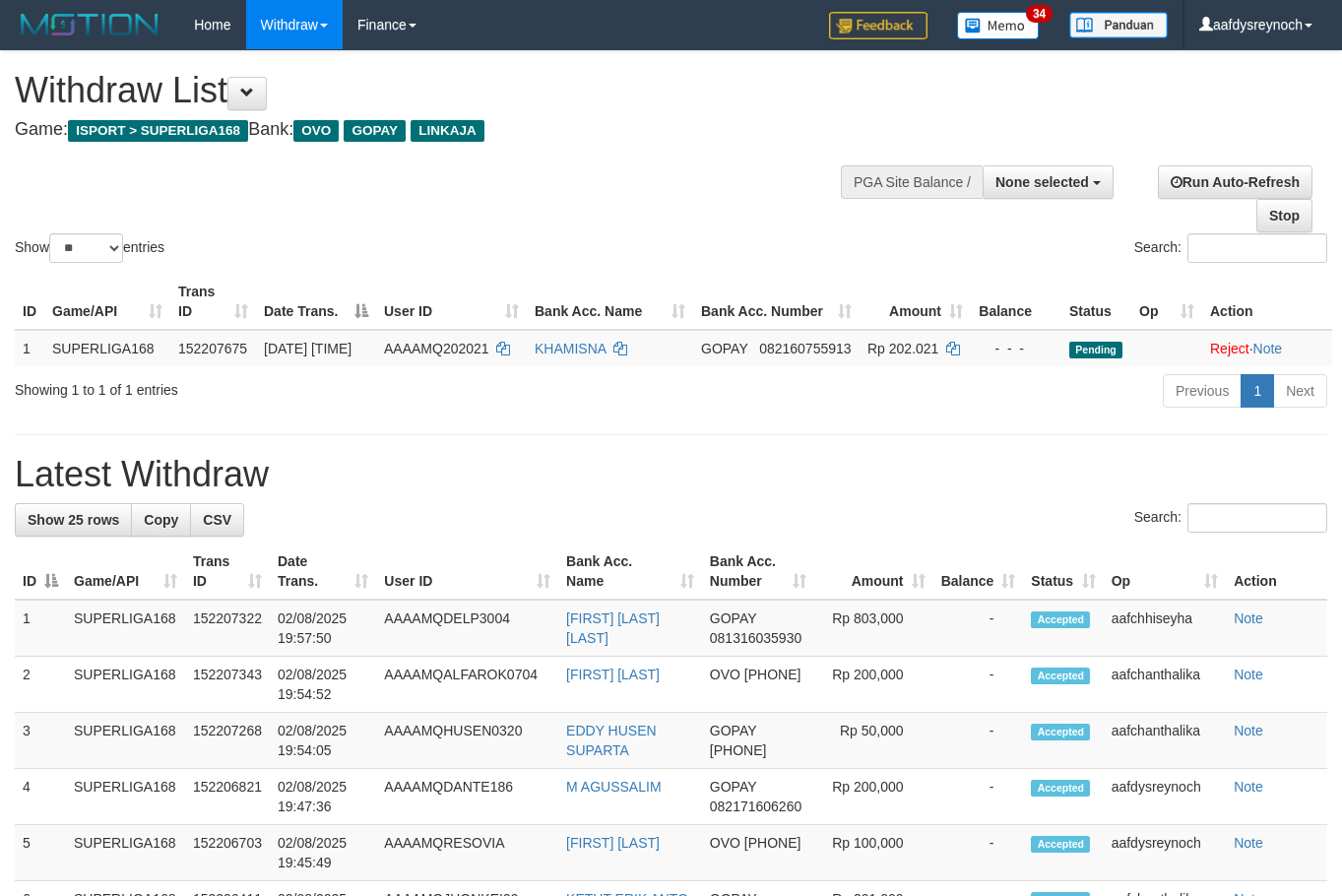 select 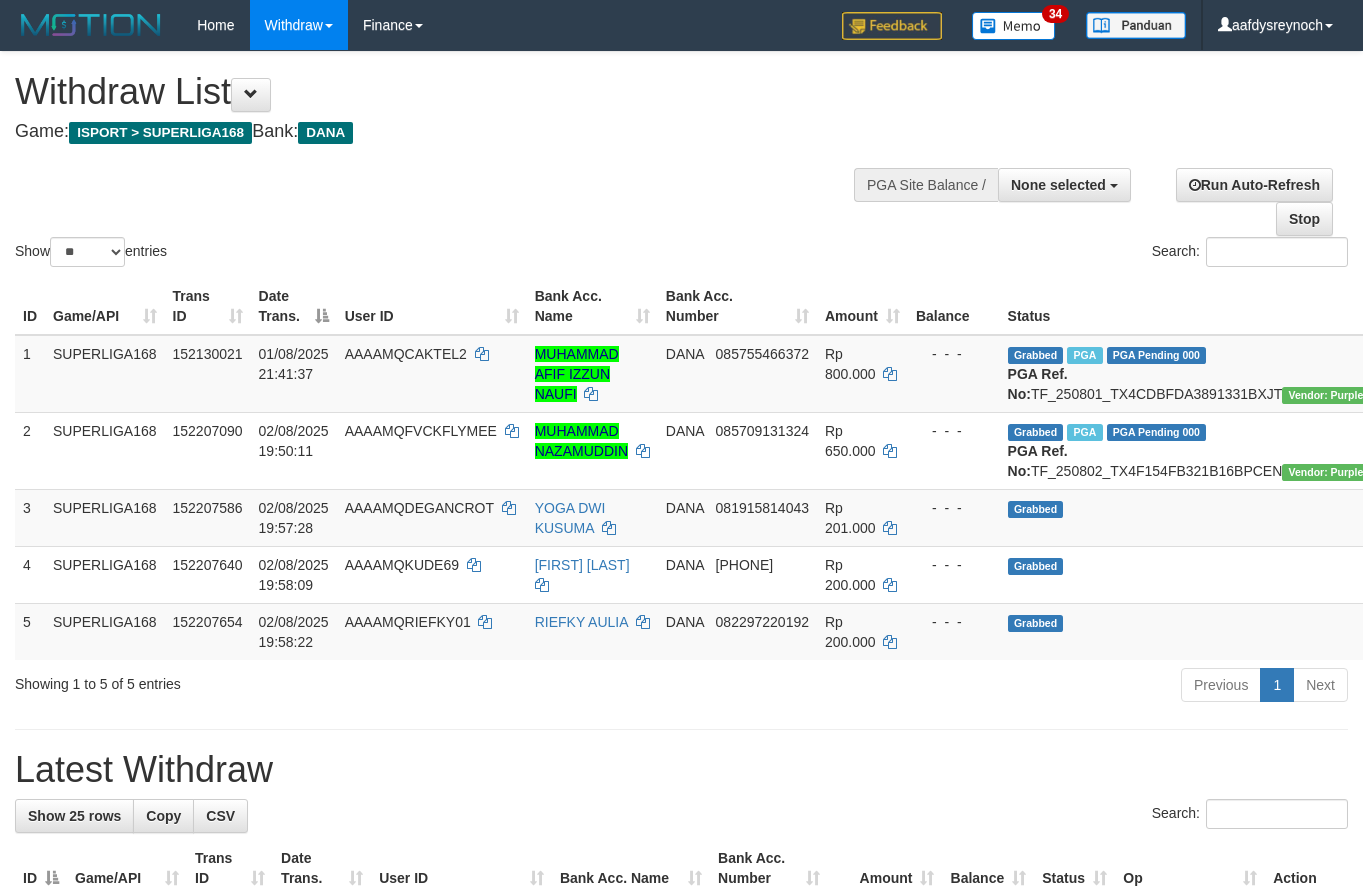 select 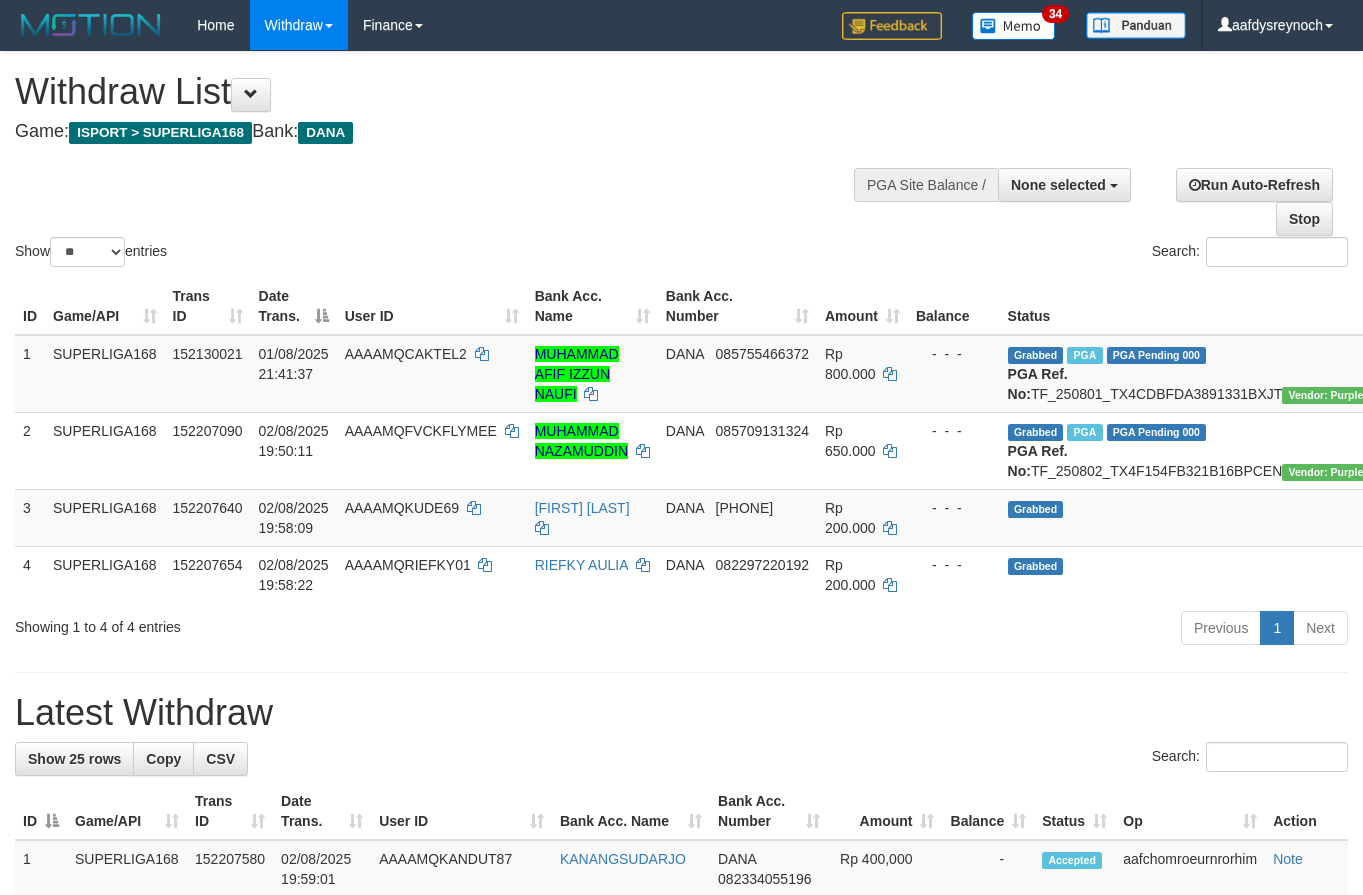 select 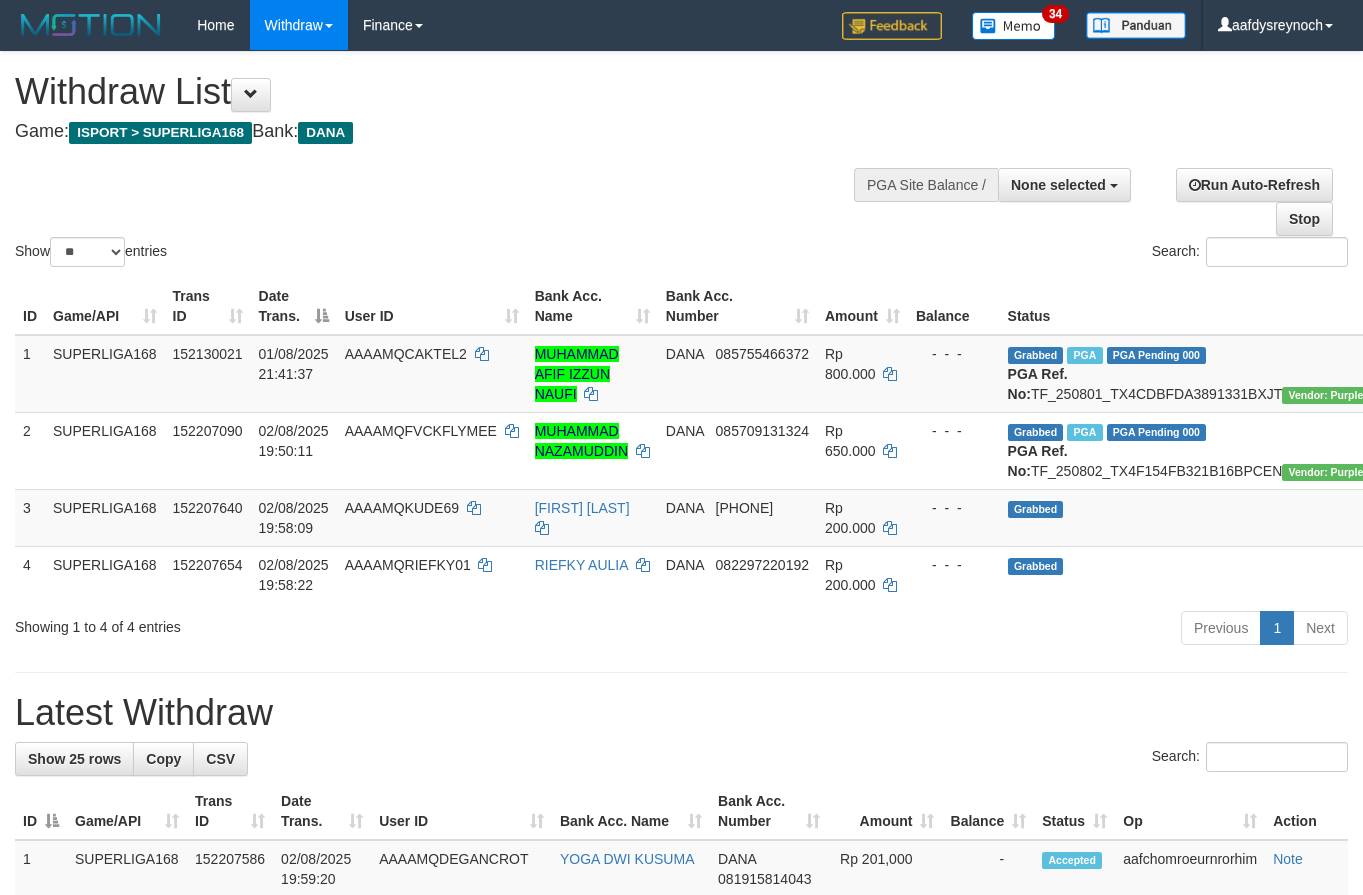 select 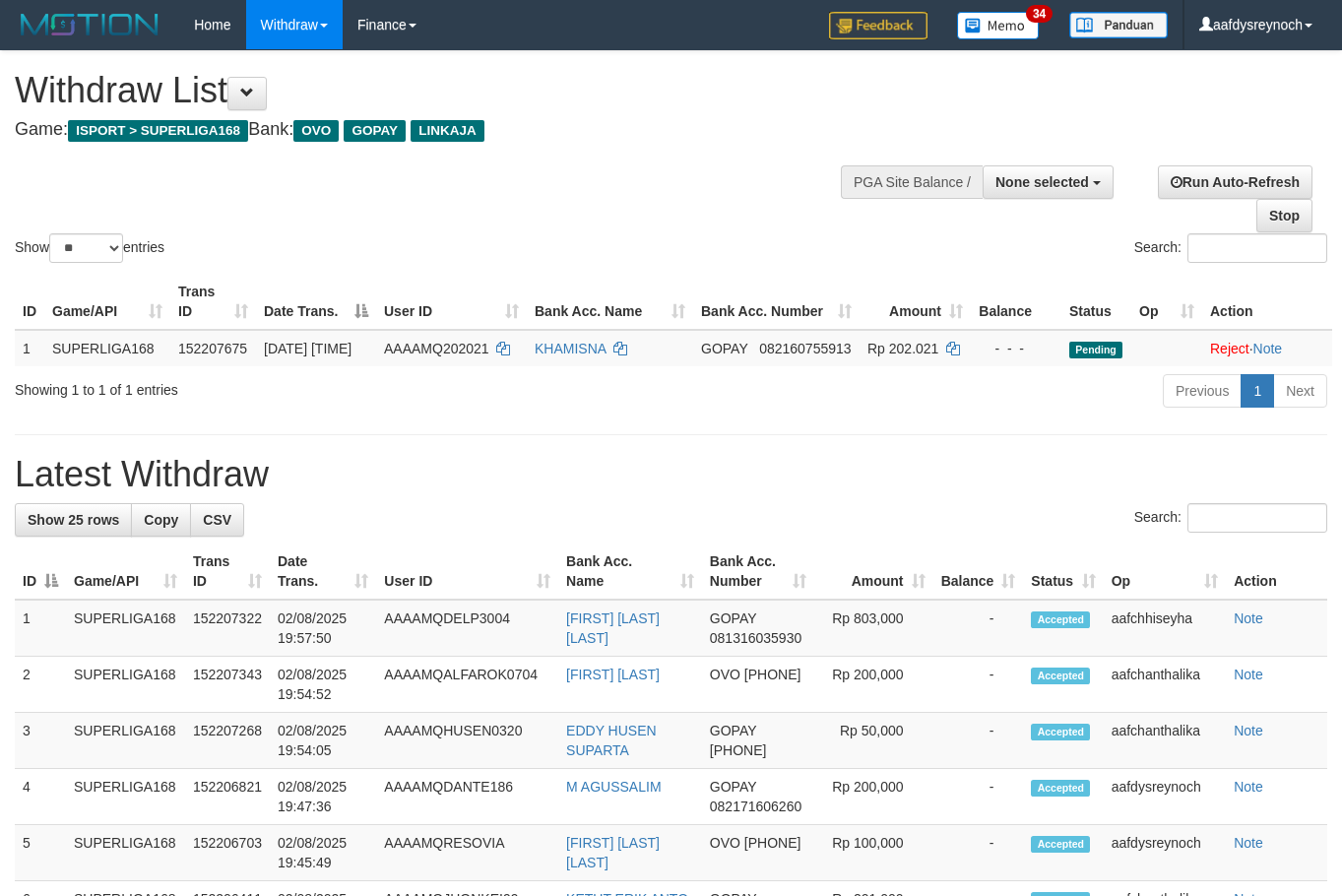 select 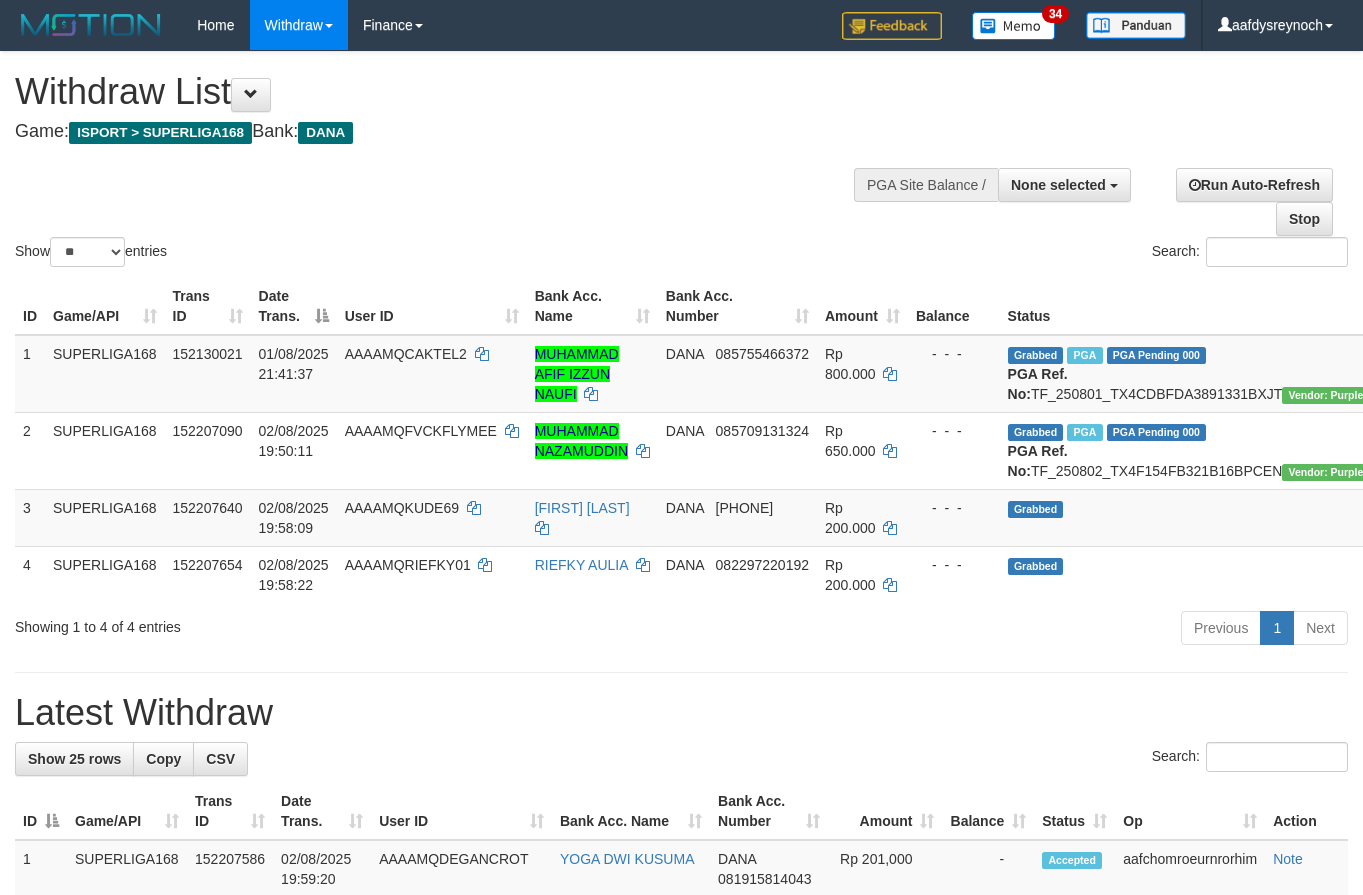 select 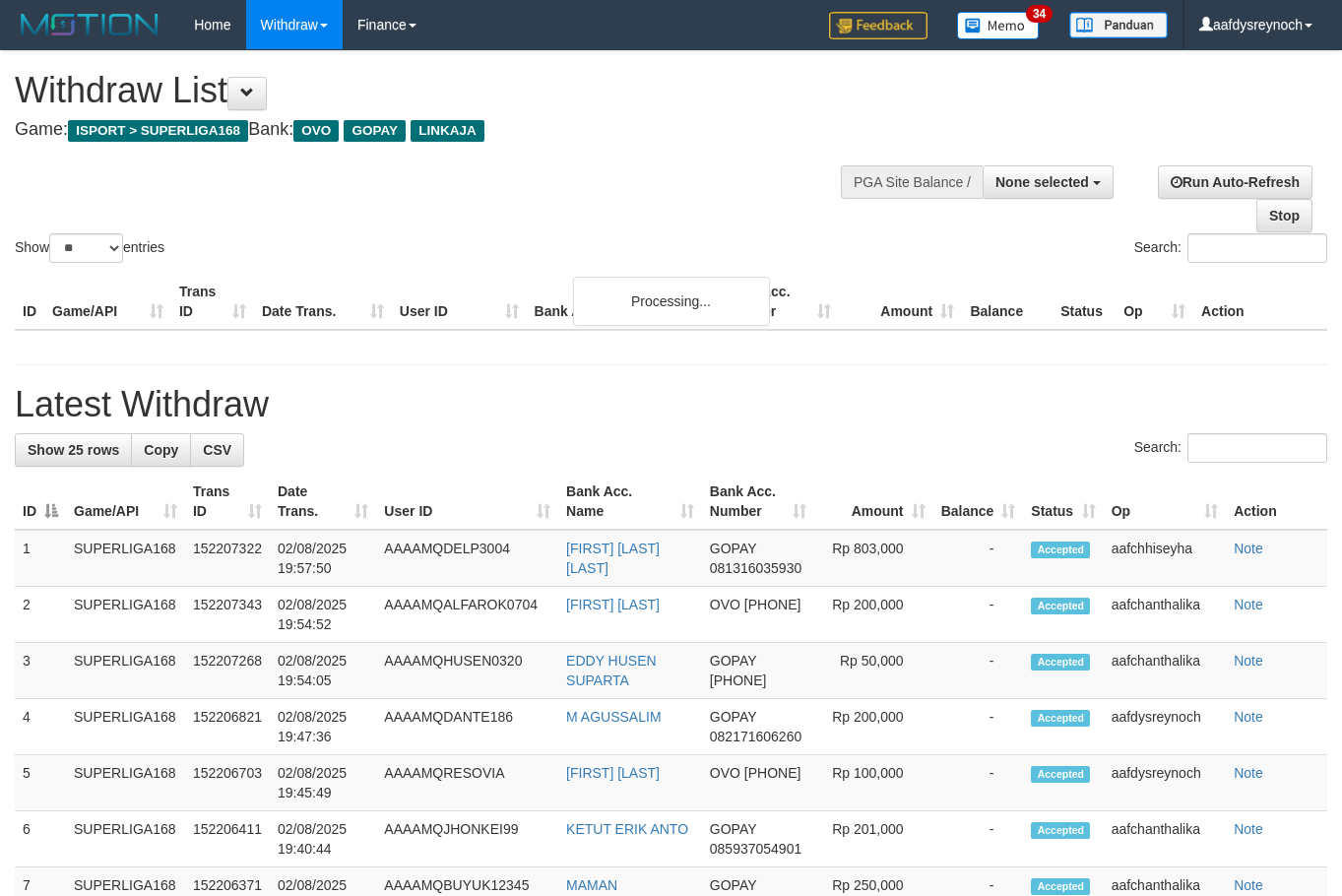 select 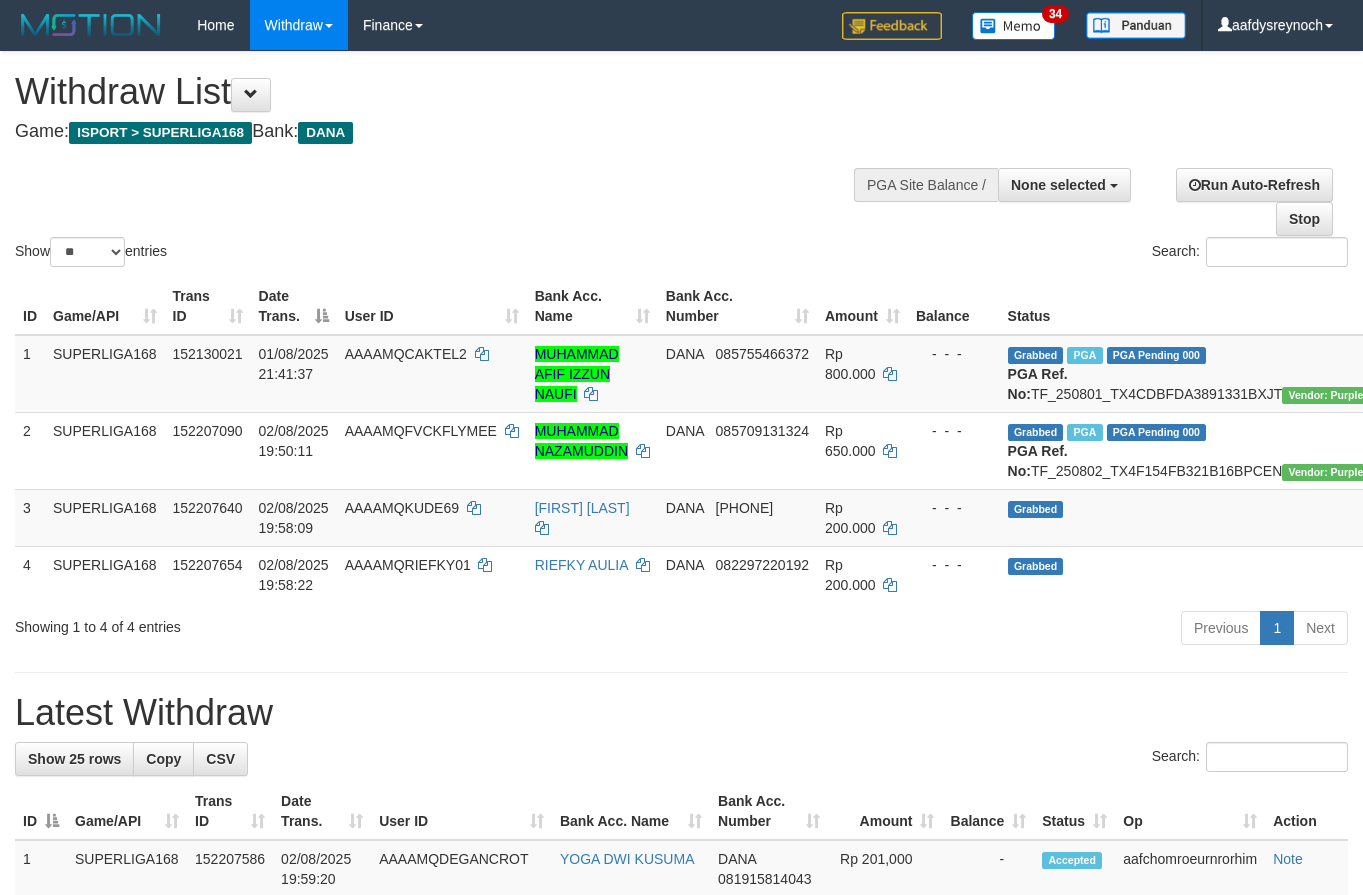 select 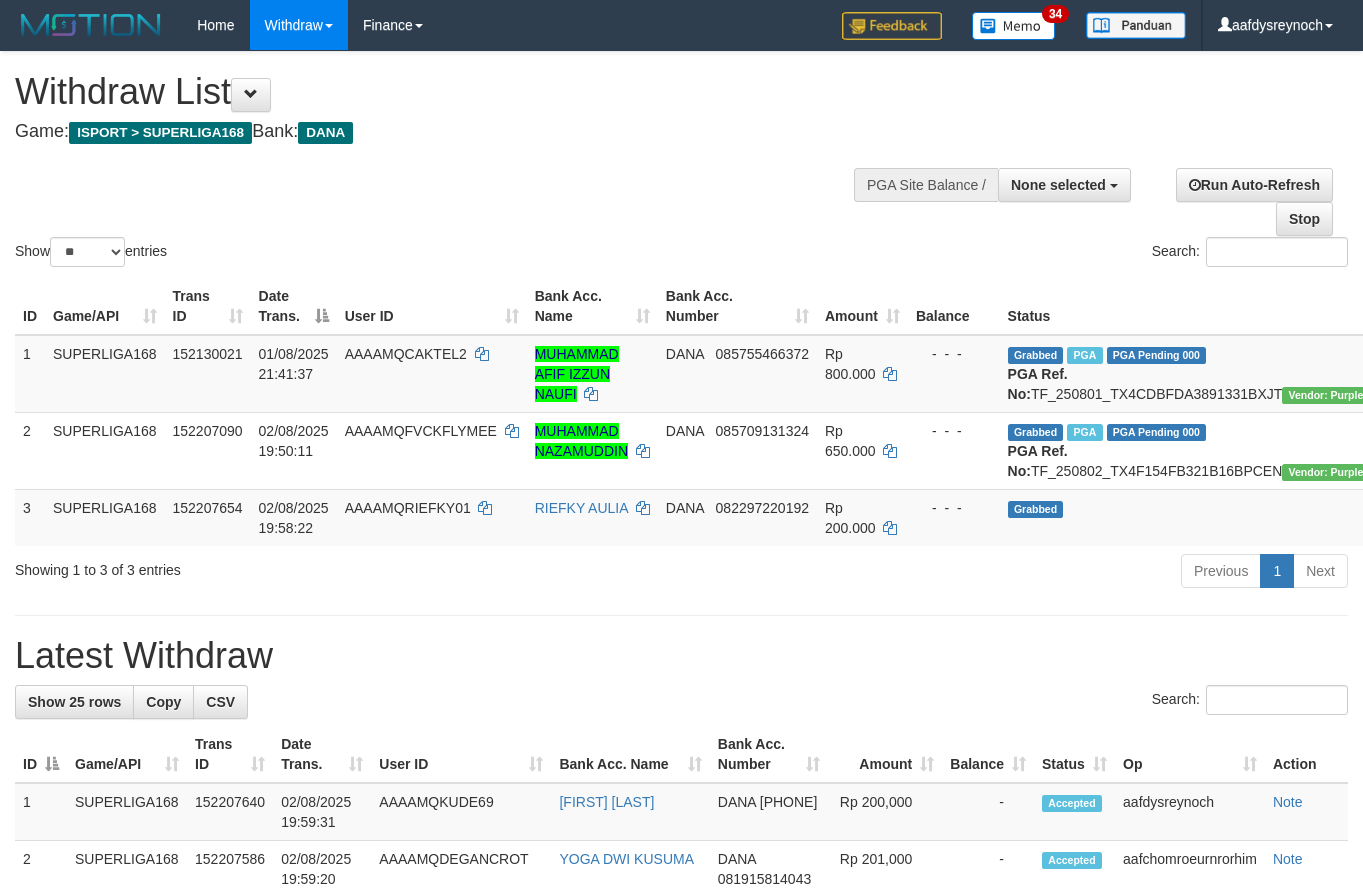 select 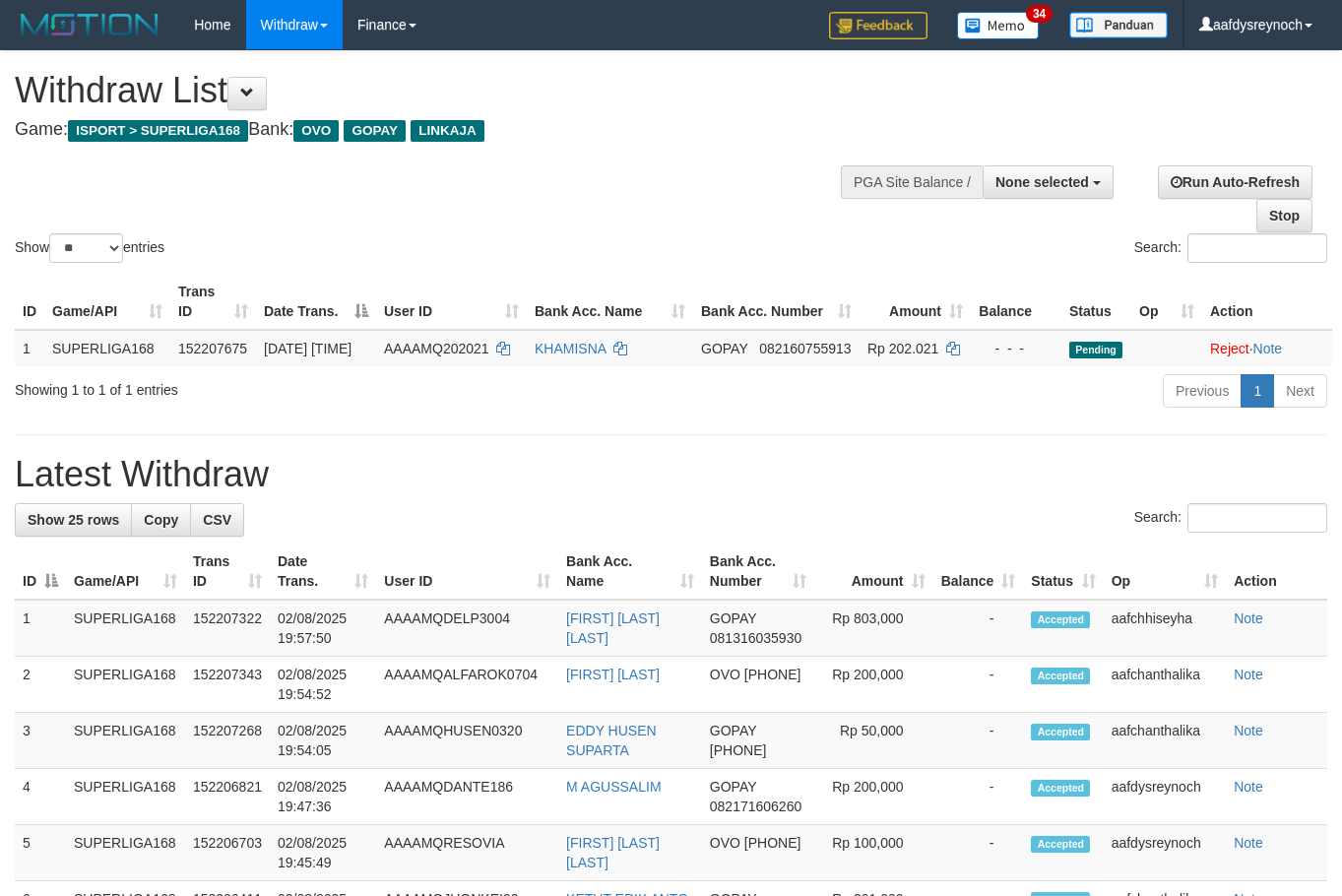 select 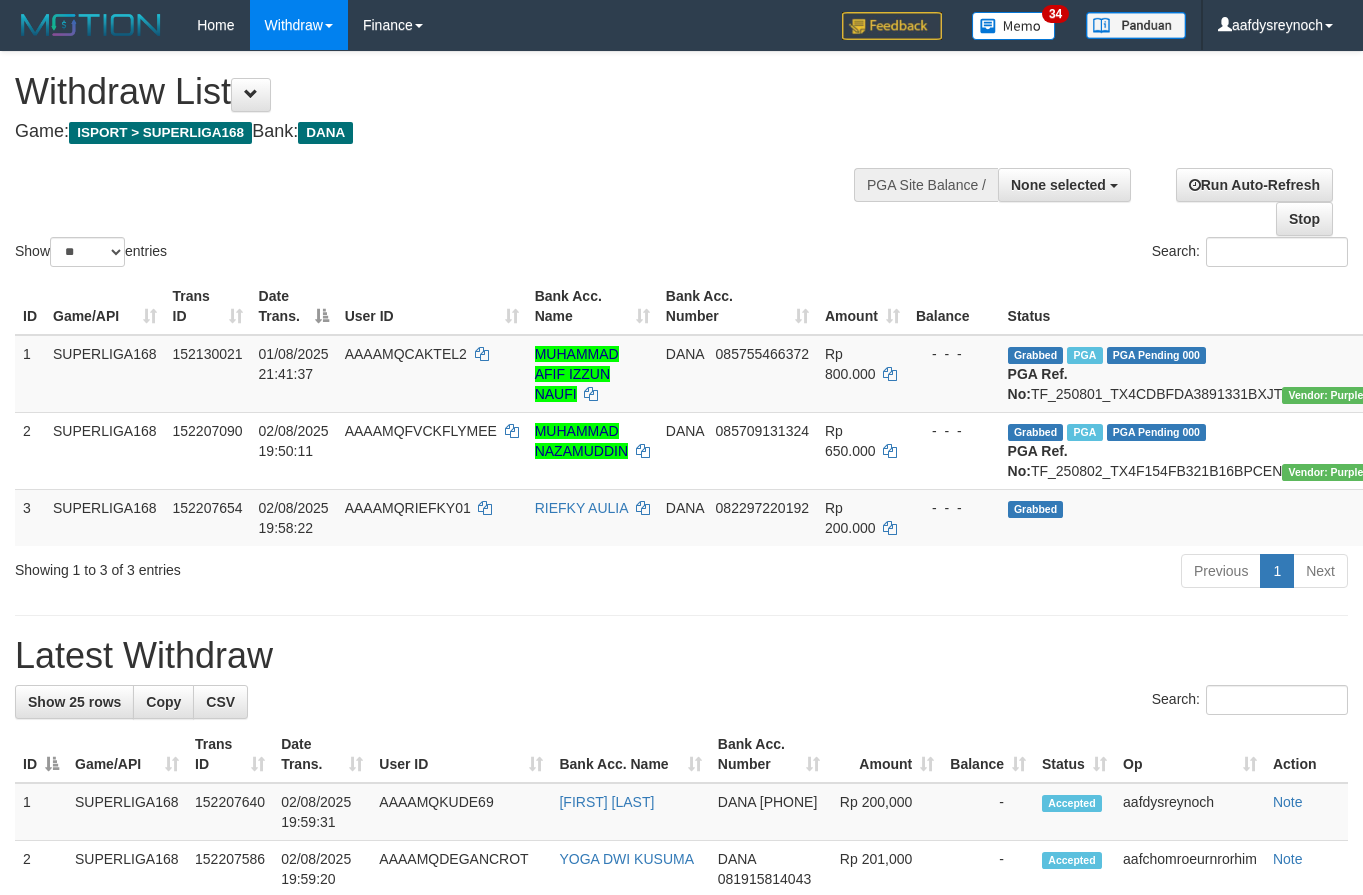 select 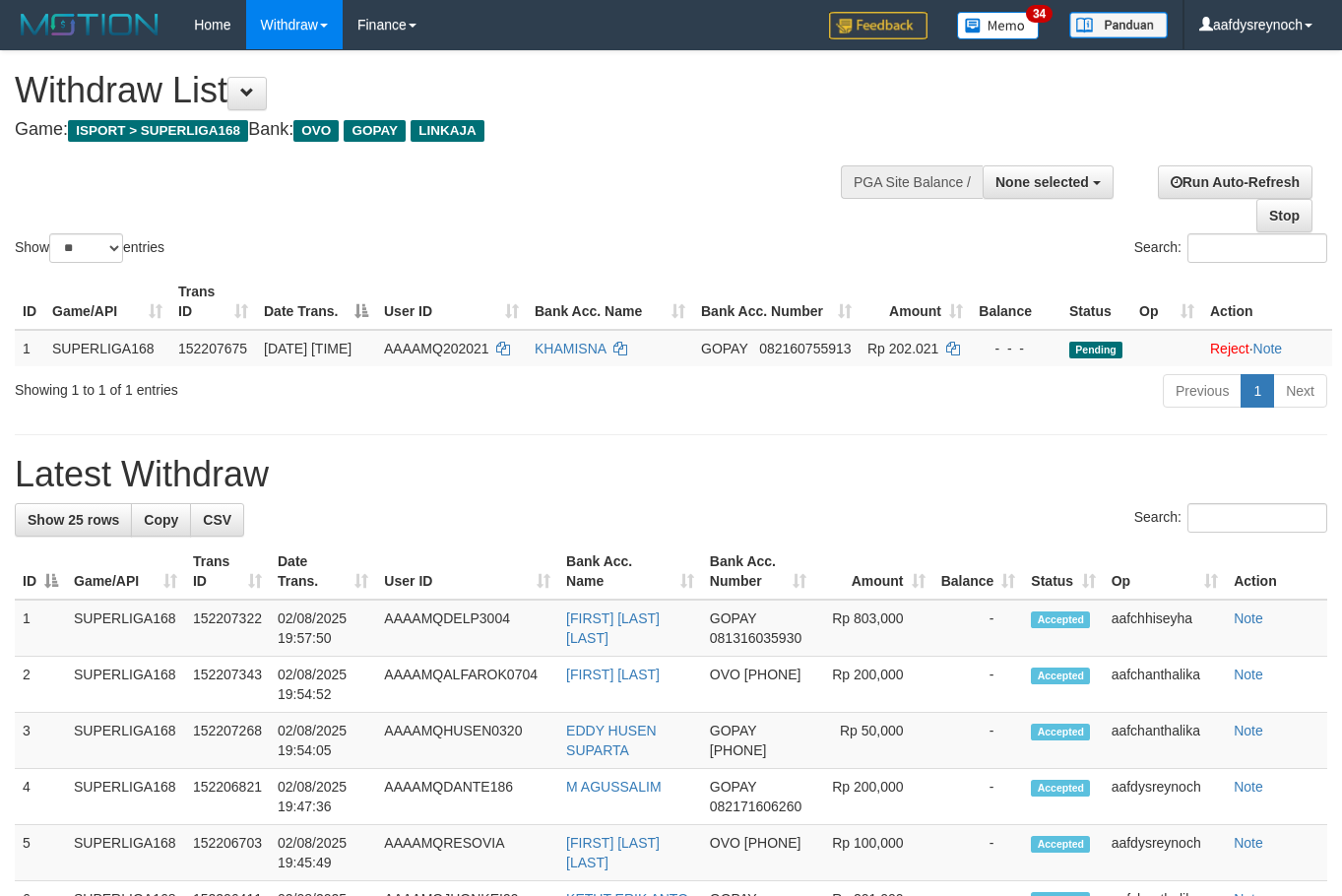 select 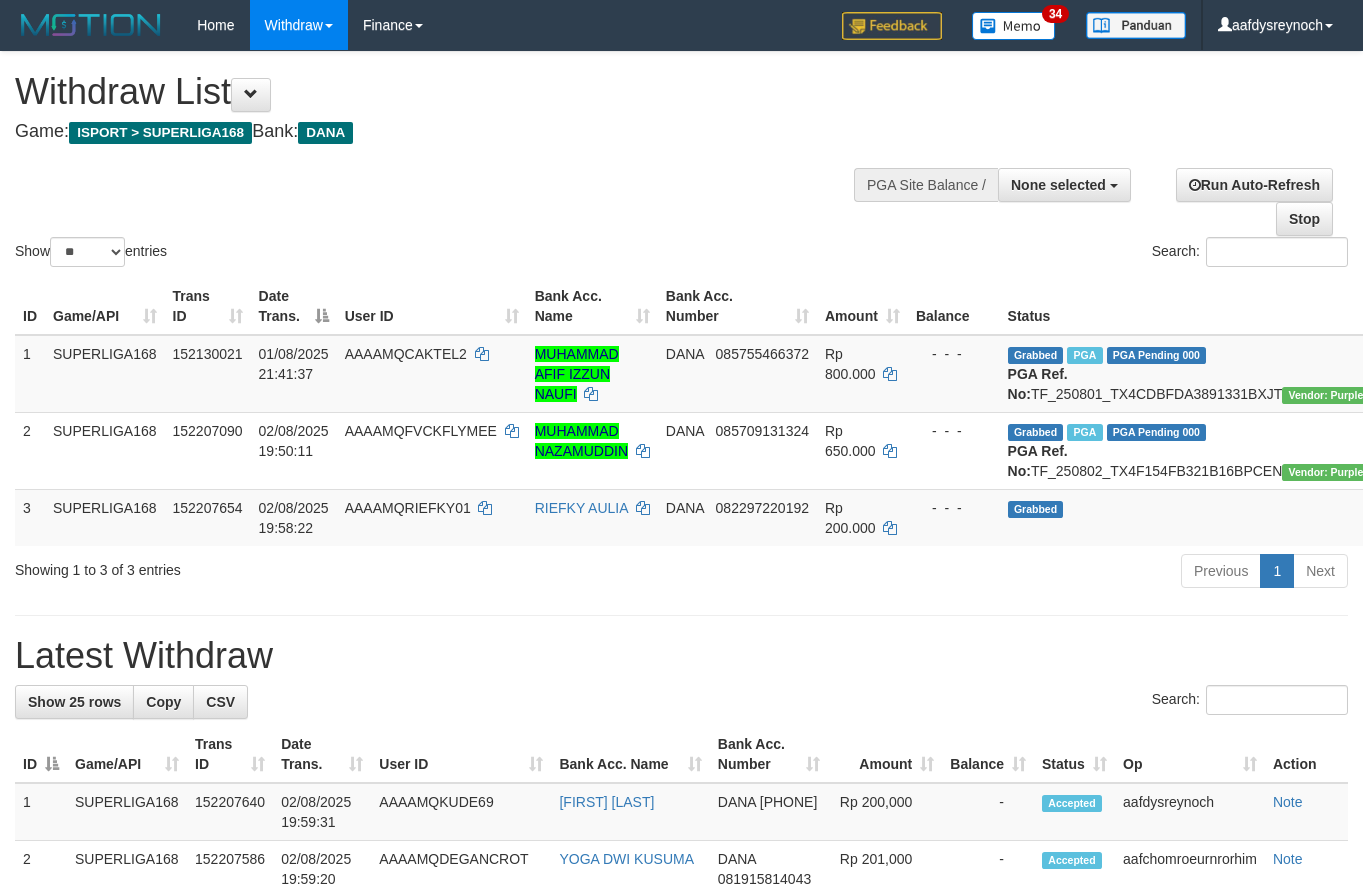 select 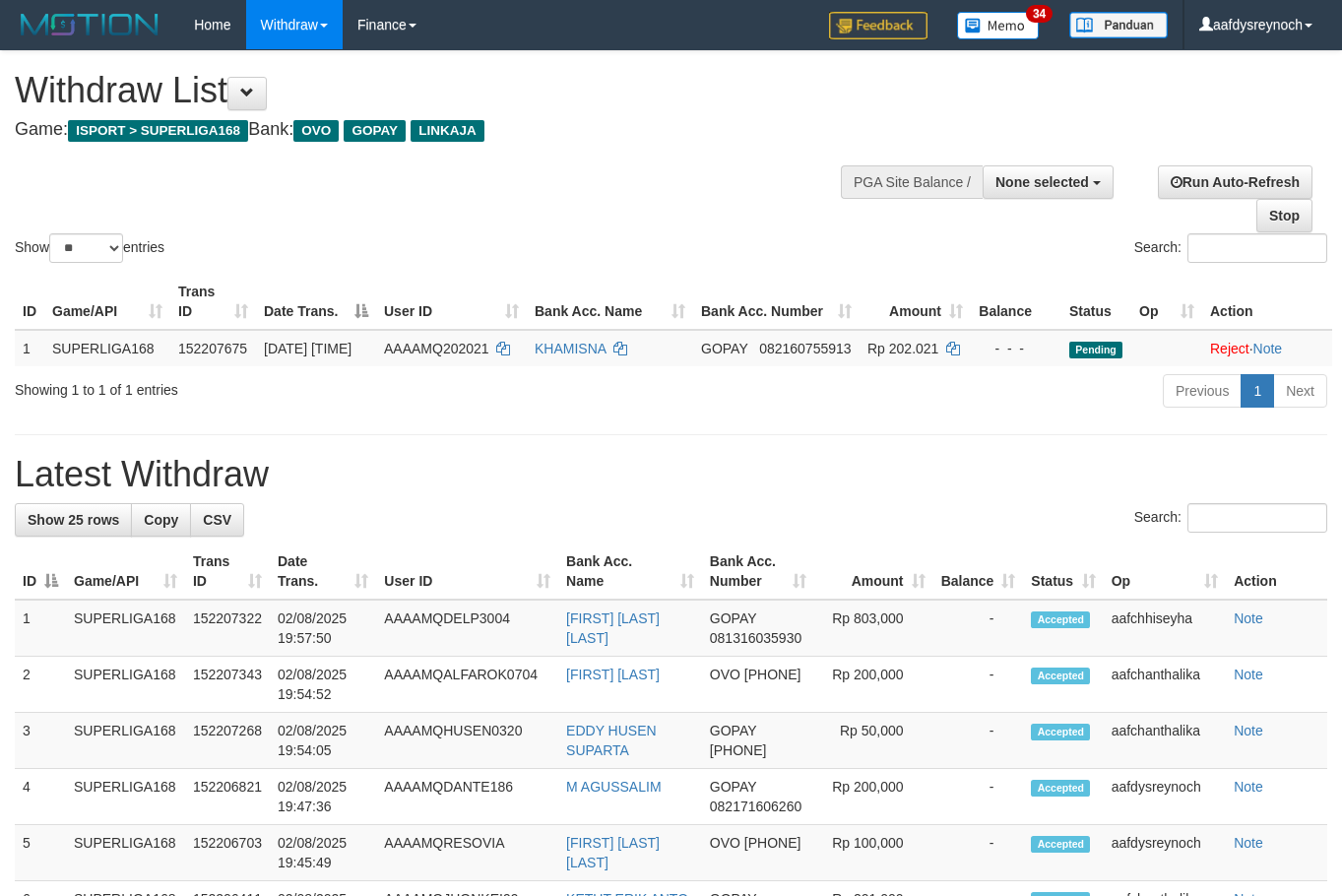 select 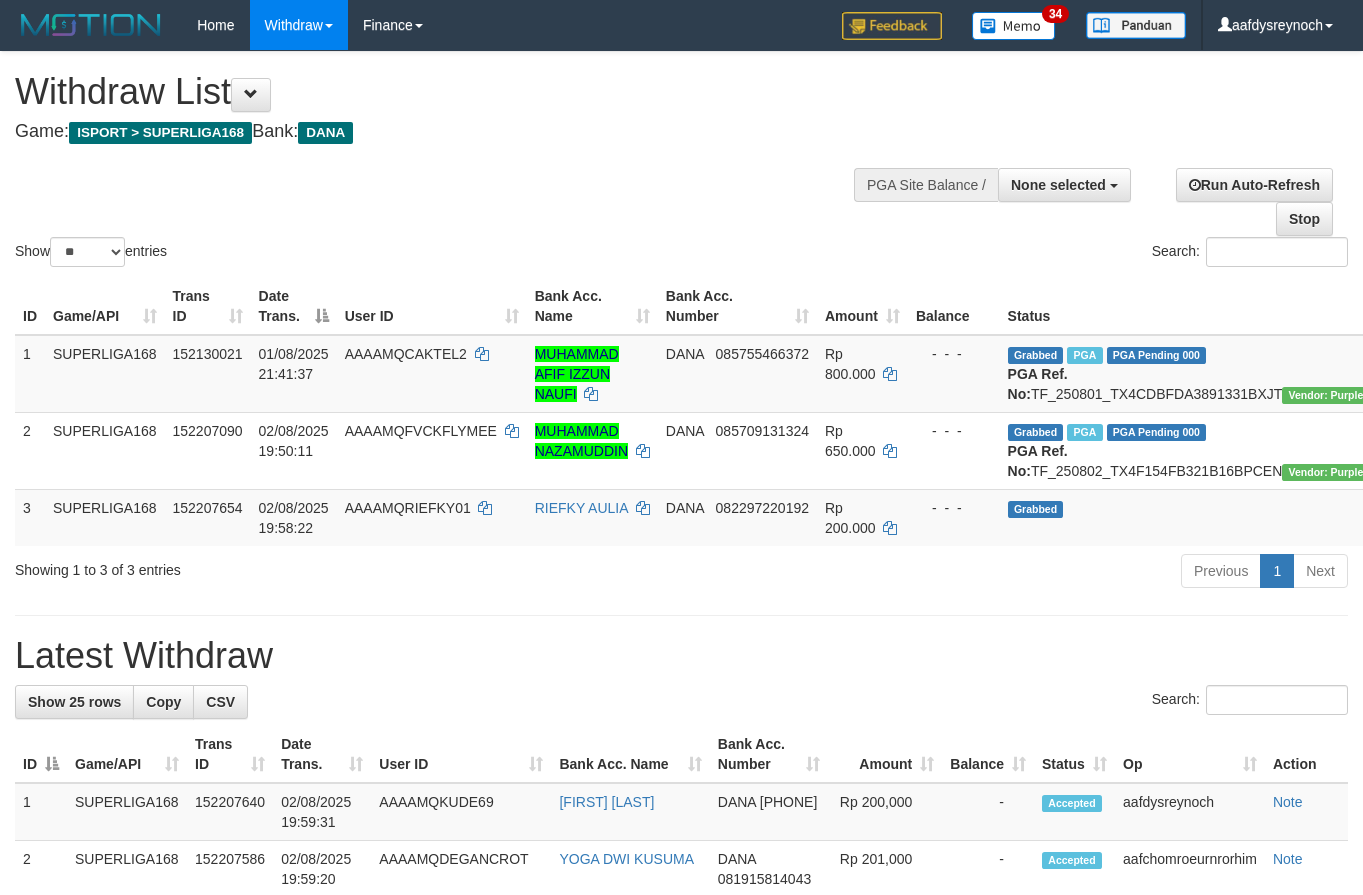 select 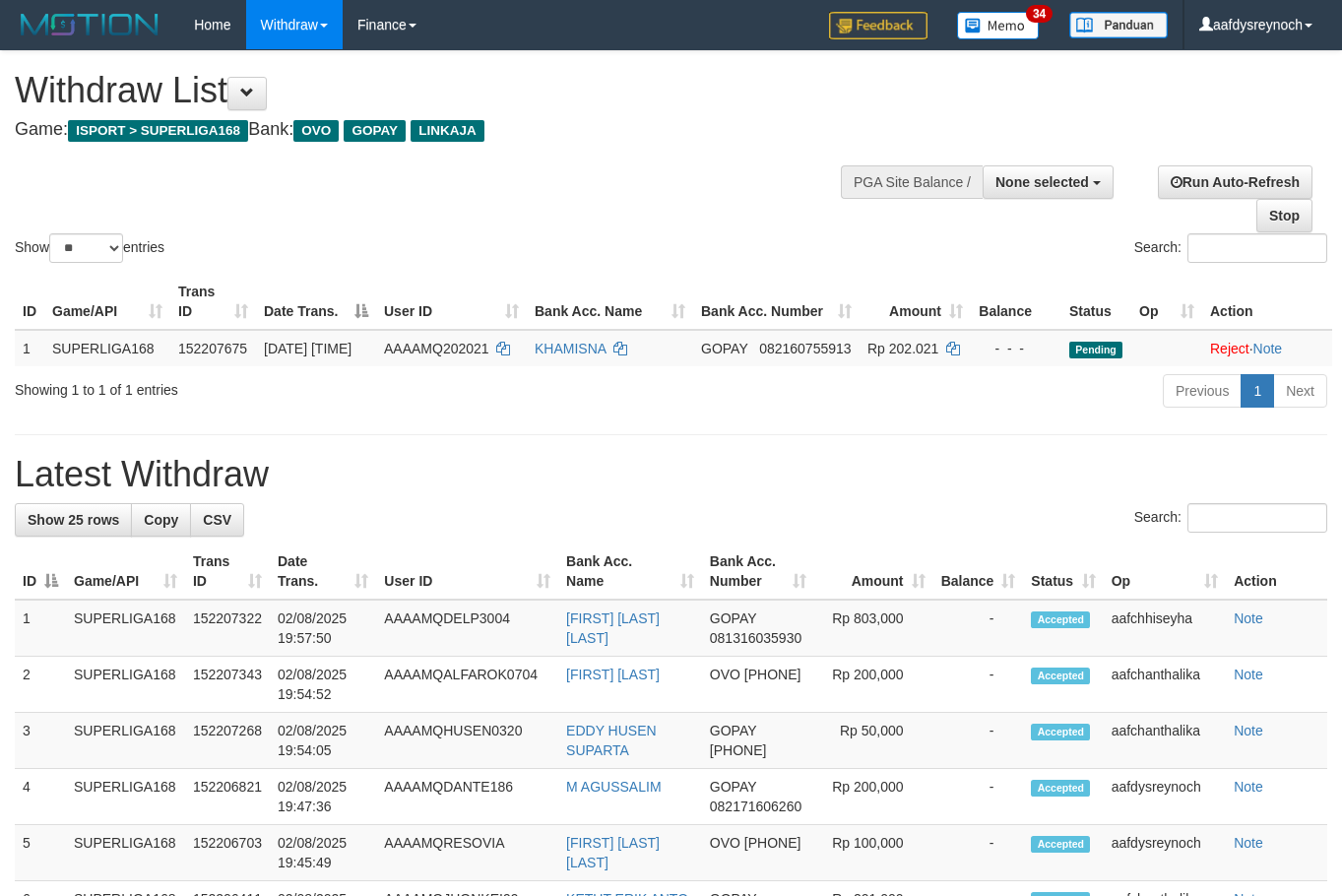 select 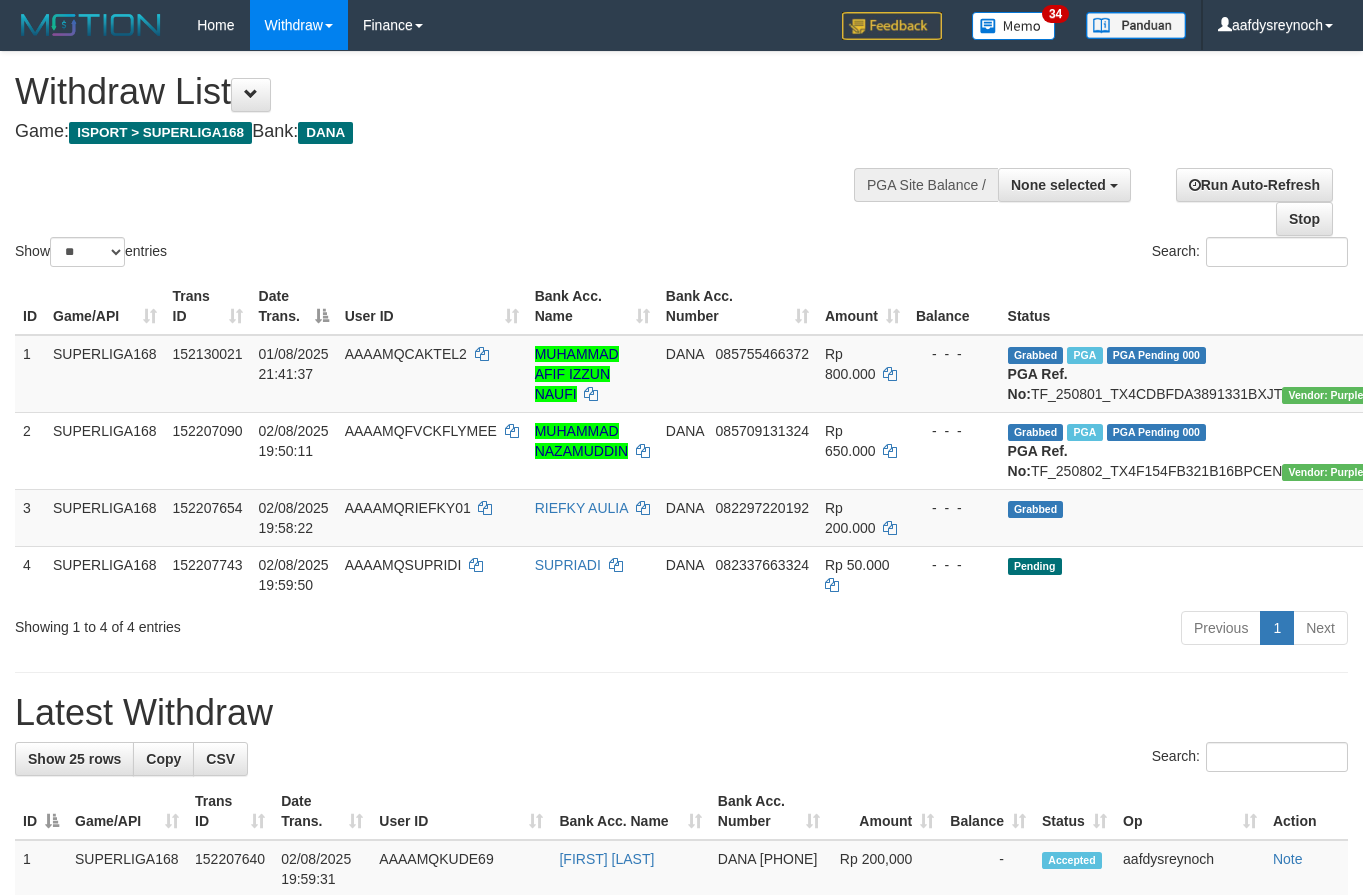 select 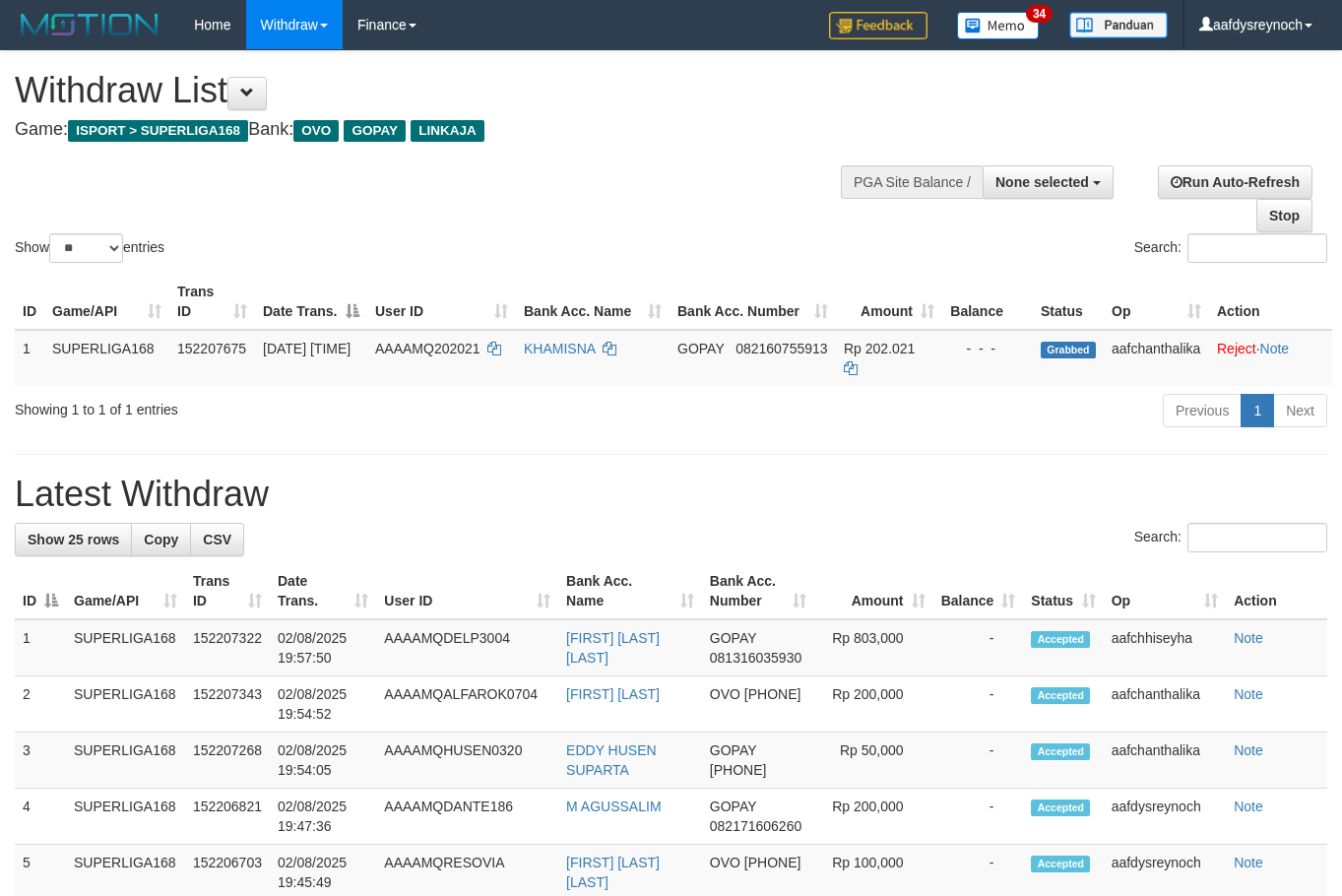 select 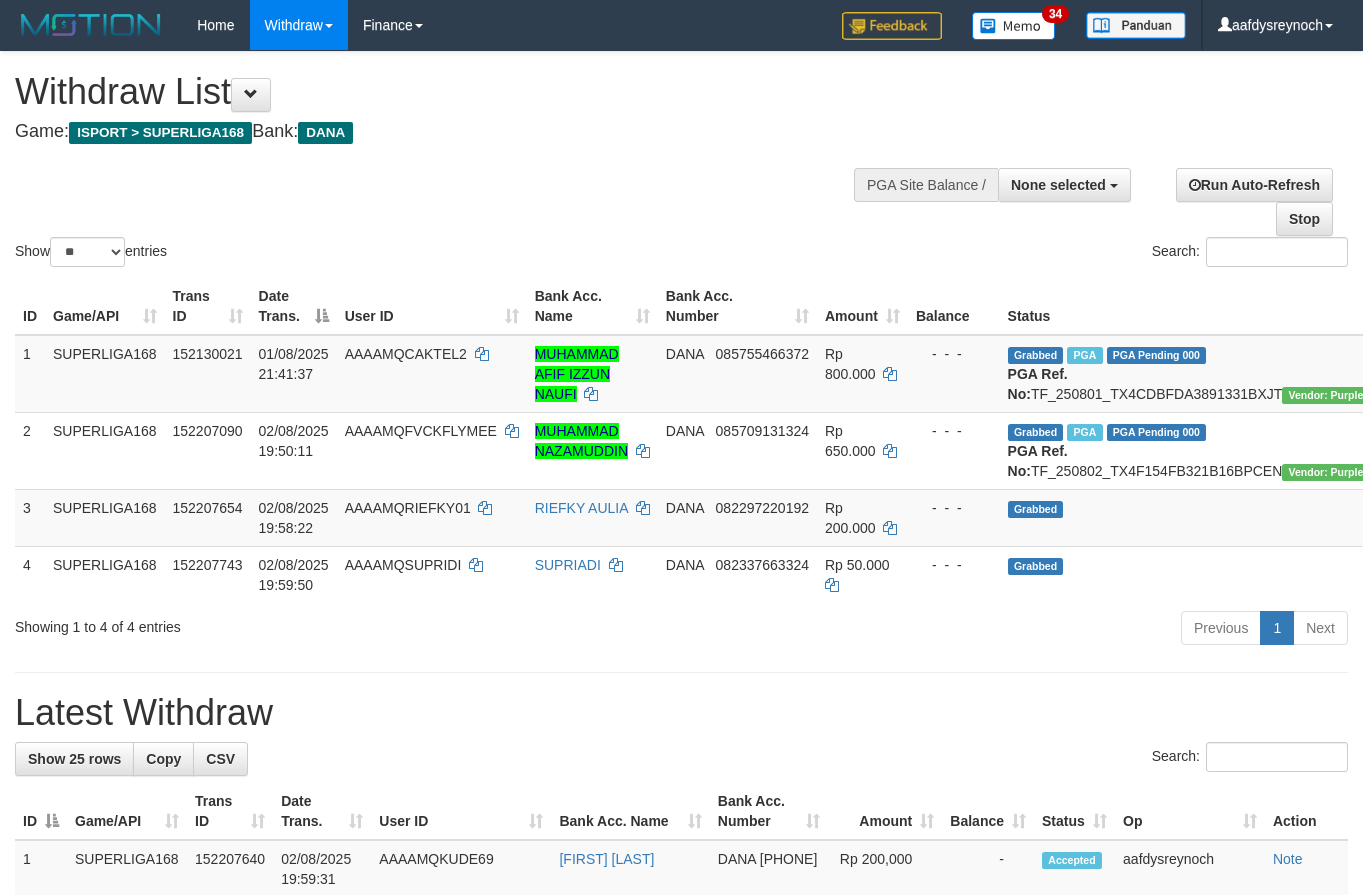 select 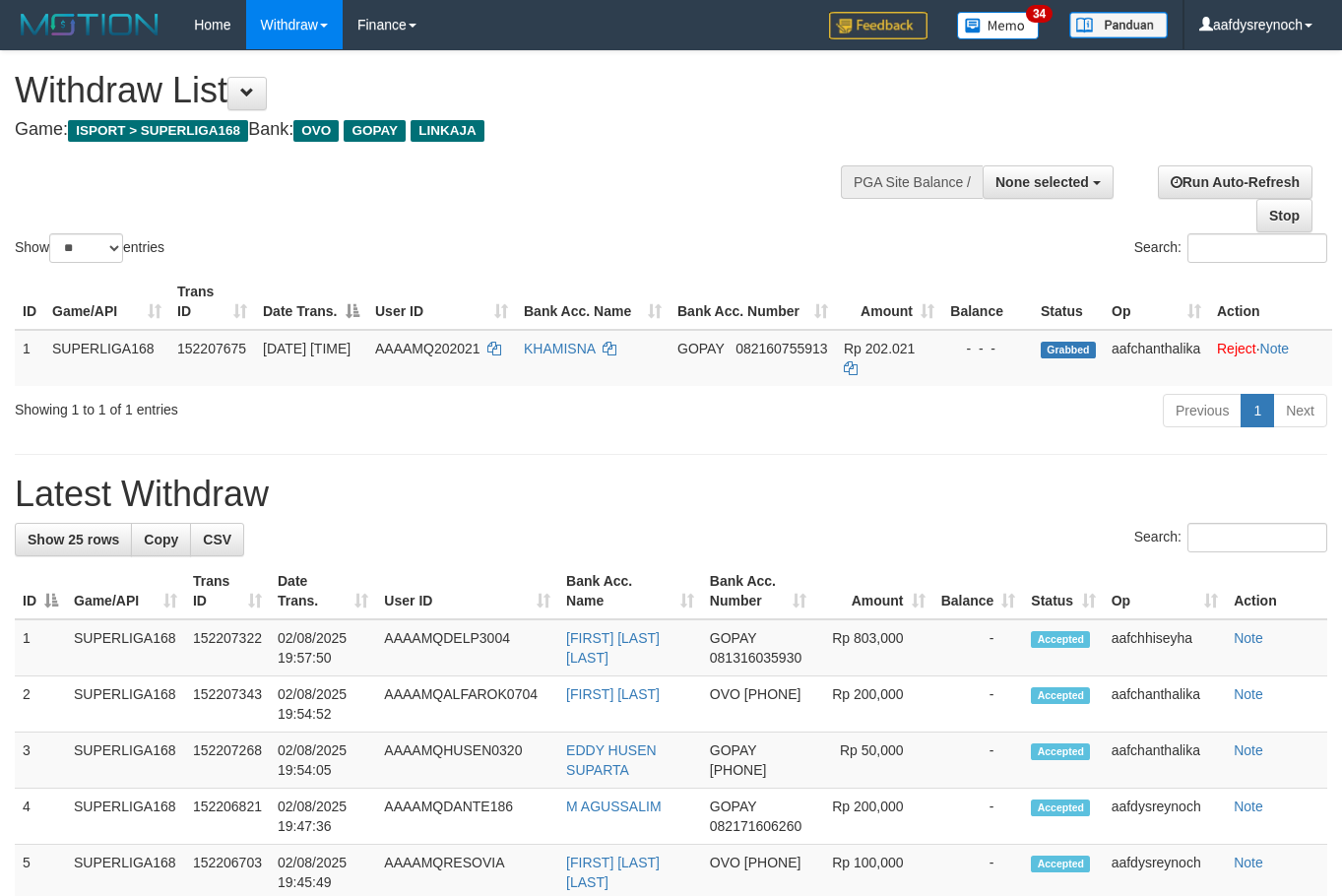 select 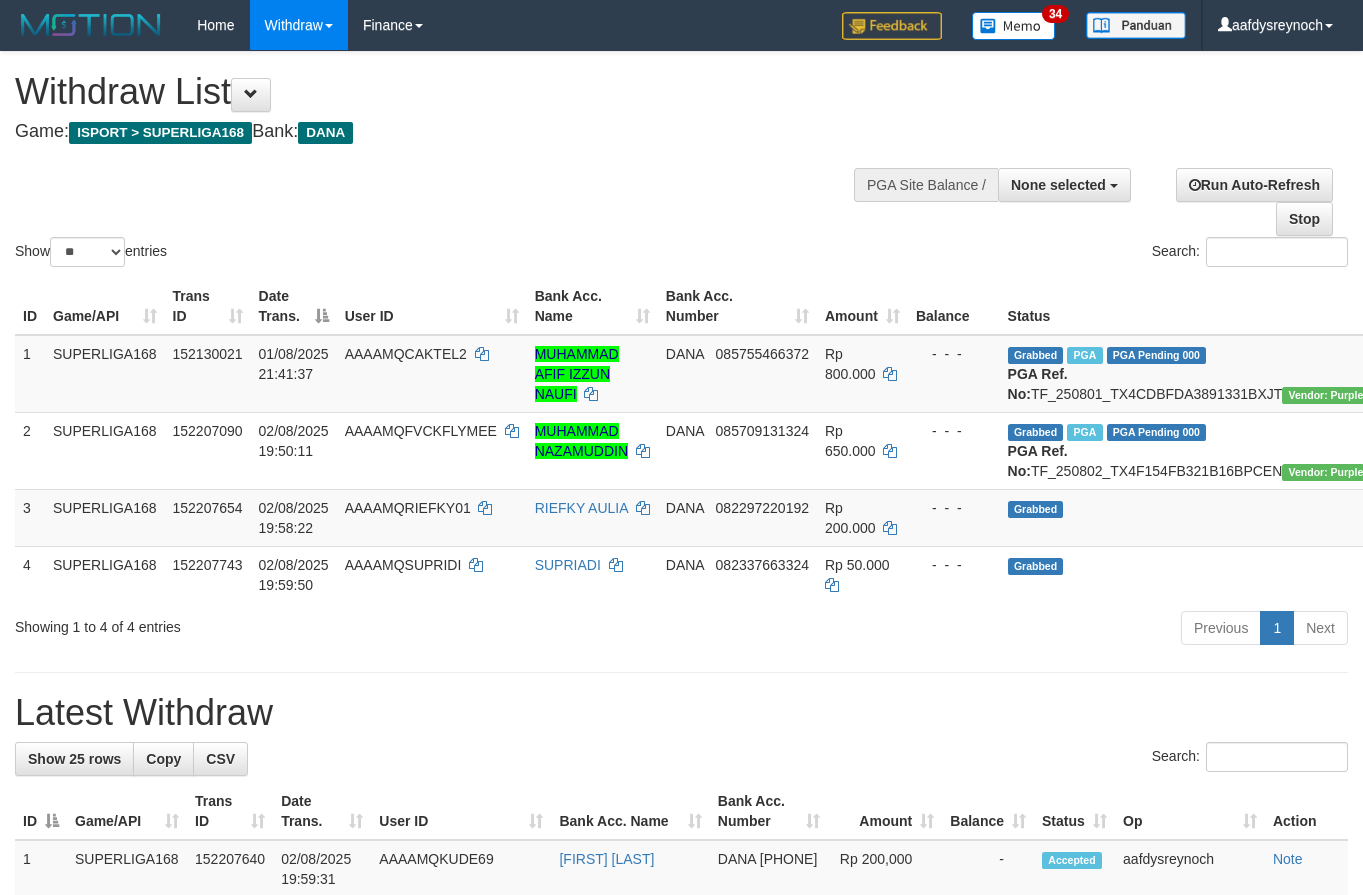 select 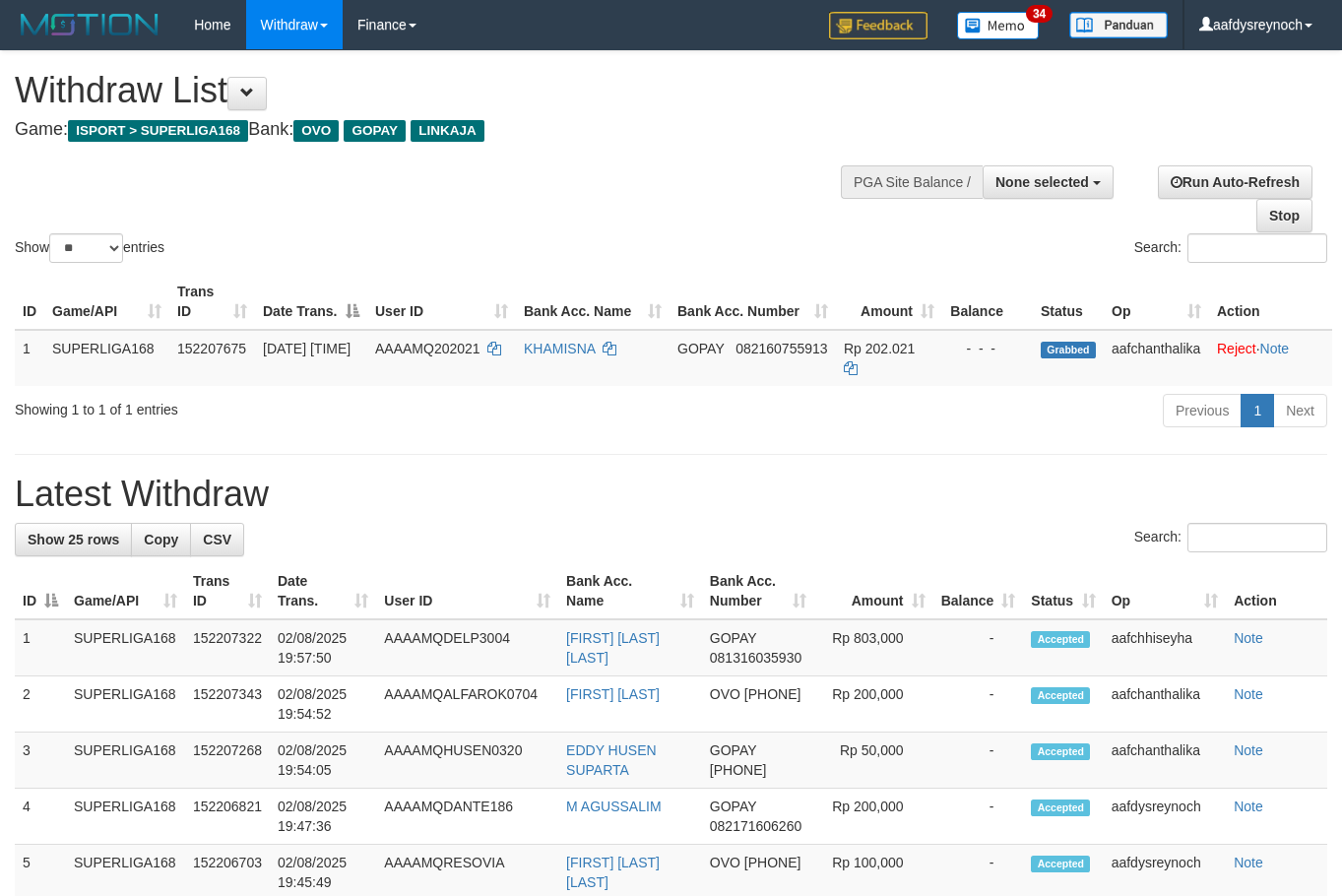 select 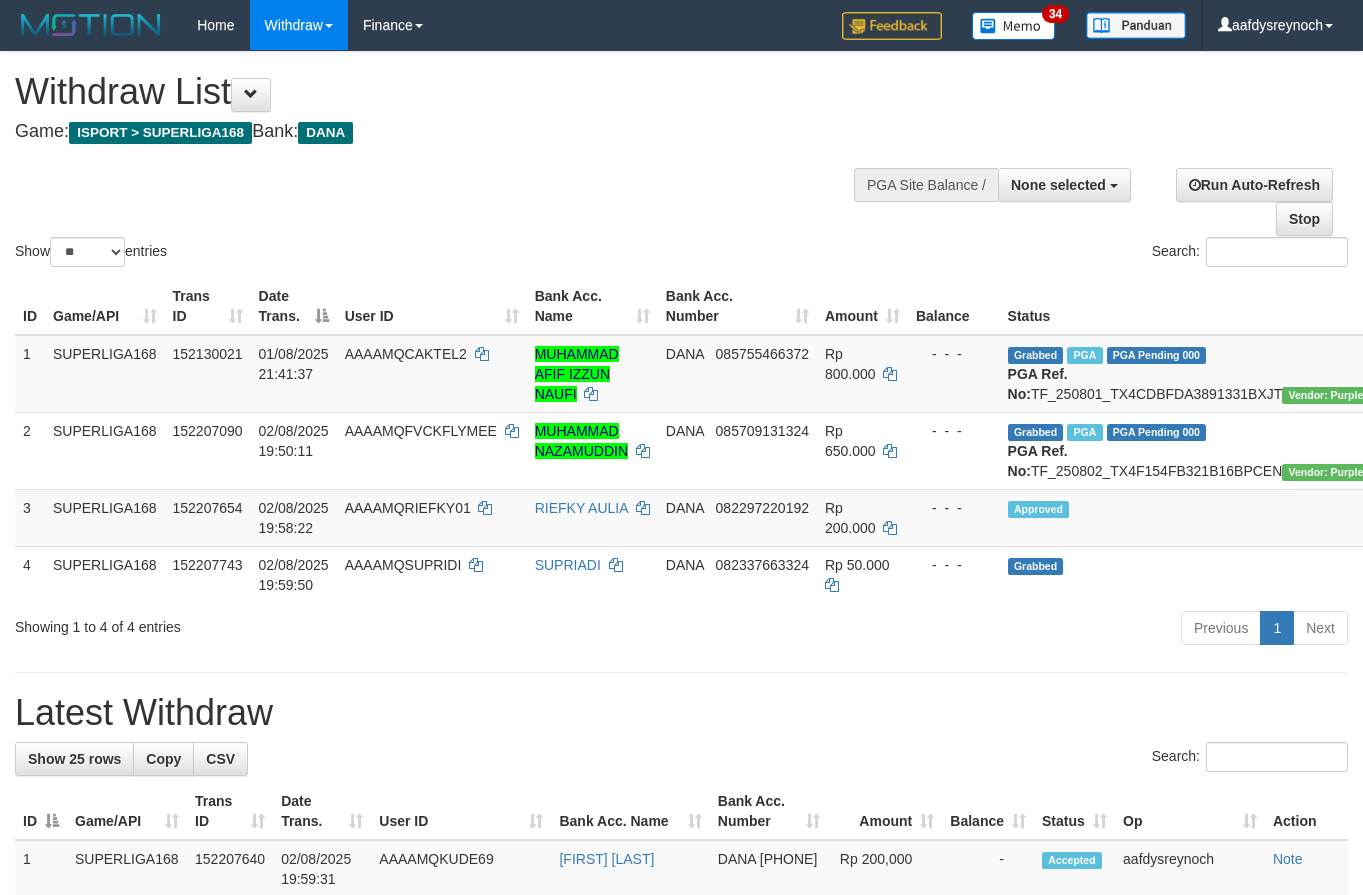 select 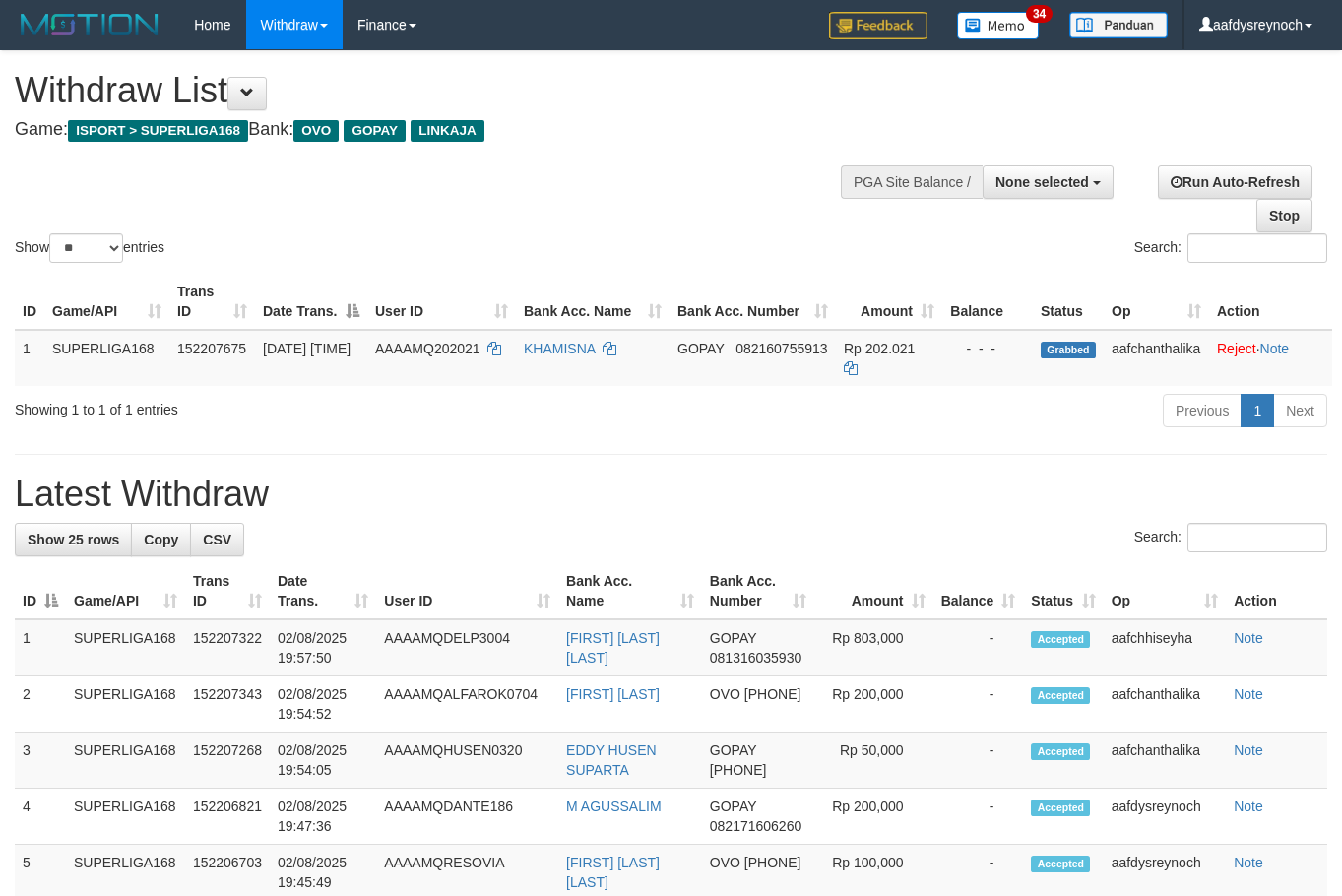 select 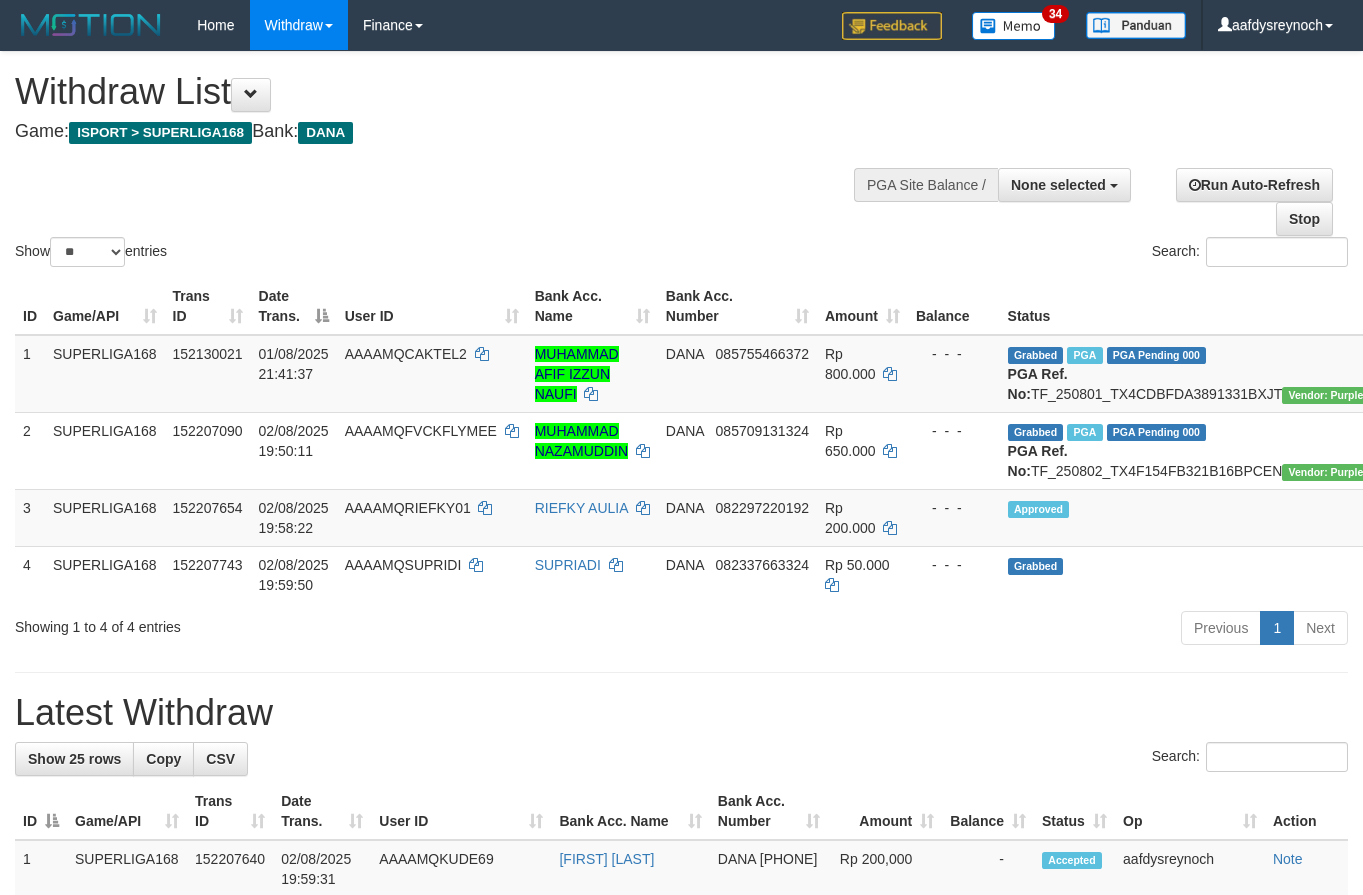 select 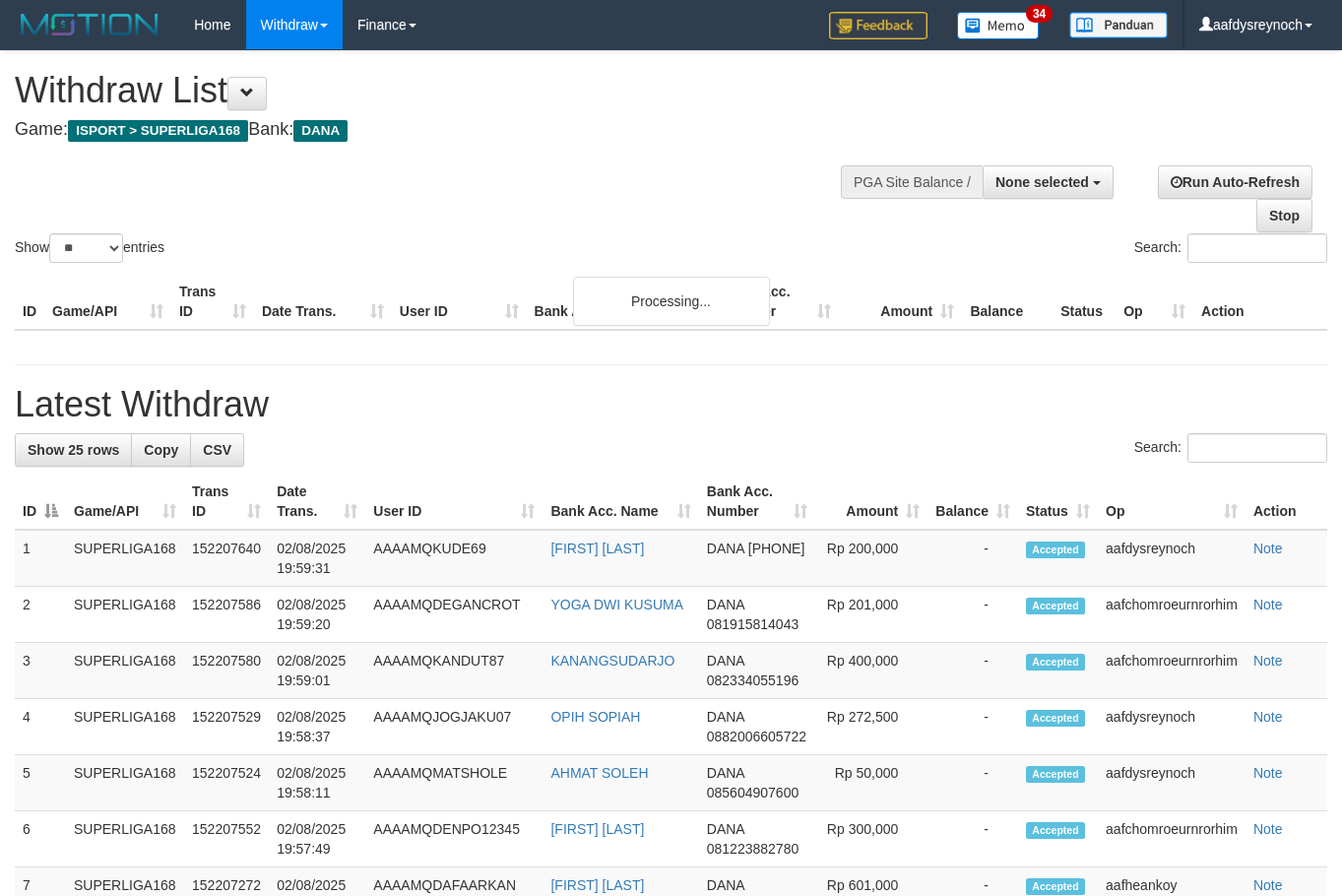 select 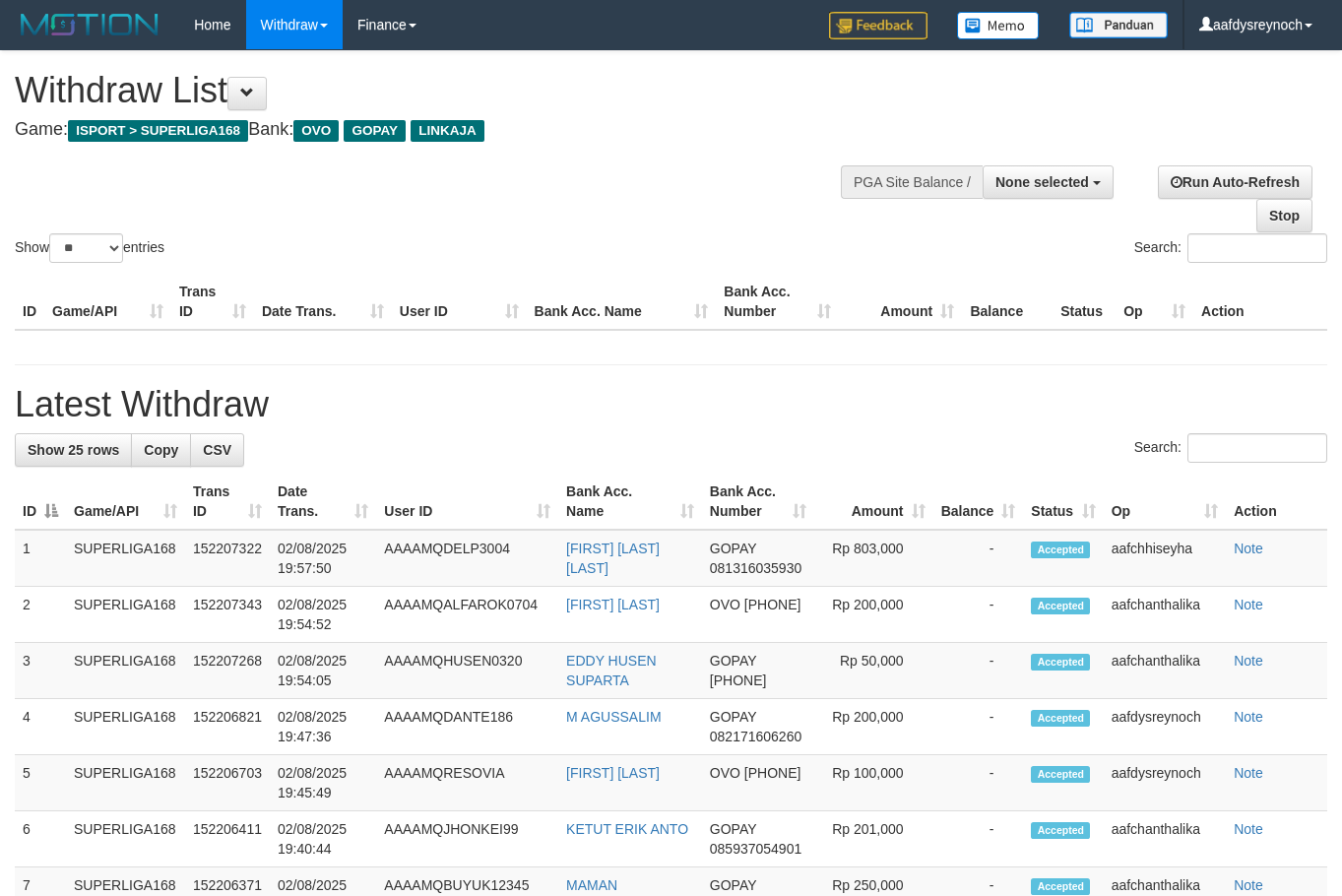 select 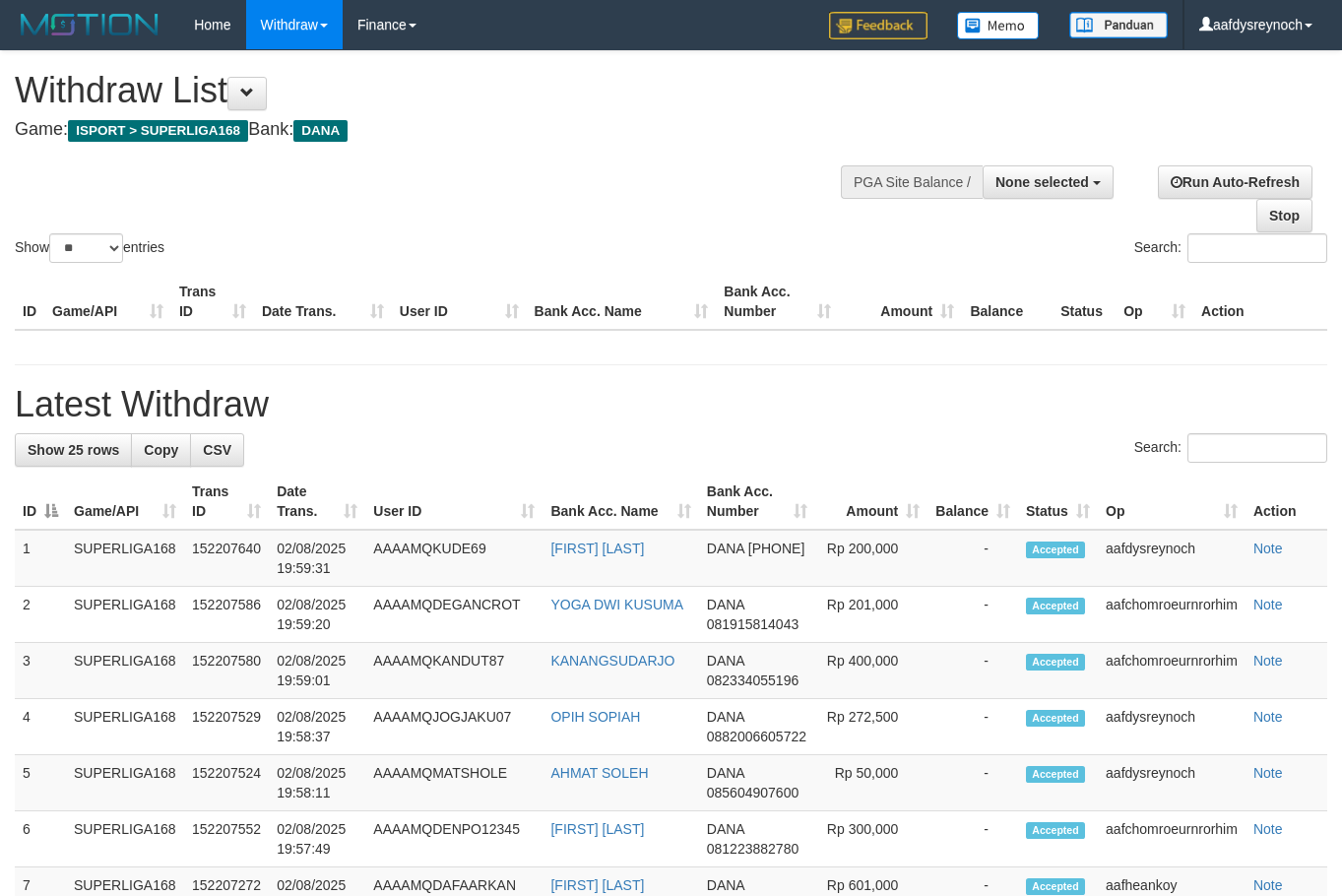 select 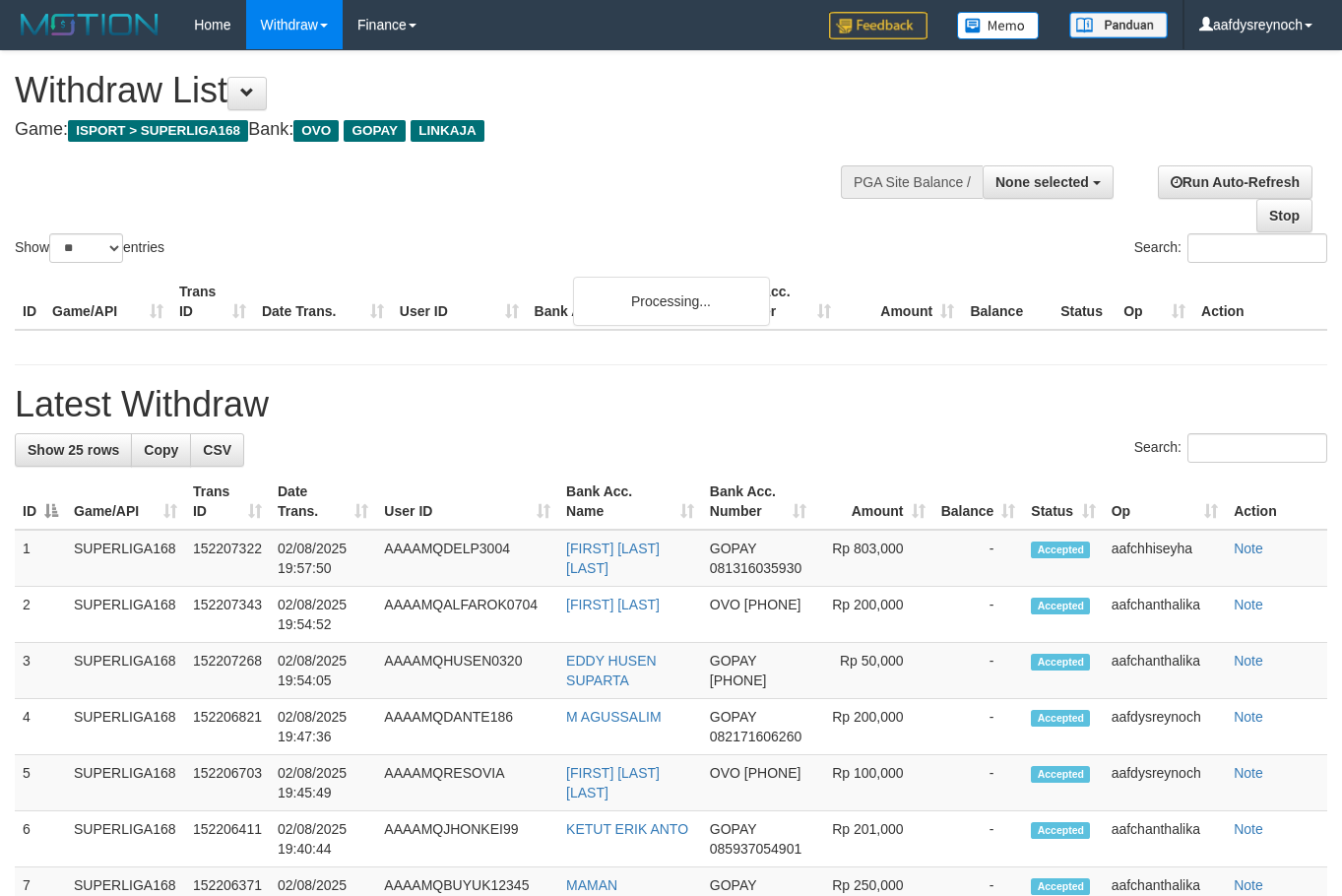select 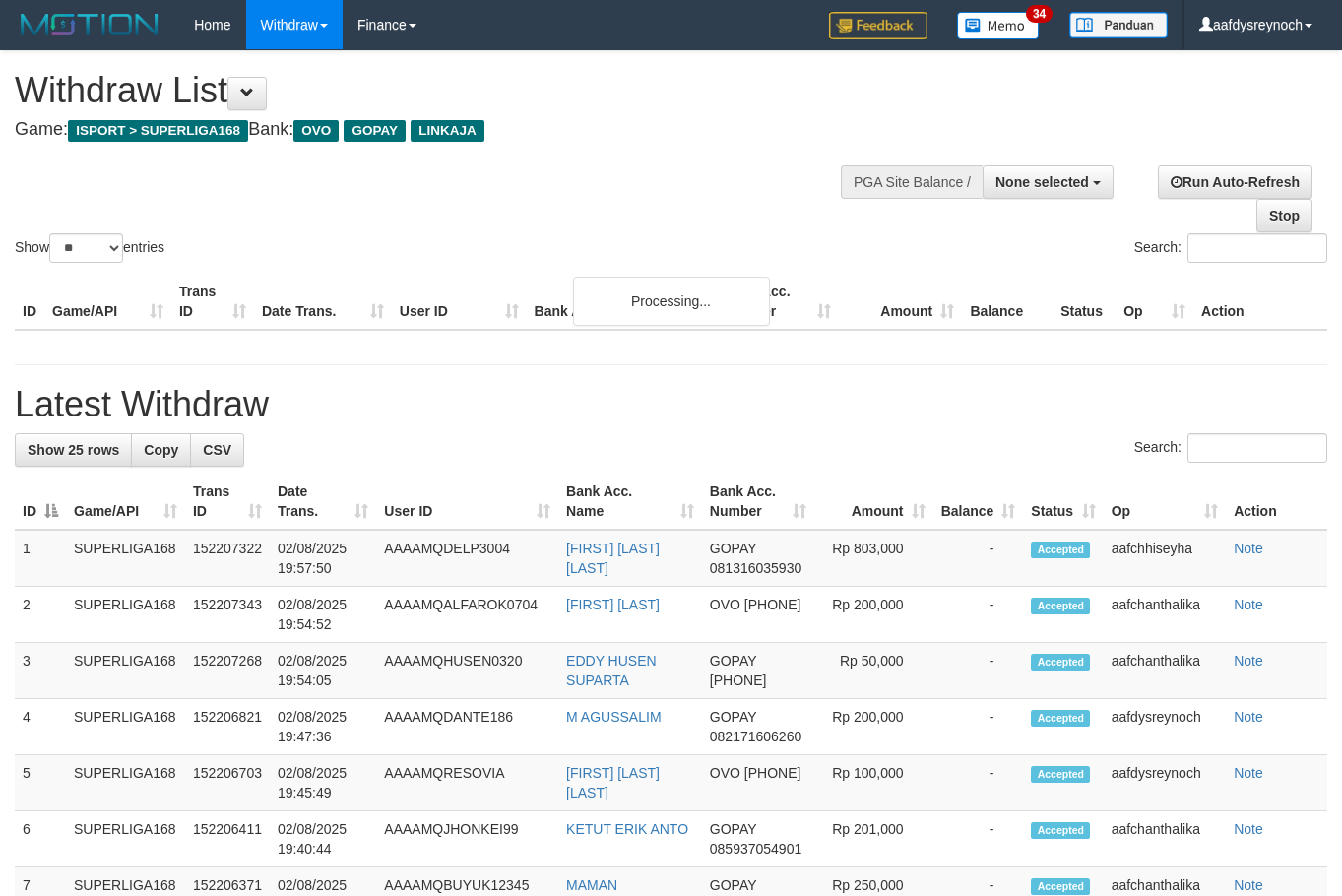 select 